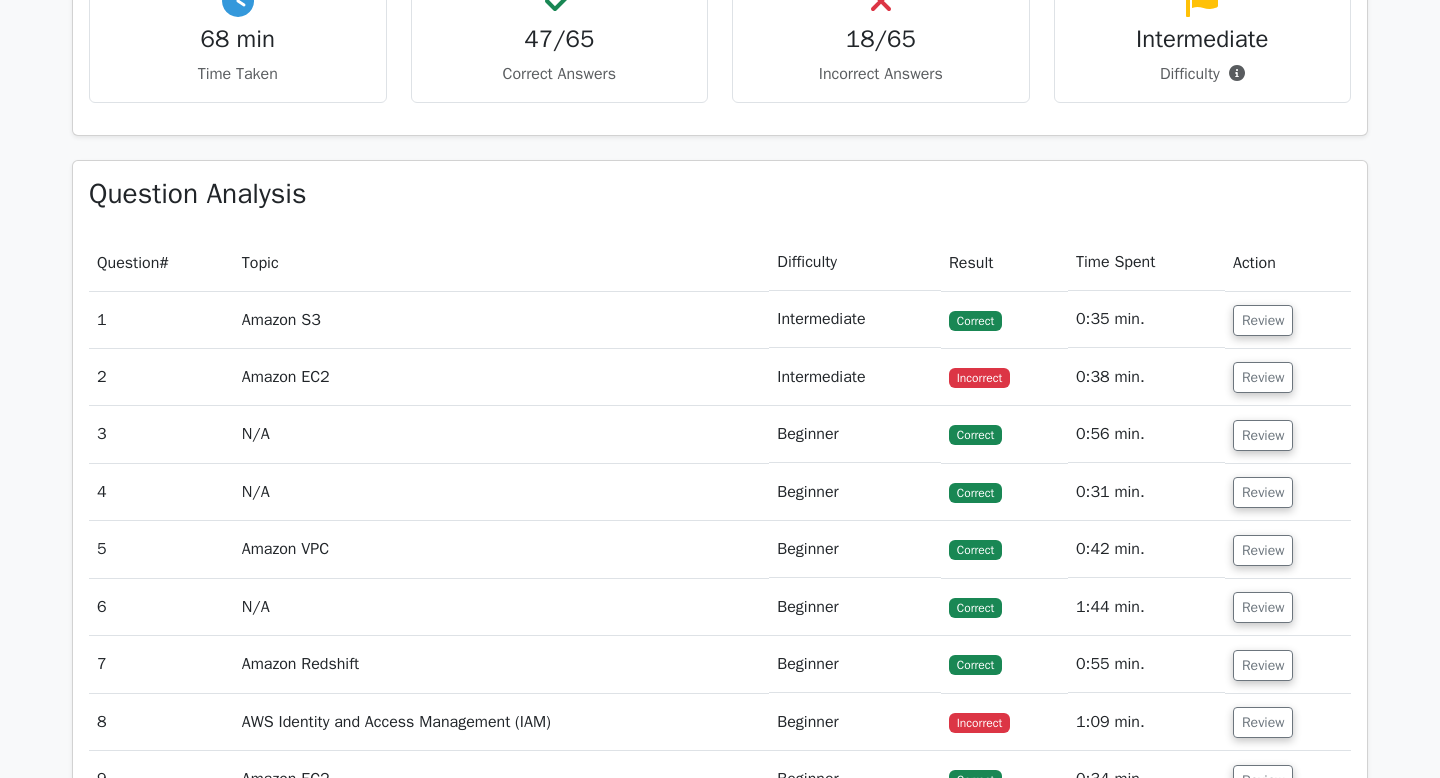 scroll, scrollTop: 2224, scrollLeft: 0, axis: vertical 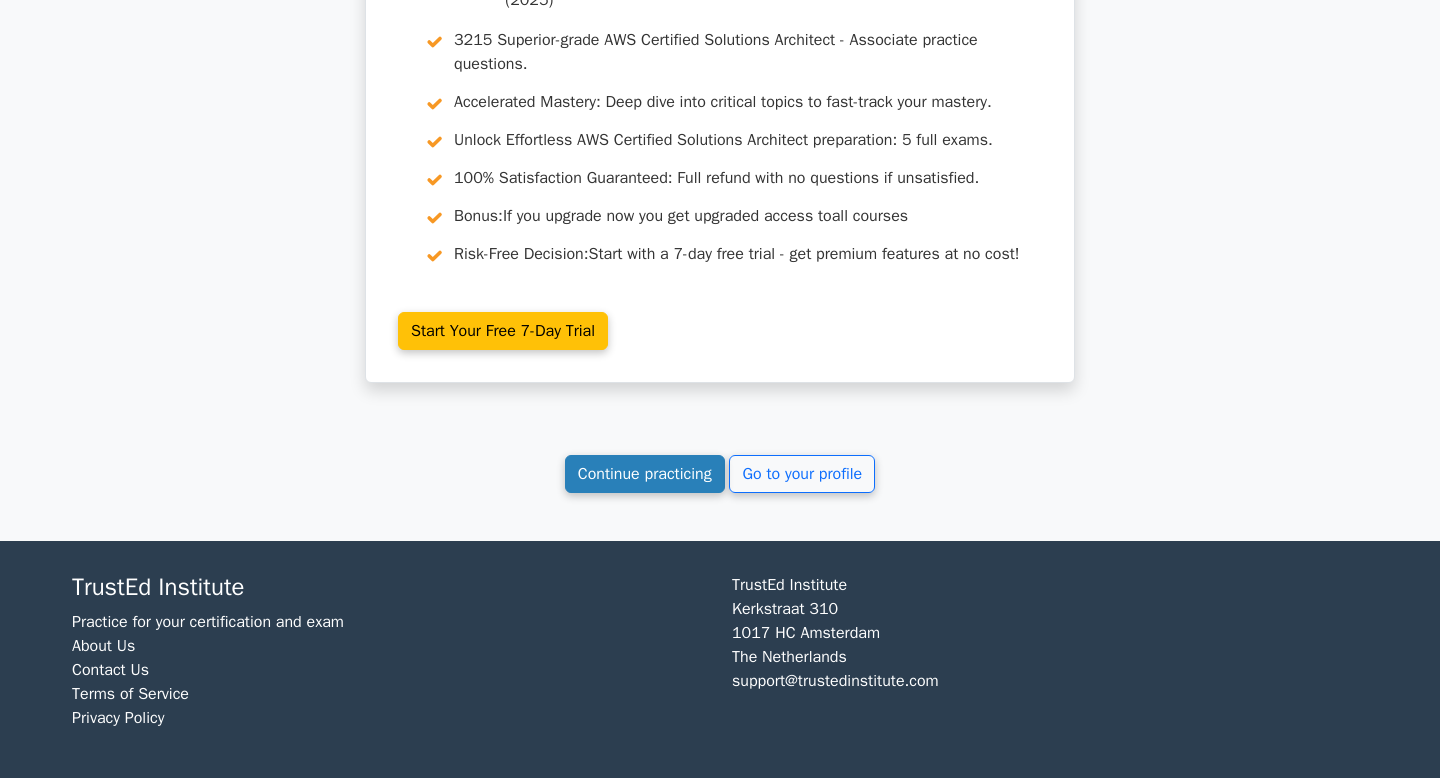 click on "Continue practicing" at bounding box center (645, 474) 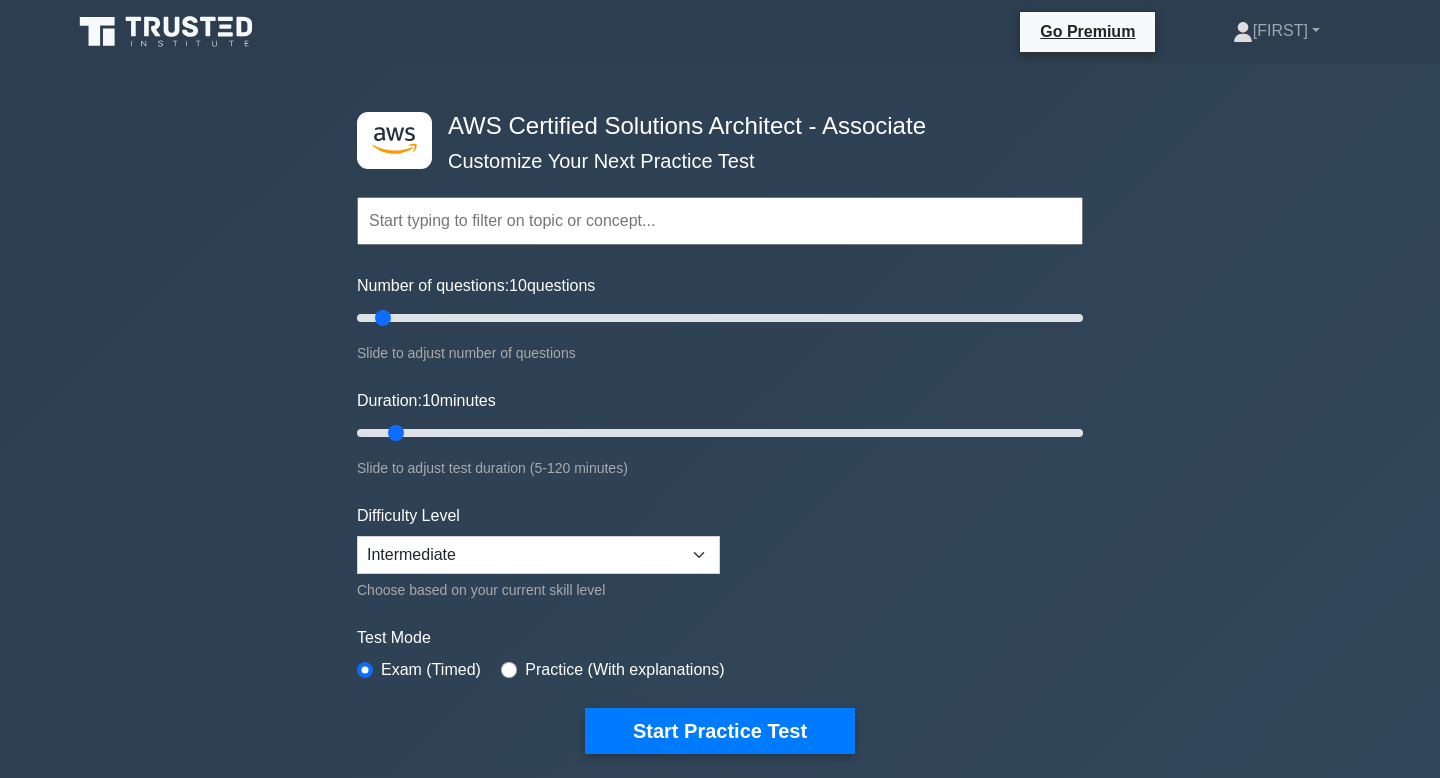 scroll, scrollTop: 0, scrollLeft: 0, axis: both 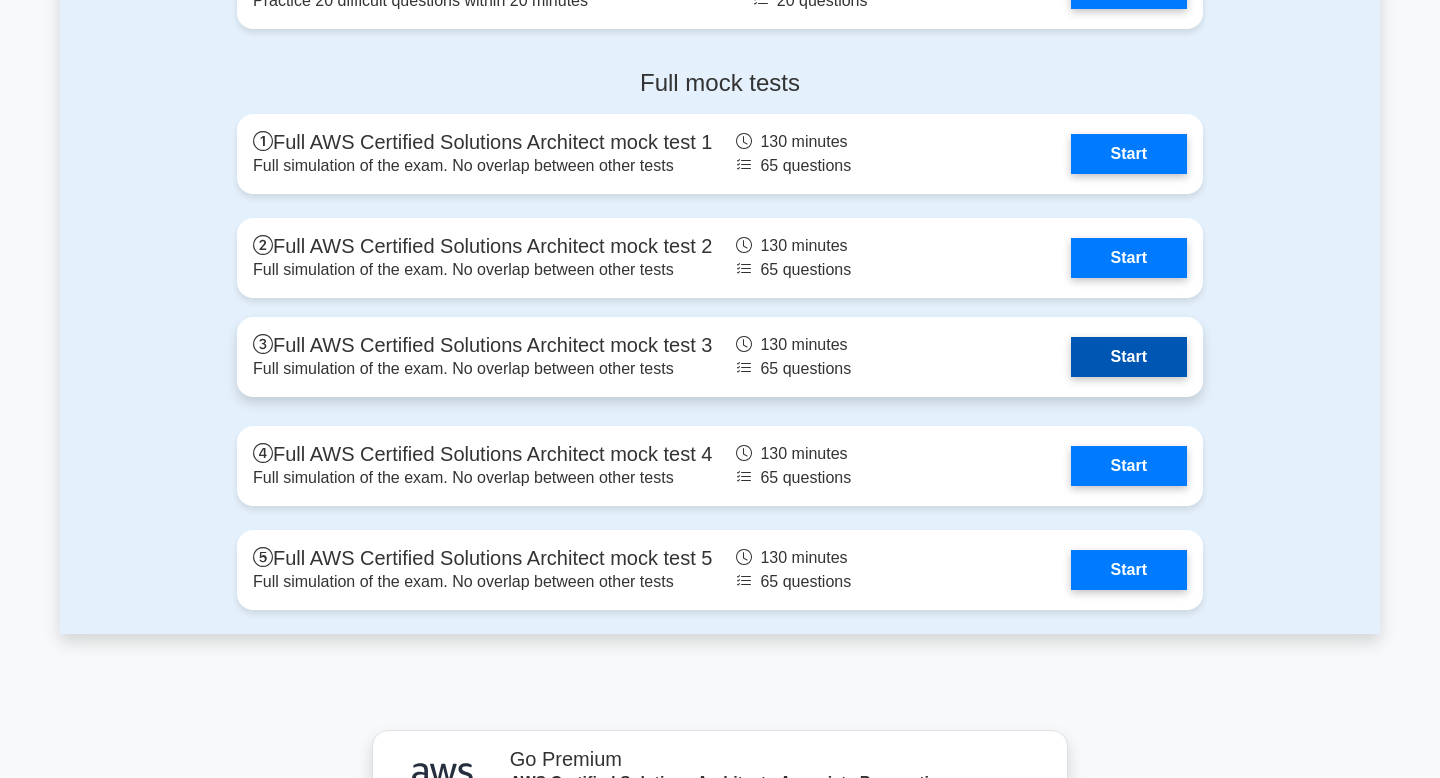 click on "Start" at bounding box center (1129, 357) 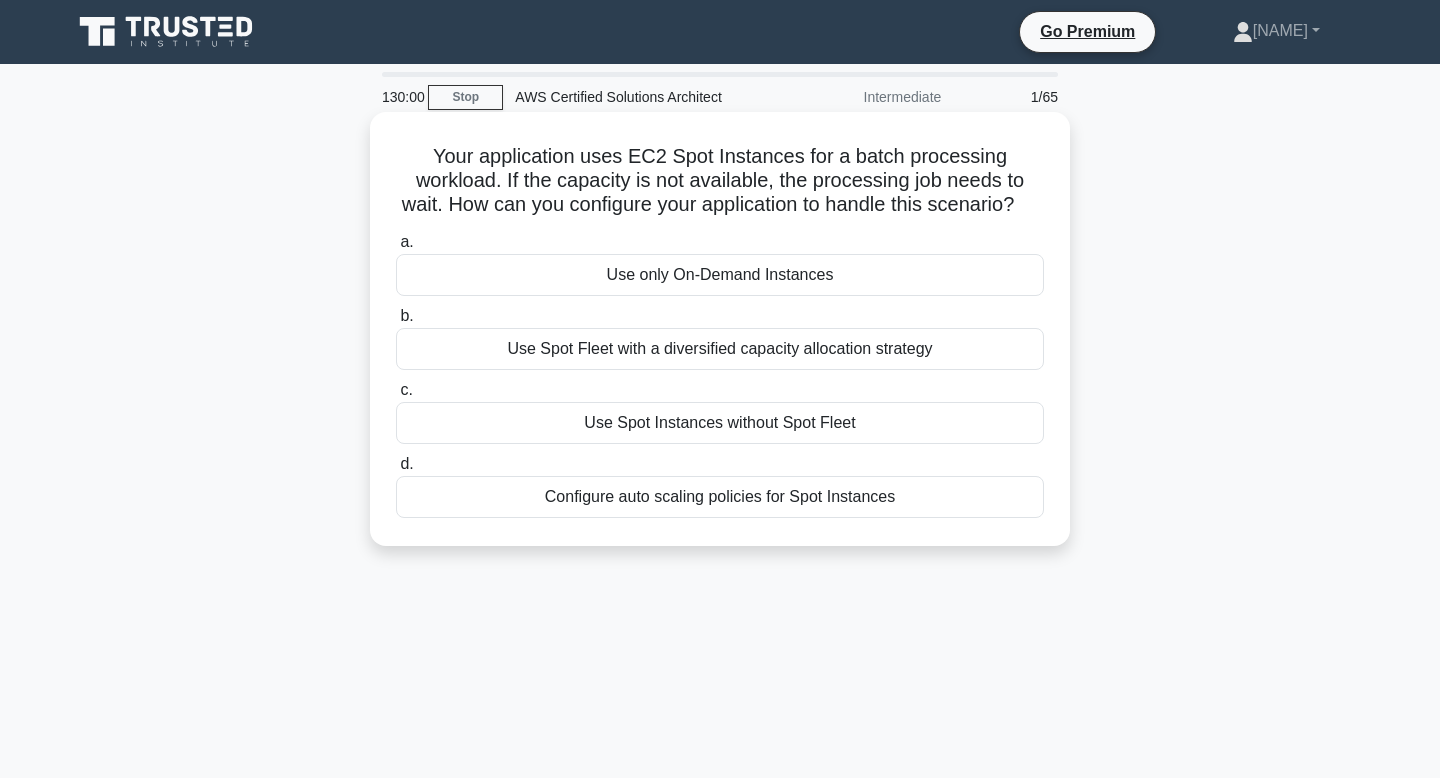 scroll, scrollTop: 0, scrollLeft: 0, axis: both 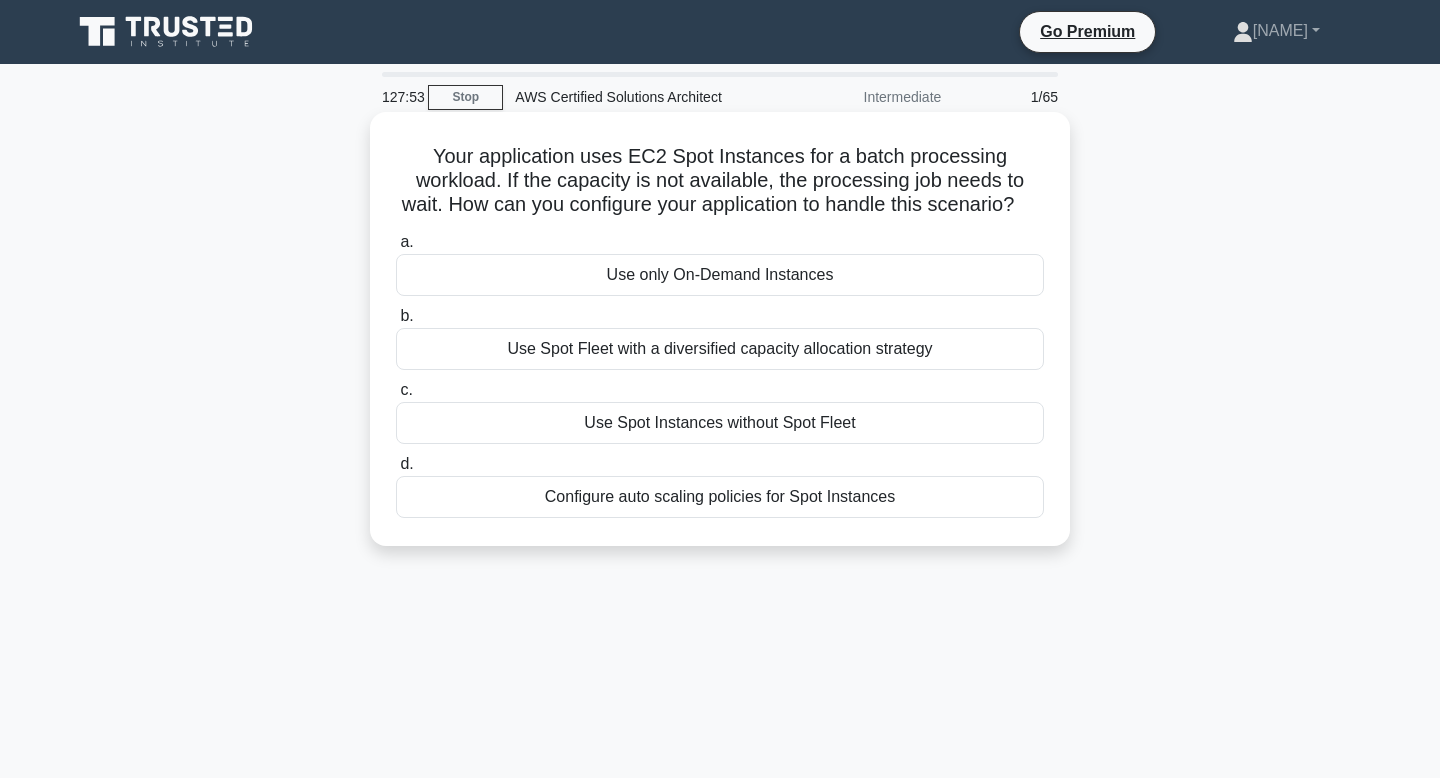click on "Your application uses EC2 Spot Instances for a batch processing workload. If the capacity is not available, the processing job needs to wait. How can you configure your application to handle this scenario?
.spinner_0XTQ{transform-origin:center;animation:spinner_y6GP .75s linear infinite}@keyframes spinner_y6GP{100%{transform:rotate(360deg)}}" at bounding box center (720, 181) 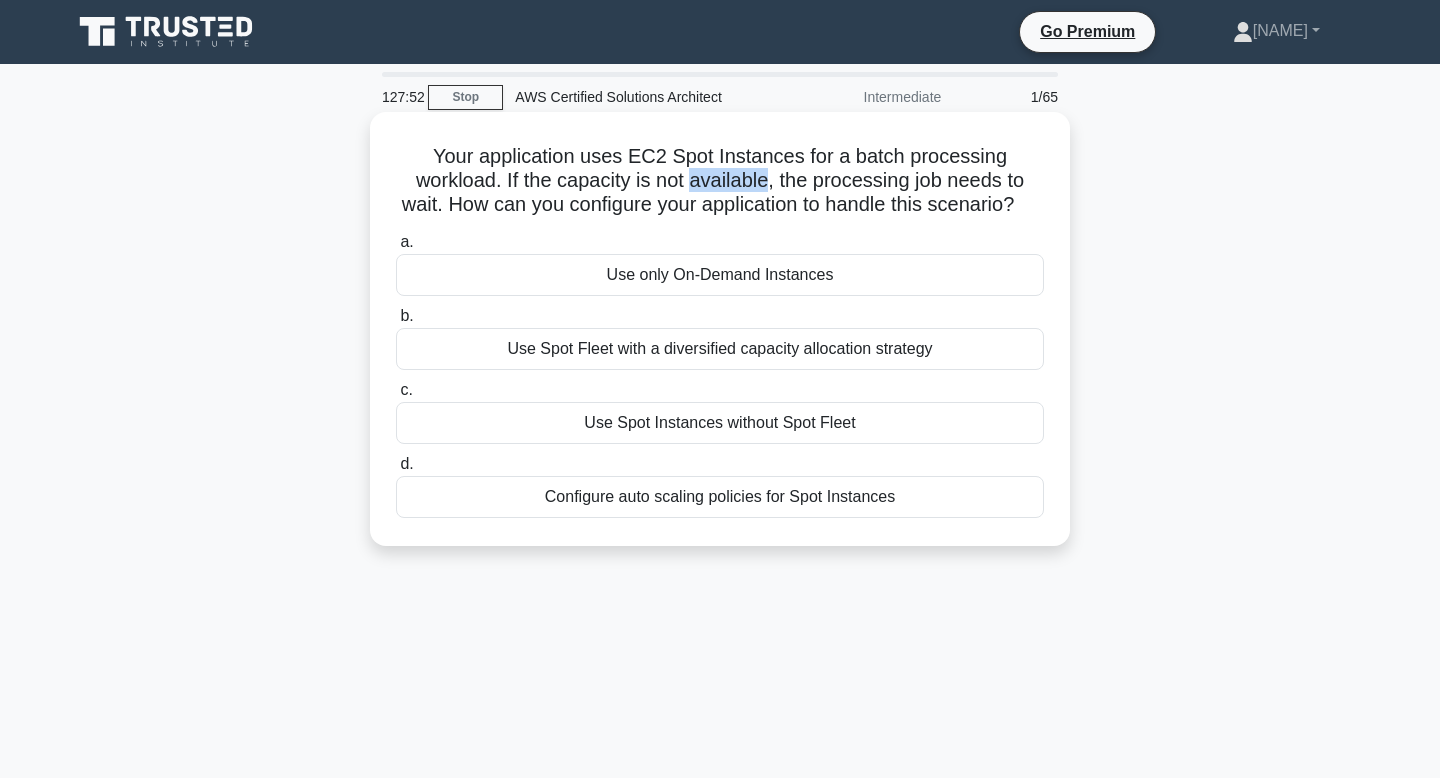 click on "Your application uses EC2 Spot Instances for a batch processing workload. If the capacity is not available, the processing job needs to wait. How can you configure your application to handle this scenario?
.spinner_0XTQ{transform-origin:center;animation:spinner_y6GP .75s linear infinite}@keyframes spinner_y6GP{100%{transform:rotate(360deg)}}" at bounding box center [720, 181] 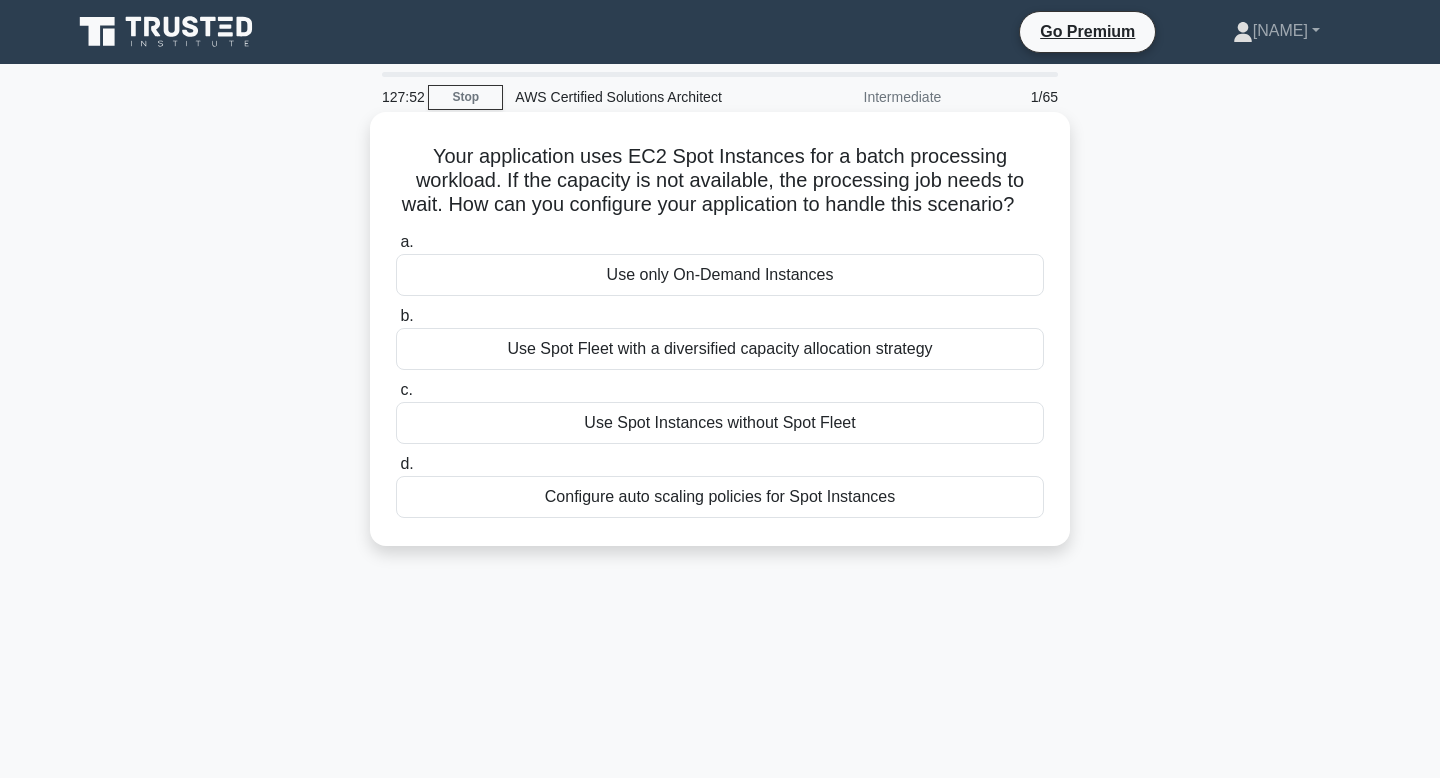 click on "a.
Use only On-Demand Instances" at bounding box center (720, 263) 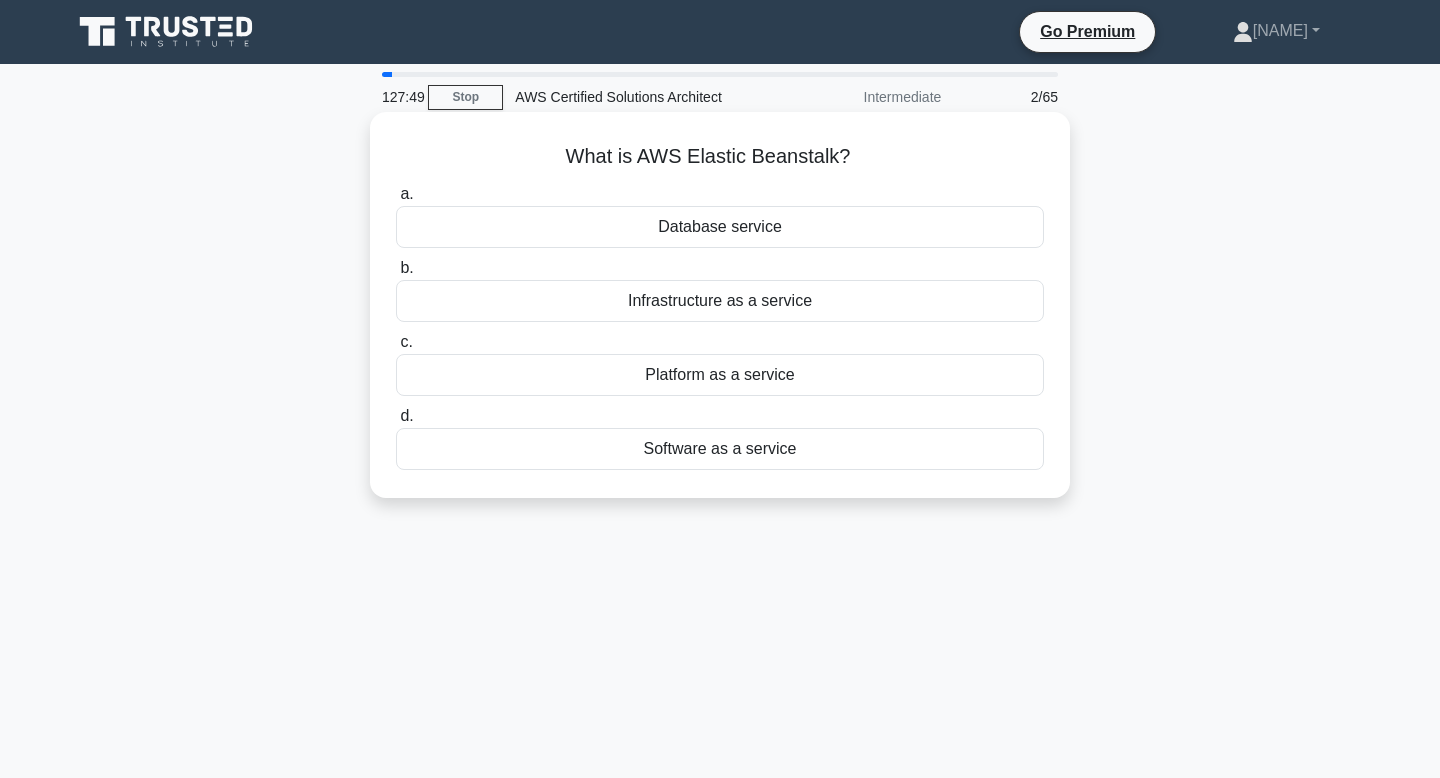 click on "What is AWS Elastic Beanstalk?
.spinner_0XTQ{transform-origin:center;animation:spinner_y6GP .75s linear infinite}@keyframes spinner_y6GP{100%{transform:rotate(360deg)}}
a.
Database service
b.
c. d." at bounding box center [720, 305] 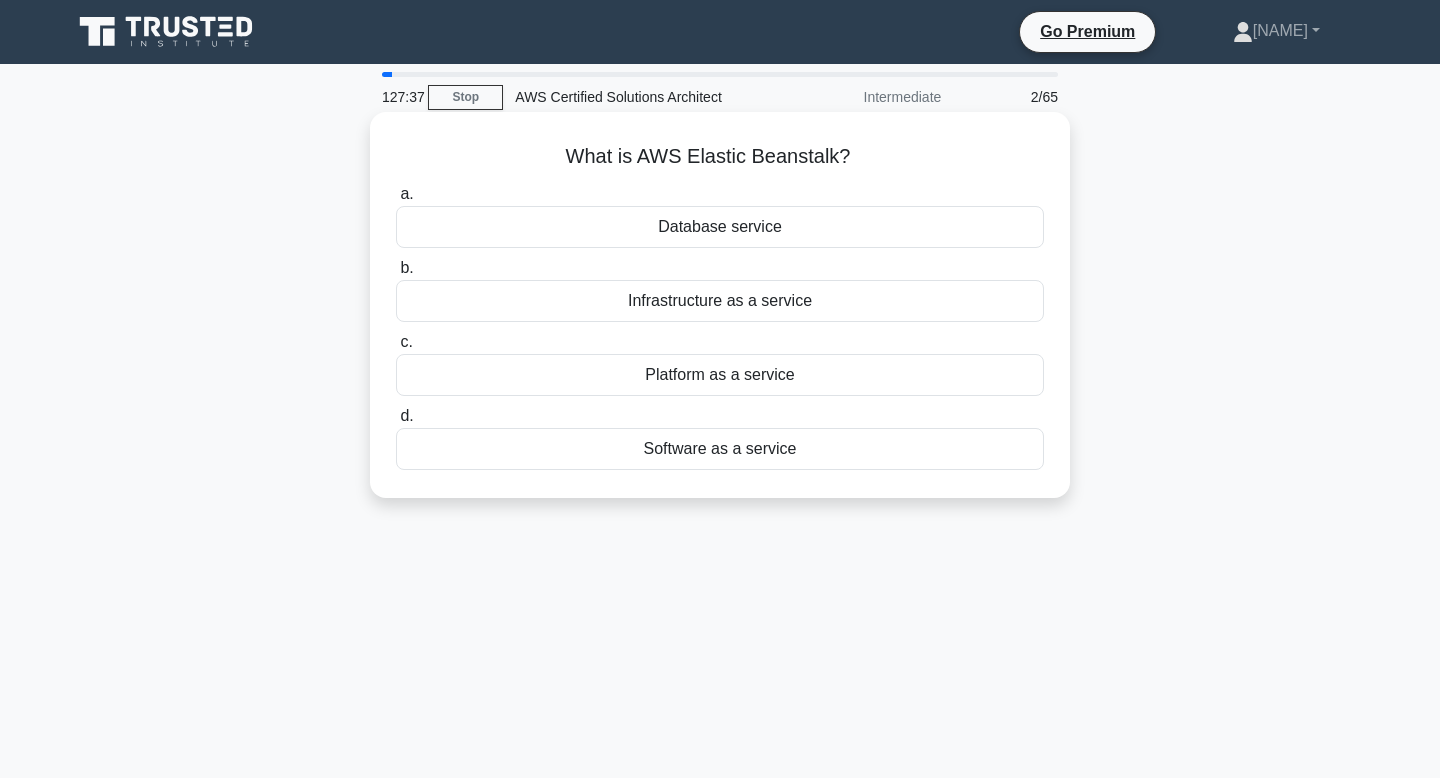 click on "What is AWS Elastic Beanstalk?
.spinner_0XTQ{transform-origin:center;animation:spinner_y6GP .75s linear infinite}@keyframes spinner_y6GP{100%{transform:rotate(360deg)}}" at bounding box center [720, 157] 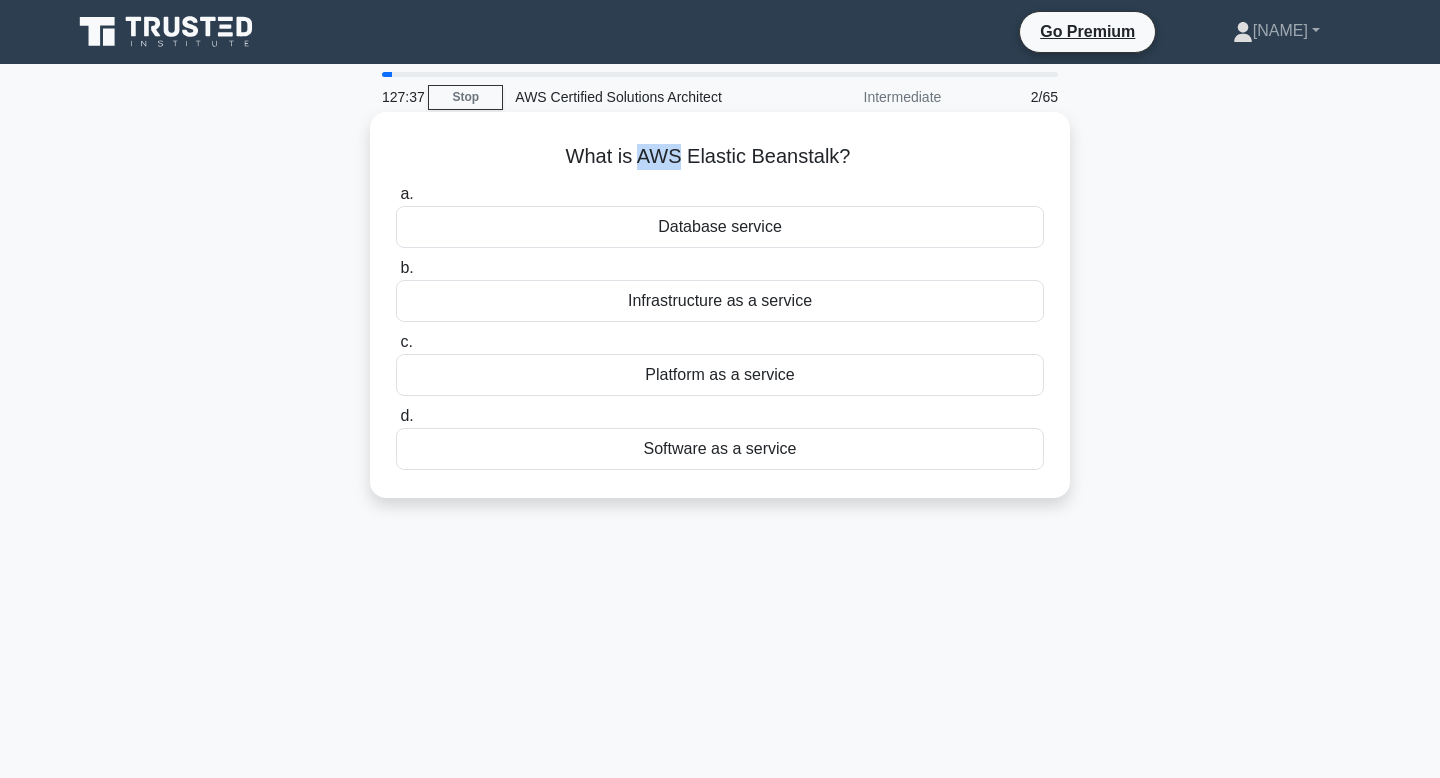 click on "What is AWS Elastic Beanstalk?
.spinner_0XTQ{transform-origin:center;animation:spinner_y6GP .75s linear infinite}@keyframes spinner_y6GP{100%{transform:rotate(360deg)}}" at bounding box center (720, 157) 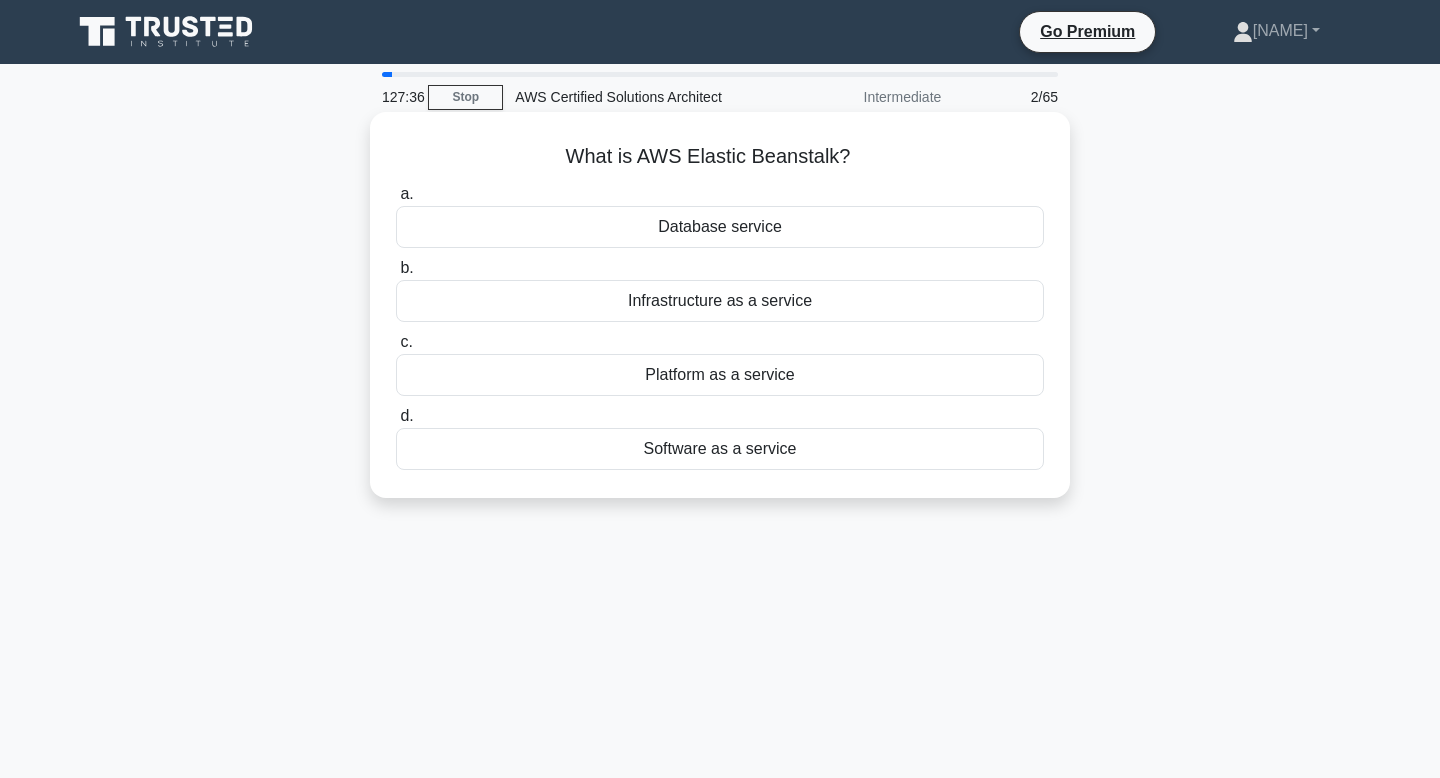 click on "What is AWS Elastic Beanstalk?
.spinner_0XTQ{transform-origin:center;animation:spinner_y6GP .75s linear infinite}@keyframes spinner_y6GP{100%{transform:rotate(360deg)}}" at bounding box center [720, 157] 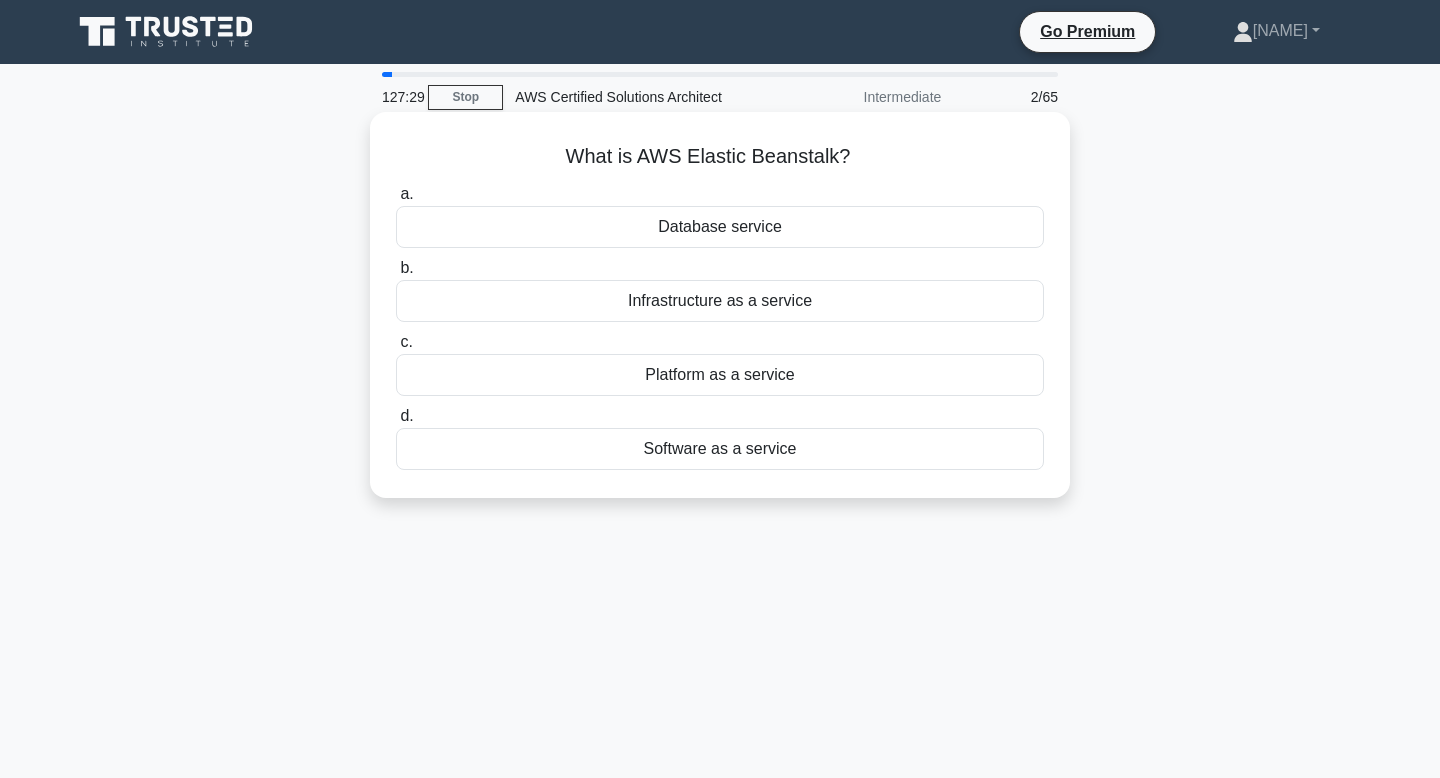 click on "Infrastructure as a service" at bounding box center [720, 301] 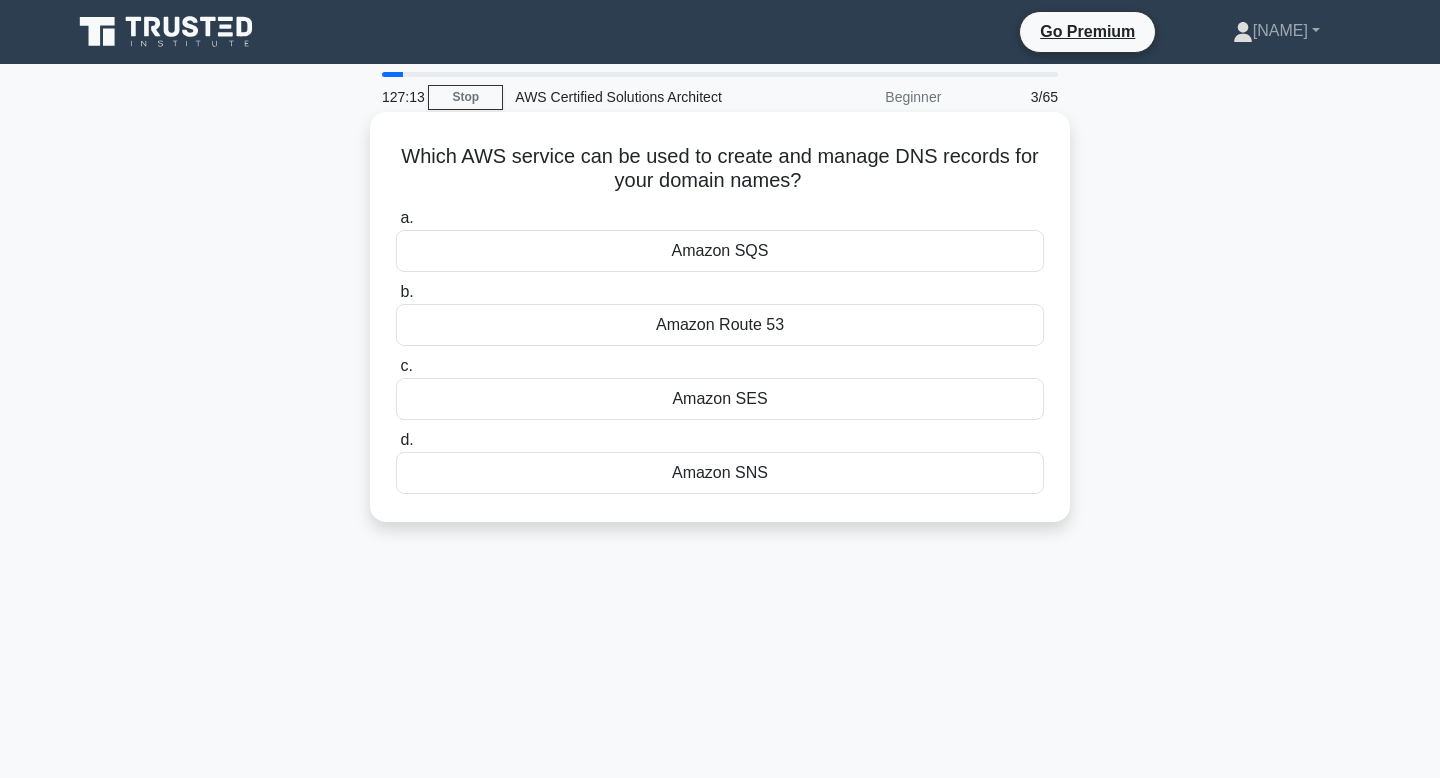 click on "Amazon Route 53" at bounding box center (720, 325) 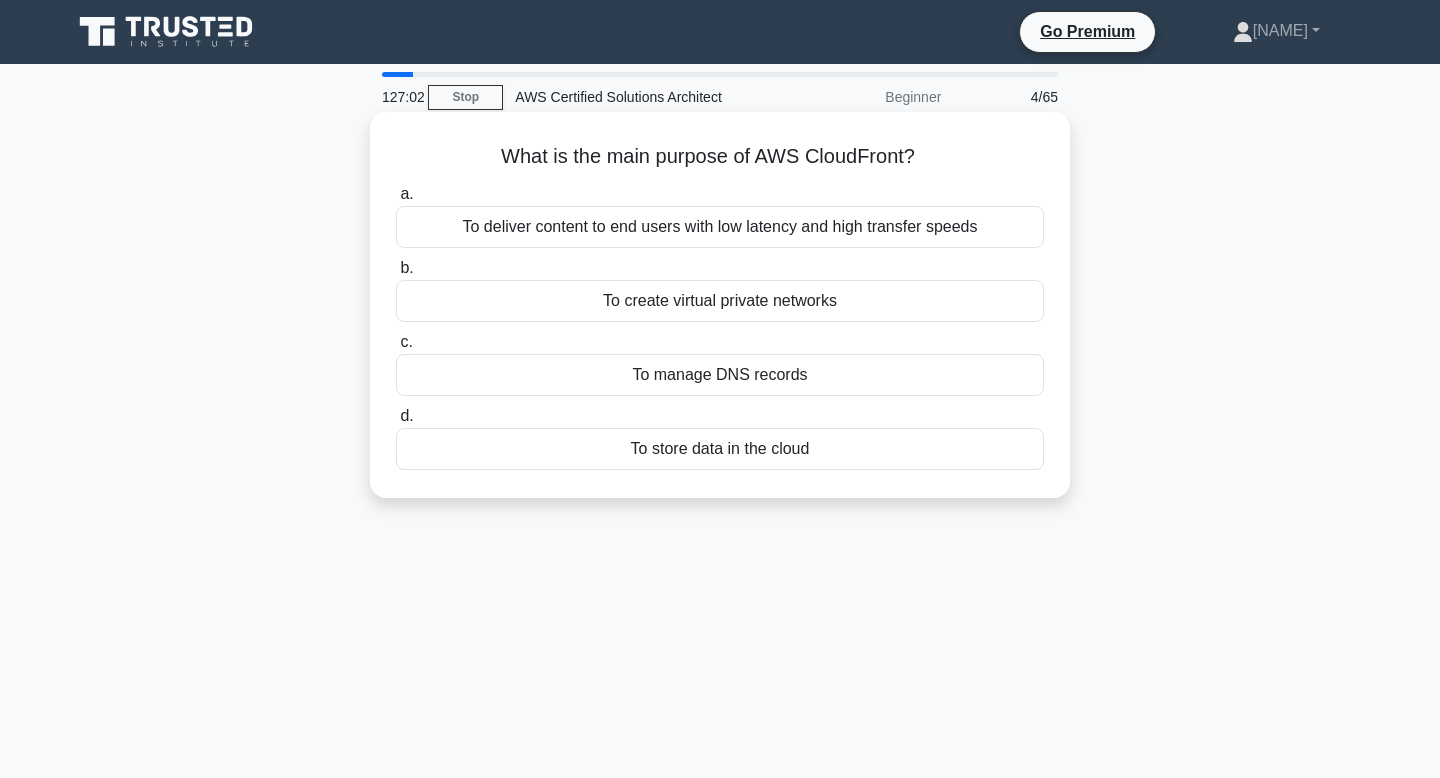 click on "To deliver content to end users with low latency and high transfer speeds" at bounding box center (720, 227) 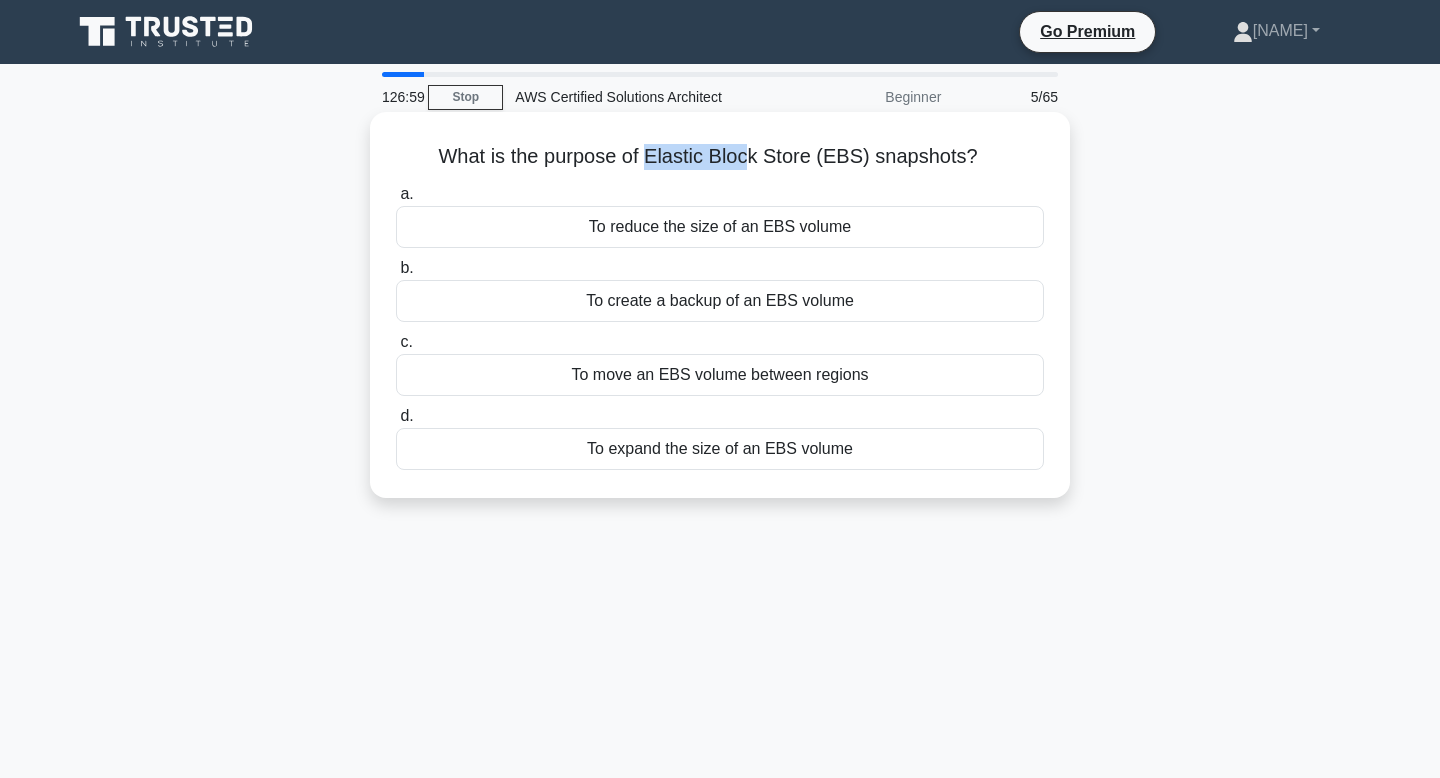 drag, startPoint x: 648, startPoint y: 158, endPoint x: 746, endPoint y: 159, distance: 98.005104 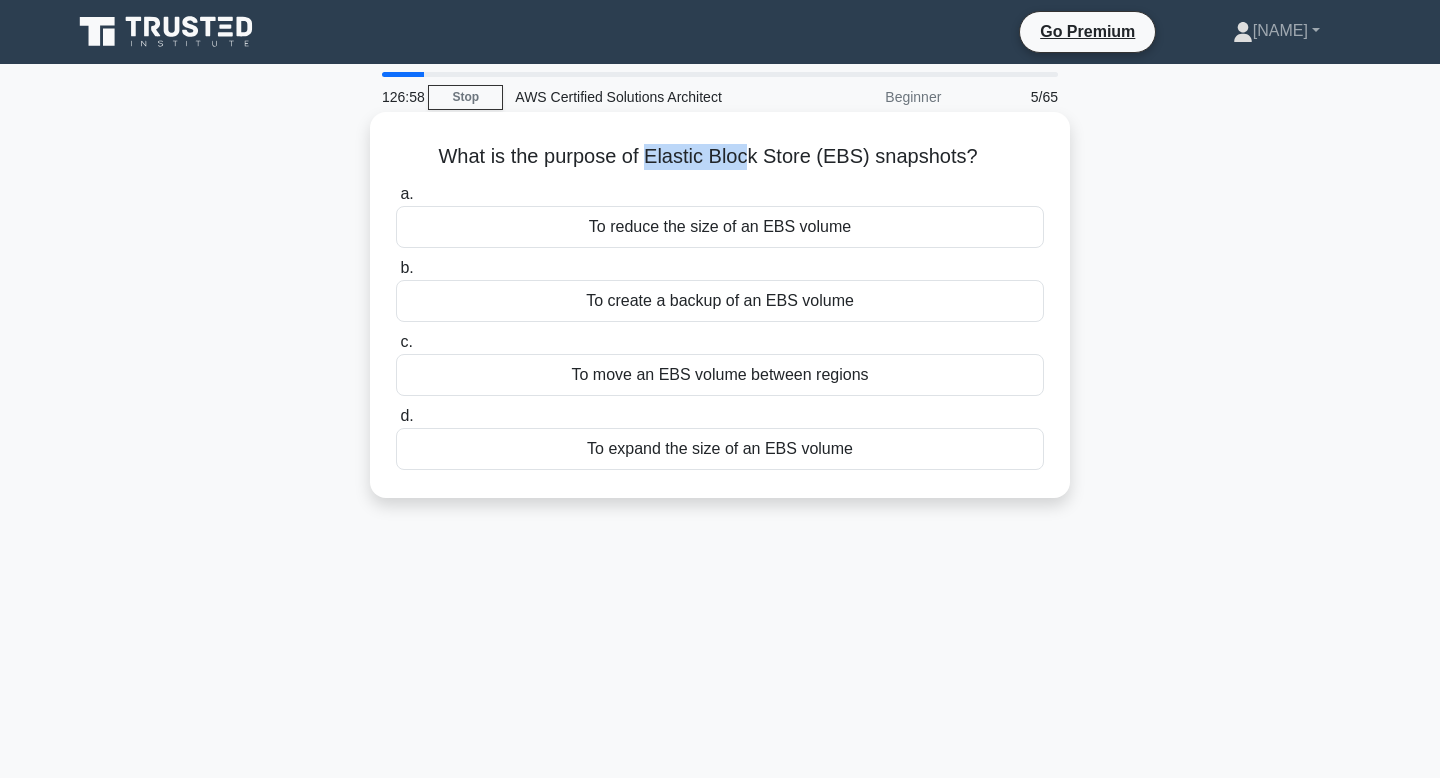click on "What is the purpose of Elastic Block Store (EBS) snapshots?
.spinner_0XTQ{transform-origin:center;animation:spinner_y6GP .75s linear infinite}@keyframes spinner_y6GP{100%{transform:rotate(360deg)}}" at bounding box center [720, 157] 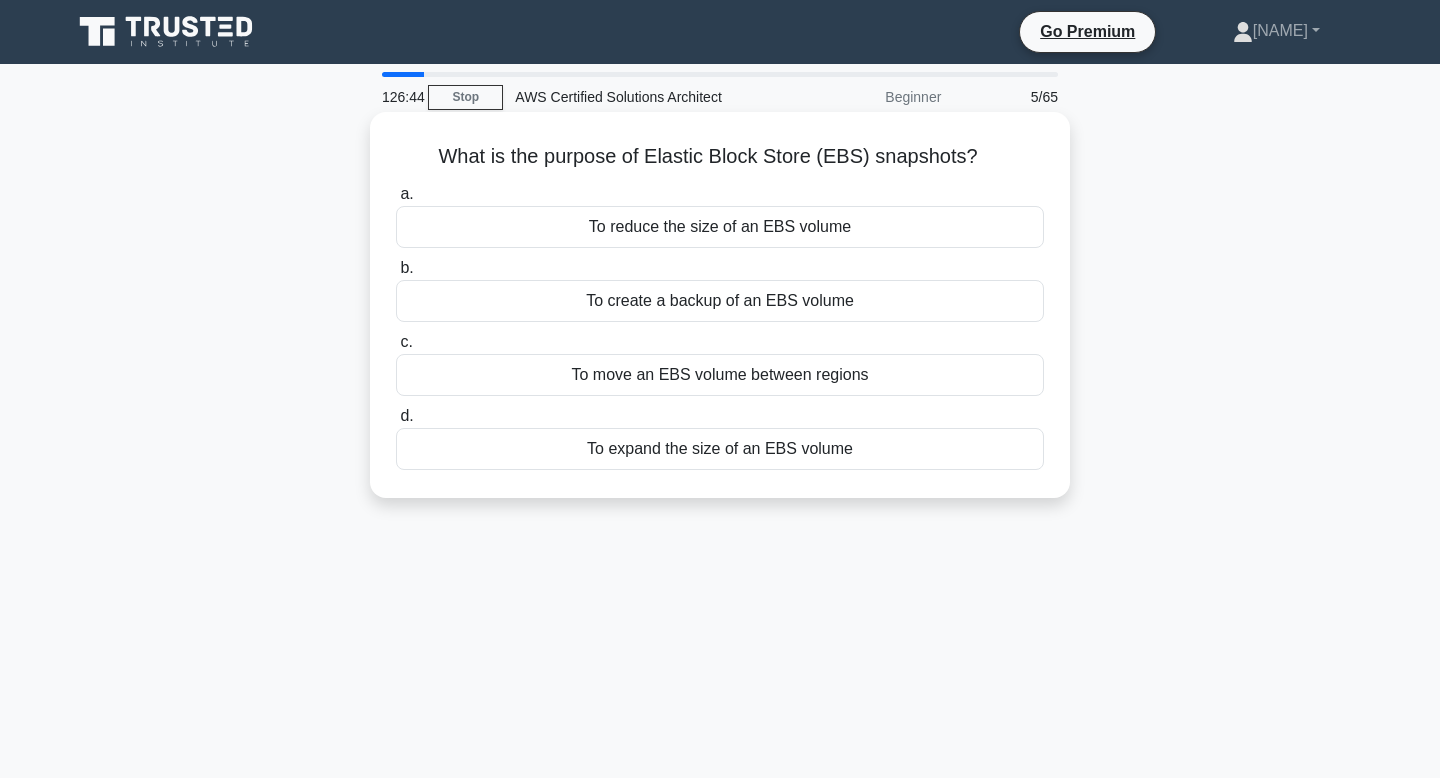 click on "To create a backup of an EBS volume" at bounding box center (720, 301) 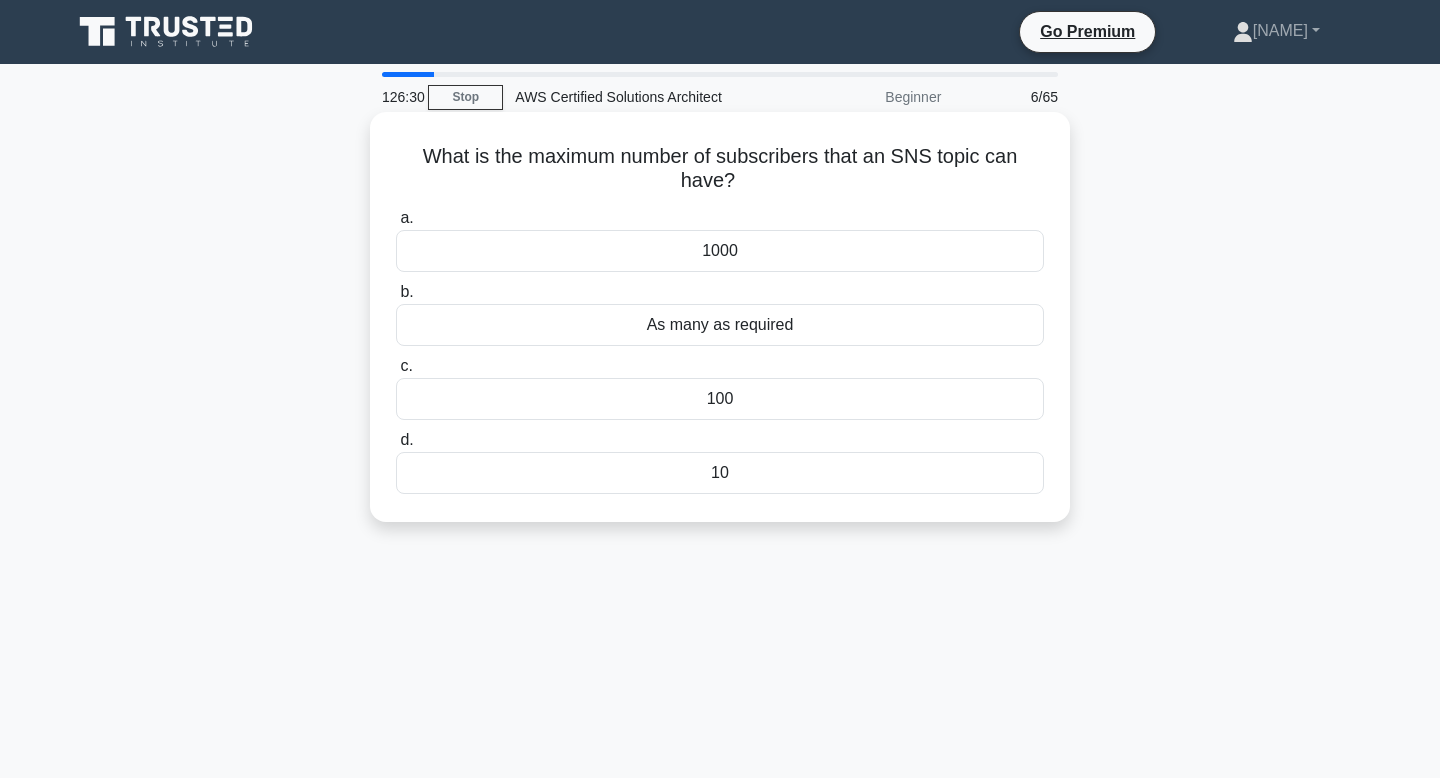 click on "As many as required" at bounding box center [720, 325] 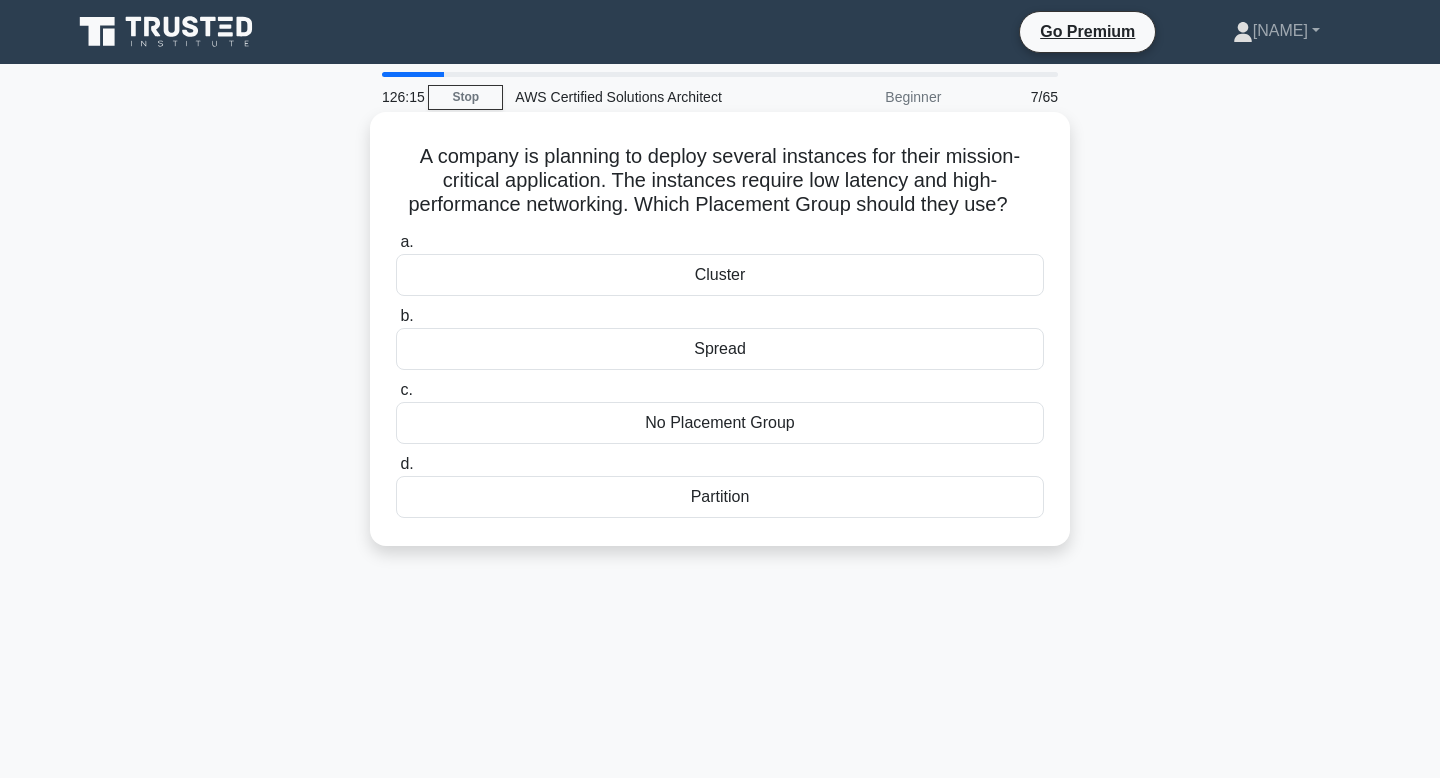 click on "A company is planning to deploy several instances for their mission-critical application. The instances require low latency and high-performance networking. Which Placement Group should they use?
.spinner_0XTQ{transform-origin:center;animation:spinner_y6GP .75s linear infinite}@keyframes spinner_y6GP{100%{transform:rotate(360deg)}}" at bounding box center (720, 181) 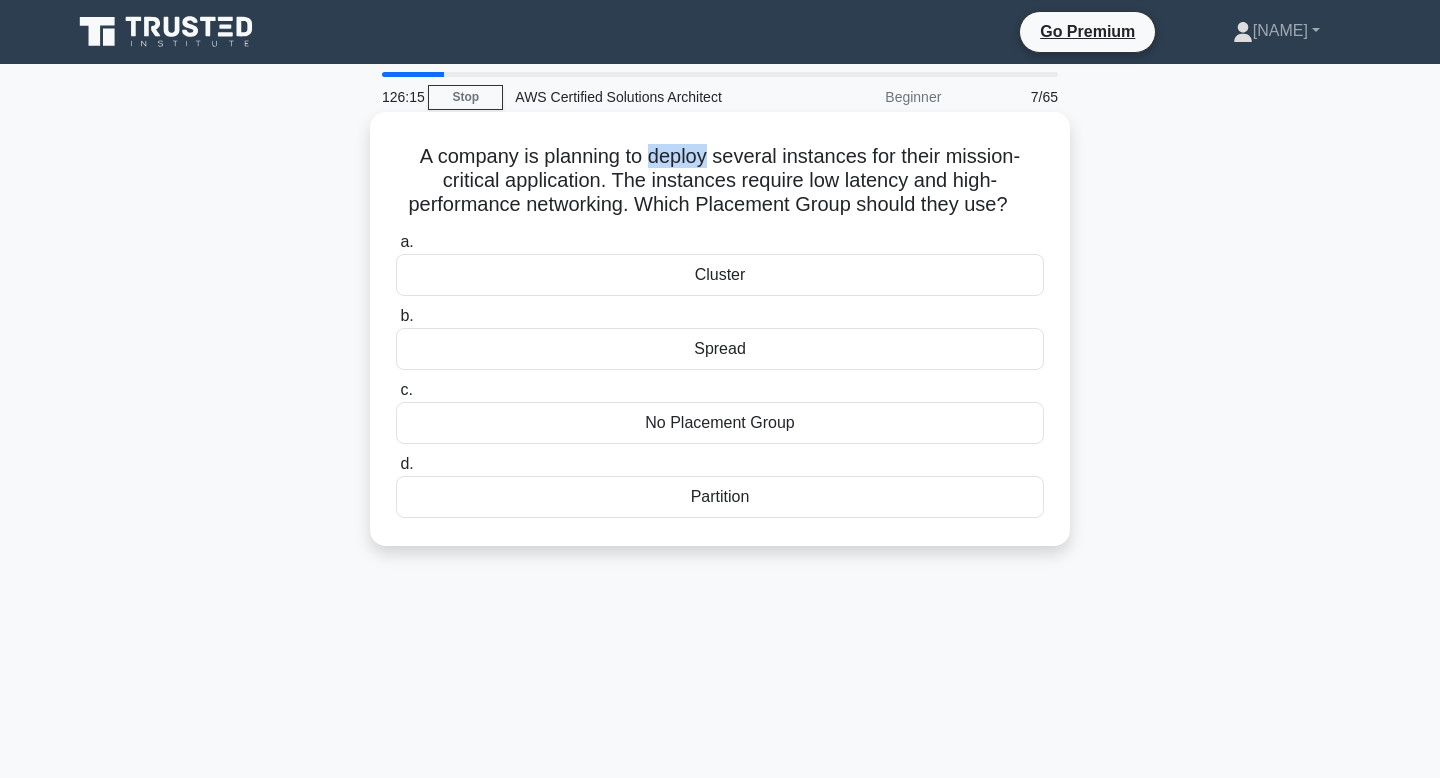 click on "A company is planning to deploy several instances for their mission-critical application. The instances require low latency and high-performance networking. Which Placement Group should they use?
.spinner_0XTQ{transform-origin:center;animation:spinner_y6GP .75s linear infinite}@keyframes spinner_y6GP{100%{transform:rotate(360deg)}}" at bounding box center (720, 181) 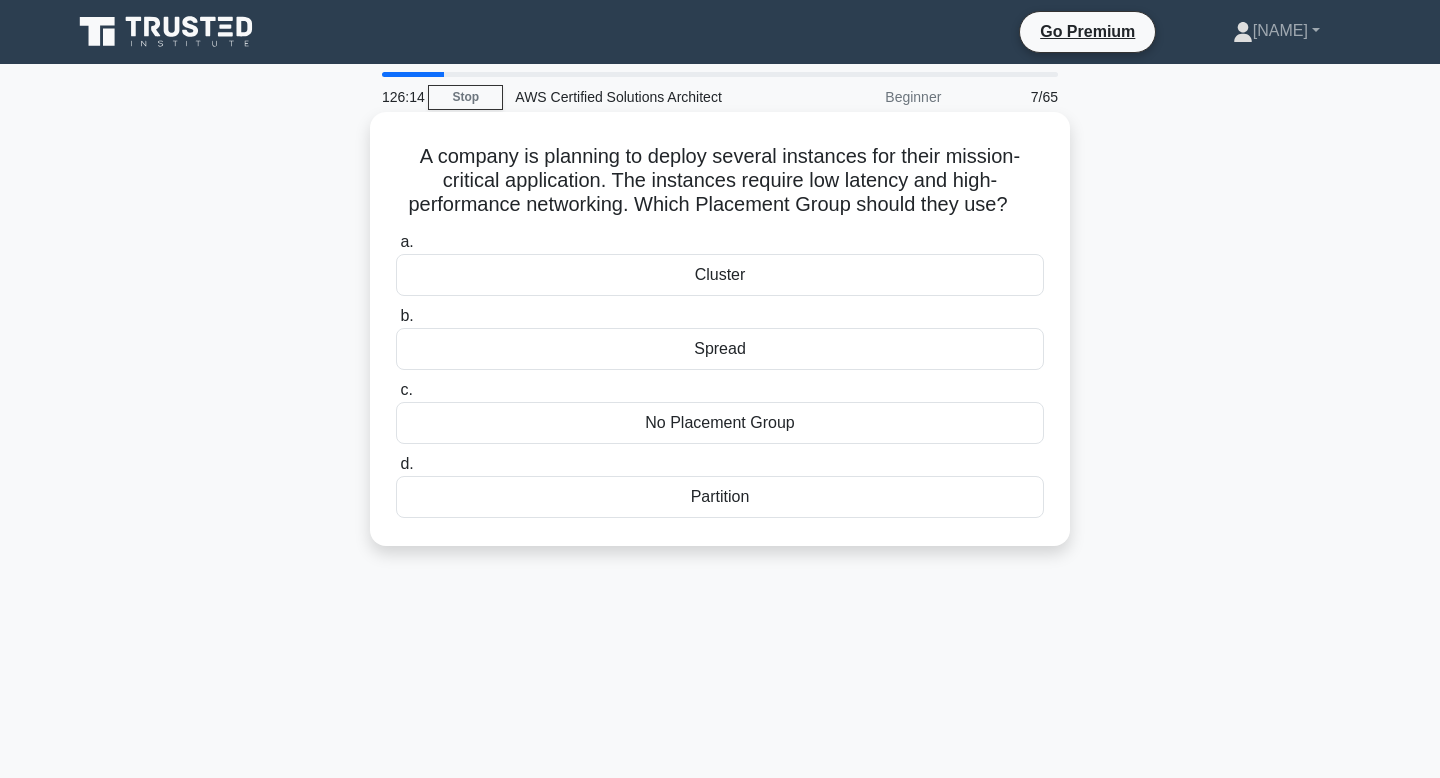 click on "A company is planning to deploy several instances for their mission-critical application. The instances require low latency and high-performance networking. Which Placement Group should they use?
.spinner_0XTQ{transform-origin:center;animation:spinner_y6GP .75s linear infinite}@keyframes spinner_y6GP{100%{transform:rotate(360deg)}}" at bounding box center [720, 181] 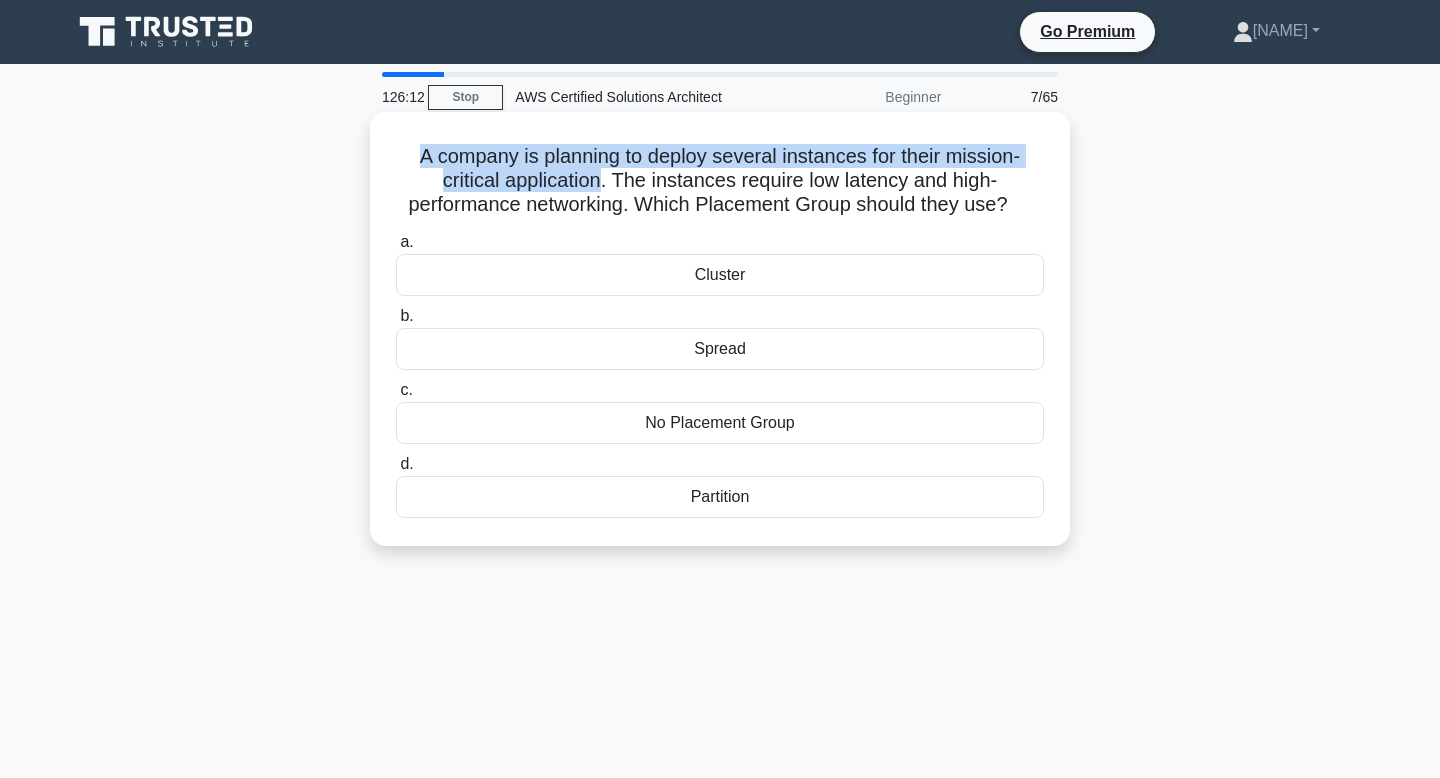 drag, startPoint x: 598, startPoint y: 180, endPoint x: 420, endPoint y: 152, distance: 180.1888 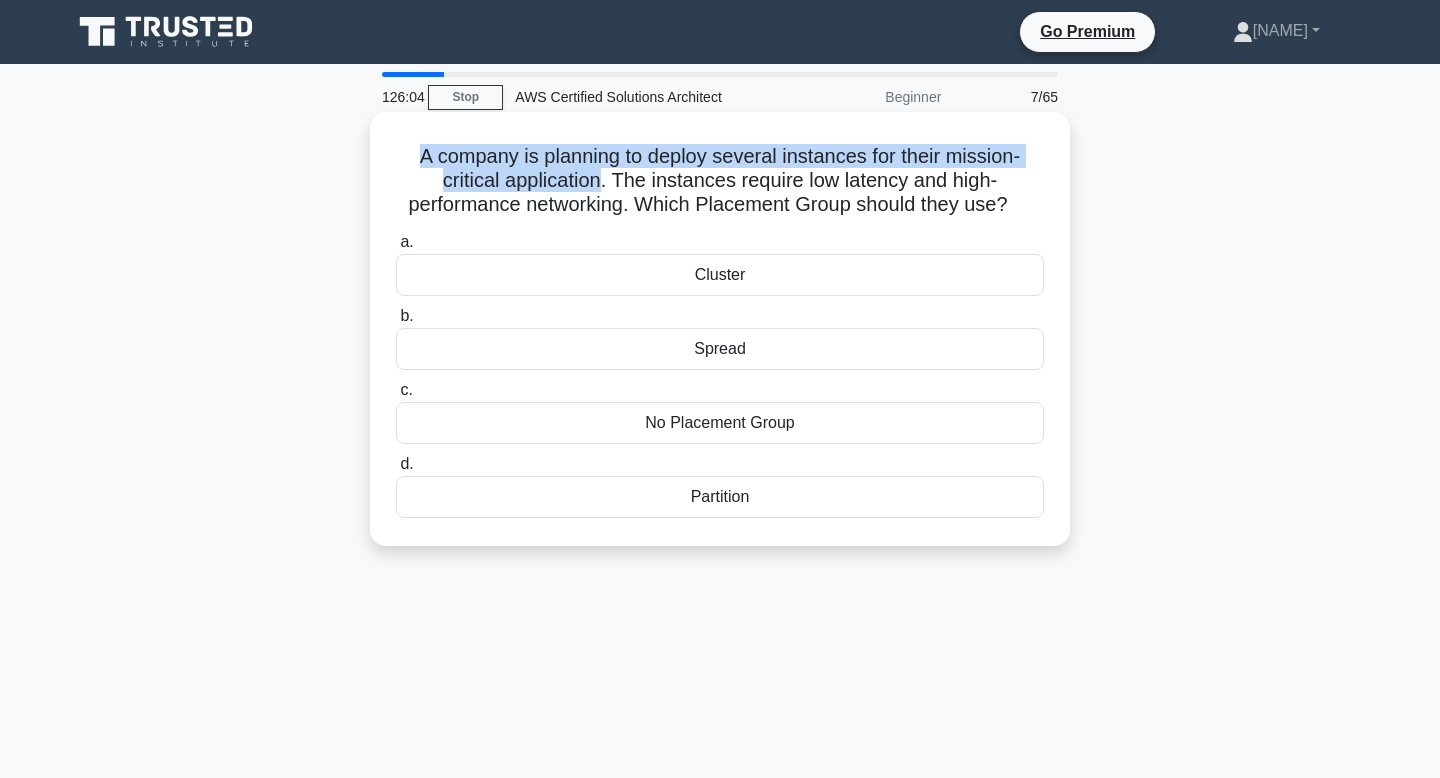 click on "A company is planning to deploy several instances for their mission-critical application. The instances require low latency and high-performance networking. Which Placement Group should they use?
.spinner_0XTQ{transform-origin:center;animation:spinner_y6GP .75s linear infinite}@keyframes spinner_y6GP{100%{transform:rotate(360deg)}}" at bounding box center [720, 181] 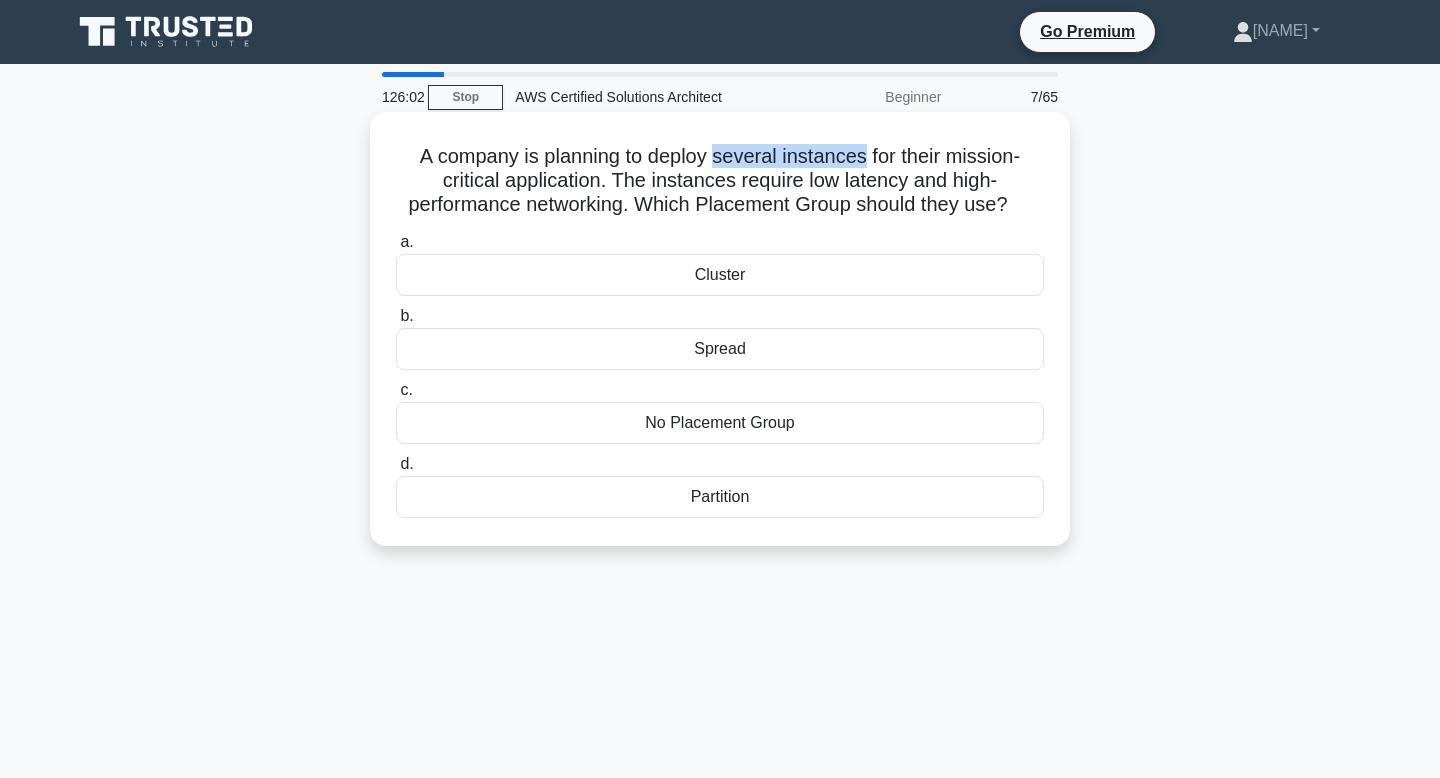 drag, startPoint x: 715, startPoint y: 157, endPoint x: 862, endPoint y: 160, distance: 147.03061 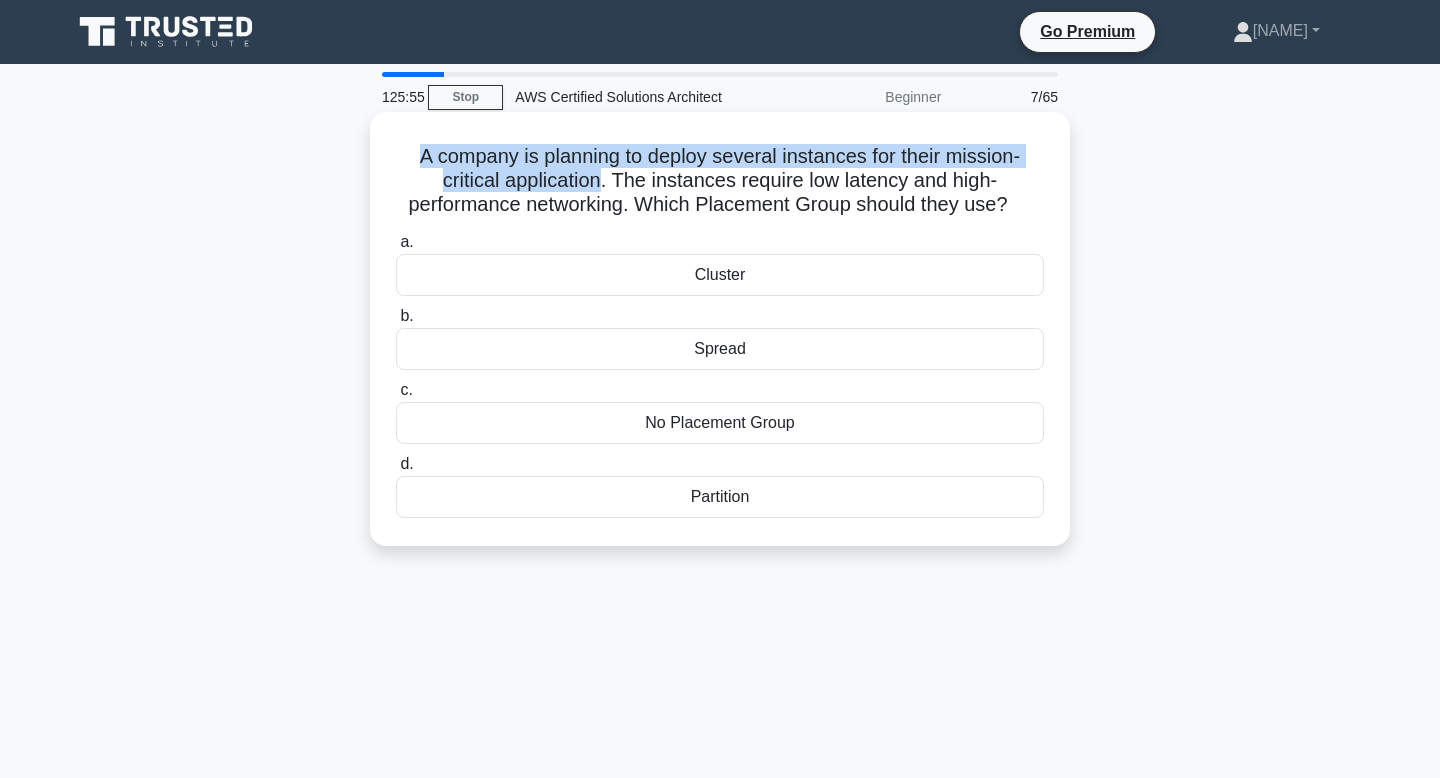 drag, startPoint x: 600, startPoint y: 187, endPoint x: 409, endPoint y: 155, distance: 193.66208 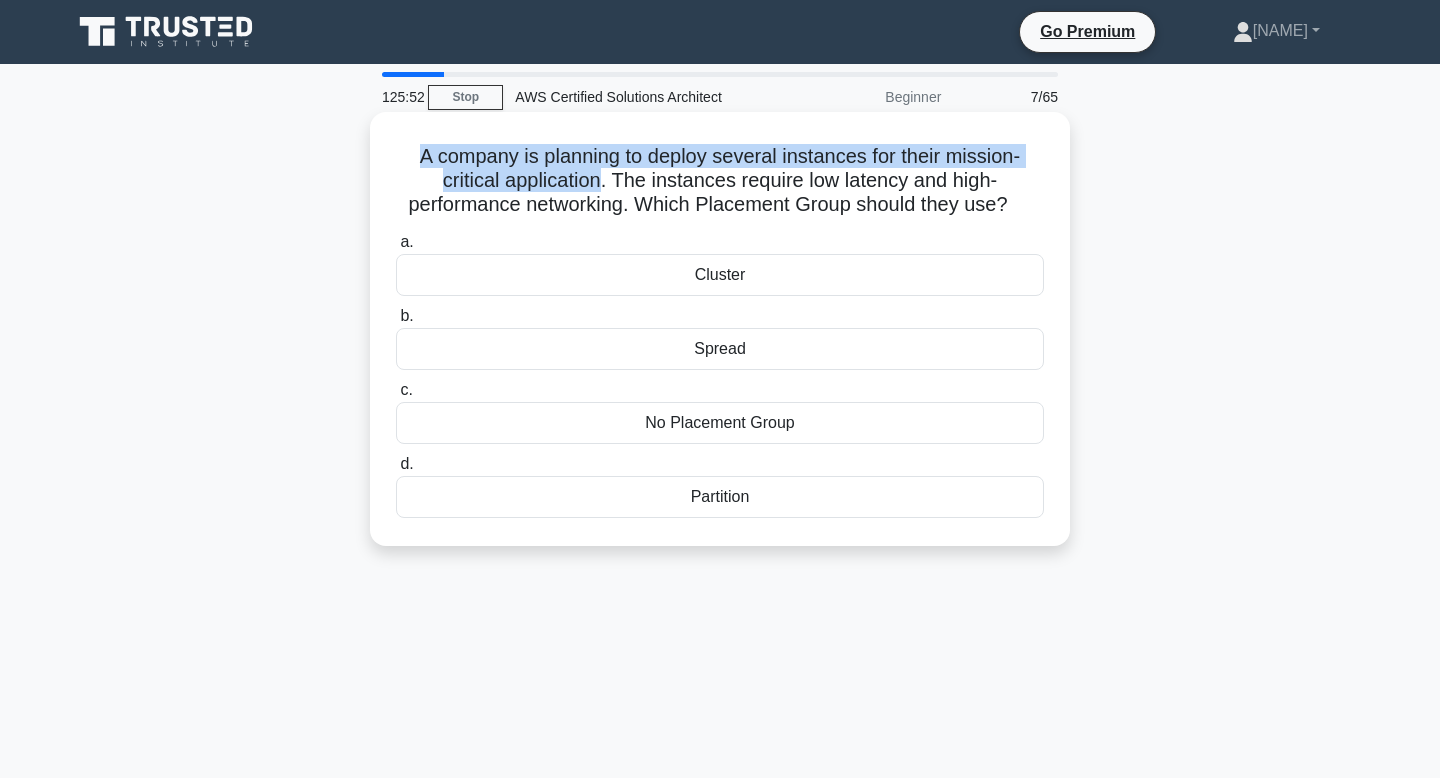 click on "A company is planning to deploy several instances for their mission-critical application. The instances require low latency and high-performance networking. Which Placement Group should they use?
.spinner_0XTQ{transform-origin:center;animation:spinner_y6GP .75s linear infinite}@keyframes spinner_y6GP{100%{transform:rotate(360deg)}}" at bounding box center (720, 181) 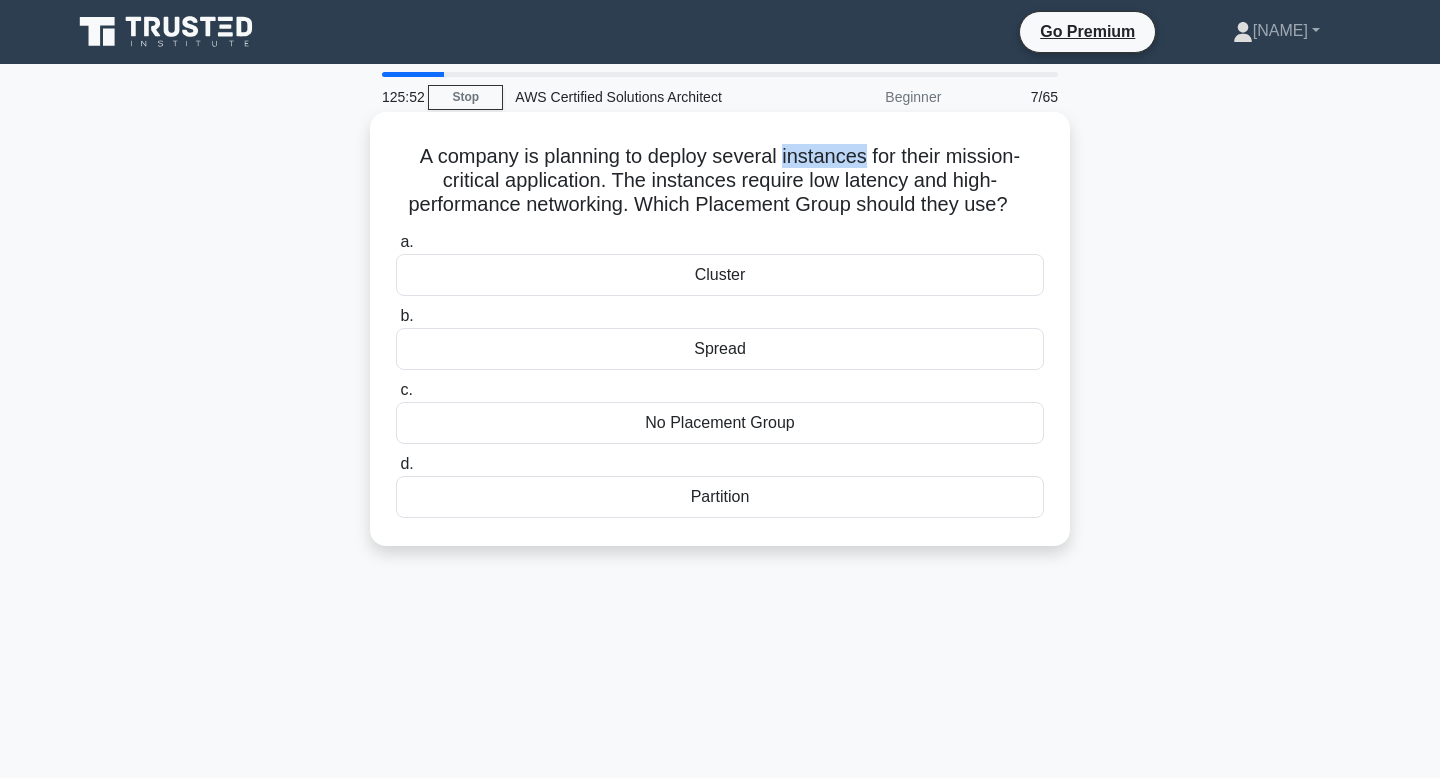 click on "A company is planning to deploy several instances for their mission-critical application. The instances require low latency and high-performance networking. Which Placement Group should they use?
.spinner_0XTQ{transform-origin:center;animation:spinner_y6GP .75s linear infinite}@keyframes spinner_y6GP{100%{transform:rotate(360deg)}}" at bounding box center (720, 181) 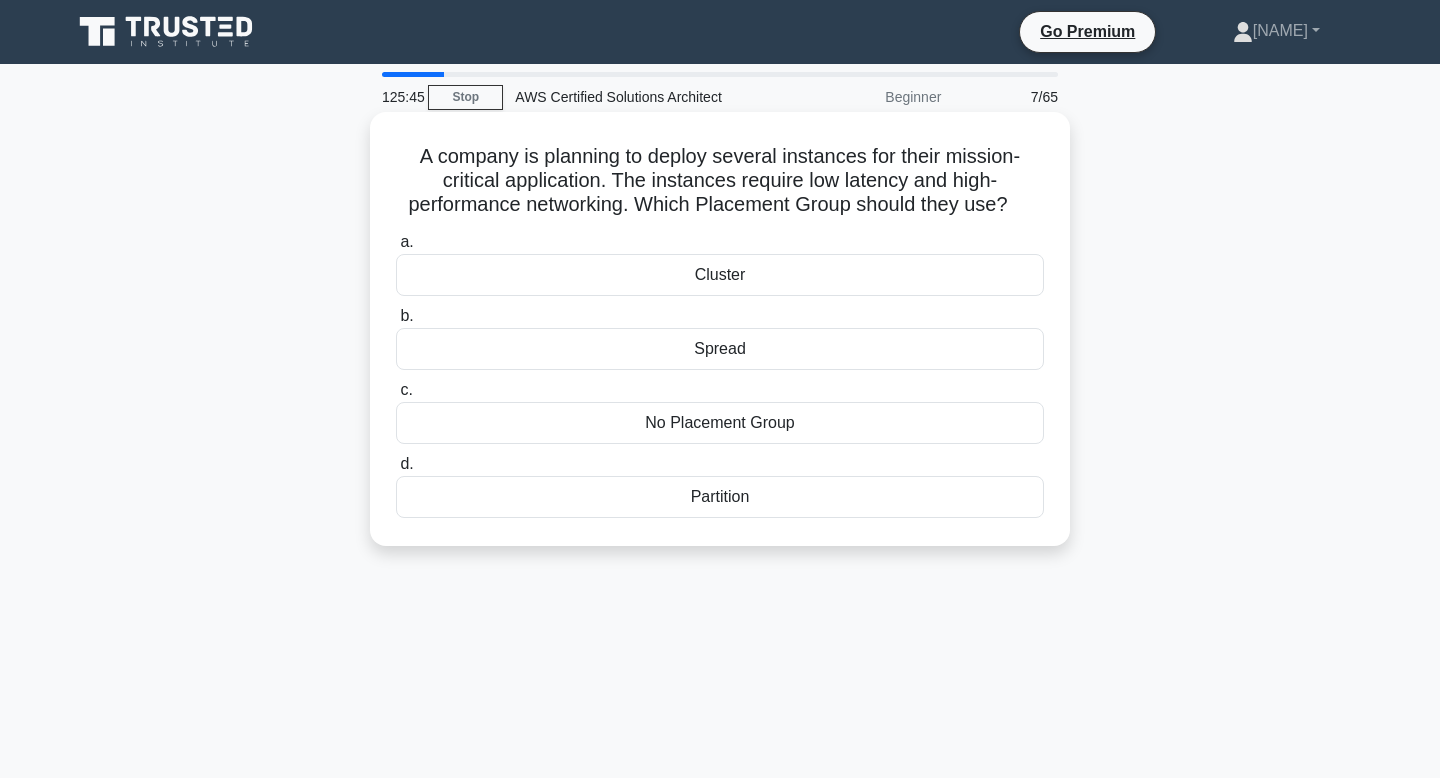 click on "A company is planning to deploy several instances for their mission-critical application. The instances require low latency and high-performance networking. Which Placement Group should they use?
.spinner_0XTQ{transform-origin:center;animation:spinner_y6GP .75s linear infinite}@keyframes spinner_y6GP{100%{transform:rotate(360deg)}}" at bounding box center (720, 181) 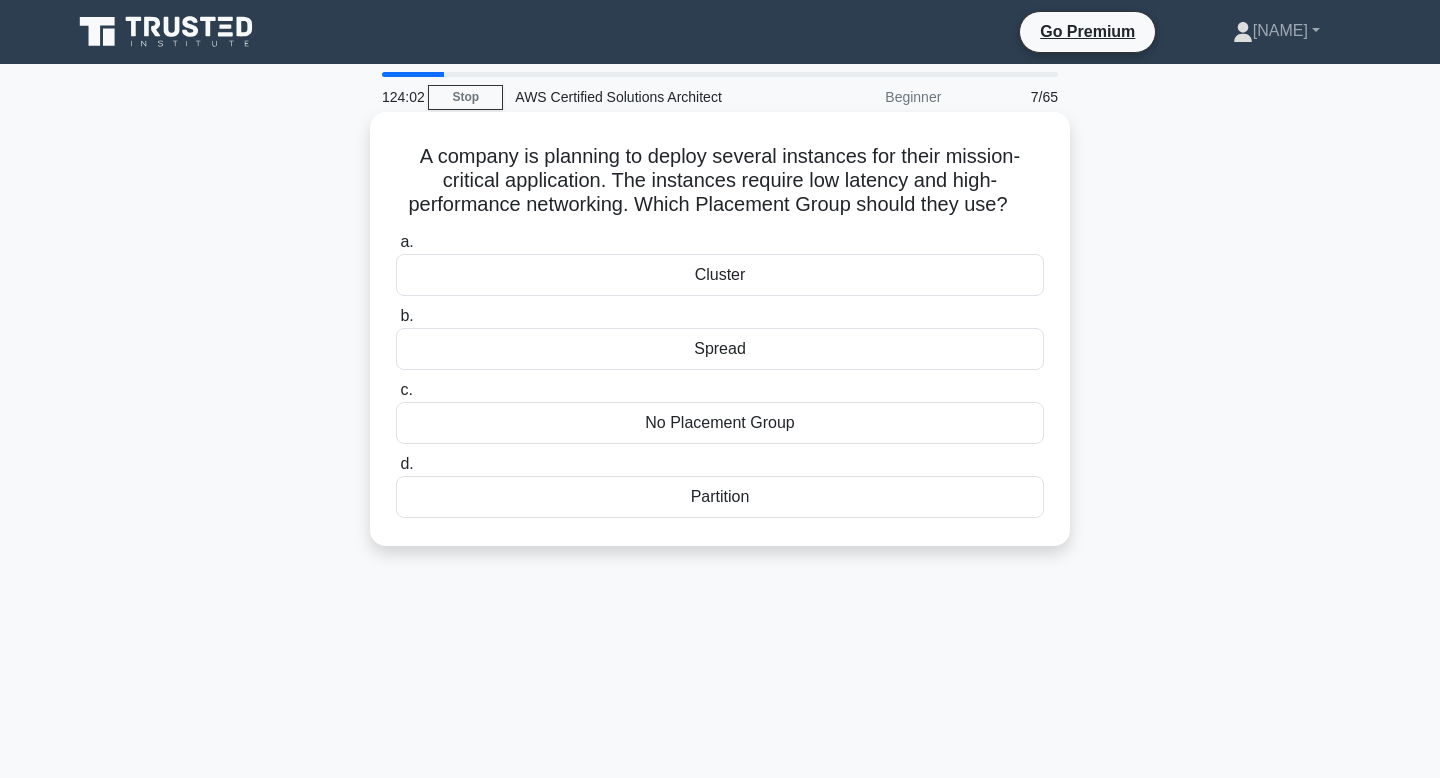 click on "Cluster" at bounding box center [720, 275] 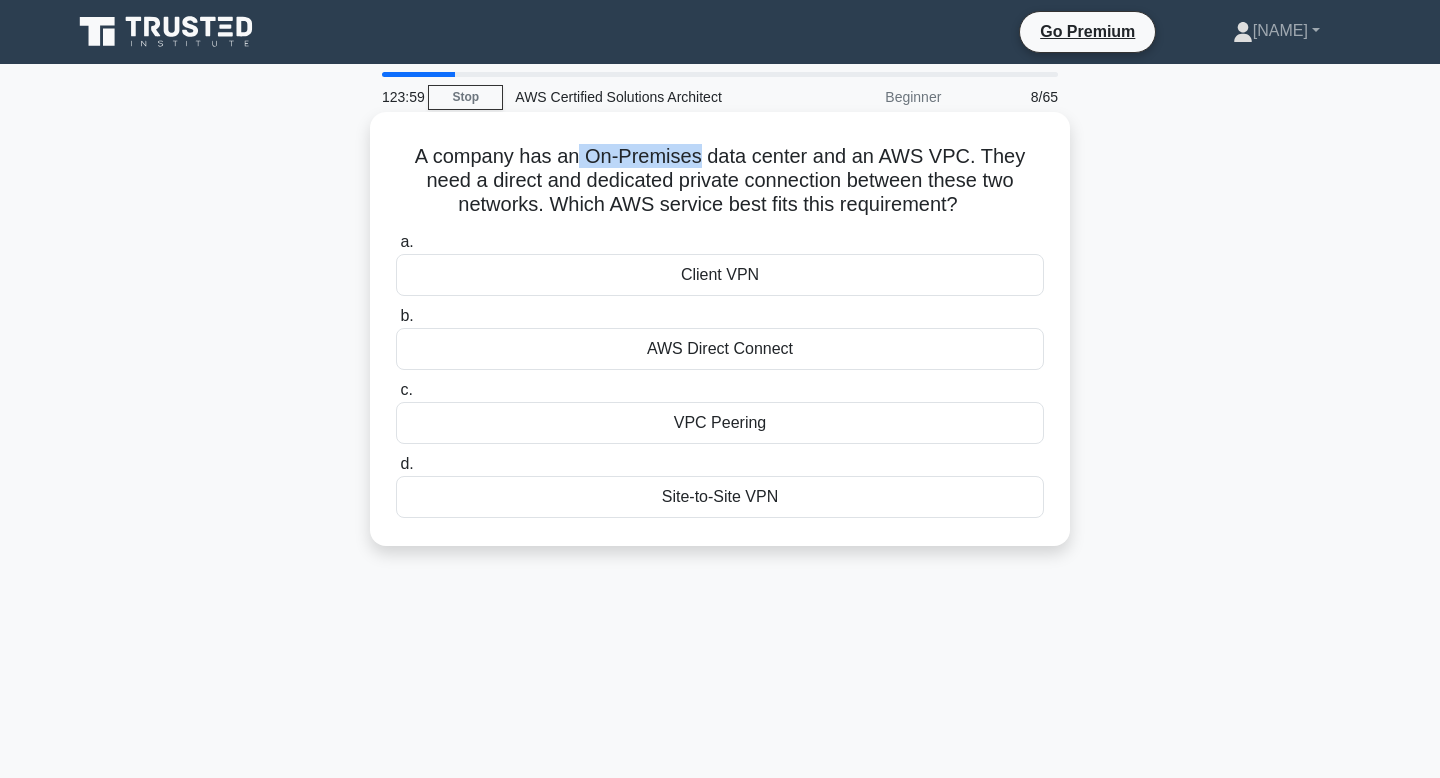 drag, startPoint x: 561, startPoint y: 157, endPoint x: 677, endPoint y: 161, distance: 116.06895 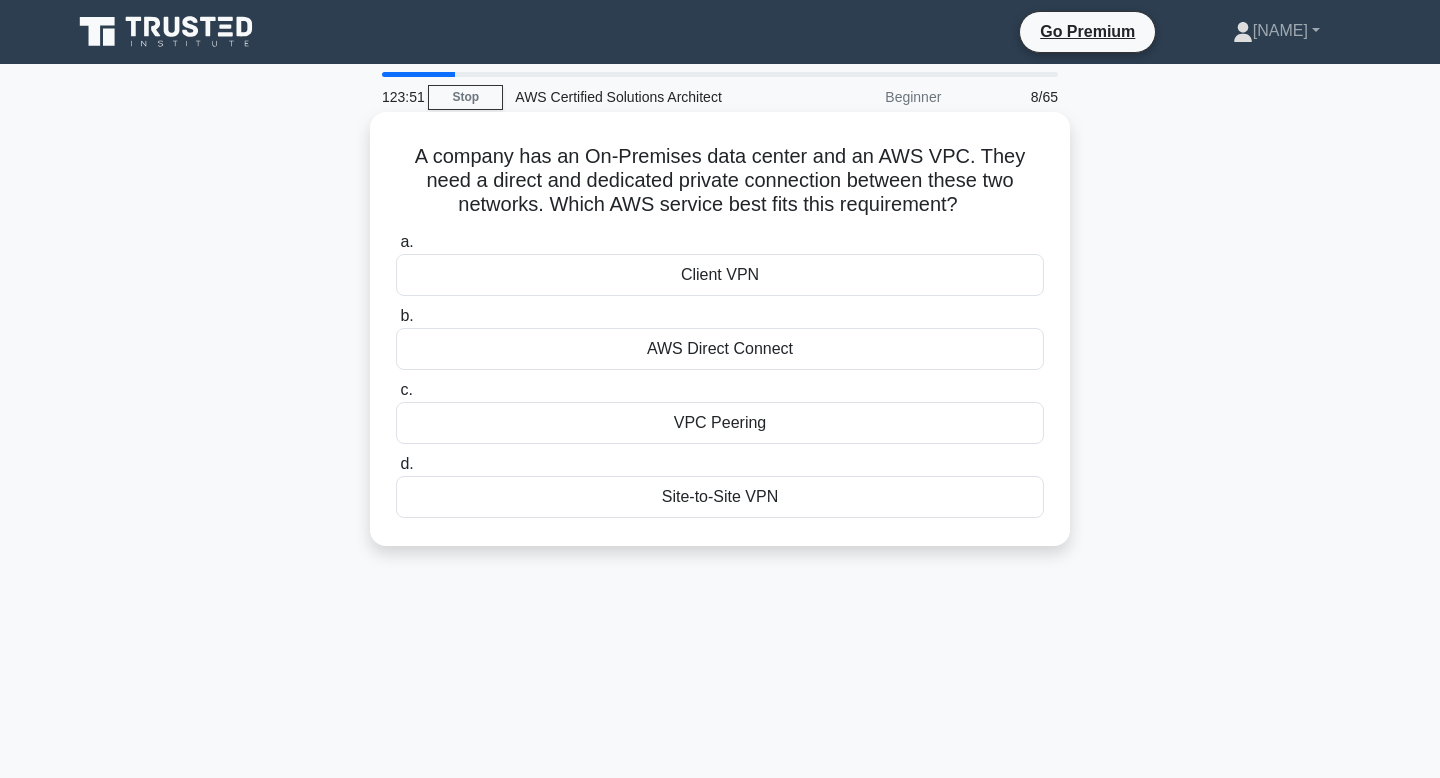 click on "A company has an On-Premises data center and an AWS VPC. They need a direct and dedicated private connection between these two networks. Which AWS service best fits this requirement?
.spinner_0XTQ{transform-origin:center;animation:spinner_y6GP .75s linear infinite}@keyframes spinner_y6GP{100%{transform:rotate(360deg)}}" at bounding box center (720, 181) 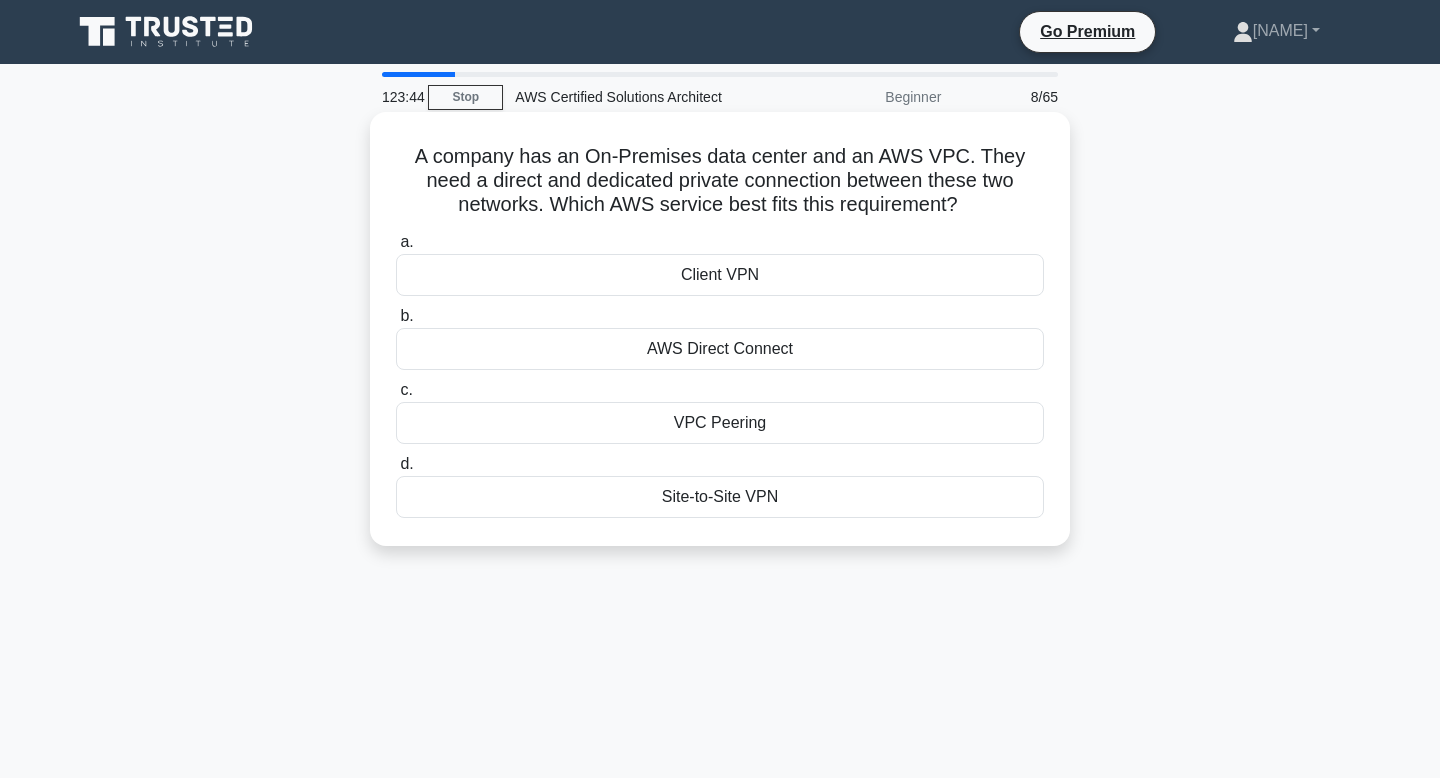click on "AWS Direct Connect" at bounding box center (720, 349) 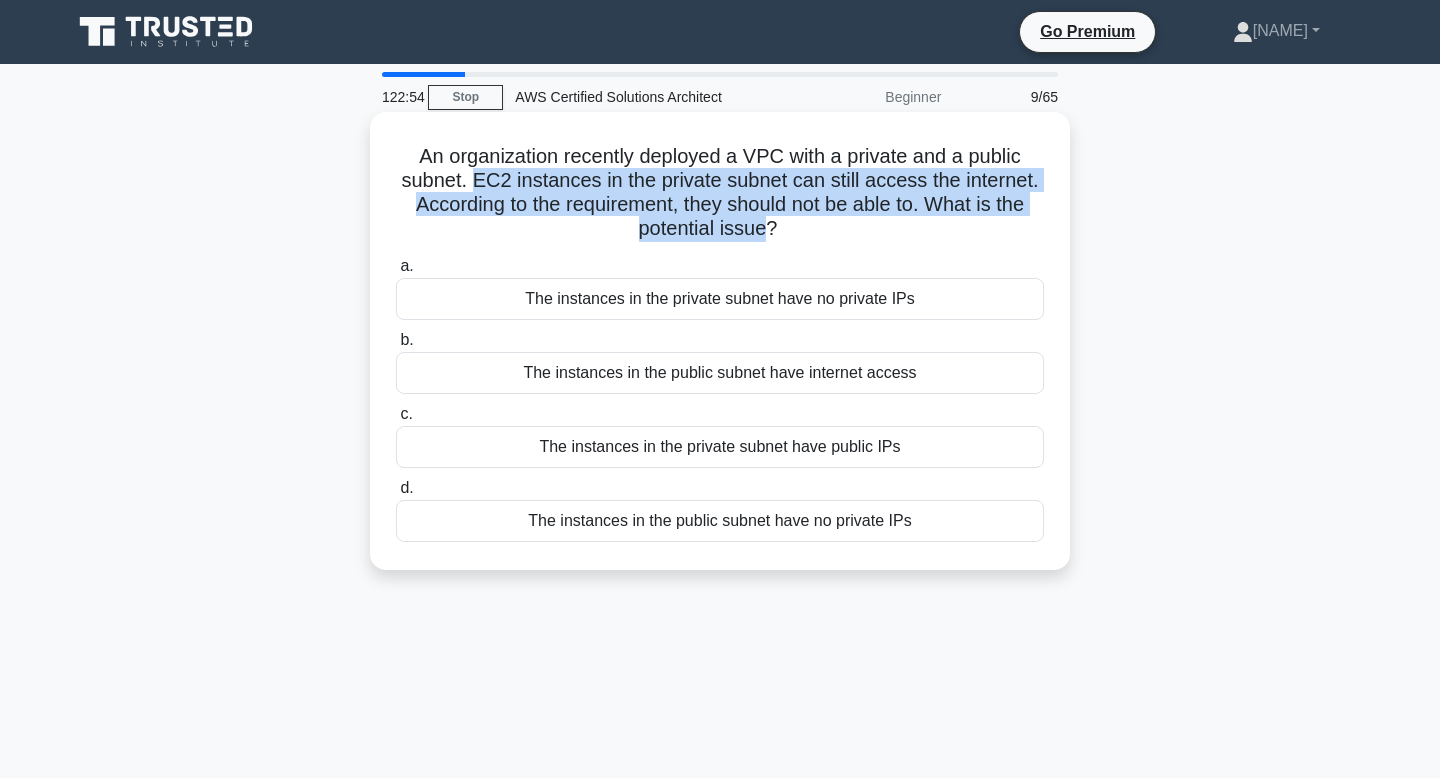 drag, startPoint x: 762, startPoint y: 233, endPoint x: 477, endPoint y: 182, distance: 289.5272 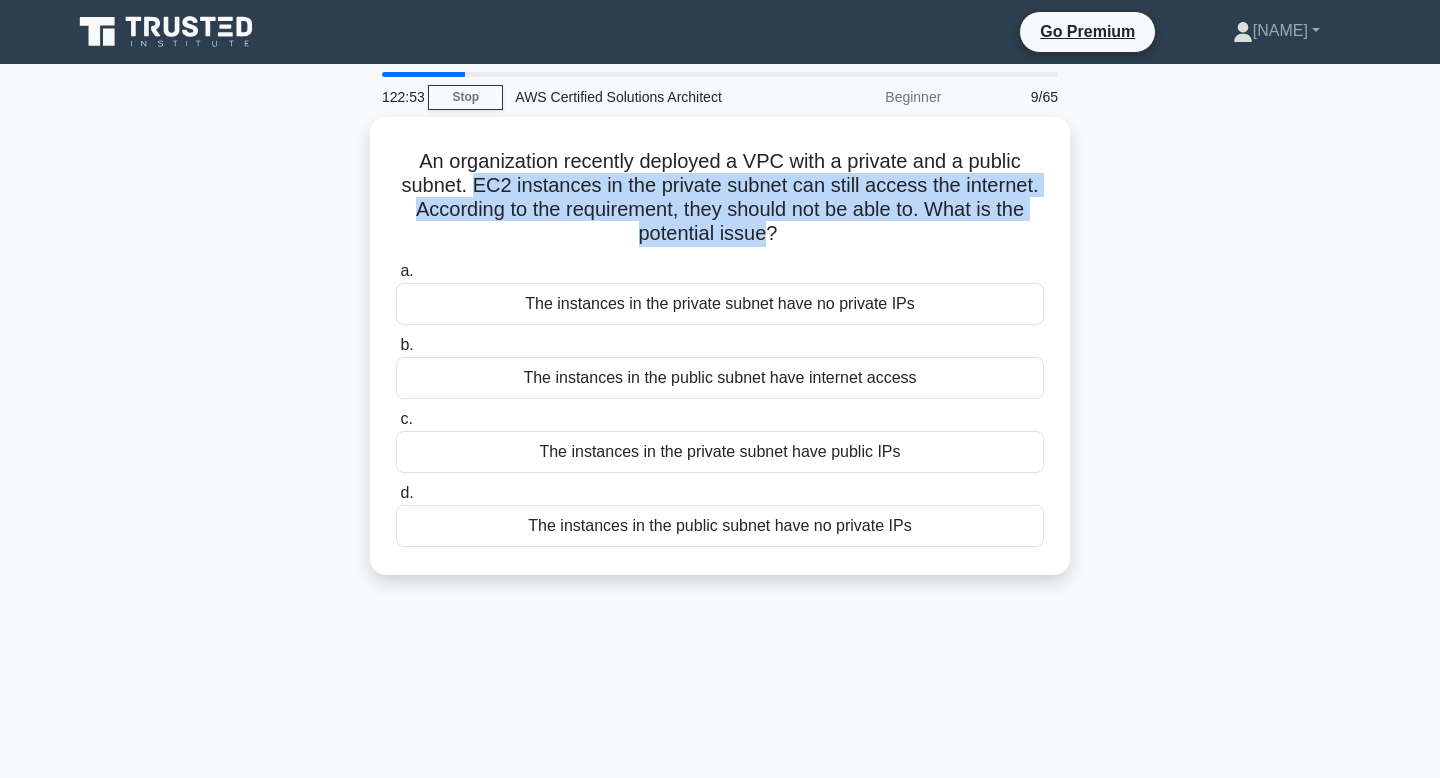 click at bounding box center [464, 140] 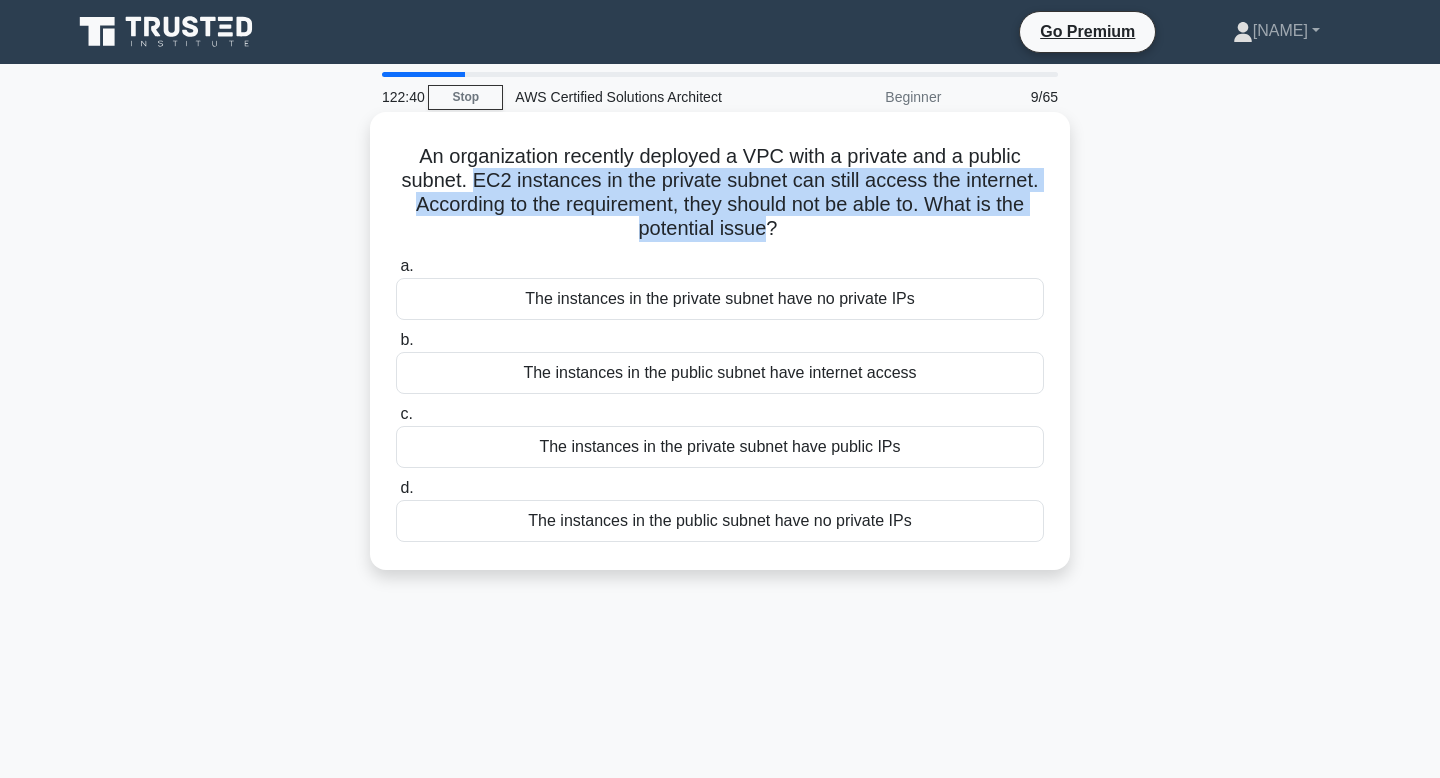 click on "An organization recently deployed a VPC with a private and a public subnet. EC2 instances in the private subnet can still access the internet. According to the requirement, they should not be able to. What is the potential issue?
.spinner_0XTQ{transform-origin:center;animation:spinner_y6GP .75s linear infinite}@keyframes spinner_y6GP{100%{transform:rotate(360deg)}}" at bounding box center (720, 193) 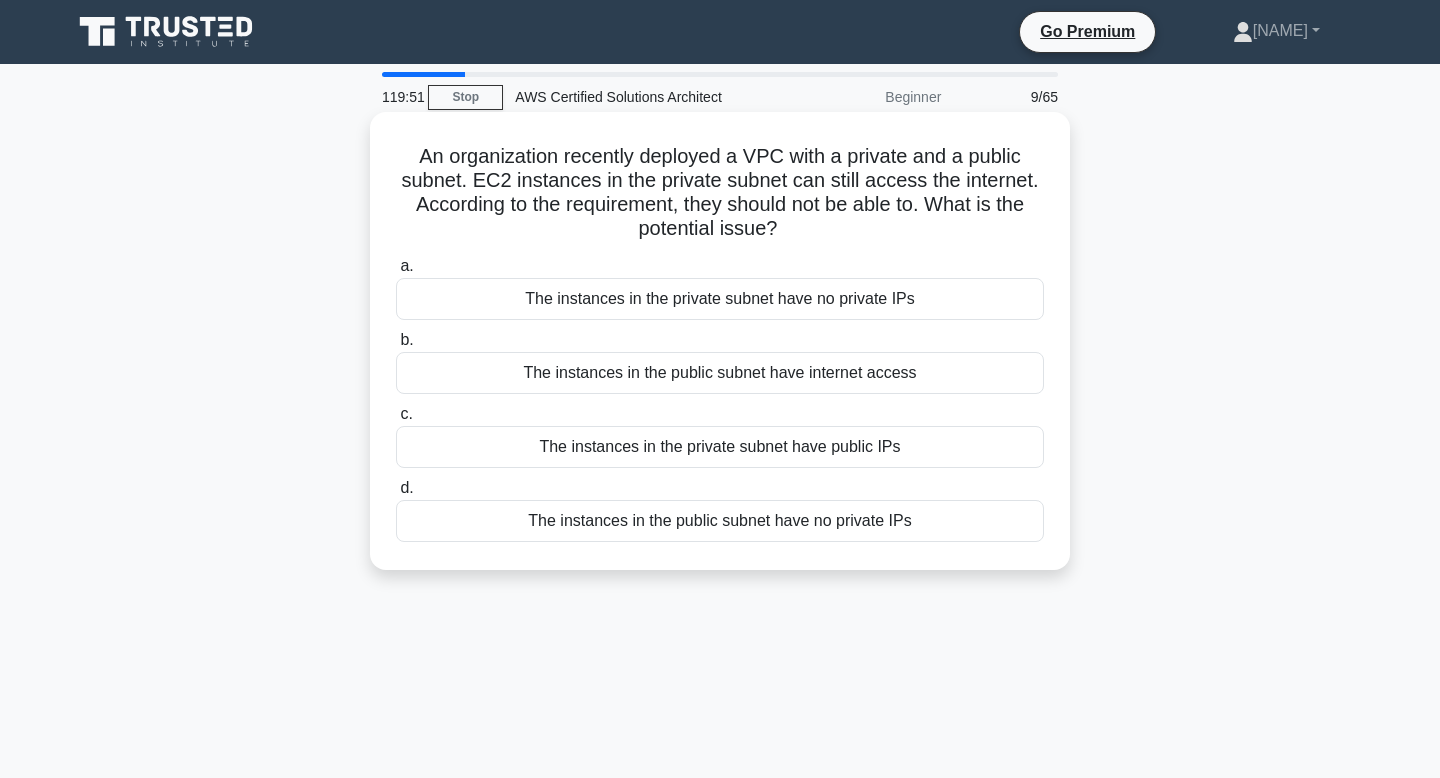 click on "The instances in the private subnet have public IPs" at bounding box center (720, 447) 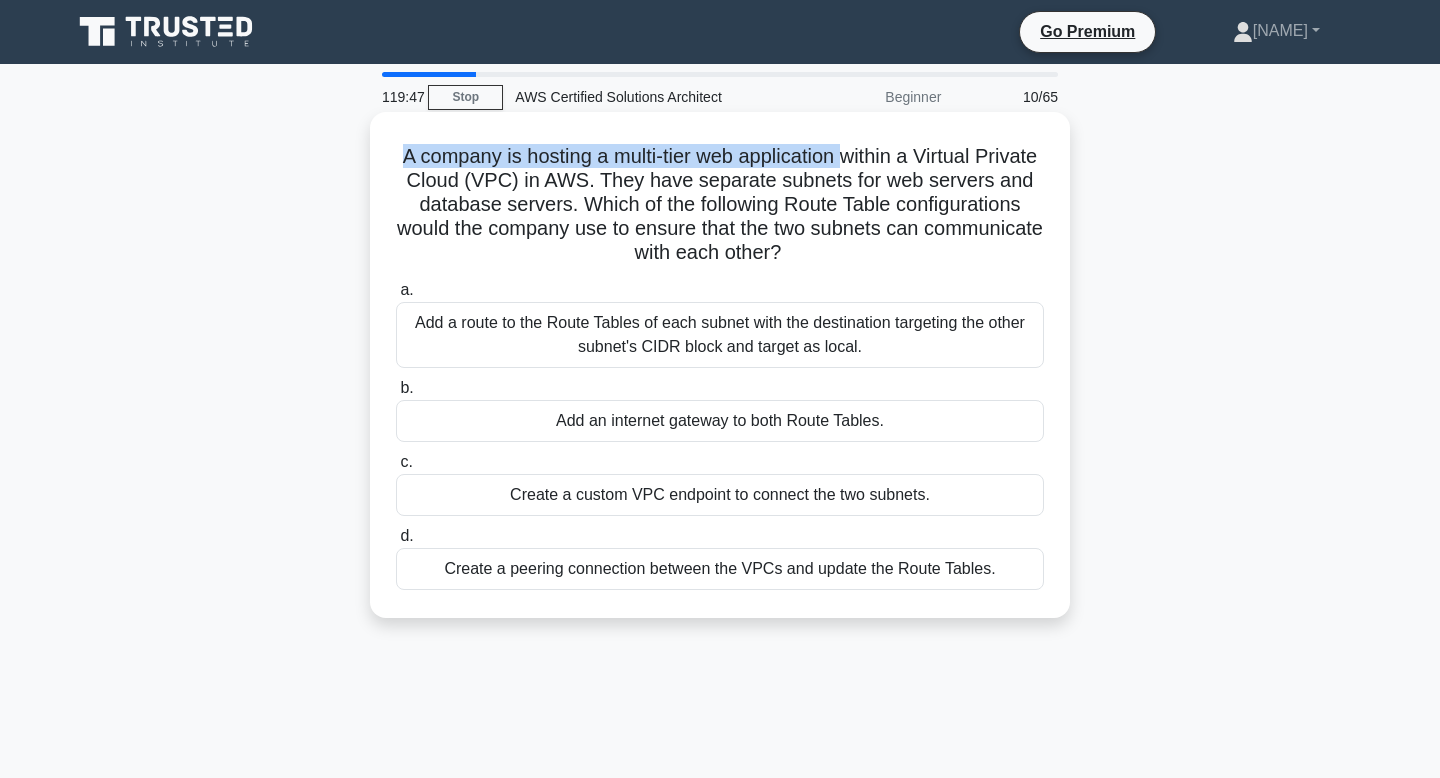 drag, startPoint x: 396, startPoint y: 156, endPoint x: 842, endPoint y: 153, distance: 446.0101 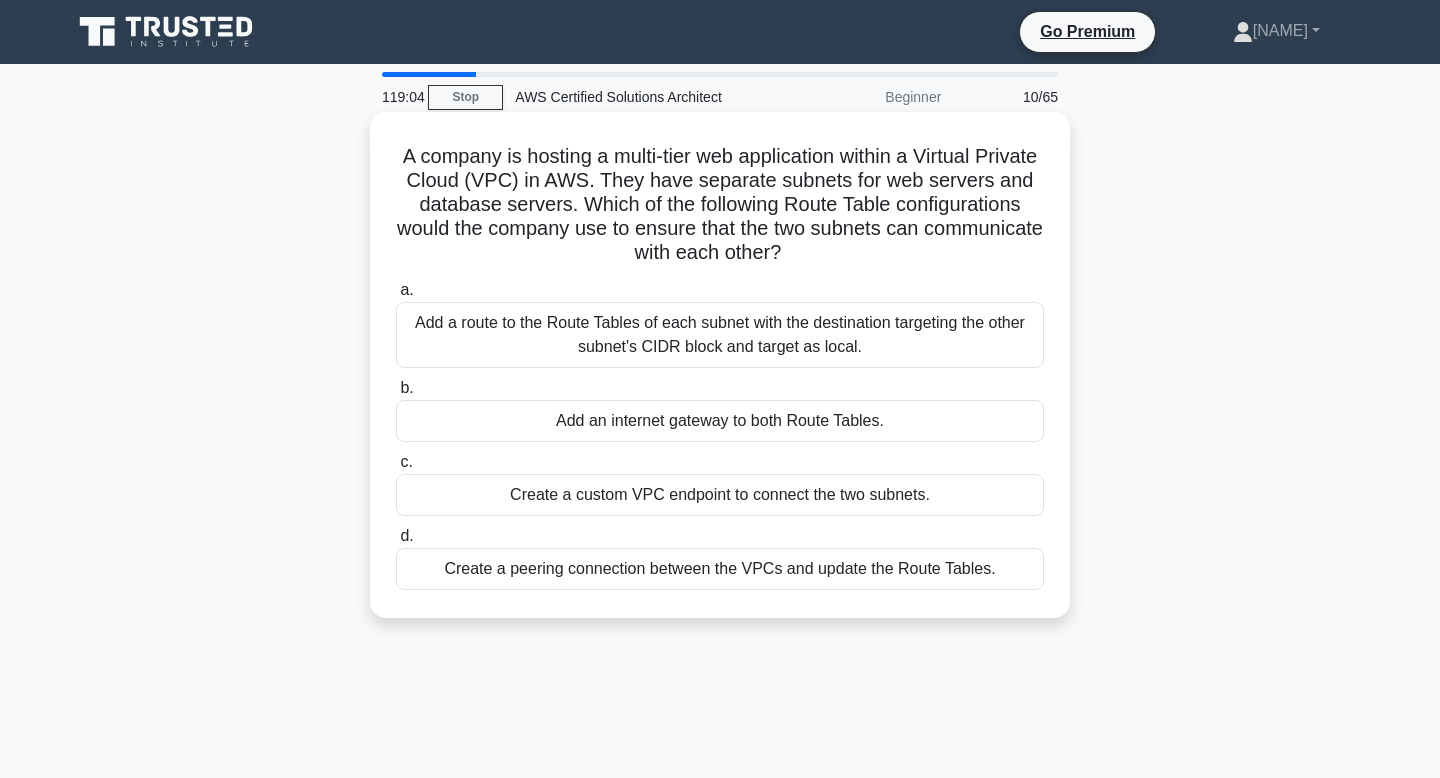 click on "Add a route to the Route Tables of each subnet with the destination targeting the other subnet's CIDR block and target as local." at bounding box center [720, 335] 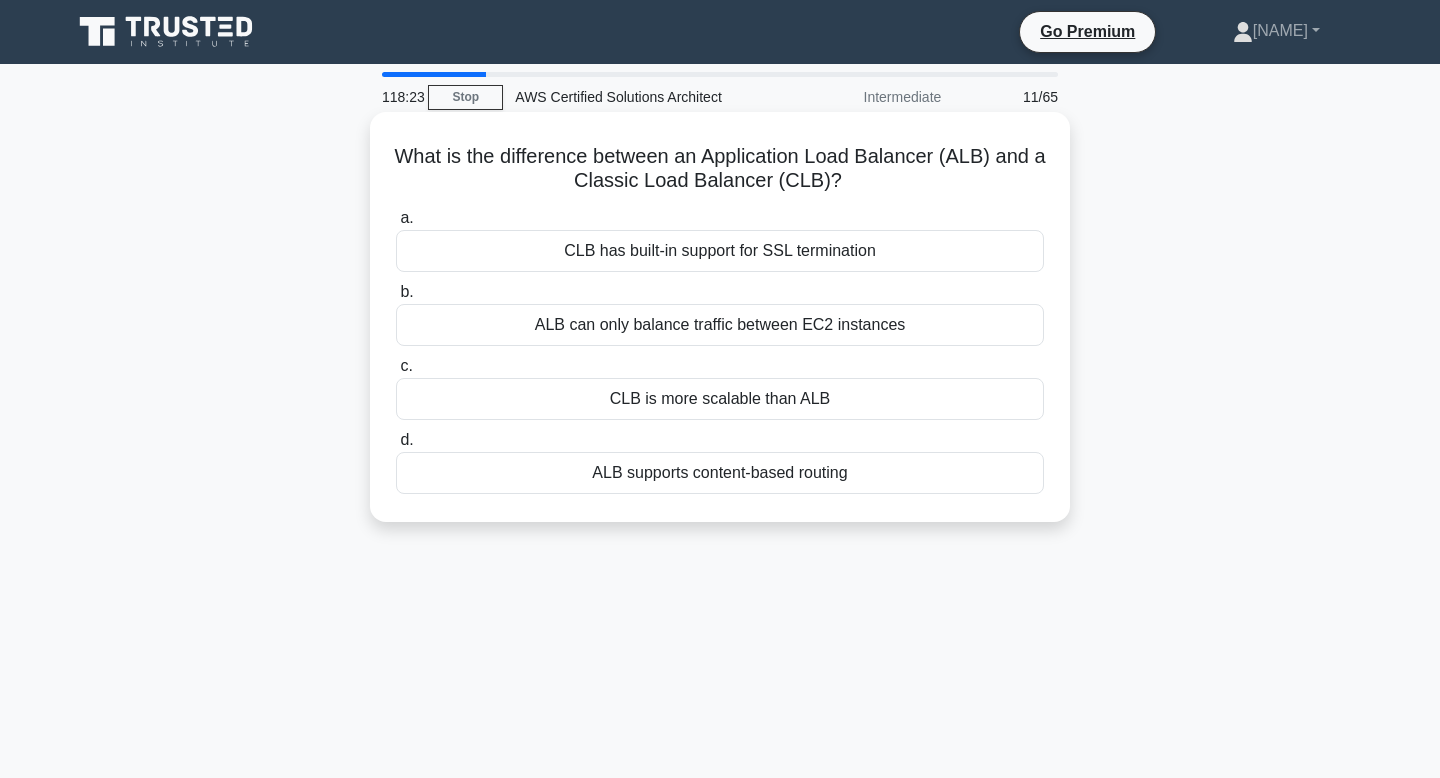 click on "ALB supports content-based routing" at bounding box center (720, 473) 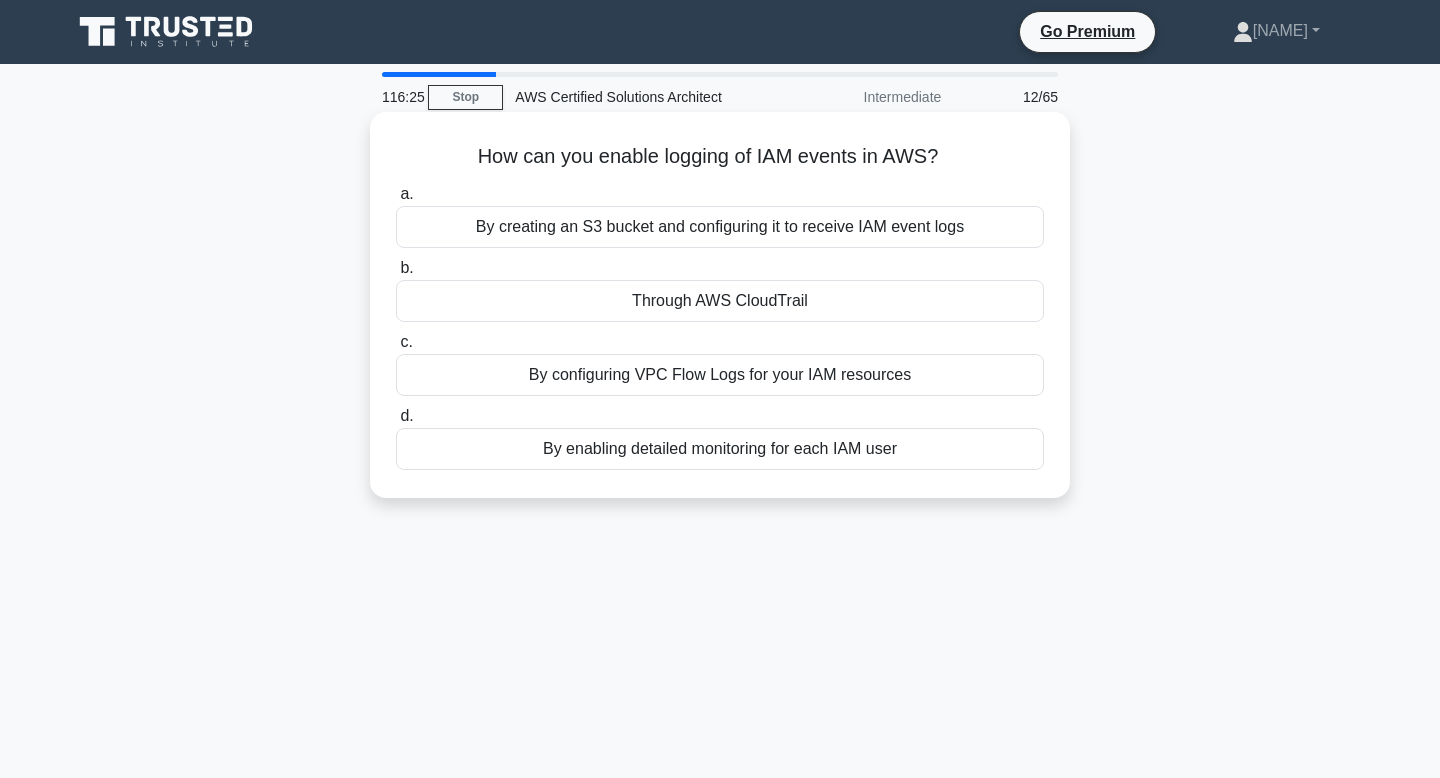 click on "Through AWS CloudTrail" at bounding box center [720, 301] 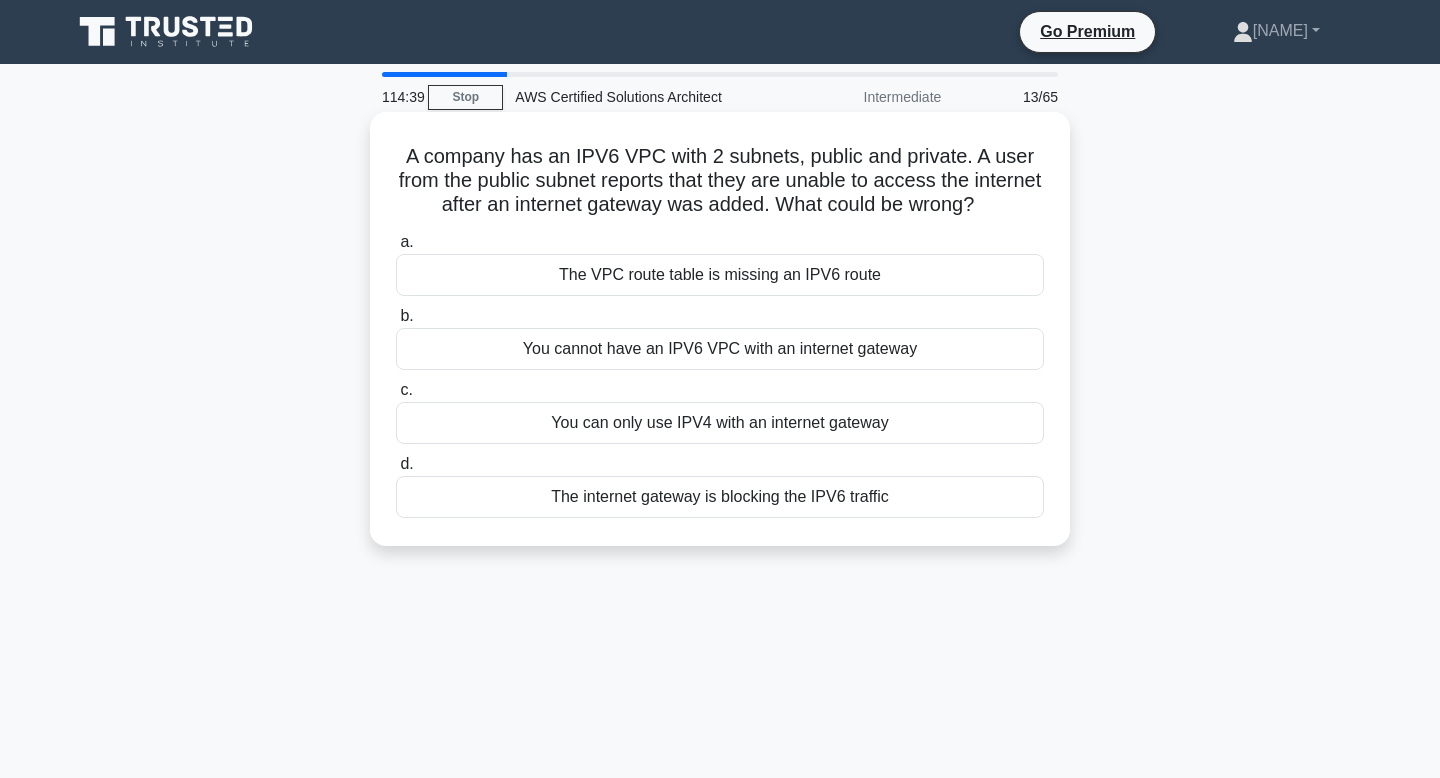 click on "The VPC route table is missing an IPV6 route" at bounding box center (720, 275) 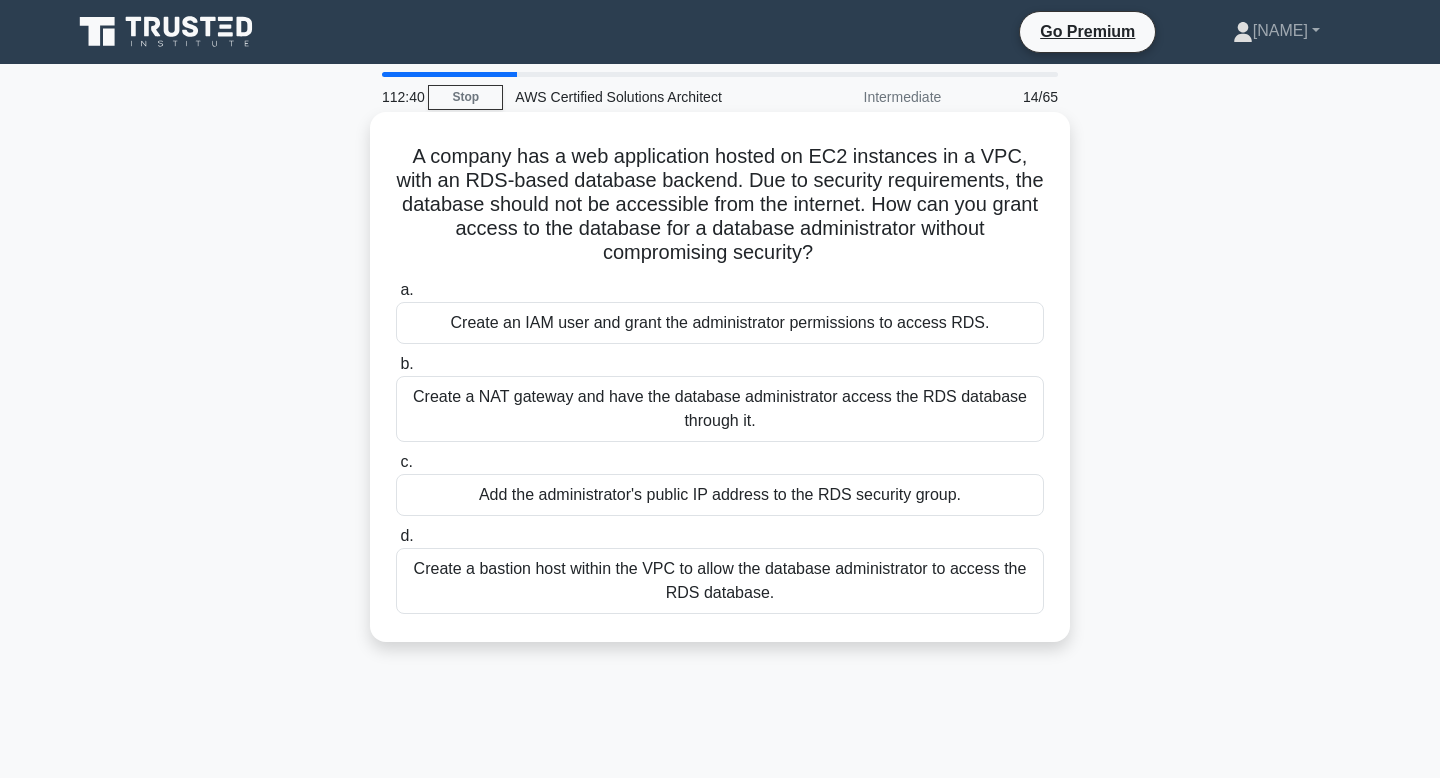 click on "Create an IAM user and grant the administrator permissions to access RDS." at bounding box center [720, 323] 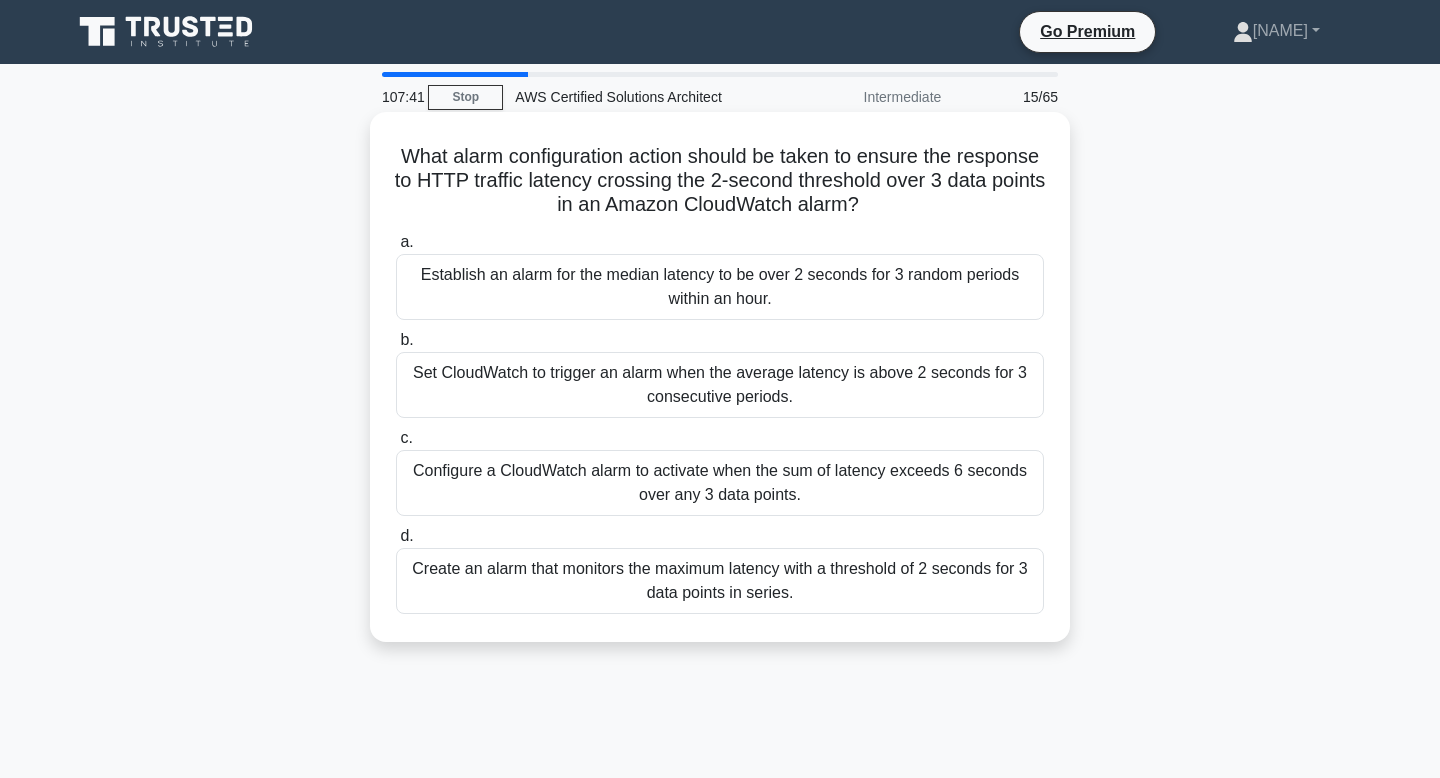 click on "a.
Establish an alarm for the median latency to be over 2 seconds for 3 random periods within an hour.
b.
c.
d." at bounding box center (720, 422) 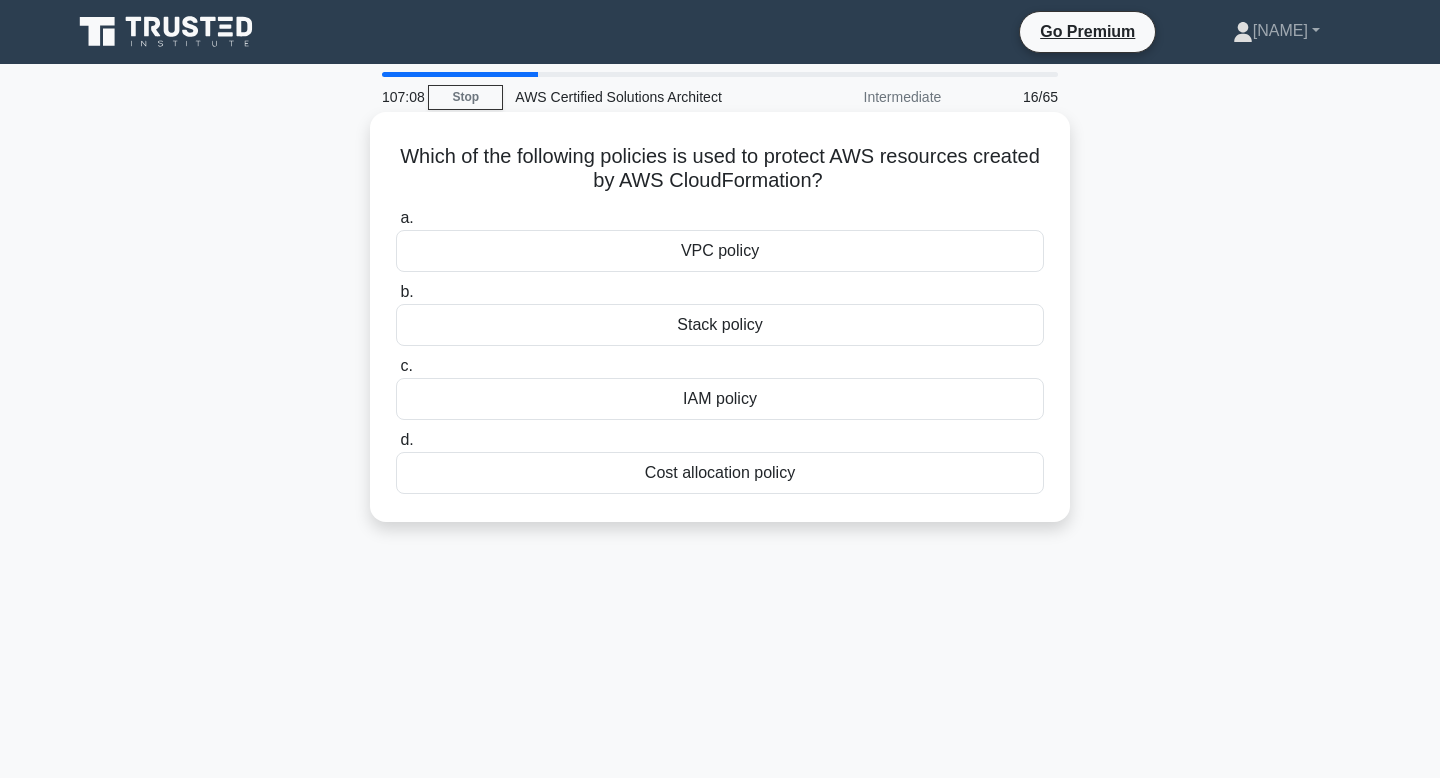 click on "IAM policy" at bounding box center (720, 399) 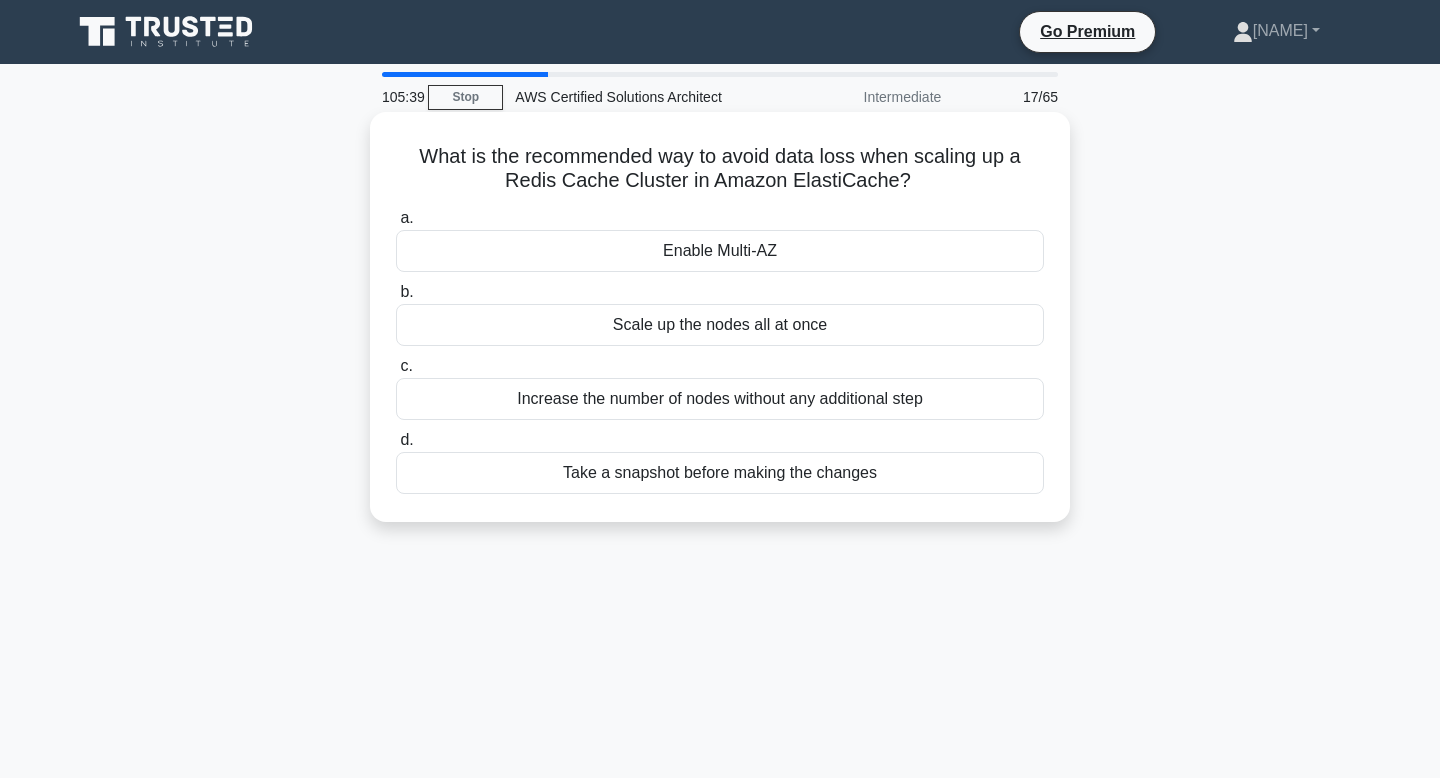 click on "Take a snapshot before making the changes" at bounding box center (720, 473) 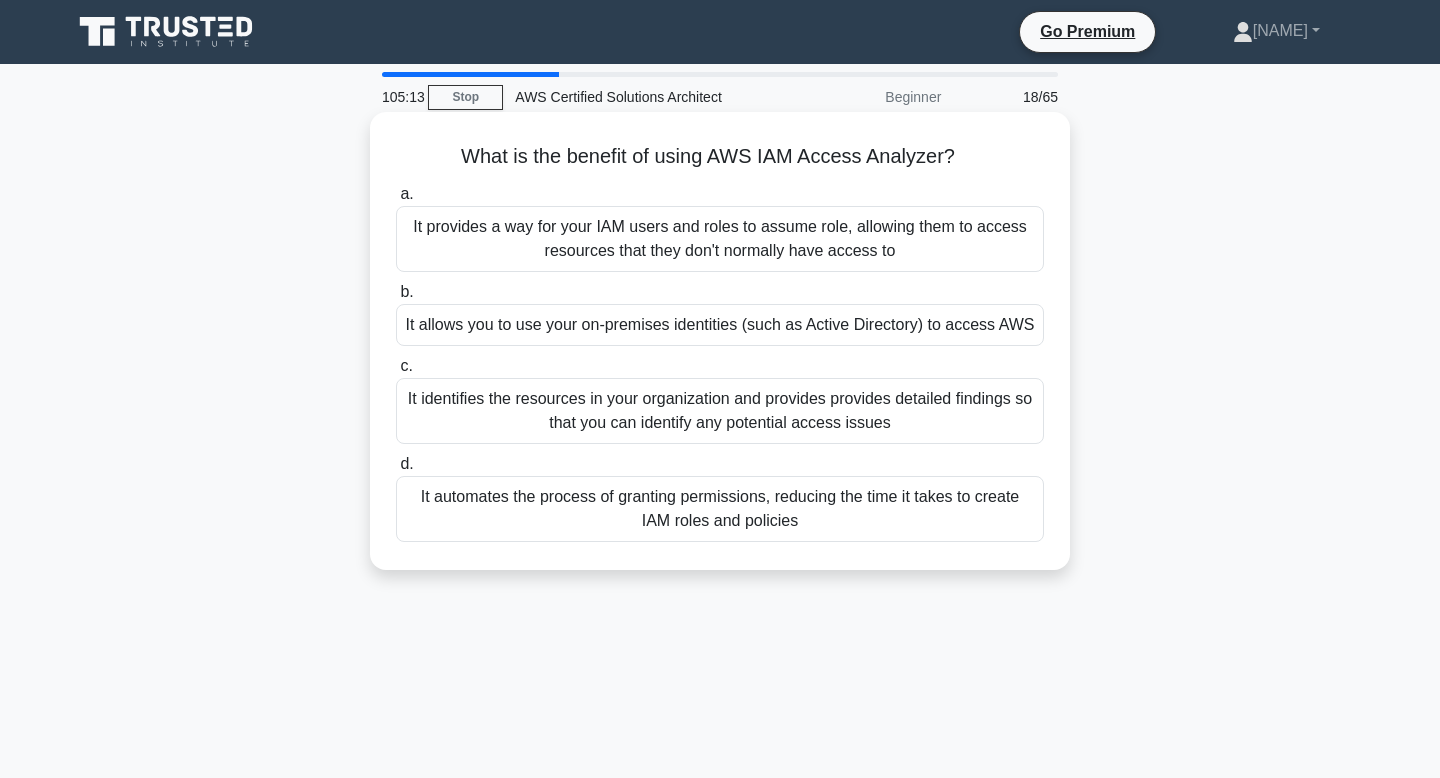 click on "What is the benefit of using AWS IAM Access Analyzer?
.spinner_0XTQ{transform-origin:center;animation:spinner_y6GP .75s linear infinite}@keyframes spinner_y6GP{100%{transform:rotate(360deg)}}" at bounding box center (720, 157) 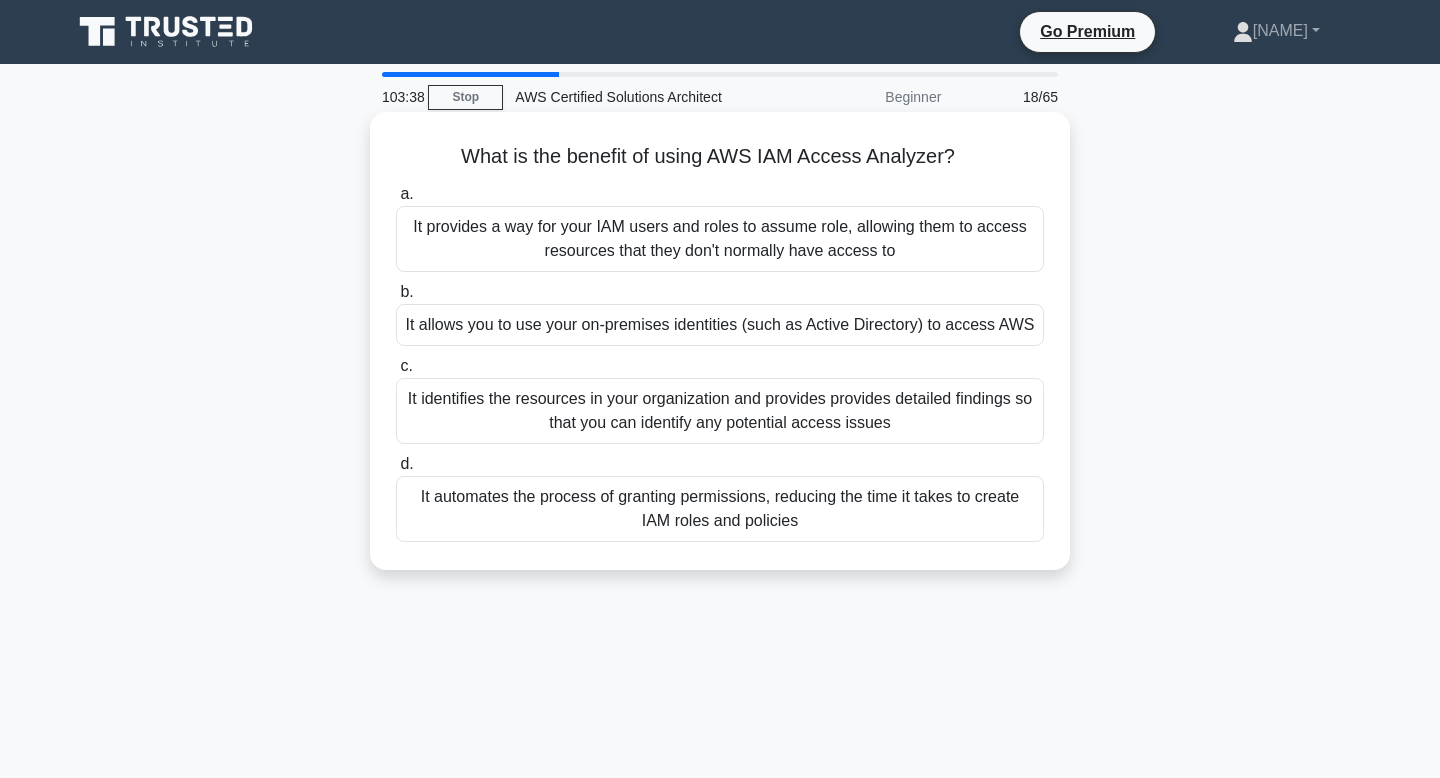 click on "It identifies the resources in your organization and provides provides detailed findings so that you can identify any potential access issues" at bounding box center (720, 411) 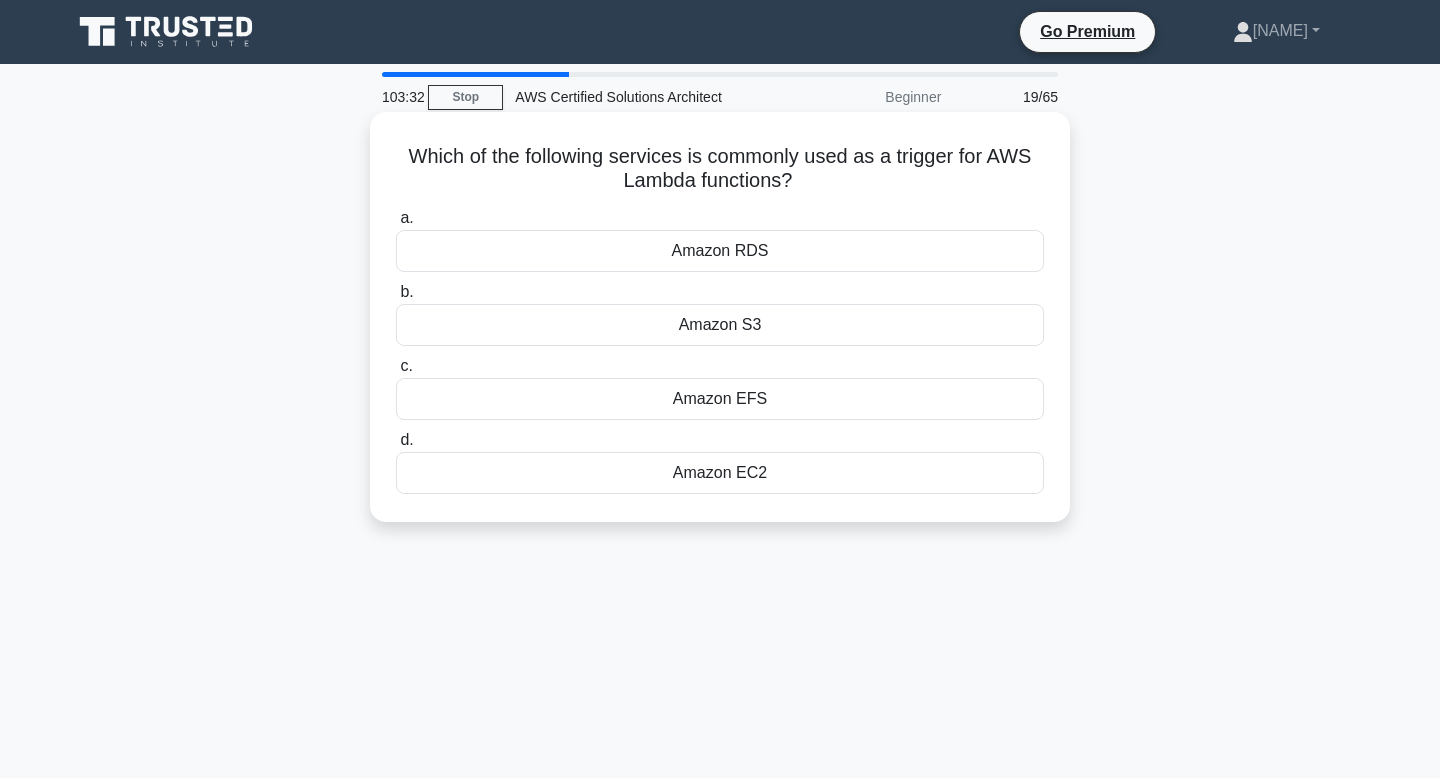 click on "Which of the following services is commonly used as a trigger for AWS Lambda functions?
.spinner_0XTQ{transform-origin:center;animation:spinner_y6GP .75s linear infinite}@keyframes spinner_y6GP{100%{transform:rotate(360deg)}}" at bounding box center [720, 169] 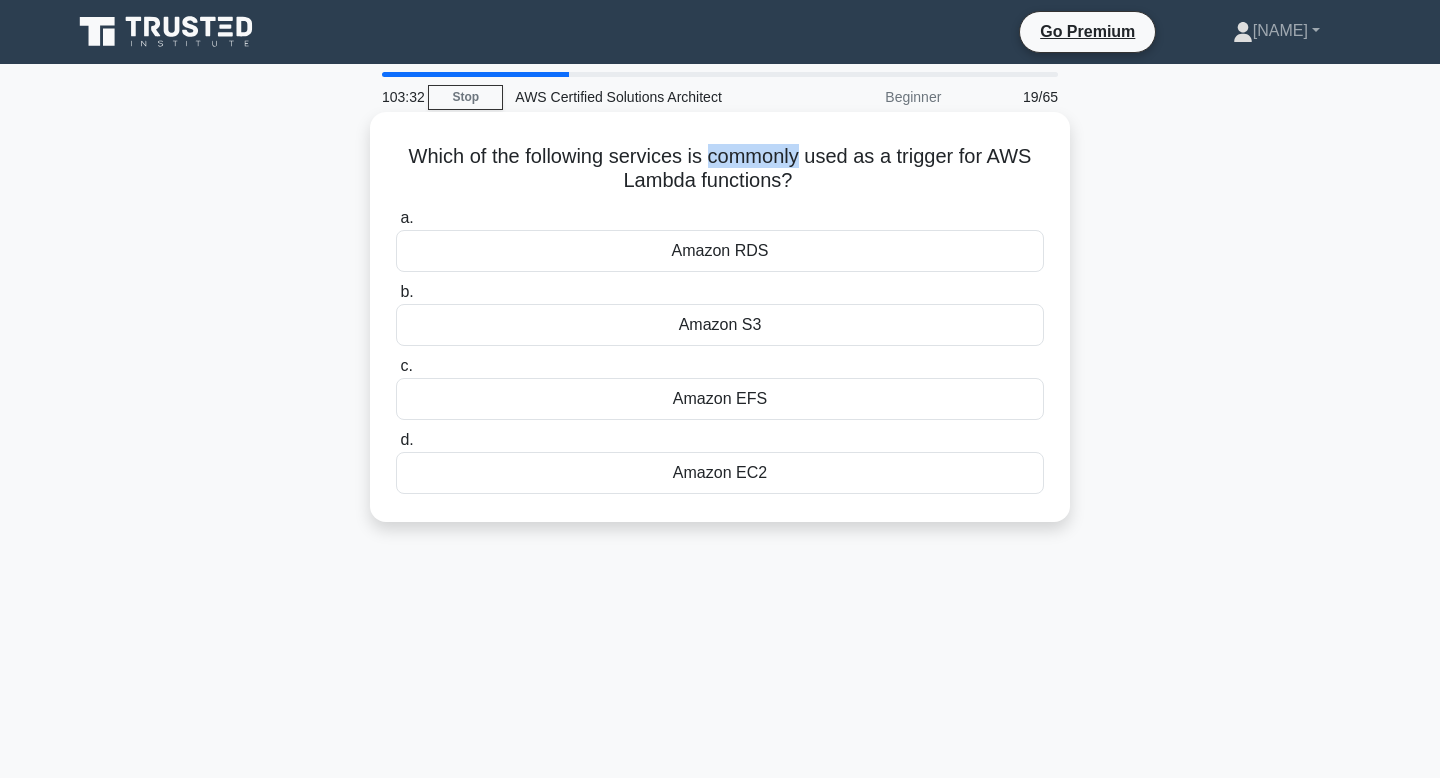 click on "Which of the following services is commonly used as a trigger for AWS Lambda functions?
.spinner_0XTQ{transform-origin:center;animation:spinner_y6GP .75s linear infinite}@keyframes spinner_y6GP{100%{transform:rotate(360deg)}}" at bounding box center (720, 169) 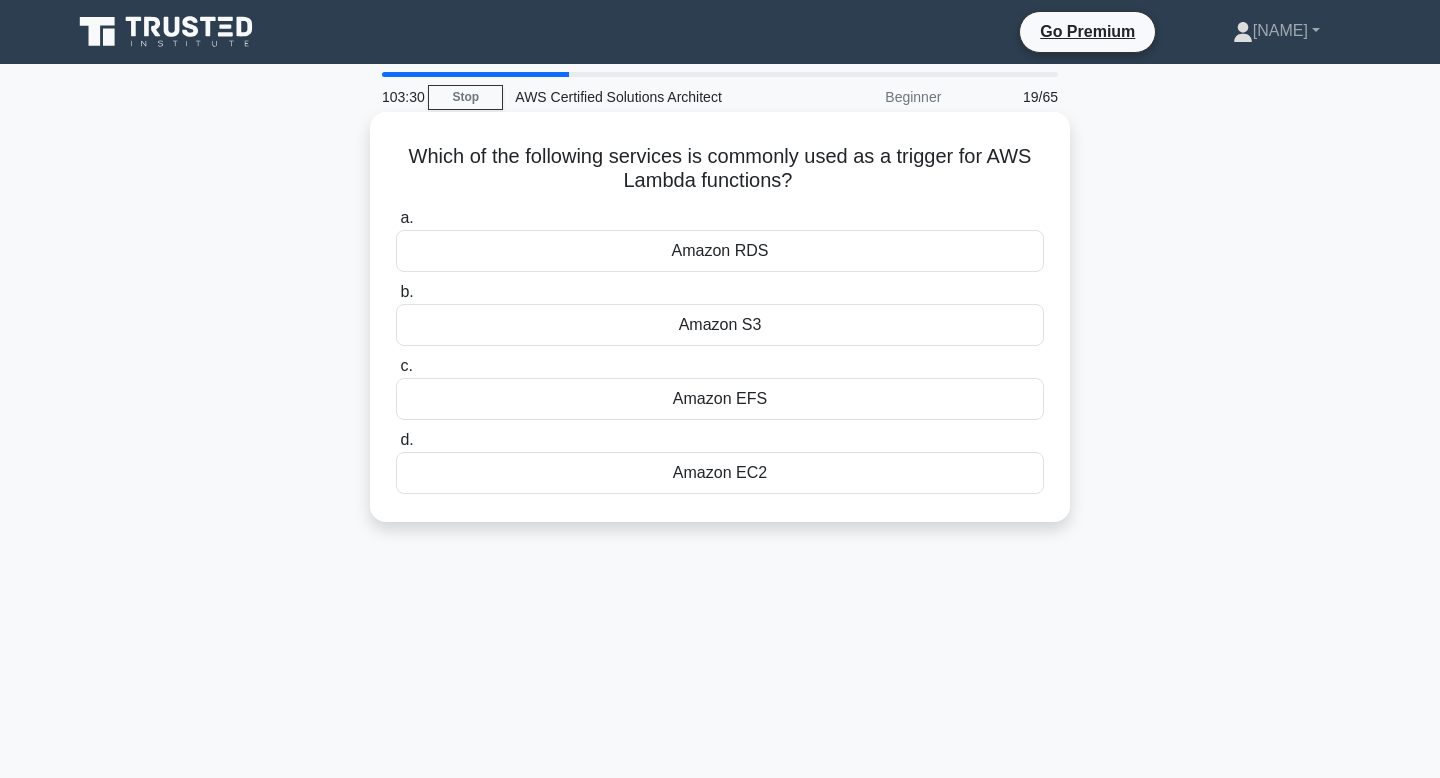 click on "Which of the following services is commonly used as a trigger for AWS Lambda functions?
.spinner_0XTQ{transform-origin:center;animation:spinner_y6GP .75s linear infinite}@keyframes spinner_y6GP{100%{transform:rotate(360deg)}}" at bounding box center [720, 169] 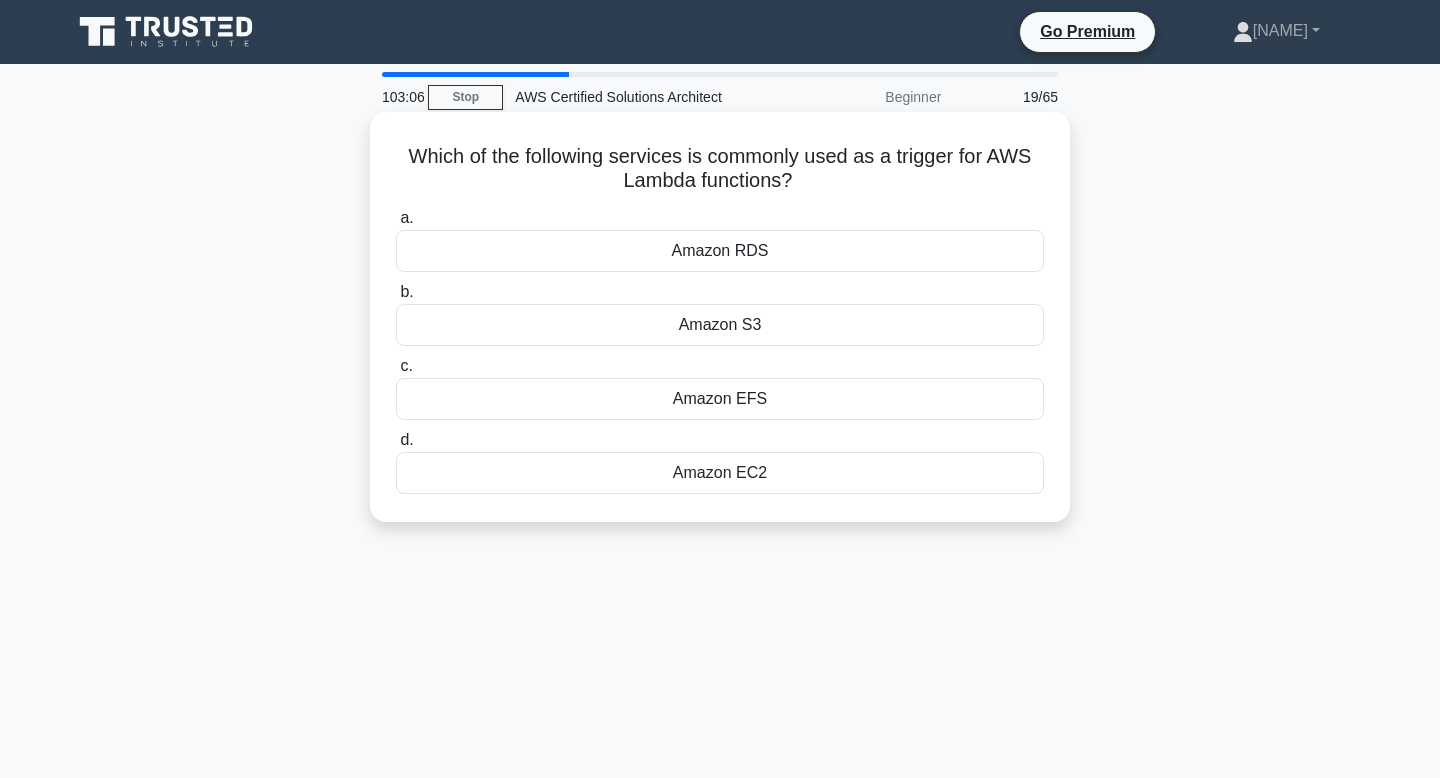 click on "Amazon S3" at bounding box center [720, 325] 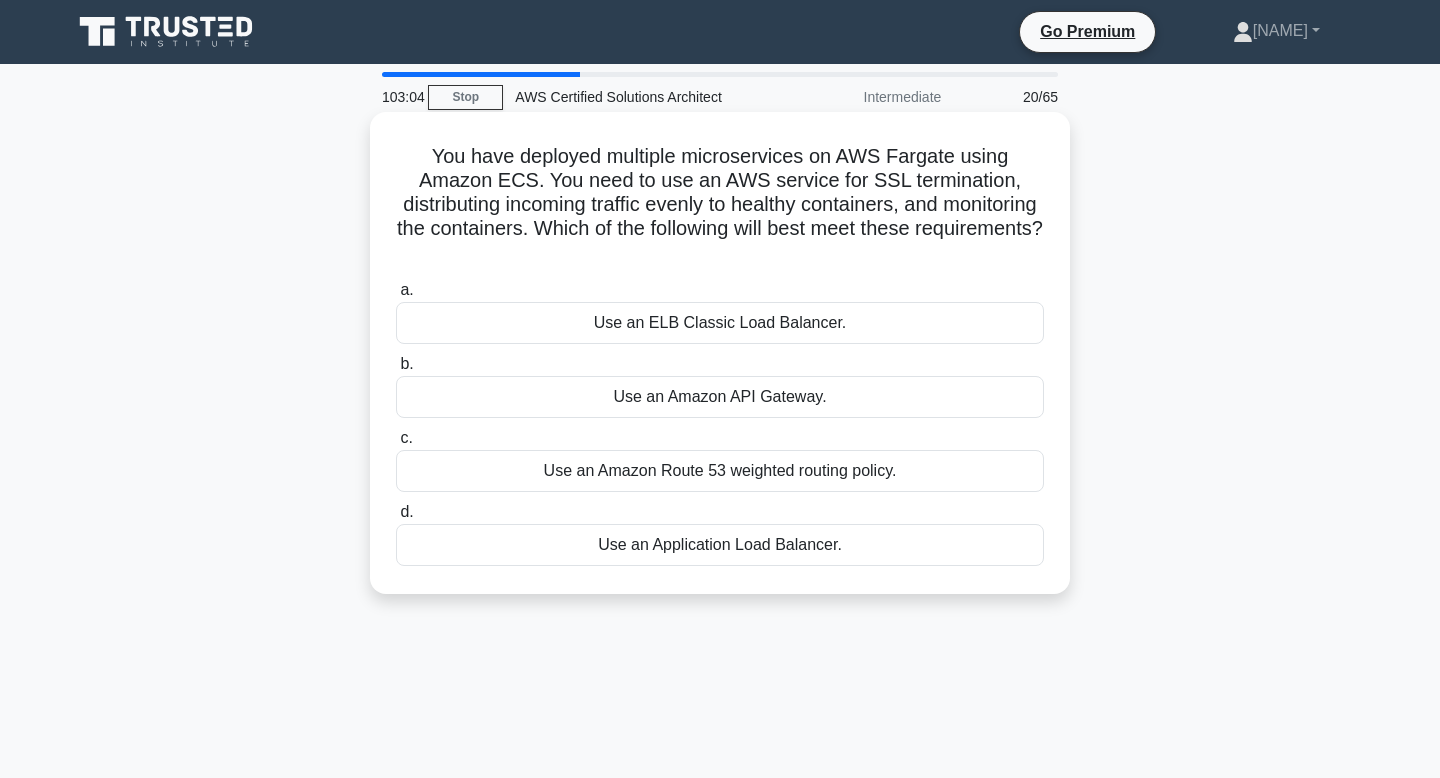 click on "You have deployed multiple microservices on AWS Fargate using Amazon ECS. You need to use an AWS service for SSL termination, distributing incoming traffic evenly to healthy containers, and monitoring the containers. Which of the following will best meet these requirements?
.spinner_0XTQ{transform-origin:center;animation:spinner_y6GP .75s linear infinite}@keyframes spinner_y6GP{100%{transform:rotate(360deg)}}" at bounding box center (720, 205) 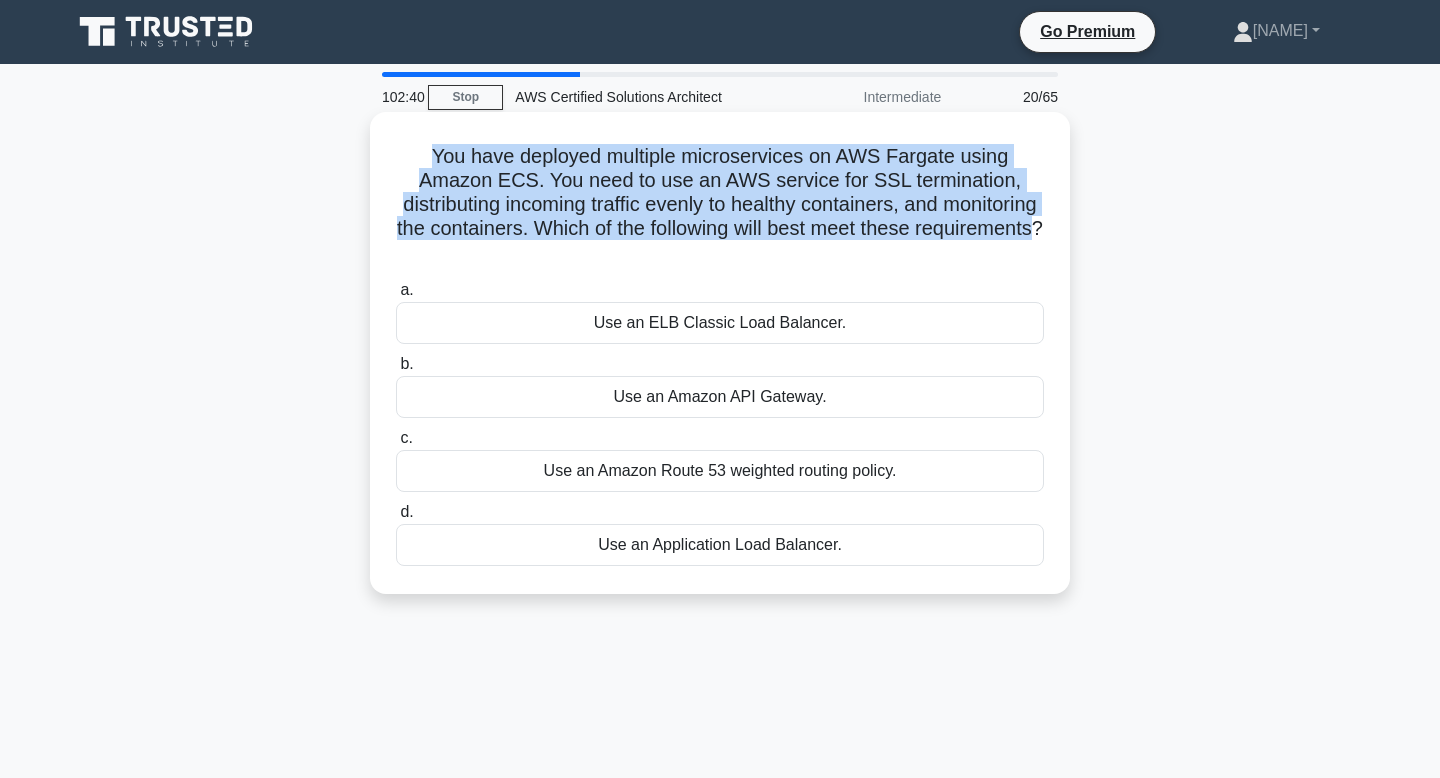 drag, startPoint x: 1006, startPoint y: 222, endPoint x: 397, endPoint y: 155, distance: 612.67444 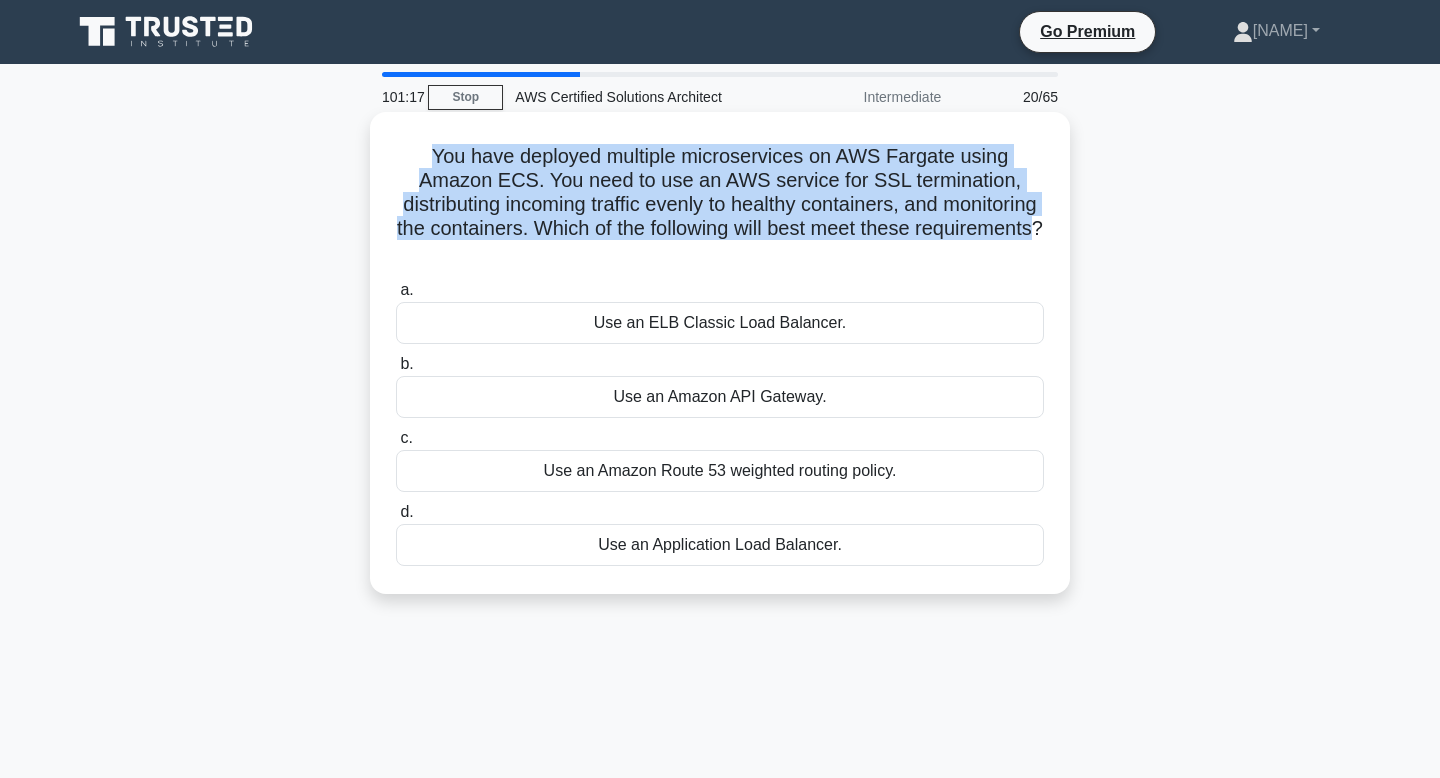 click on "You have deployed multiple microservices on AWS Fargate using Amazon ECS. You need to use an AWS service for SSL termination, distributing incoming traffic evenly to healthy containers, and monitoring the containers. Which of the following will best meet these requirements?
.spinner_0XTQ{transform-origin:center;animation:spinner_y6GP .75s linear infinite}@keyframes spinner_y6GP{100%{transform:rotate(360deg)}}" at bounding box center [720, 205] 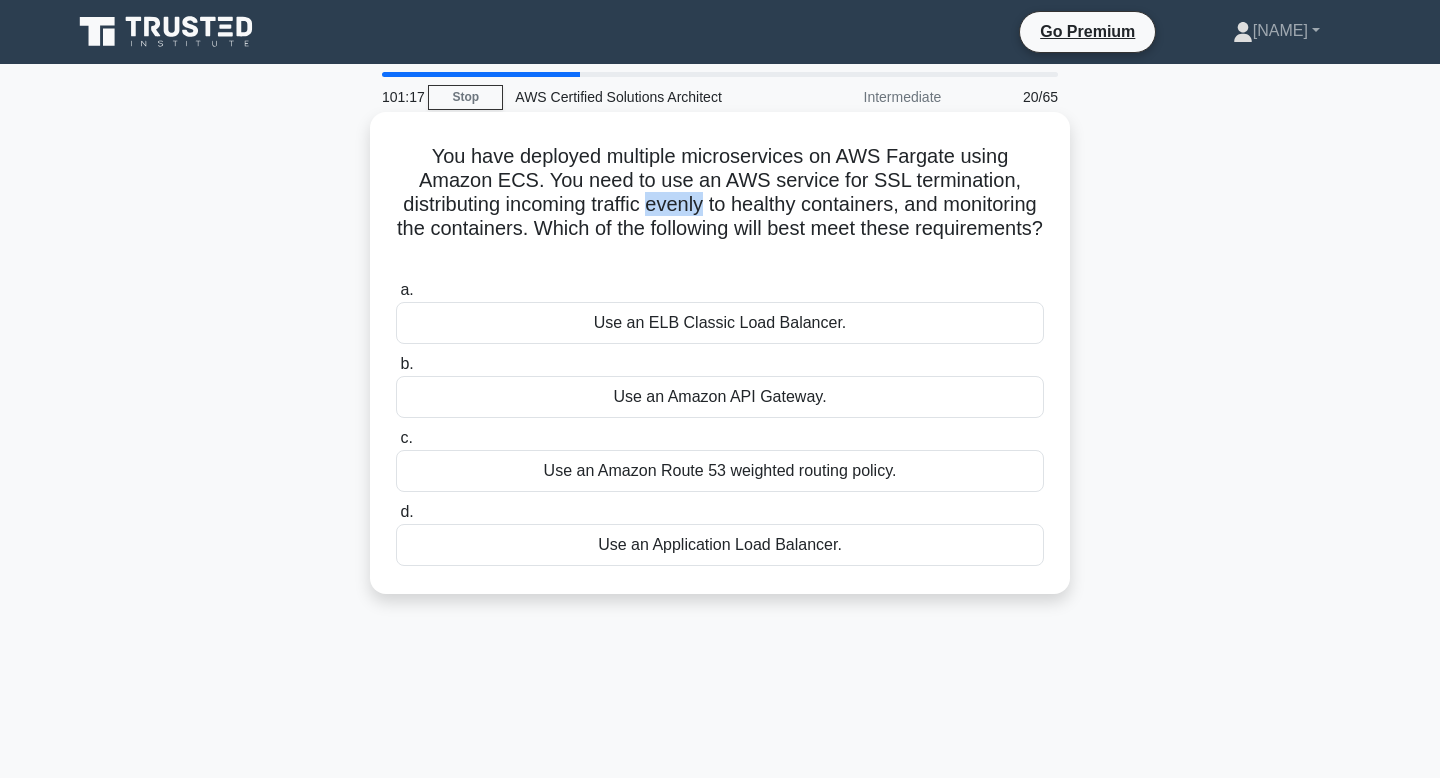 click on "You have deployed multiple microservices on AWS Fargate using Amazon ECS. You need to use an AWS service for SSL termination, distributing incoming traffic evenly to healthy containers, and monitoring the containers. Which of the following will best meet these requirements?
.spinner_0XTQ{transform-origin:center;animation:spinner_y6GP .75s linear infinite}@keyframes spinner_y6GP{100%{transform:rotate(360deg)}}" at bounding box center [720, 205] 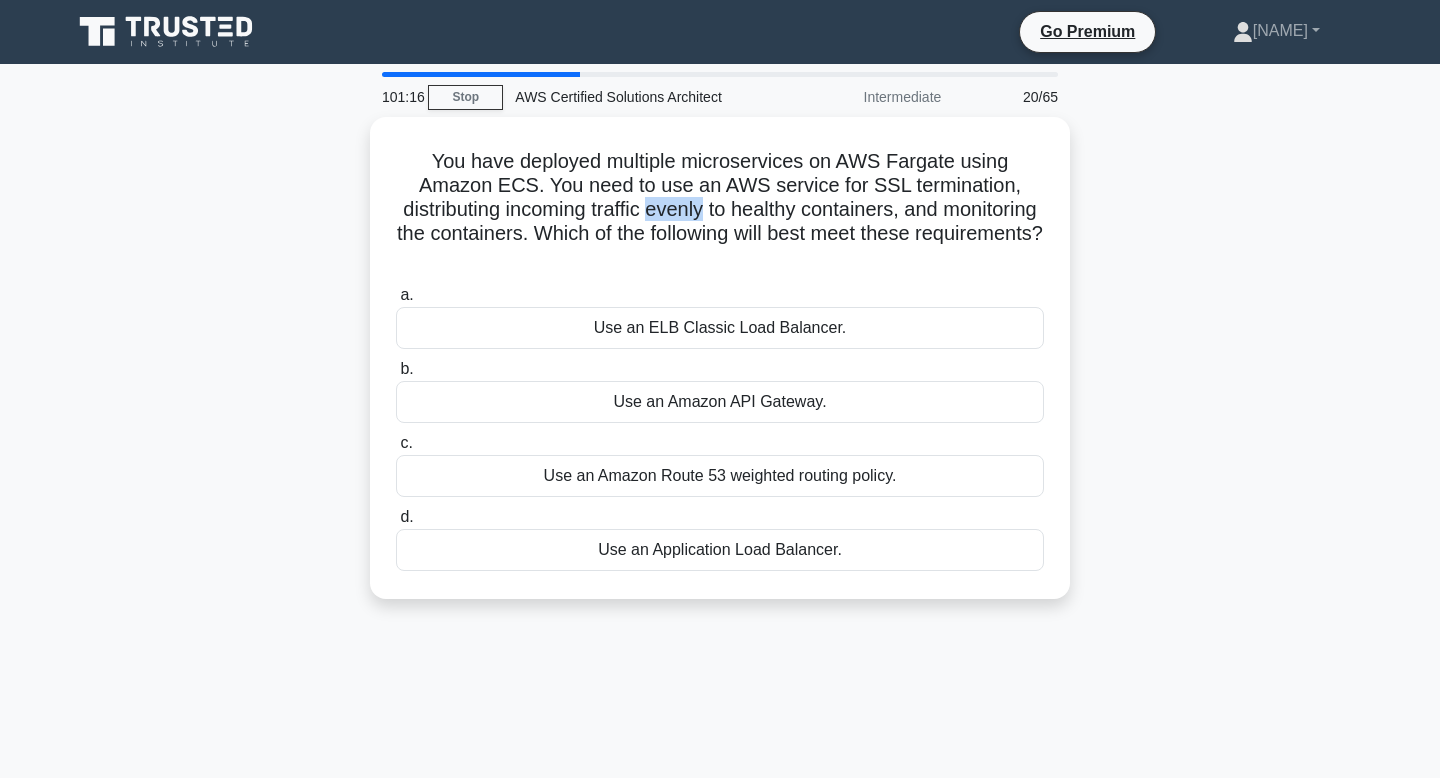 click at bounding box center (576, 217) 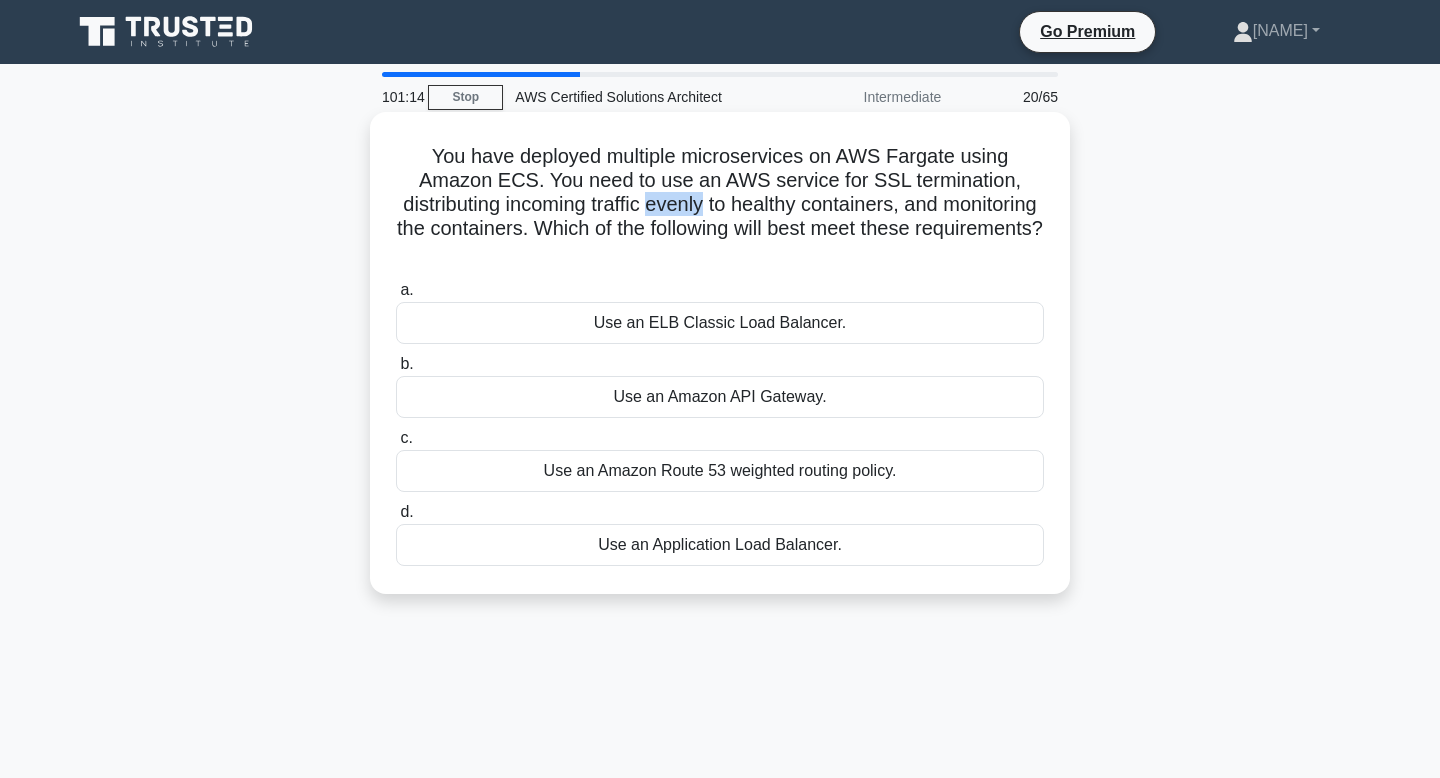click on "You have deployed multiple microservices on AWS Fargate using Amazon ECS. You need to use an AWS service for SSL termination, distributing incoming traffic evenly to healthy containers, and monitoring the containers. Which of the following will best meet these requirements?
.spinner_0XTQ{transform-origin:center;animation:spinner_y6GP .75s linear infinite}@keyframes spinner_y6GP{100%{transform:rotate(360deg)}}" at bounding box center (720, 205) 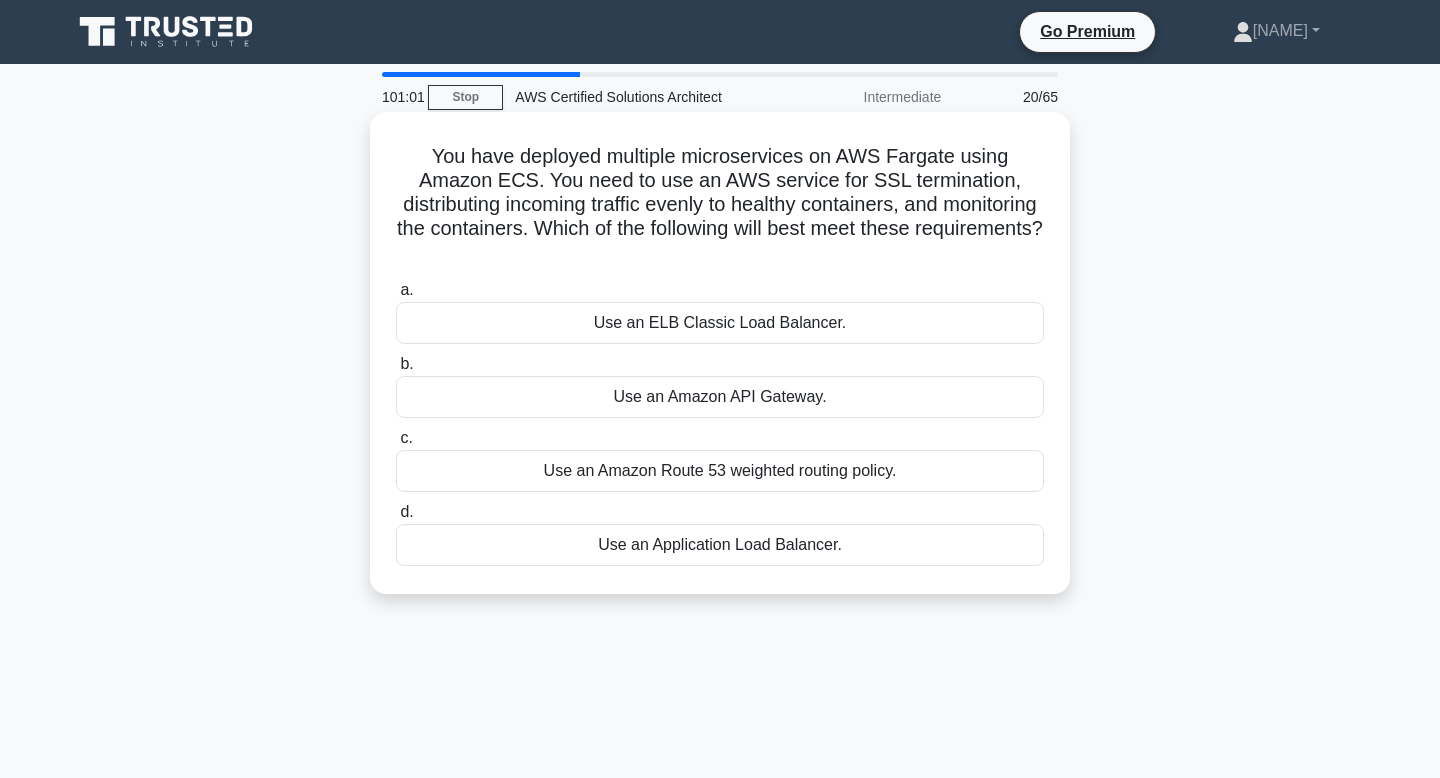 click on "Use an Application Load Balancer." at bounding box center (720, 545) 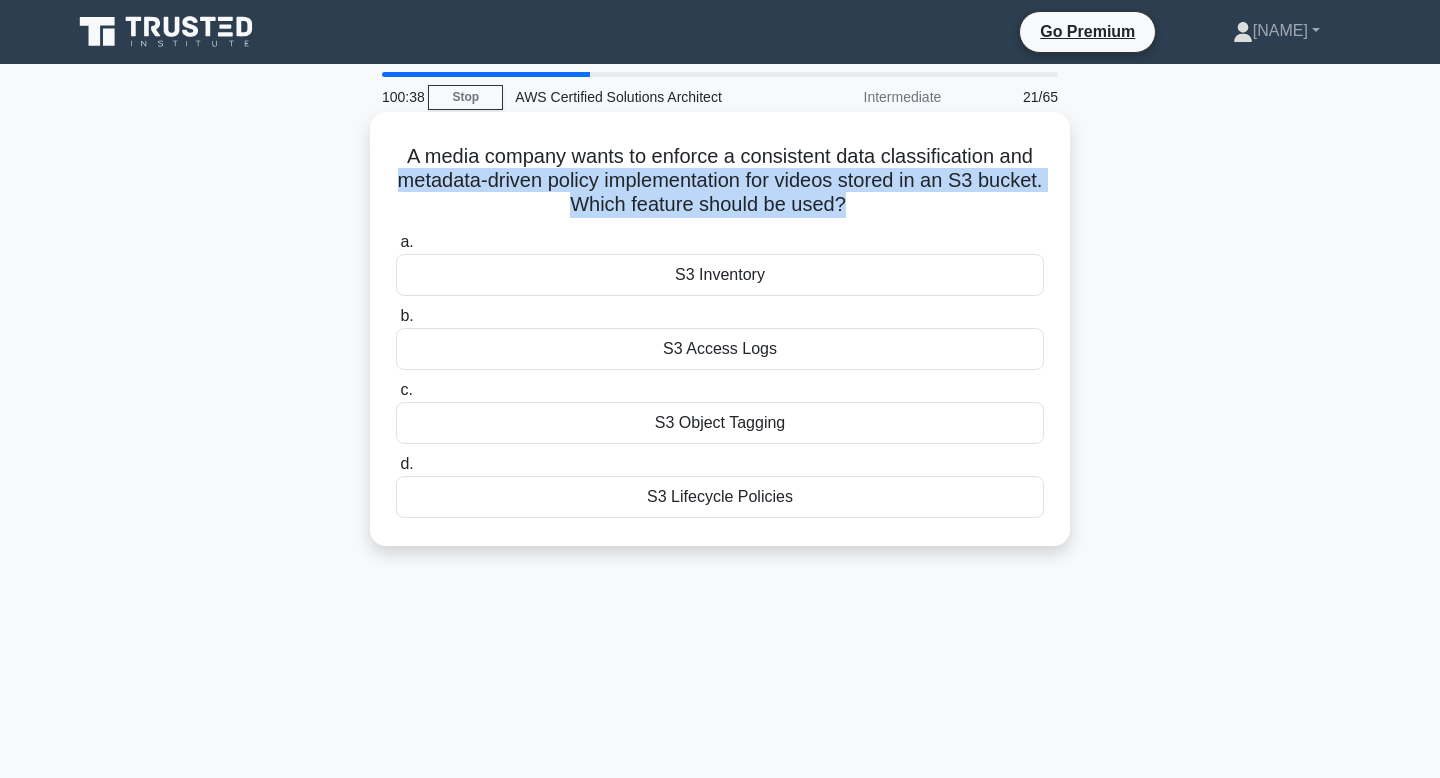drag, startPoint x: 843, startPoint y: 199, endPoint x: 394, endPoint y: 170, distance: 449.93555 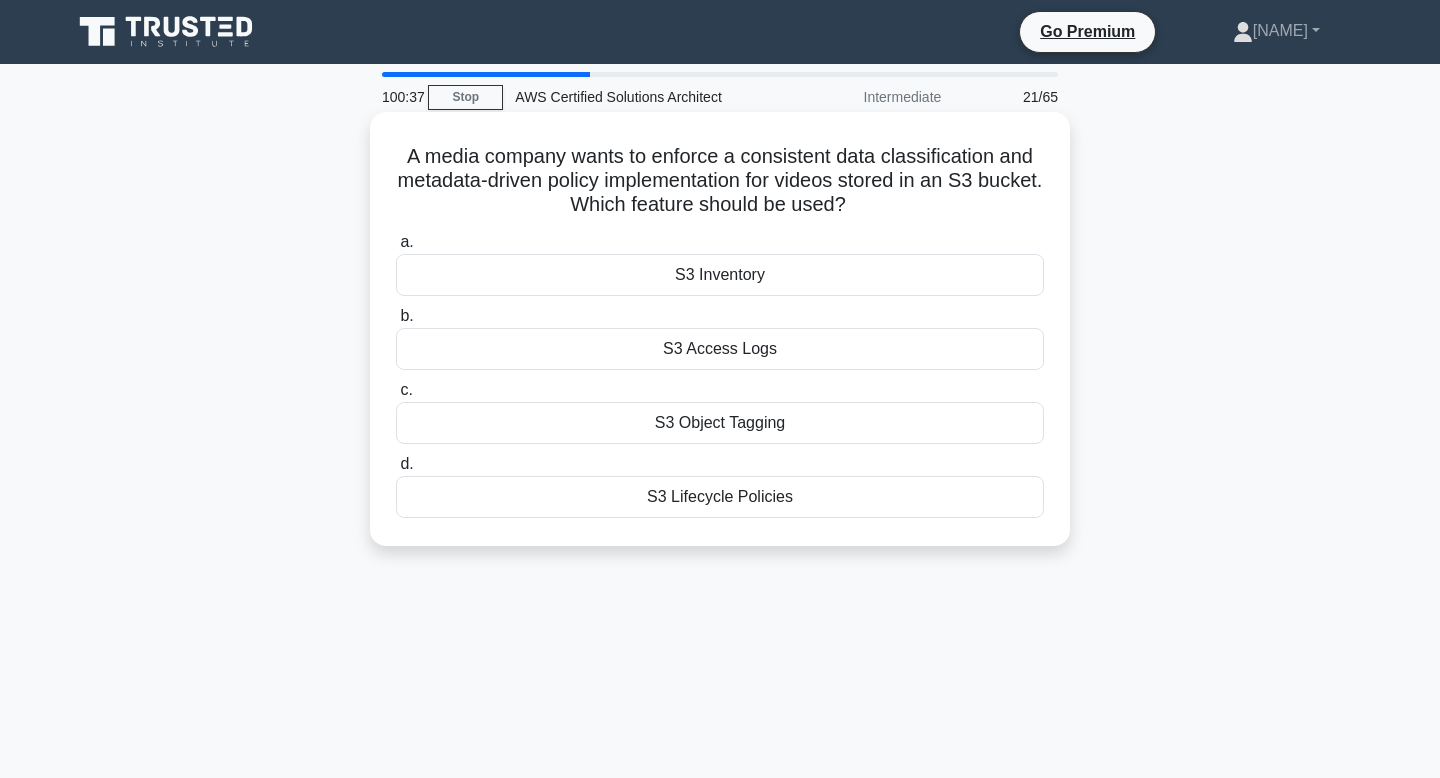 click on "A media company wants to enforce a consistent data classification and metadata-driven policy implementation for videos stored in an S3 bucket. Which feature should be used?
.spinner_0XTQ{transform-origin:center;animation:spinner_y6GP .75s linear infinite}@keyframes spinner_y6GP{100%{transform:rotate(360deg)}}" at bounding box center (720, 181) 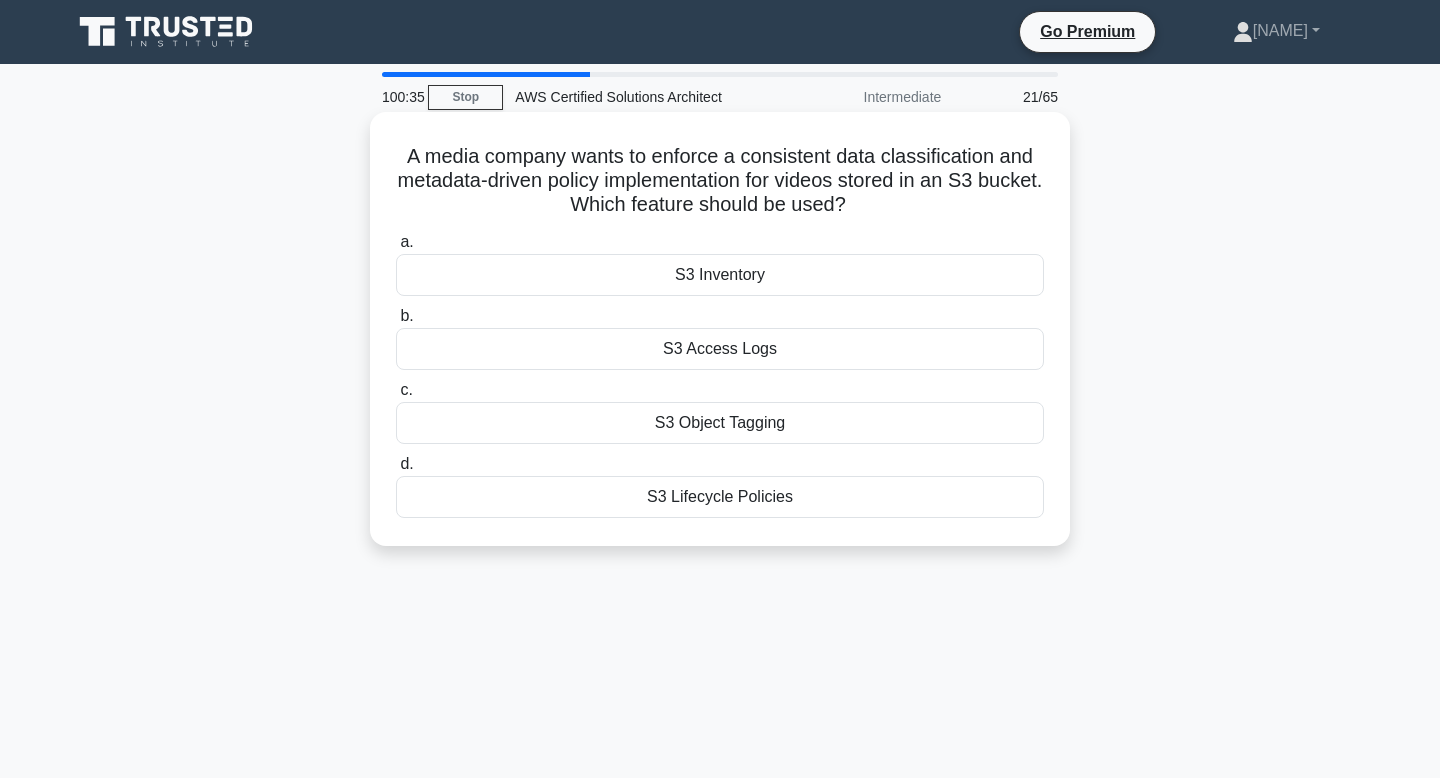 drag, startPoint x: 413, startPoint y: 154, endPoint x: 862, endPoint y: 203, distance: 451.6658 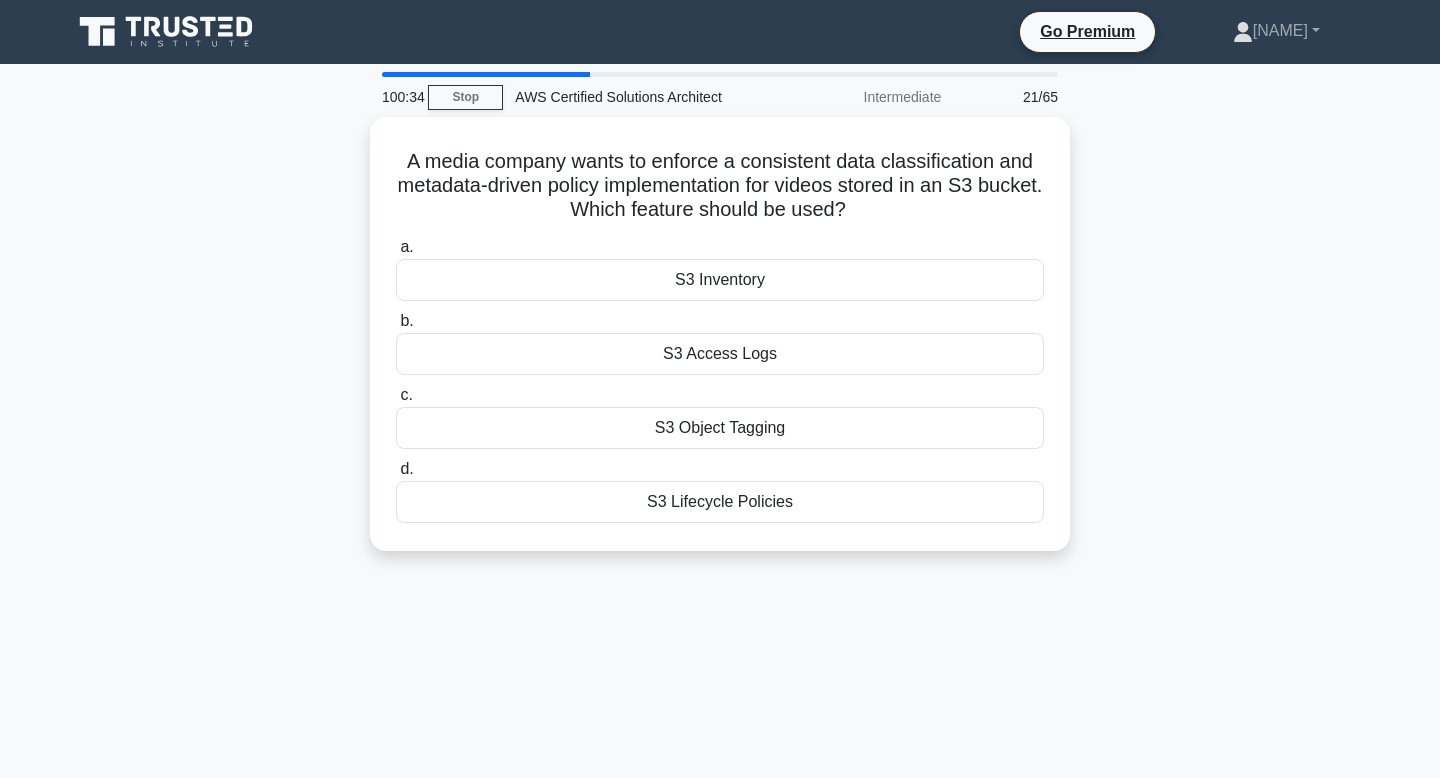 click at bounding box center (849, 217) 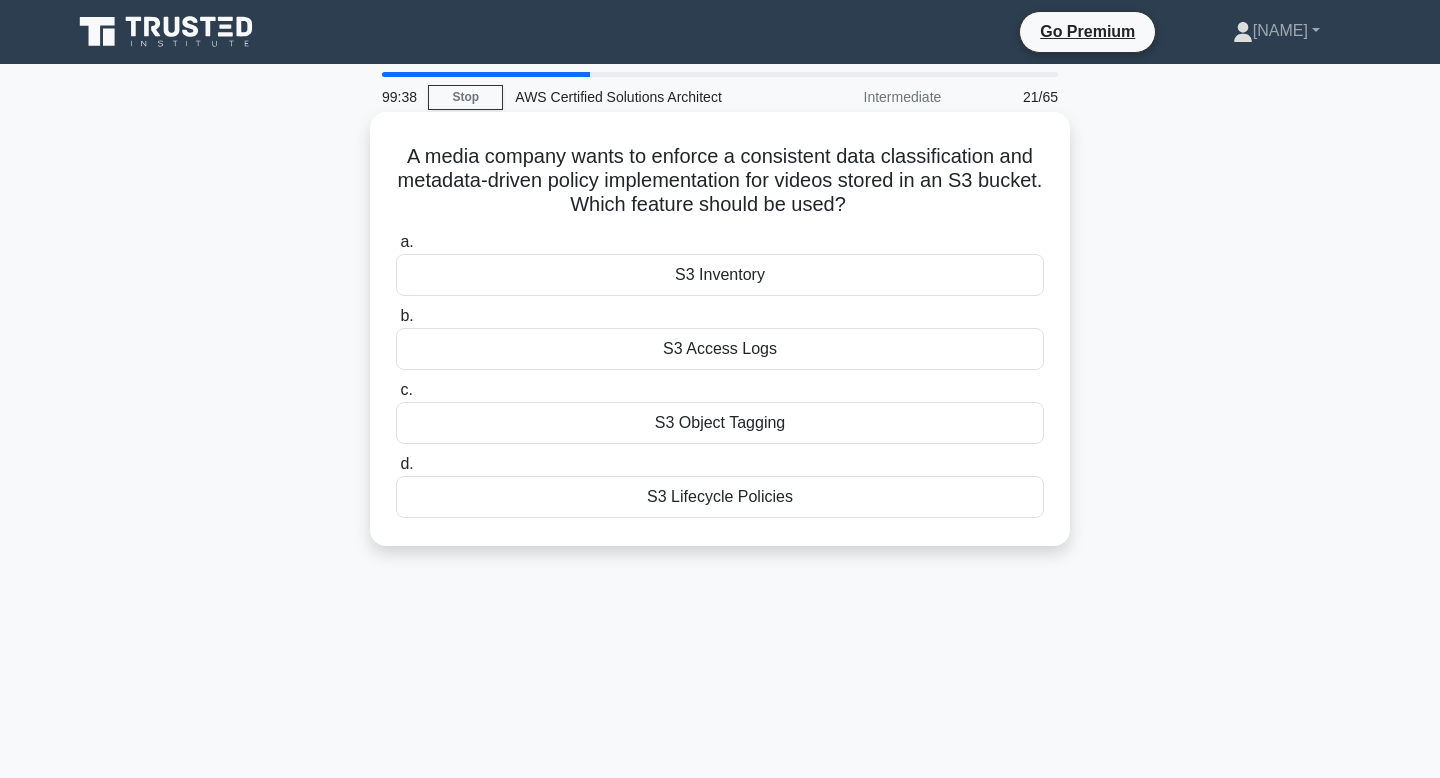 click on "A media company wants to enforce a consistent data classification and metadata-driven policy implementation for videos stored in an S3 bucket. Which feature should be used?
.spinner_0XTQ{transform-origin:center;animation:spinner_y6GP .75s linear infinite}@keyframes spinner_y6GP{100%{transform:rotate(360deg)}}" at bounding box center (720, 181) 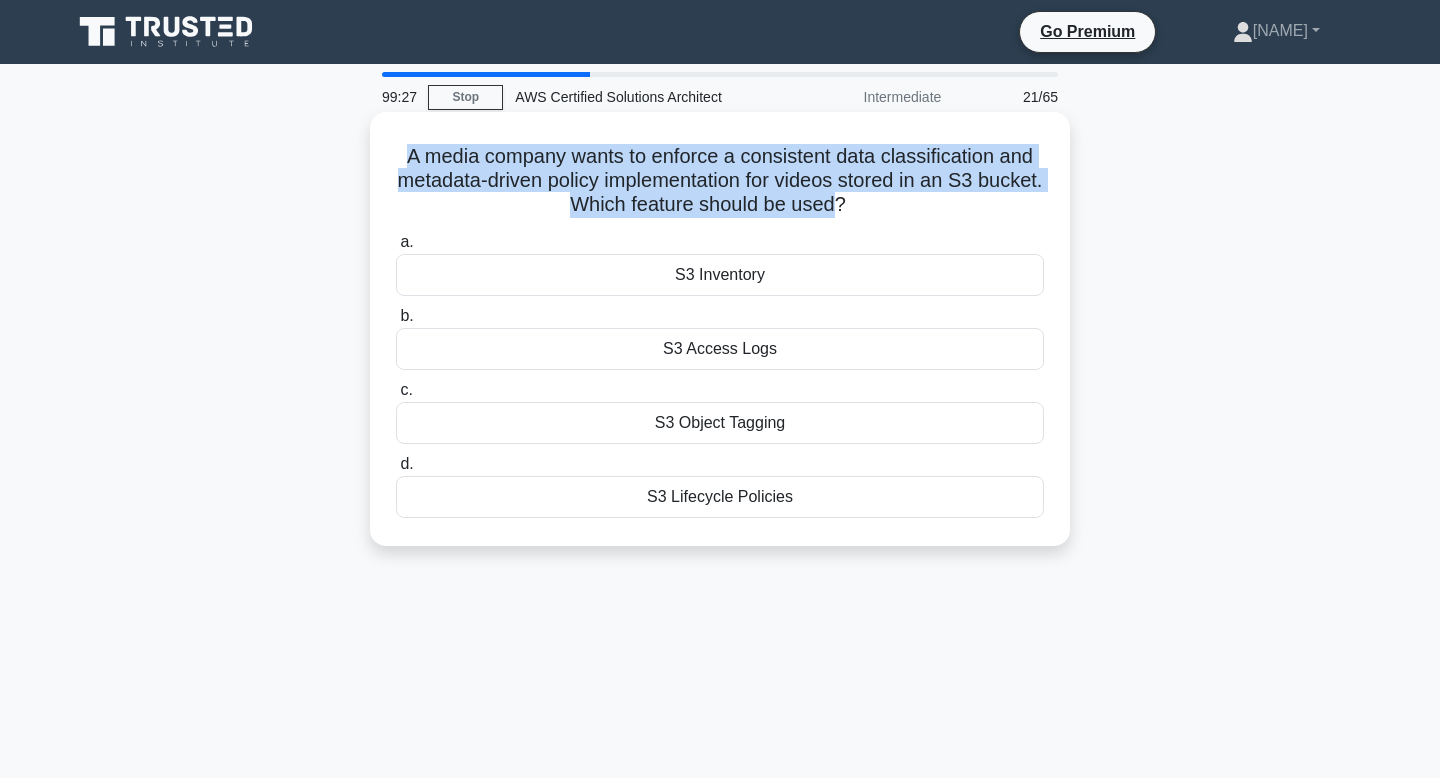 drag, startPoint x: 835, startPoint y: 206, endPoint x: 405, endPoint y: 159, distance: 432.56097 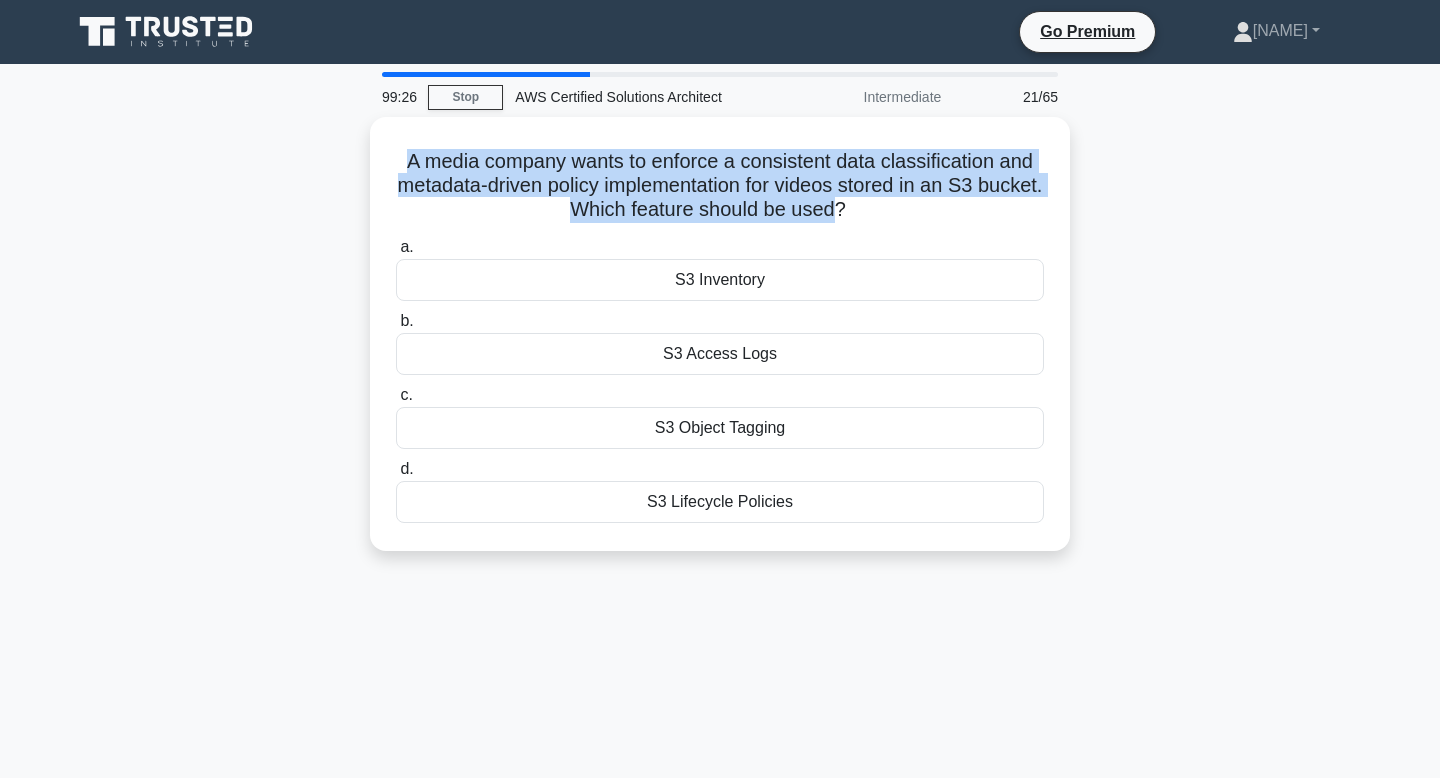 click at bounding box center [392, 116] 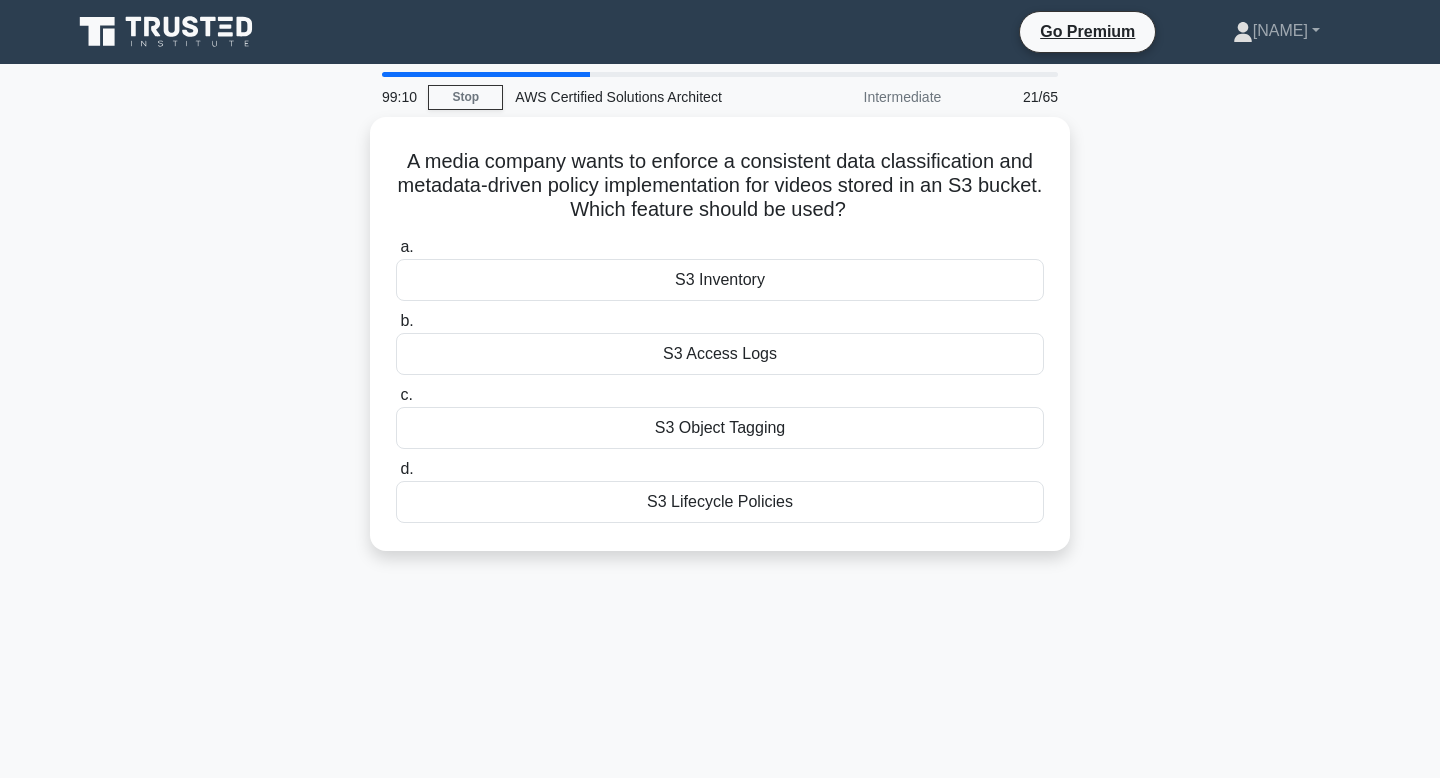 click on "99:10
Stop
AWS Certified Solutions Architect
Intermediate
21/65
A media company wants to enforce a consistent data classification and metadata-driven policy implementation for videos stored in an S3 bucket. Which feature should be used?
.spinner_0XTQ{transform-origin:center;animation:spinner_y6GP .75s linear infinite}@keyframes spinner_y6GP{100%{transform:rotate(360deg)}}
a.
b. c. d." at bounding box center [720, 572] 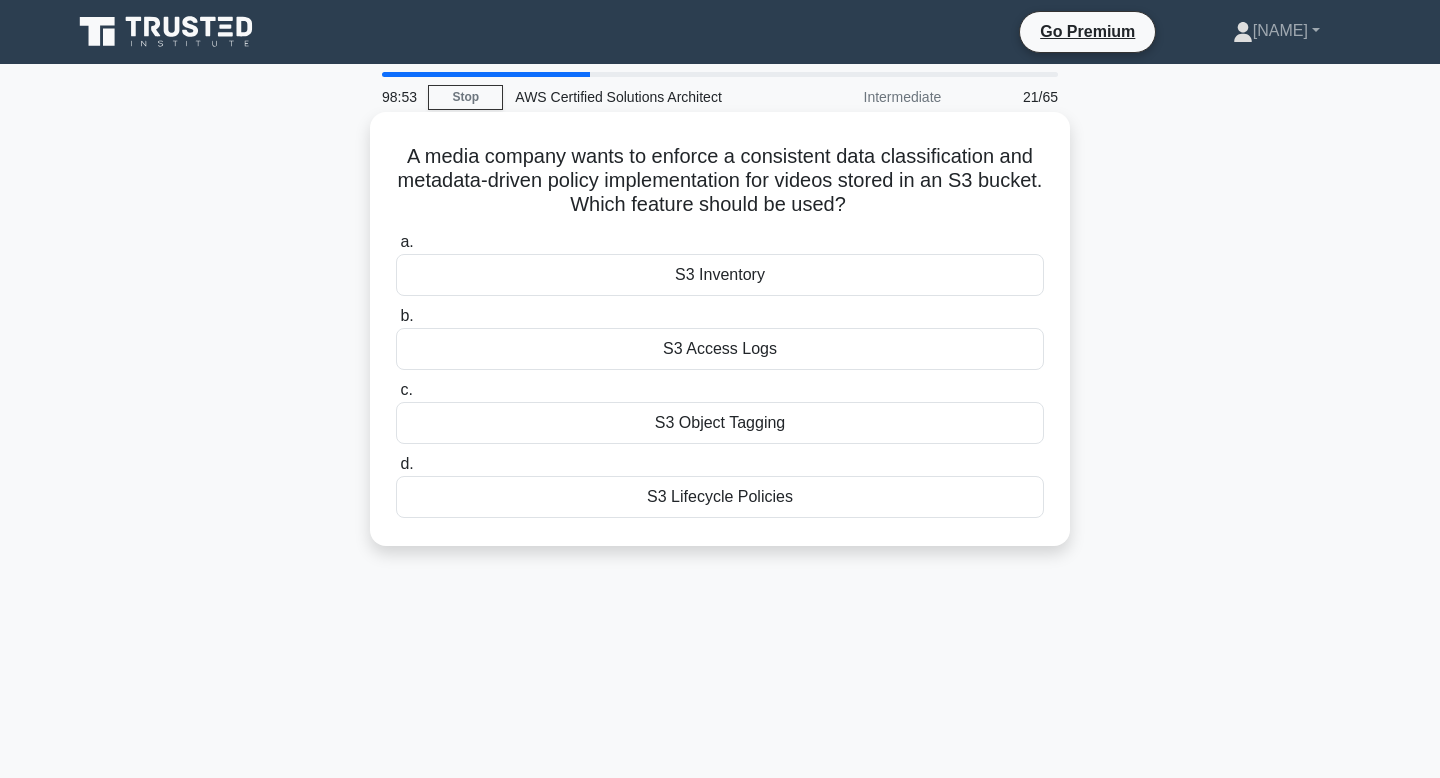 click on "S3 Inventory" at bounding box center (720, 275) 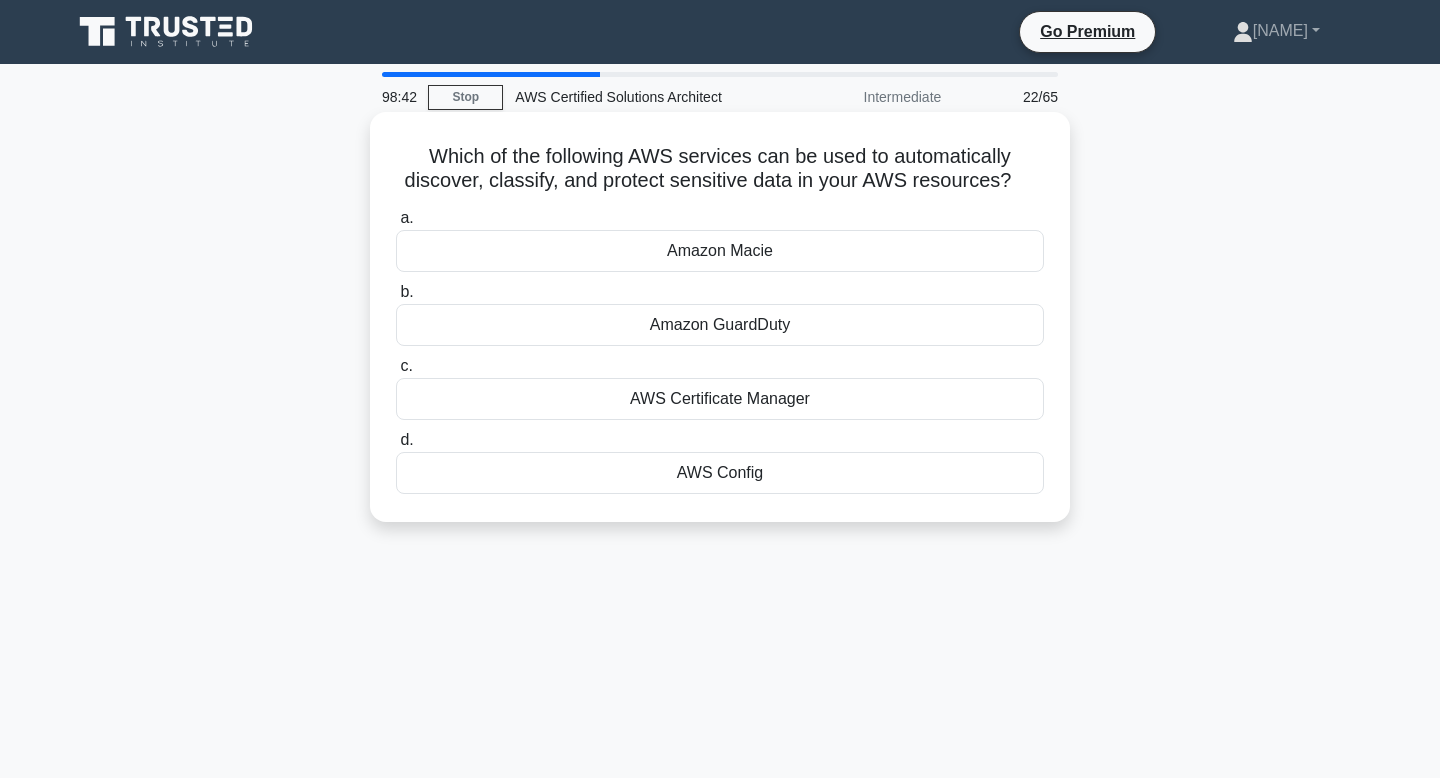 click on "Amazon Macie" at bounding box center (720, 251) 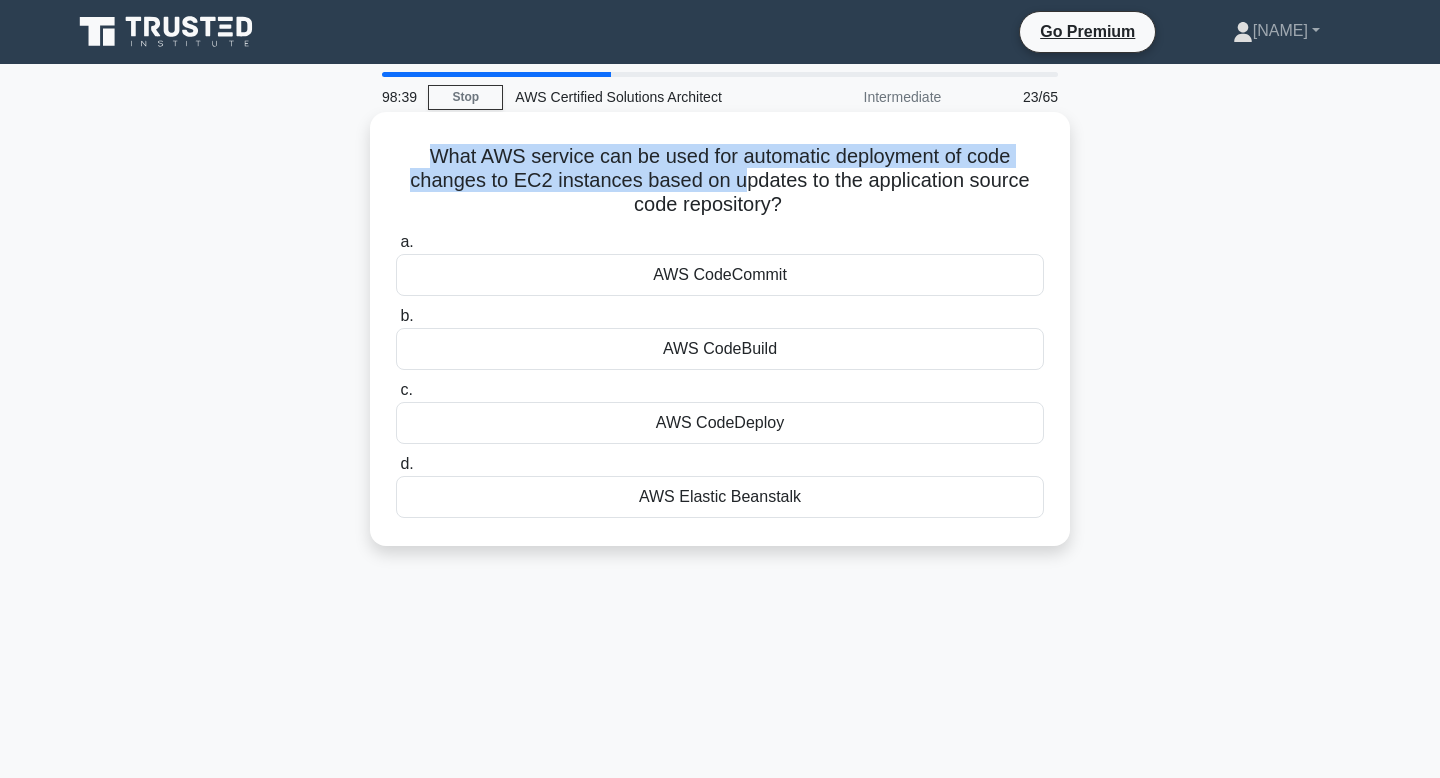 drag, startPoint x: 439, startPoint y: 151, endPoint x: 759, endPoint y: 183, distance: 321.596 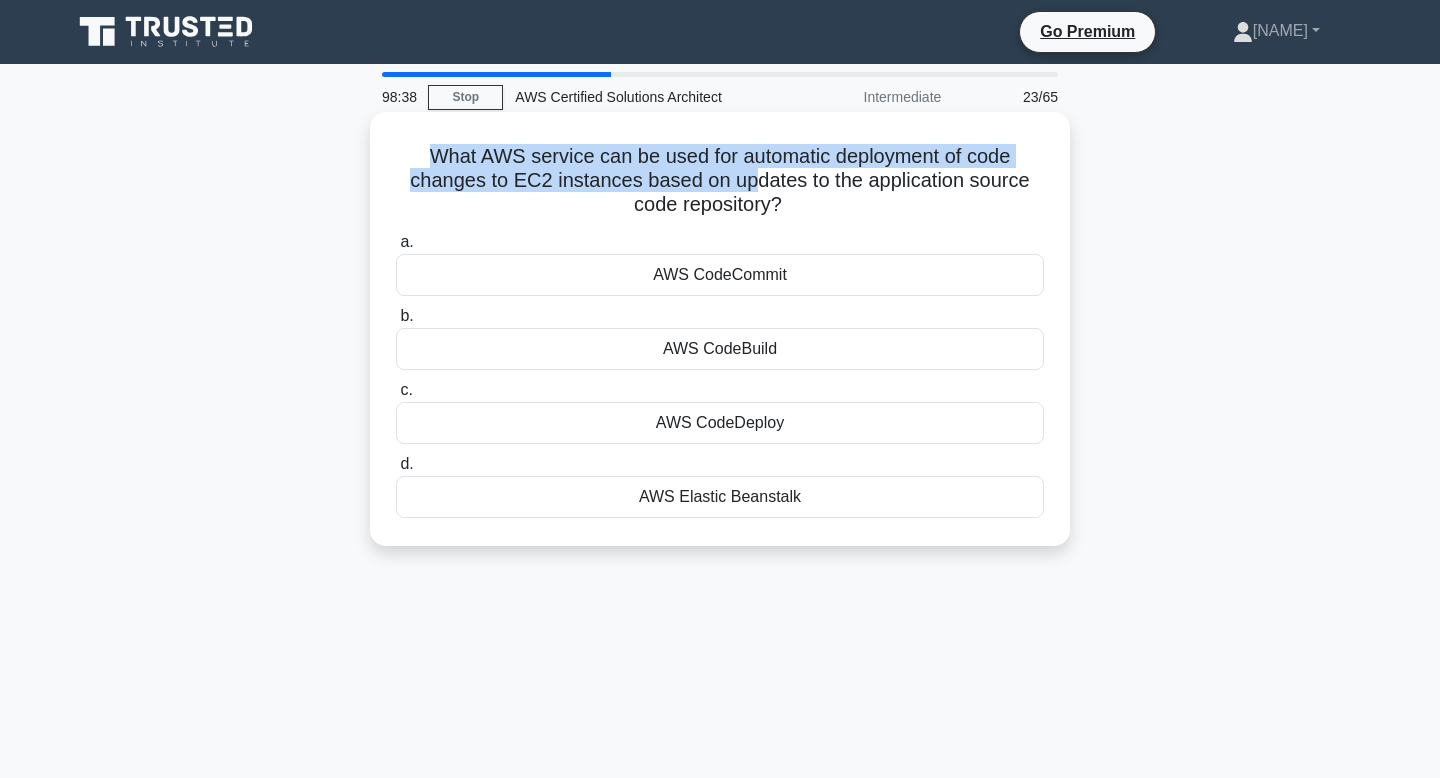click on "What AWS service can be used for automatic deployment of code changes to EC2 instances based on updates to the application source code repository?
.spinner_0XTQ{transform-origin:center;animation:spinner_y6GP .75s linear infinite}@keyframes spinner_y6GP{100%{transform:rotate(360deg)}}" at bounding box center [720, 181] 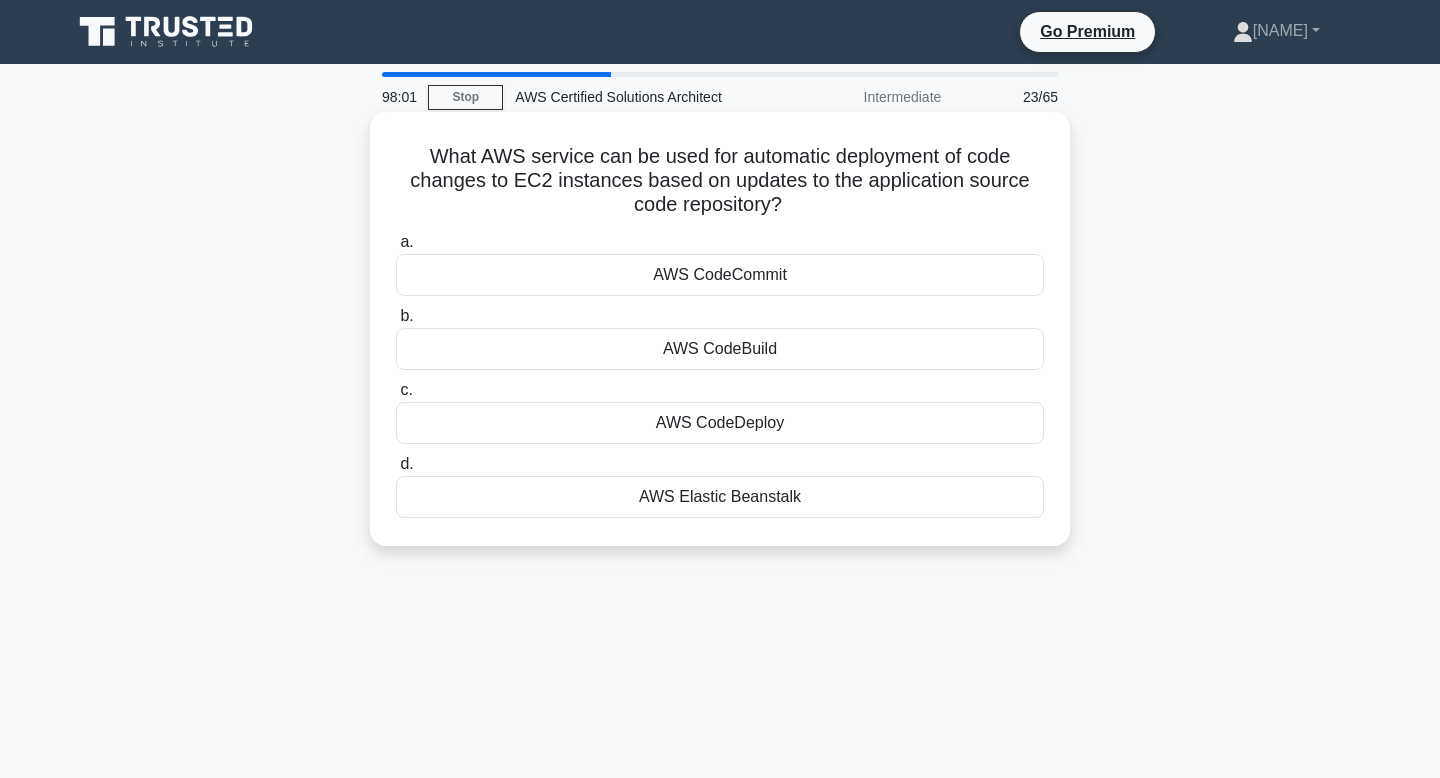 click on "AWS CodeDeploy" at bounding box center [720, 423] 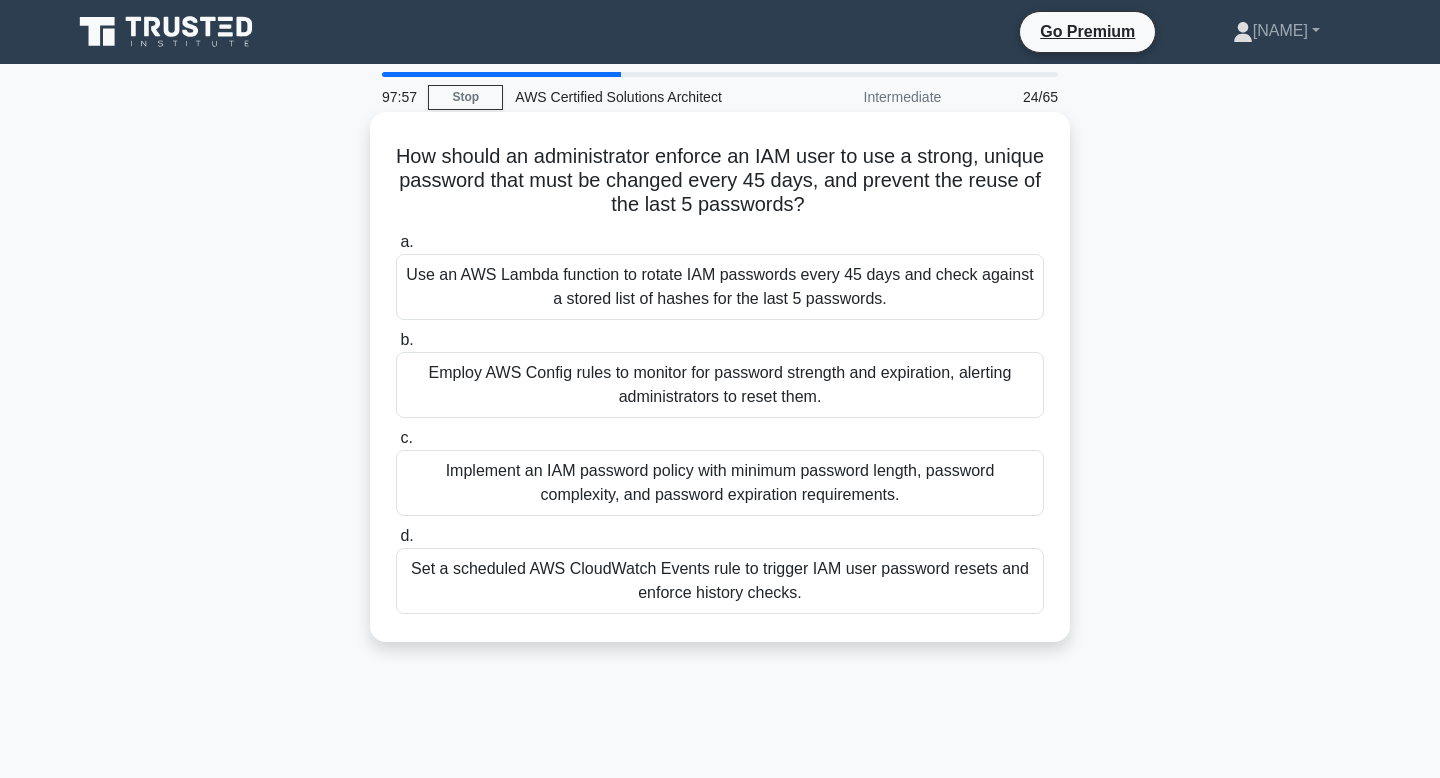 drag, startPoint x: 399, startPoint y: 165, endPoint x: 821, endPoint y: 205, distance: 423.8915 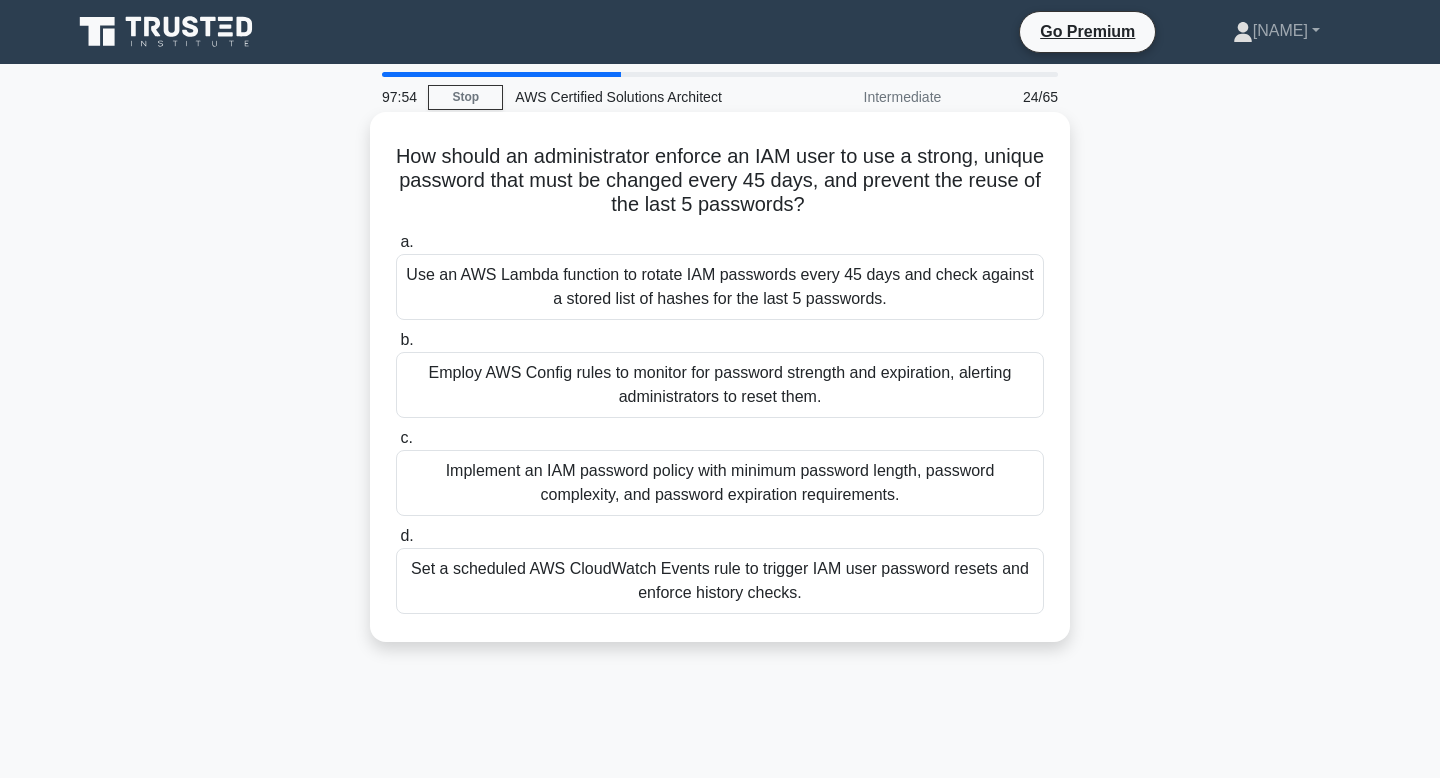 click on "How should an administrator enforce an IAM user to use a strong, unique password that must be changed every 45 days, and prevent the reuse of the last 5 passwords?
.spinner_0XTQ{transform-origin:center;animation:spinner_y6GP .75s linear infinite}@keyframes spinner_y6GP{100%{transform:rotate(360deg)}}" at bounding box center (720, 181) 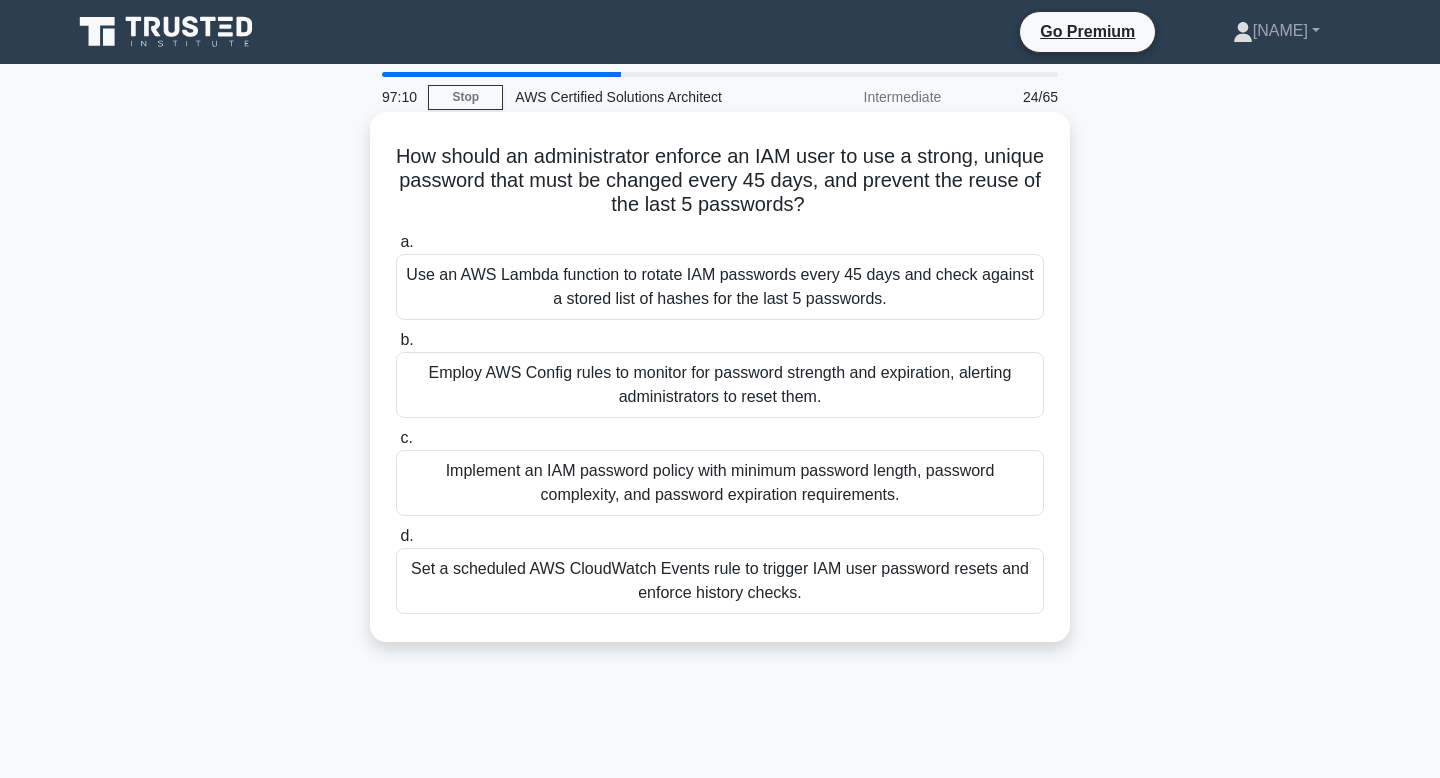 click on "Implement an IAM password policy with minimum password length, password complexity, and password expiration requirements." at bounding box center [720, 483] 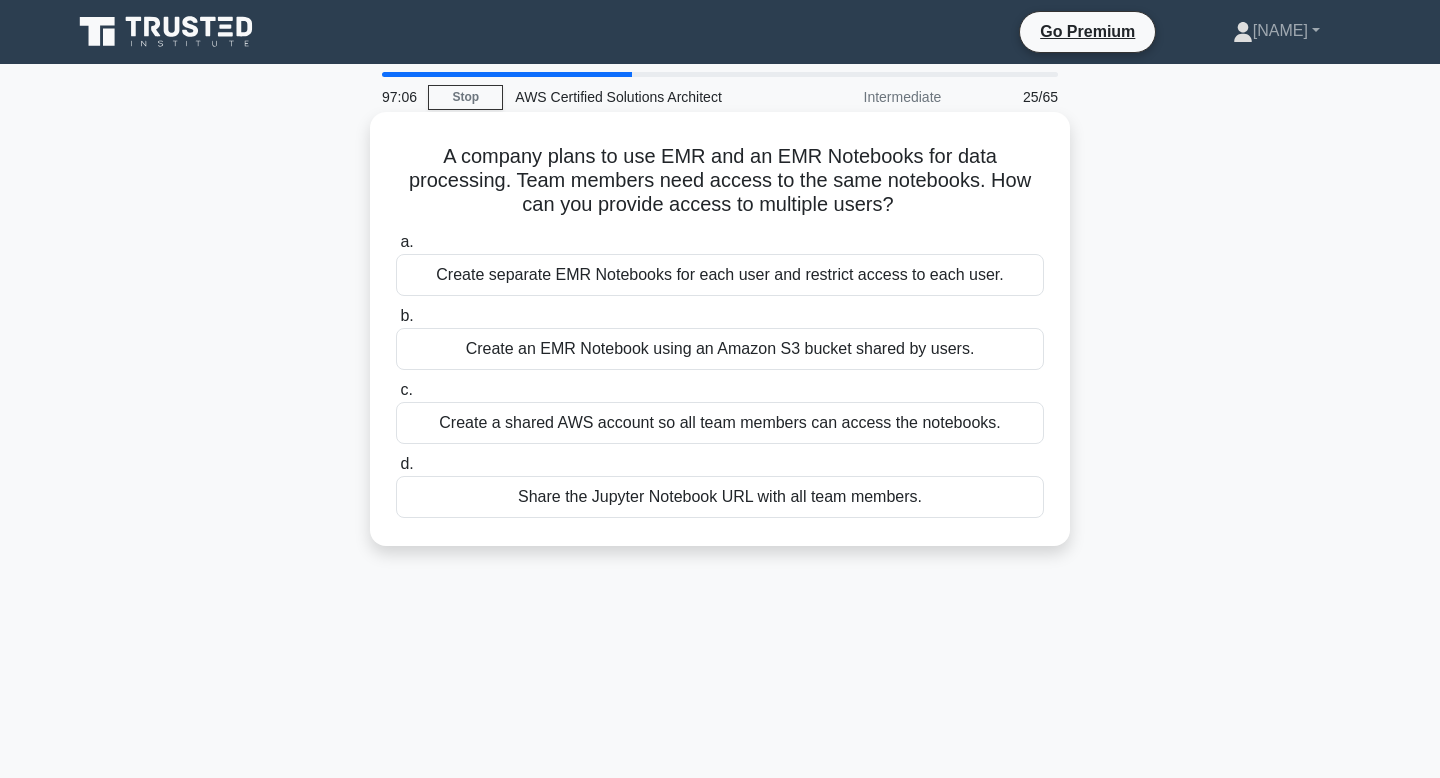 click on "A company plans to use EMR and an EMR Notebooks for data processing. Team members need access to the same notebooks. How can you provide access to multiple users?
.spinner_0XTQ{transform-origin:center;animation:spinner_y6GP .75s linear infinite}@keyframes spinner_y6GP{100%{transform:rotate(360deg)}}" at bounding box center (720, 181) 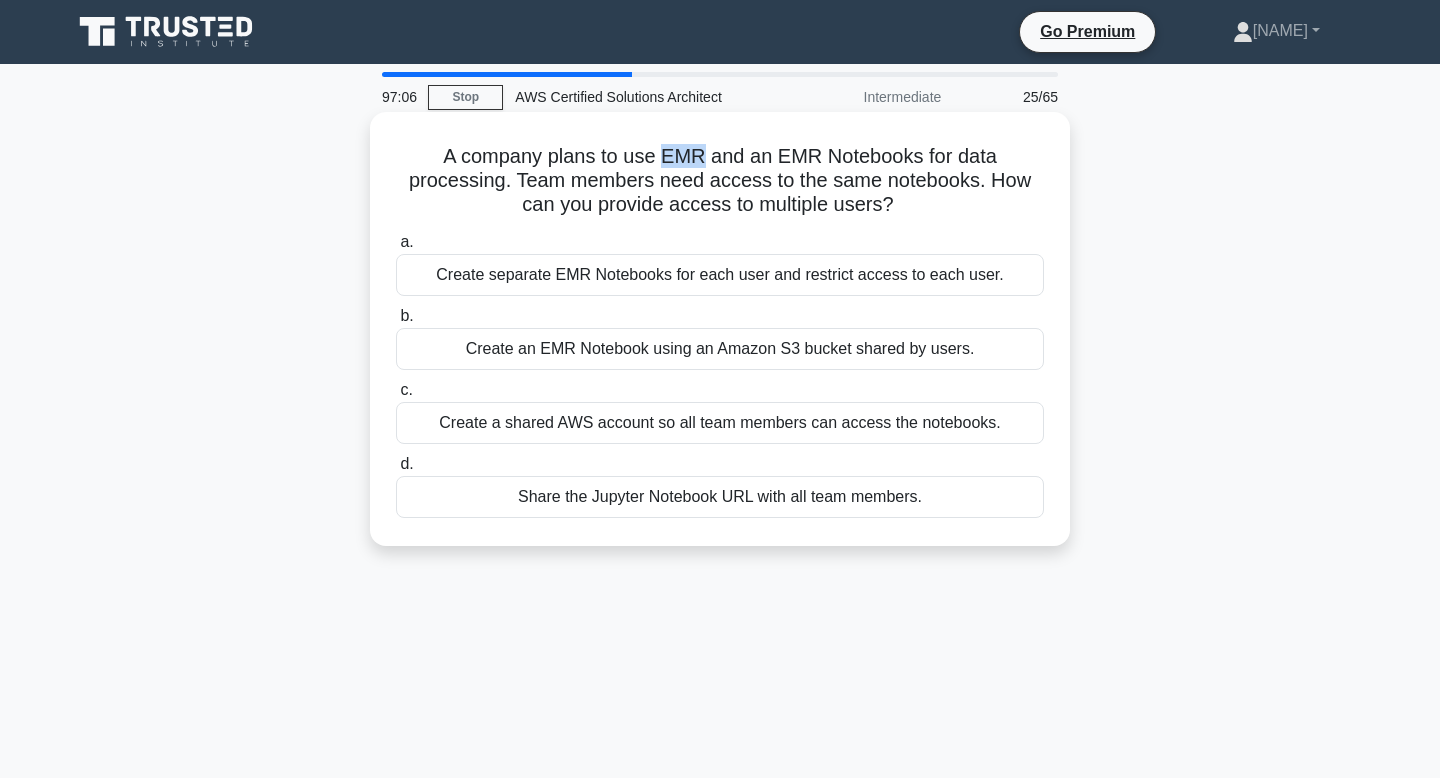 click on "A company plans to use EMR and an EMR Notebooks for data processing. Team members need access to the same notebooks. How can you provide access to multiple users?
.spinner_0XTQ{transform-origin:center;animation:spinner_y6GP .75s linear infinite}@keyframes spinner_y6GP{100%{transform:rotate(360deg)}}" at bounding box center (720, 181) 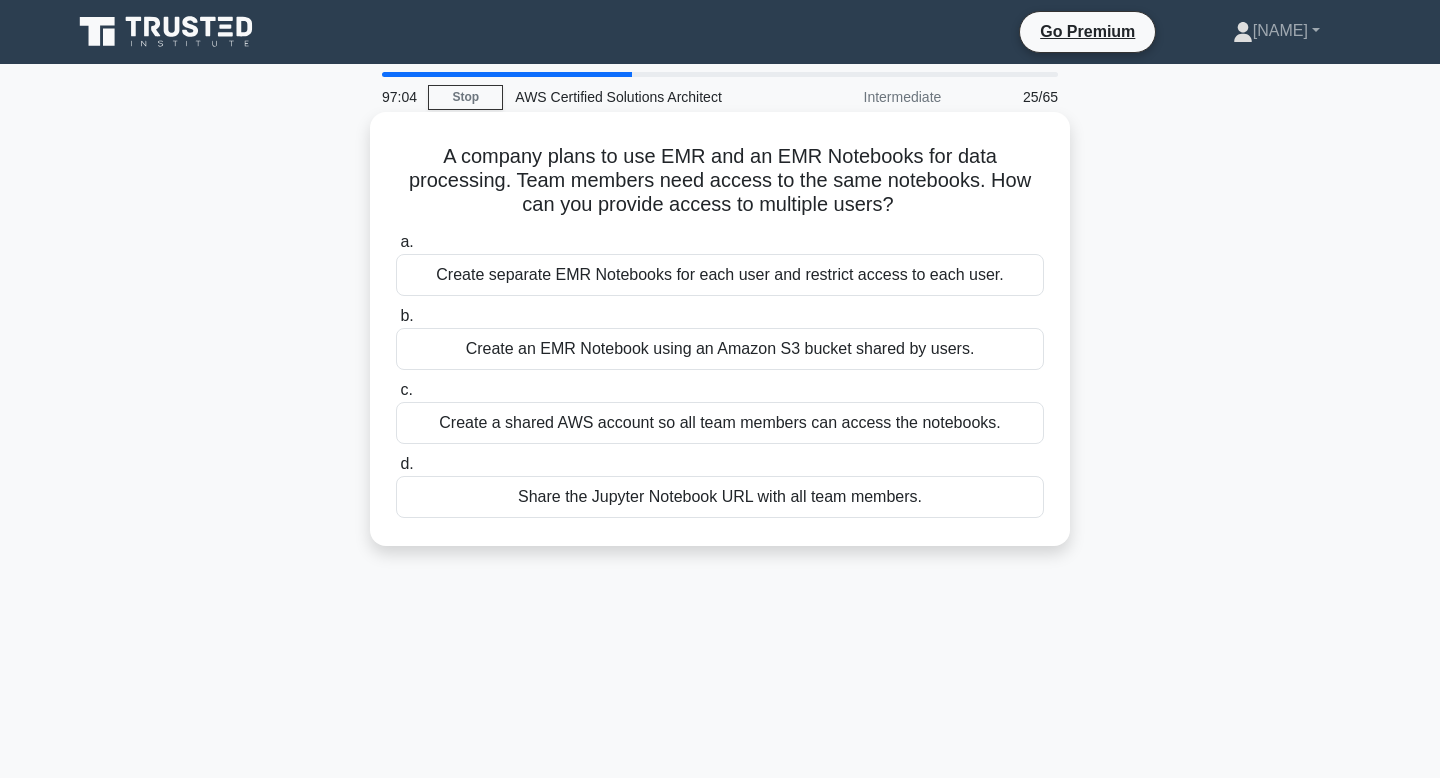 click on "A company plans to use EMR and an EMR Notebooks for data processing. Team members need access to the same notebooks. How can you provide access to multiple users?
.spinner_0XTQ{transform-origin:center;animation:spinner_y6GP .75s linear infinite}@keyframes spinner_y6GP{100%{transform:rotate(360deg)}}" at bounding box center [720, 181] 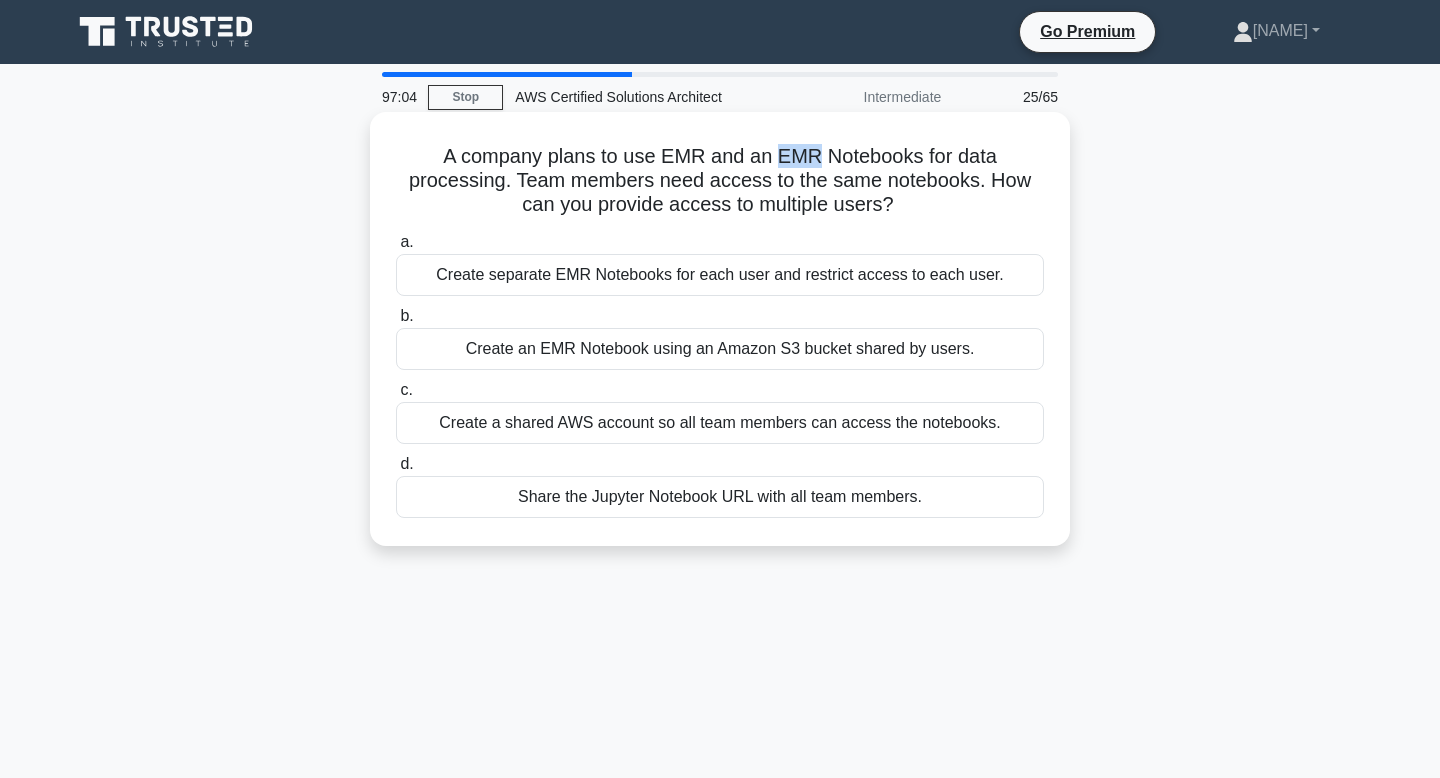click on "A company plans to use EMR and an EMR Notebooks for data processing. Team members need access to the same notebooks. How can you provide access to multiple users?
.spinner_0XTQ{transform-origin:center;animation:spinner_y6GP .75s linear infinite}@keyframes spinner_y6GP{100%{transform:rotate(360deg)}}" at bounding box center (720, 181) 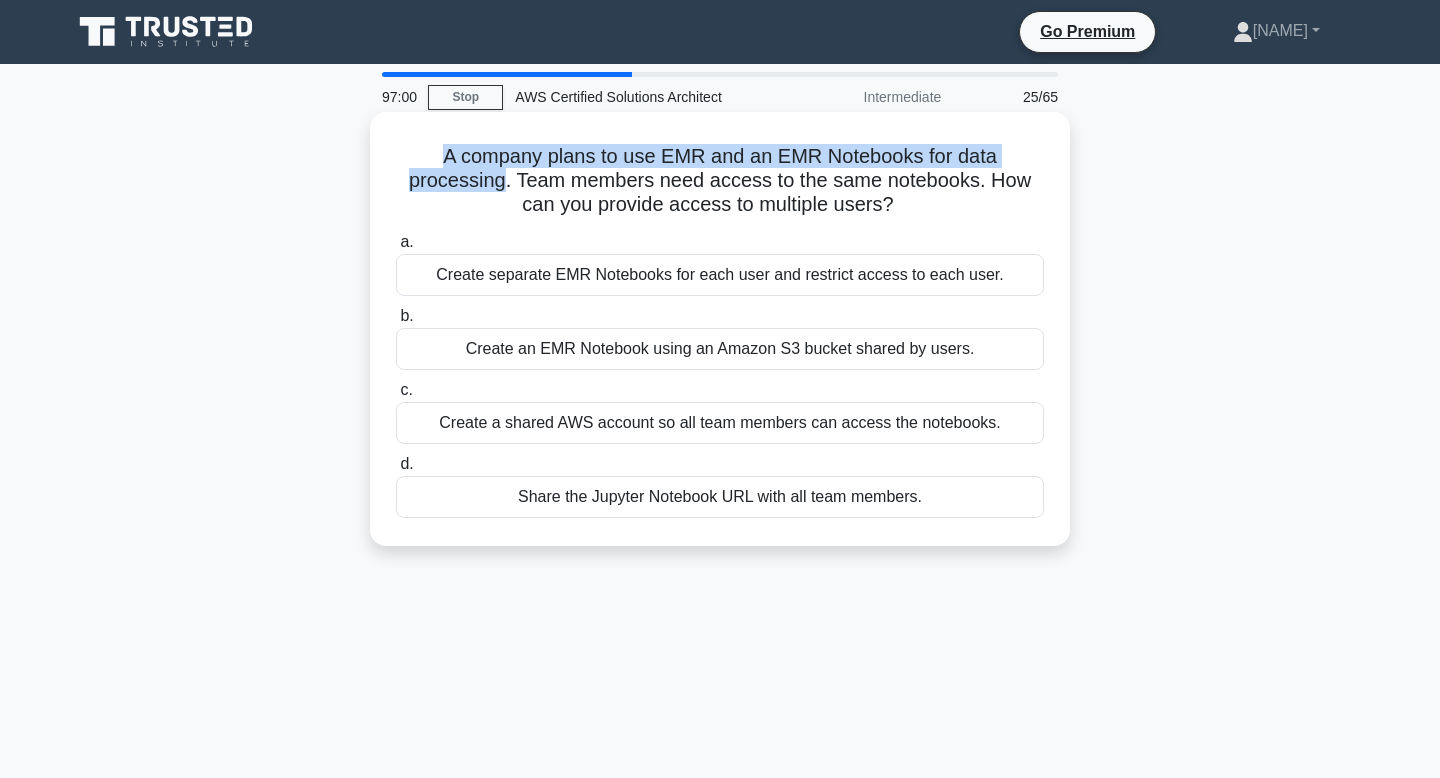 drag, startPoint x: 1035, startPoint y: 153, endPoint x: 396, endPoint y: 158, distance: 639.01953 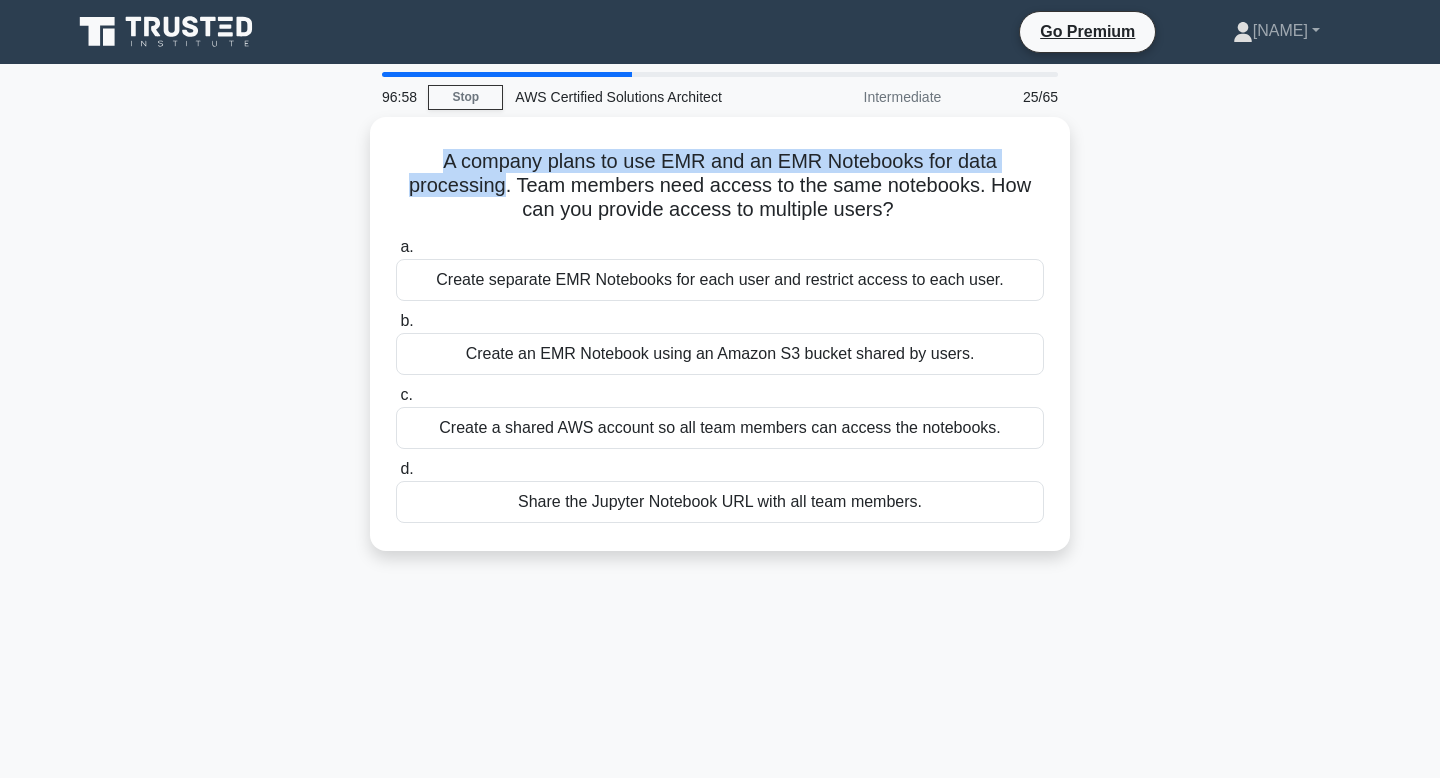click at bounding box center (383, 169) 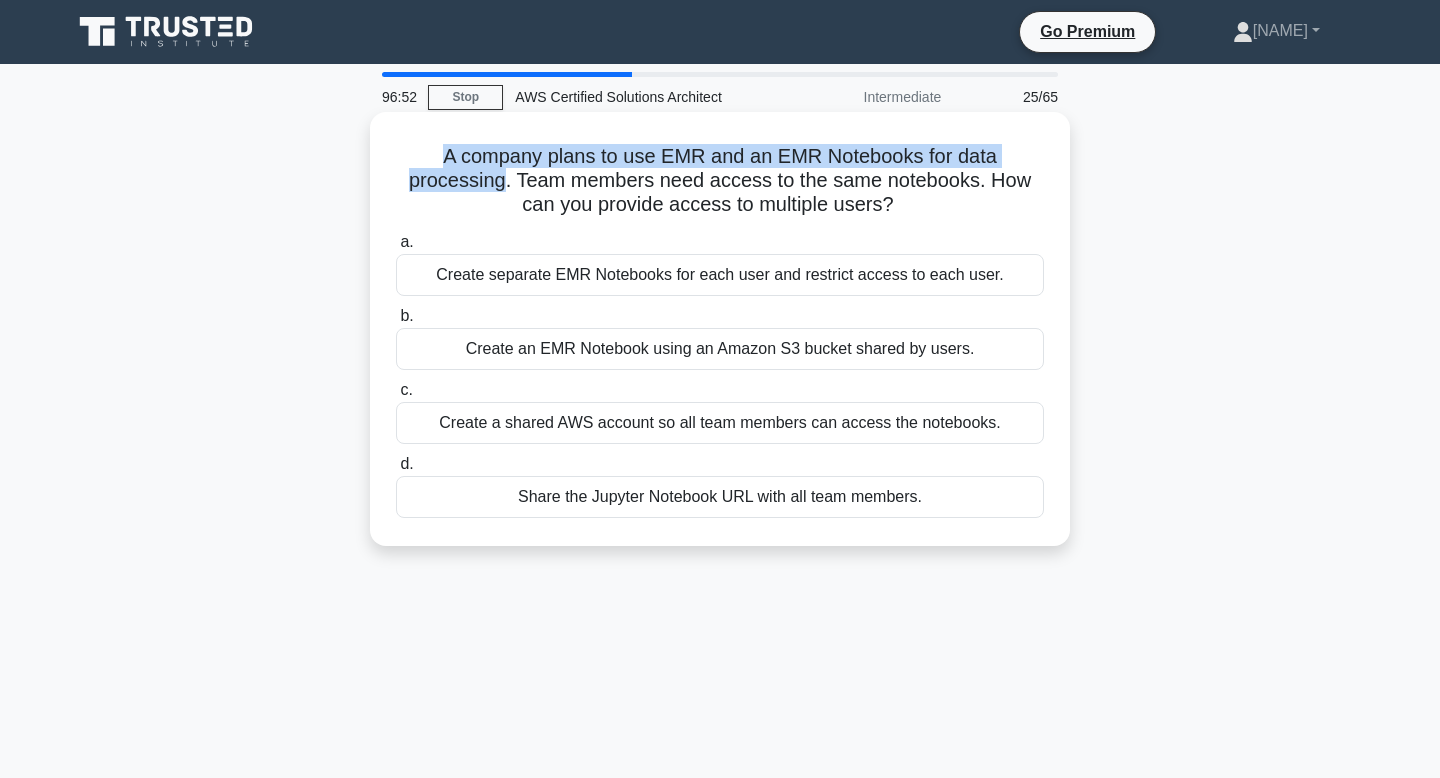 click on "A company plans to use EMR and an EMR Notebooks for data processing. Team members need access to the same notebooks. How can you provide access to multiple users?
.spinner_0XTQ{transform-origin:center;animation:spinner_y6GP .75s linear infinite}@keyframes spinner_y6GP{100%{transform:rotate(360deg)}}" at bounding box center [720, 181] 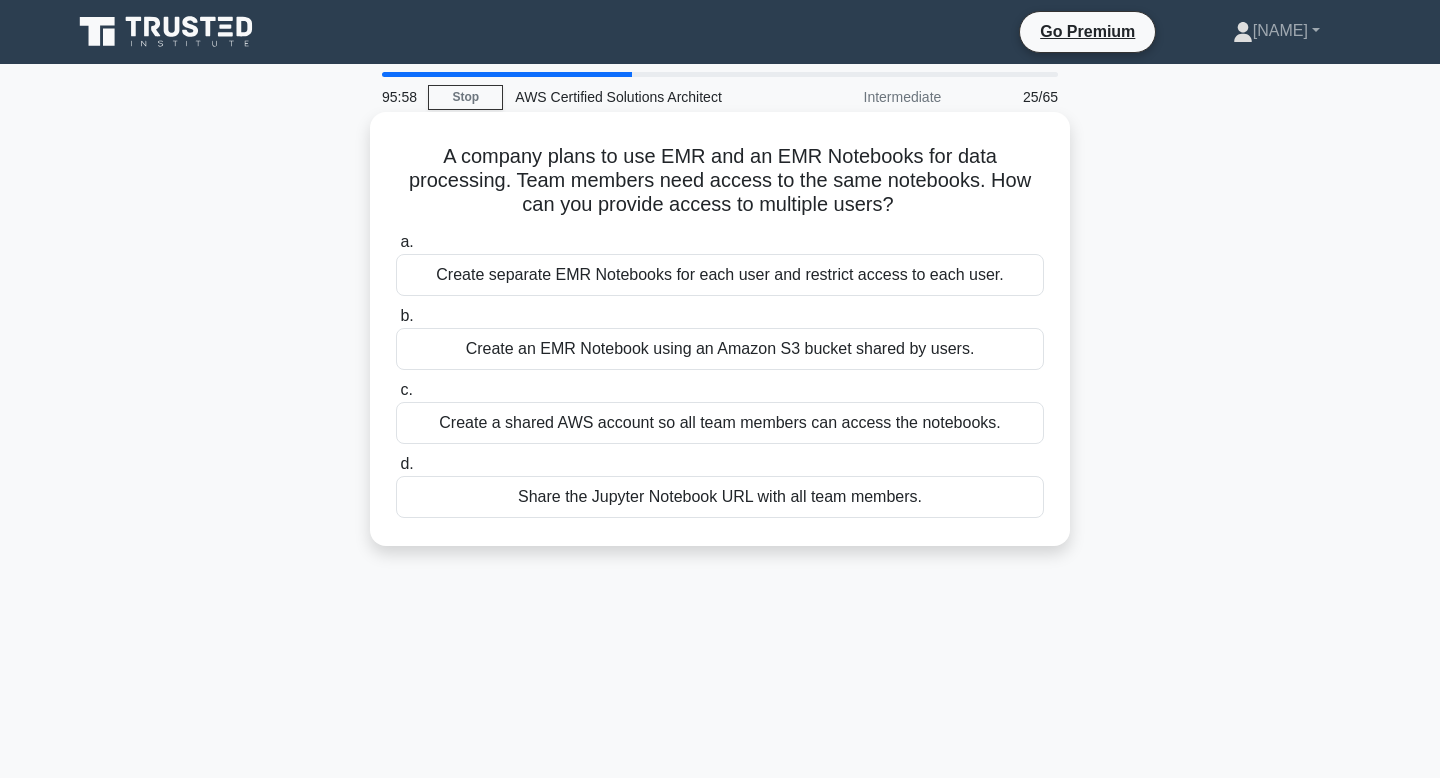 click on "Create separate EMR Notebooks for each user and restrict access to each user." at bounding box center (720, 275) 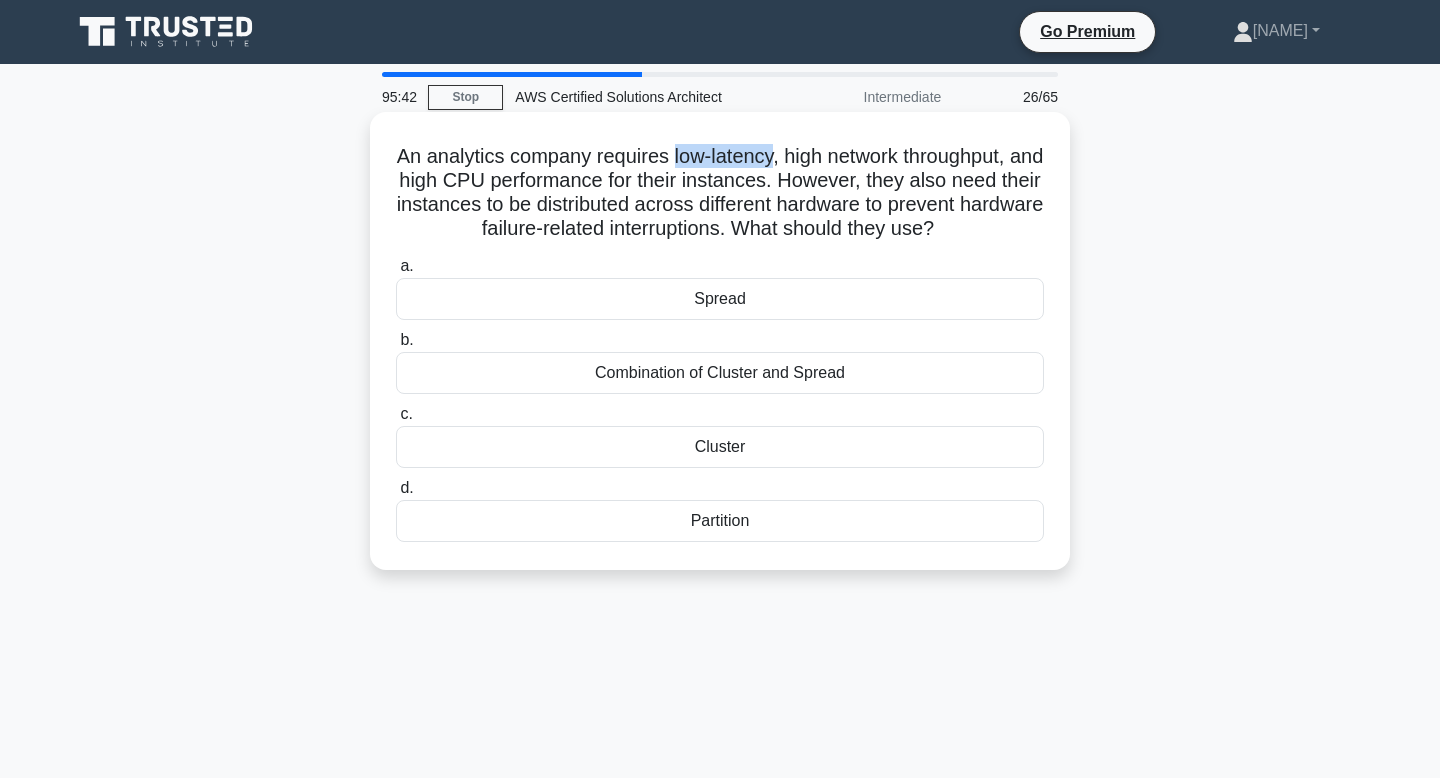 drag, startPoint x: 670, startPoint y: 160, endPoint x: 768, endPoint y: 157, distance: 98.045906 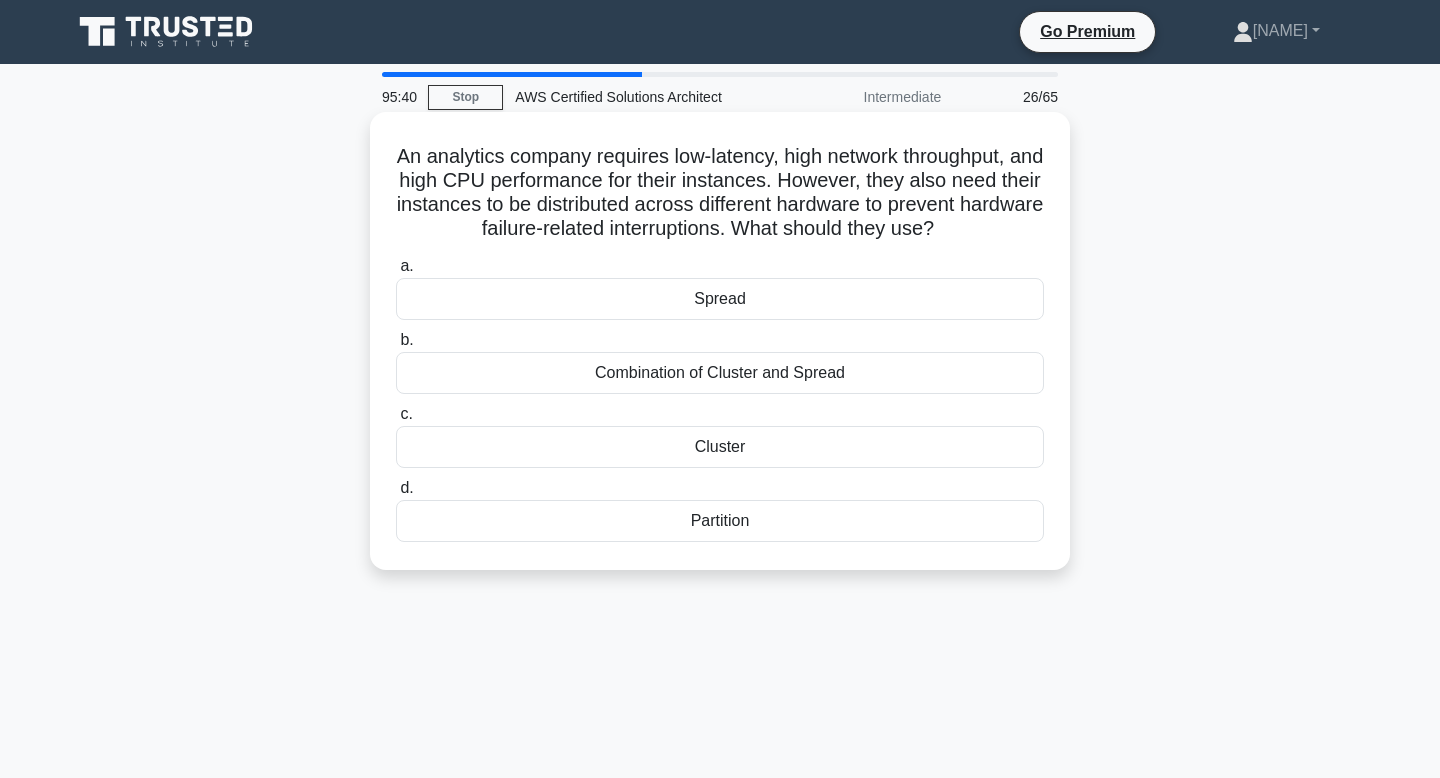 click on "An analytics company requires low-latency, high network throughput, and high CPU performance for their instances. However, they also need their instances to be distributed across different hardware to prevent hardware failure-related interruptions. What should they use?
.spinner_0XTQ{transform-origin:center;animation:spinner_y6GP .75s linear infinite}@keyframes spinner_y6GP{100%{transform:rotate(360deg)}}" at bounding box center [720, 193] 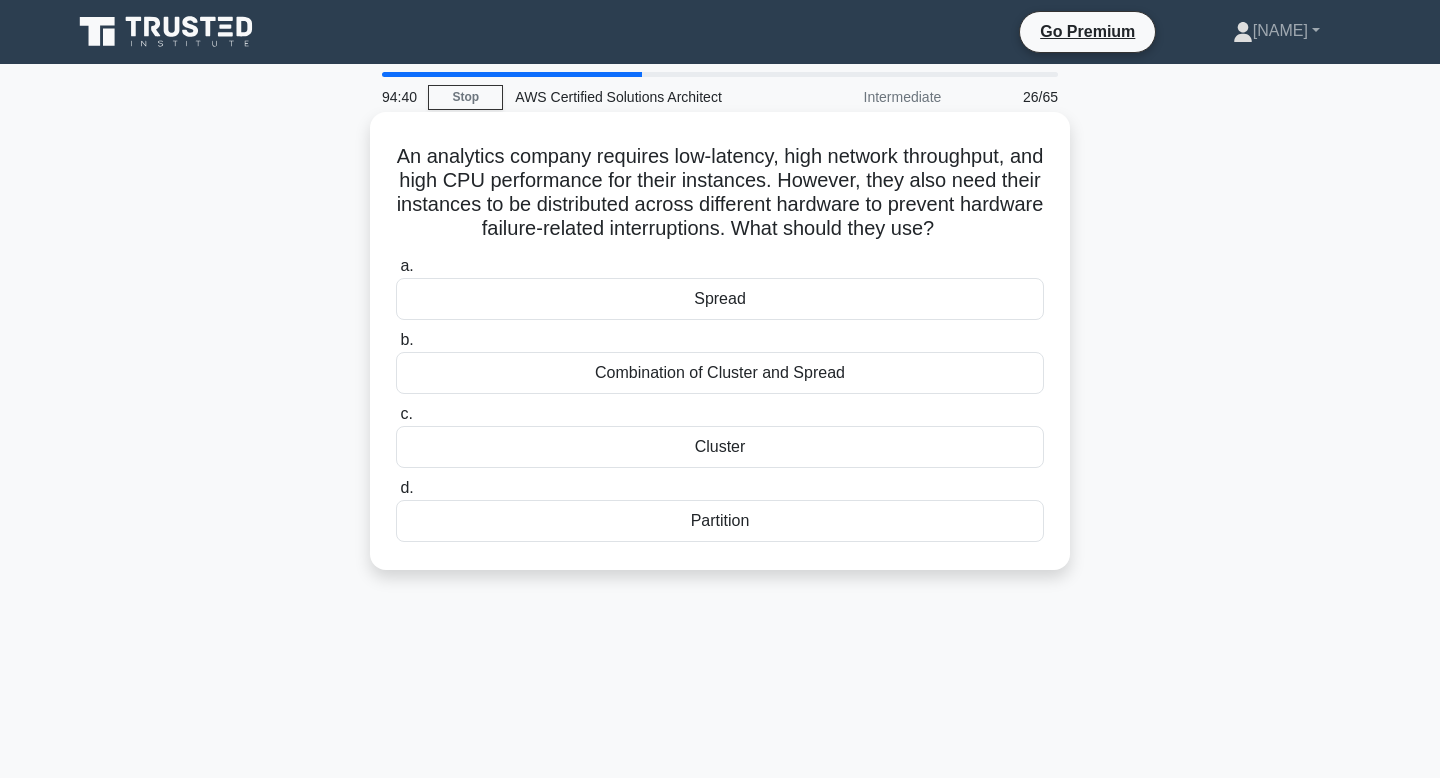 click on "Partition" at bounding box center [720, 521] 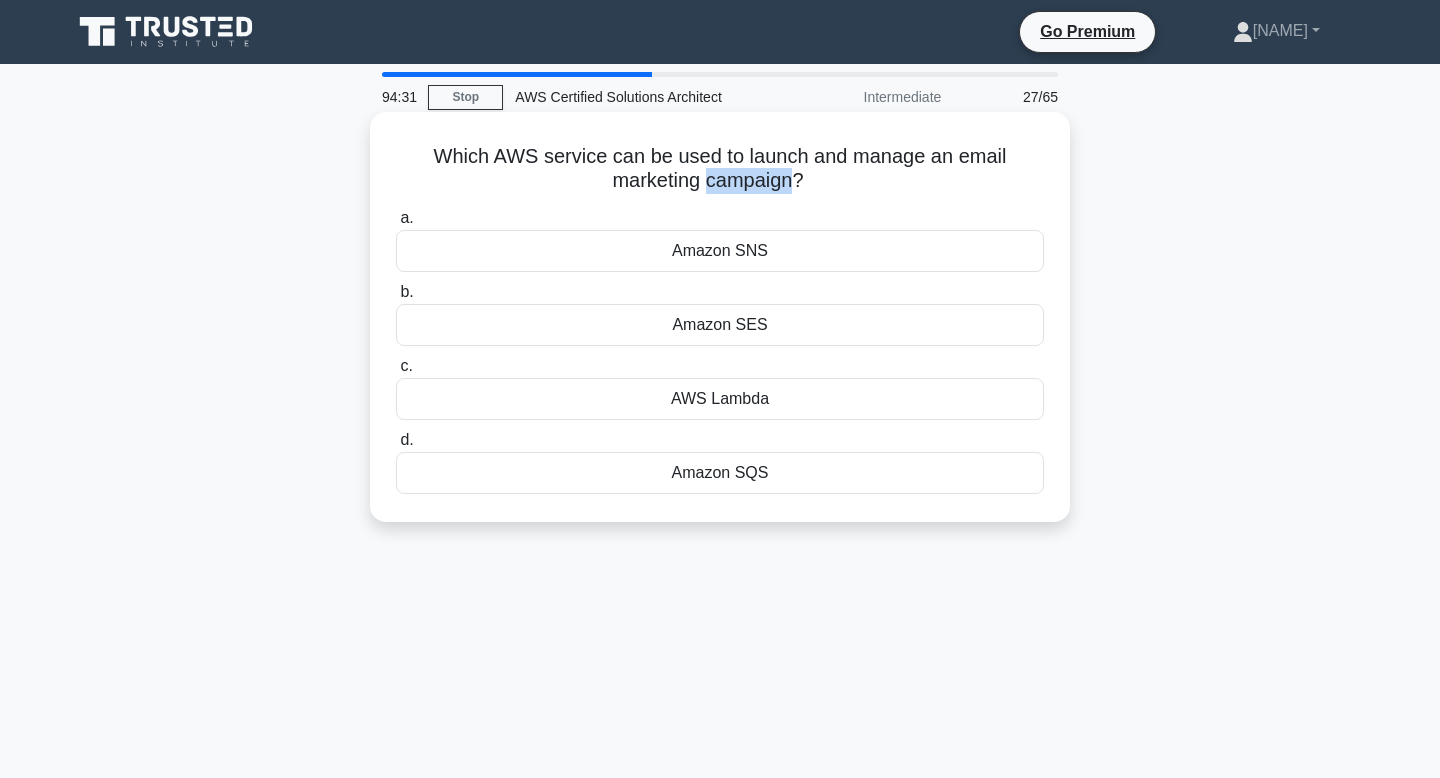 drag, startPoint x: 790, startPoint y: 178, endPoint x: 706, endPoint y: 187, distance: 84.48077 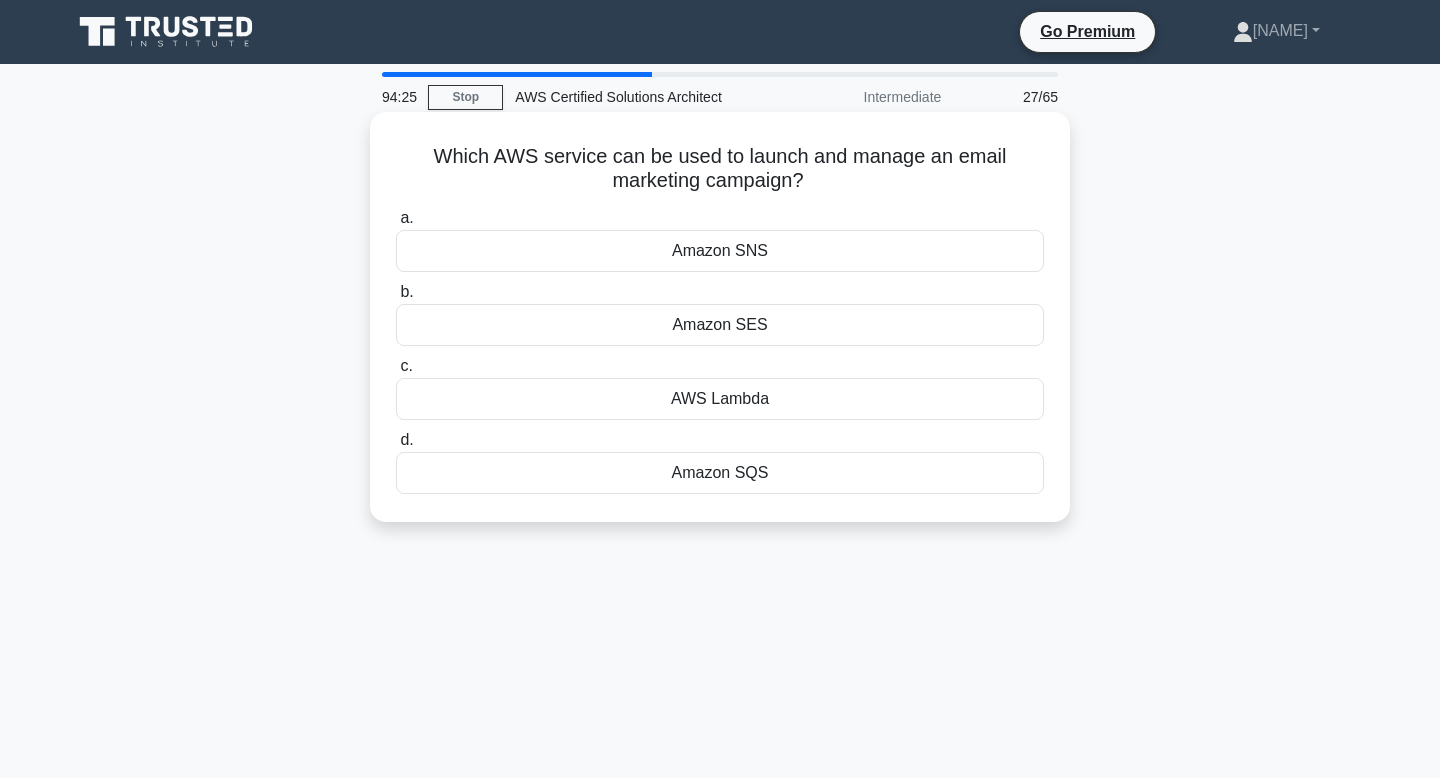 click on "Amazon SES" at bounding box center (720, 325) 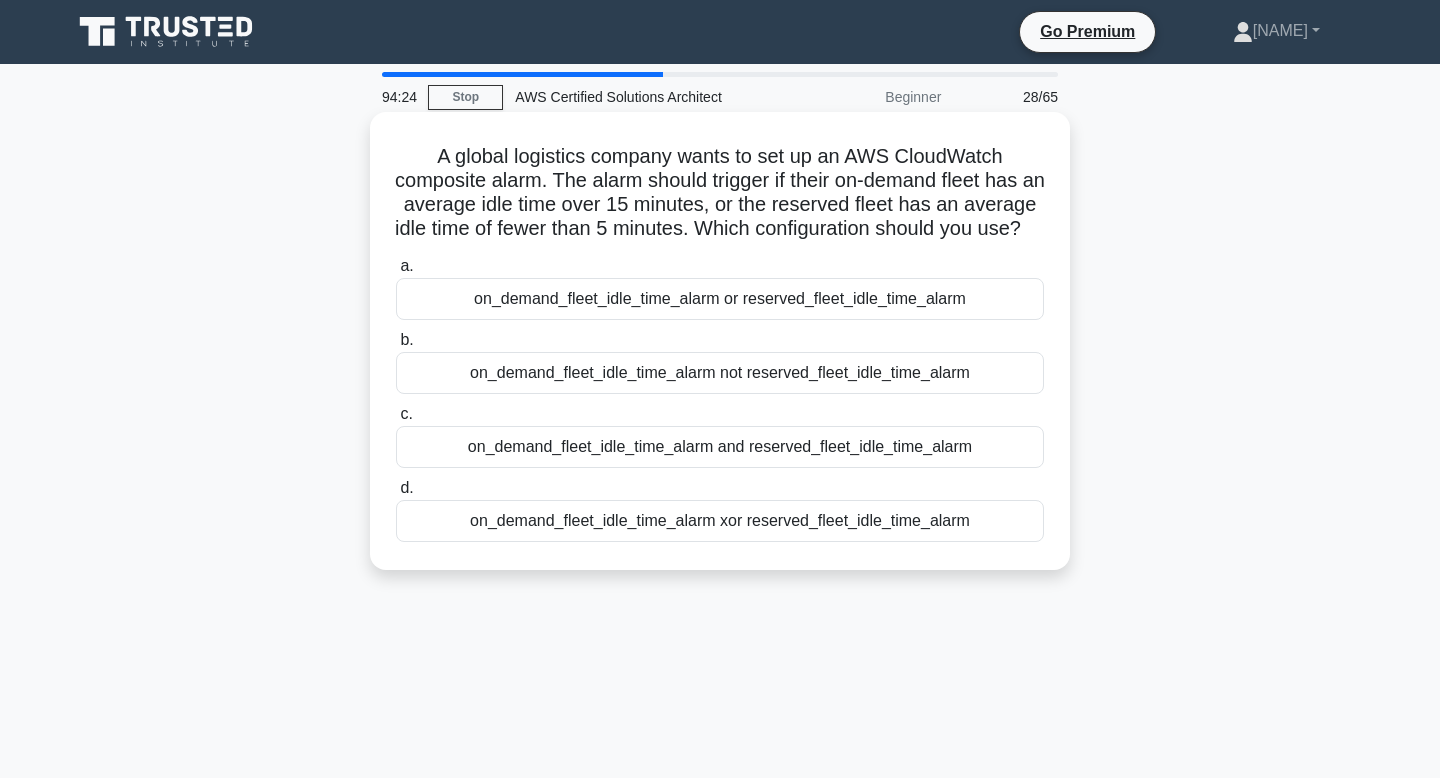 click on "A global logistics company wants to set up an AWS CloudWatch composite alarm. The alarm should trigger if their on-demand fleet has an average idle time over 15 minutes, or the reserved fleet has an average idle time of fewer than 5 minutes. Which configuration should you use?
.spinner_0XTQ{transform-origin:center;animation:spinner_y6GP .75s linear infinite}@keyframes spinner_y6GP{100%{transform:rotate(360deg)}}" at bounding box center (720, 193) 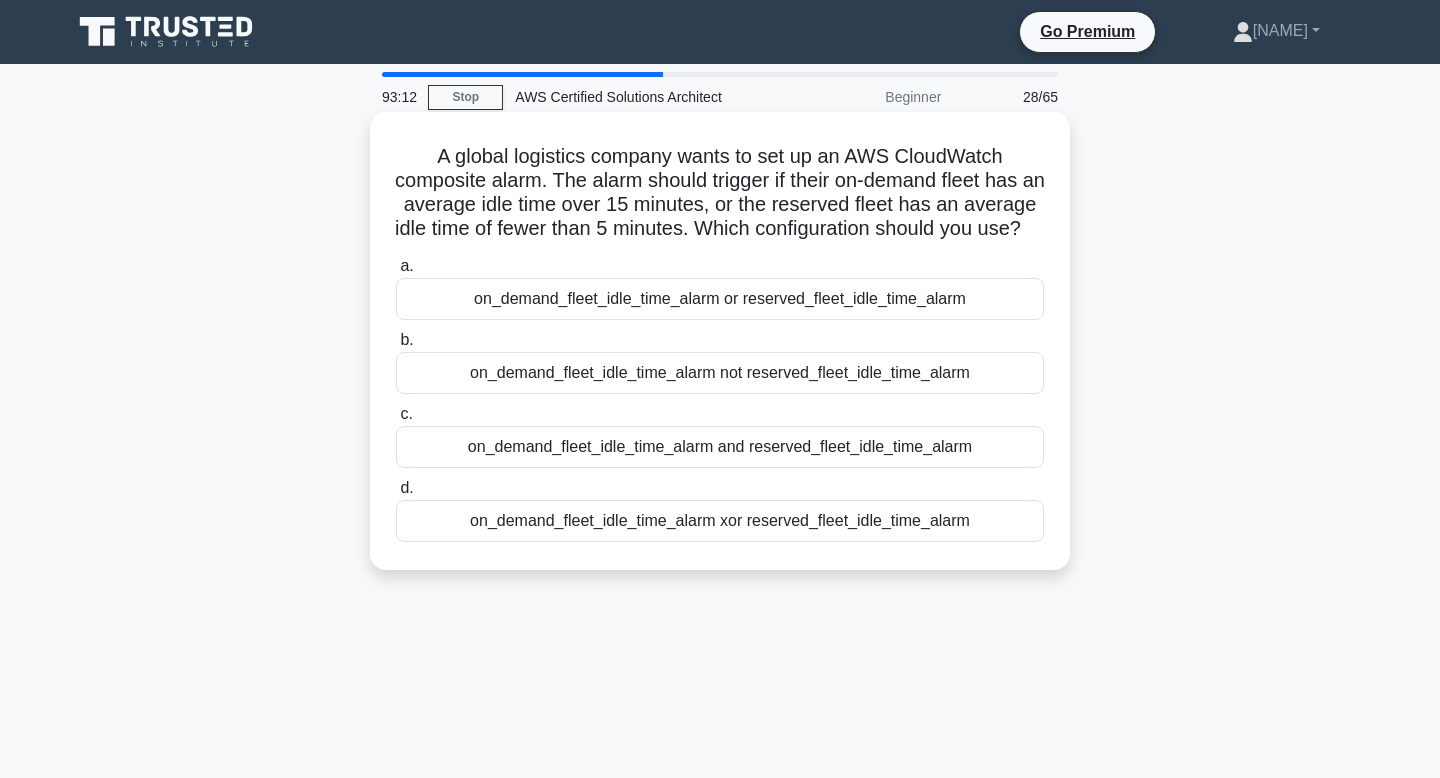 click on "on_demand_fleet_idle_time_alarm or reserved_fleet_idle_time_alarm" at bounding box center [720, 299] 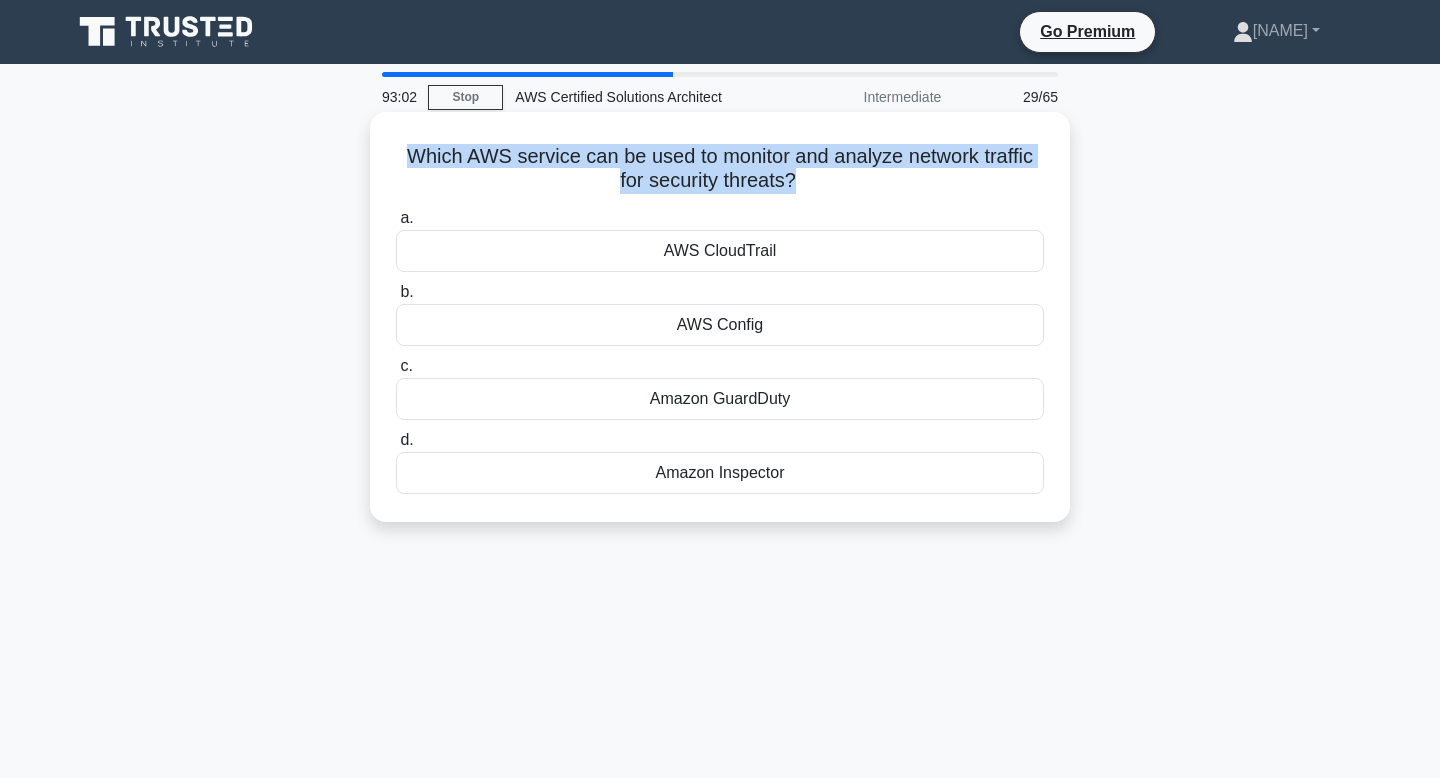drag, startPoint x: 789, startPoint y: 179, endPoint x: 402, endPoint y: 156, distance: 387.68286 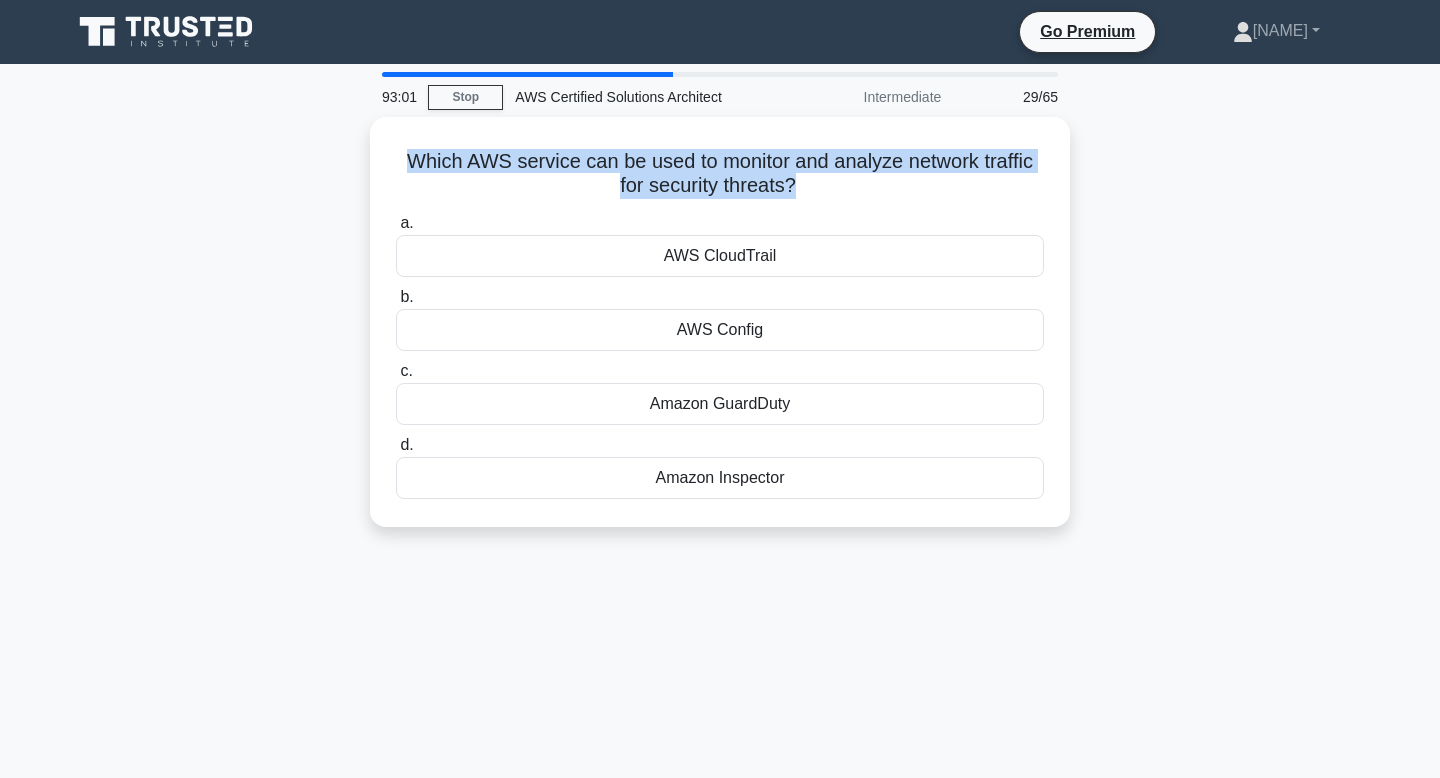 click at bounding box center (389, 116) 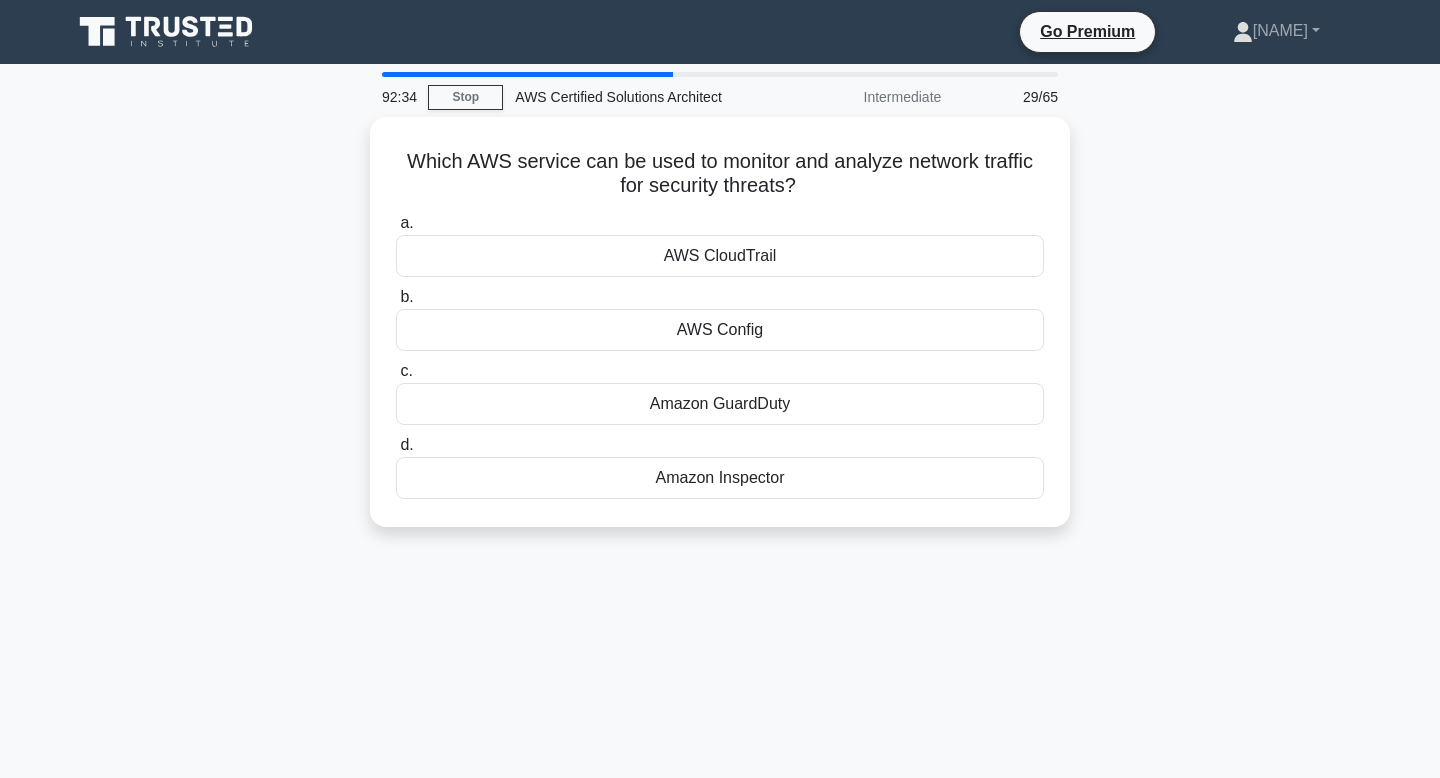 click on "Which AWS service can be used to monitor and analyze network traffic for security threats?
.spinner_0XTQ{transform-origin:center;animation:spinner_y6GP .75s linear infinite}@keyframes spinner_y6GP{100%{transform:rotate(360deg)}}
a.
AWS CloudTrail
b. c. d." at bounding box center (720, 334) 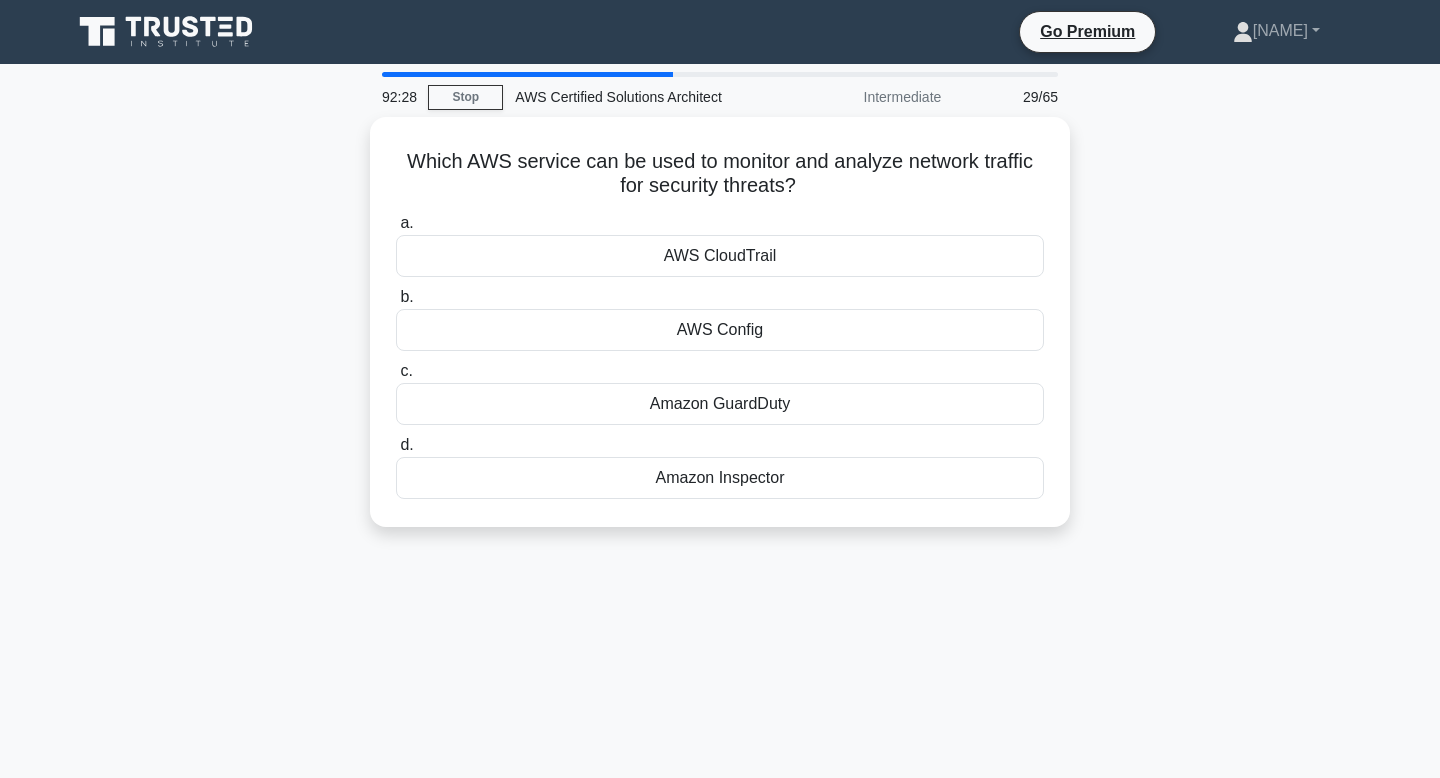 click on "Which AWS service can be used to monitor and analyze network traffic for security threats?
.spinner_0XTQ{transform-origin:center;animation:spinner_y6GP .75s linear infinite}@keyframes spinner_y6GP{100%{transform:rotate(360deg)}}
a.
AWS CloudTrail
b. c. d." at bounding box center [720, 334] 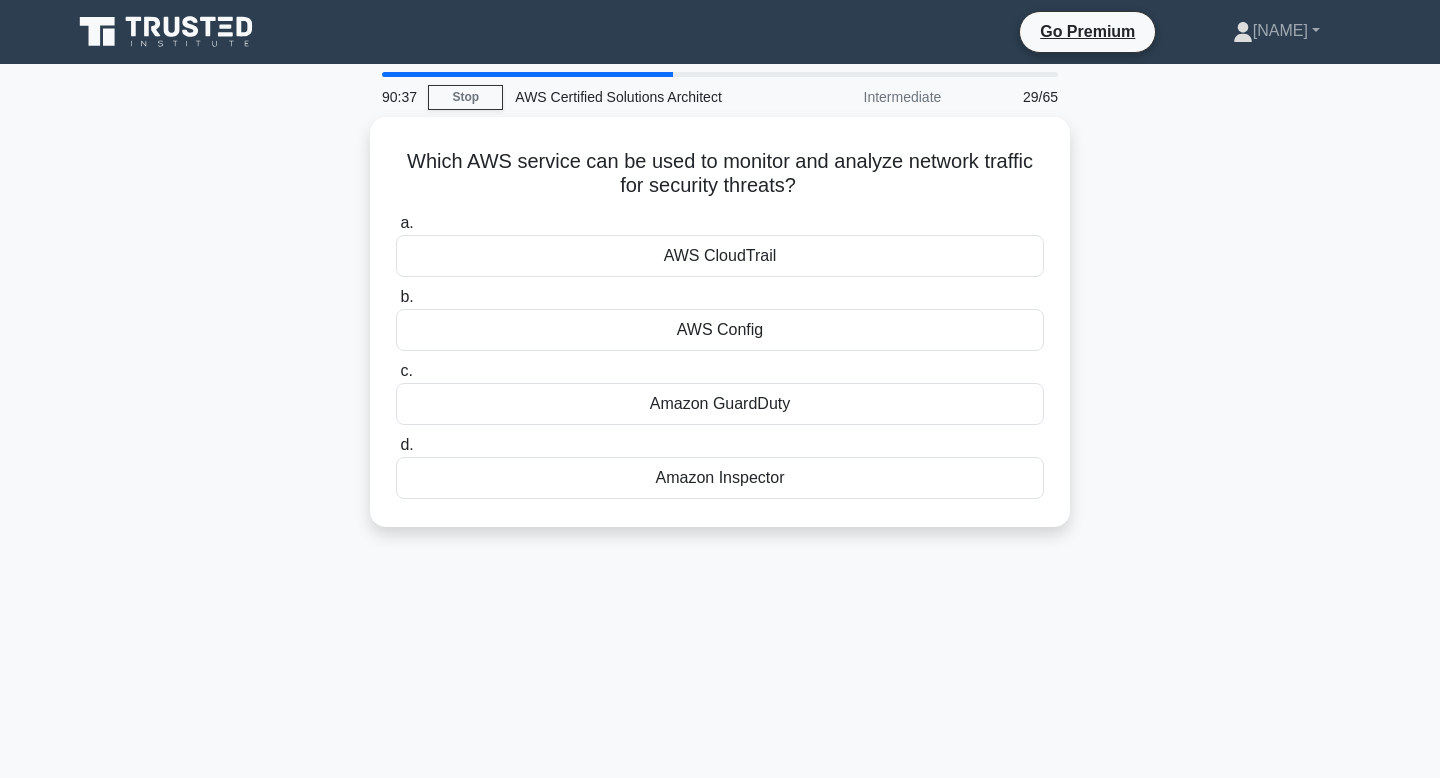 click on "Which AWS service can be used to monitor and analyze network traffic for security threats?
.spinner_0XTQ{transform-origin:center;animation:spinner_y6GP .75s linear infinite}@keyframes spinner_y6GP{100%{transform:rotate(360deg)}}
a.
AWS CloudTrail
b. c. d." at bounding box center [720, 334] 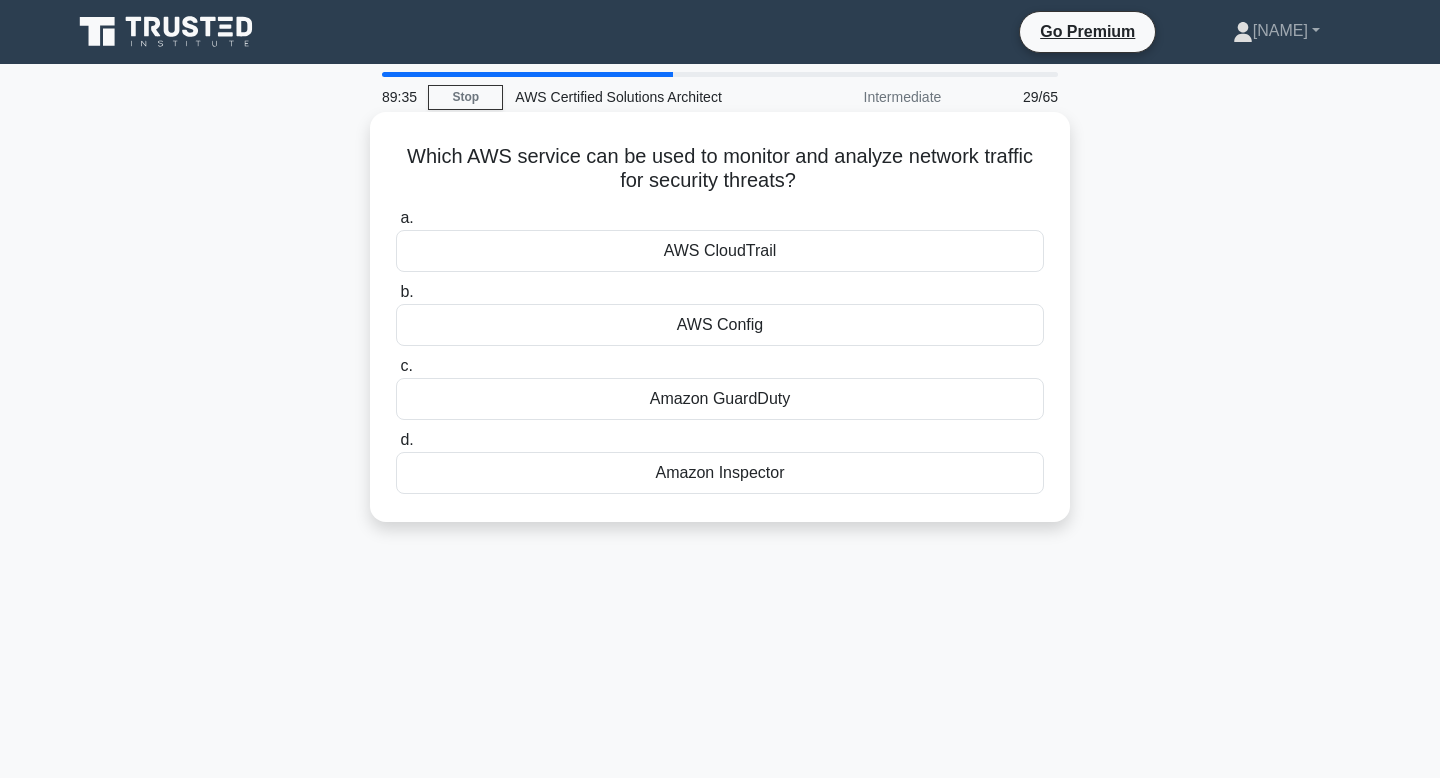 click on "Amazon GuardDuty" at bounding box center (720, 399) 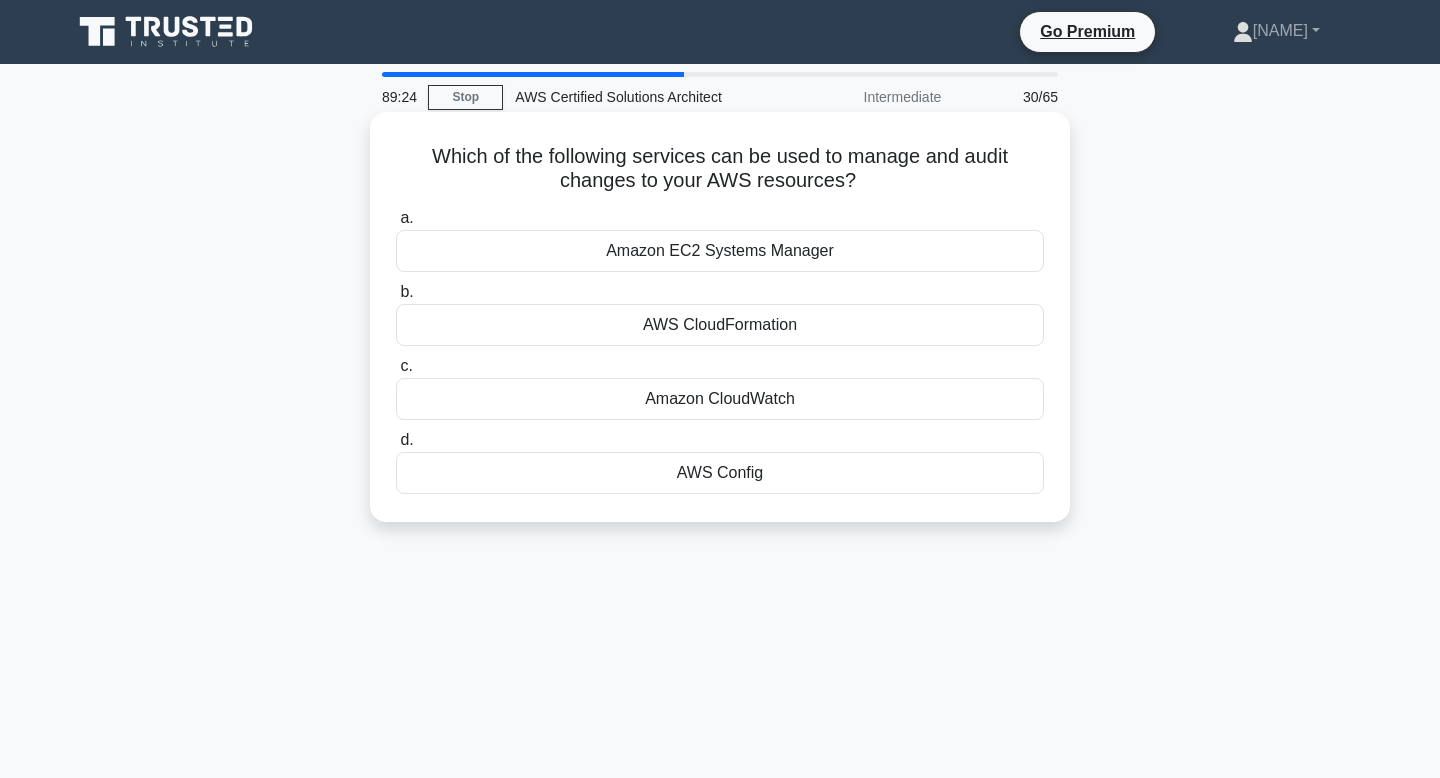 click on "Which of the following services can be used to manage and audit changes to your AWS resources?
.spinner_0XTQ{transform-origin:center;animation:spinner_y6GP .75s linear infinite}@keyframes spinner_y6GP{100%{transform:rotate(360deg)}}" at bounding box center [720, 169] 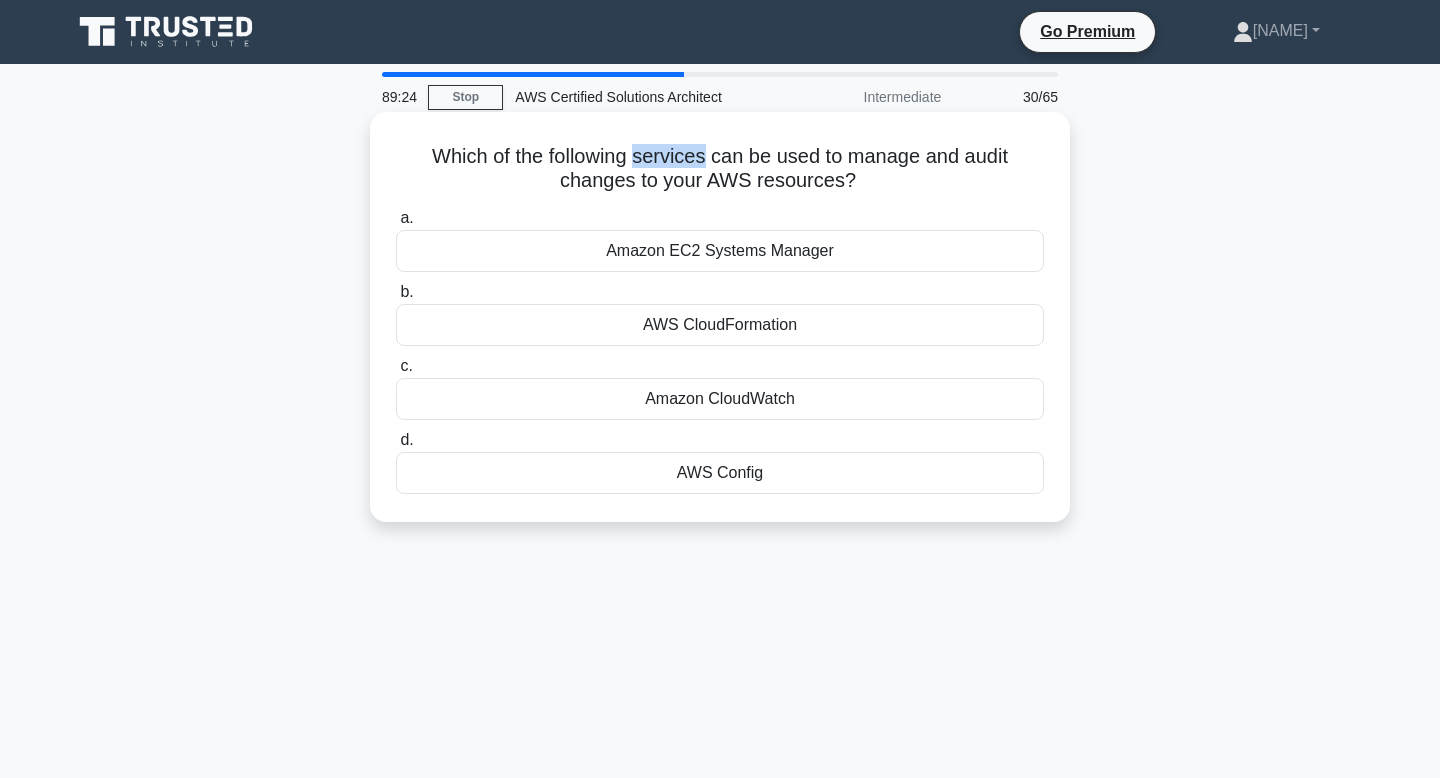 click on "Which of the following services can be used to manage and audit changes to your AWS resources?
.spinner_0XTQ{transform-origin:center;animation:spinner_y6GP .75s linear infinite}@keyframes spinner_y6GP{100%{transform:rotate(360deg)}}" at bounding box center [720, 169] 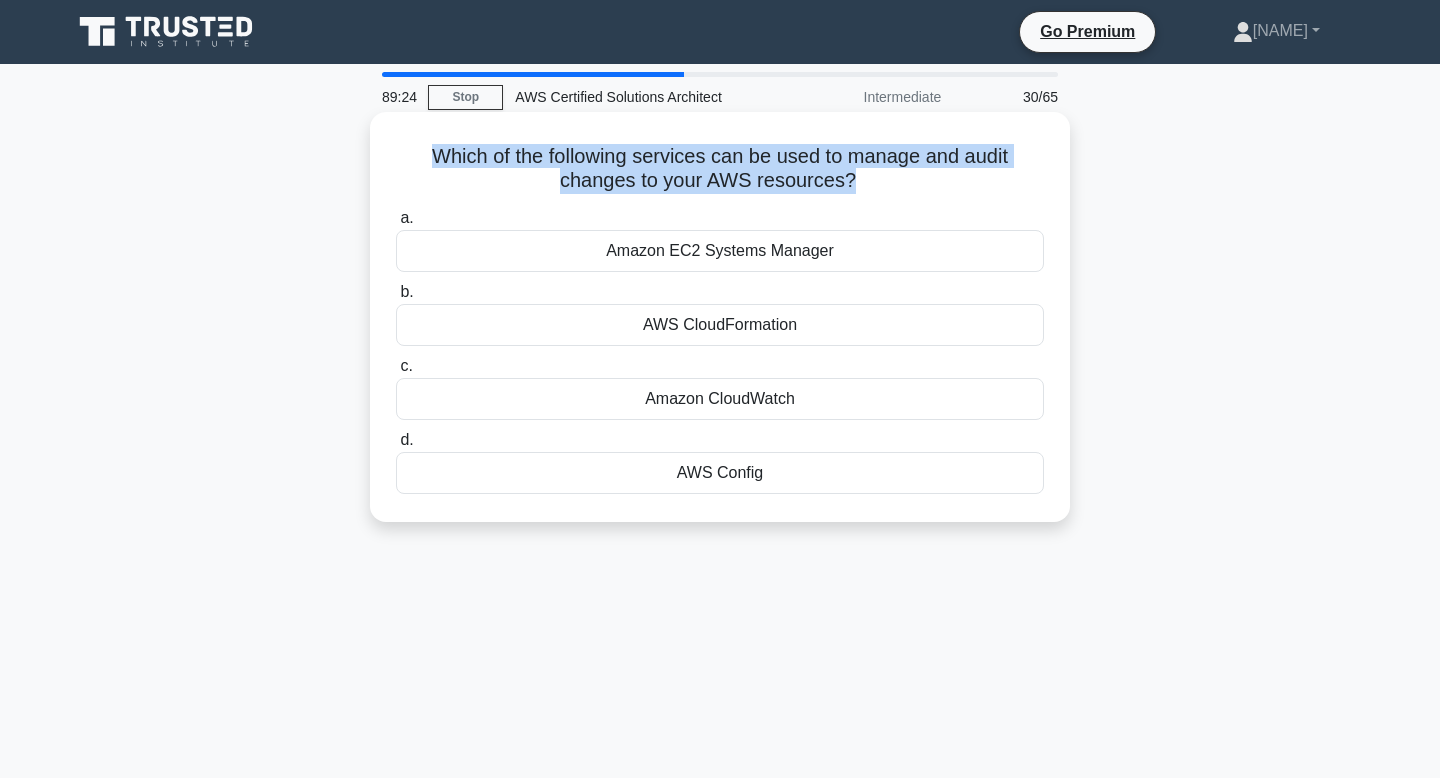 click on "Which of the following services can be used to manage and audit changes to your AWS resources?
.spinner_0XTQ{transform-origin:center;animation:spinner_y6GP .75s linear infinite}@keyframes spinner_y6GP{100%{transform:rotate(360deg)}}" at bounding box center (720, 169) 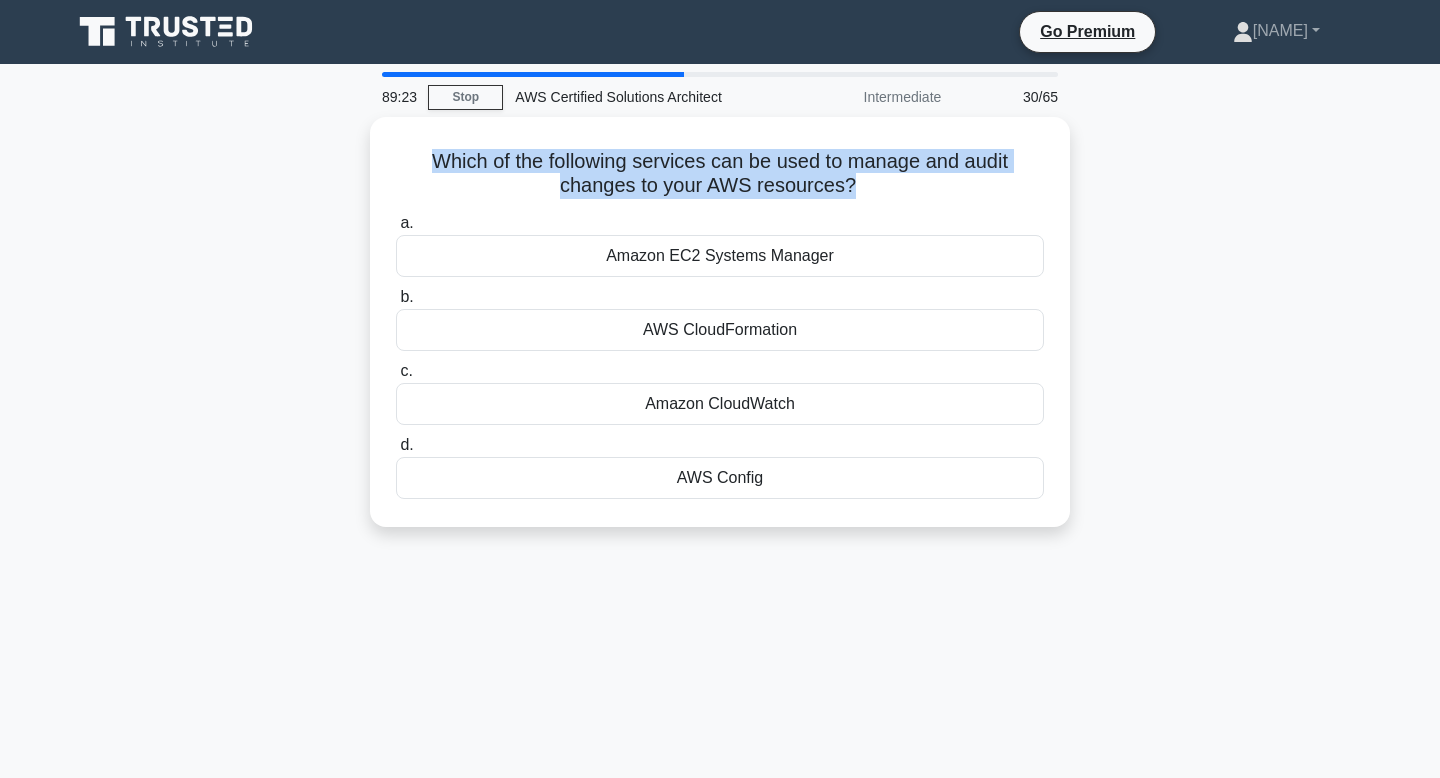 click at bounding box center (644, 116) 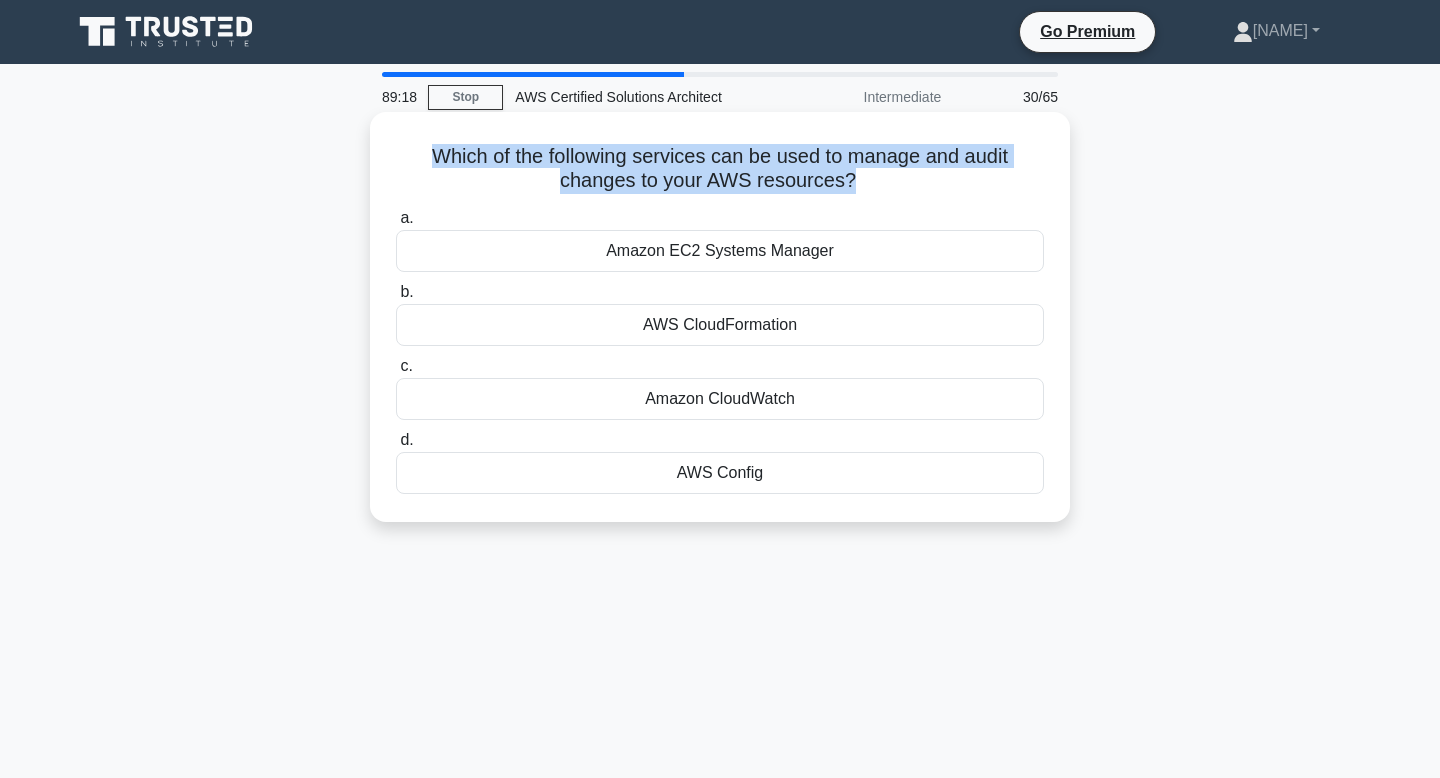 click on "Which of the following services can be used to manage and audit changes to your AWS resources?
.spinner_0XTQ{transform-origin:center;animation:spinner_y6GP .75s linear infinite}@keyframes spinner_y6GP{100%{transform:rotate(360deg)}}" at bounding box center [720, 169] 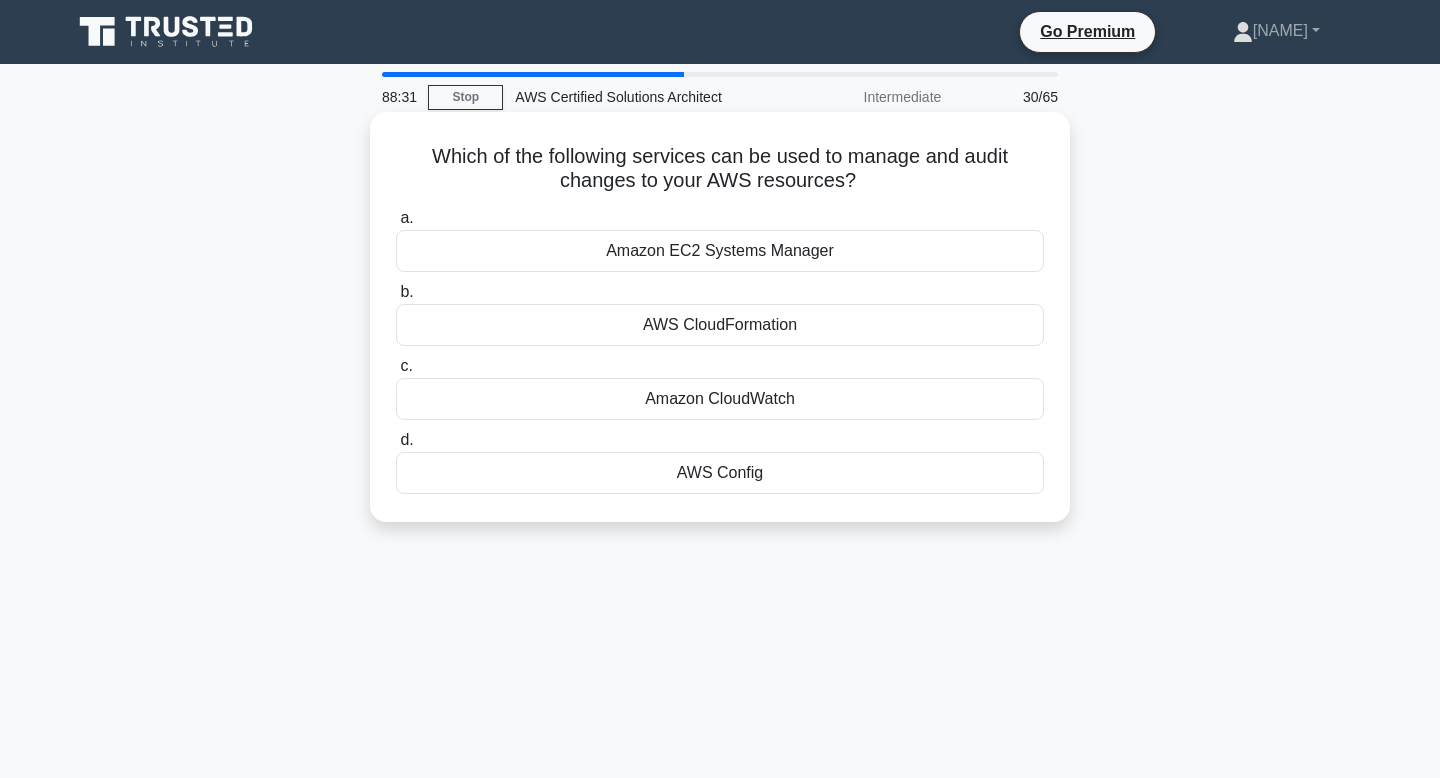 click on "Amazon CloudWatch" at bounding box center (720, 399) 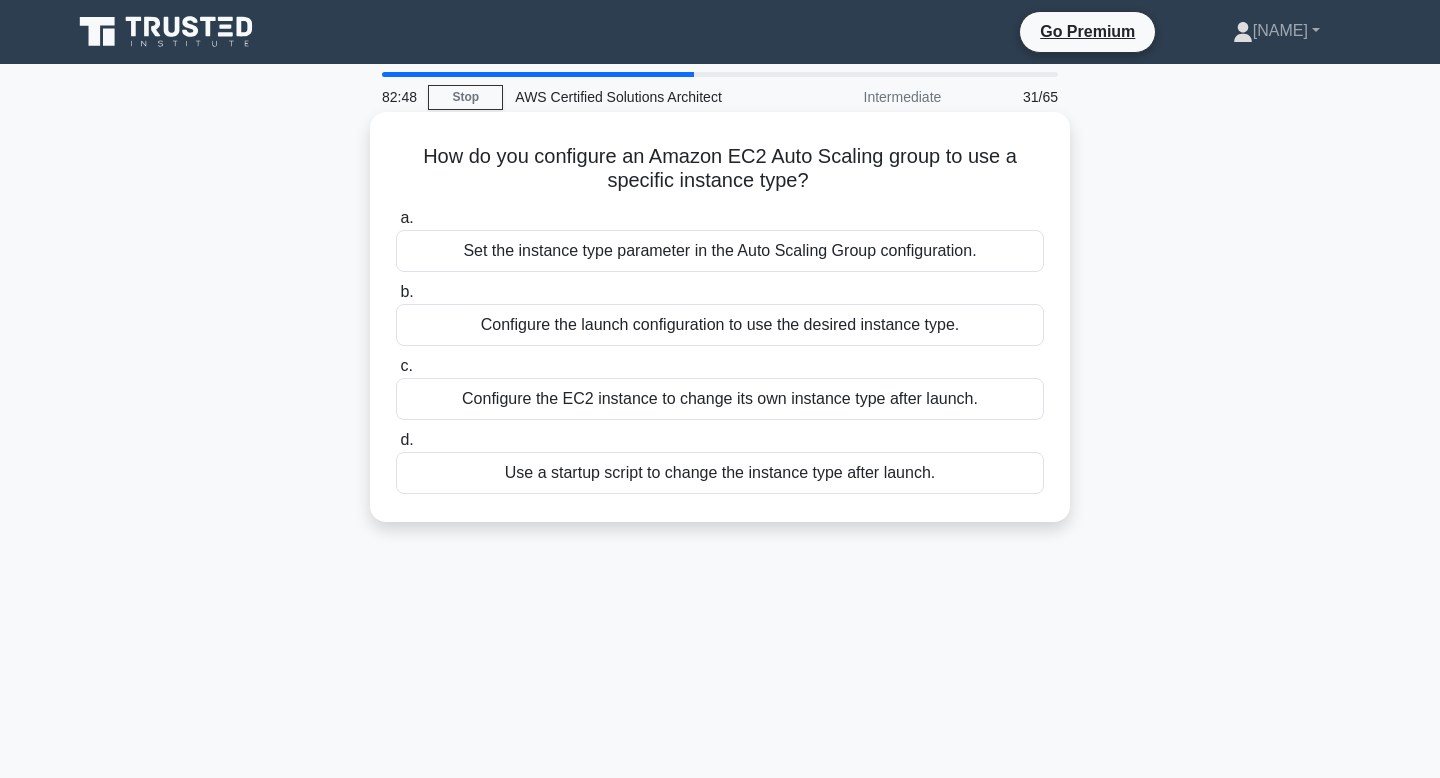 click on "How do you configure an Amazon EC2 Auto Scaling group to use a specific instance type?
.spinner_0XTQ{transform-origin:center;animation:spinner_y6GP .75s linear infinite}@keyframes spinner_y6GP{100%{transform:rotate(360deg)}}" at bounding box center [720, 169] 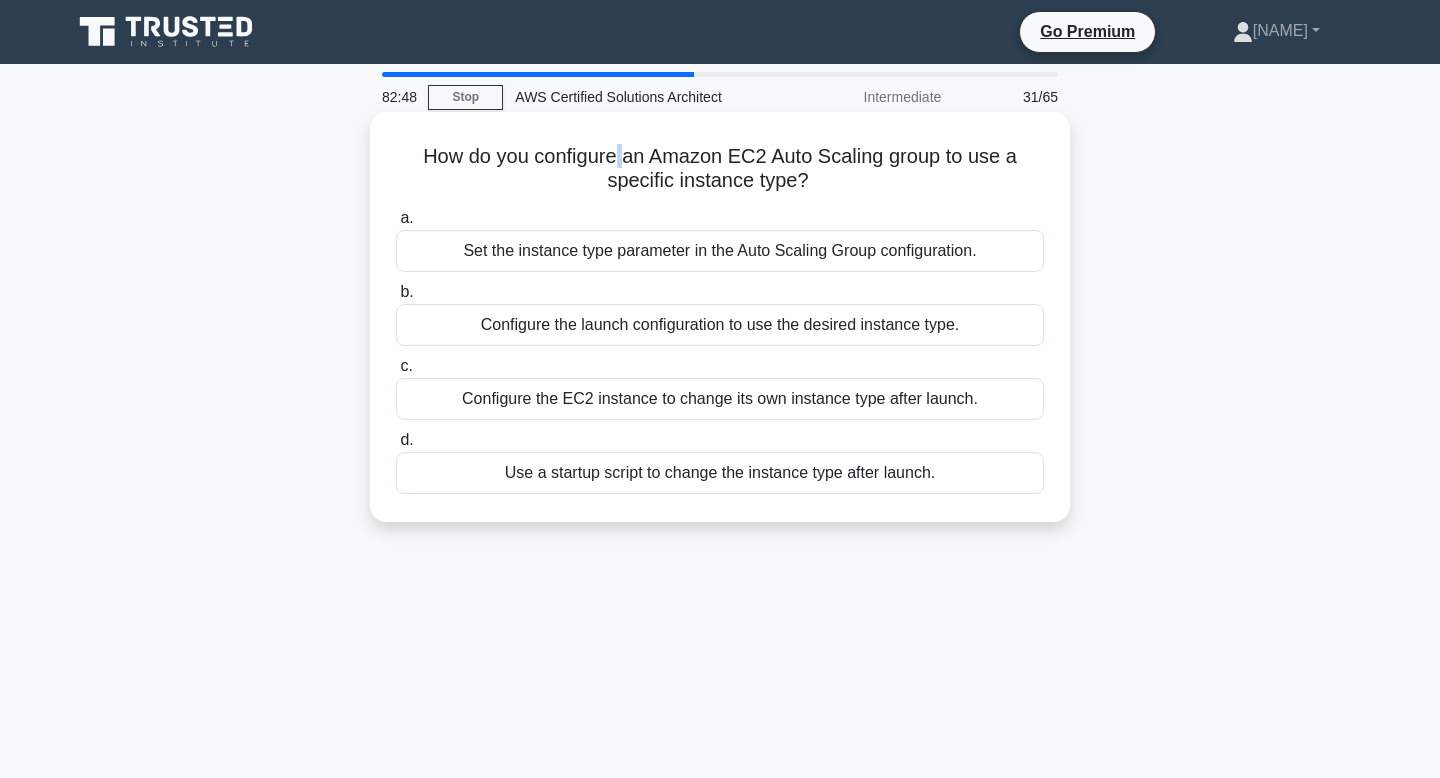 click on "How do you configure an Amazon EC2 Auto Scaling group to use a specific instance type?
.spinner_0XTQ{transform-origin:center;animation:spinner_y6GP .75s linear infinite}@keyframes spinner_y6GP{100%{transform:rotate(360deg)}}" at bounding box center (720, 169) 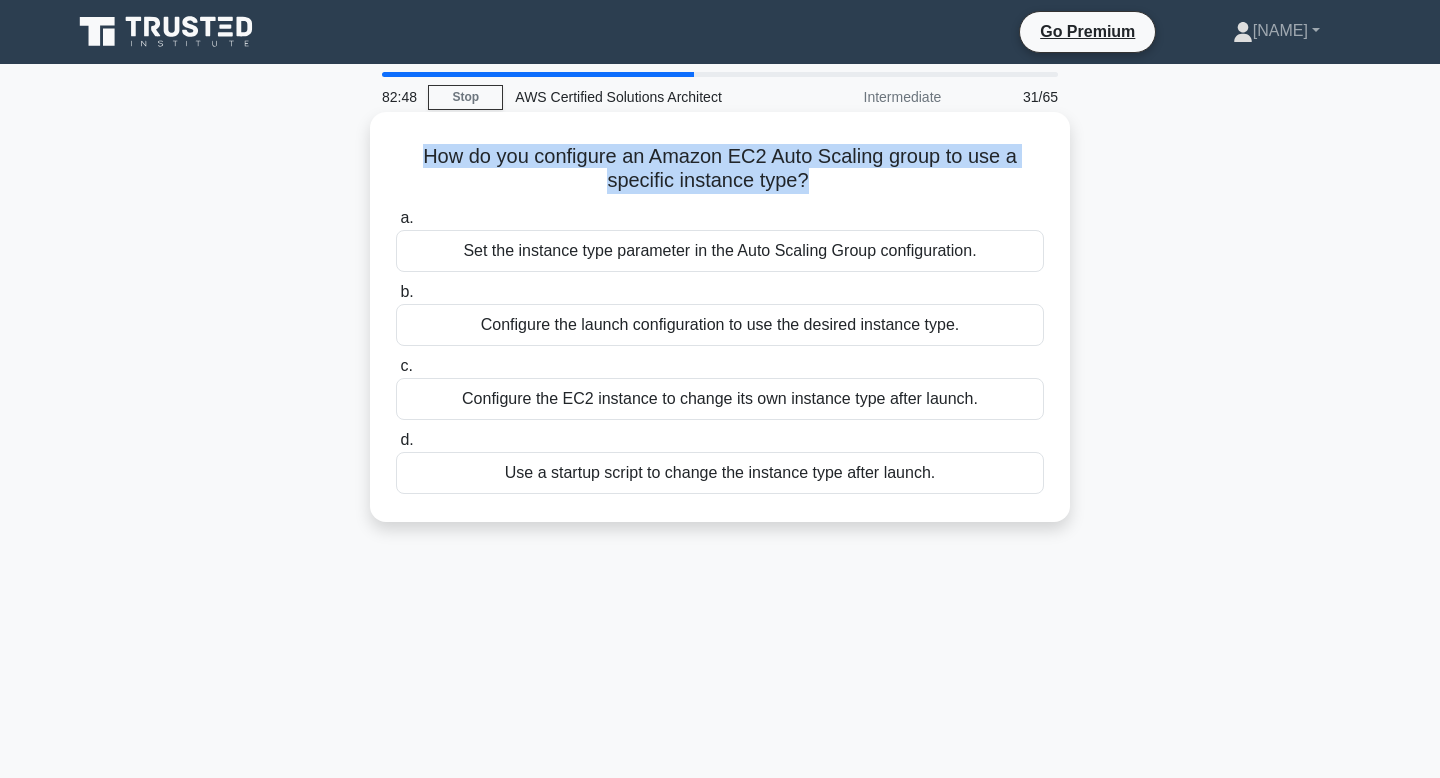 click on "How do you configure an Amazon EC2 Auto Scaling group to use a specific instance type?
.spinner_0XTQ{transform-origin:center;animation:spinner_y6GP .75s linear infinite}@keyframes spinner_y6GP{100%{transform:rotate(360deg)}}" at bounding box center [720, 169] 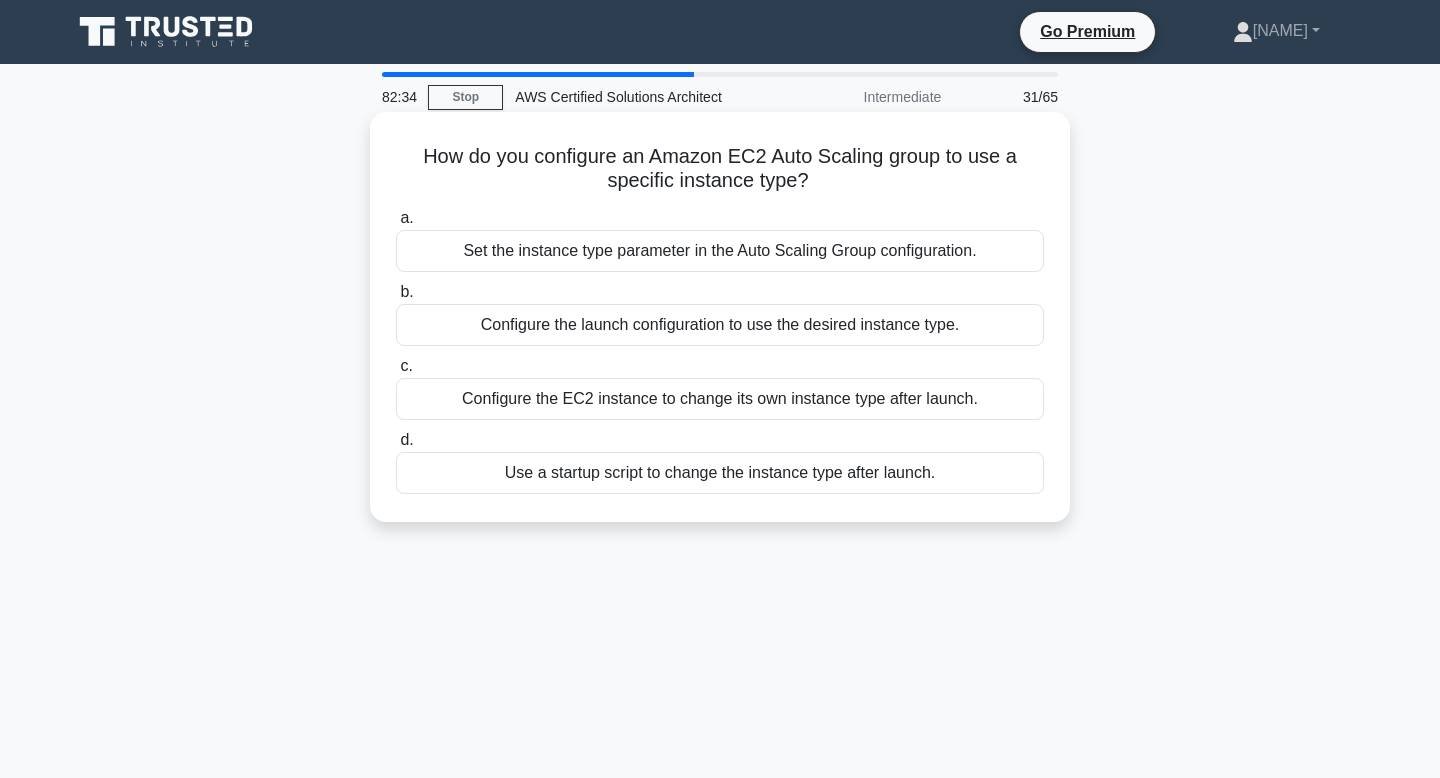 click on "Set the instance type parameter in the Auto Scaling Group configuration." at bounding box center [720, 251] 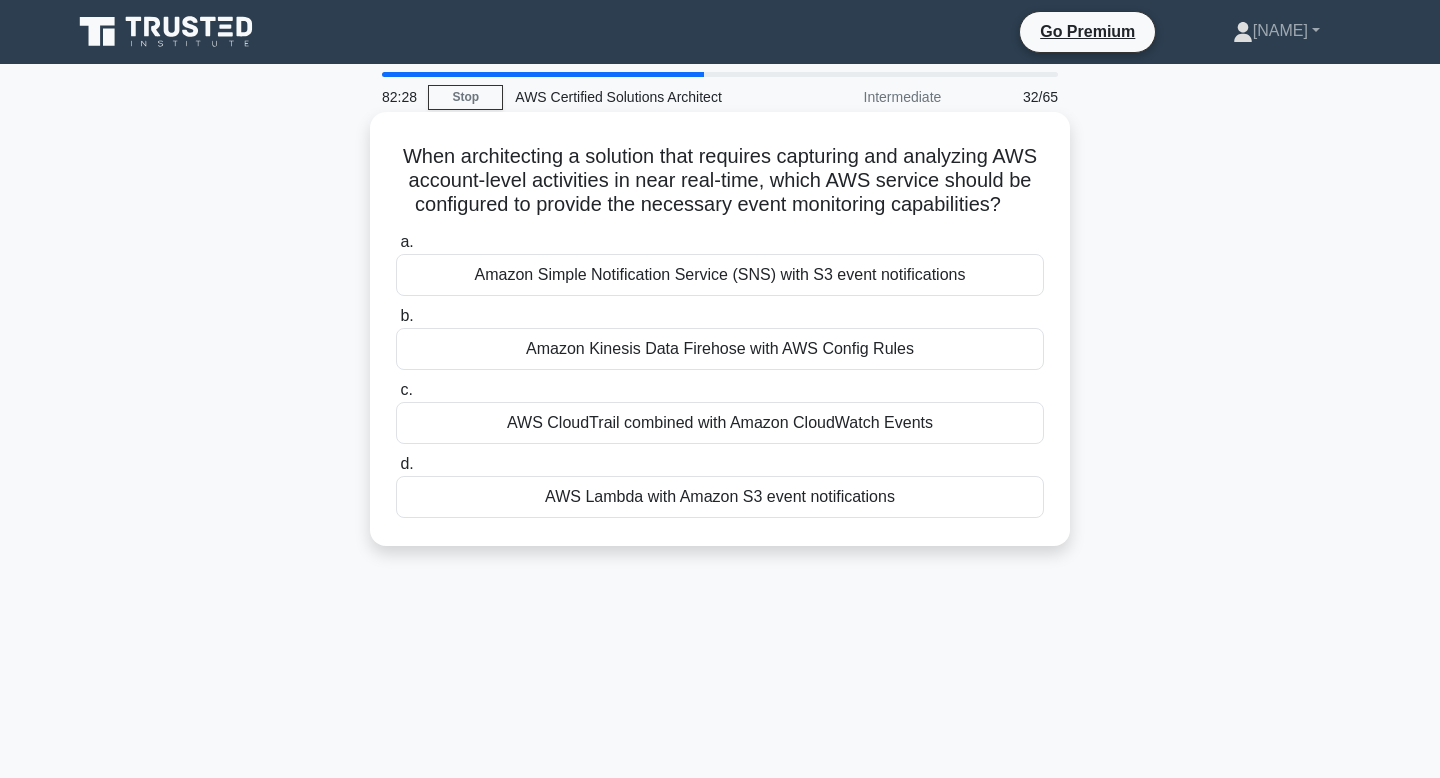 click on "When architecting a solution that requires capturing and analyzing AWS account-level activities in near real-time, which AWS service should be configured to provide the necessary event monitoring capabilities?
.spinner_0XTQ{transform-origin:center;animation:spinner_y6GP .75s linear infinite}@keyframes spinner_y6GP{100%{transform:rotate(360deg)}}" at bounding box center [720, 181] 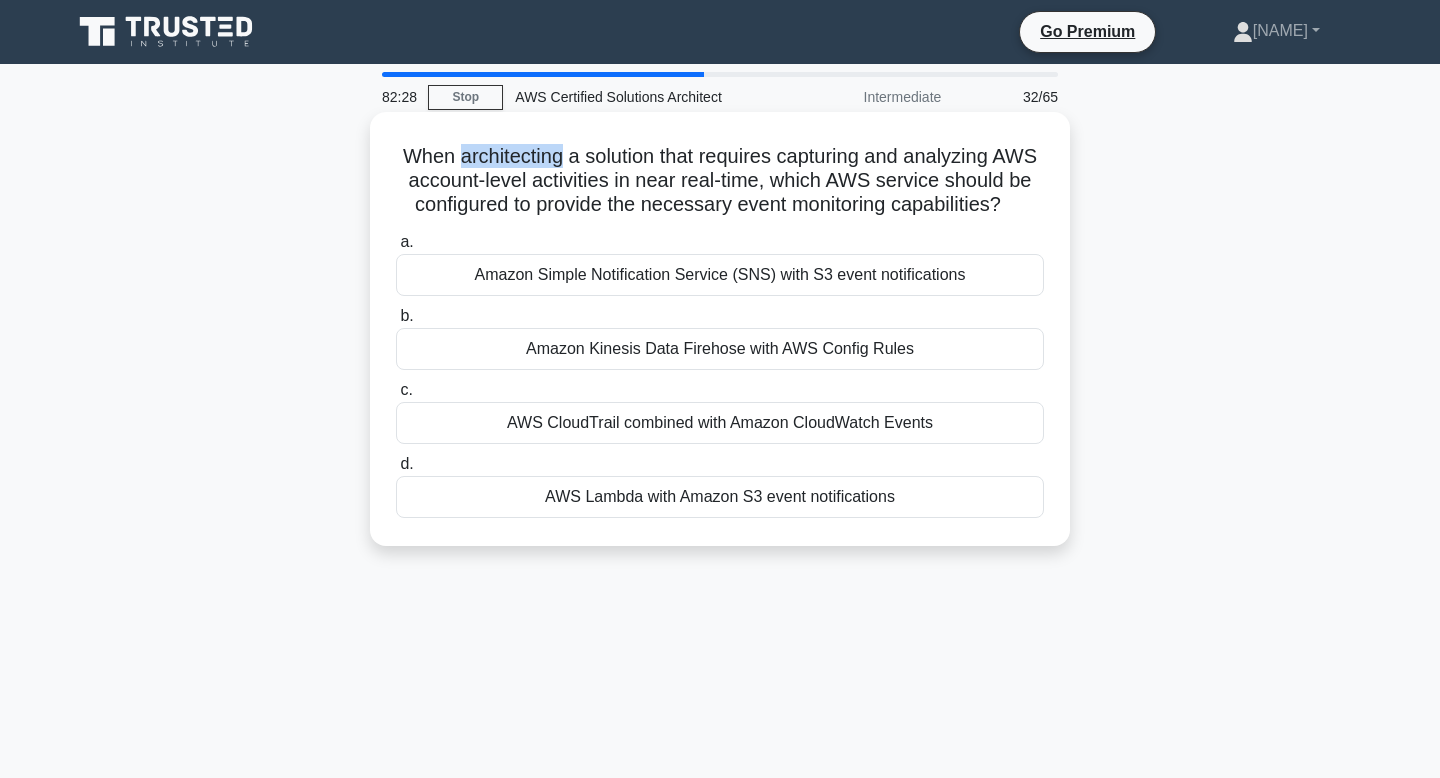click on "When architecting a solution that requires capturing and analyzing AWS account-level activities in near real-time, which AWS service should be configured to provide the necessary event monitoring capabilities?
.spinner_0XTQ{transform-origin:center;animation:spinner_y6GP .75s linear infinite}@keyframes spinner_y6GP{100%{transform:rotate(360deg)}}" at bounding box center [720, 181] 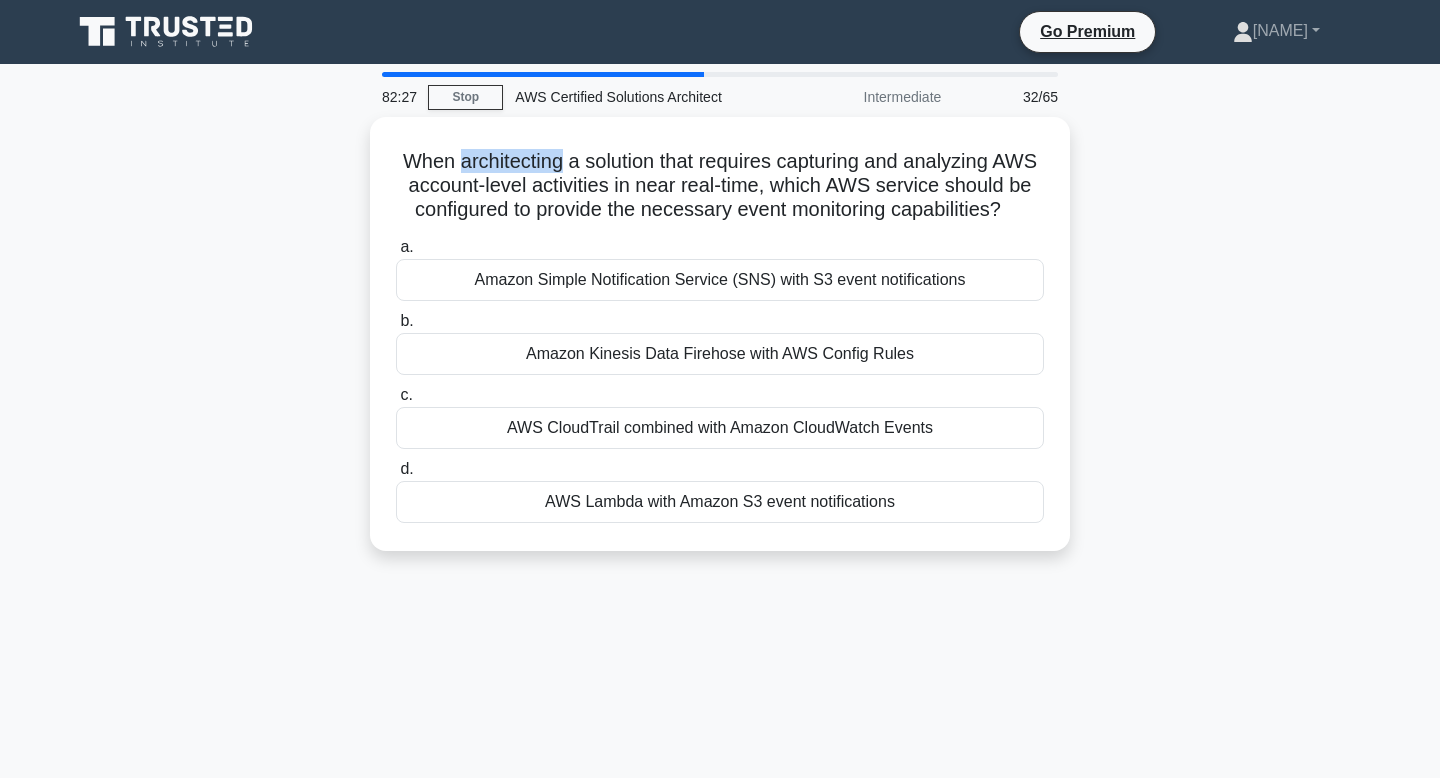 click at bounding box center [511, 116] 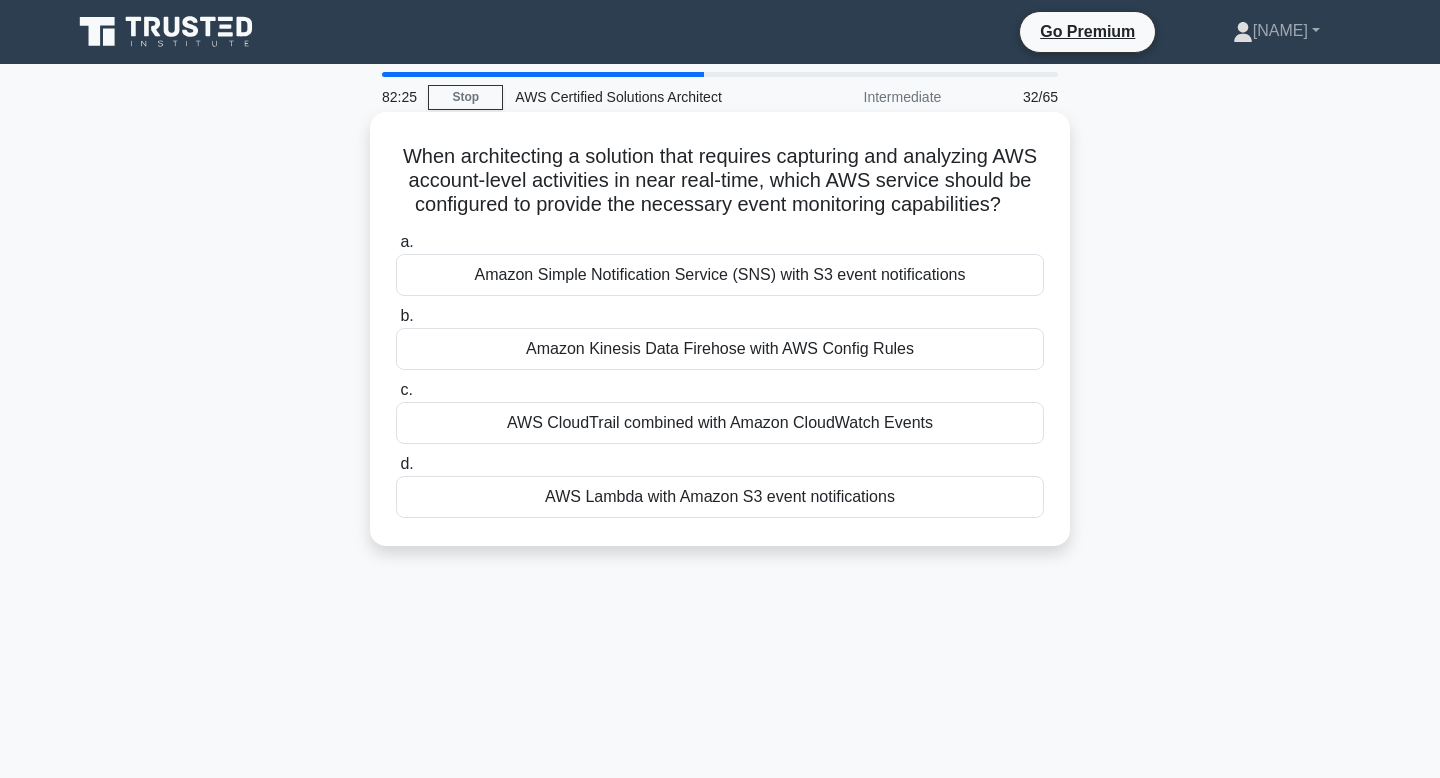 click on "When architecting a solution that requires capturing and analyzing AWS account-level activities in near real-time, which AWS service should be configured to provide the necessary event monitoring capabilities?
.spinner_0XTQ{transform-origin:center;animation:spinner_y6GP .75s linear infinite}@keyframes spinner_y6GP{100%{transform:rotate(360deg)}}
a.
Amazon Simple Notification Service (SNS) with S3 event notifications
b. c. d." at bounding box center (720, 329) 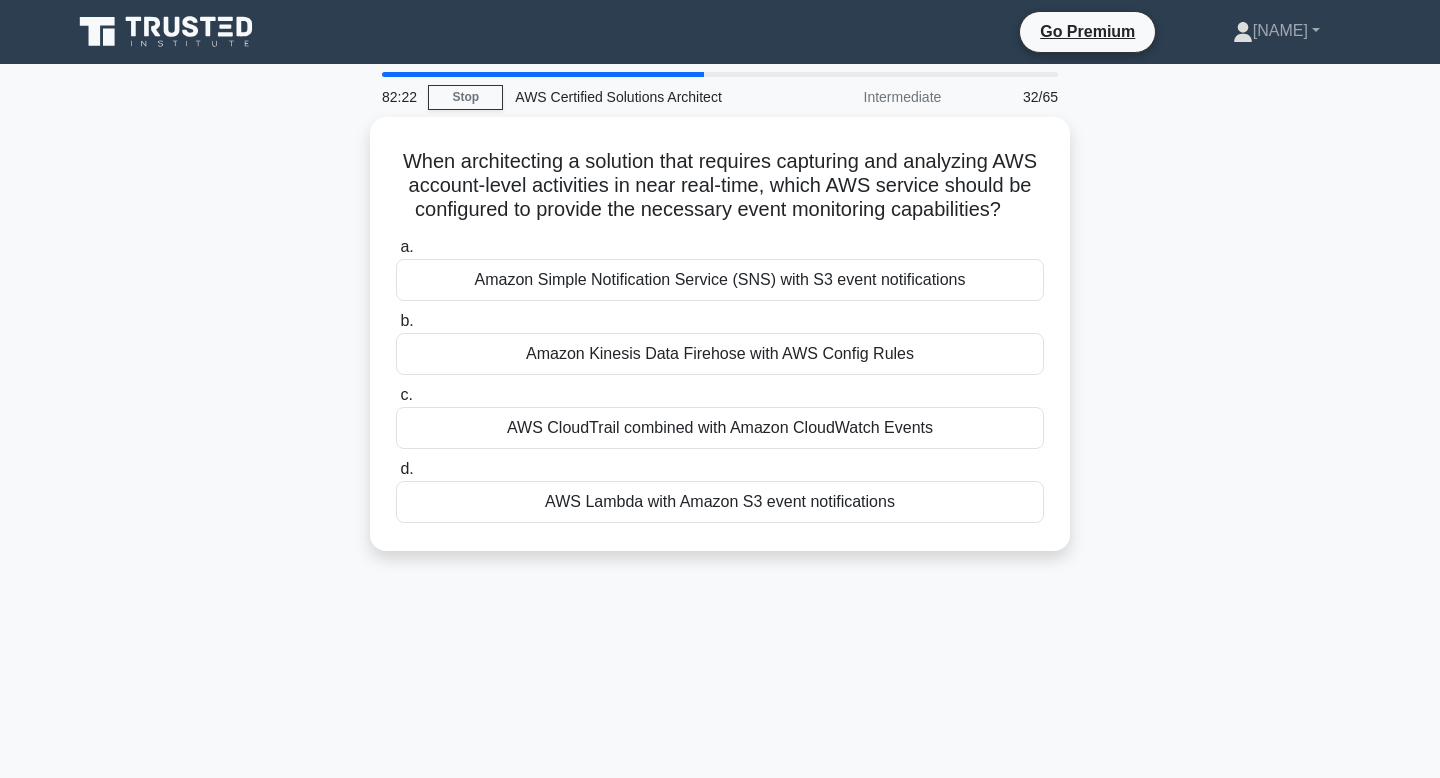 drag, startPoint x: 1007, startPoint y: 211, endPoint x: 368, endPoint y: 168, distance: 640.4451 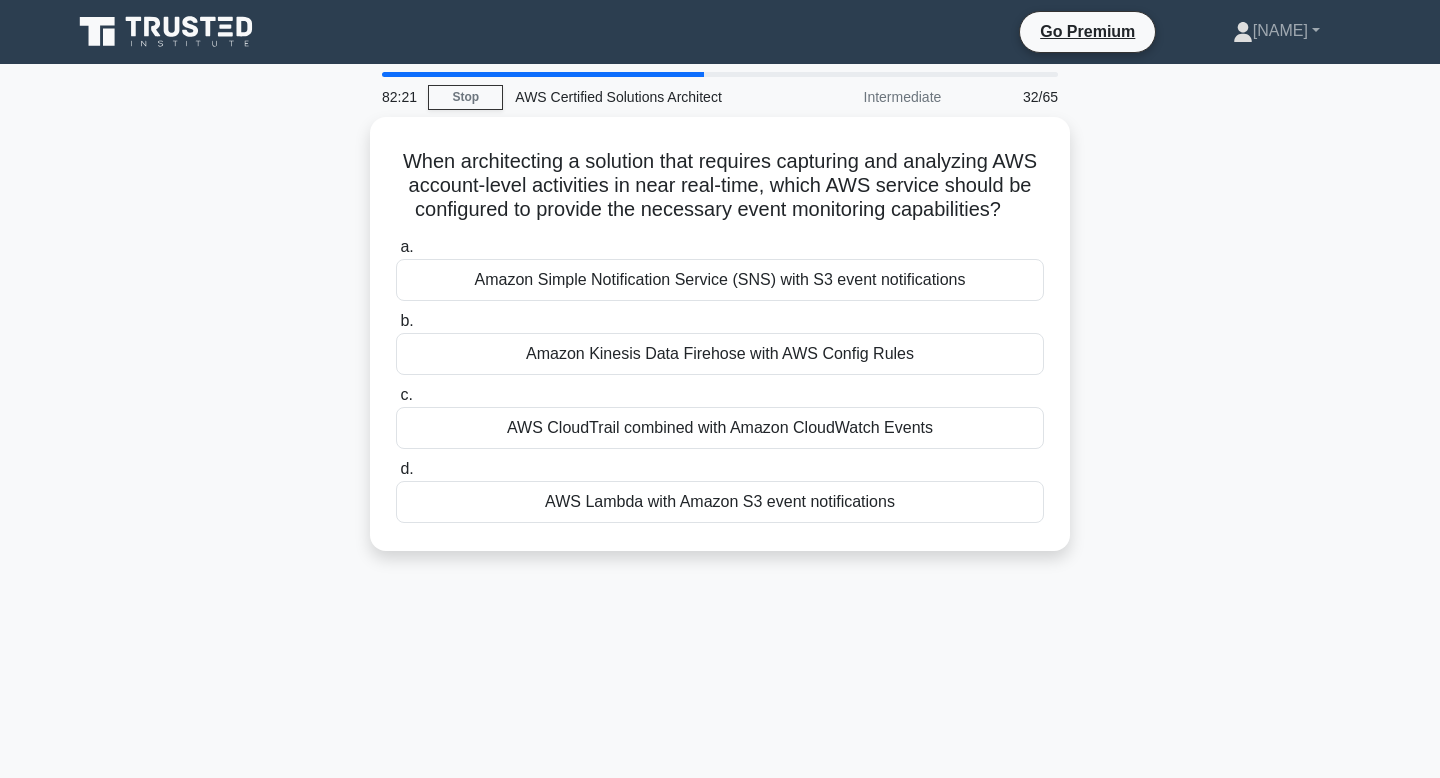 click at bounding box center [355, 121] 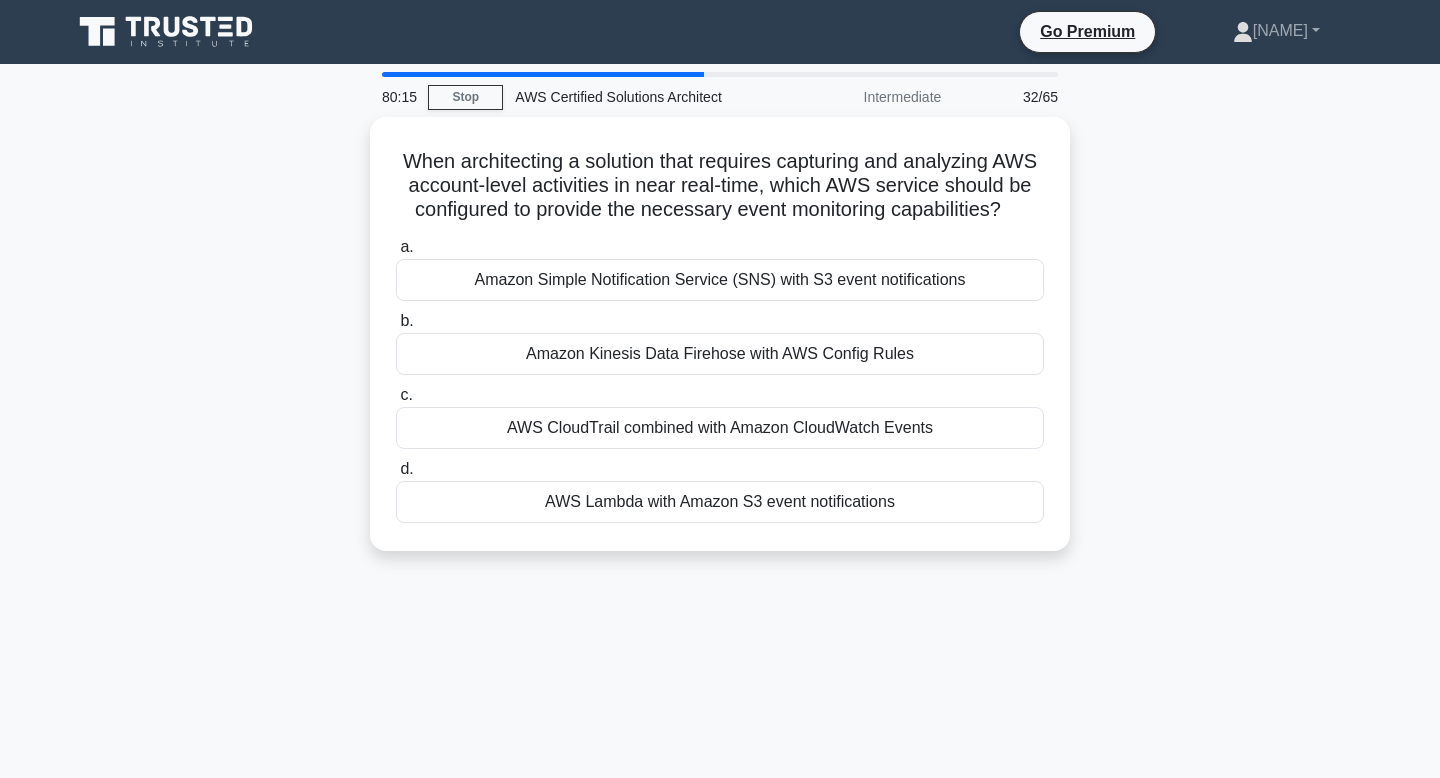 click on "80:15
Stop
AWS Certified Solutions Architect
Intermediate
32/65
When architecting a solution that requires capturing and analyzing AWS account-level activities in near real-time, which AWS service should be configured to provide the necessary event monitoring capabilities?
.spinner_0XTQ{transform-origin:center;animation:spinner_y6GP .75s linear infinite}@keyframes spinner_y6GP{100%{transform:rotate(360deg)}}
a.
b. c. d." at bounding box center (720, 572) 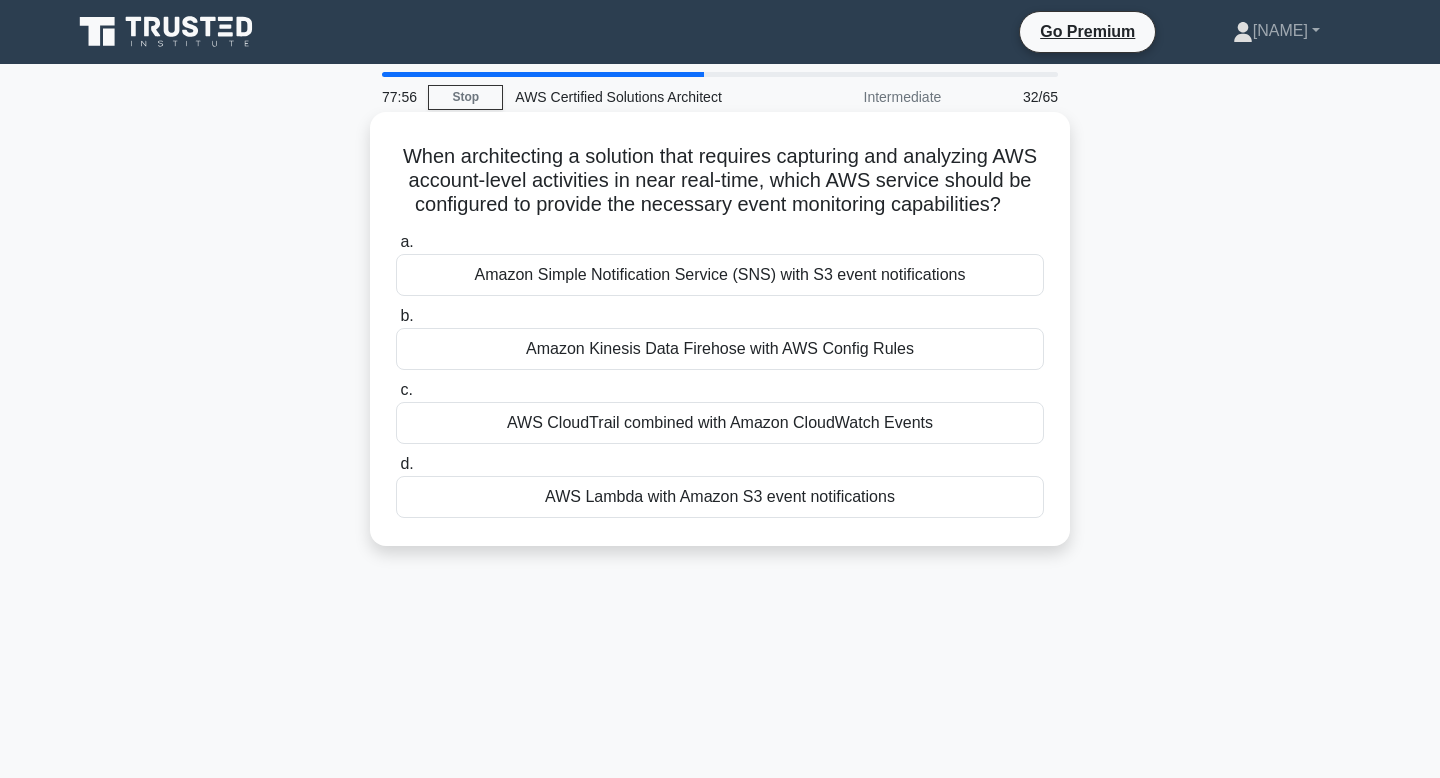 click on "When architecting a solution that requires capturing and analyzing AWS account-level activities in near real-time, which AWS service should be configured to provide the necessary event monitoring capabilities?
.spinner_0XTQ{transform-origin:center;animation:spinner_y6GP .75s linear infinite}@keyframes spinner_y6GP{100%{transform:rotate(360deg)}}" at bounding box center [720, 181] 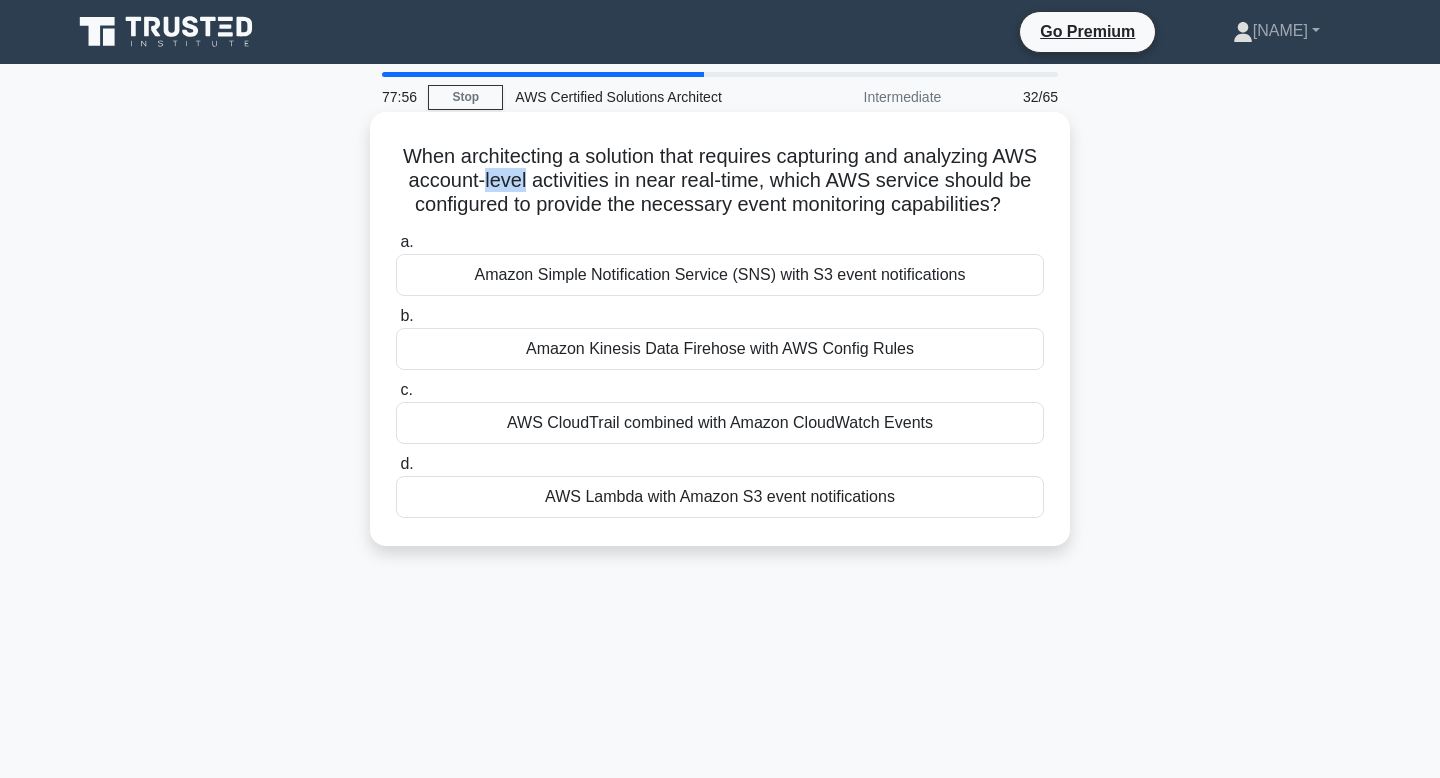 click on "When architecting a solution that requires capturing and analyzing AWS account-level activities in near real-time, which AWS service should be configured to provide the necessary event monitoring capabilities?
.spinner_0XTQ{transform-origin:center;animation:spinner_y6GP .75s linear infinite}@keyframes spinner_y6GP{100%{transform:rotate(360deg)}}" at bounding box center [720, 181] 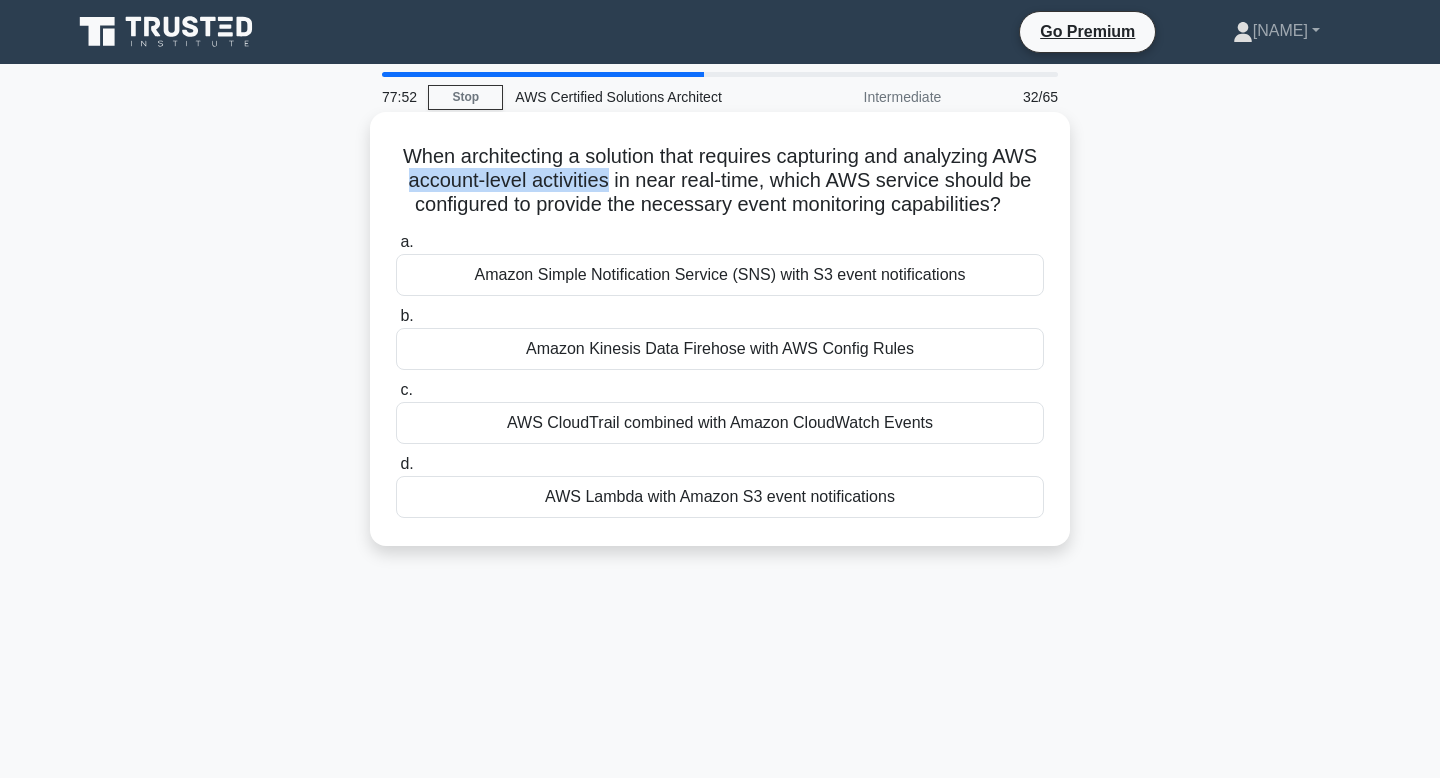 drag, startPoint x: 606, startPoint y: 180, endPoint x: 409, endPoint y: 180, distance: 197 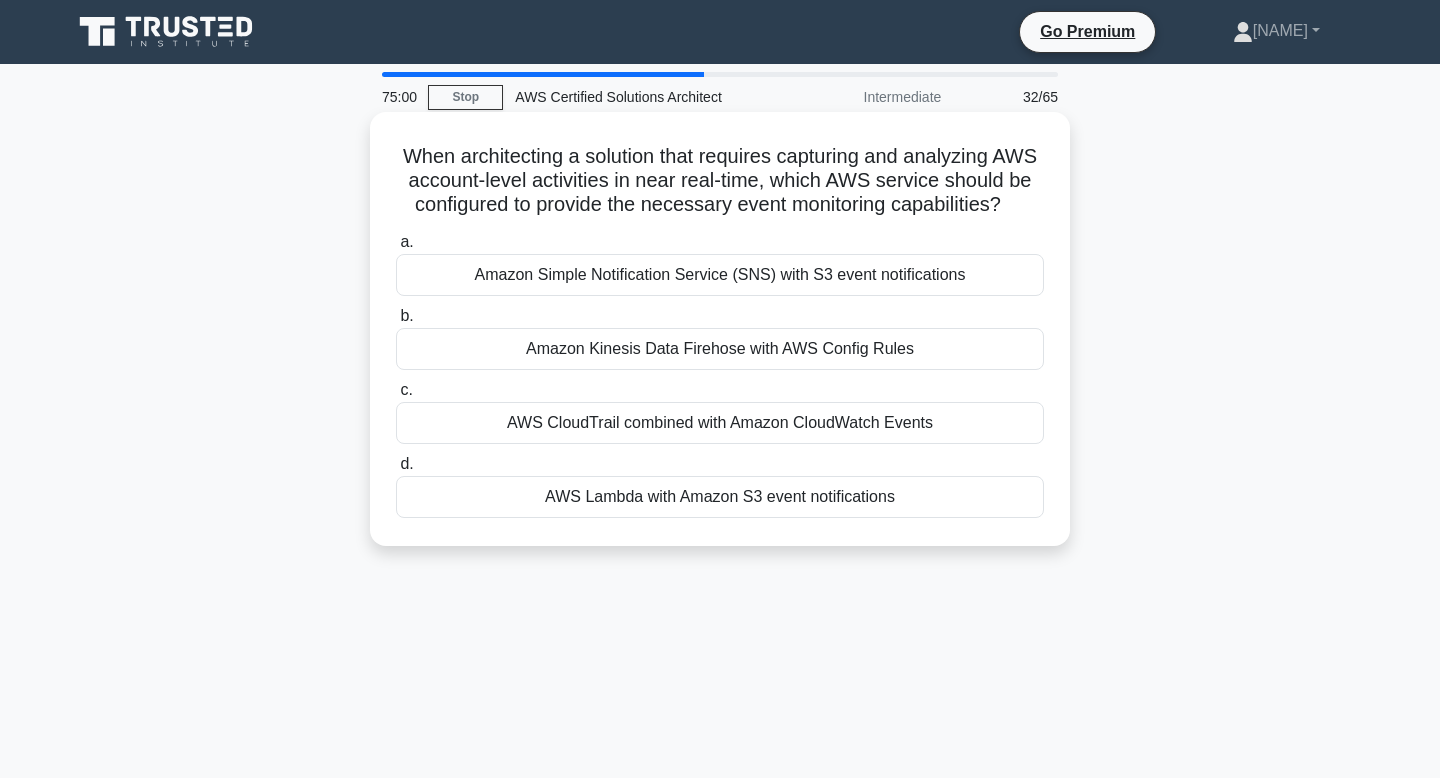 click on "When architecting a solution that requires capturing and analyzing AWS account-level activities in near real-time, which AWS service should be configured to provide the necessary event monitoring capabilities?
.spinner_0XTQ{transform-origin:center;animation:spinner_y6GP .75s linear infinite}@keyframes spinner_y6GP{100%{transform:rotate(360deg)}}" at bounding box center [720, 181] 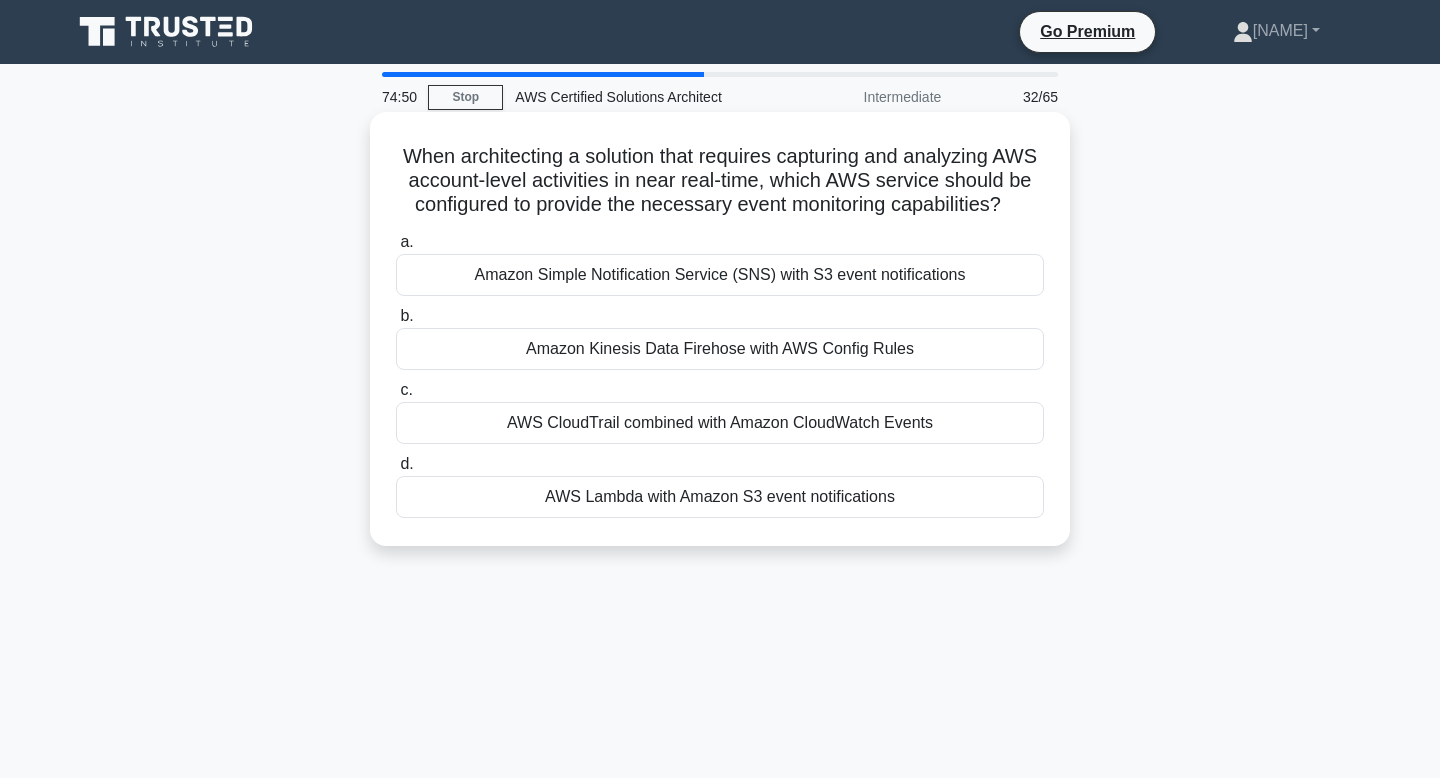 click on "When architecting a solution that requires capturing and analyzing AWS account-level activities in near real-time, which AWS service should be configured to provide the necessary event monitoring capabilities?
.spinner_0XTQ{transform-origin:center;animation:spinner_y6GP .75s linear infinite}@keyframes spinner_y6GP{100%{transform:rotate(360deg)}}" at bounding box center (720, 181) 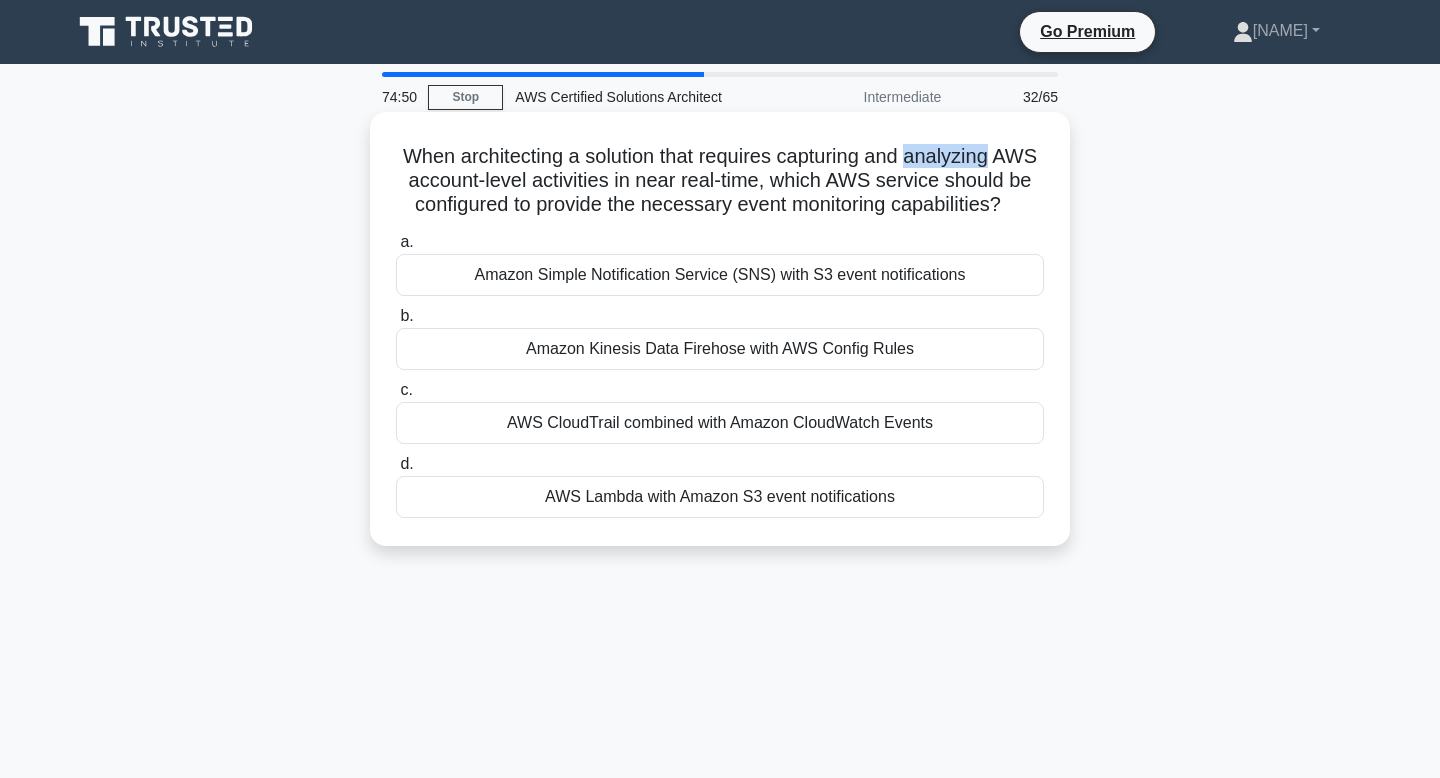 click on "When architecting a solution that requires capturing and analyzing AWS account-level activities in near real-time, which AWS service should be configured to provide the necessary event monitoring capabilities?
.spinner_0XTQ{transform-origin:center;animation:spinner_y6GP .75s linear infinite}@keyframes spinner_y6GP{100%{transform:rotate(360deg)}}" at bounding box center [720, 181] 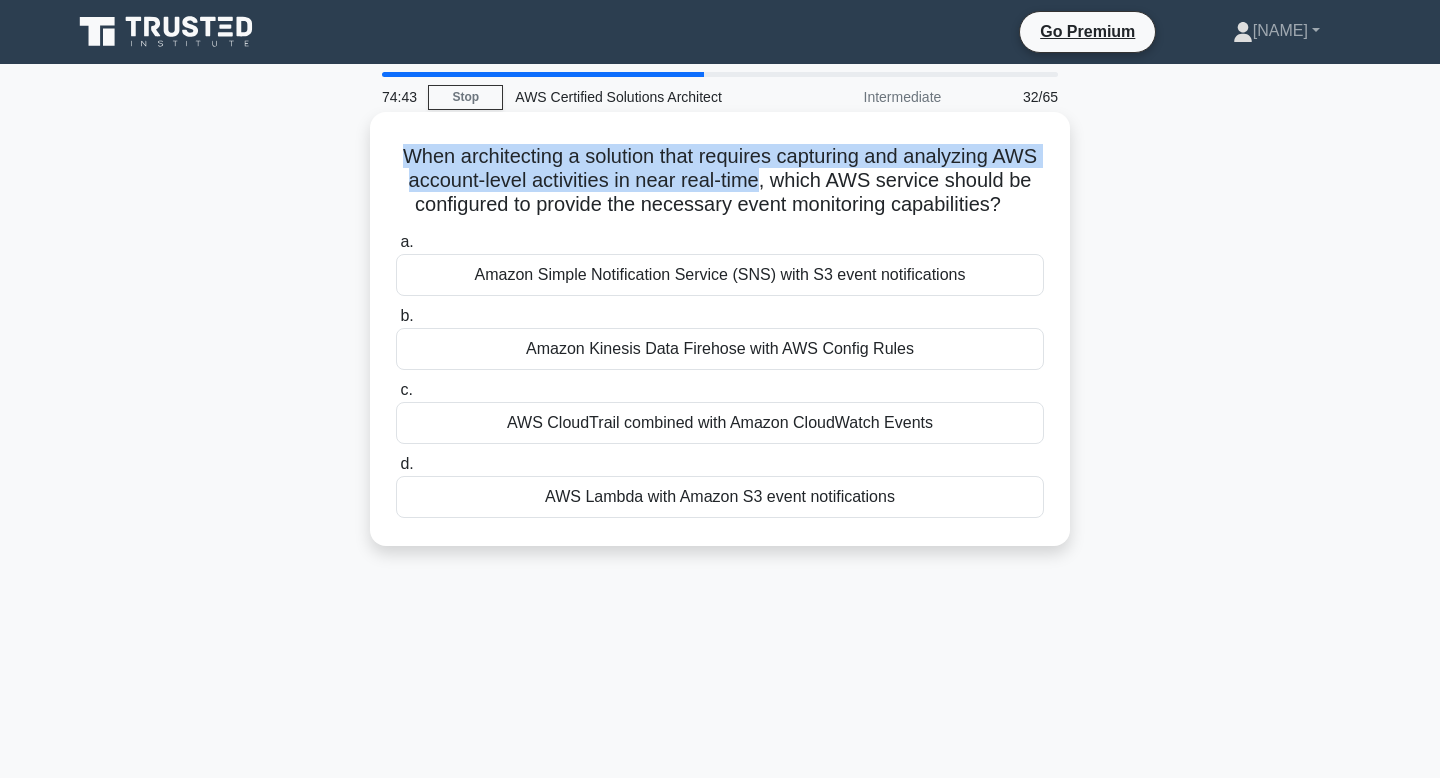 drag, startPoint x: 760, startPoint y: 181, endPoint x: 397, endPoint y: 157, distance: 363.7925 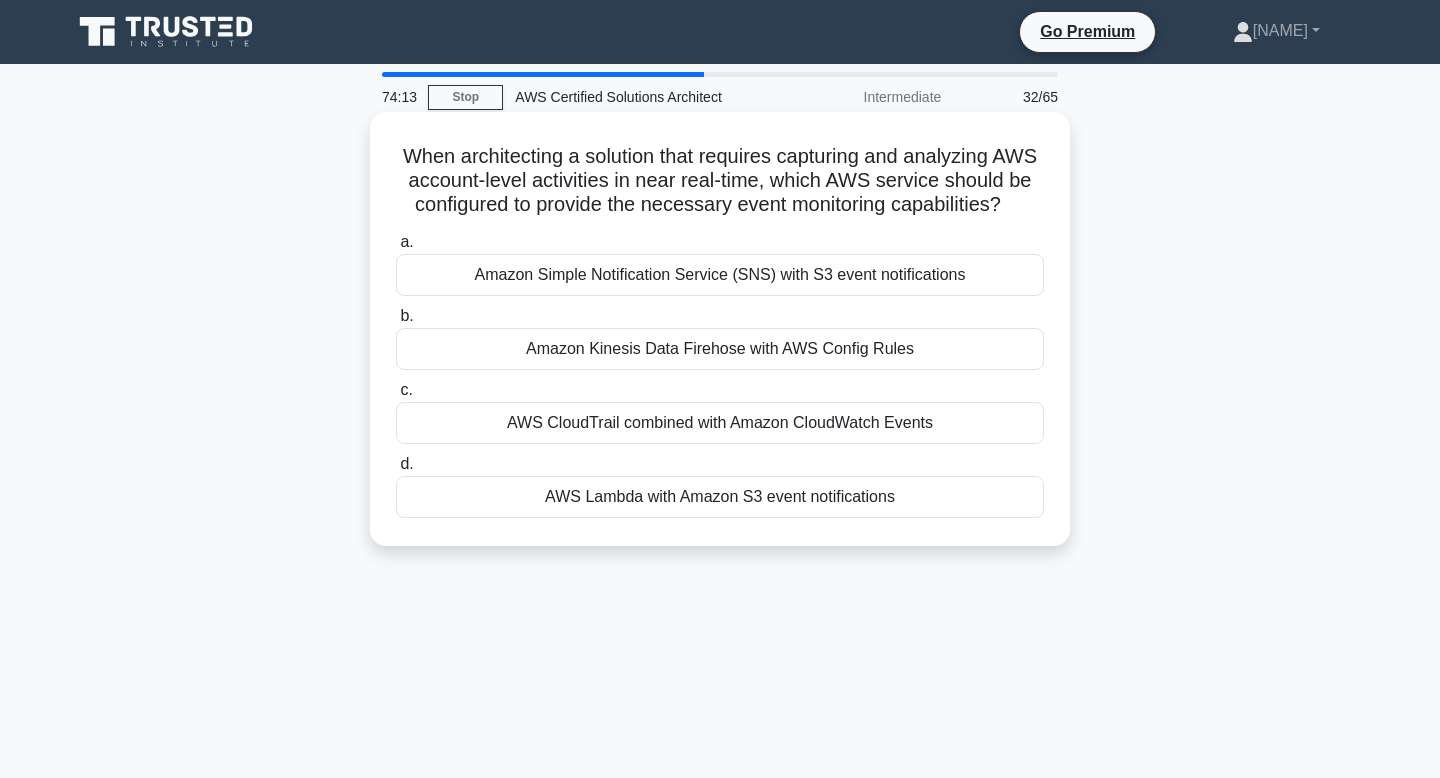 click on "AWS CloudTrail combined with Amazon CloudWatch Events" at bounding box center [720, 423] 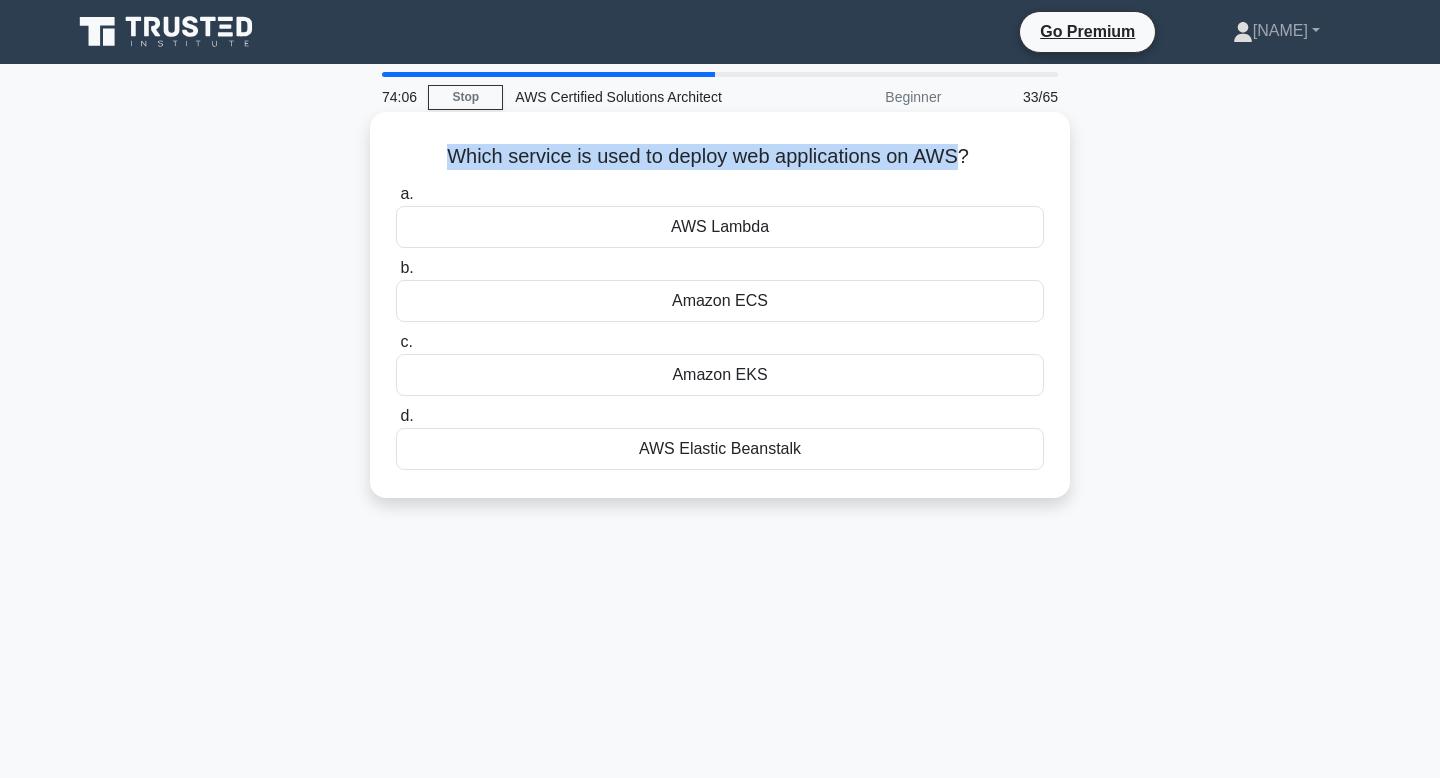drag, startPoint x: 956, startPoint y: 155, endPoint x: 426, endPoint y: 154, distance: 530.0009 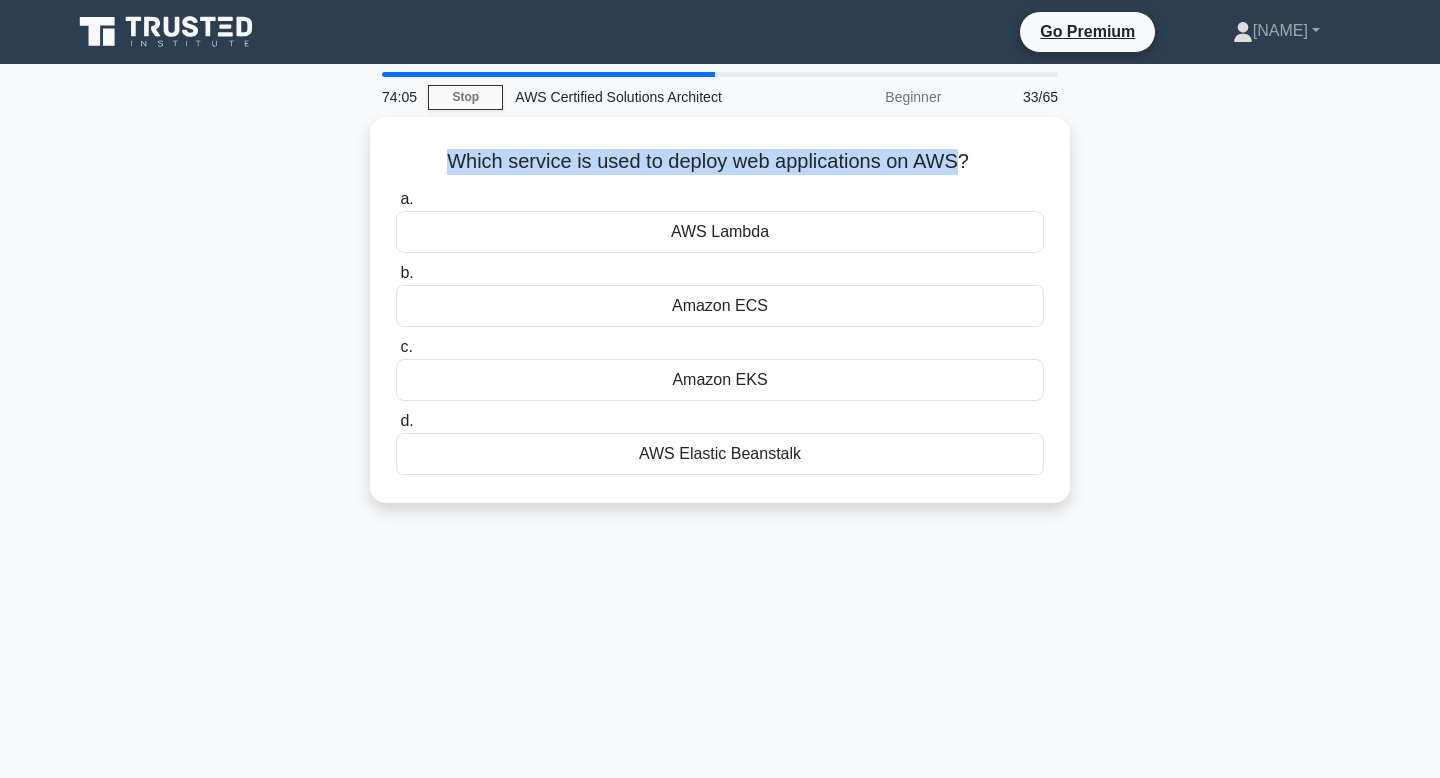 click at bounding box center [413, 116] 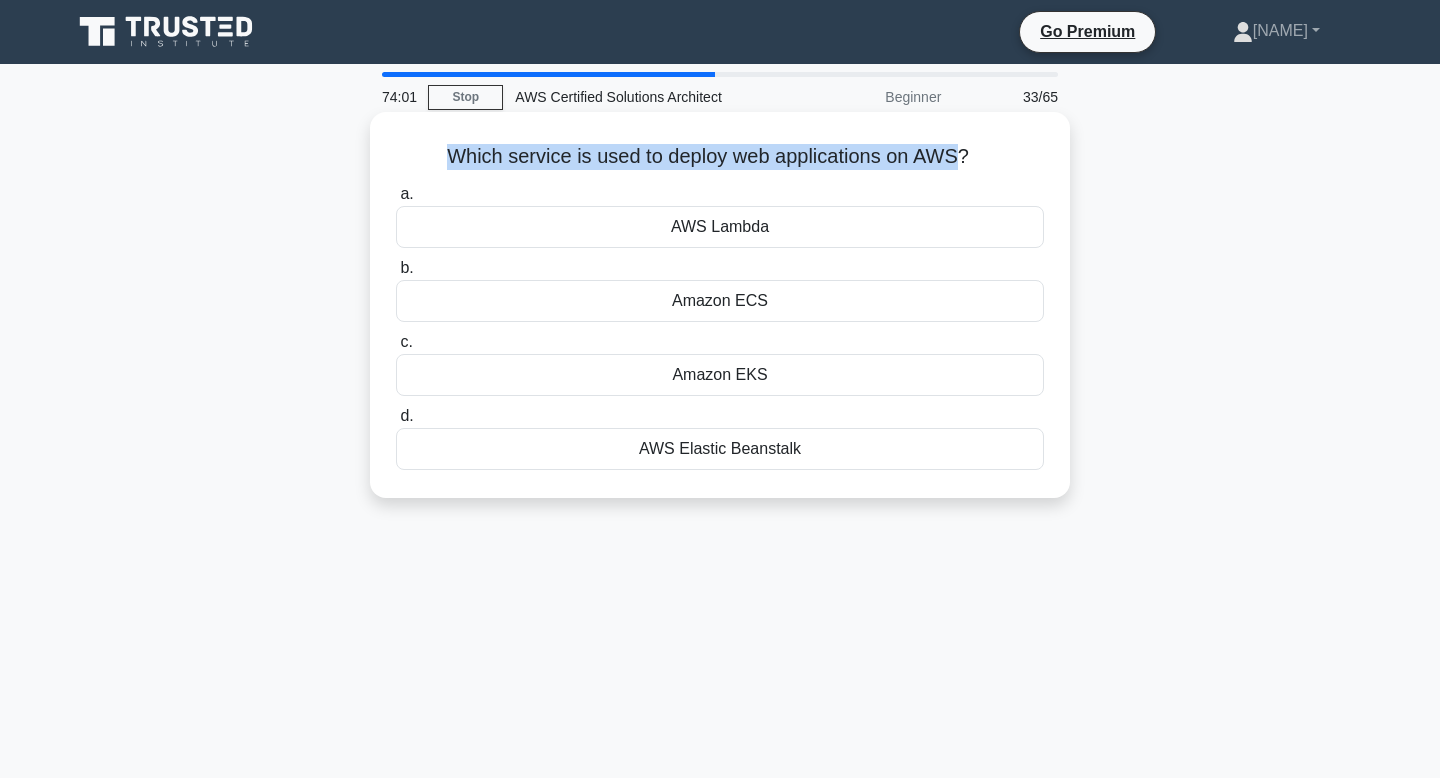 click on "Which service is used to deploy web applications on AWS?
.spinner_0XTQ{transform-origin:center;animation:spinner_y6GP .75s linear infinite}@keyframes spinner_y6GP{100%{transform:rotate(360deg)}}" at bounding box center [720, 157] 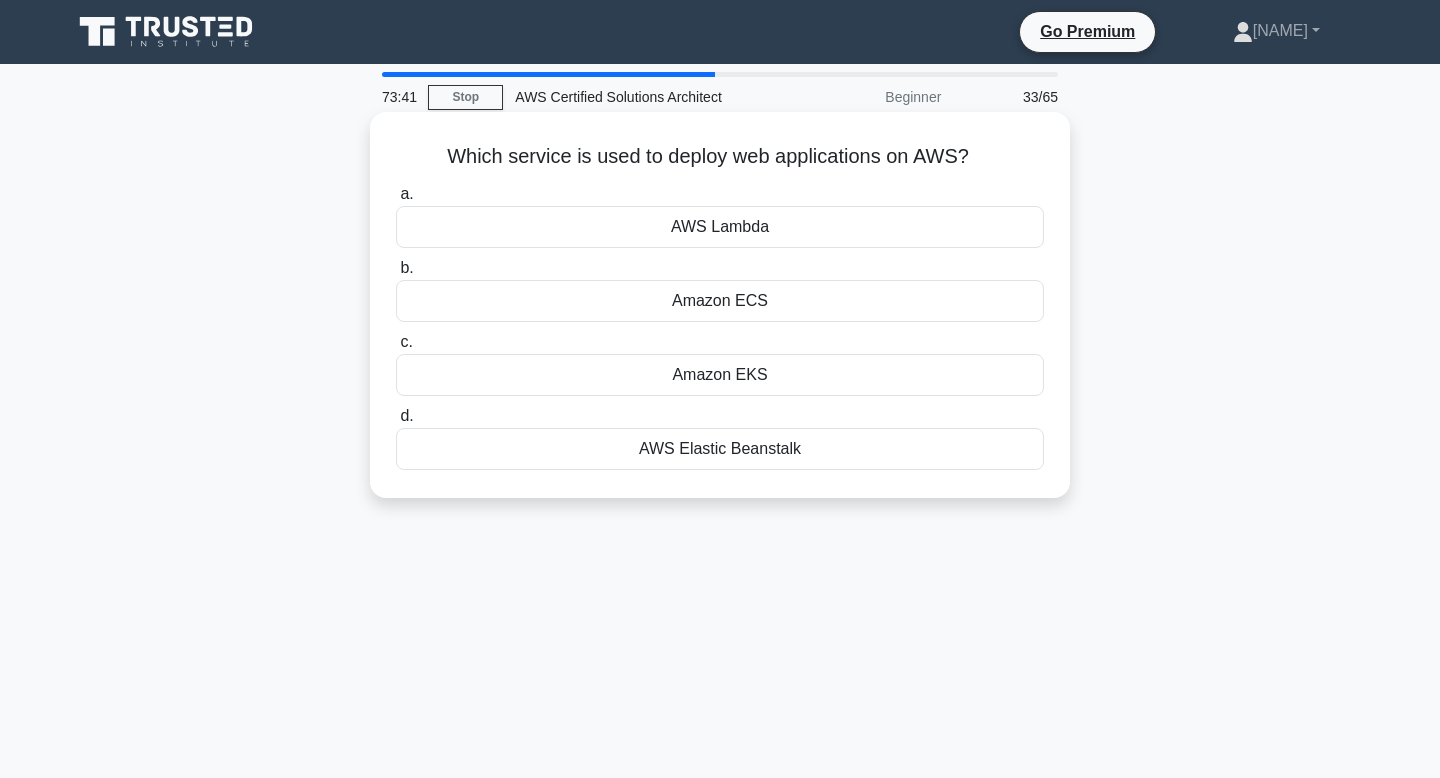 click on "Amazon ECS" at bounding box center [720, 301] 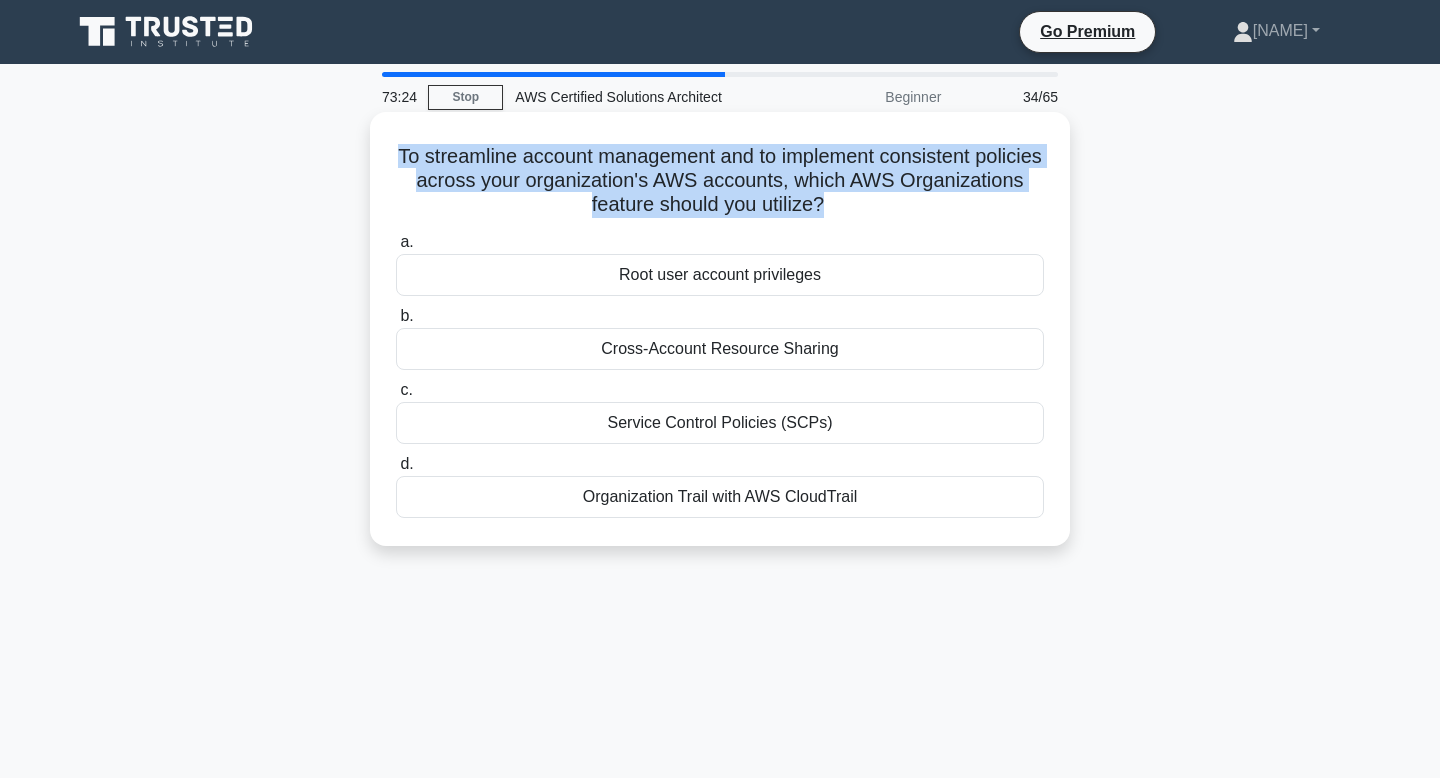 drag, startPoint x: 817, startPoint y: 210, endPoint x: 394, endPoint y: 150, distance: 427.23413 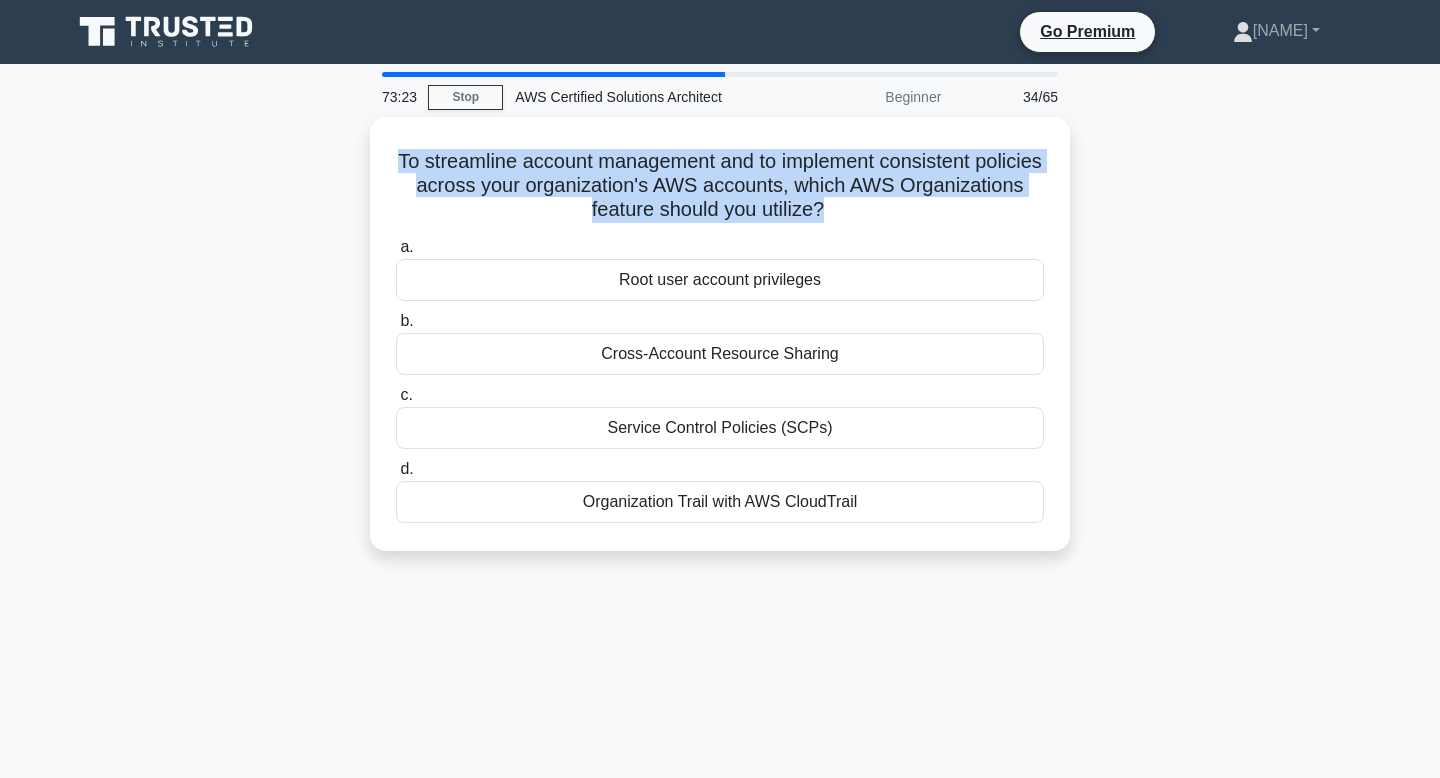 click at bounding box center [381, 116] 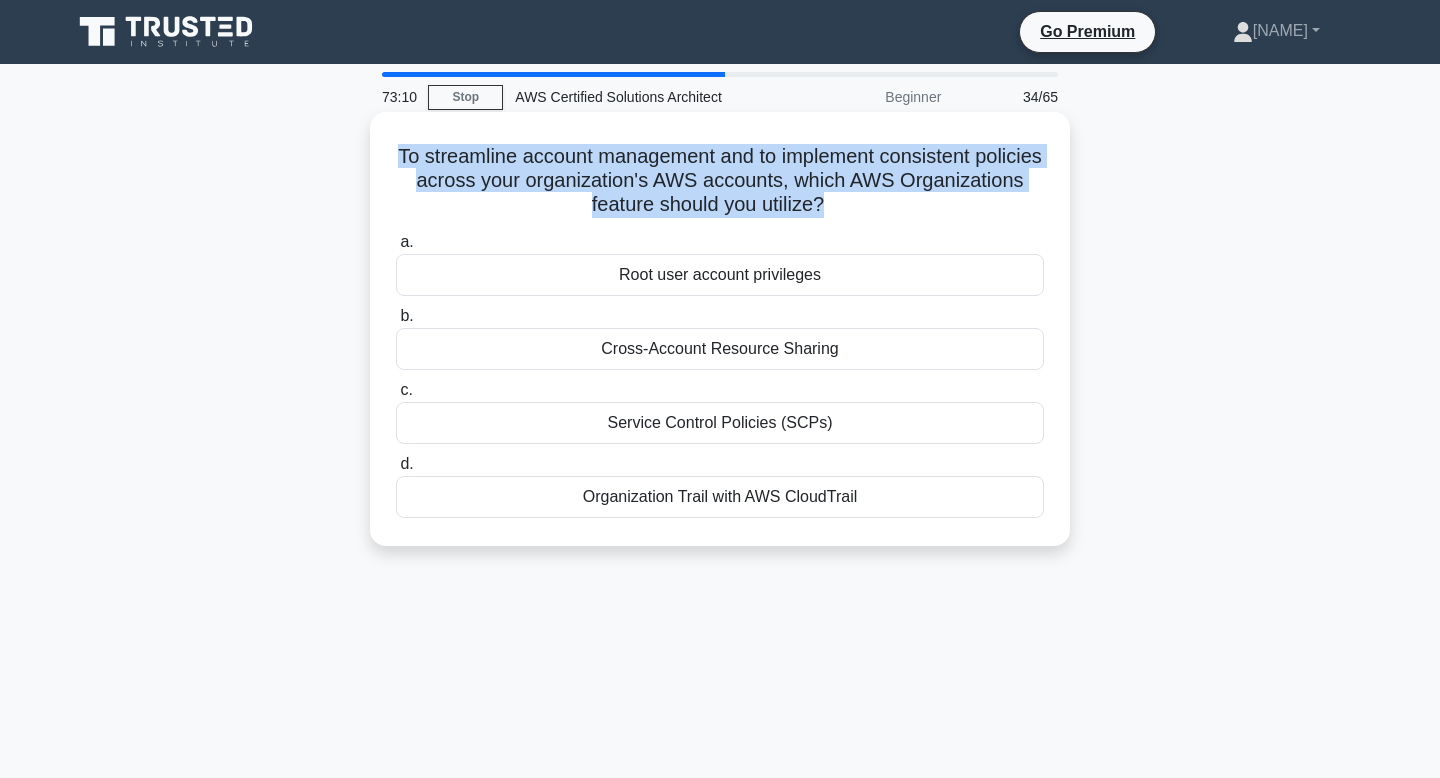 click on "To streamline account management and to implement consistent policies across your organization's AWS accounts, which AWS Organizations feature should you utilize?
.spinner_0XTQ{transform-origin:center;animation:spinner_y6GP .75s linear infinite}@keyframes spinner_y6GP{100%{transform:rotate(360deg)}}" at bounding box center (720, 181) 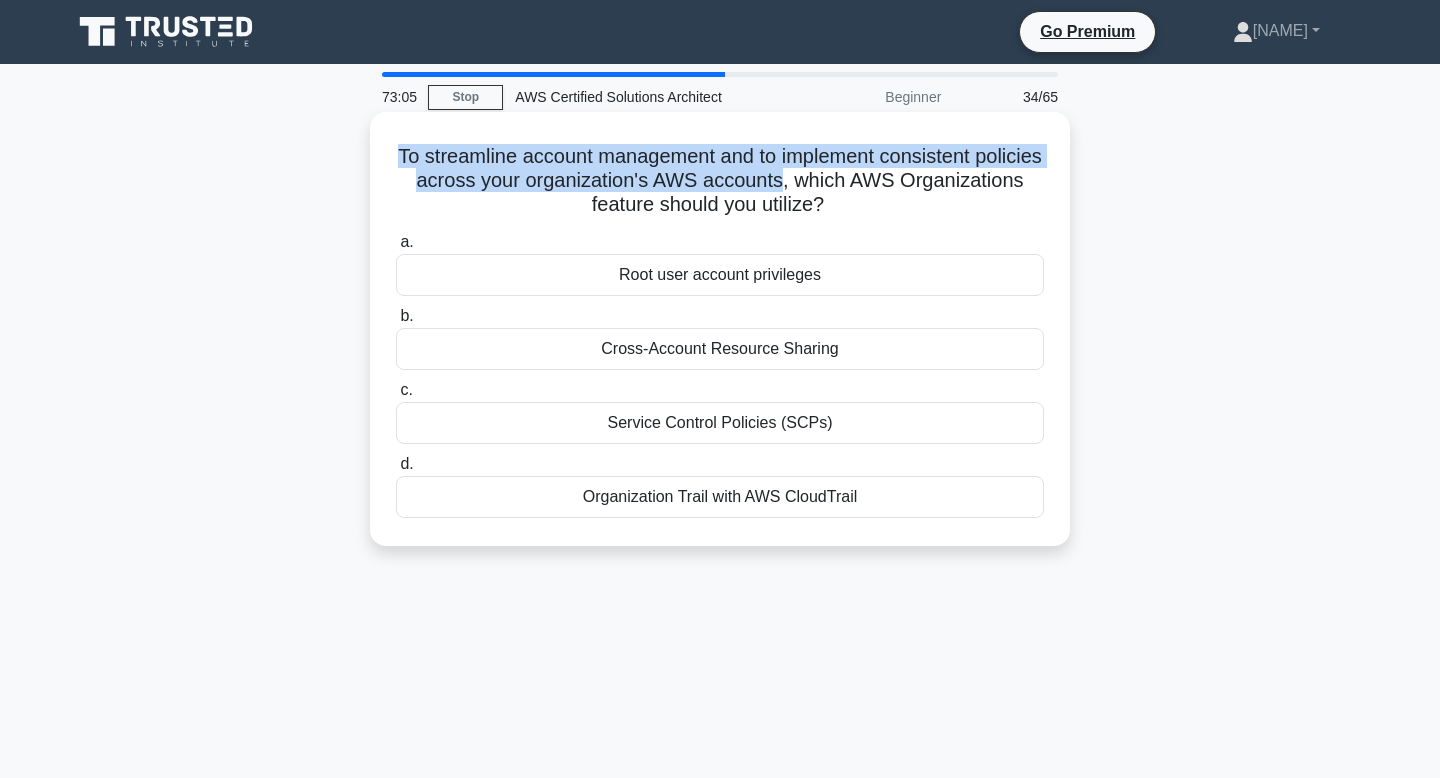 drag, startPoint x: 782, startPoint y: 181, endPoint x: 400, endPoint y: 153, distance: 383.0248 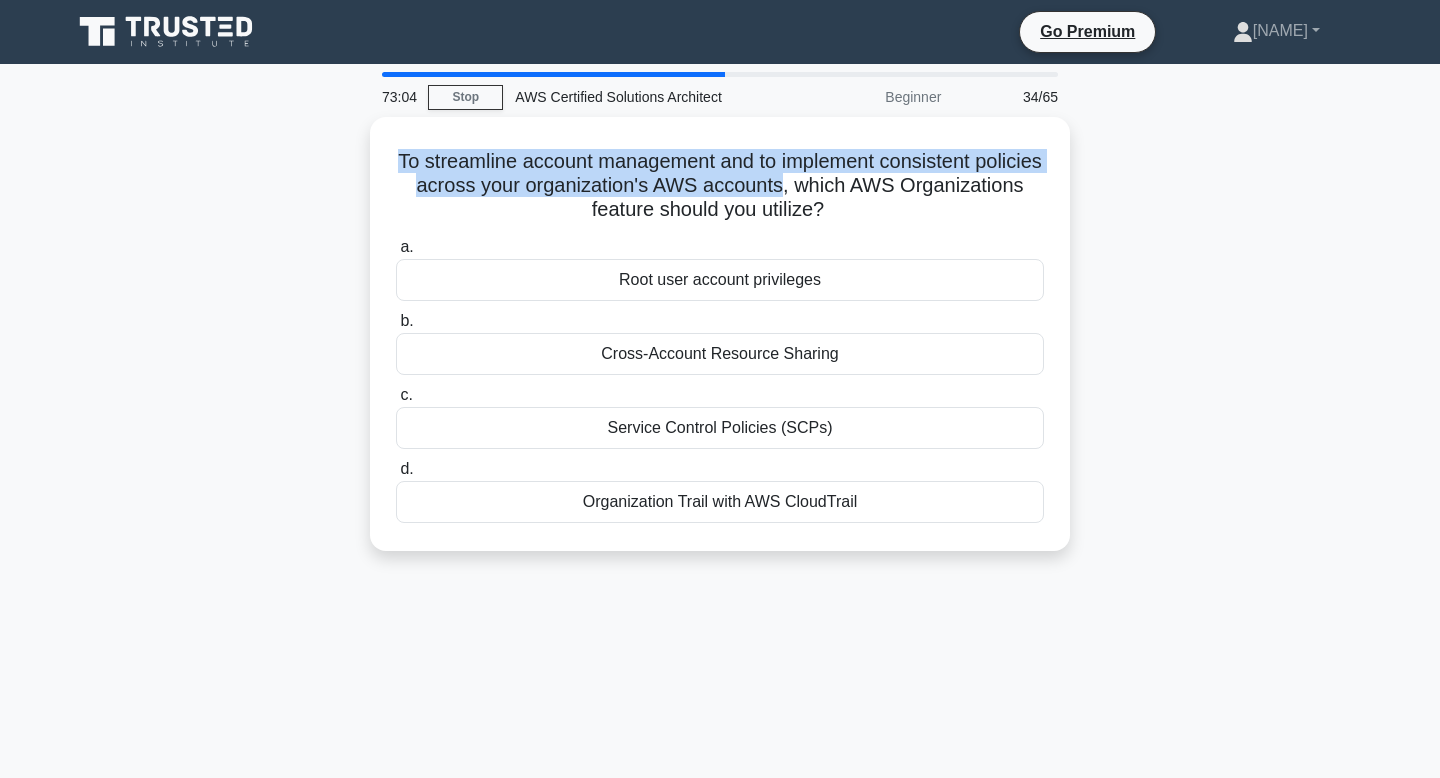 click at bounding box center (387, 116) 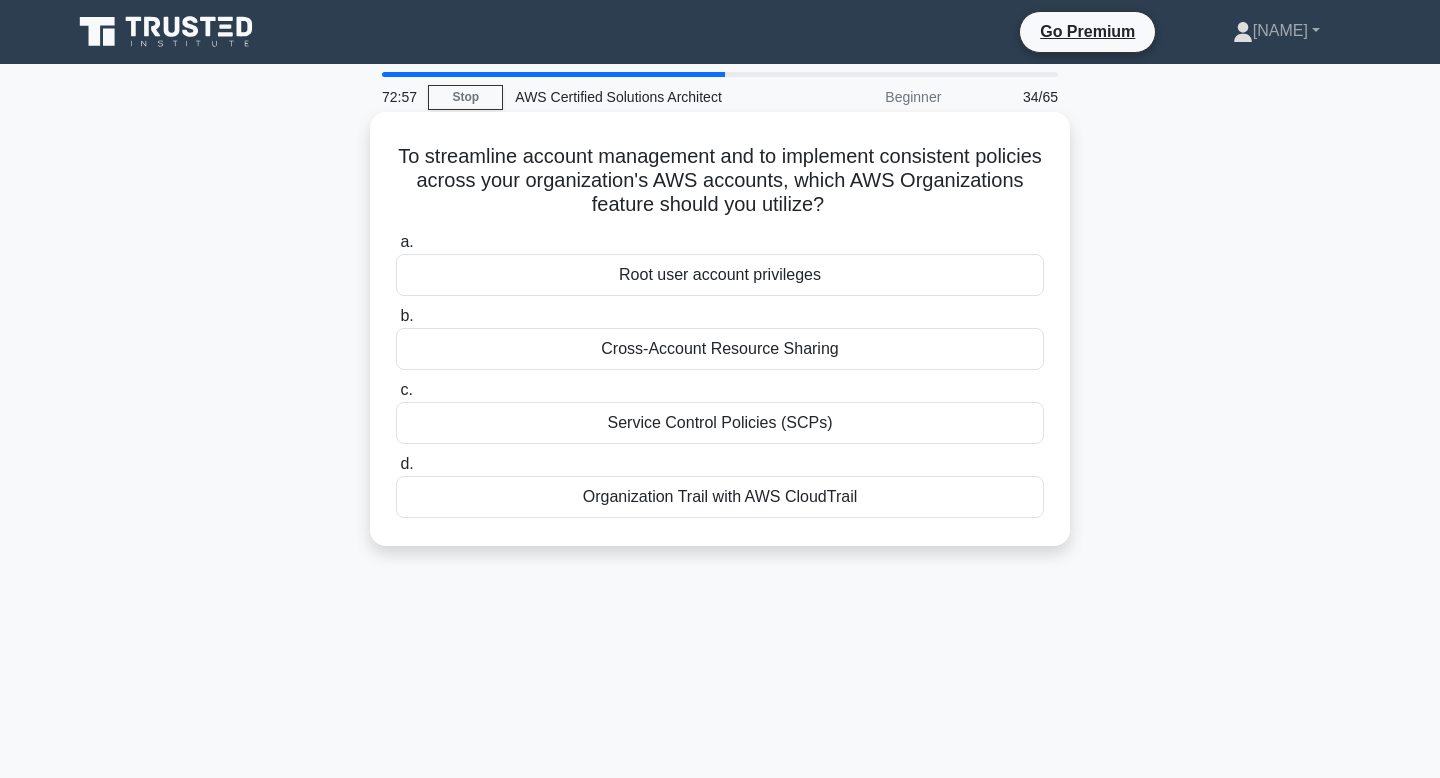 click on "To streamline account management and to implement consistent policies across your organization's AWS accounts, which AWS Organizations feature should you utilize?
.spinner_0XTQ{transform-origin:center;animation:spinner_y6GP .75s linear infinite}@keyframes spinner_y6GP{100%{transform:rotate(360deg)}}" at bounding box center (720, 181) 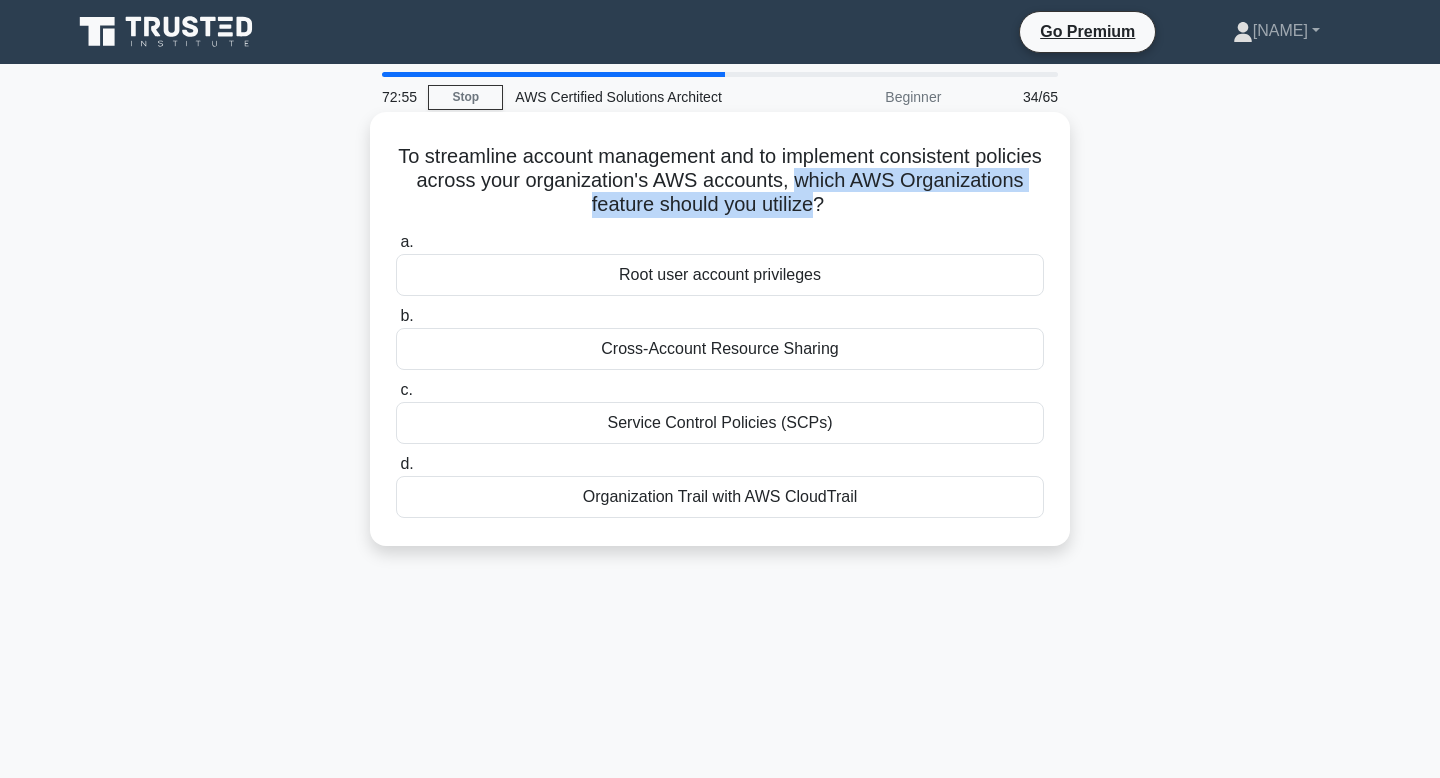 drag, startPoint x: 811, startPoint y: 207, endPoint x: 797, endPoint y: 180, distance: 30.413813 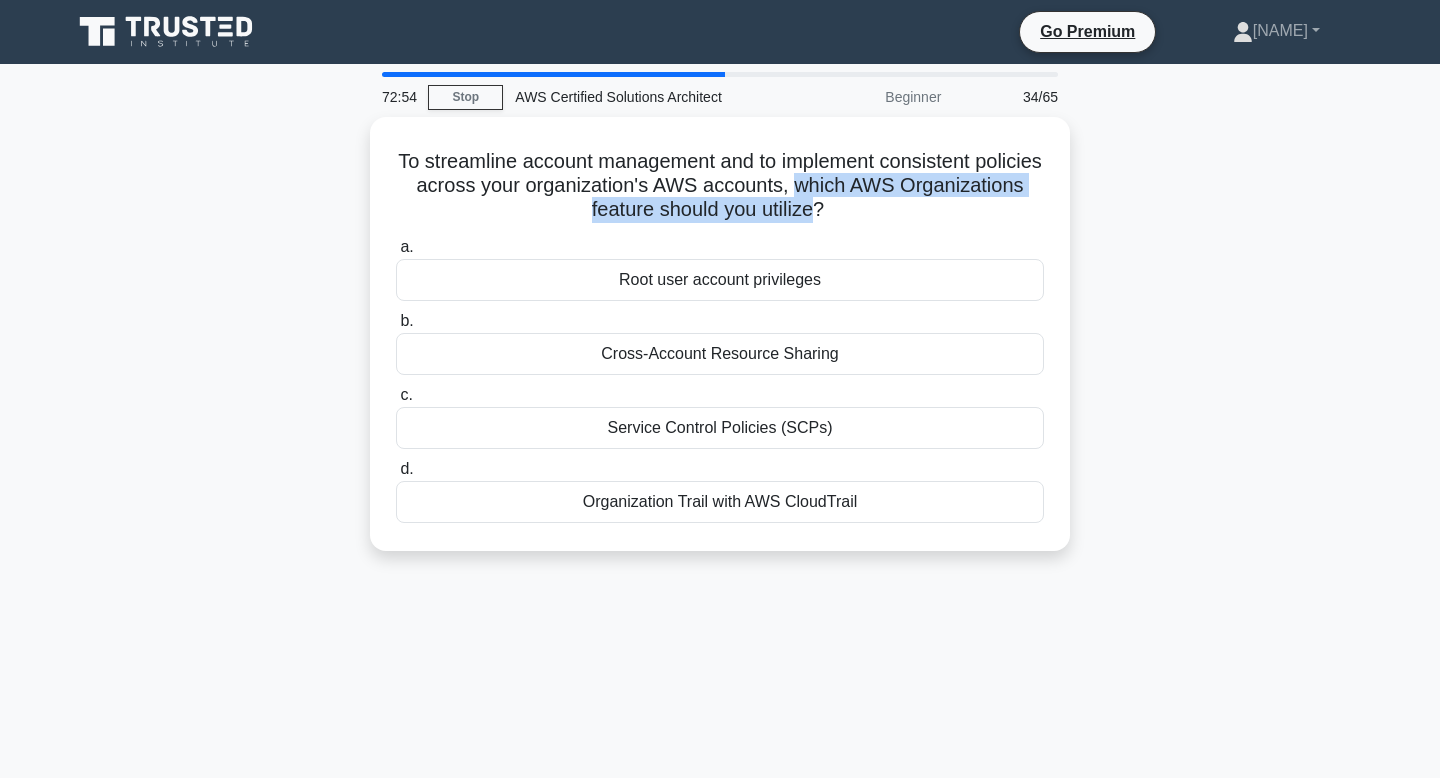 click at bounding box center [784, 140] 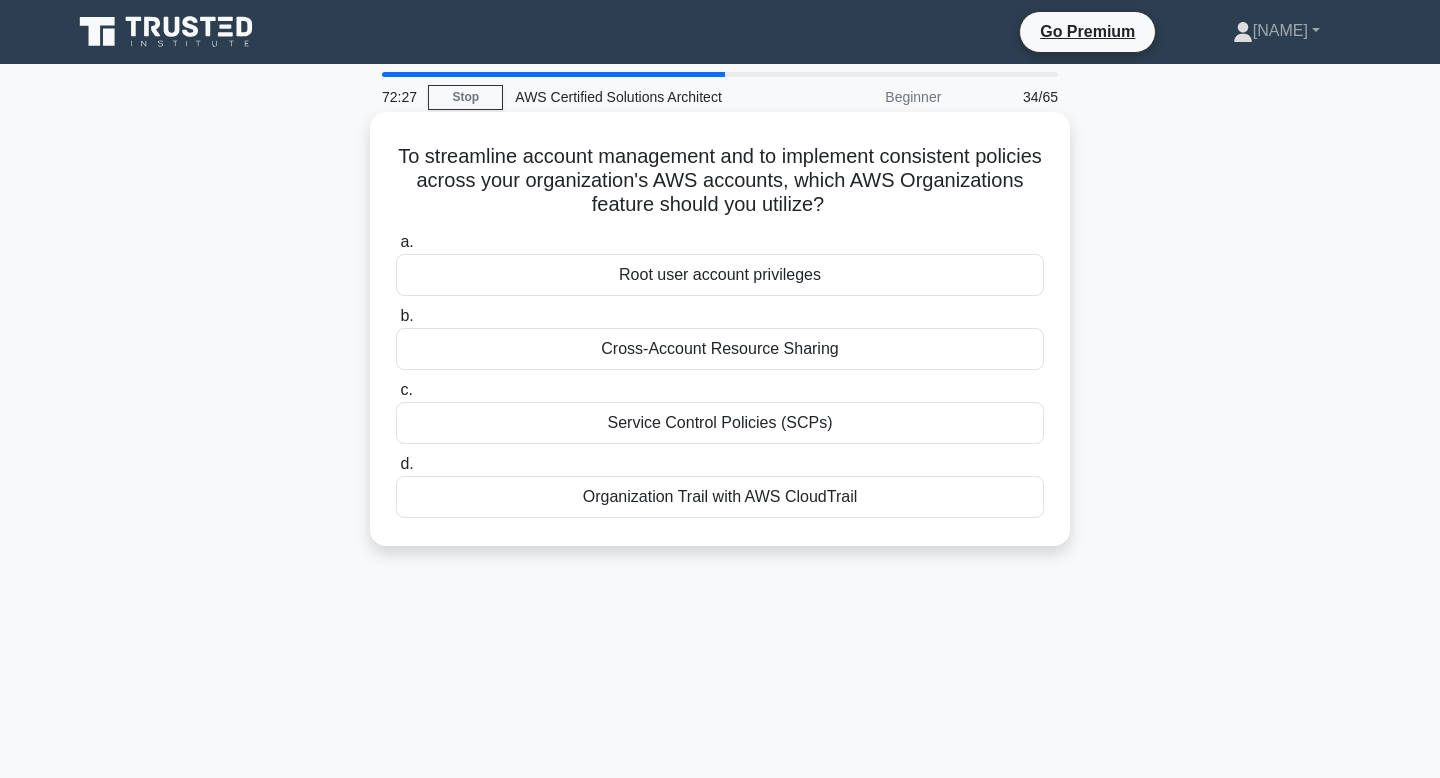click on "To streamline account management and to implement consistent policies across your organization's AWS accounts, which AWS Organizations feature should you utilize?
.spinner_0XTQ{transform-origin:center;animation:spinner_y6GP .75s linear infinite}@keyframes spinner_y6GP{100%{transform:rotate(360deg)}}" at bounding box center (720, 181) 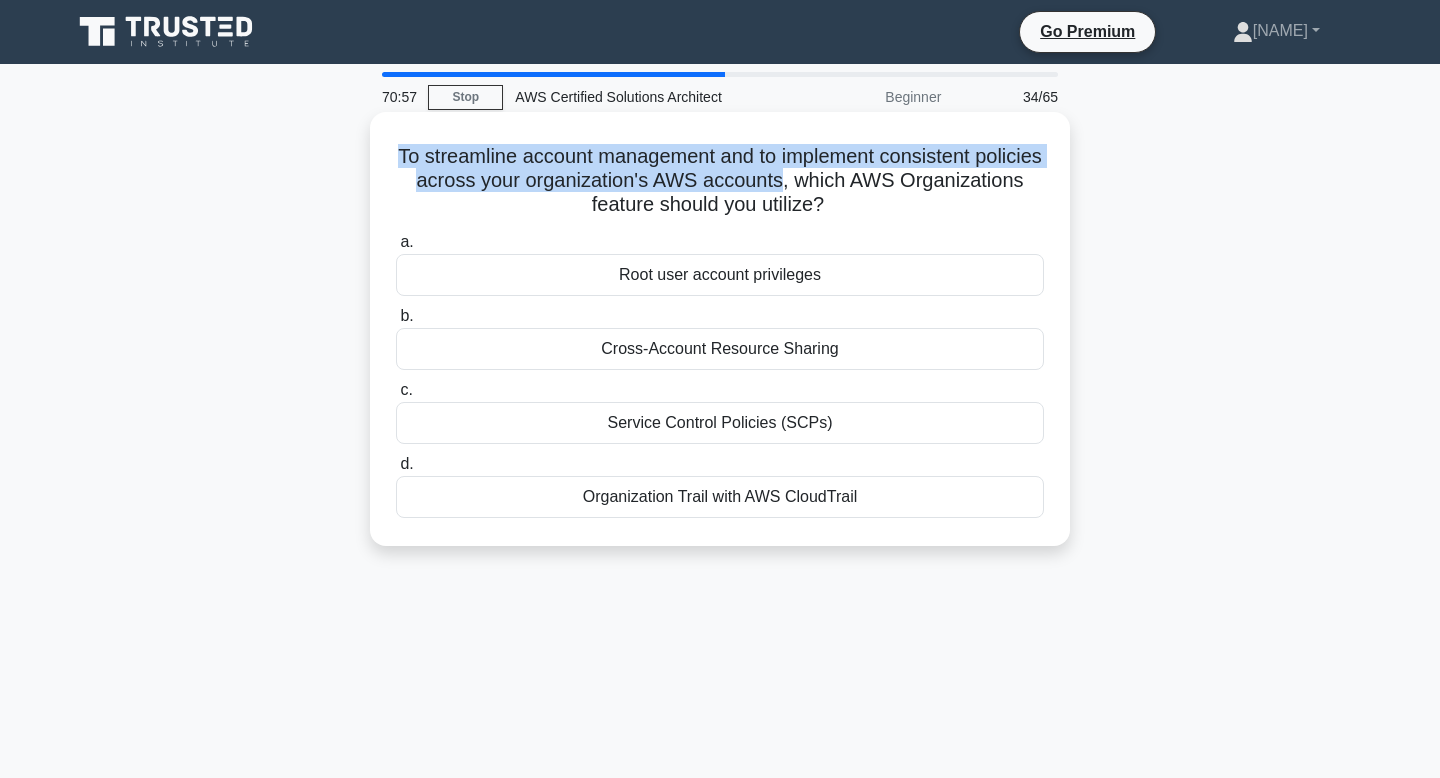 drag, startPoint x: 783, startPoint y: 182, endPoint x: 394, endPoint y: 155, distance: 389.93588 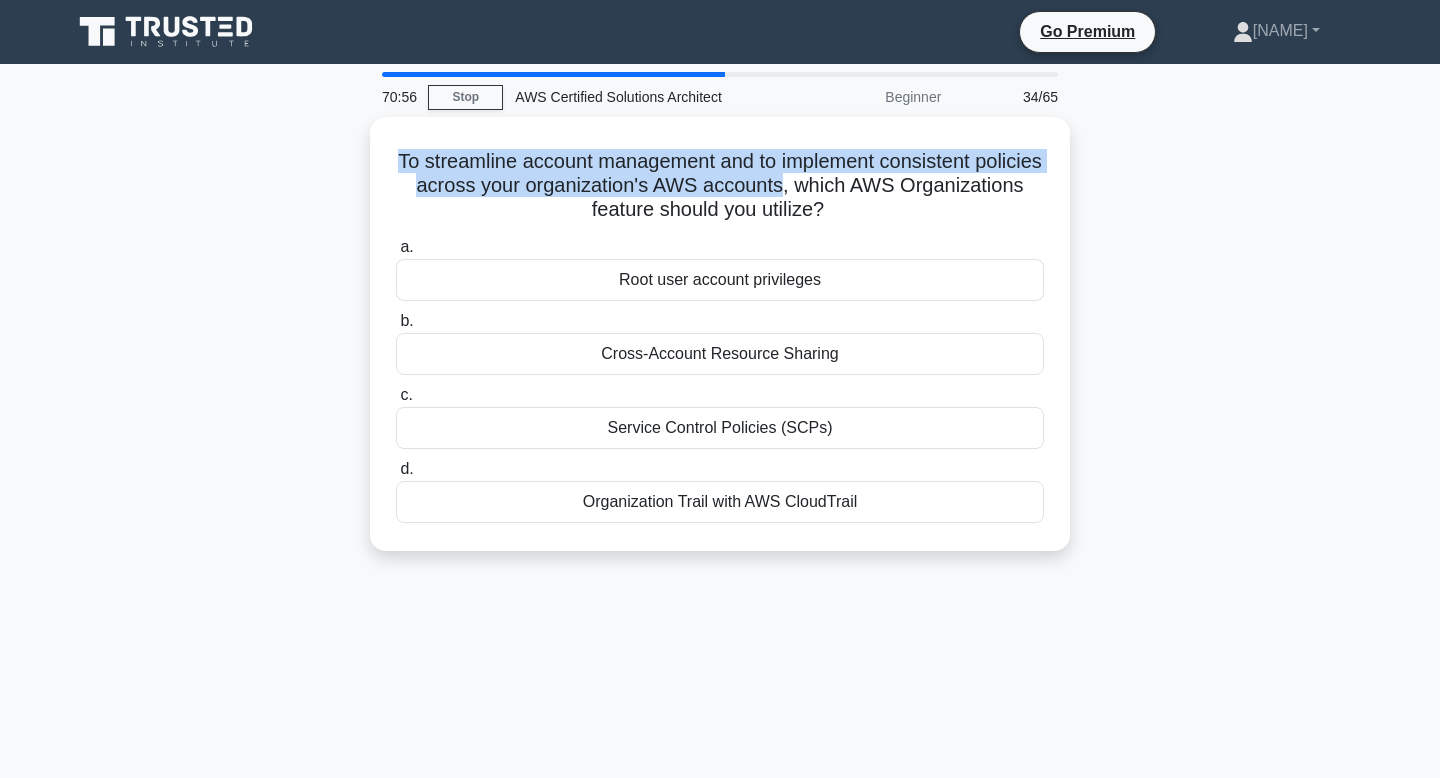 click at bounding box center (381, 116) 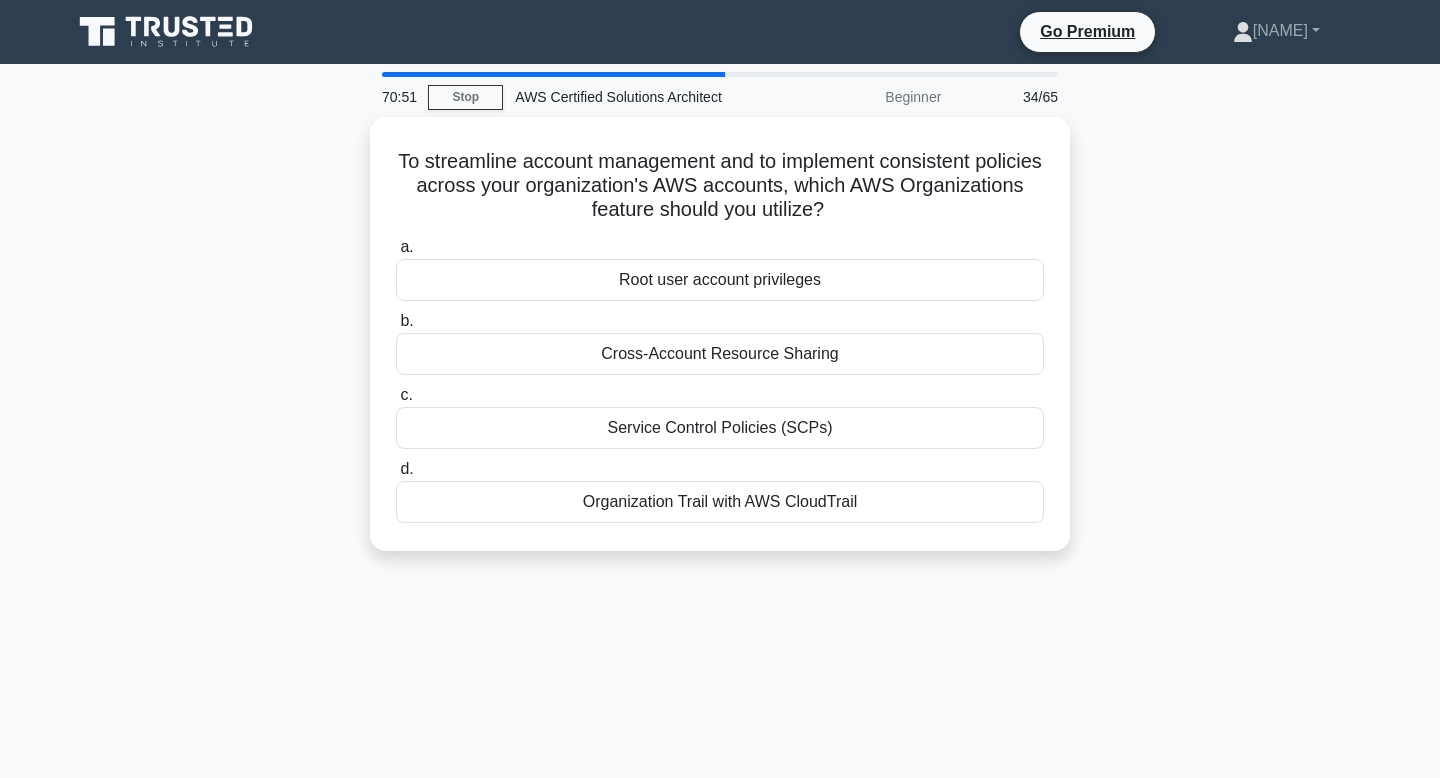 click on "To streamline account management and to implement consistent policies across your organization's AWS accounts, which AWS Organizations feature should you utilize?
.spinner_0XTQ{transform-origin:center;animation:spinner_y6GP .75s linear infinite}@keyframes spinner_y6GP{100%{transform:rotate(360deg)}}
a.
Root user account privileges
b. c. d." at bounding box center [720, 346] 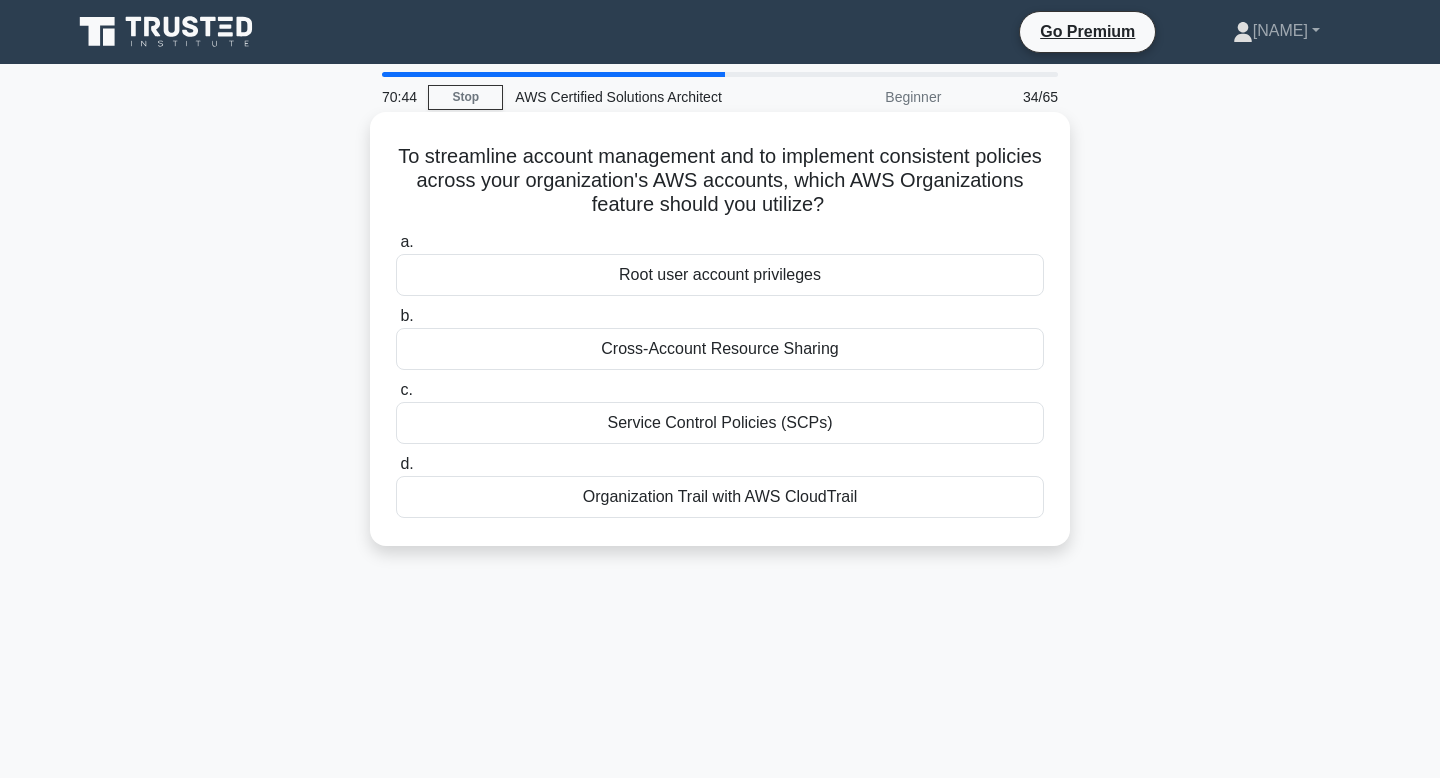 click on "Service Control Policies (SCPs)" at bounding box center (720, 423) 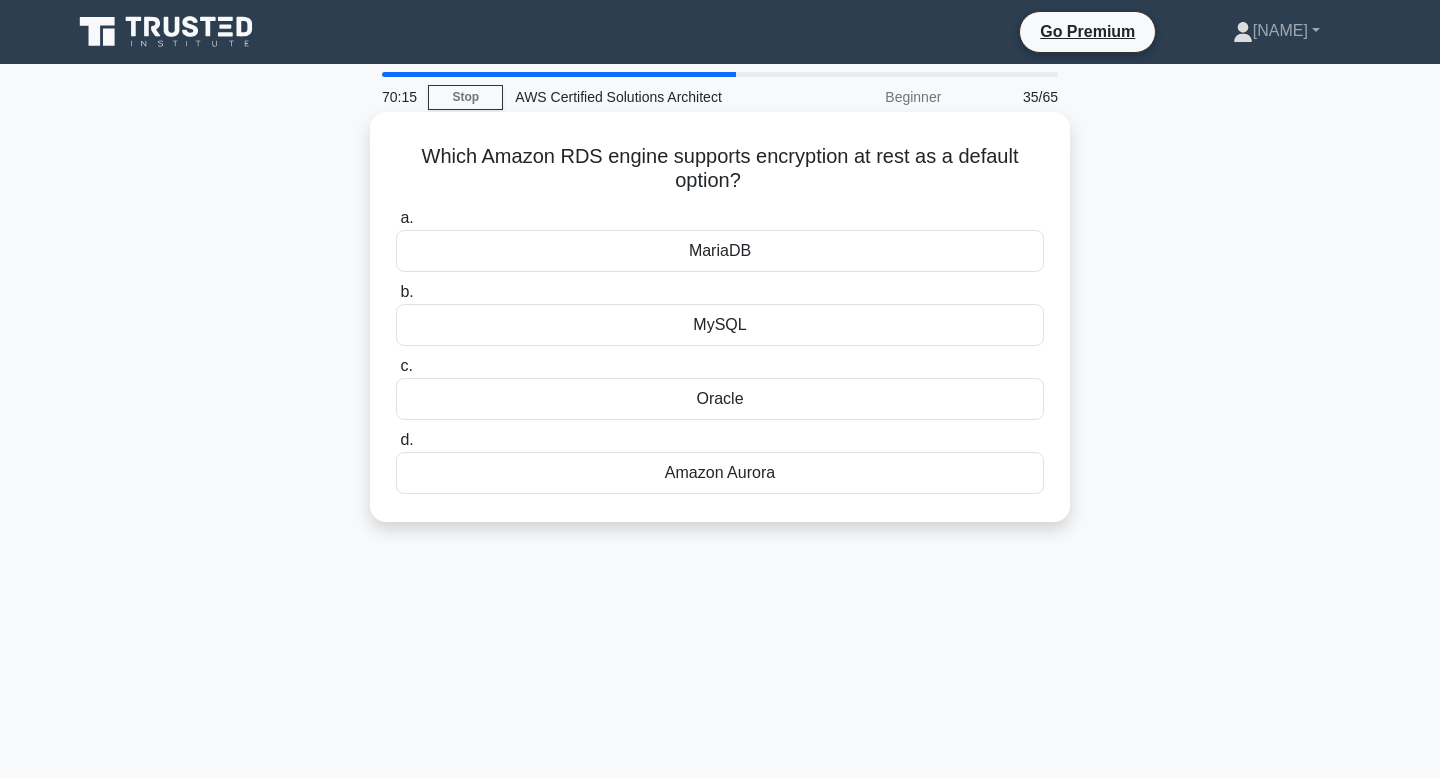 click on "Amazon Aurora" at bounding box center (720, 473) 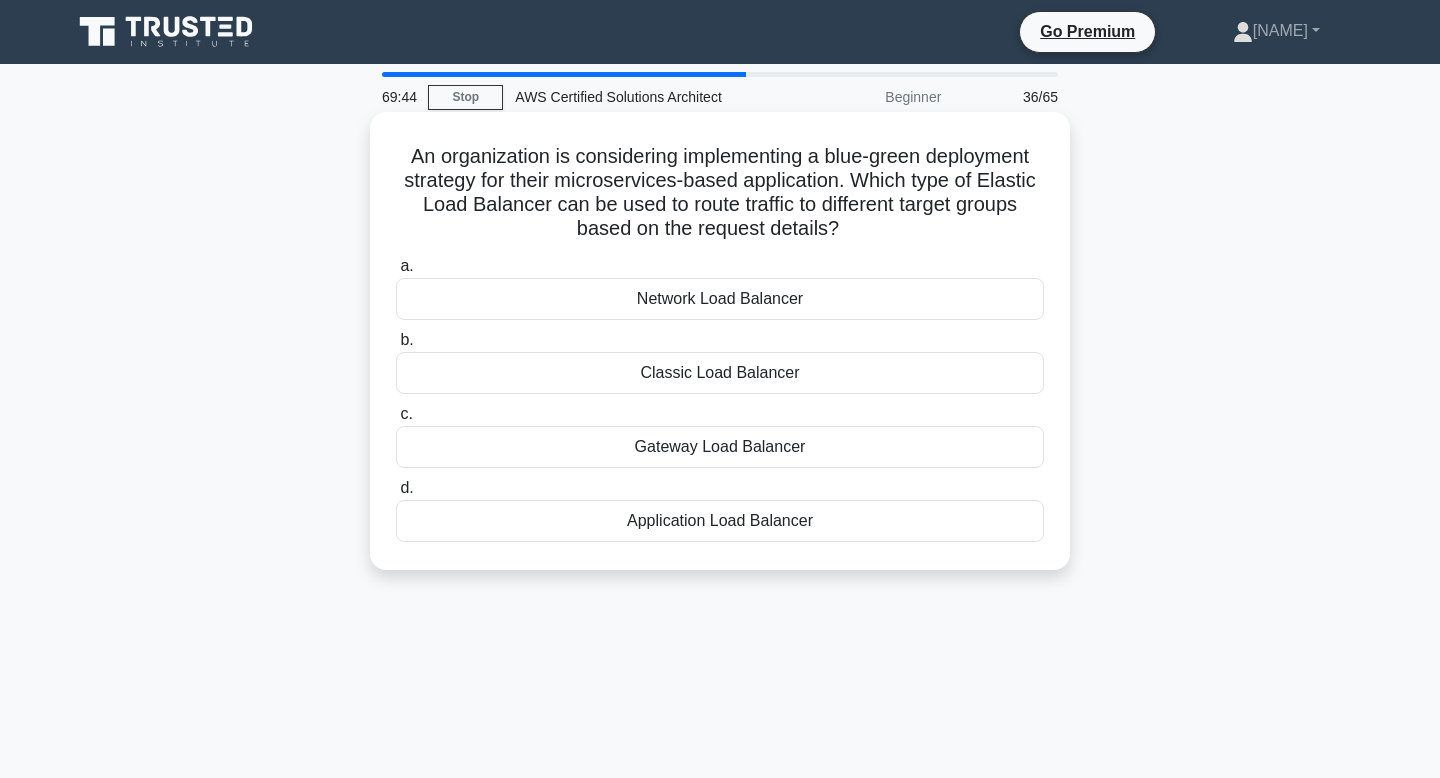 click on "Application Load Balancer" at bounding box center [720, 521] 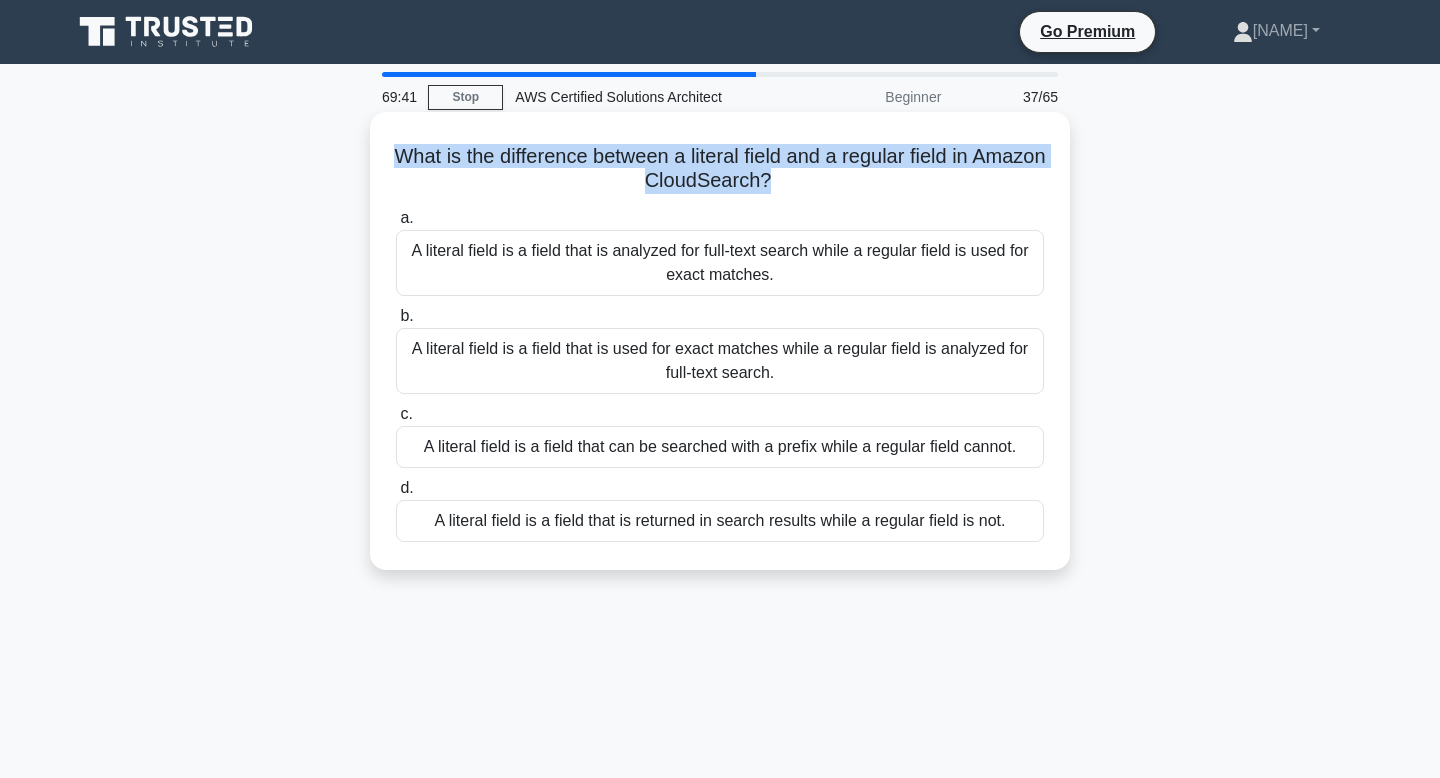 drag, startPoint x: 433, startPoint y: 155, endPoint x: 807, endPoint y: 188, distance: 375.45306 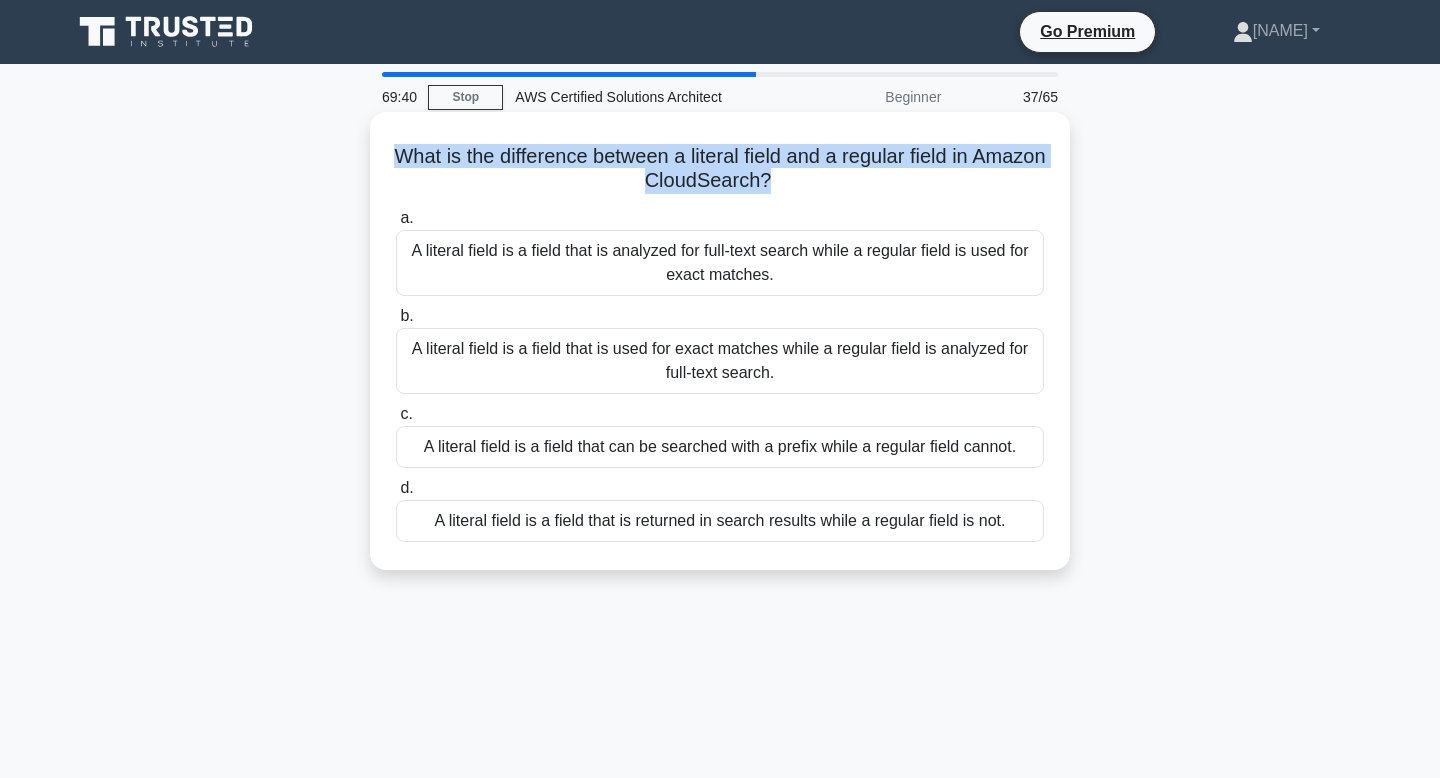 click on "What is the difference between a literal field and a regular field in Amazon CloudSearch?
.spinner_0XTQ{transform-origin:center;animation:spinner_y6GP .75s linear infinite}@keyframes spinner_y6GP{100%{transform:rotate(360deg)}}" at bounding box center [720, 169] 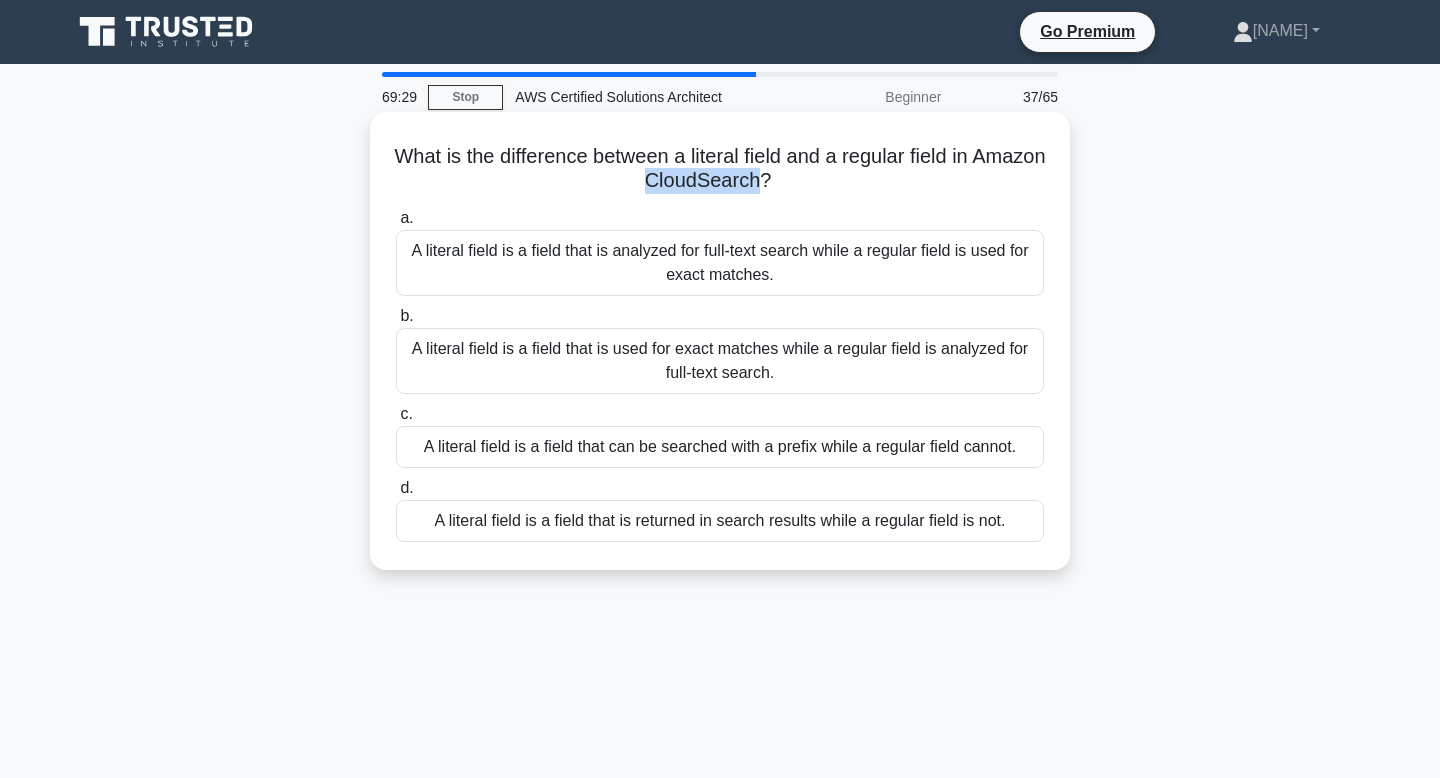 drag, startPoint x: 792, startPoint y: 182, endPoint x: 682, endPoint y: 182, distance: 110 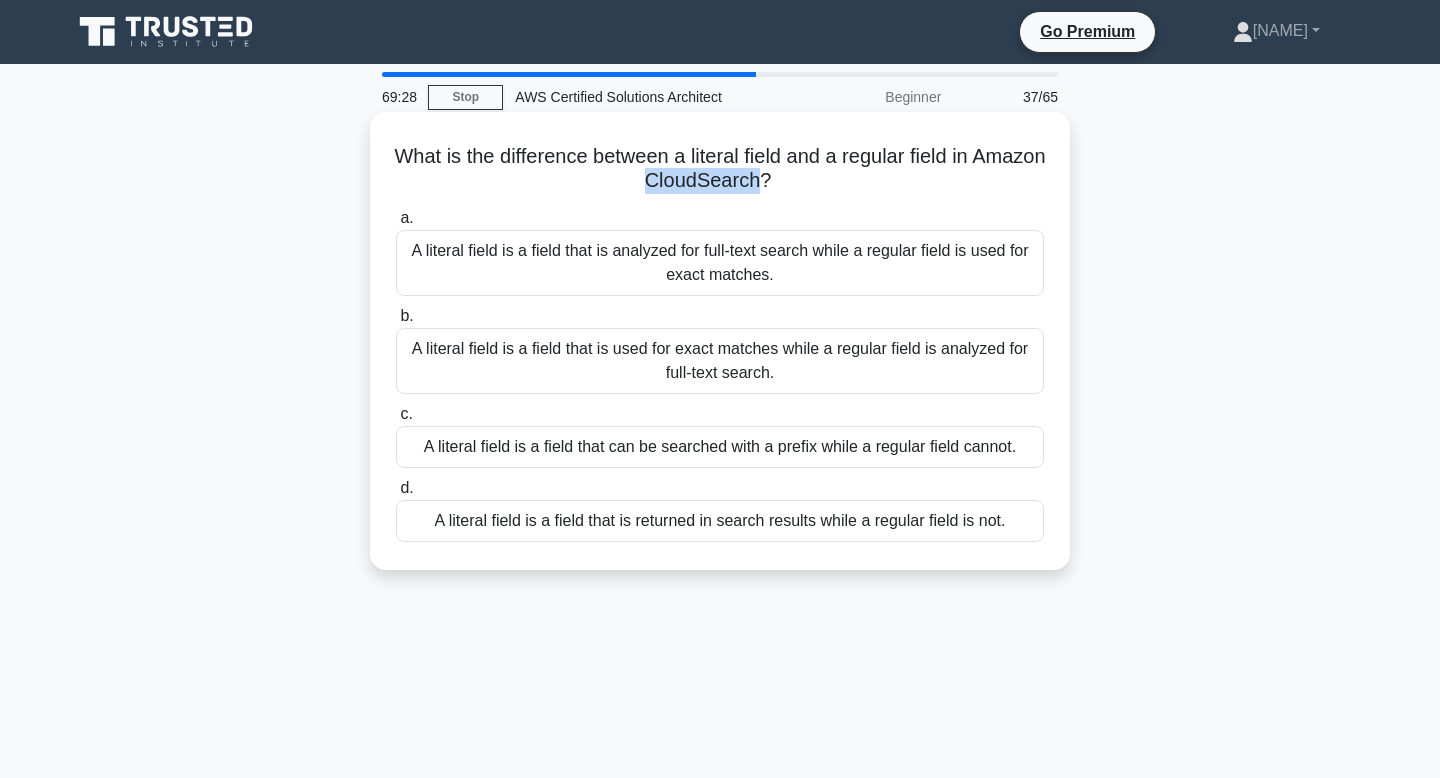 click on "What is the difference between a literal field and a regular field in Amazon CloudSearch?
.spinner_0XTQ{transform-origin:center;animation:spinner_y6GP .75s linear infinite}@keyframes spinner_y6GP{100%{transform:rotate(360deg)}}" at bounding box center [720, 169] 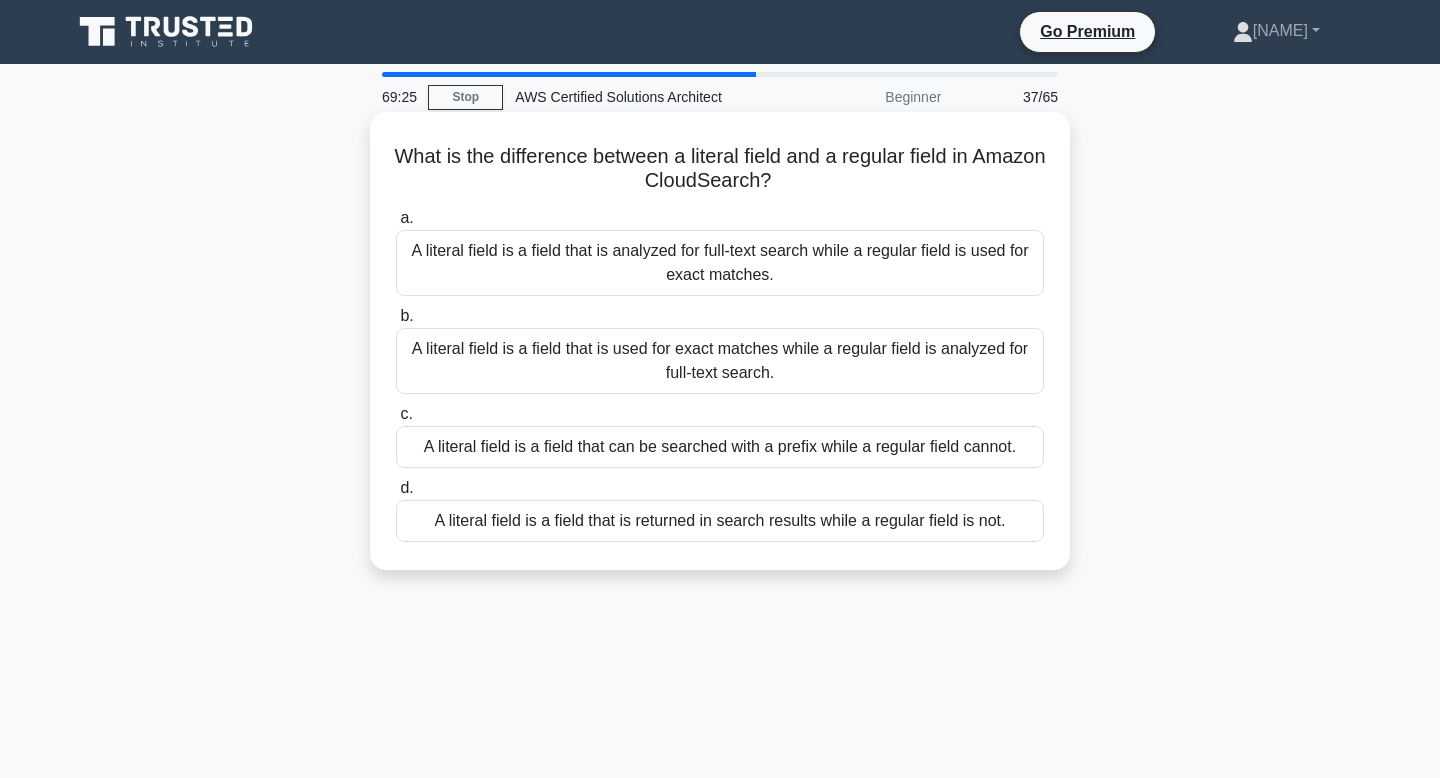 click on "What is the difference between a literal field and a regular field in Amazon CloudSearch?
.spinner_0XTQ{transform-origin:center;animation:spinner_y6GP .75s linear infinite}@keyframes spinner_y6GP{100%{transform:rotate(360deg)}}" at bounding box center (720, 169) 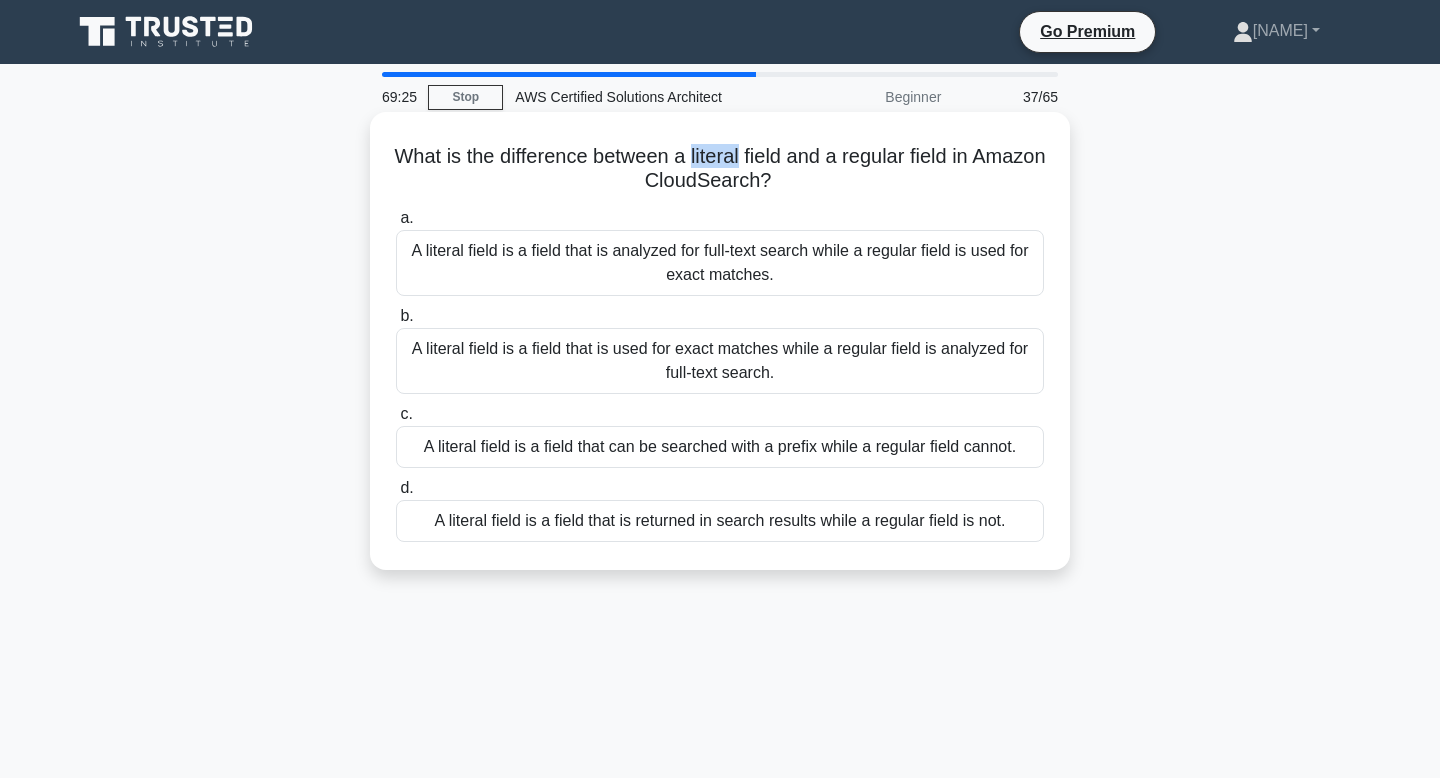 click on "What is the difference between a literal field and a regular field in Amazon CloudSearch?
.spinner_0XTQ{transform-origin:center;animation:spinner_y6GP .75s linear infinite}@keyframes spinner_y6GP{100%{transform:rotate(360deg)}}" at bounding box center (720, 169) 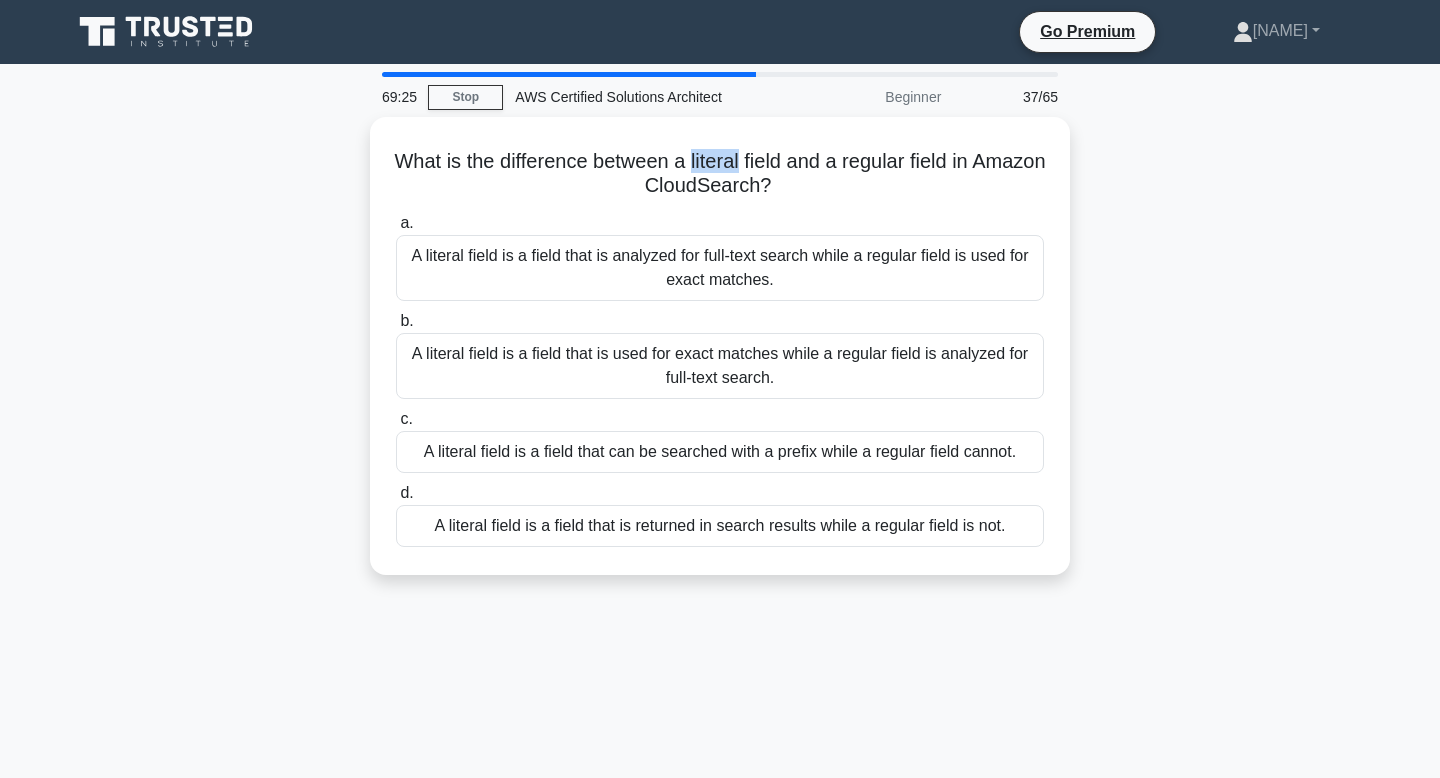 click at bounding box center [743, 169] 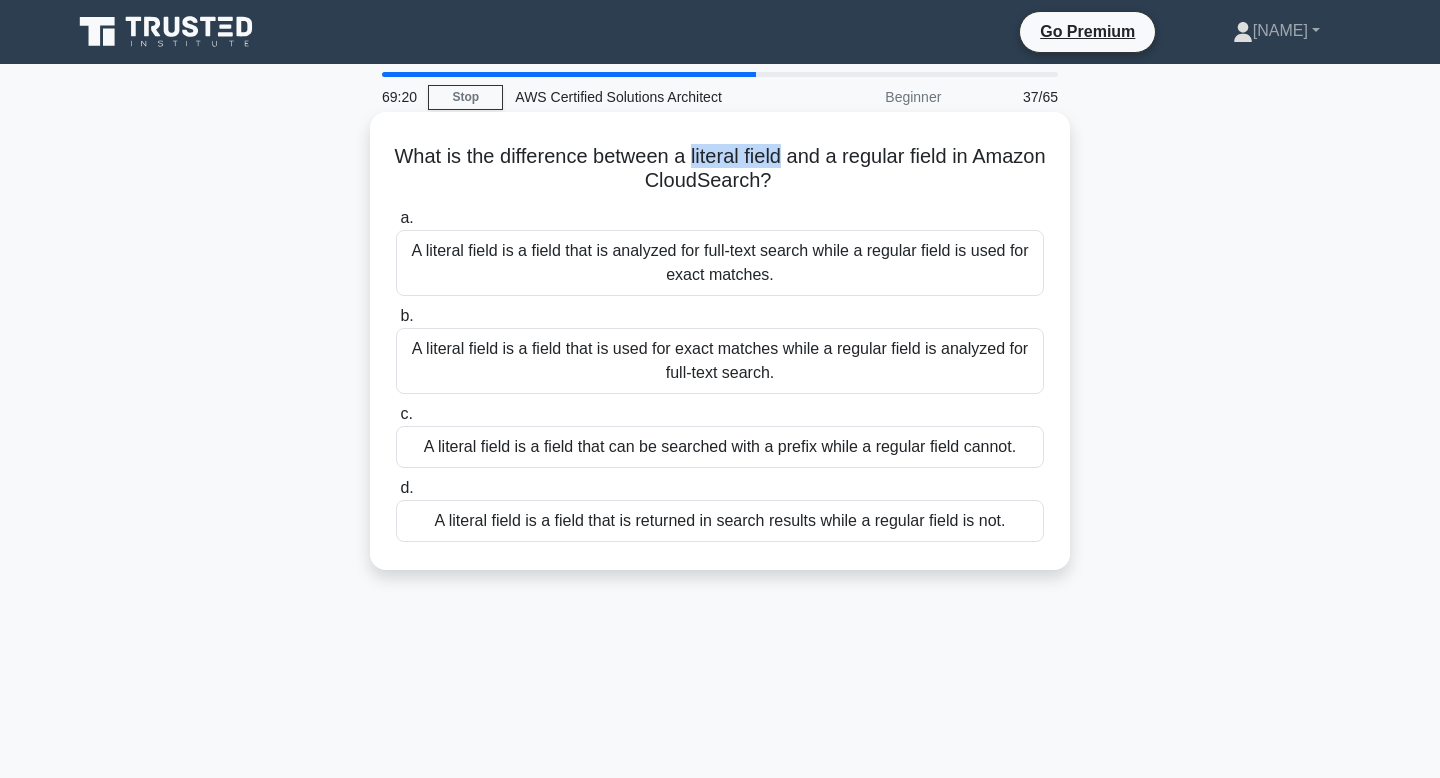 drag, startPoint x: 823, startPoint y: 160, endPoint x: 728, endPoint y: 162, distance: 95.02105 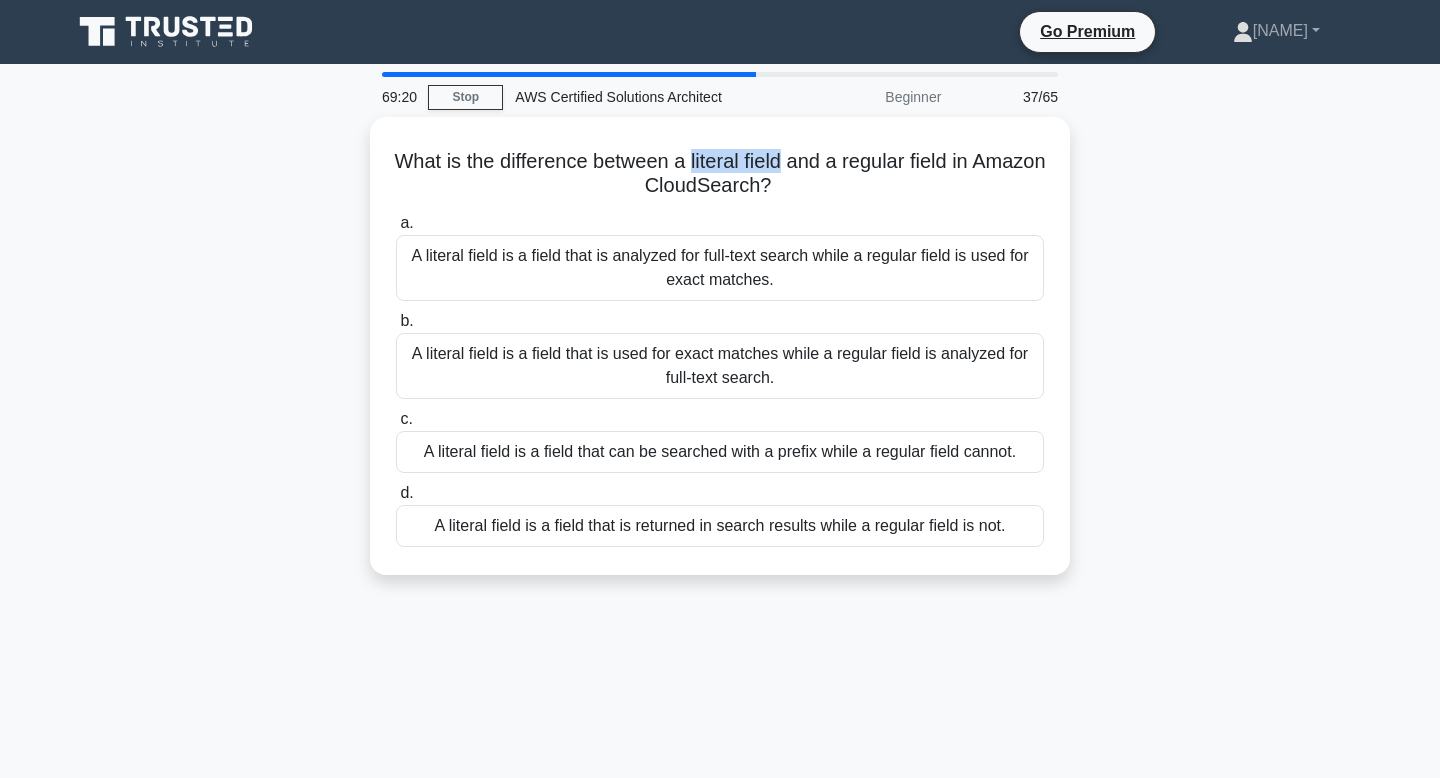 click at bounding box center (715, 169) 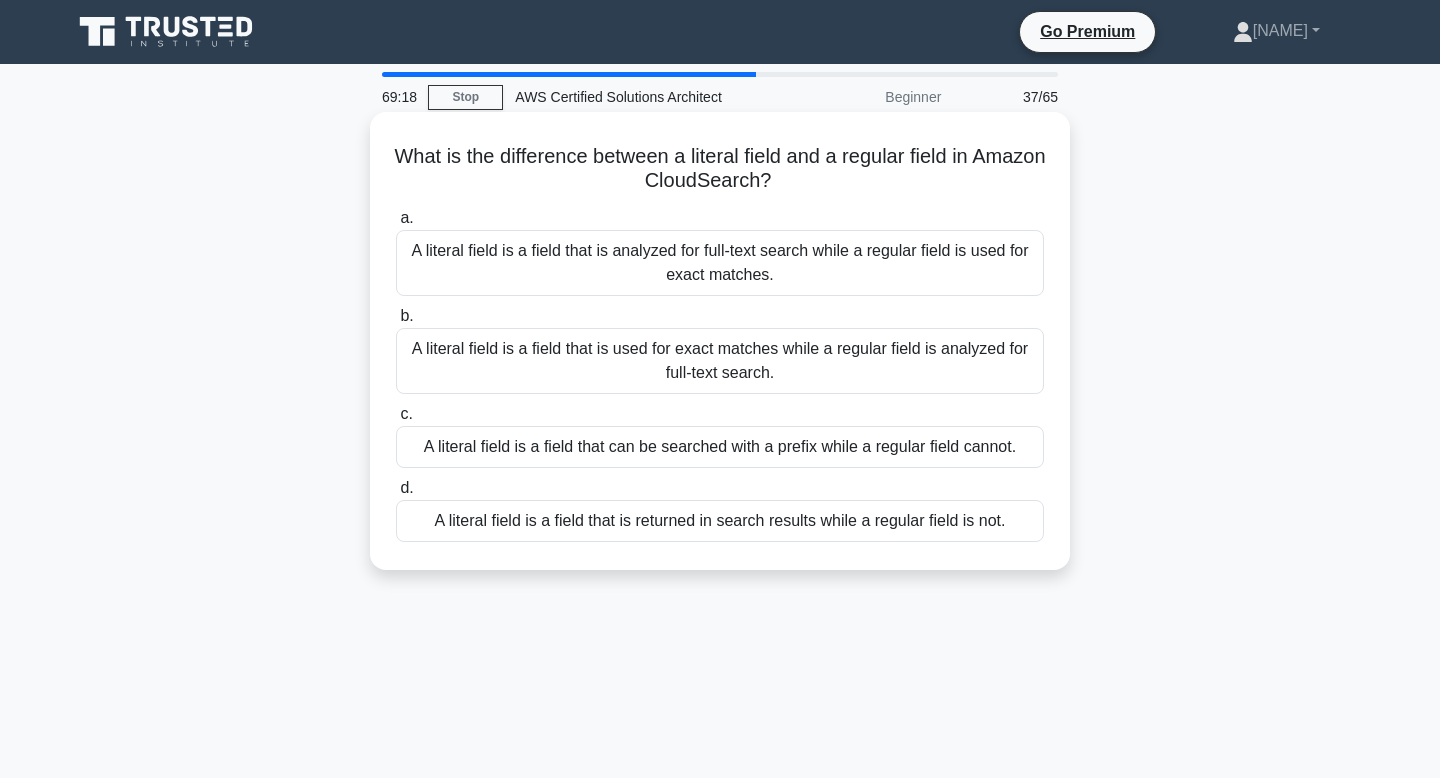 click on "What is the difference between a literal field and a regular field in Amazon CloudSearch?
.spinner_0XTQ{transform-origin:center;animation:spinner_y6GP .75s linear infinite}@keyframes spinner_y6GP{100%{transform:rotate(360deg)}}" at bounding box center [720, 169] 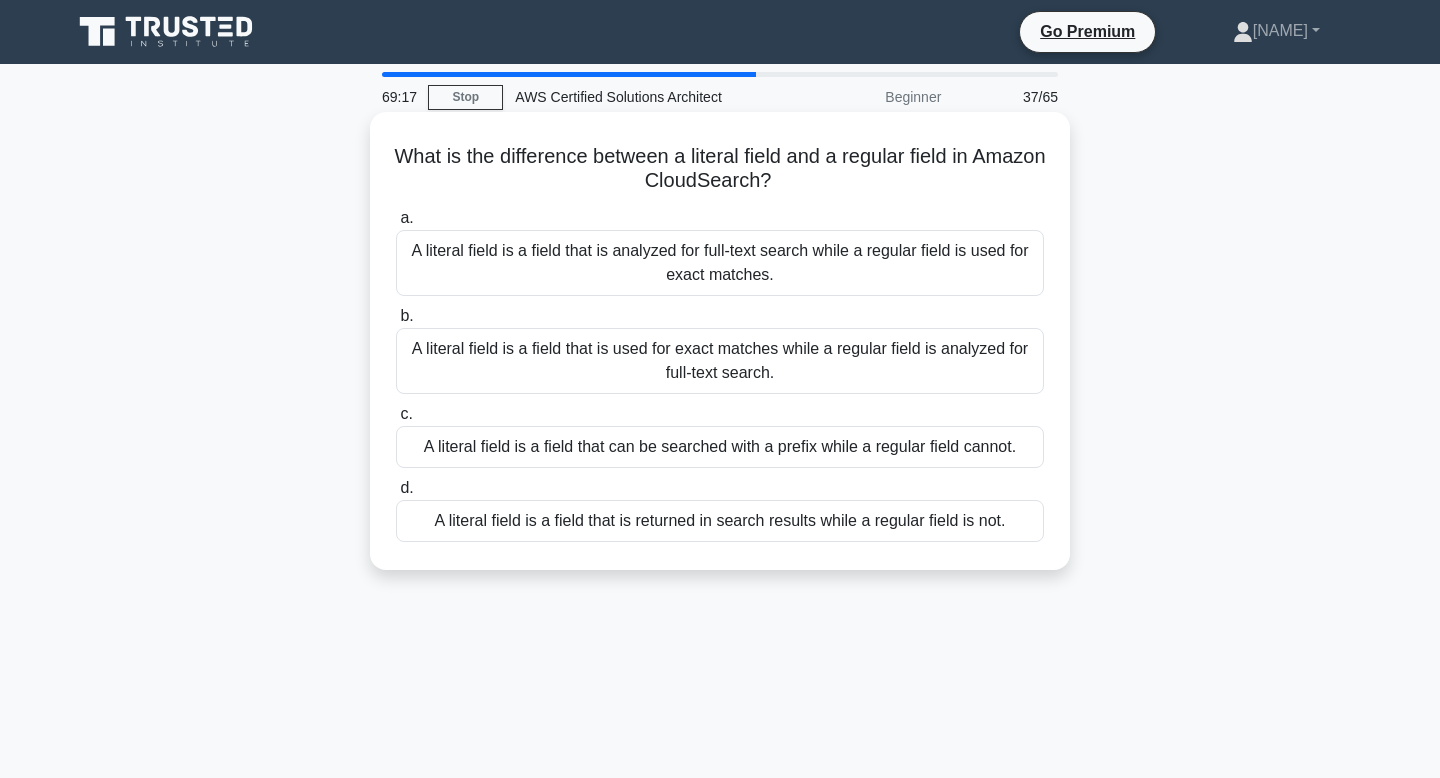 drag, startPoint x: 806, startPoint y: 181, endPoint x: 423, endPoint y: 161, distance: 383.52185 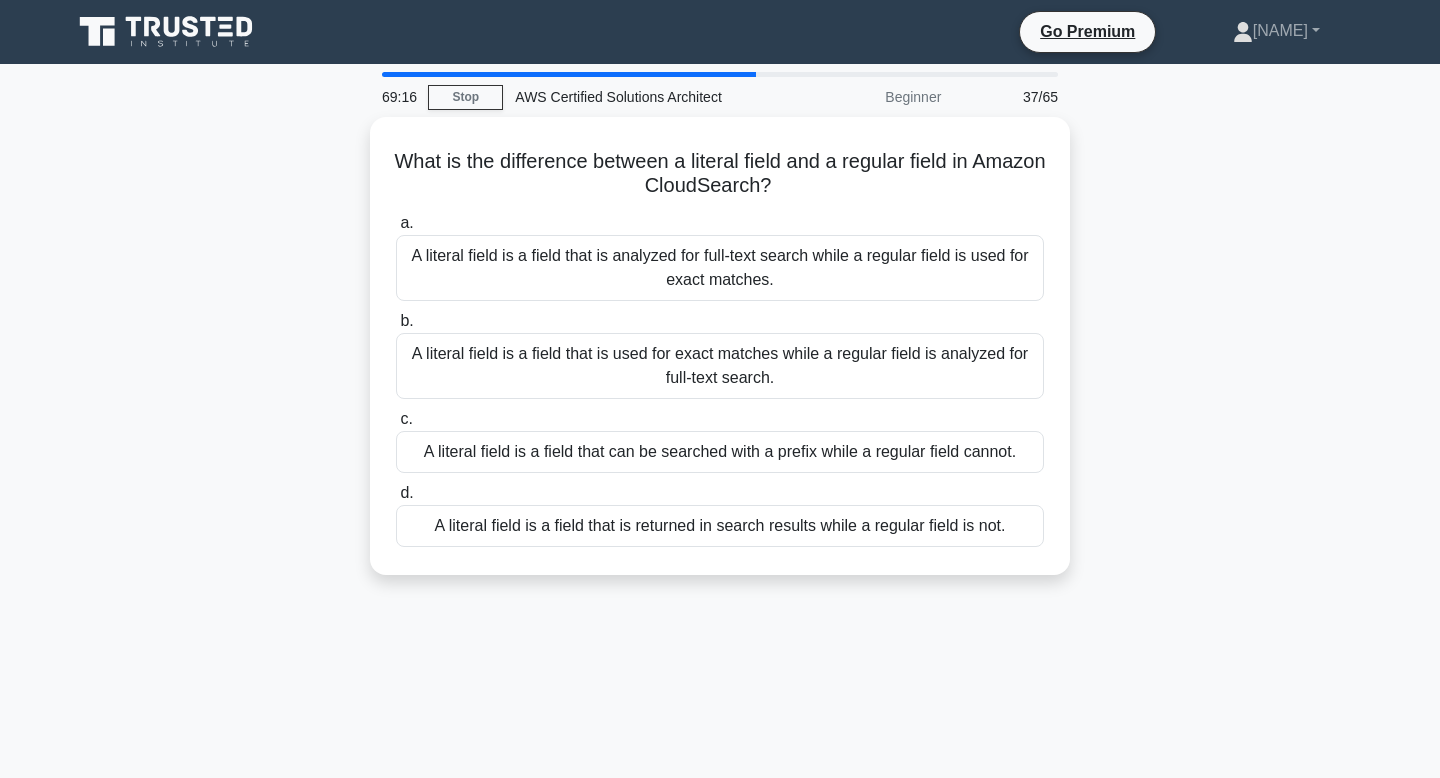 click at bounding box center (410, 116) 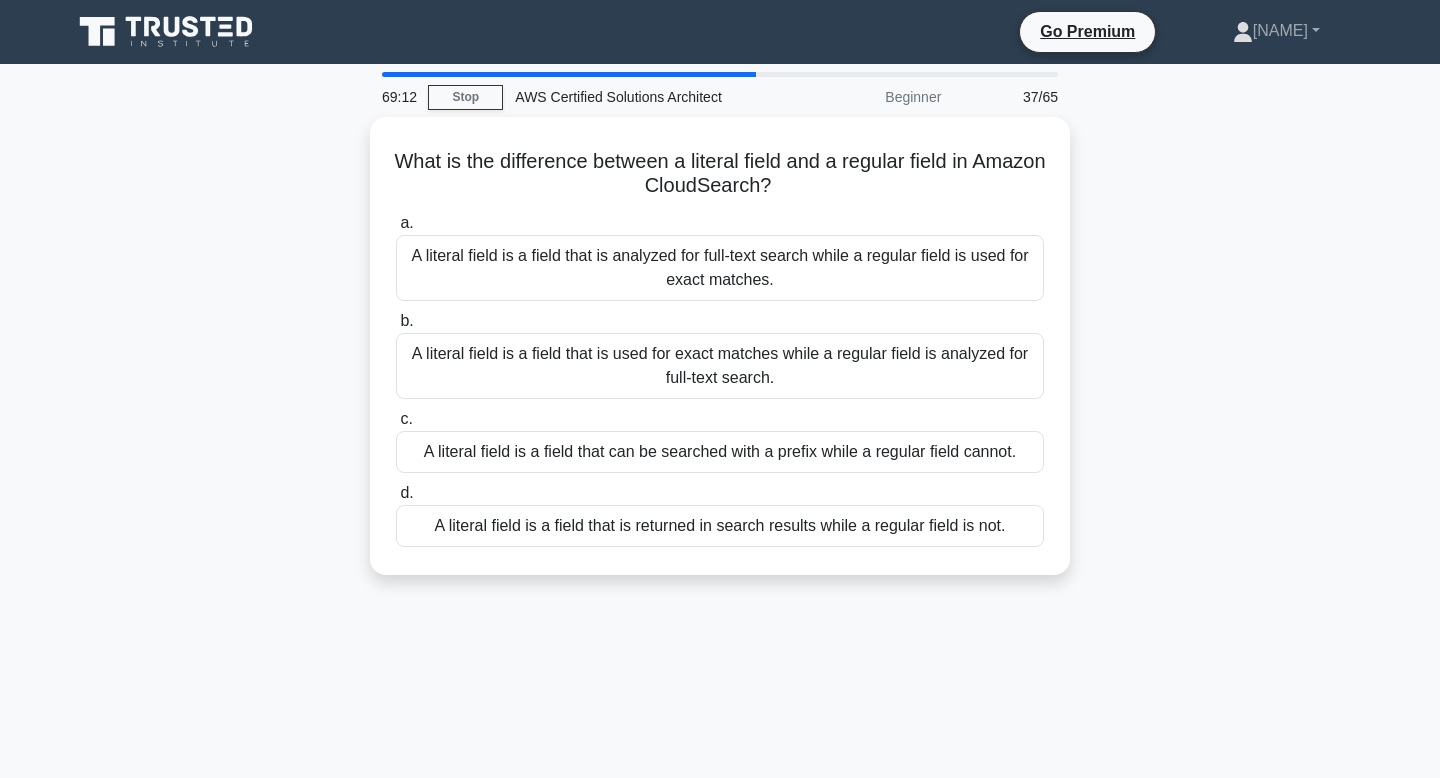 click on "69:12
Stop
AWS Certified Solutions Architect
Beginner
37/65
What is the difference between a literal field and a regular field in Amazon CloudSearch?
.spinner_0XTQ{transform-origin:center;animation:spinner_y6GP .75s linear infinite}@keyframes spinner_y6GP{100%{transform:rotate(360deg)}}
a." at bounding box center (720, 572) 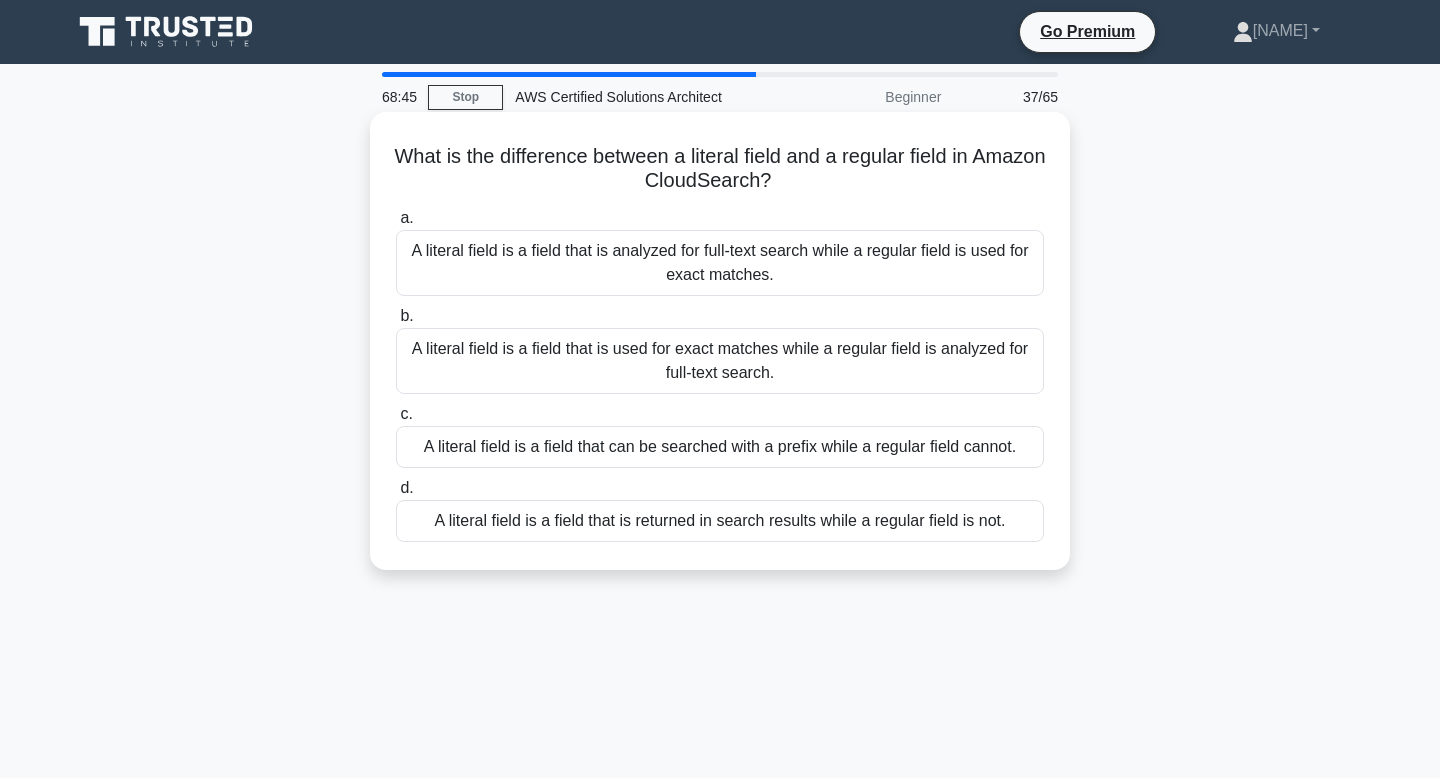 click on "A literal field is a field that is used for exact matches while a regular field is analyzed for full-text search." at bounding box center [720, 361] 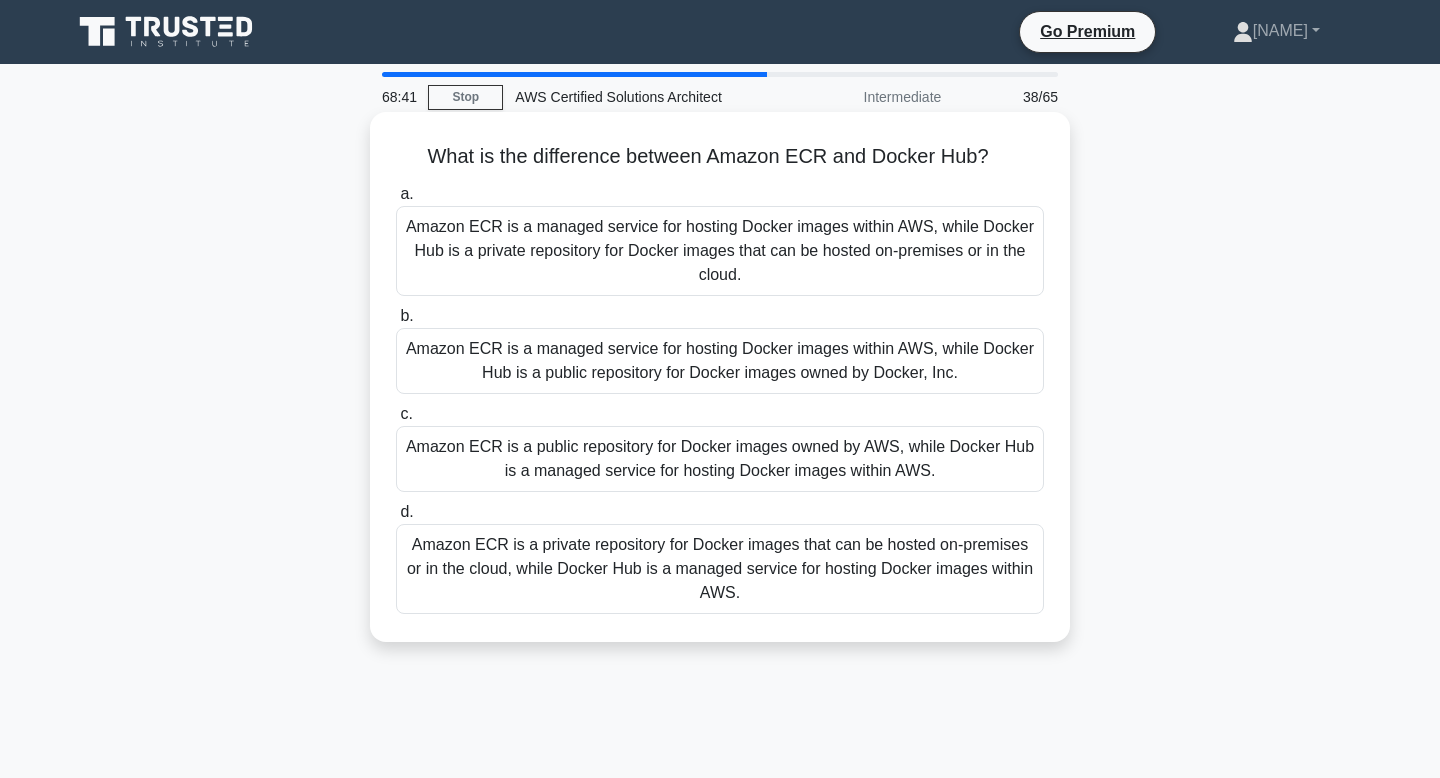 click on "What is the difference between Amazon ECR and Docker Hub?
.spinner_0XTQ{transform-origin:center;animation:spinner_y6GP .75s linear infinite}@keyframes spinner_y6GP{100%{transform:rotate(360deg)}}" at bounding box center [720, 157] 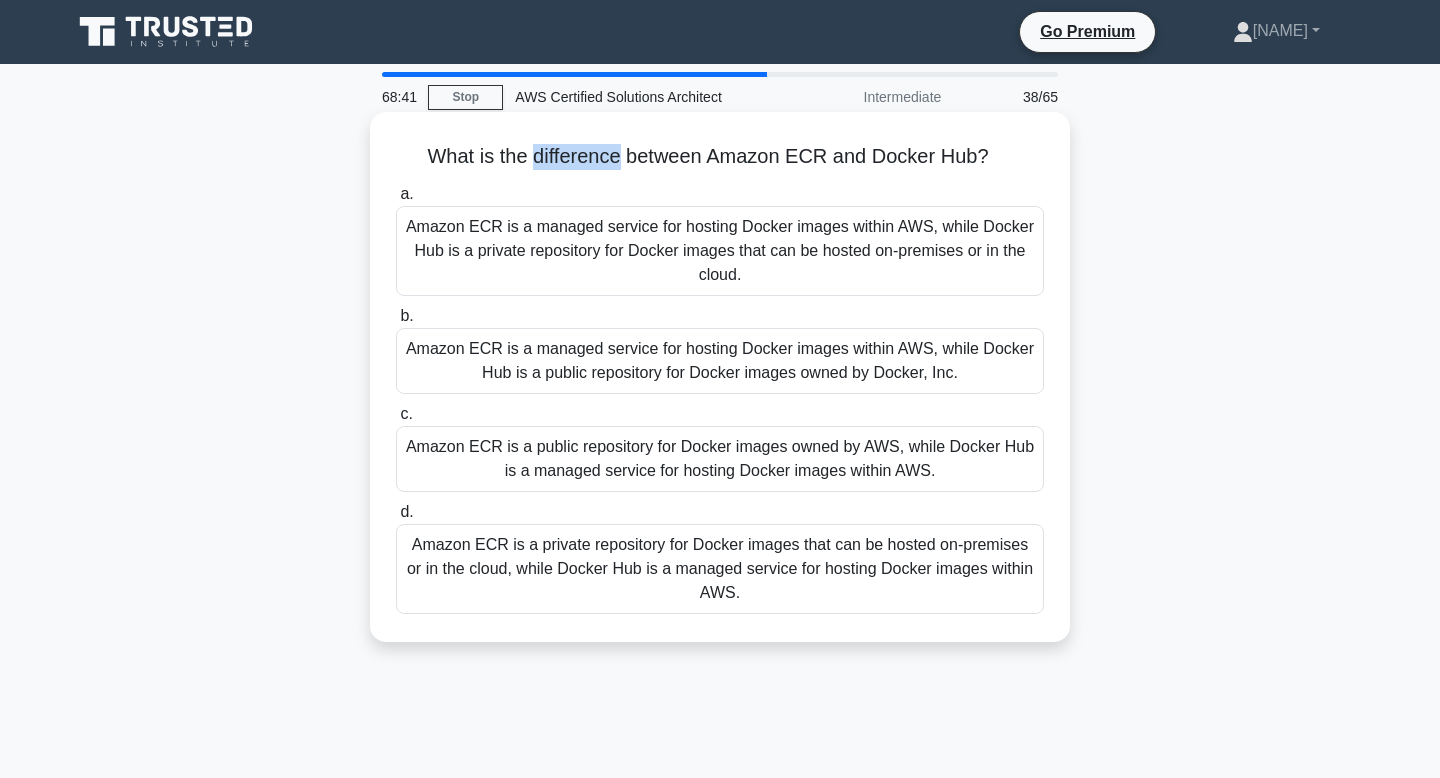 click on "What is the difference between Amazon ECR and Docker Hub?
.spinner_0XTQ{transform-origin:center;animation:spinner_y6GP .75s linear infinite}@keyframes spinner_y6GP{100%{transform:rotate(360deg)}}" at bounding box center [720, 157] 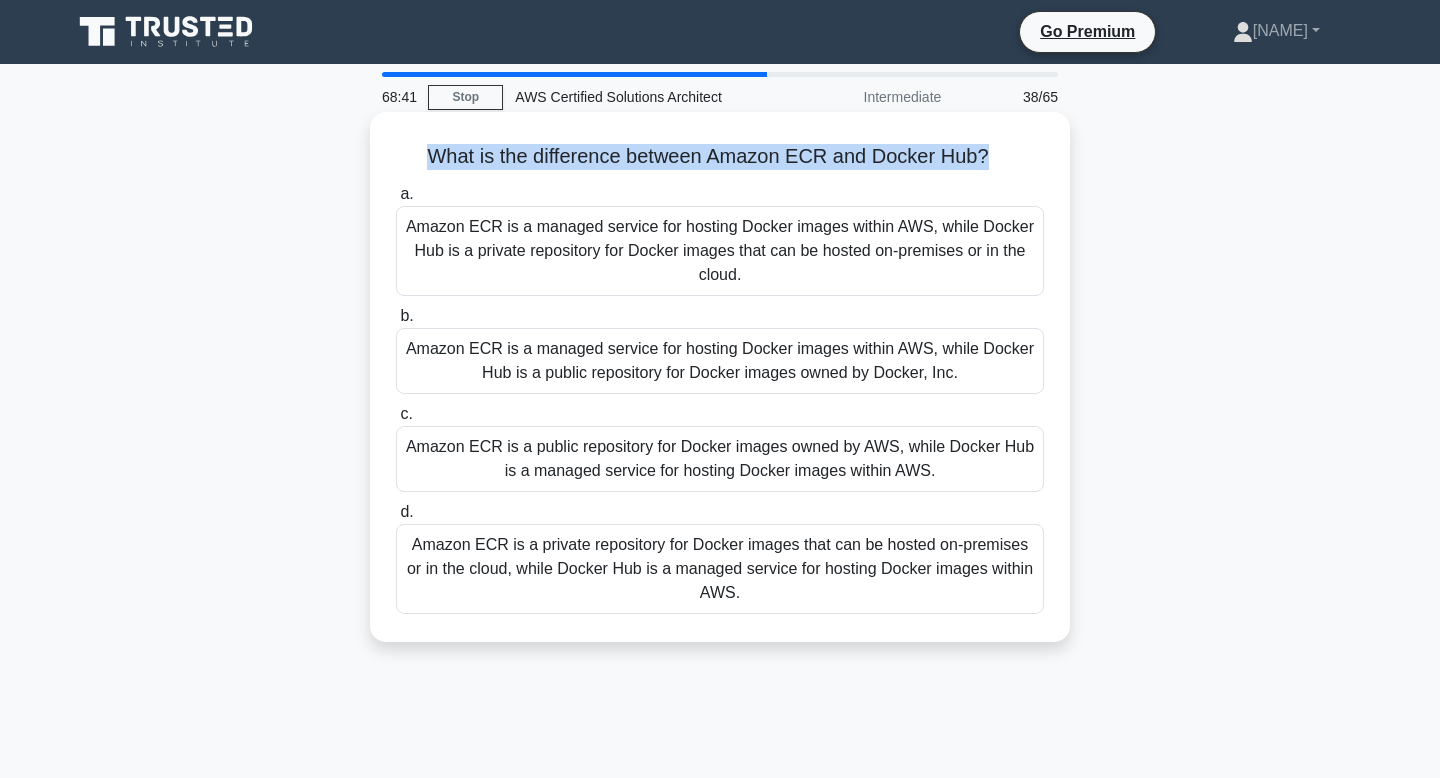 click on "What is the difference between Amazon ECR and Docker Hub?
.spinner_0XTQ{transform-origin:center;animation:spinner_y6GP .75s linear infinite}@keyframes spinner_y6GP{100%{transform:rotate(360deg)}}" at bounding box center (720, 157) 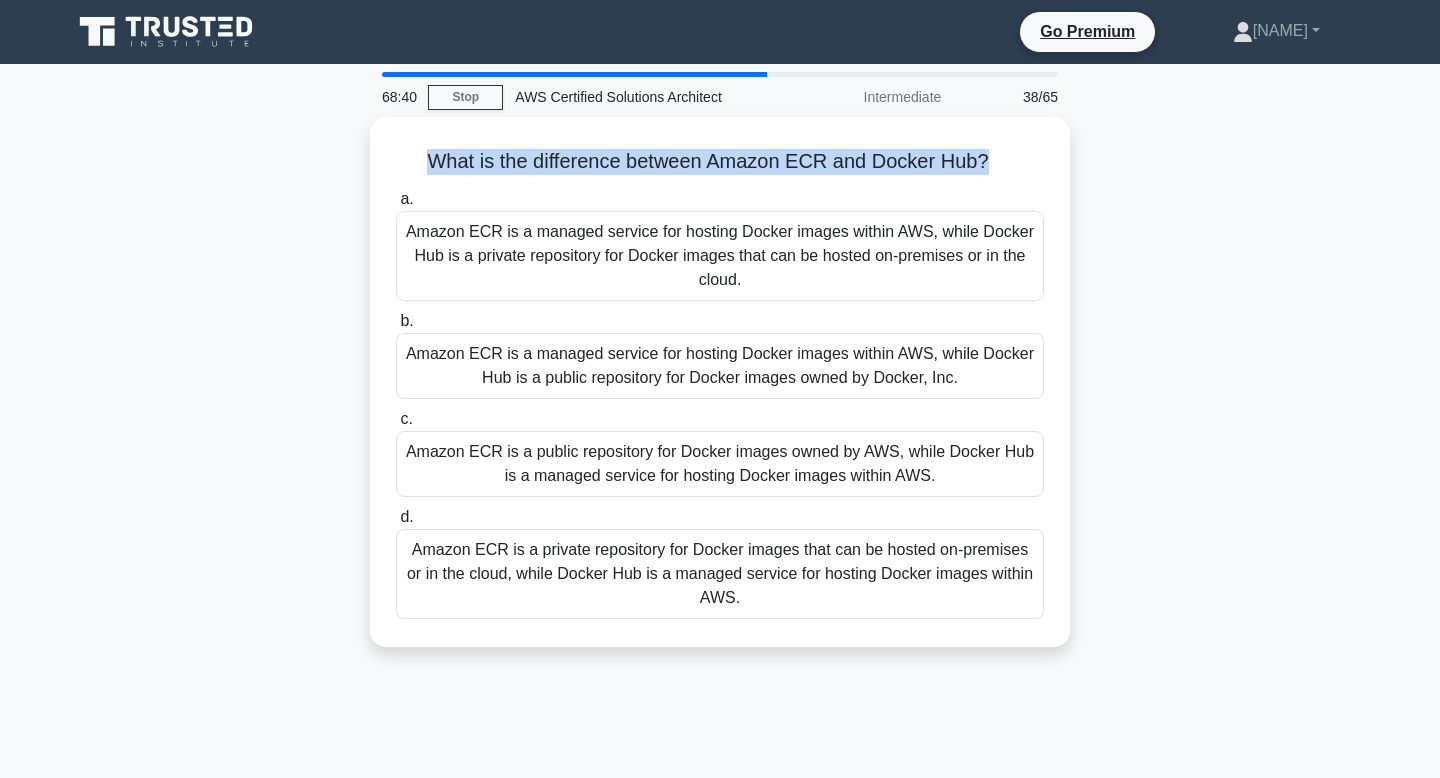 click at bounding box center [574, 172] 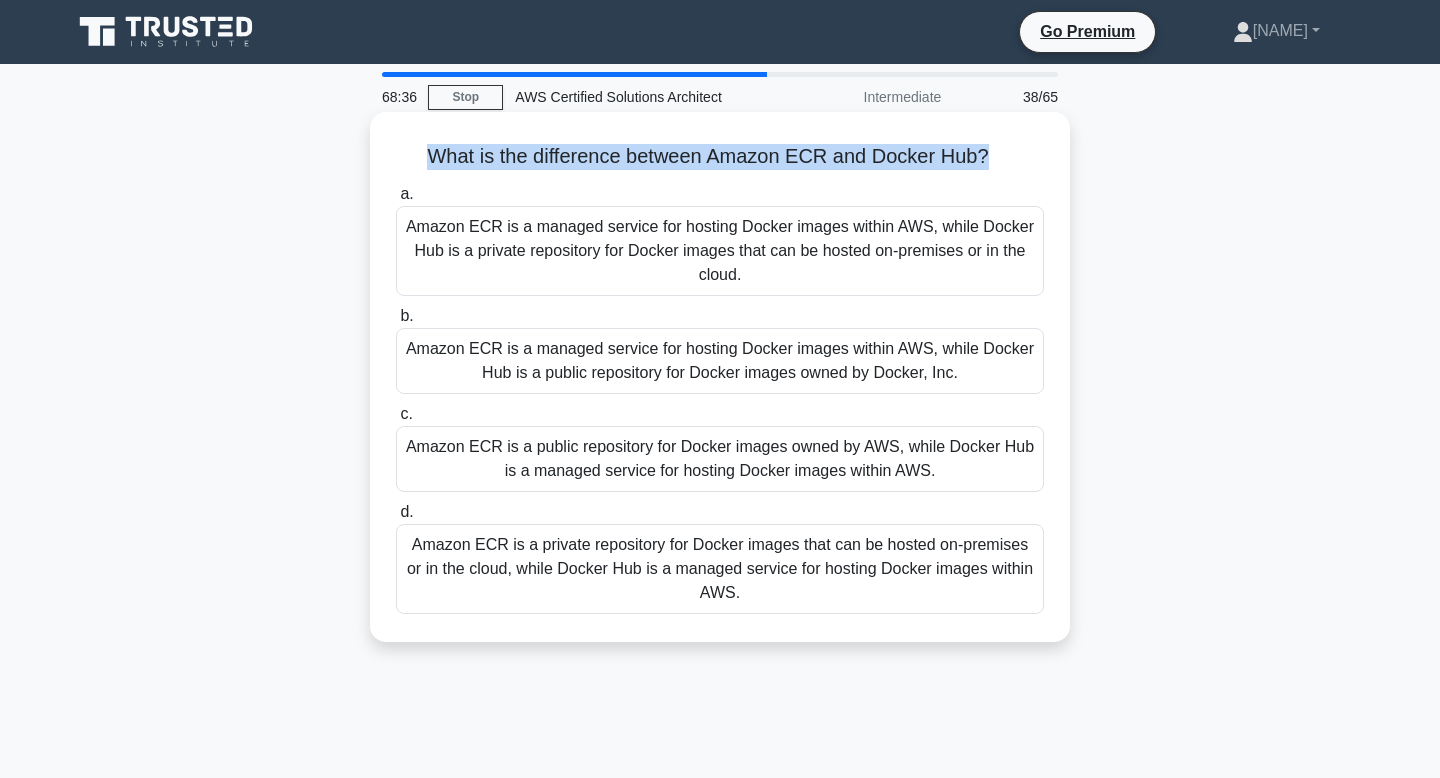 click on "What is the difference between Amazon ECR and Docker Hub?
.spinner_0XTQ{transform-origin:center;animation:spinner_y6GP .75s linear infinite}@keyframes spinner_y6GP{100%{transform:rotate(360deg)}}" at bounding box center [720, 157] 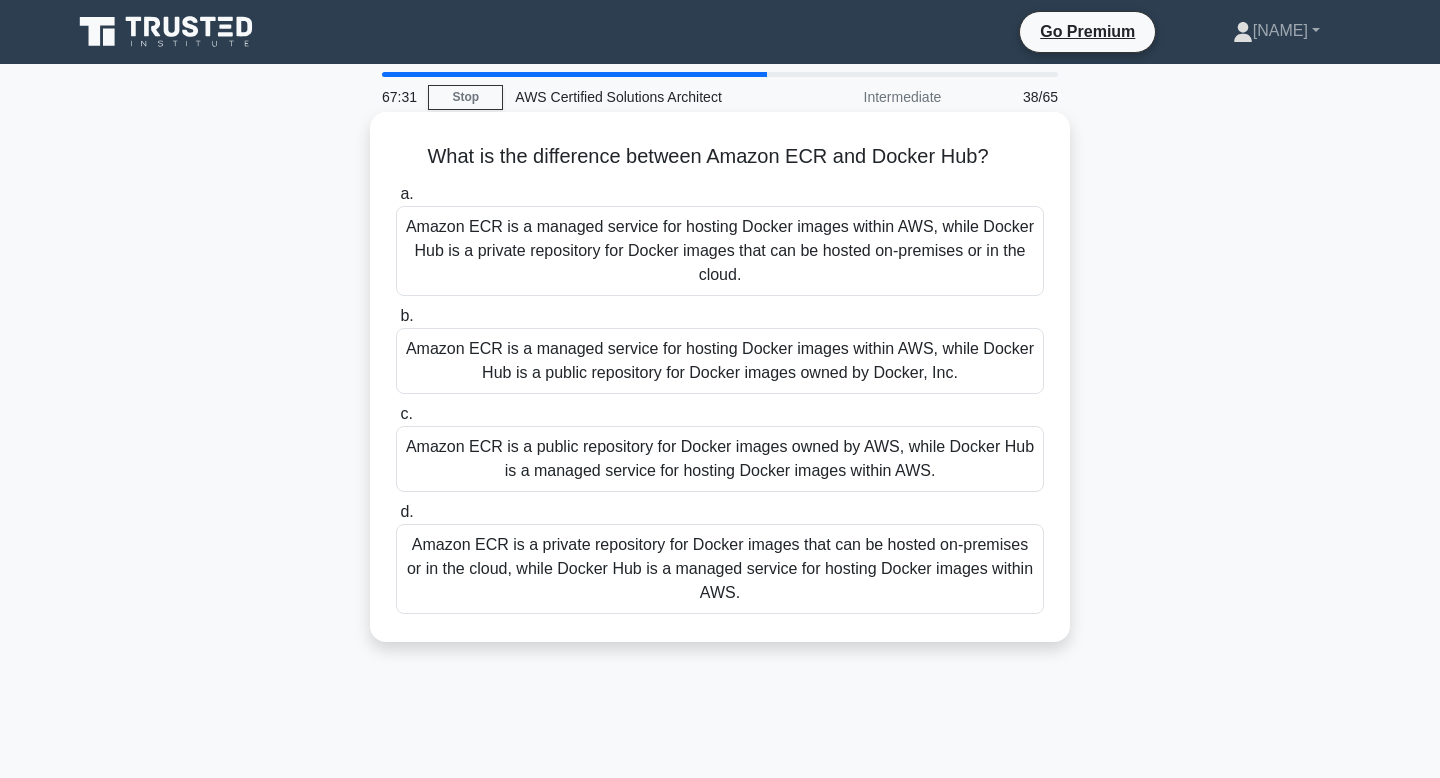 click on "What is the difference between Amazon ECR and Docker Hub?
.spinner_0XTQ{transform-origin:center;animation:spinner_y6GP .75s linear infinite}@keyframes spinner_y6GP{100%{transform:rotate(360deg)}}" at bounding box center (720, 157) 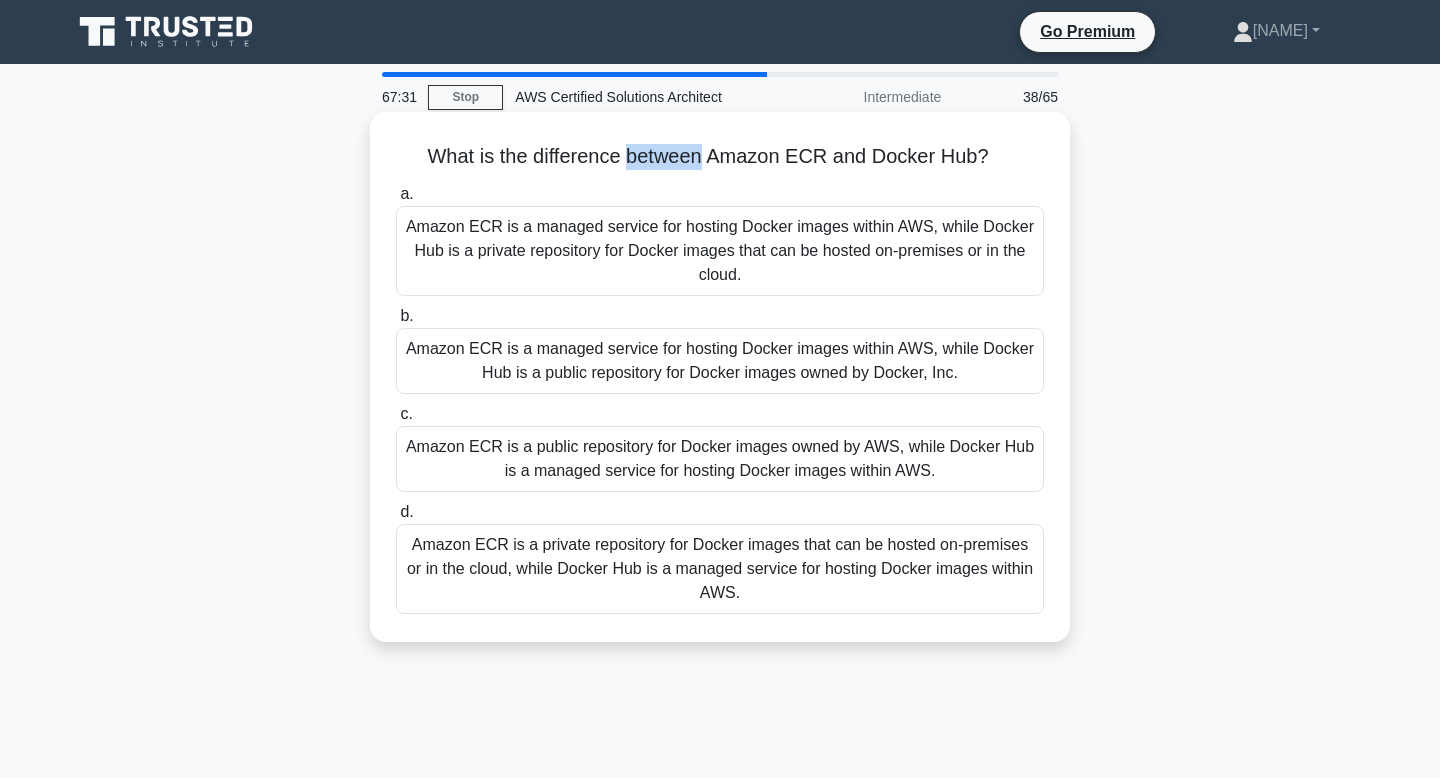 click on "What is the difference between Amazon ECR and Docker Hub?
.spinner_0XTQ{transform-origin:center;animation:spinner_y6GP .75s linear infinite}@keyframes spinner_y6GP{100%{transform:rotate(360deg)}}" at bounding box center (720, 157) 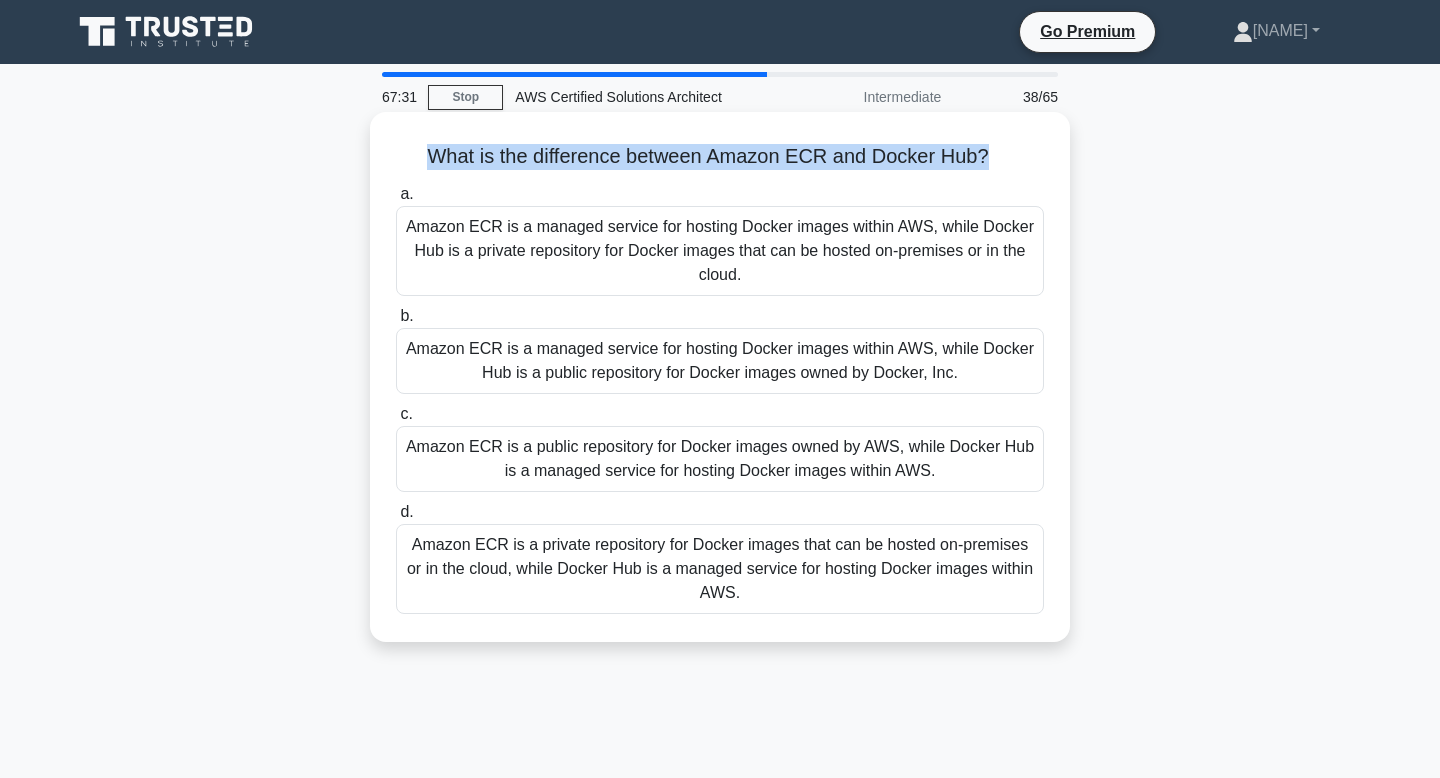 click on "What is the difference between Amazon ECR and Docker Hub?
.spinner_0XTQ{transform-origin:center;animation:spinner_y6GP .75s linear infinite}@keyframes spinner_y6GP{100%{transform:rotate(360deg)}}" at bounding box center (720, 157) 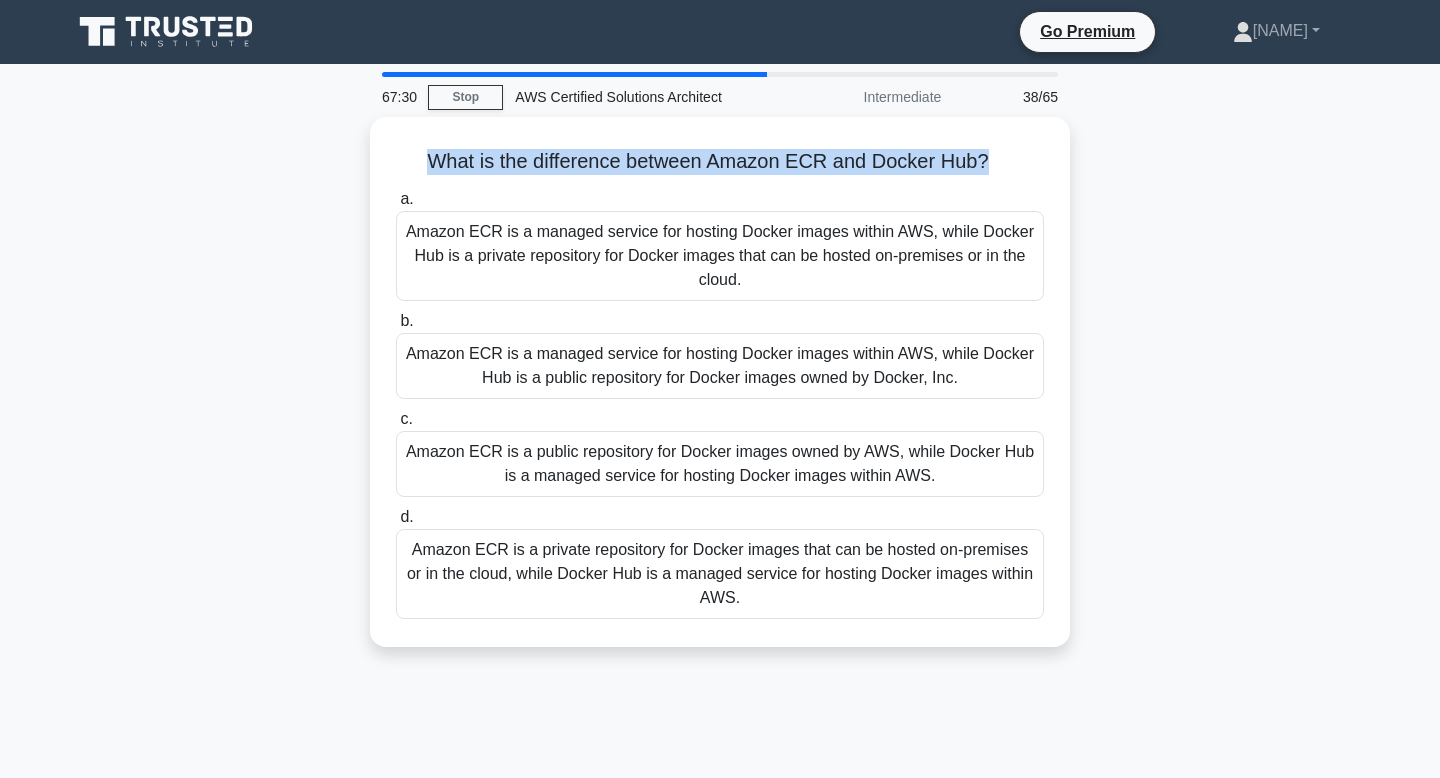 click at bounding box center (643, 172) 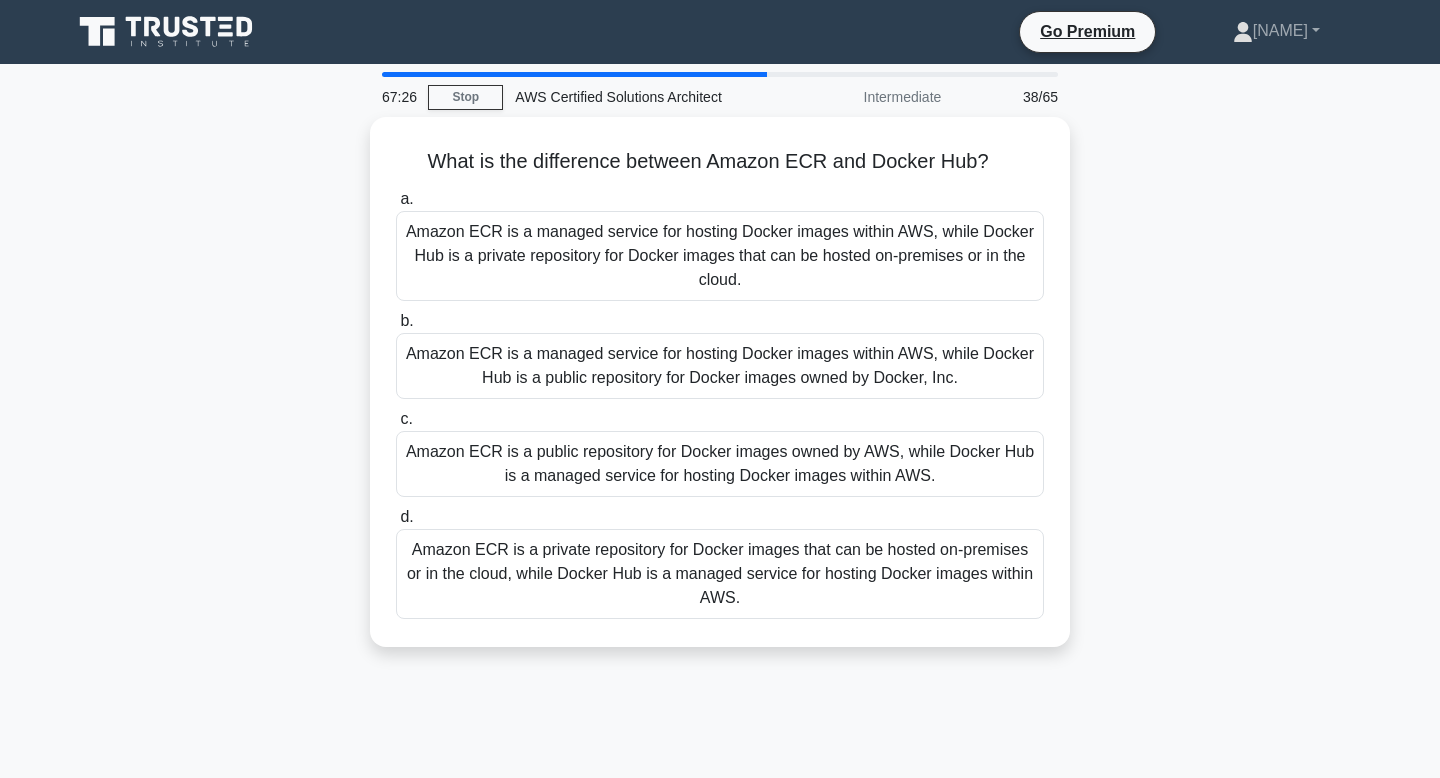 click at bounding box center [200, 1080] 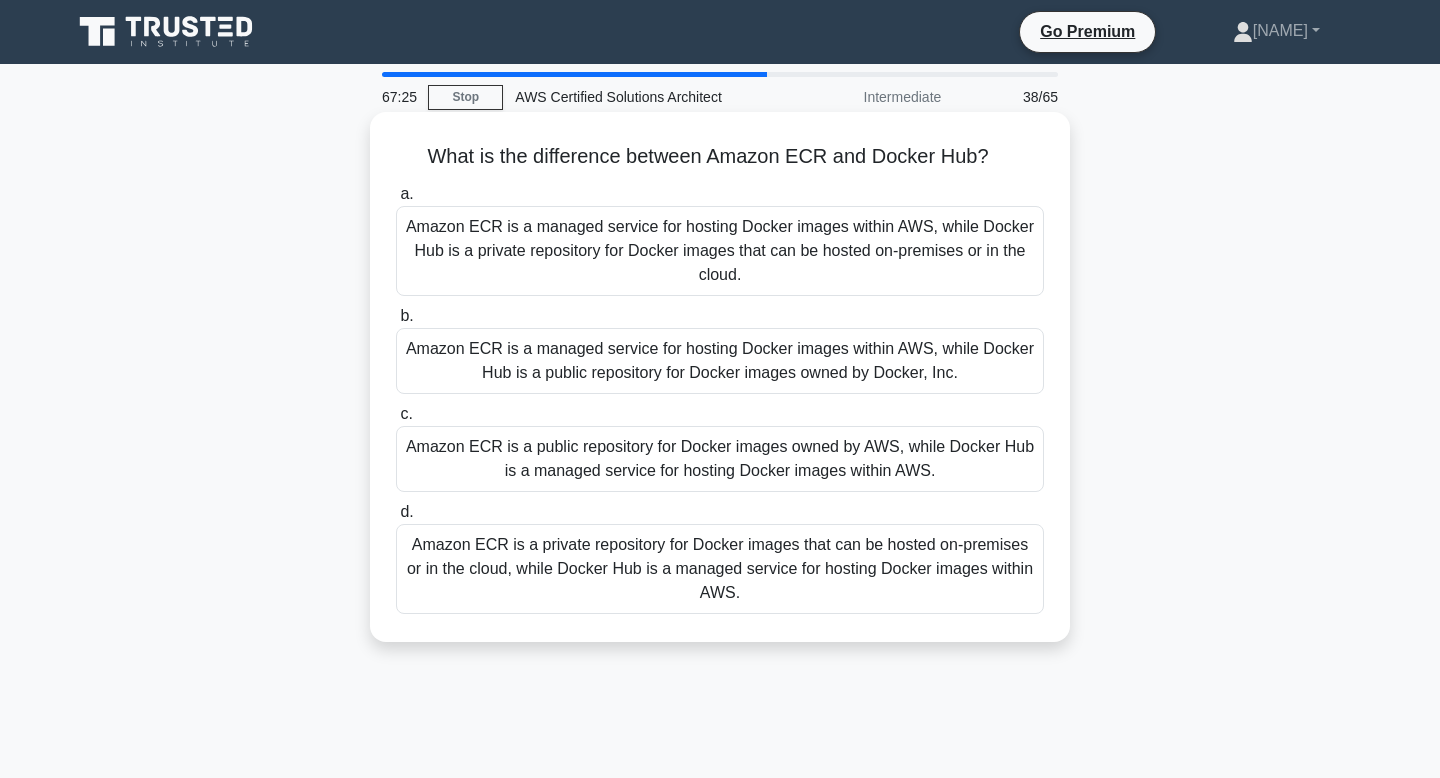 click on "What is the difference between Amazon ECR and Docker Hub?
.spinner_0XTQ{transform-origin:center;animation:spinner_y6GP .75s linear infinite}@keyframes spinner_y6GP{100%{transform:rotate(360deg)}}" at bounding box center (720, 157) 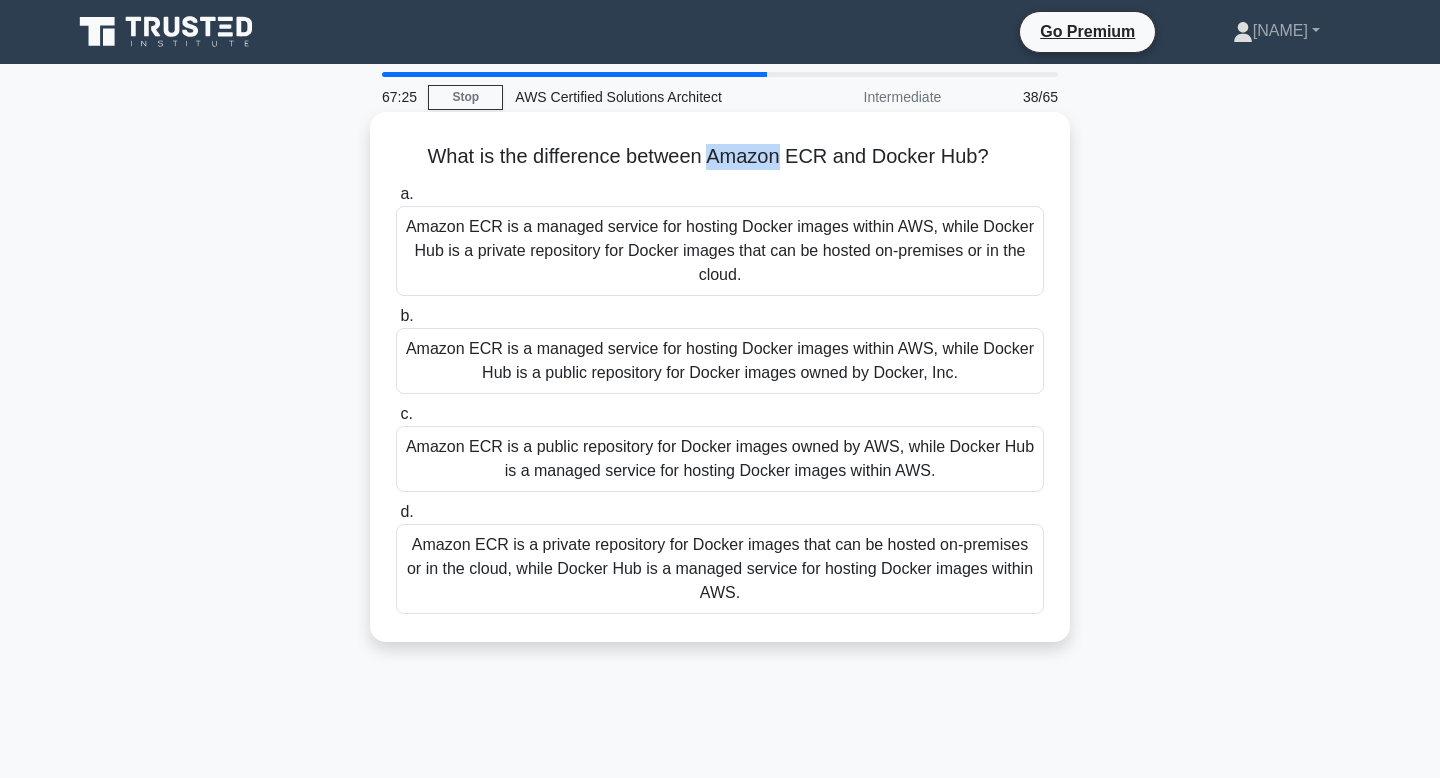click on "What is the difference between Amazon ECR and Docker Hub?
.spinner_0XTQ{transform-origin:center;animation:spinner_y6GP .75s linear infinite}@keyframes spinner_y6GP{100%{transform:rotate(360deg)}}" at bounding box center [720, 157] 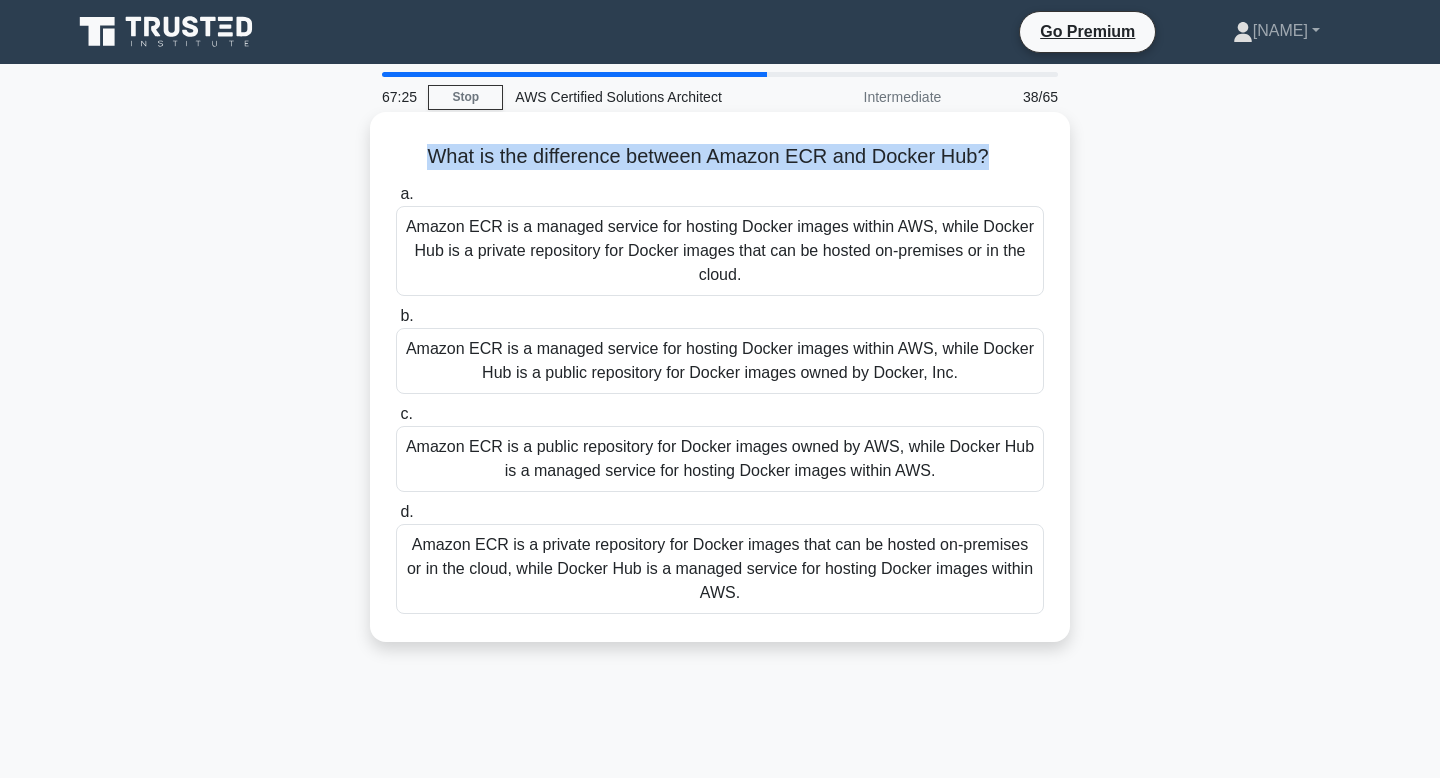 click on "What is the difference between Amazon ECR and Docker Hub?
.spinner_0XTQ{transform-origin:center;animation:spinner_y6GP .75s linear infinite}@keyframes spinner_y6GP{100%{transform:rotate(360deg)}}" at bounding box center [720, 157] 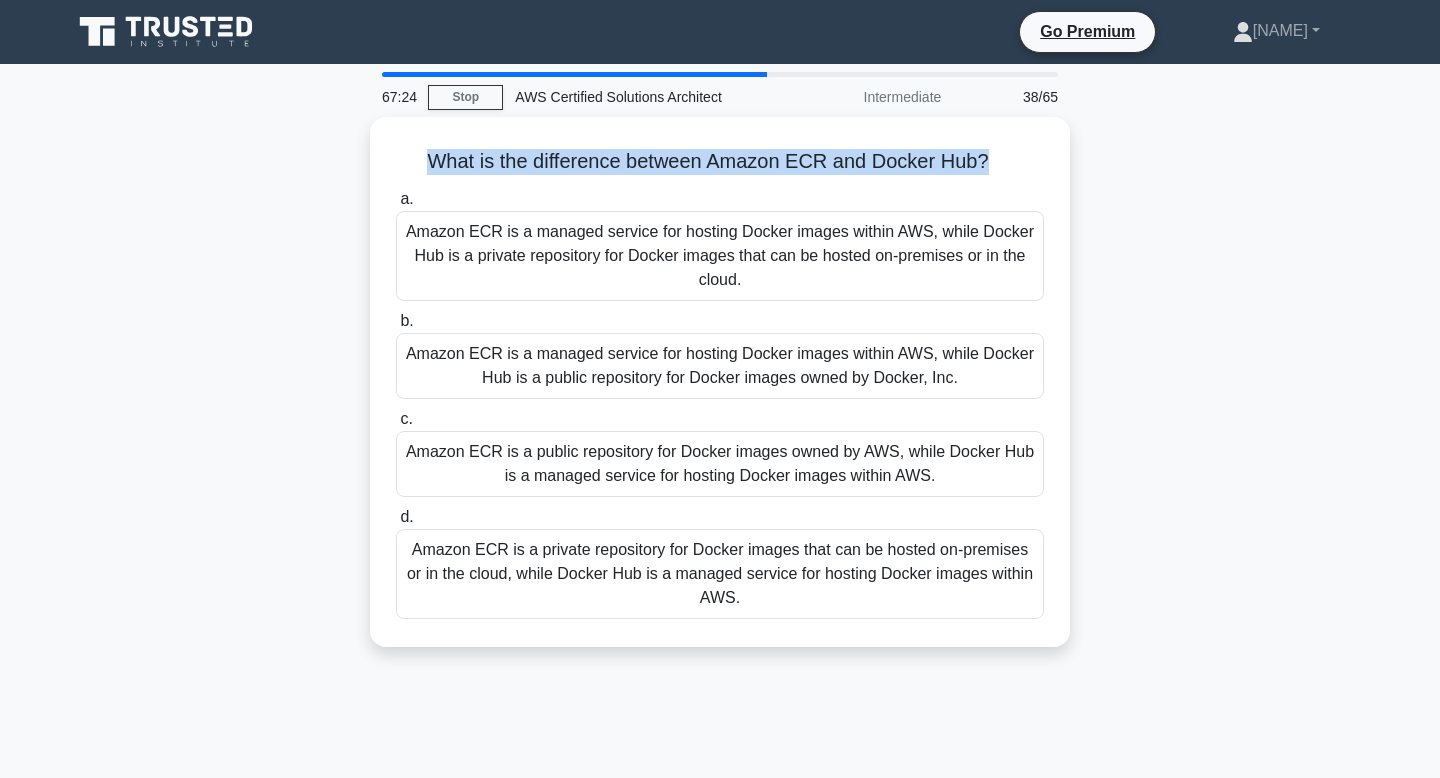 click at bounding box center [712, 116] 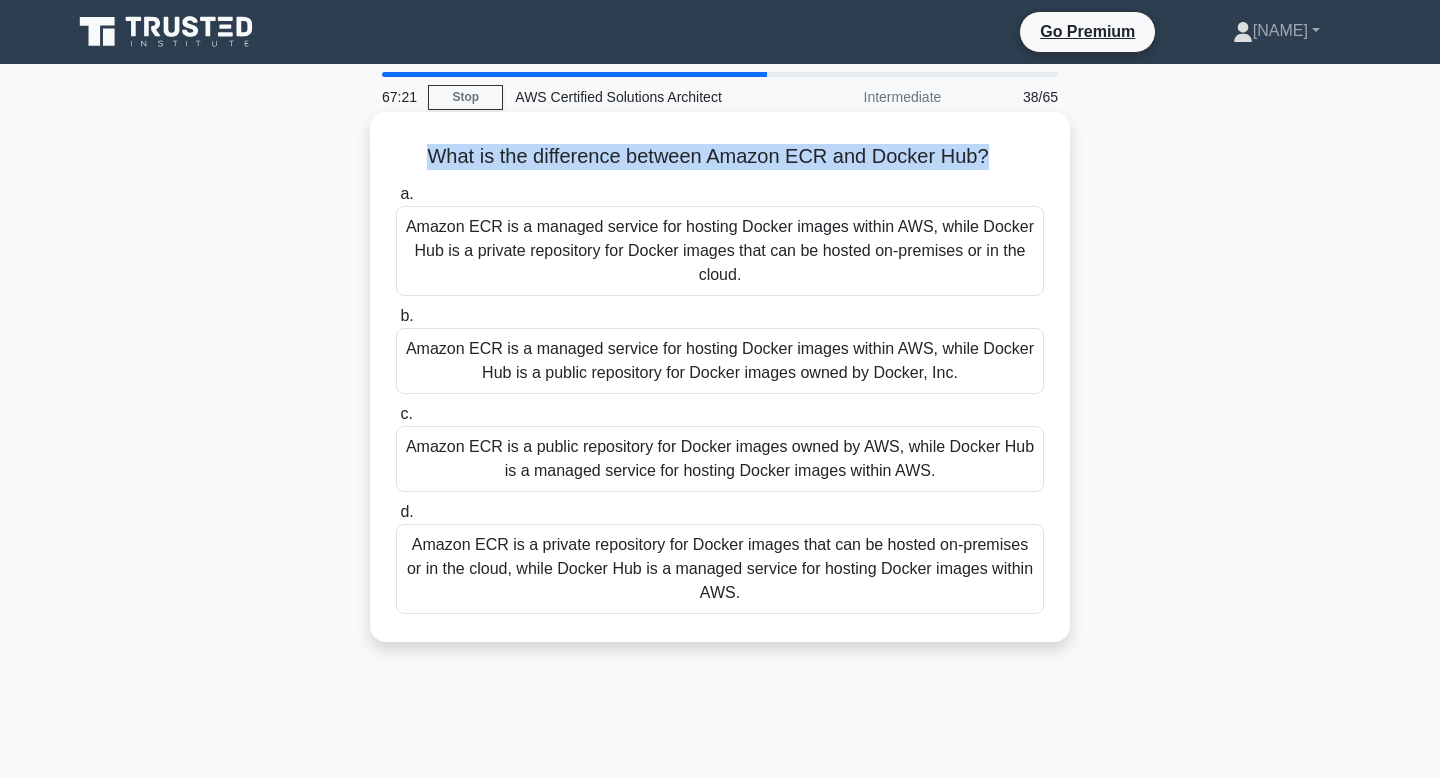 click on "What is the difference between Amazon ECR and Docker Hub?
.spinner_0XTQ{transform-origin:center;animation:spinner_y6GP .75s linear infinite}@keyframes spinner_y6GP{100%{transform:rotate(360deg)}}" at bounding box center (720, 157) 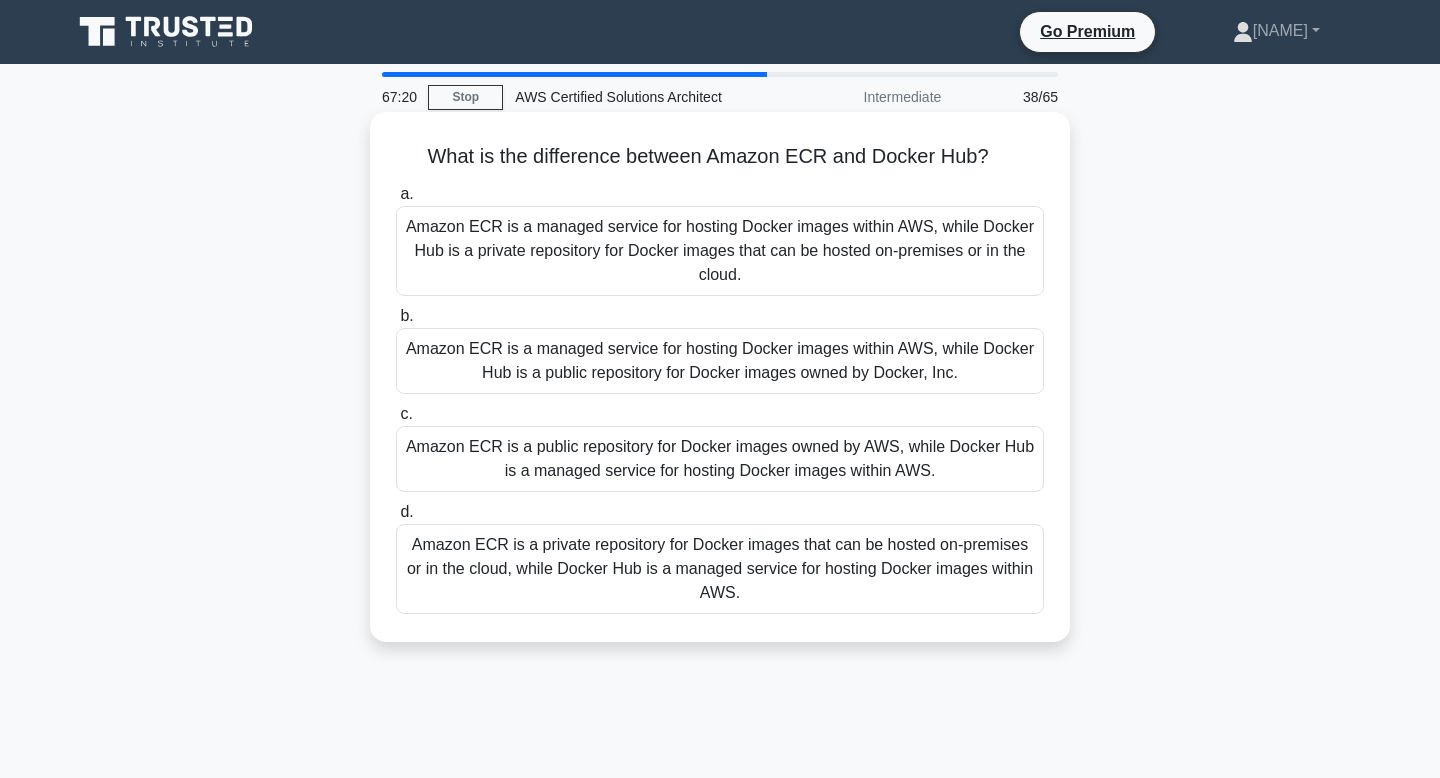 click on "What is the difference between Amazon ECR and Docker Hub?
.spinner_0XTQ{transform-origin:center;animation:spinner_y6GP .75s linear infinite}@keyframes spinner_y6GP{100%{transform:rotate(360deg)}}" at bounding box center (720, 157) 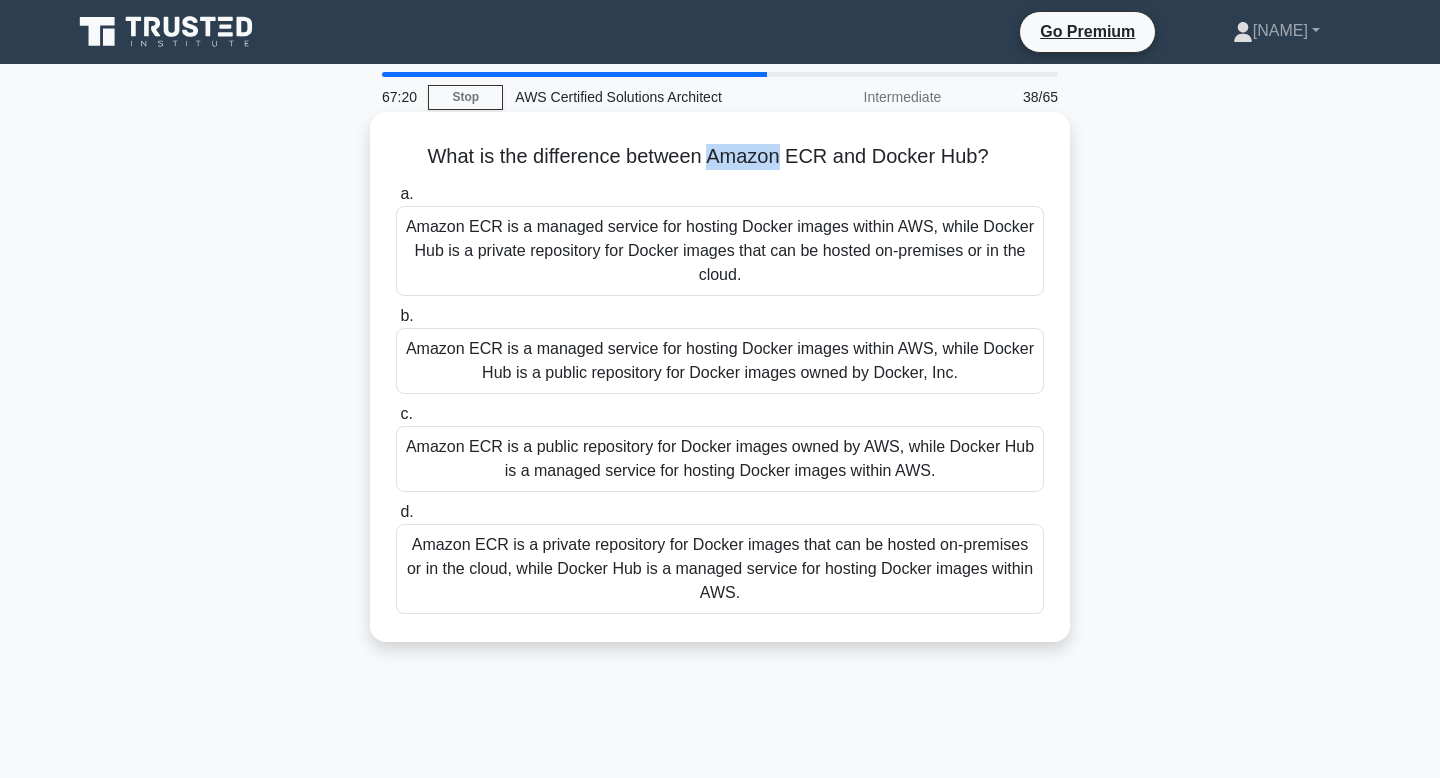click on "What is the difference between Amazon ECR and Docker Hub?
.spinner_0XTQ{transform-origin:center;animation:spinner_y6GP .75s linear infinite}@keyframes spinner_y6GP{100%{transform:rotate(360deg)}}" at bounding box center [720, 157] 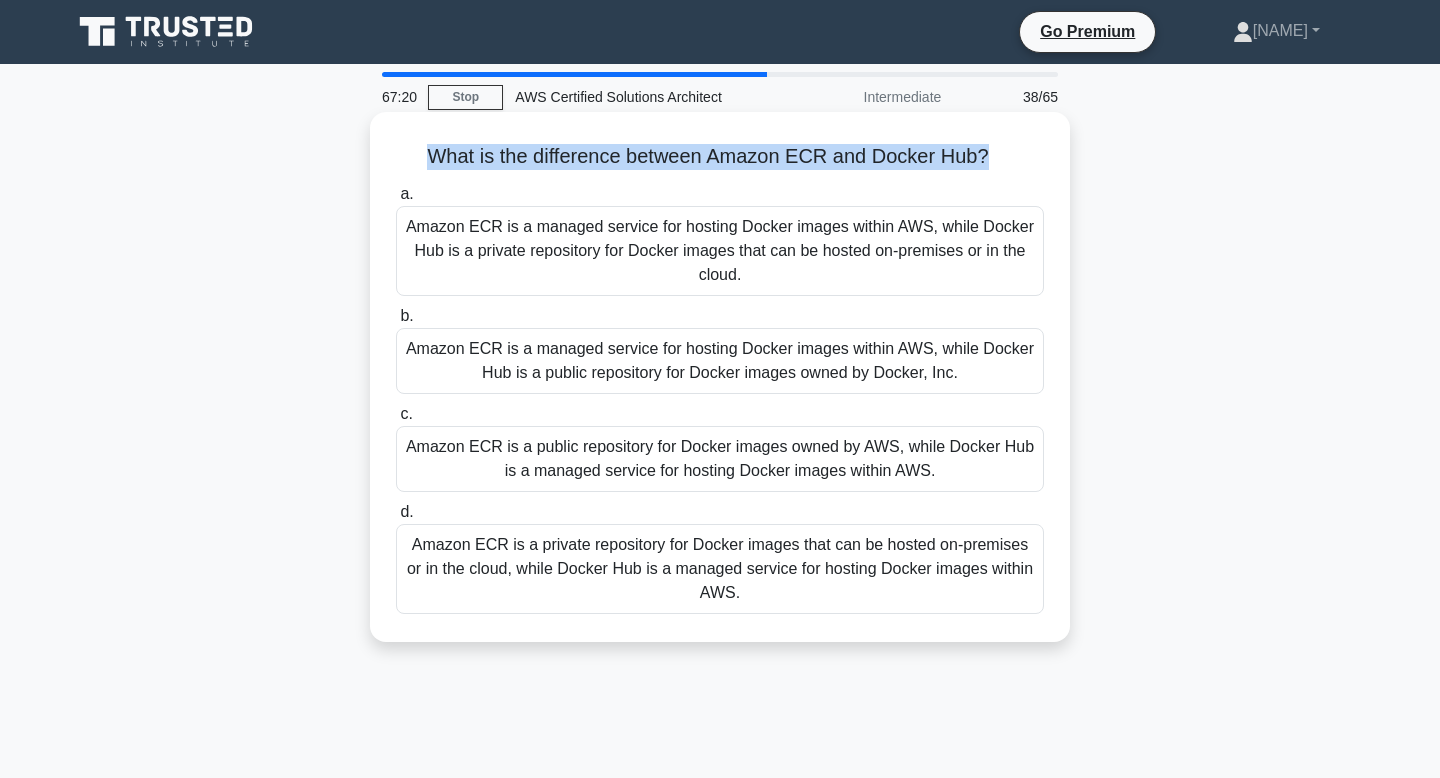click on "What is the difference between Amazon ECR and Docker Hub?
.spinner_0XTQ{transform-origin:center;animation:spinner_y6GP .75s linear infinite}@keyframes spinner_y6GP{100%{transform:rotate(360deg)}}" at bounding box center [720, 157] 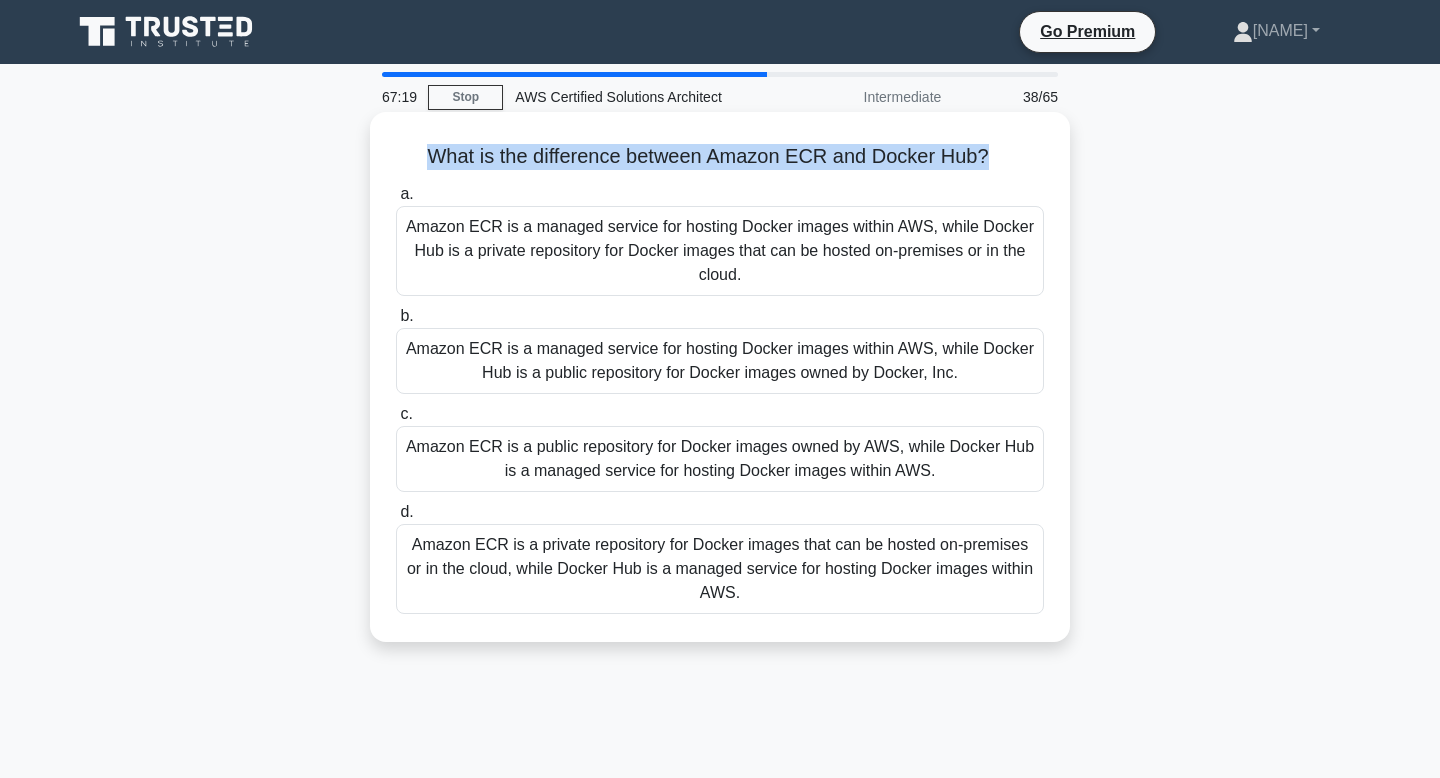 click on "What is the difference between Amazon ECR and Docker Hub?
.spinner_0XTQ{transform-origin:center;animation:spinner_y6GP .75s linear infinite}@keyframes spinner_y6GP{100%{transform:rotate(360deg)}}" at bounding box center (720, 157) 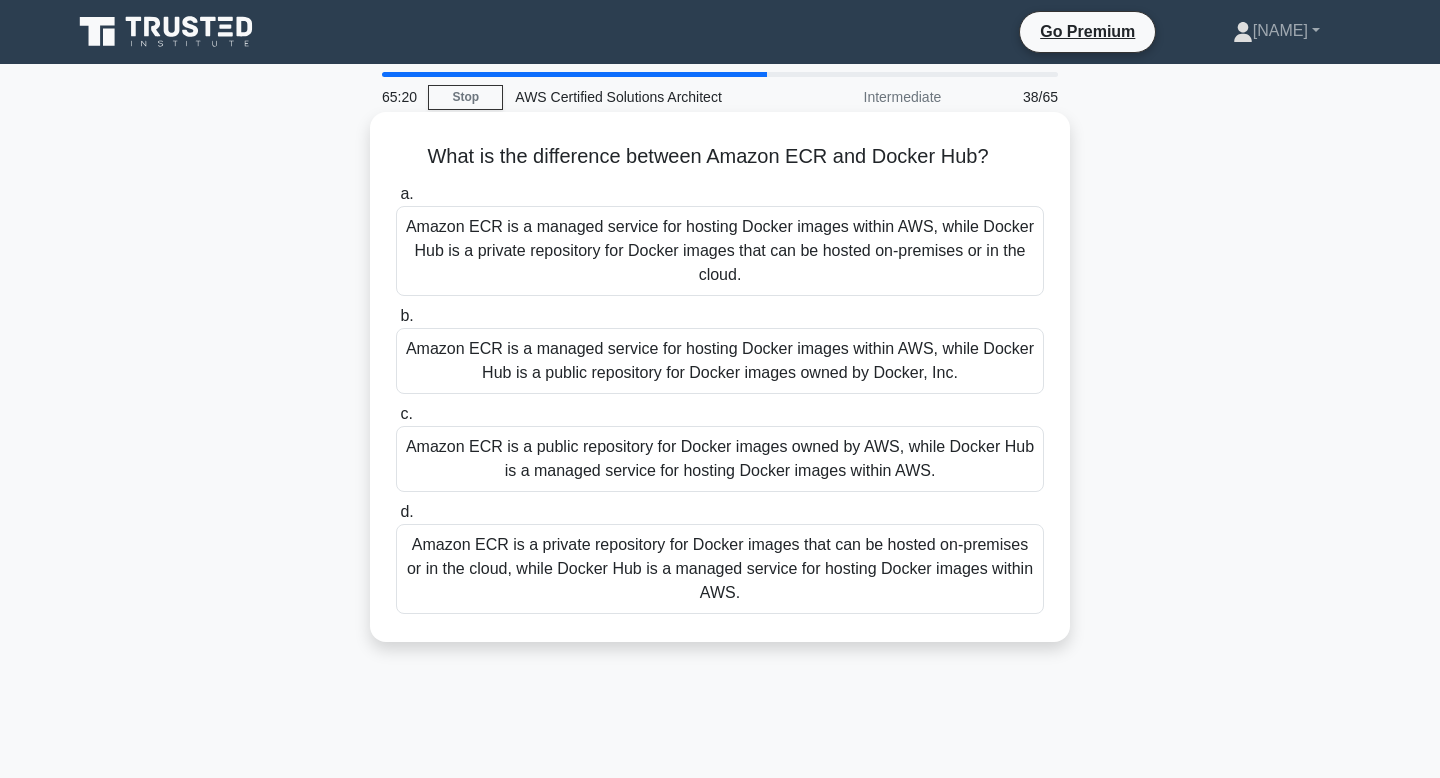 click on "Amazon ECR is a managed service for hosting Docker images within AWS, while Docker Hub is a public repository for Docker images owned by Docker, Inc." at bounding box center (720, 361) 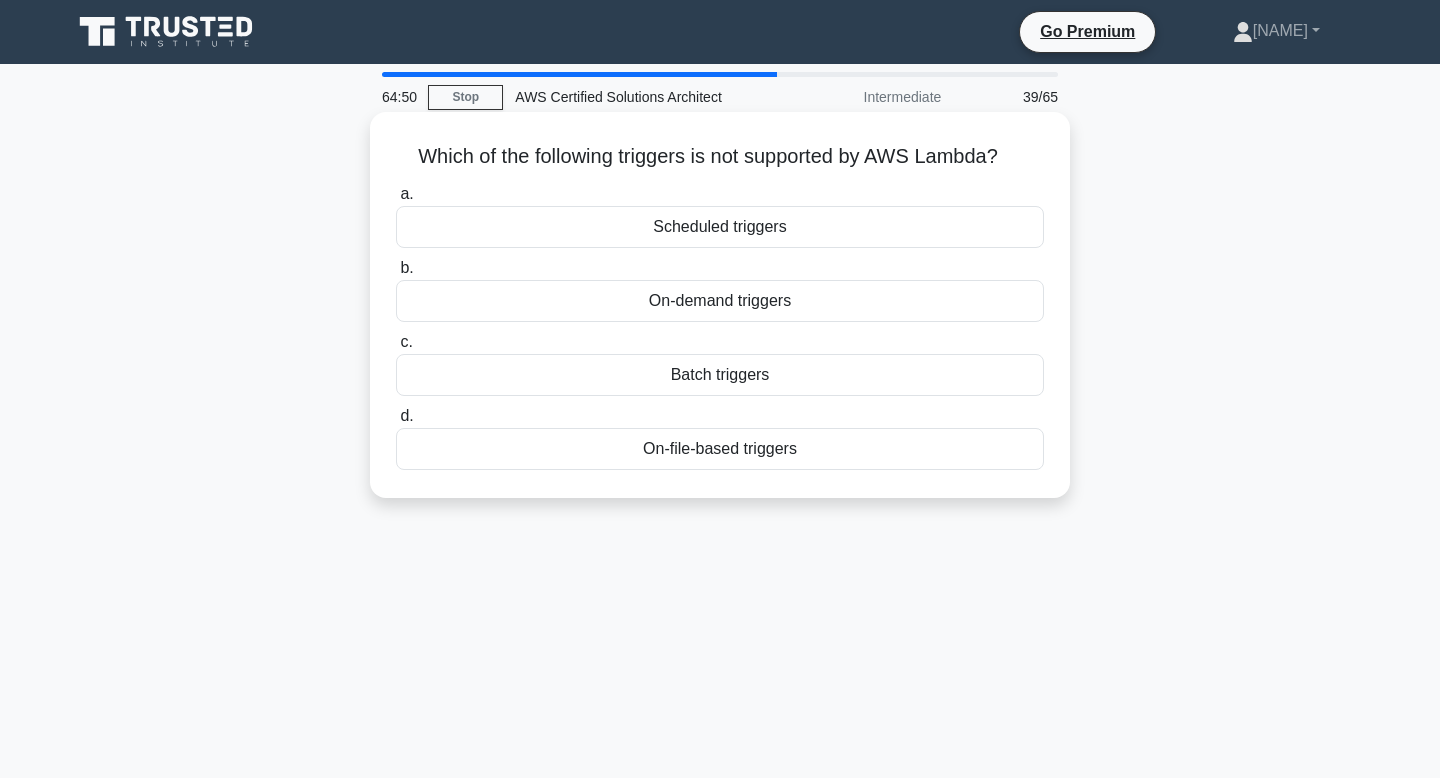 click on "On-file-based triggers" at bounding box center (720, 449) 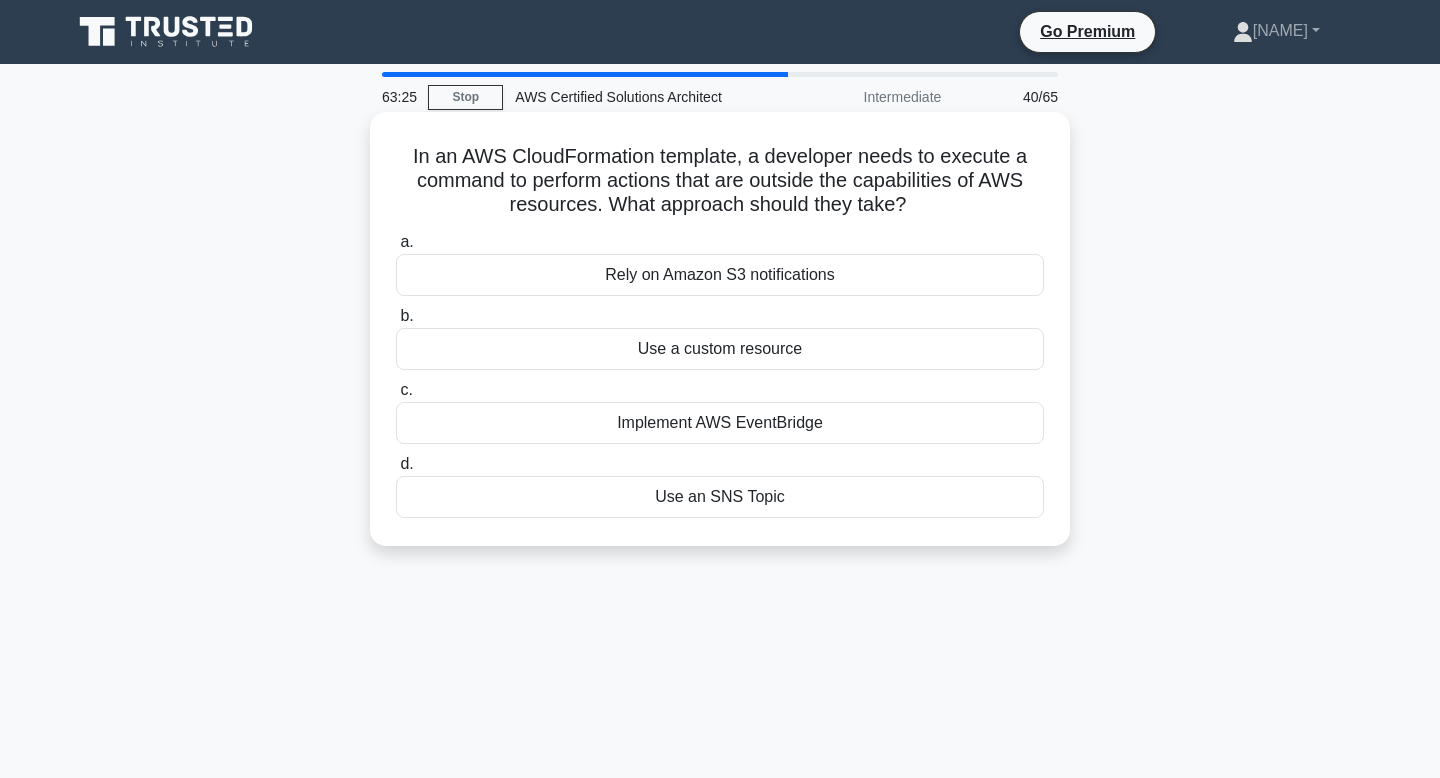 click on "Use an SNS Topic" at bounding box center (720, 497) 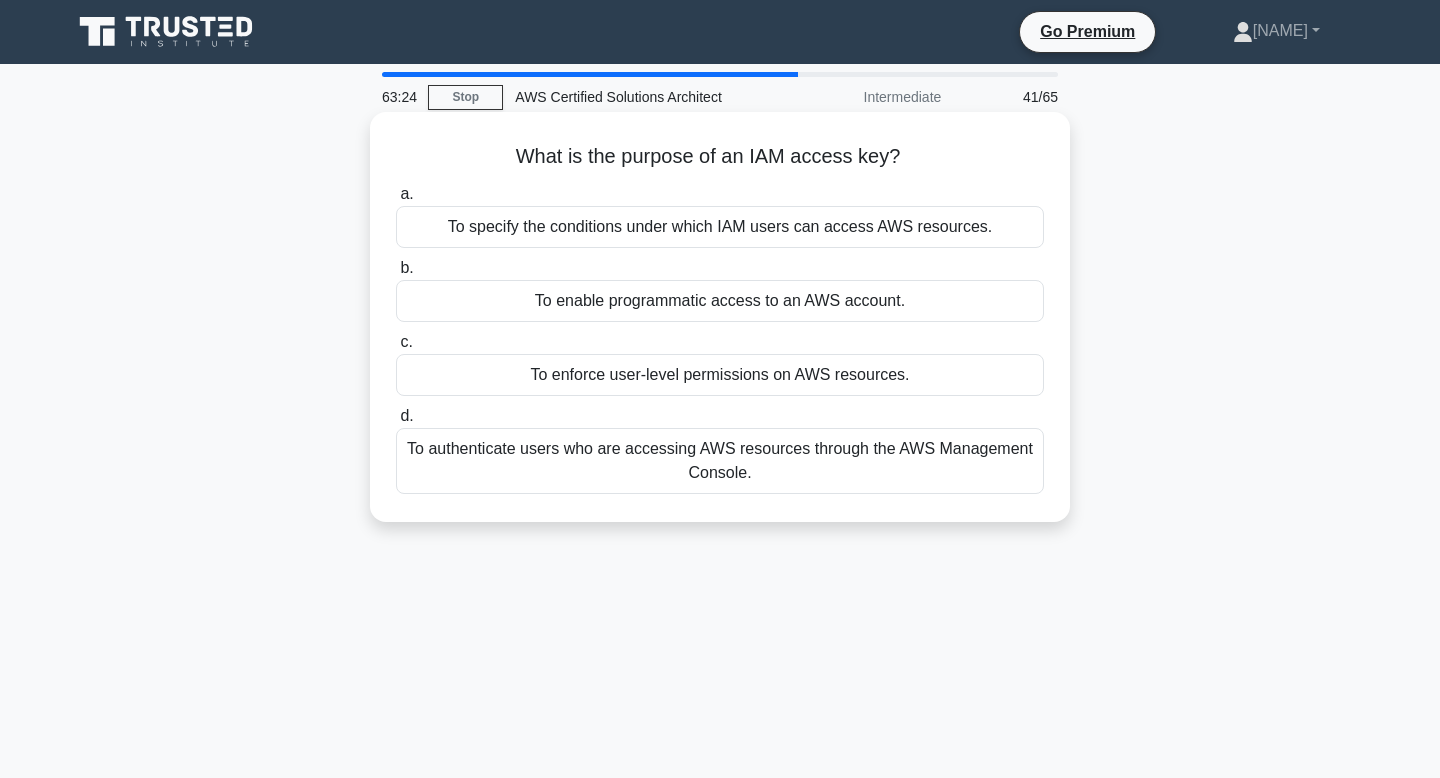 click on "What is the purpose of an IAM access key?
.spinner_0XTQ{transform-origin:center;animation:spinner_y6GP .75s linear infinite}@keyframes spinner_y6GP{100%{transform:rotate(360deg)}}" at bounding box center (720, 157) 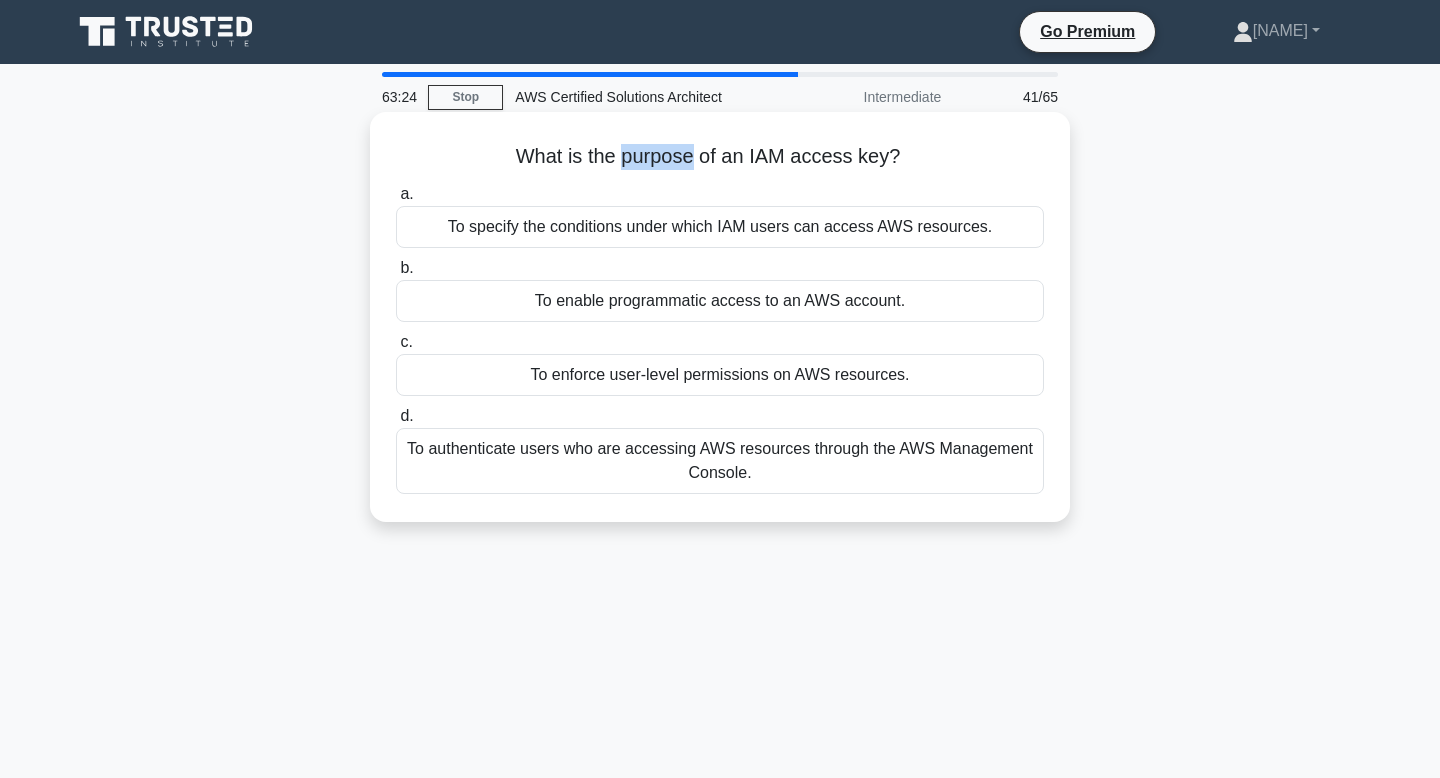 click on "What is the purpose of an IAM access key?
.spinner_0XTQ{transform-origin:center;animation:spinner_y6GP .75s linear infinite}@keyframes spinner_y6GP{100%{transform:rotate(360deg)}}" at bounding box center (720, 157) 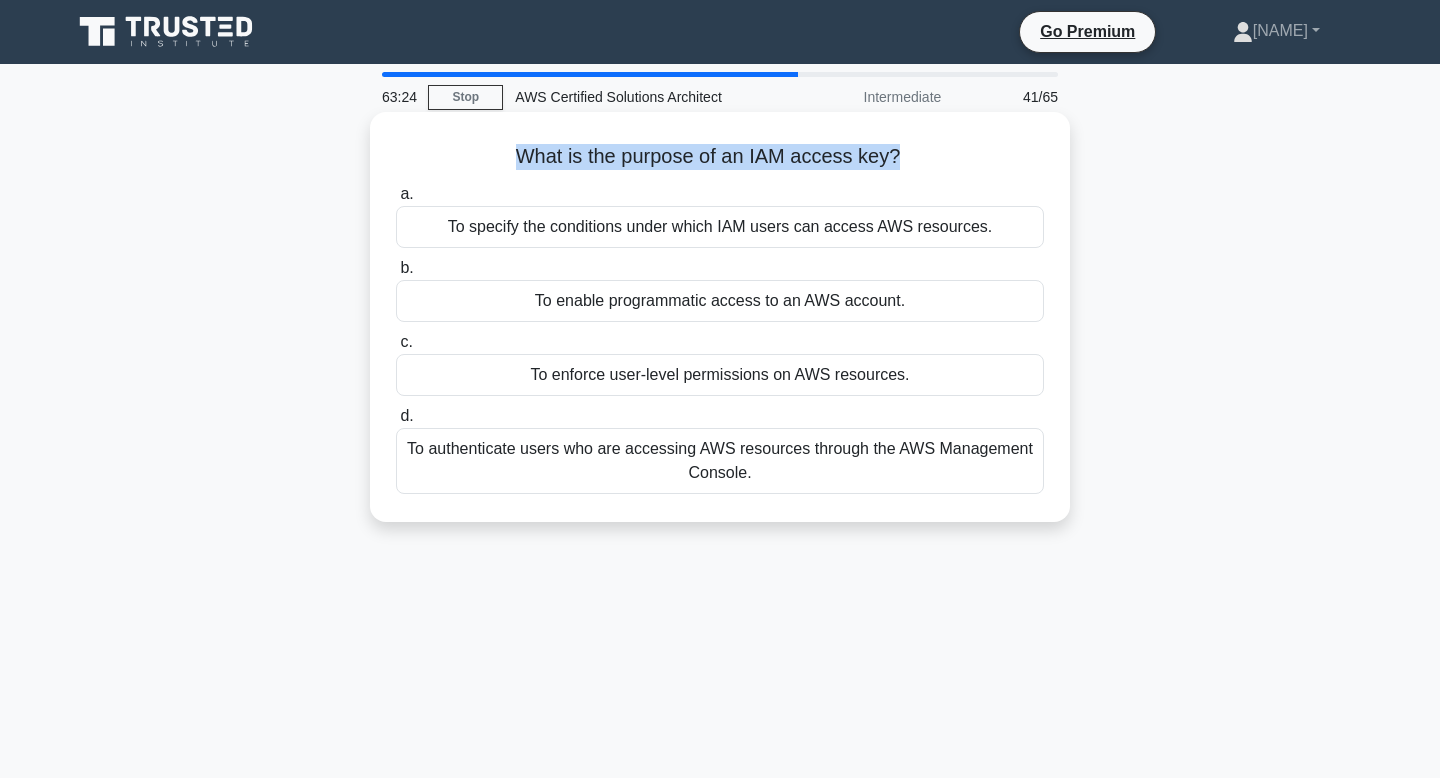 click on "What is the purpose of an IAM access key?
.spinner_0XTQ{transform-origin:center;animation:spinner_y6GP .75s linear infinite}@keyframes spinner_y6GP{100%{transform:rotate(360deg)}}" at bounding box center (720, 157) 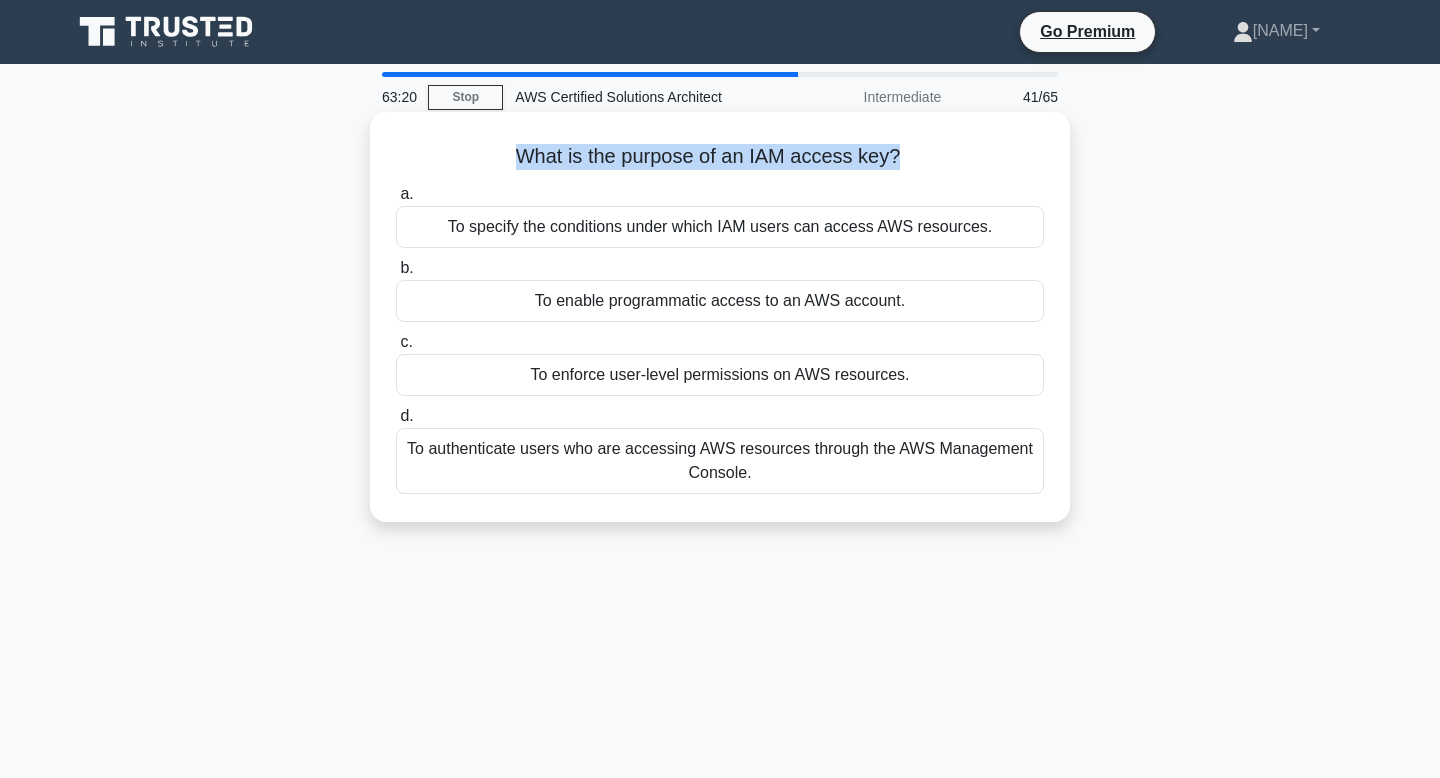click on "What is the purpose of an IAM access key?
.spinner_0XTQ{transform-origin:center;animation:spinner_y6GP .75s linear infinite}@keyframes spinner_y6GP{100%{transform:rotate(360deg)}}" at bounding box center (720, 157) 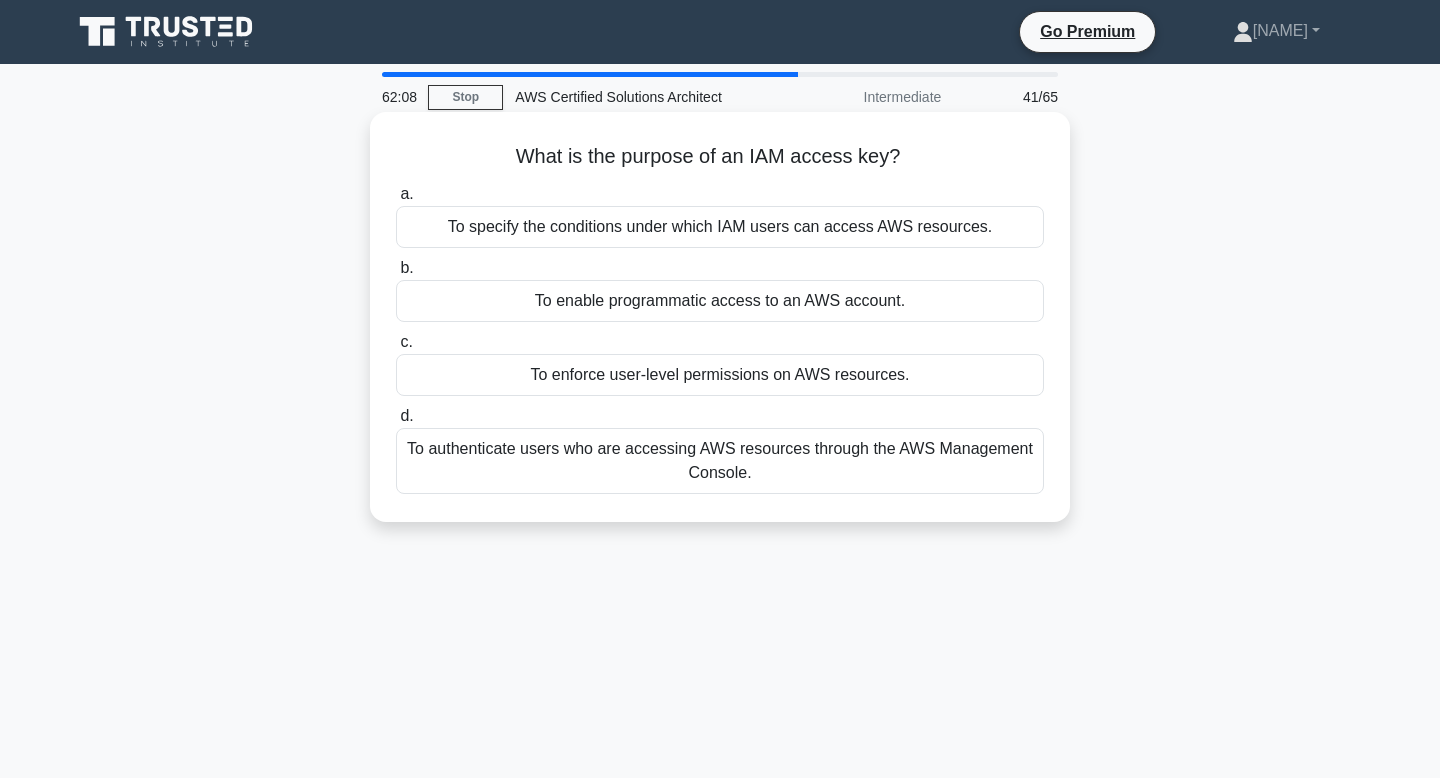 click on "To authenticate users who are accessing AWS resources through the AWS Management Console." at bounding box center [720, 461] 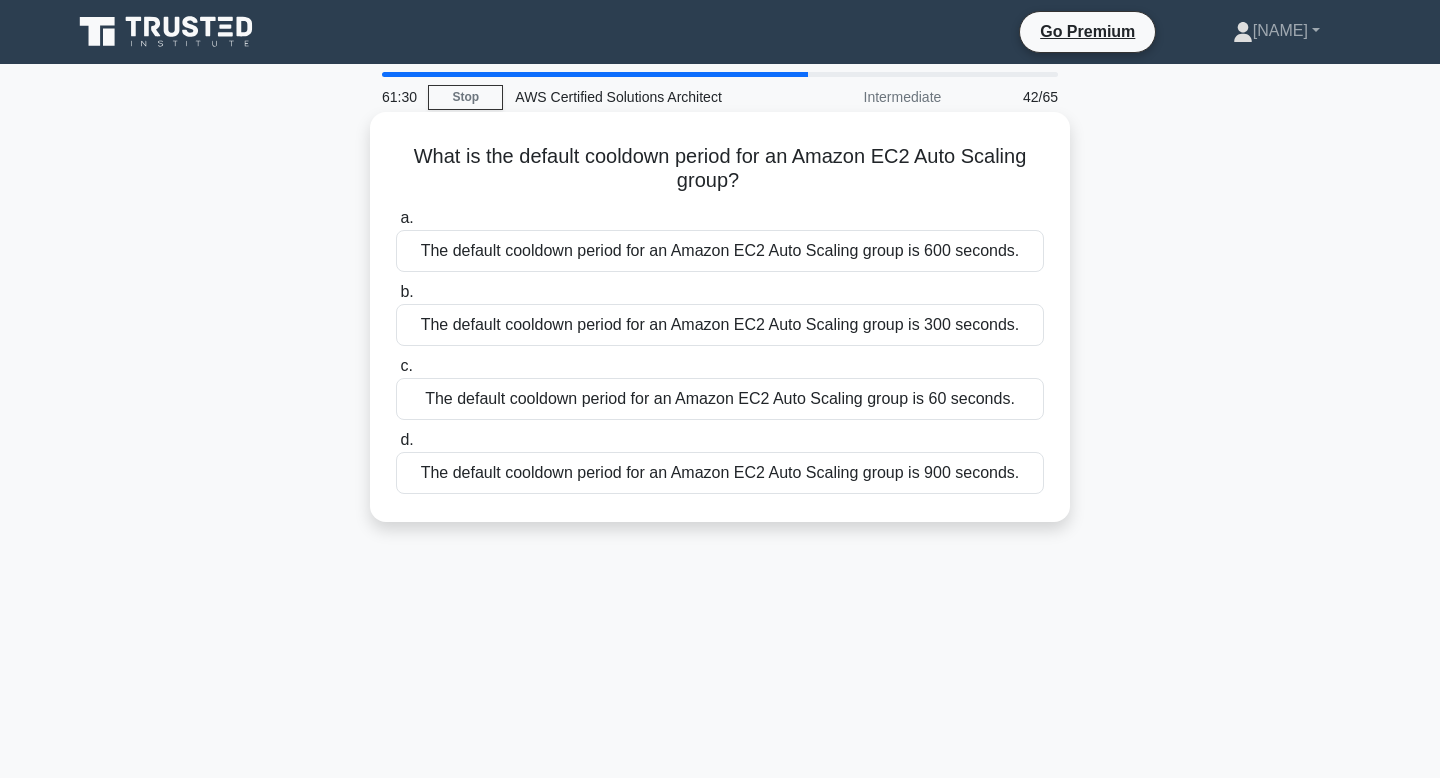 click on "The default cooldown period for an Amazon EC2 Auto Scaling group is 300 seconds." at bounding box center [720, 325] 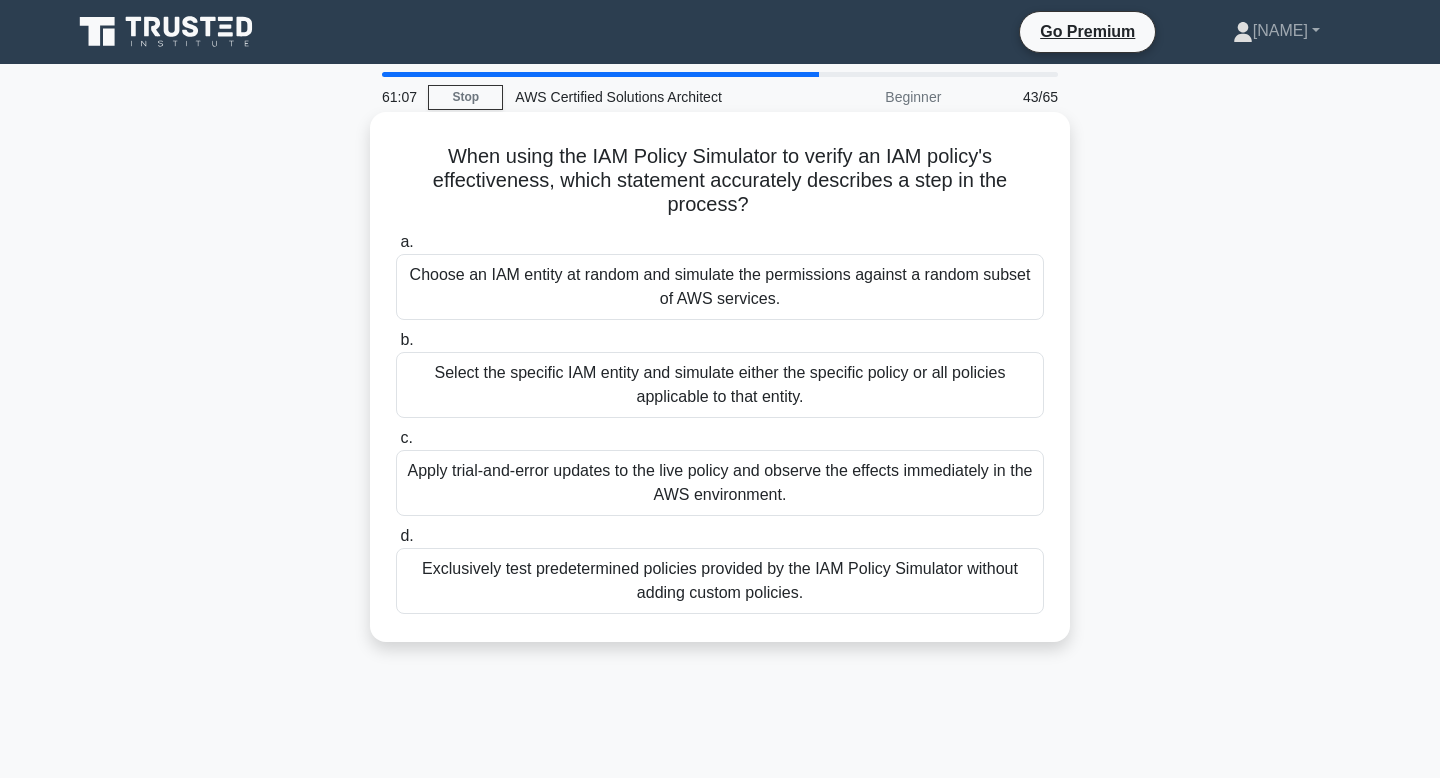 click on "When using the IAM Policy Simulator to verify an IAM policy's effectiveness, which statement accurately describes a step in the process?
.spinner_0XTQ{transform-origin:center;animation:spinner_y6GP .75s linear infinite}@keyframes spinner_y6GP{100%{transform:rotate(360deg)}}" at bounding box center (720, 181) 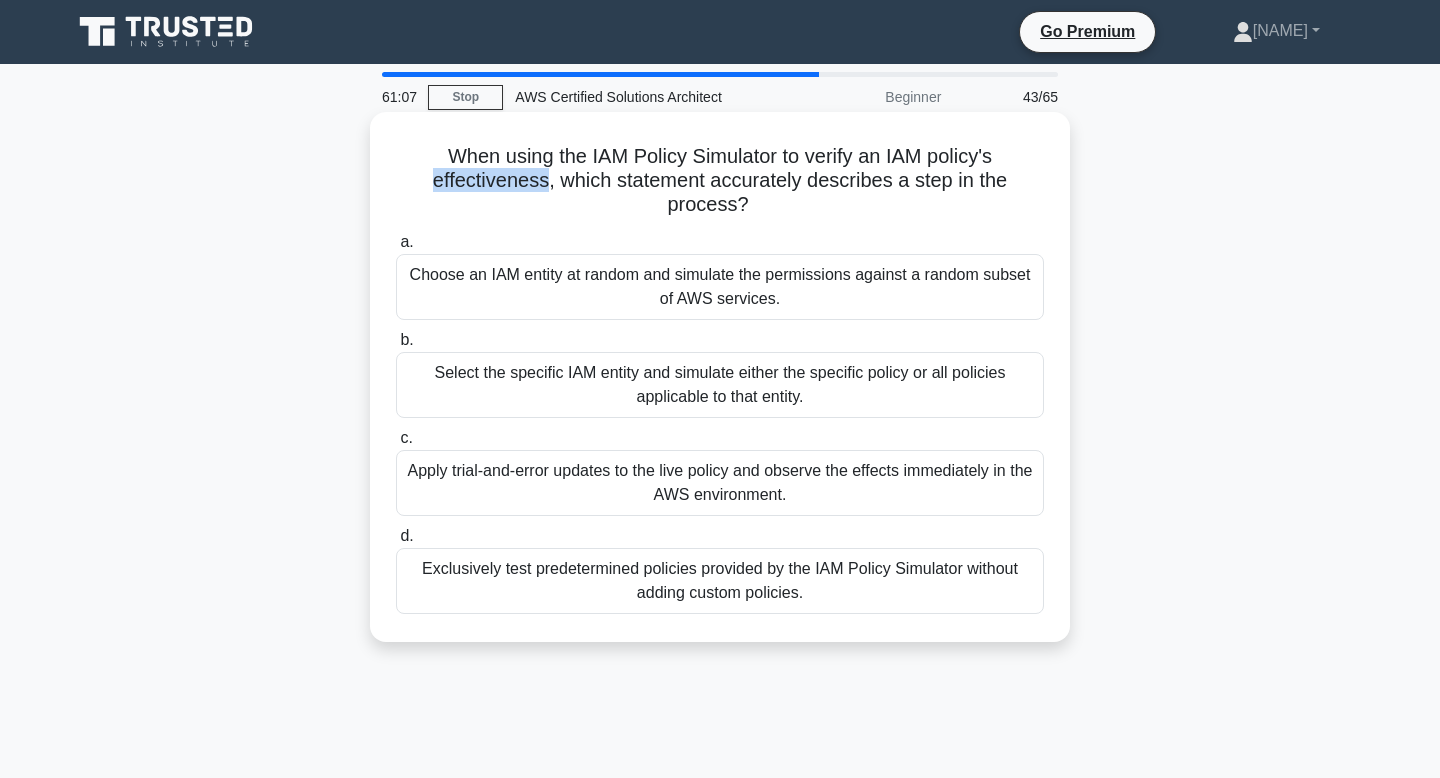 click on "When using the IAM Policy Simulator to verify an IAM policy's effectiveness, which statement accurately describes a step in the process?
.spinner_0XTQ{transform-origin:center;animation:spinner_y6GP .75s linear infinite}@keyframes spinner_y6GP{100%{transform:rotate(360deg)}}" at bounding box center (720, 181) 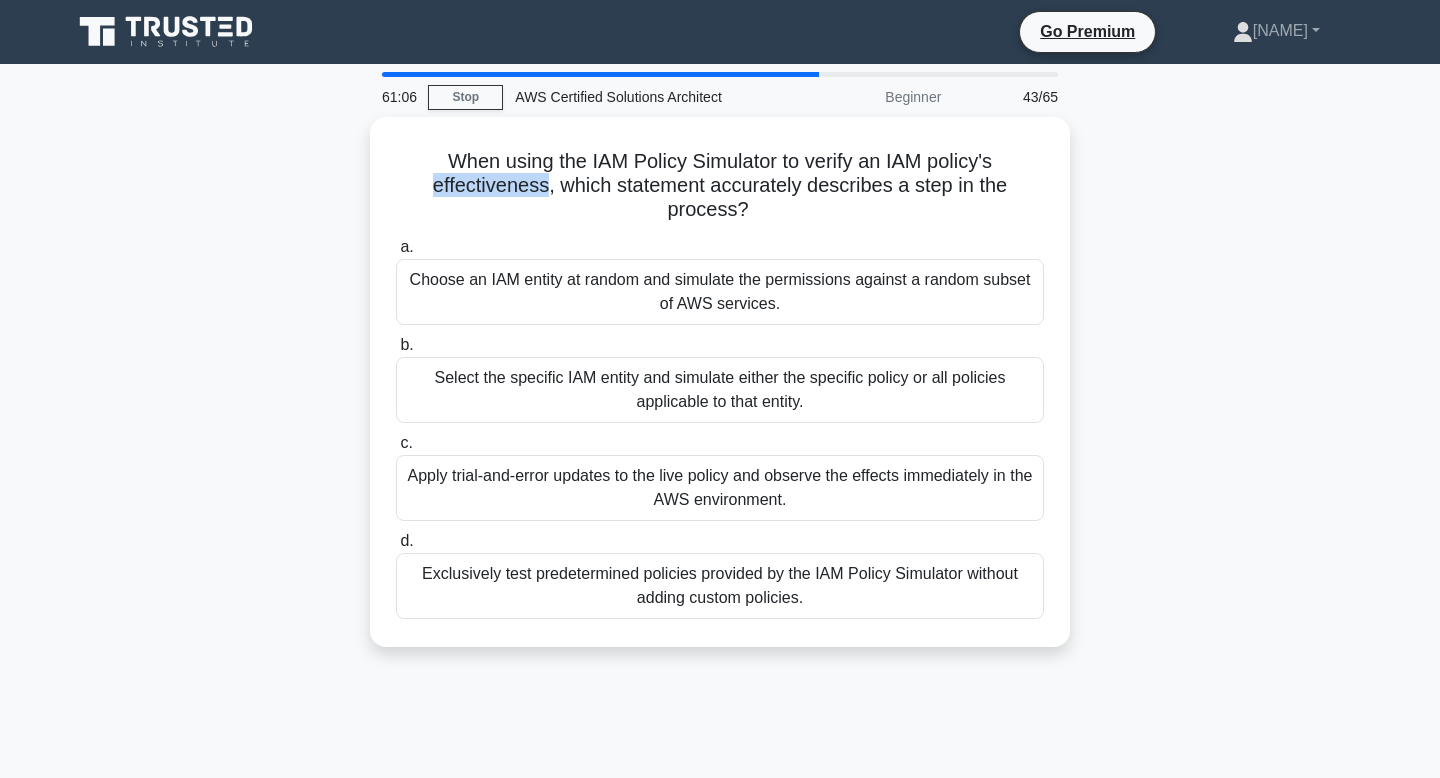 click at bounding box center [447, 193] 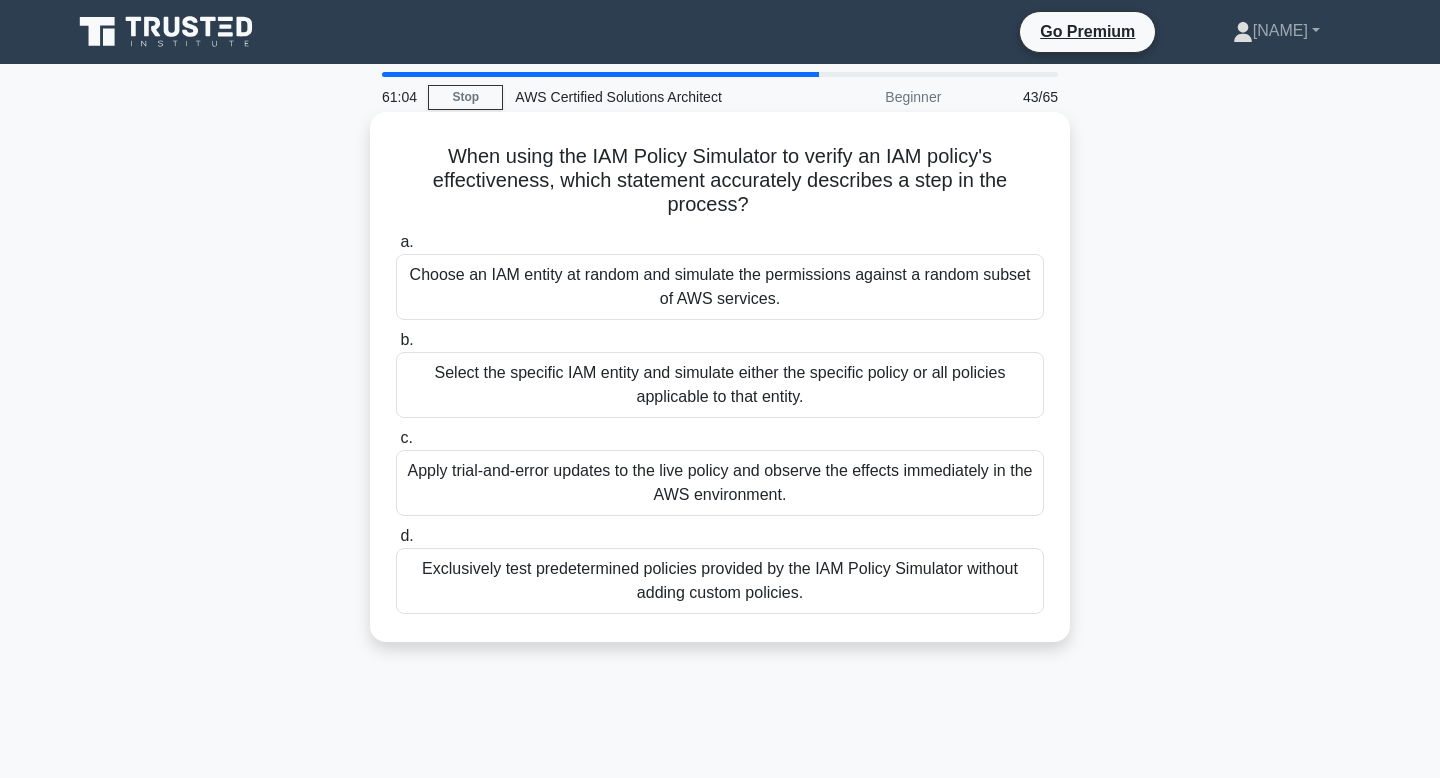 click on "When using the IAM Policy Simulator to verify an IAM policy's effectiveness, which statement accurately describes a step in the process?
.spinner_0XTQ{transform-origin:center;animation:spinner_y6GP .75s linear infinite}@keyframes spinner_y6GP{100%{transform:rotate(360deg)}}" at bounding box center [720, 181] 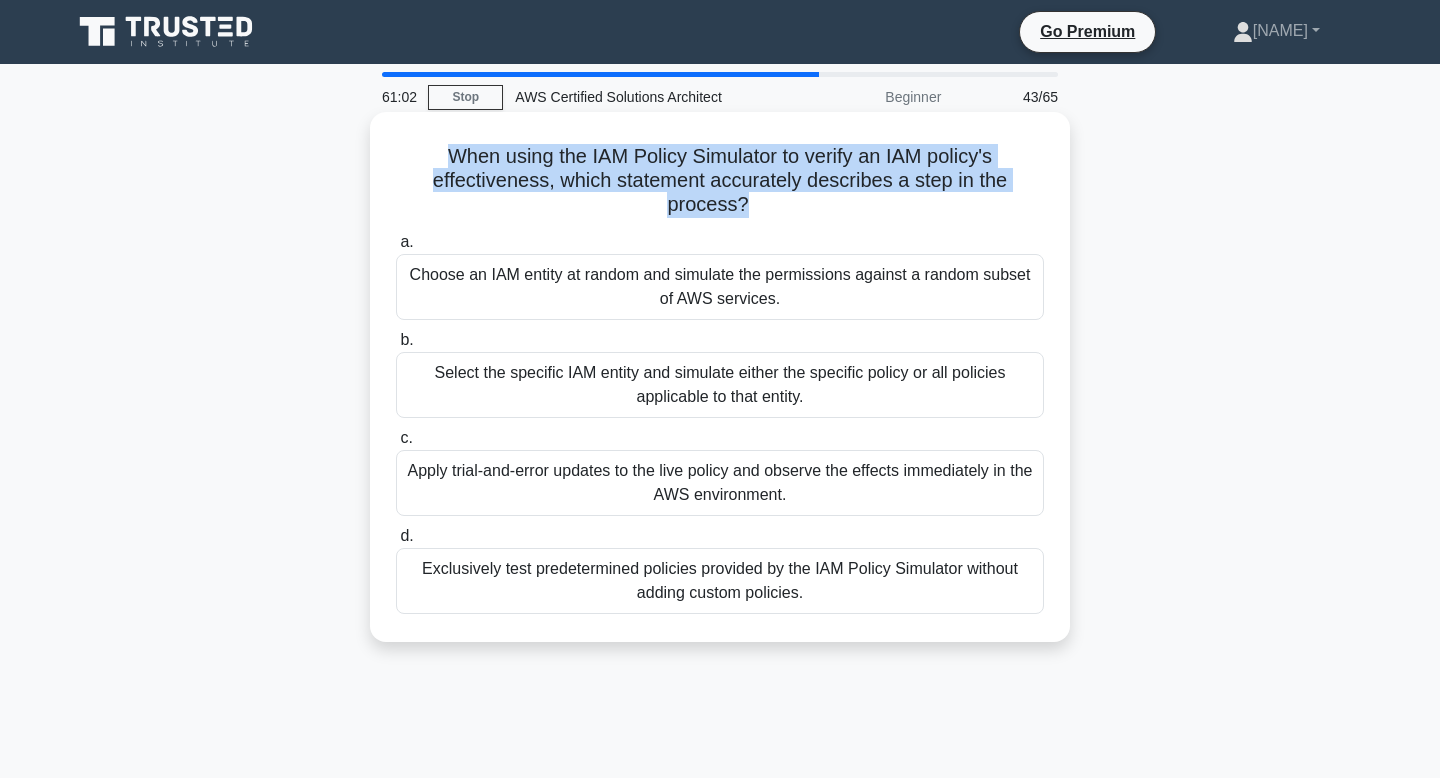 drag, startPoint x: 743, startPoint y: 200, endPoint x: 449, endPoint y: 142, distance: 299.66647 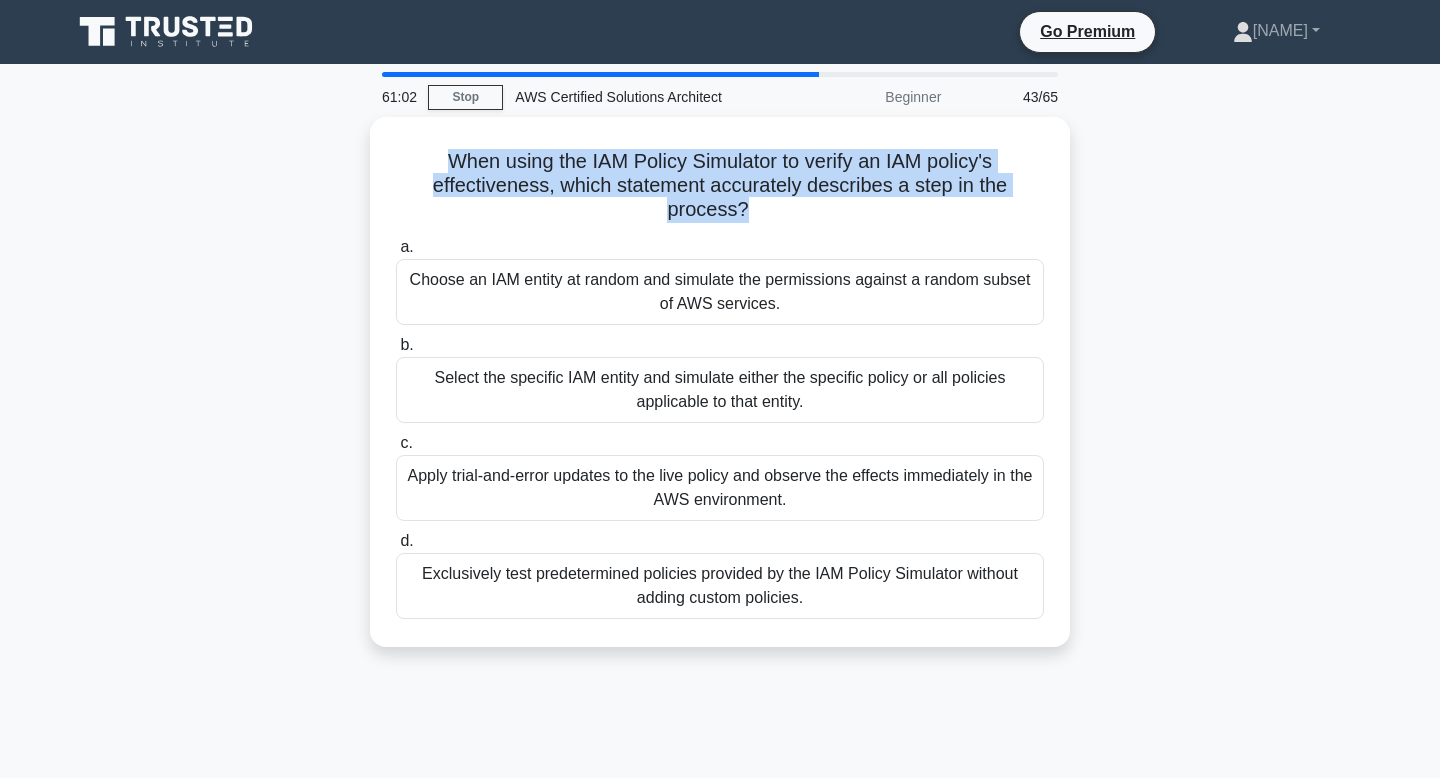 click at bounding box center [436, 116] 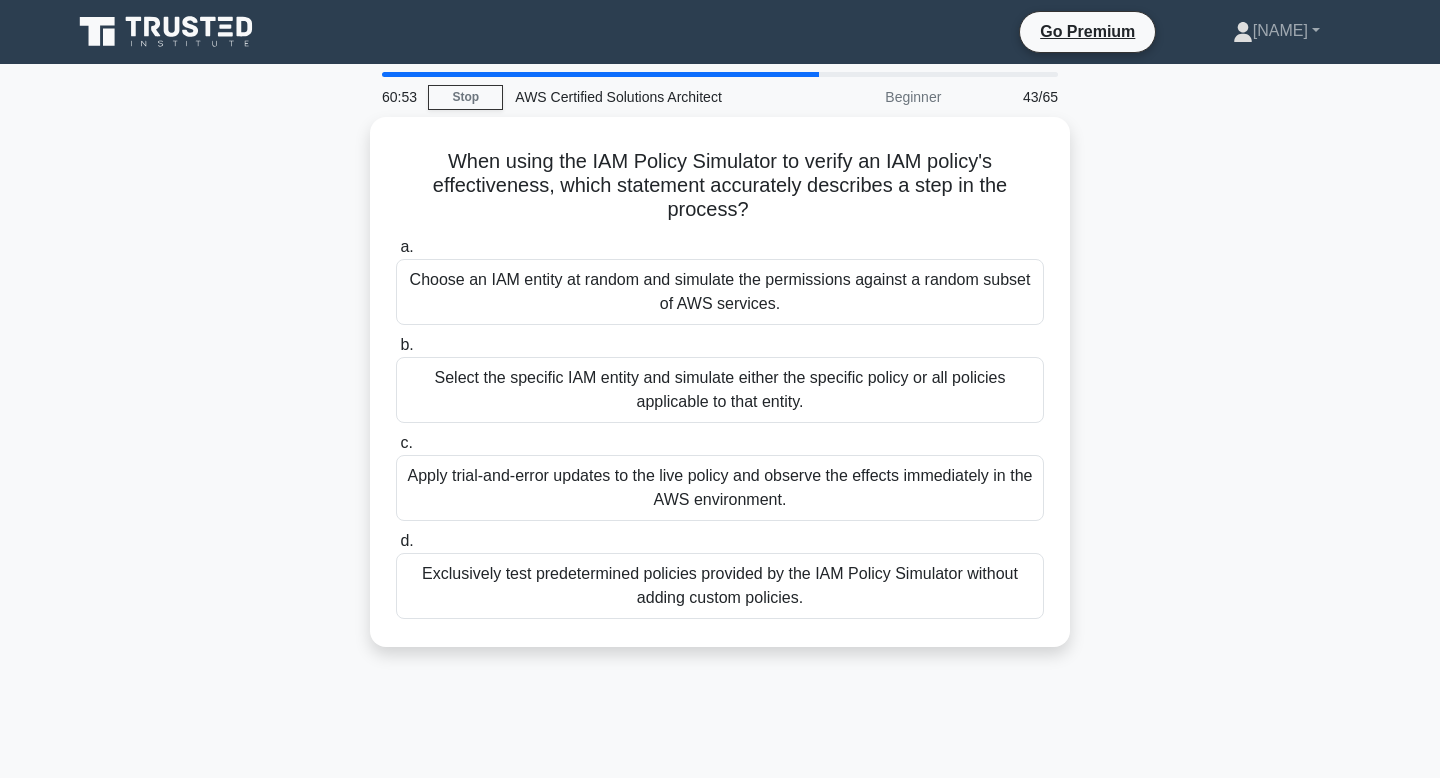 click on "When using the IAM Policy Simulator to verify an IAM policy's effectiveness, which statement accurately describes a step in the process?
.spinner_0XTQ{transform-origin:center;animation:spinner_y6GP .75s linear infinite}@keyframes spinner_y6GP{100%{transform:rotate(360deg)}}
a.
Choose an IAM entity at random and simulate the permissions against a random subset of AWS services.
b. c. d." at bounding box center [720, 394] 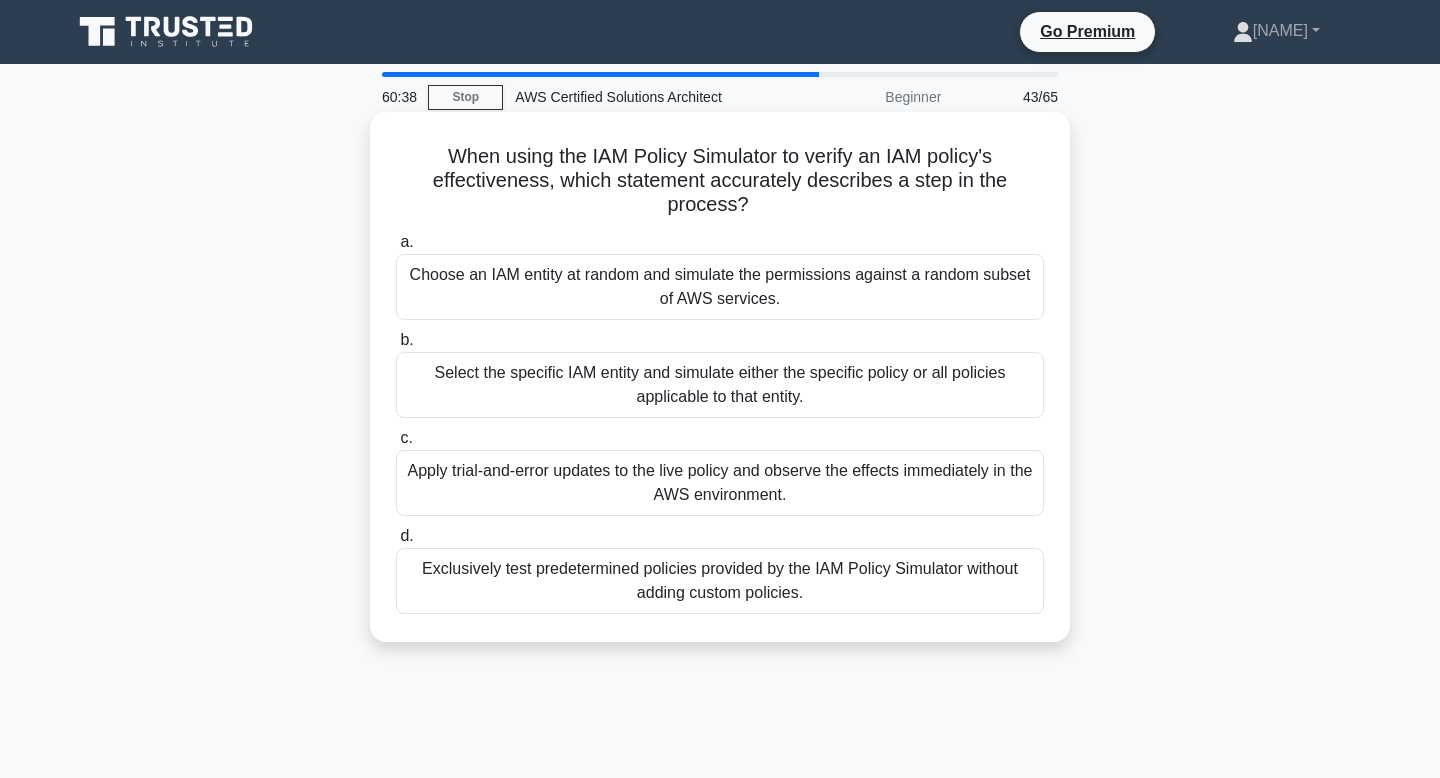 click on "When using the IAM Policy Simulator to verify an IAM policy's effectiveness, which statement accurately describes a step in the process?
.spinner_0XTQ{transform-origin:center;animation:spinner_y6GP .75s linear infinite}@keyframes spinner_y6GP{100%{transform:rotate(360deg)}}" at bounding box center (720, 181) 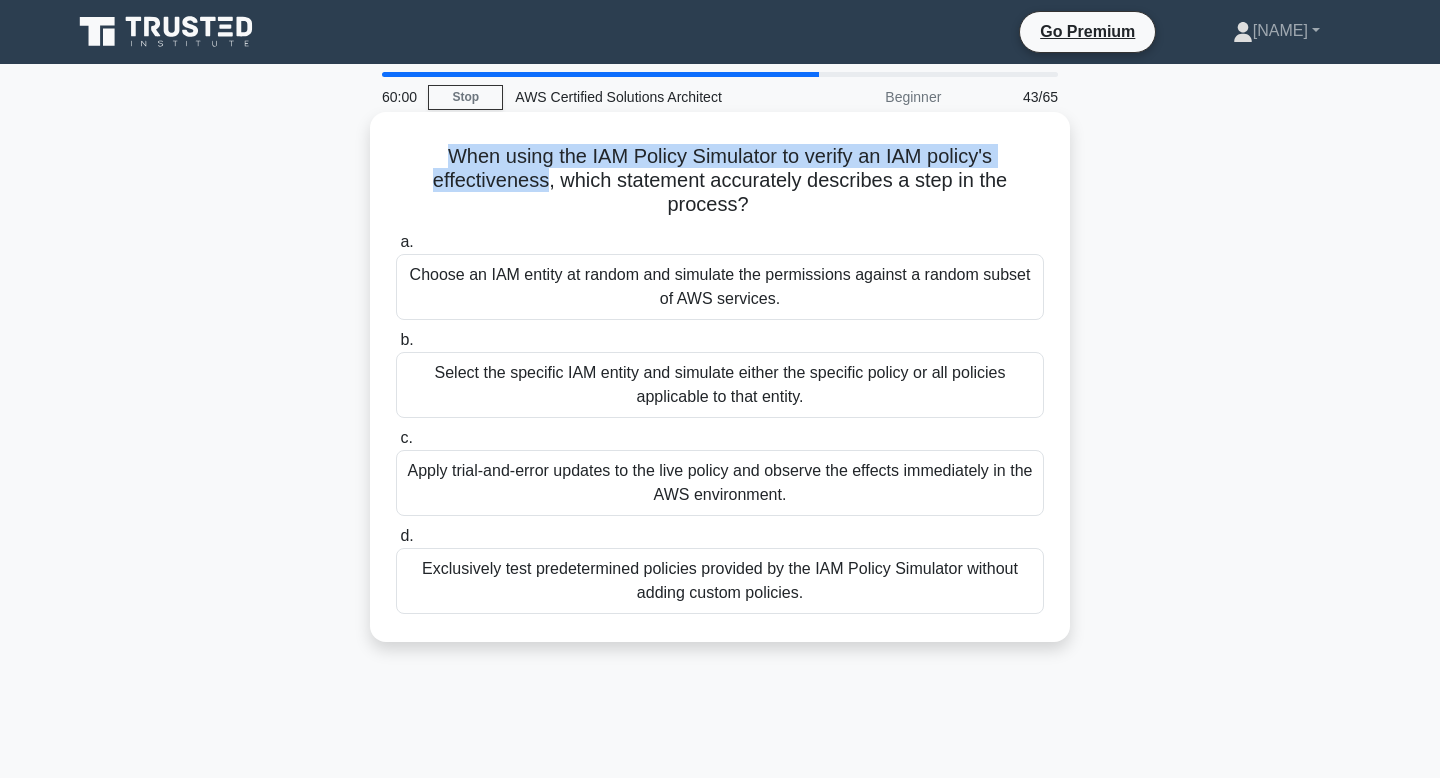 drag, startPoint x: 546, startPoint y: 179, endPoint x: 435, endPoint y: 151, distance: 114.47707 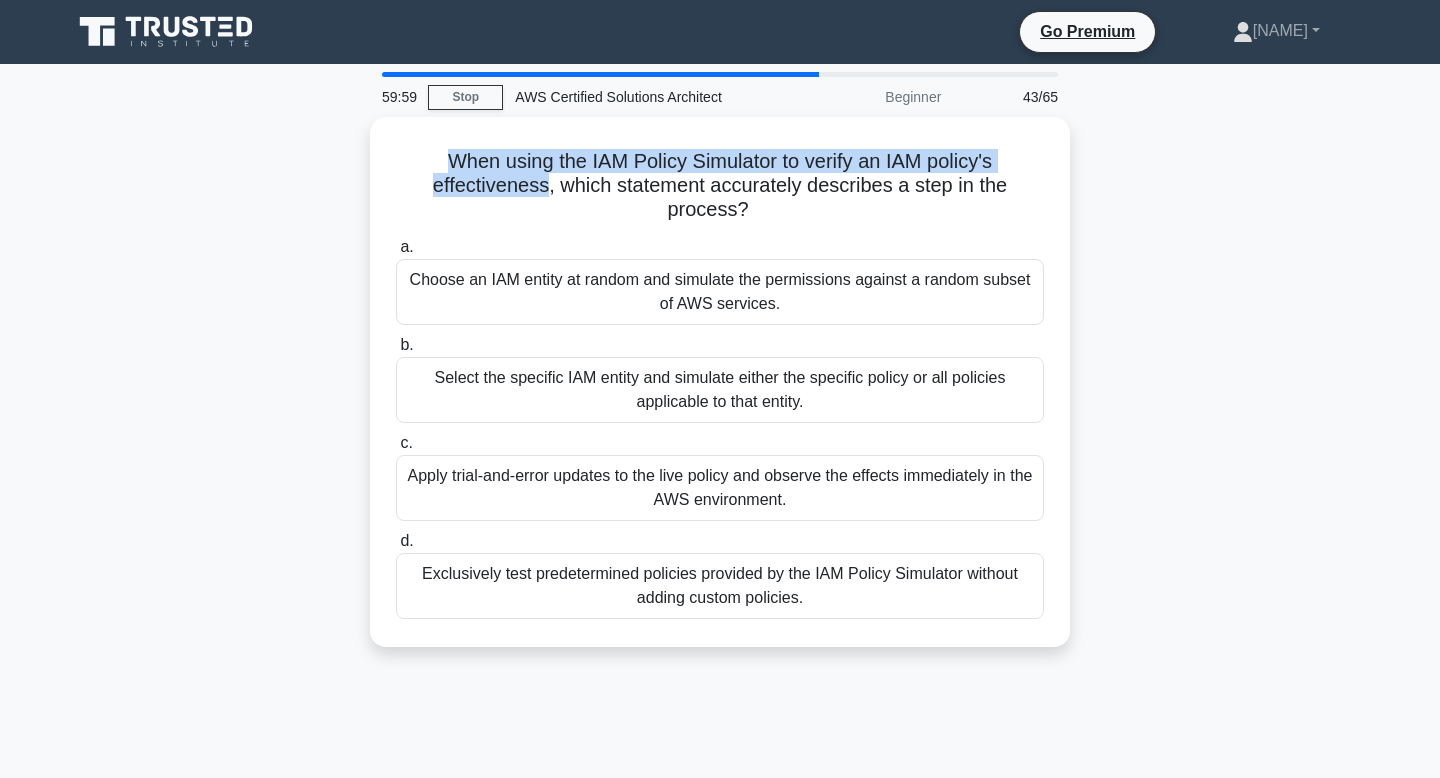 click at bounding box center (422, 116) 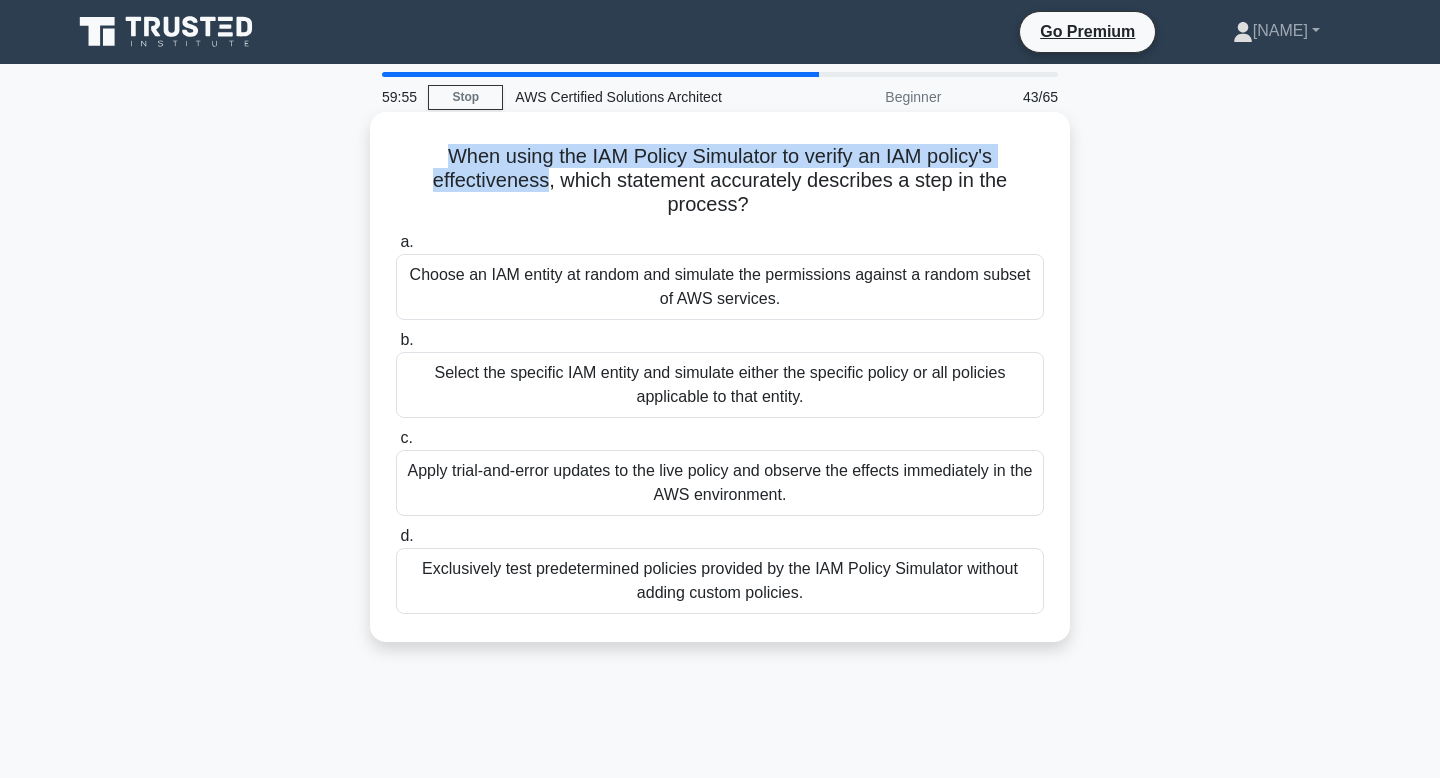 click on "When using the IAM Policy Simulator to verify an IAM policy's effectiveness, which statement accurately describes a step in the process?
.spinner_0XTQ{transform-origin:center;animation:spinner_y6GP .75s linear infinite}@keyframes spinner_y6GP{100%{transform:rotate(360deg)}}" at bounding box center (720, 181) 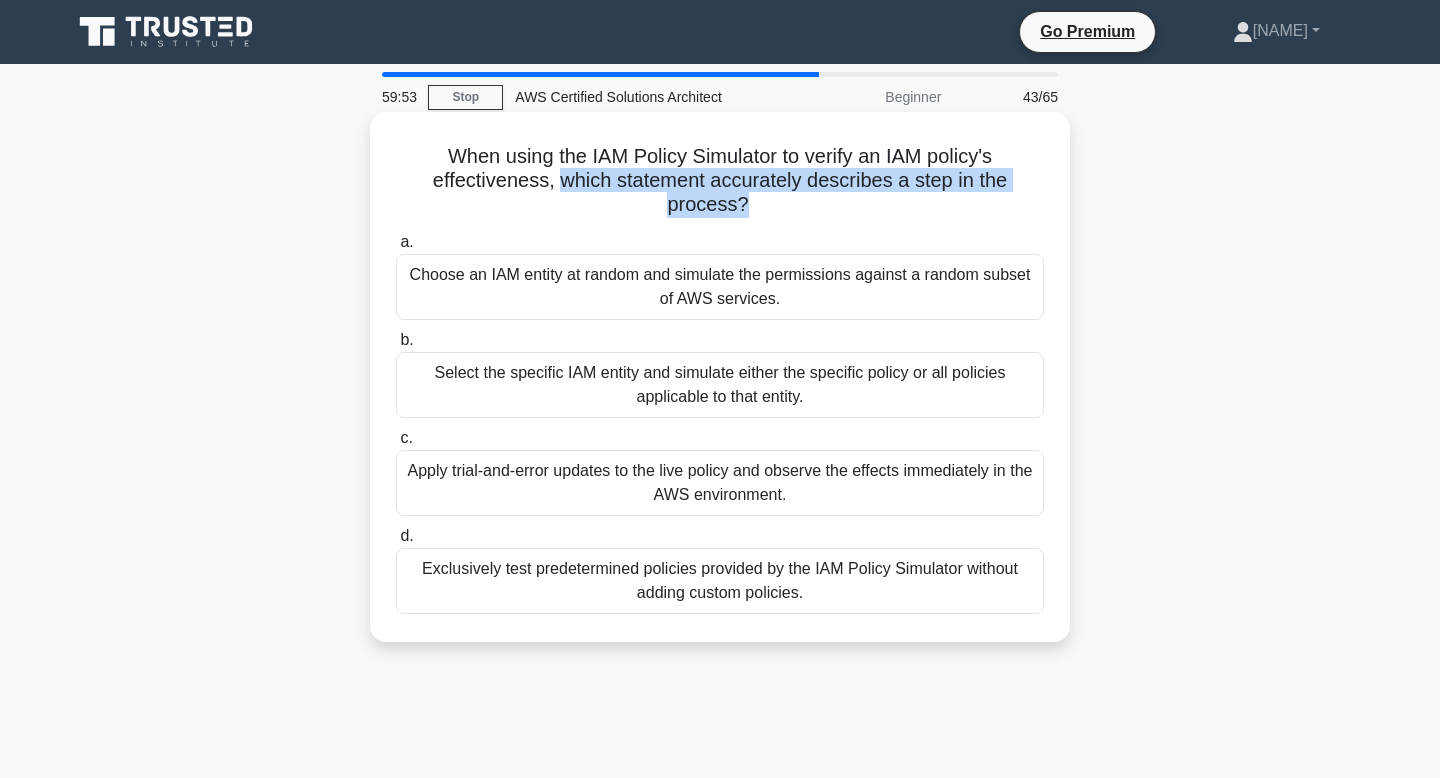 drag, startPoint x: 745, startPoint y: 208, endPoint x: 560, endPoint y: 181, distance: 186.95988 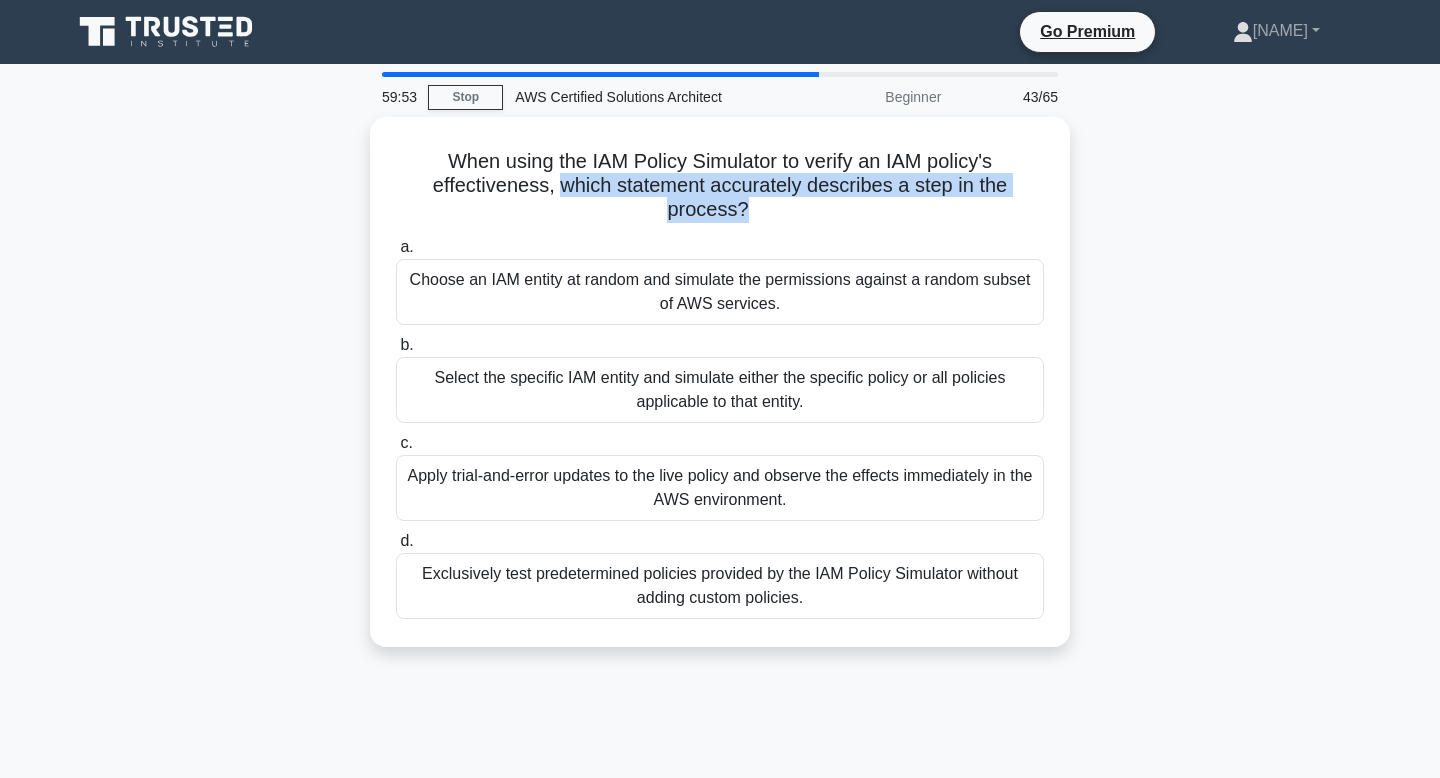 click at bounding box center (547, 140) 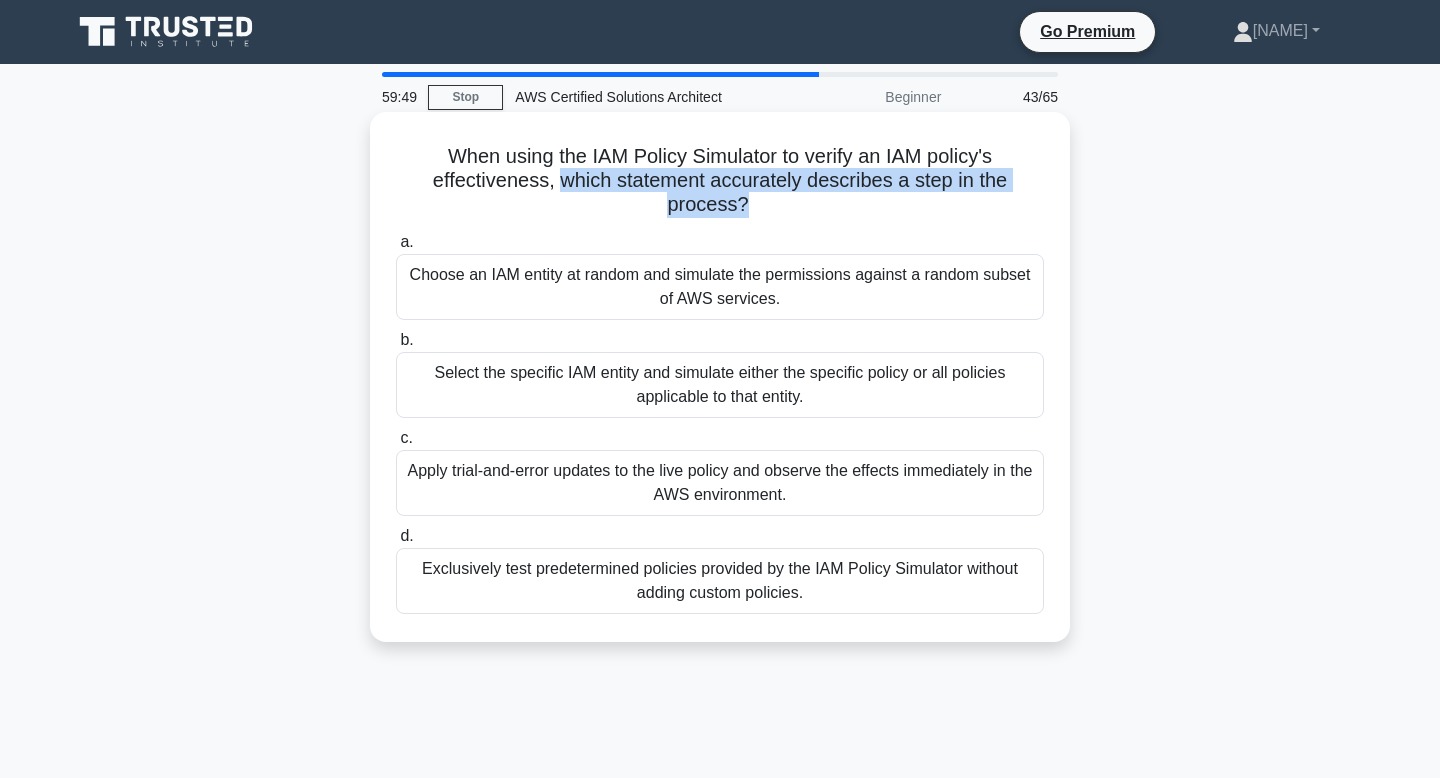 click on "When using the IAM Policy Simulator to verify an IAM policy's effectiveness, which statement accurately describes a step in the process?
.spinner_0XTQ{transform-origin:center;animation:spinner_y6GP .75s linear infinite}@keyframes spinner_y6GP{100%{transform:rotate(360deg)}}" at bounding box center (720, 181) 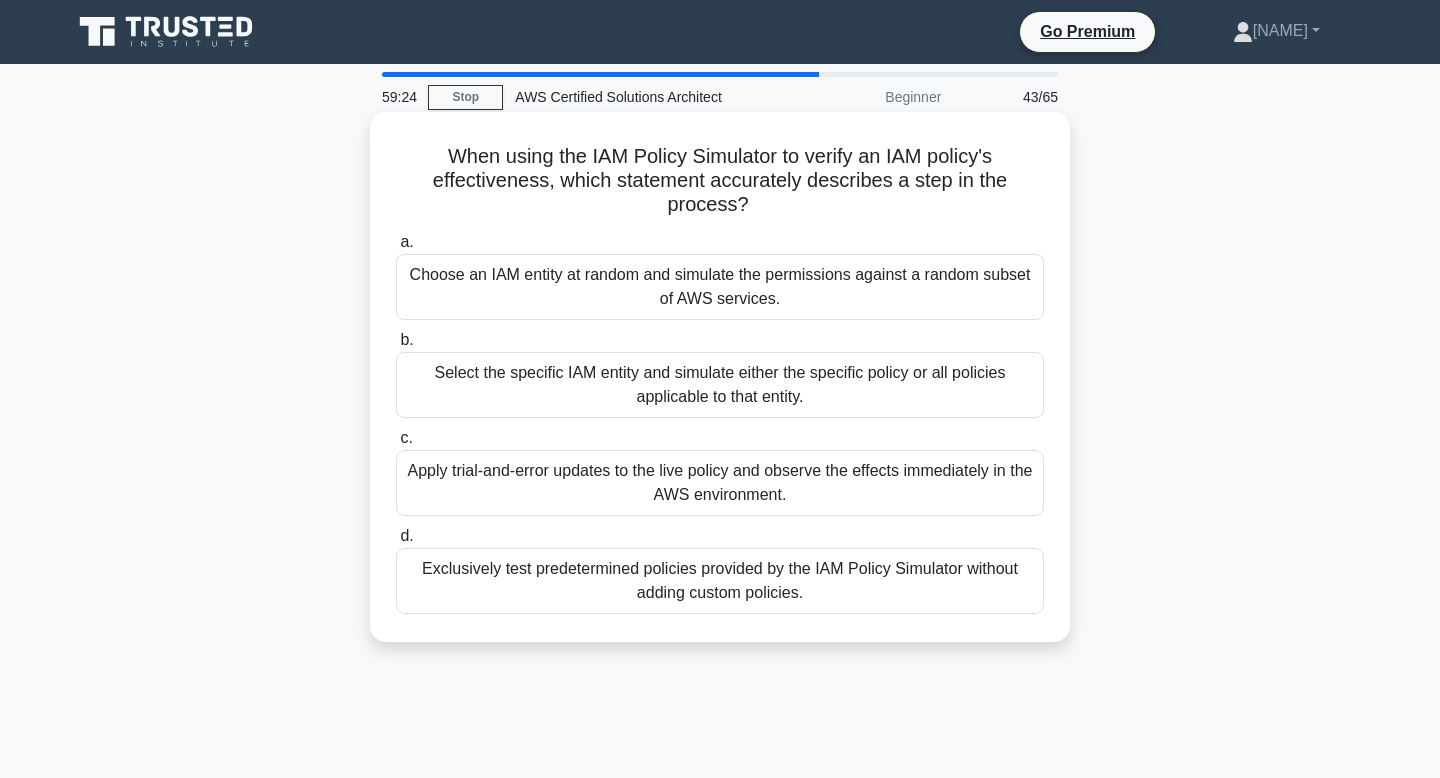 click on "Select the specific IAM entity and simulate either the specific policy or all policies applicable to that entity." at bounding box center [720, 385] 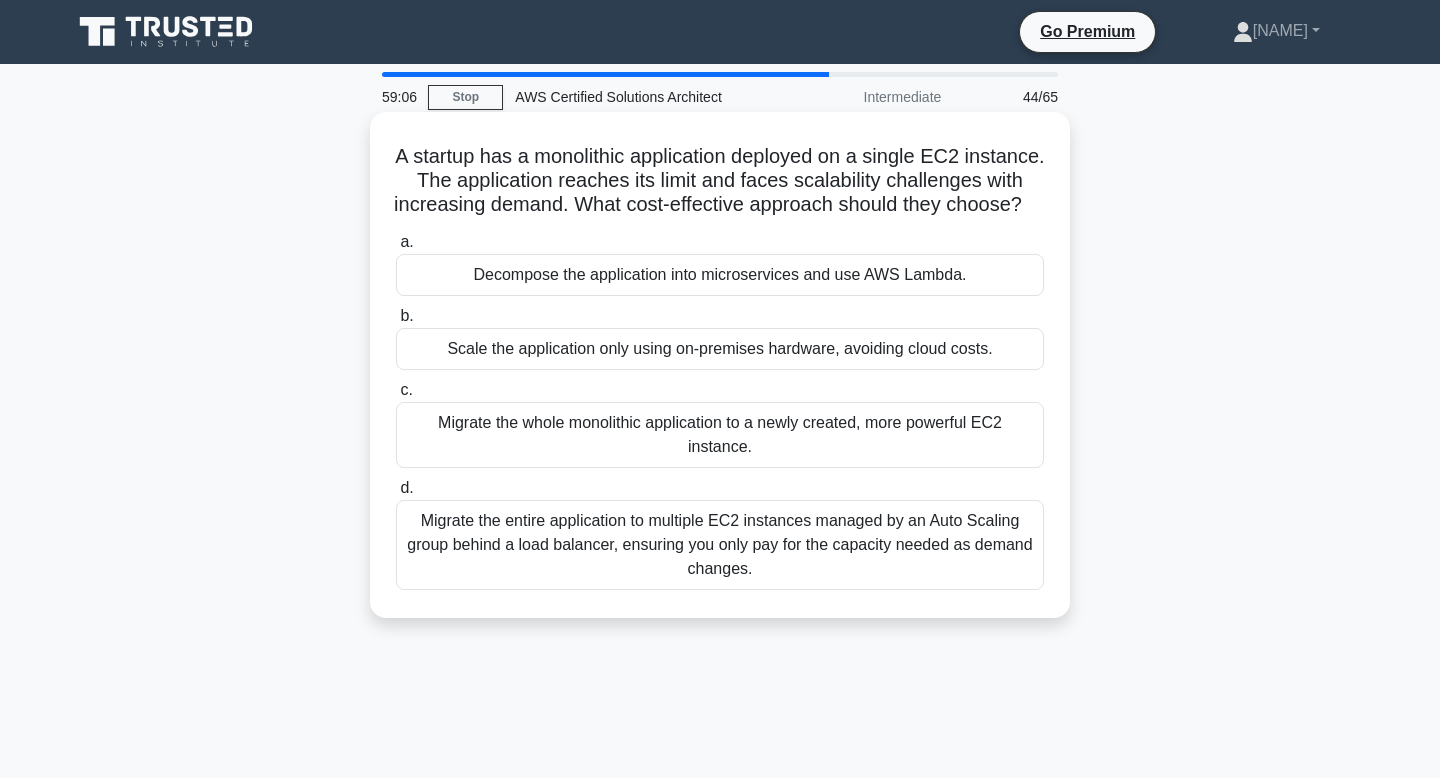 click on "A startup has a monolithic application deployed on a single EC2 instance. The application reaches its limit and faces scalability challenges with increasing demand. What cost-effective approach should they choose?
.spinner_0XTQ{transform-origin:center;animation:spinner_y6GP .75s linear infinite}@keyframes spinner_y6GP{100%{transform:rotate(360deg)}}" at bounding box center (720, 181) 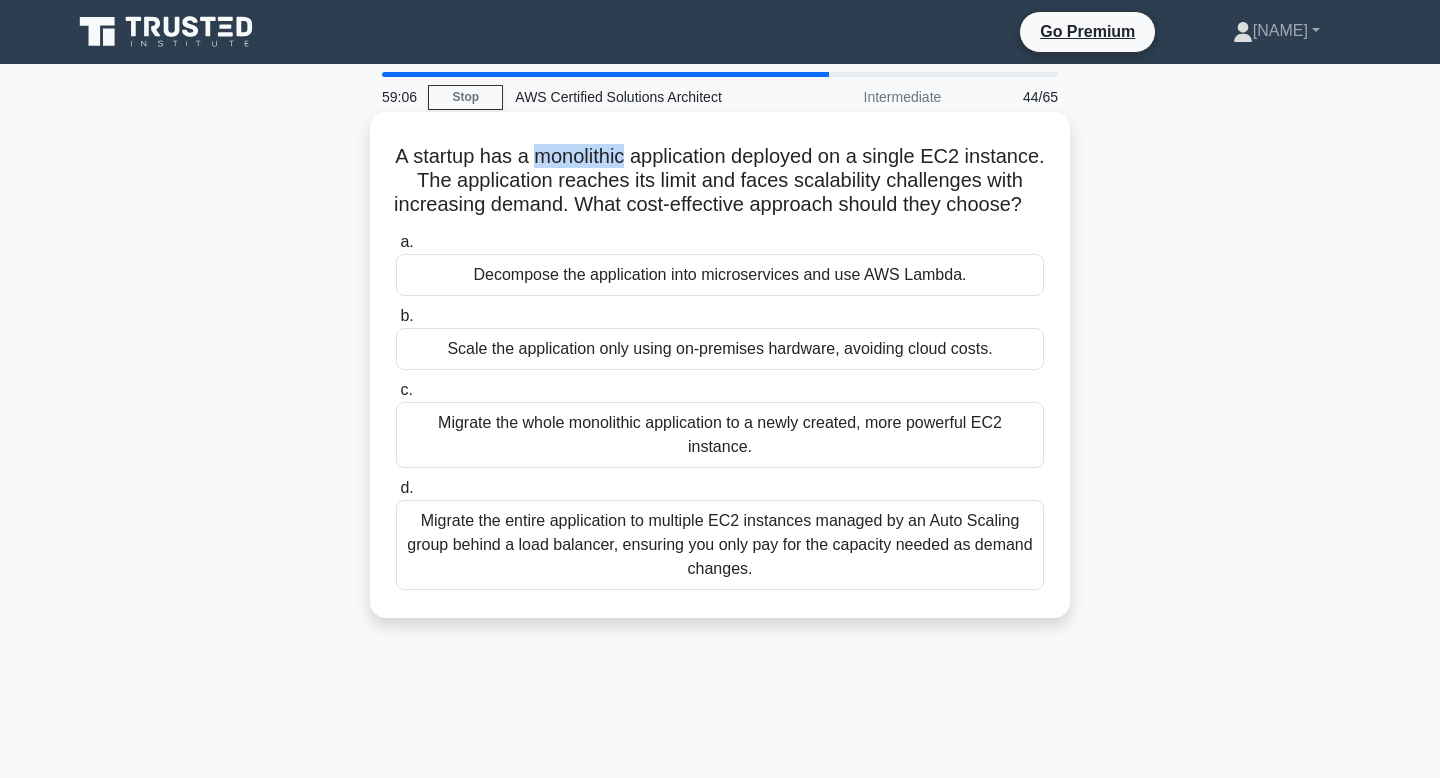 click on "A startup has a monolithic application deployed on a single EC2 instance. The application reaches its limit and faces scalability challenges with increasing demand. What cost-effective approach should they choose?
.spinner_0XTQ{transform-origin:center;animation:spinner_y6GP .75s linear infinite}@keyframes spinner_y6GP{100%{transform:rotate(360deg)}}" at bounding box center (720, 181) 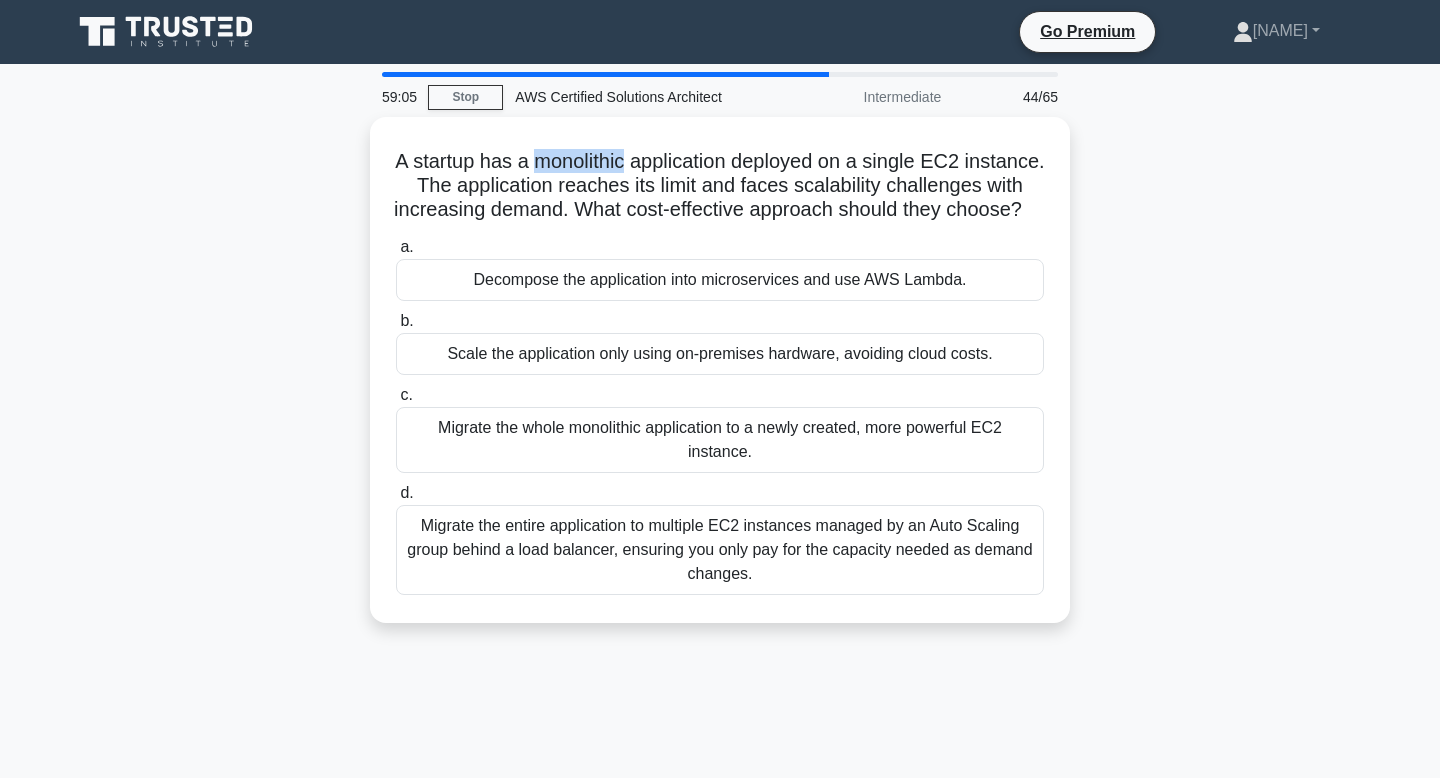 click at bounding box center (593, 169) 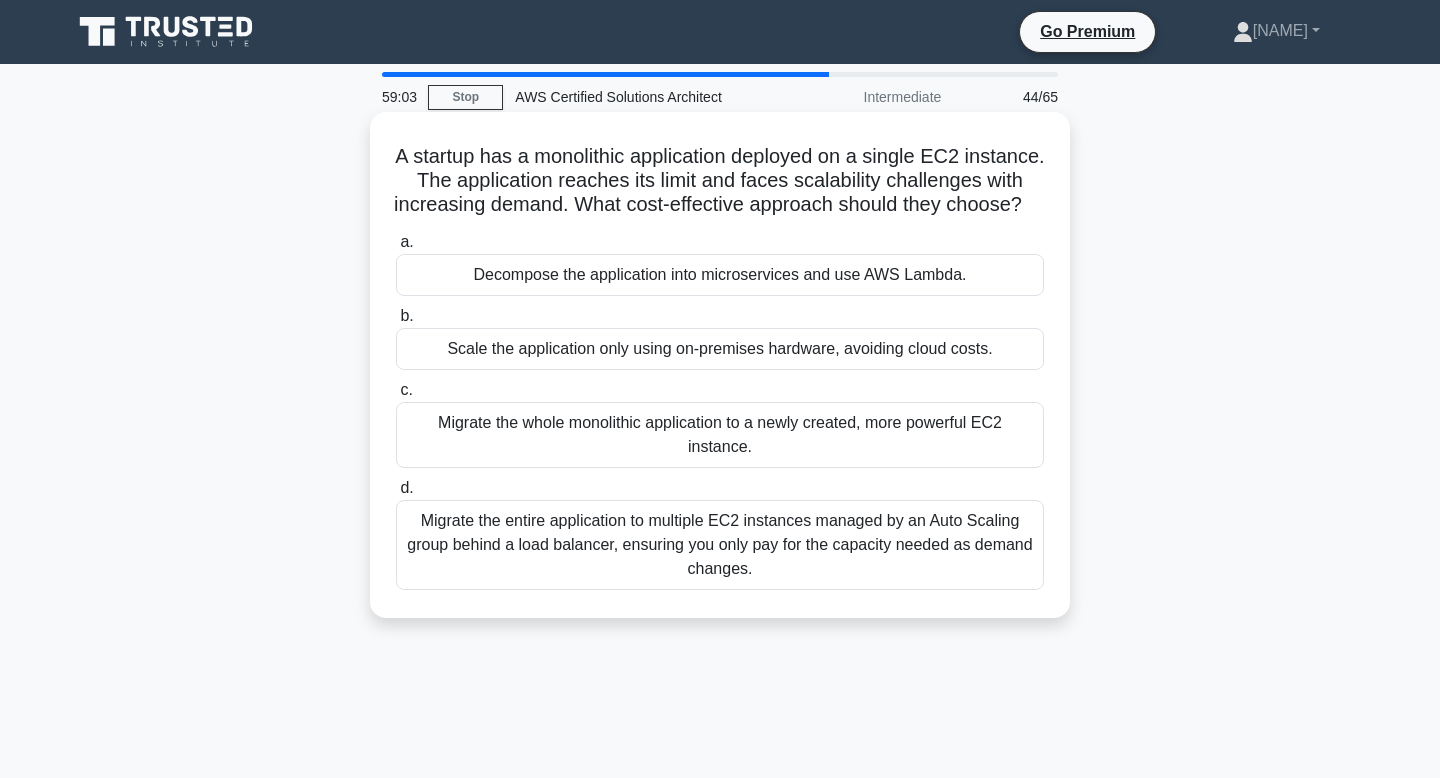 click on "A startup has a monolithic application deployed on a single EC2 instance. The application reaches its limit and faces scalability challenges with increasing demand. What cost-effective approach should they choose?
.spinner_0XTQ{transform-origin:center;animation:spinner_y6GP .75s linear infinite}@keyframes spinner_y6GP{100%{transform:rotate(360deg)}}" at bounding box center [720, 181] 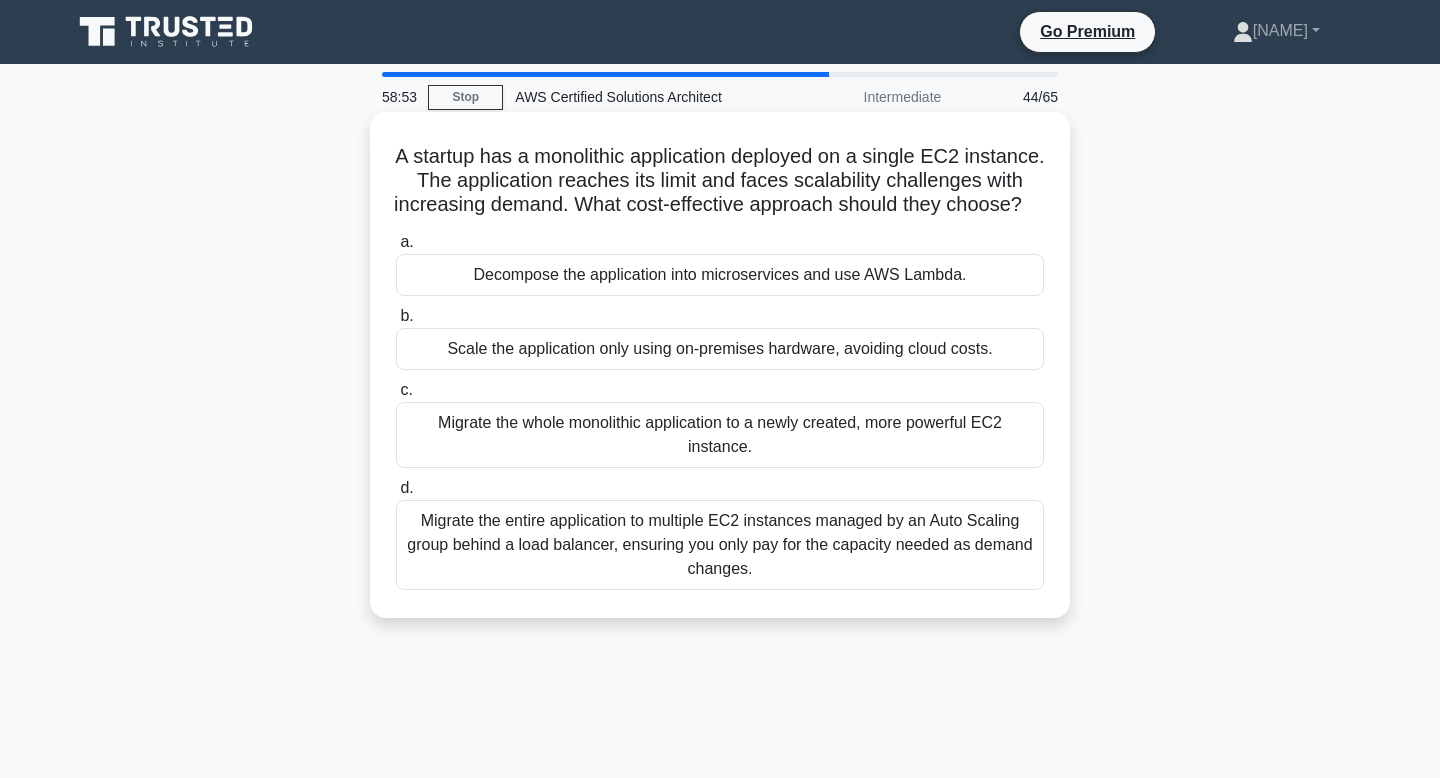 click on "A startup has a monolithic application deployed on a single EC2 instance. The application reaches its limit and faces scalability challenges with increasing demand. What cost-effective approach should they choose?
.spinner_0XTQ{transform-origin:center;animation:spinner_y6GP .75s linear infinite}@keyframes spinner_y6GP{100%{transform:rotate(360deg)}}" at bounding box center [720, 181] 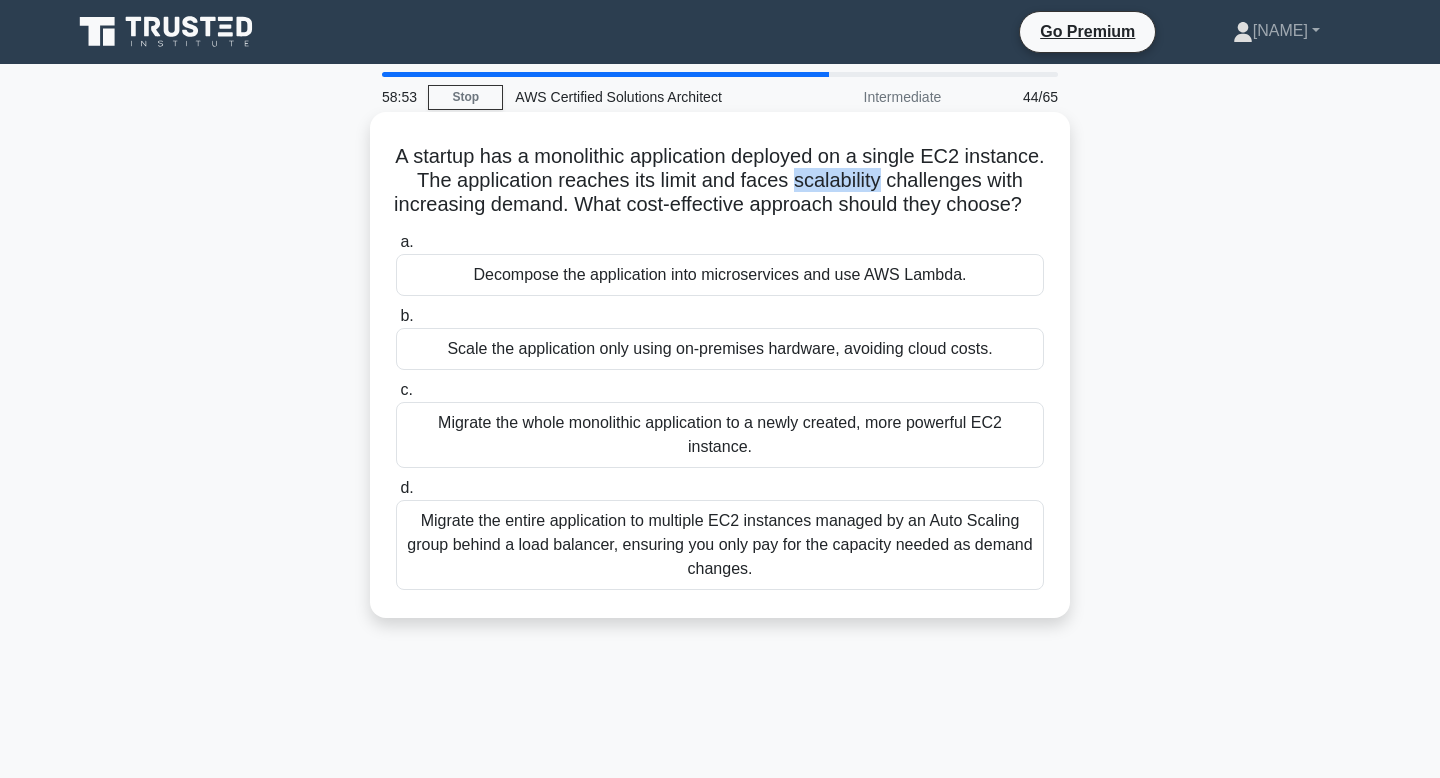 click on "A startup has a monolithic application deployed on a single EC2 instance. The application reaches its limit and faces scalability challenges with increasing demand. What cost-effective approach should they choose?
.spinner_0XTQ{transform-origin:center;animation:spinner_y6GP .75s linear infinite}@keyframes spinner_y6GP{100%{transform:rotate(360deg)}}" at bounding box center [720, 181] 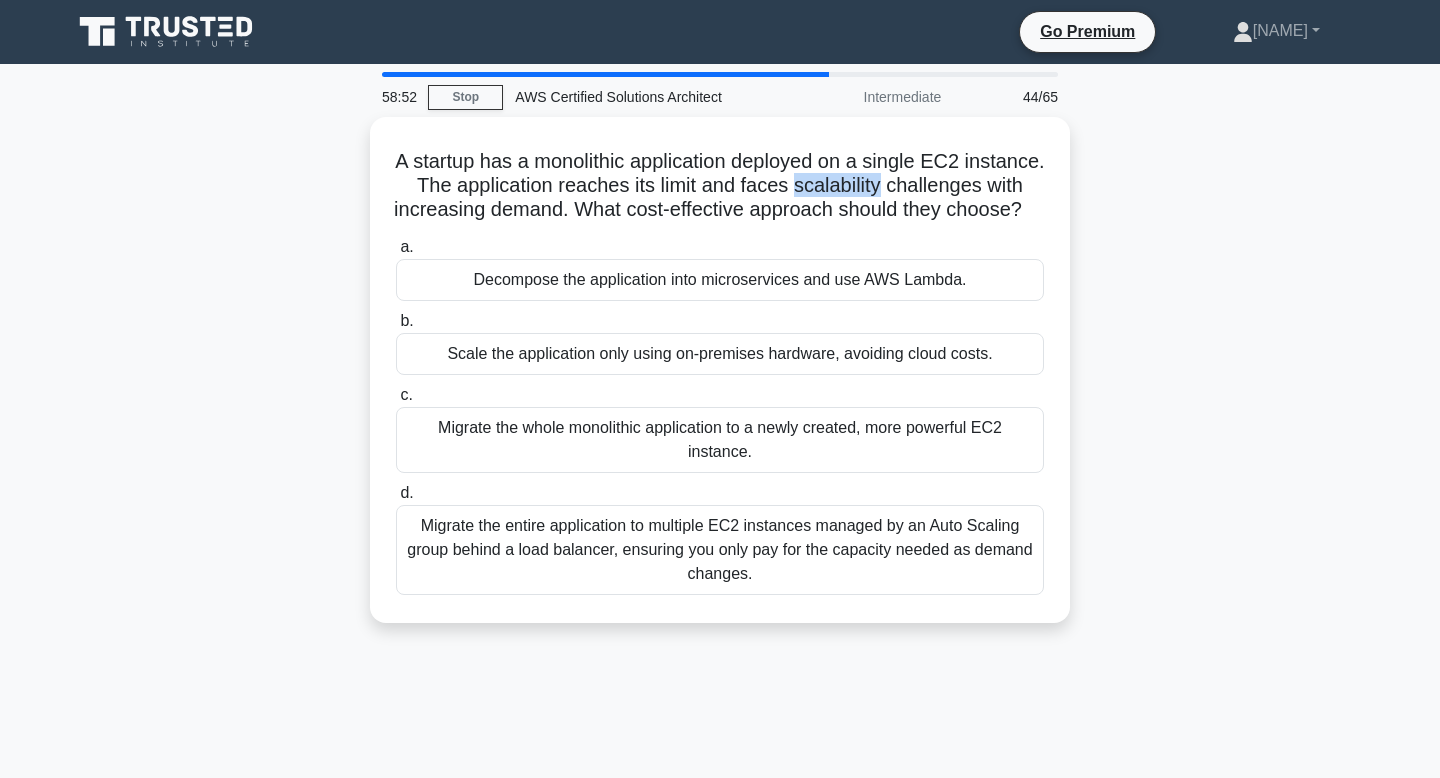 click at bounding box center [805, 193] 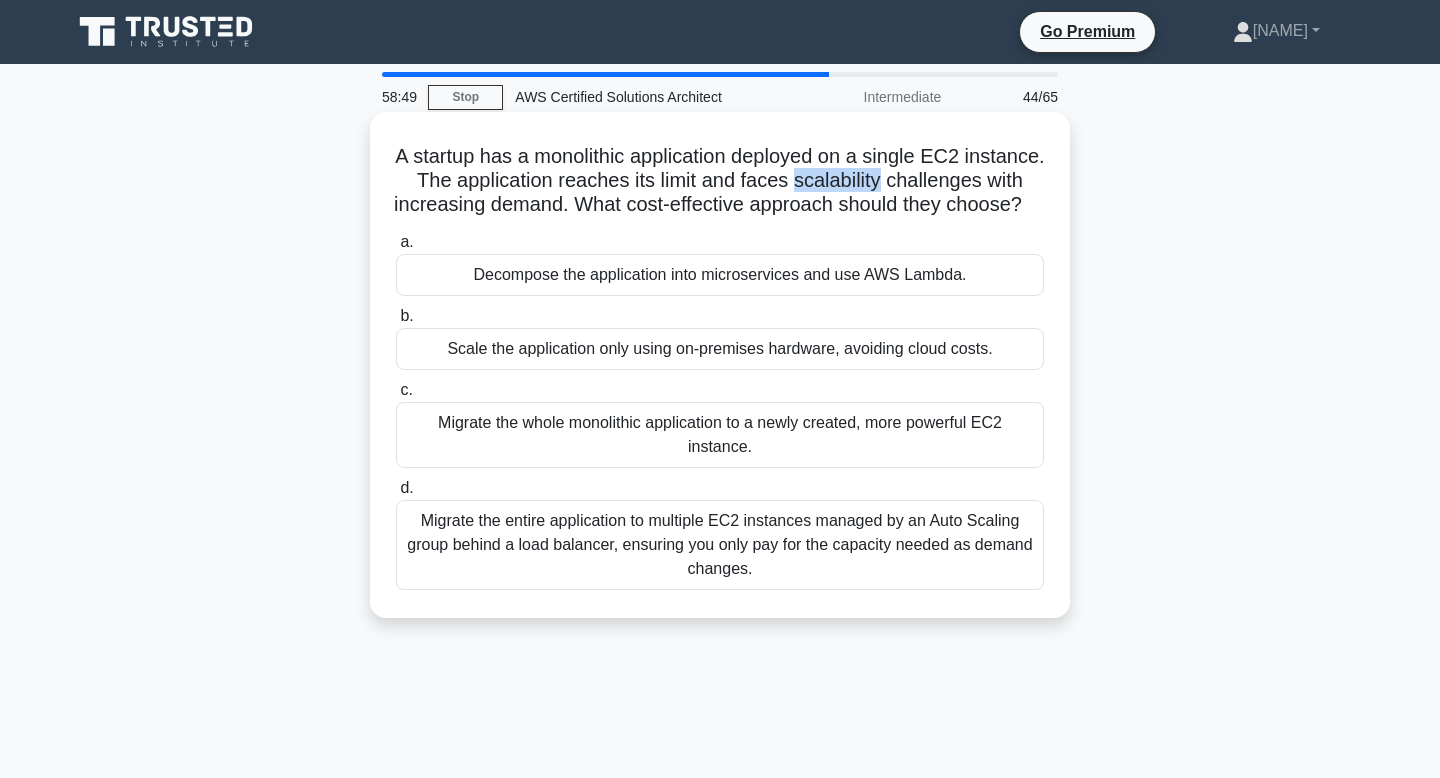 click on "A startup has a monolithic application deployed on a single EC2 instance. The application reaches its limit and faces scalability challenges with increasing demand. What cost-effective approach should they choose?
.spinner_0XTQ{transform-origin:center;animation:spinner_y6GP .75s linear infinite}@keyframes spinner_y6GP{100%{transform:rotate(360deg)}}" at bounding box center (720, 181) 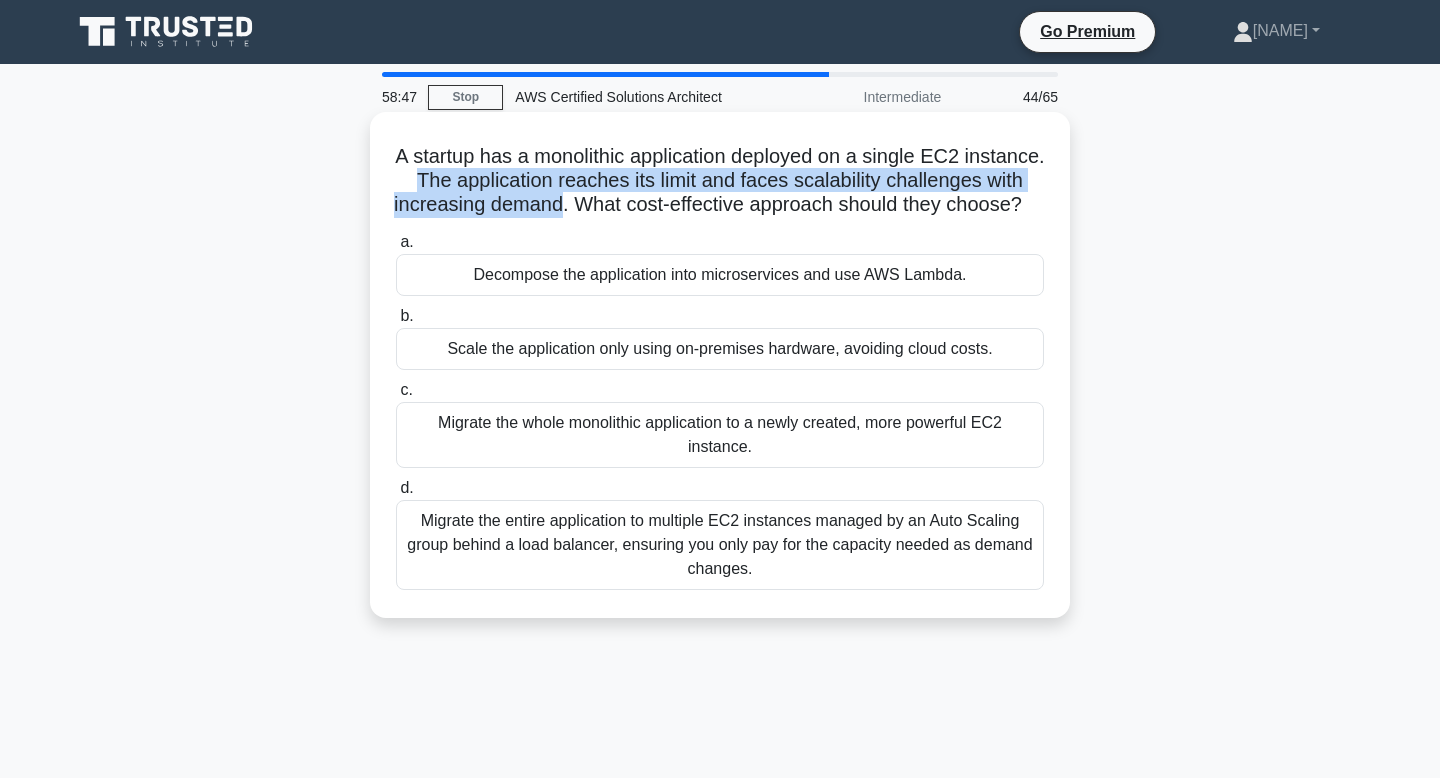 drag, startPoint x: 423, startPoint y: 180, endPoint x: 559, endPoint y: 203, distance: 137.93114 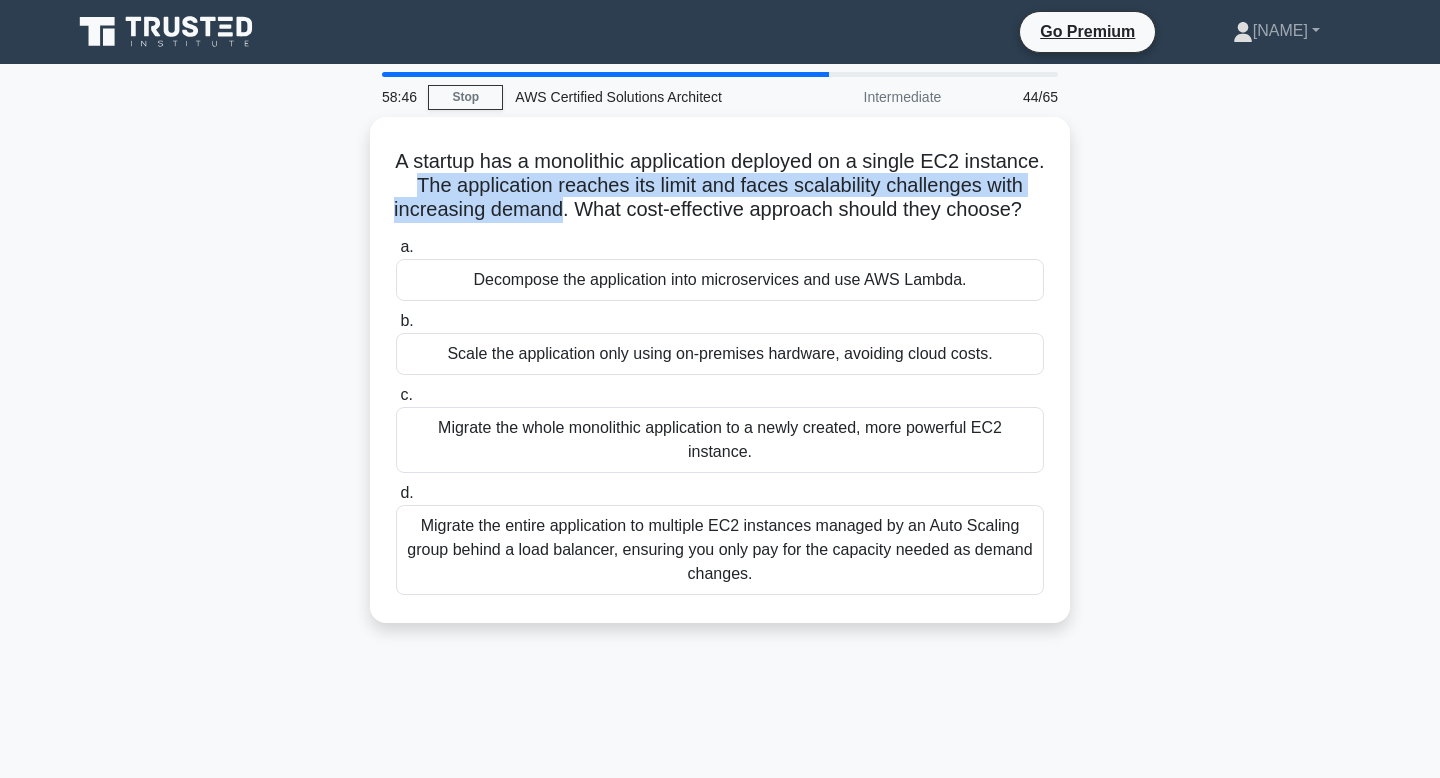 click at bounding box center (546, 217) 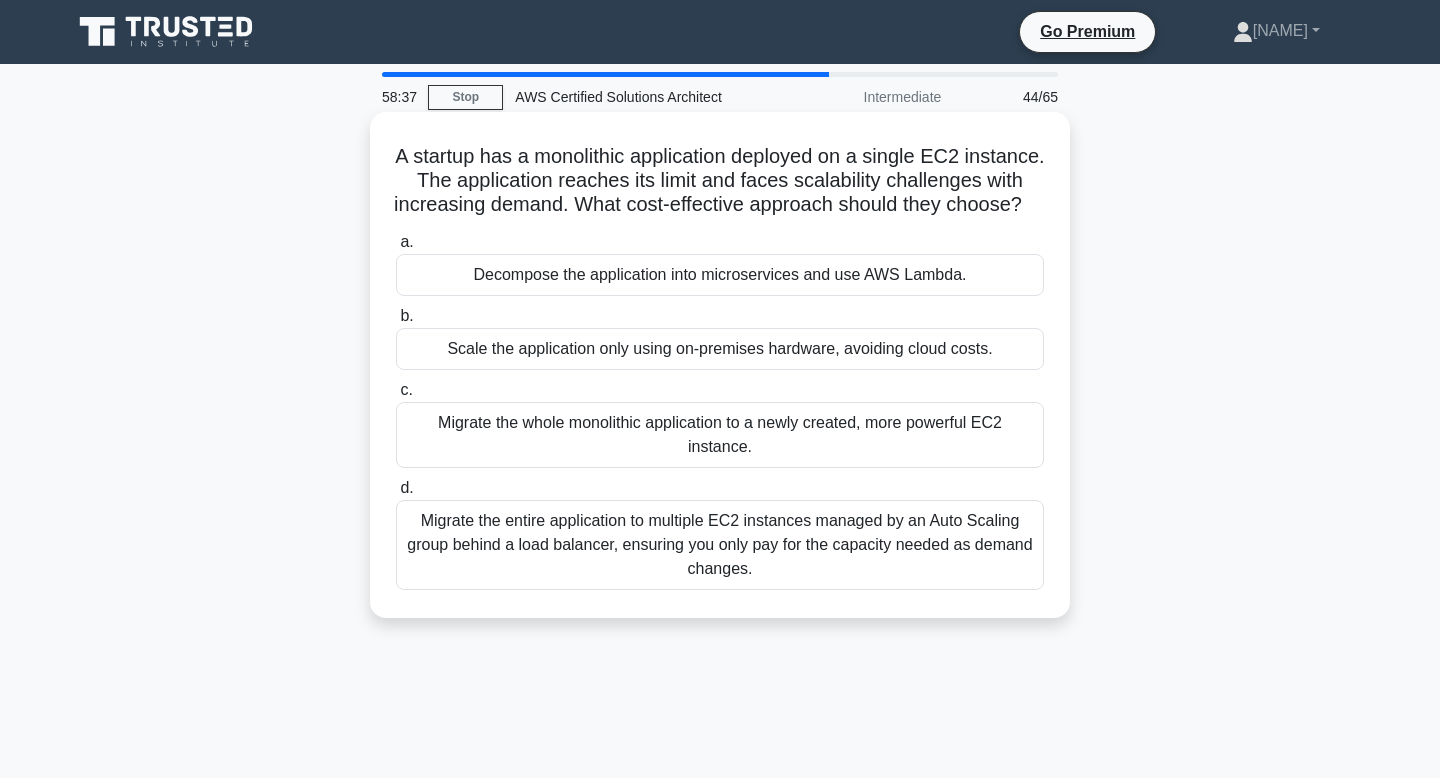 click on "A startup has a monolithic application deployed on a single EC2 instance. The application reaches its limit and faces scalability challenges with increasing demand. What cost-effective approach should they choose?
.spinner_0XTQ{transform-origin:center;animation:spinner_y6GP .75s linear infinite}@keyframes spinner_y6GP{100%{transform:rotate(360deg)}}" at bounding box center (720, 181) 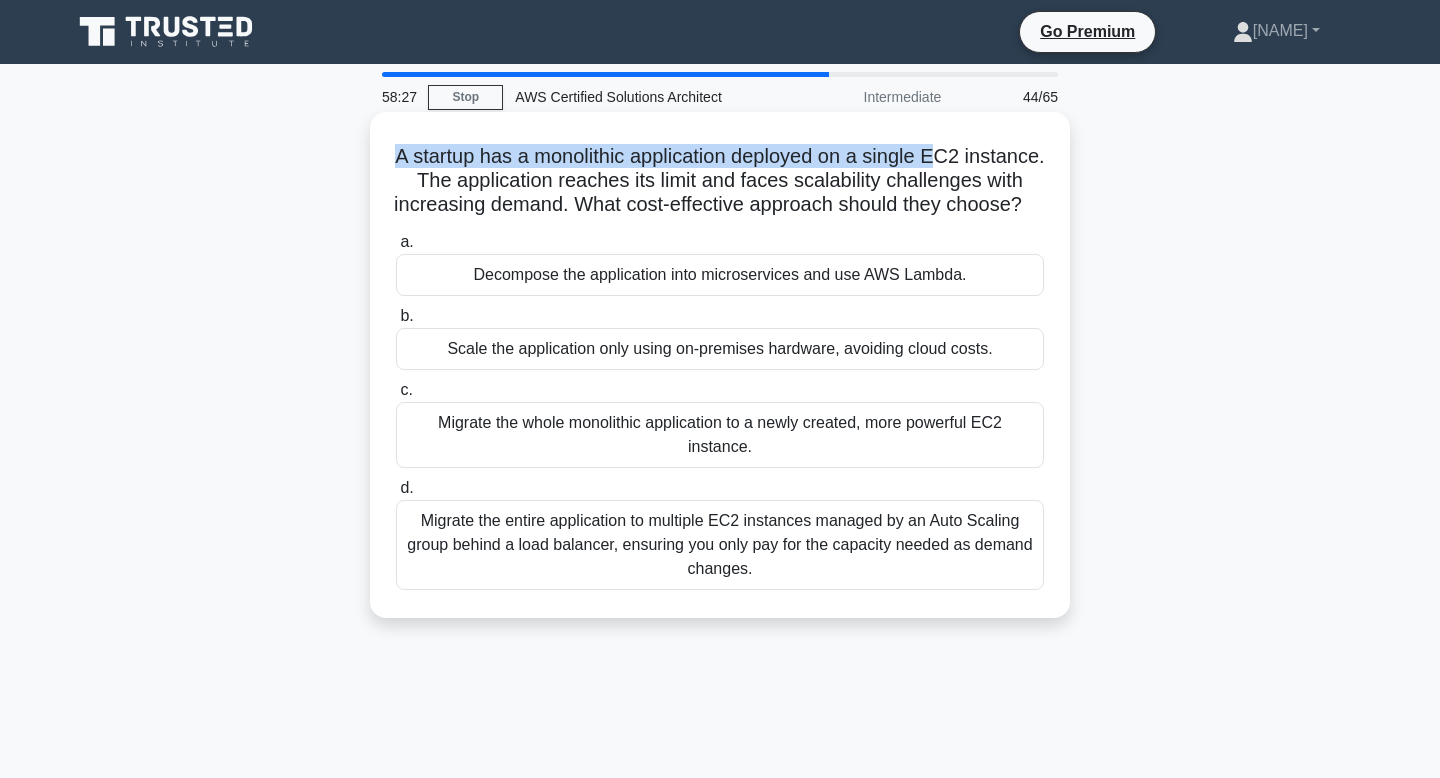 drag, startPoint x: 396, startPoint y: 151, endPoint x: 931, endPoint y: 153, distance: 535.0037 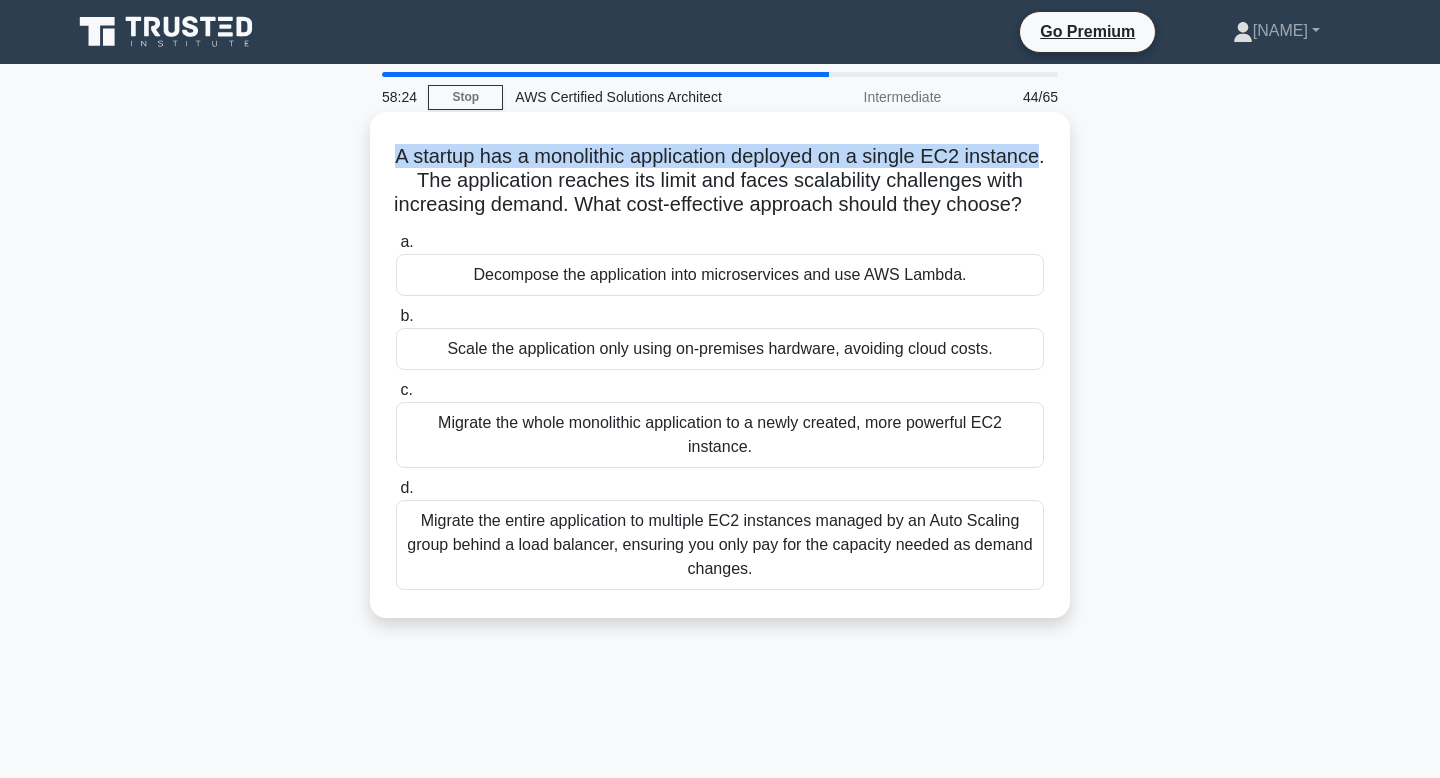 drag, startPoint x: 1035, startPoint y: 158, endPoint x: 393, endPoint y: 158, distance: 642 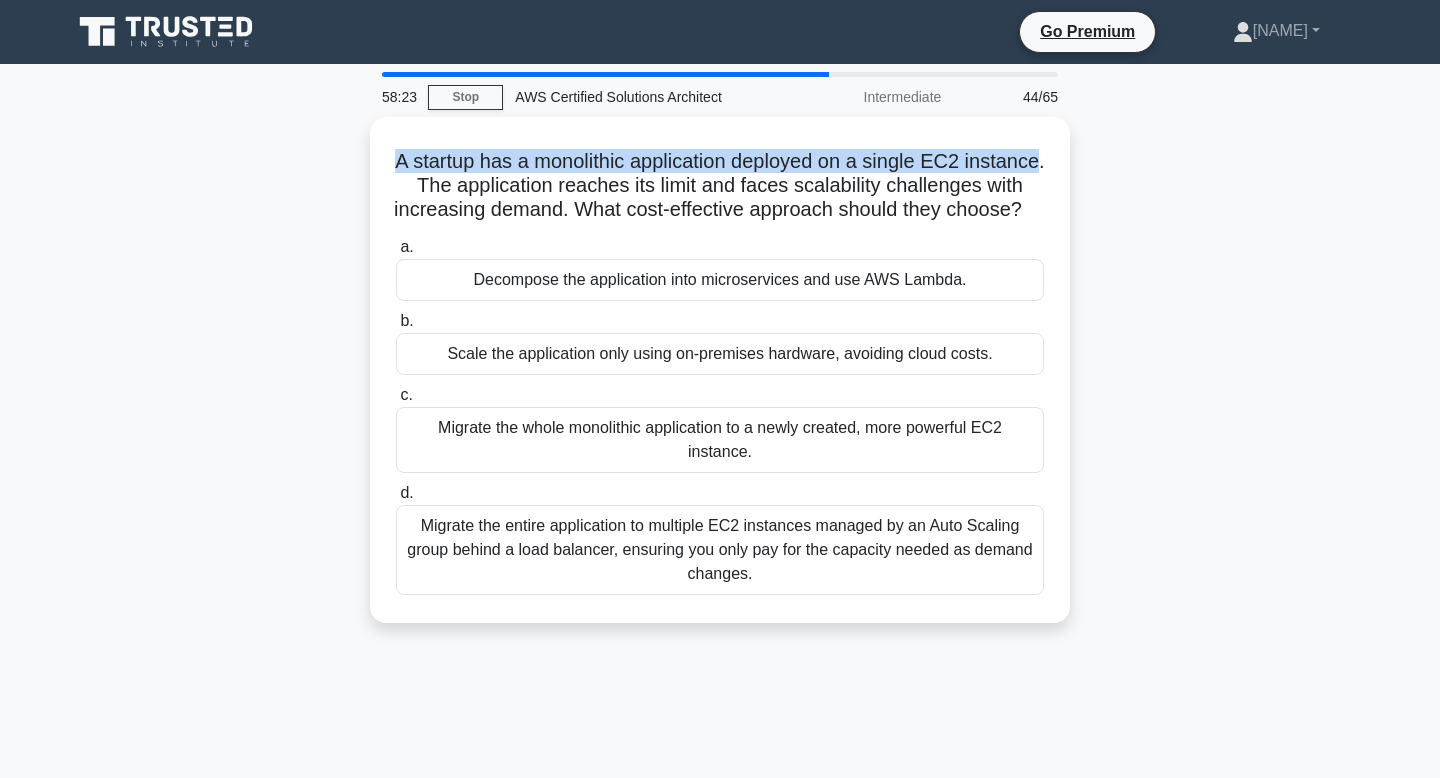 click at bounding box center [380, 169] 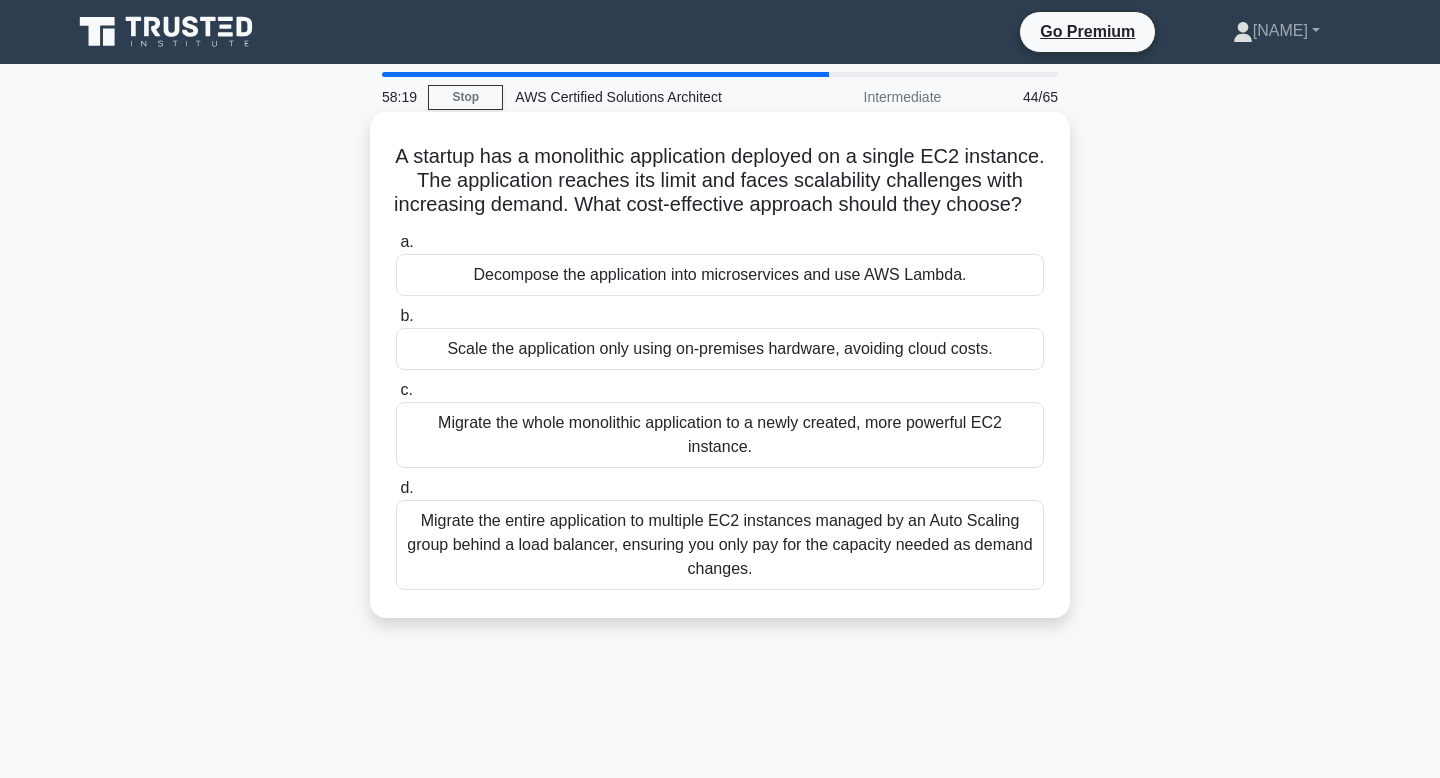 click on "A startup has a monolithic application deployed on a single EC2 instance. The application reaches its limit and faces scalability challenges with increasing demand. What cost-effective approach should they choose?
.spinner_0XTQ{transform-origin:center;animation:spinner_y6GP .75s linear infinite}@keyframes spinner_y6GP{100%{transform:rotate(360deg)}}" at bounding box center (720, 181) 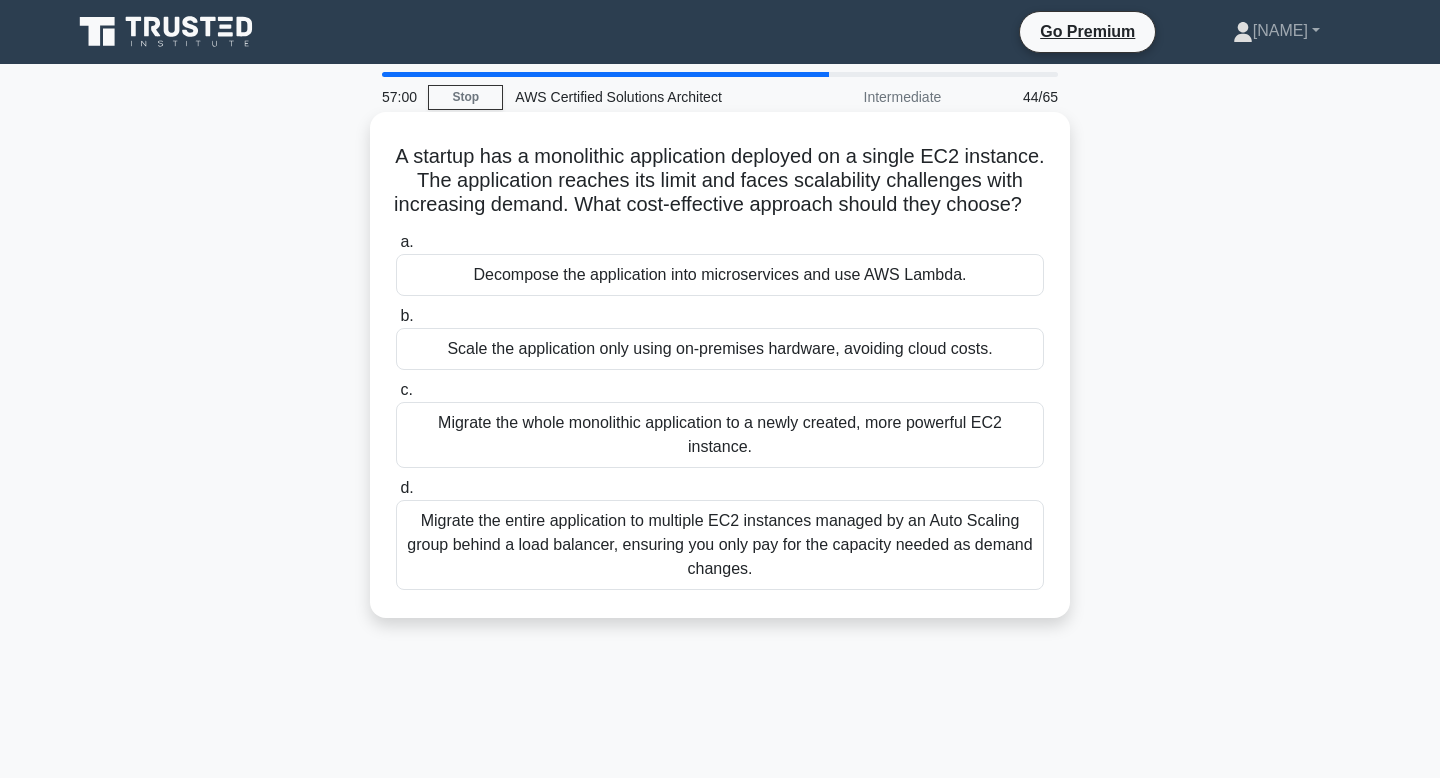 click on "Migrate the entire application to multiple EC2 instances managed by an Auto Scaling group behind a load balancer, ensuring you only pay for the capacity needed as demand changes." at bounding box center (720, 545) 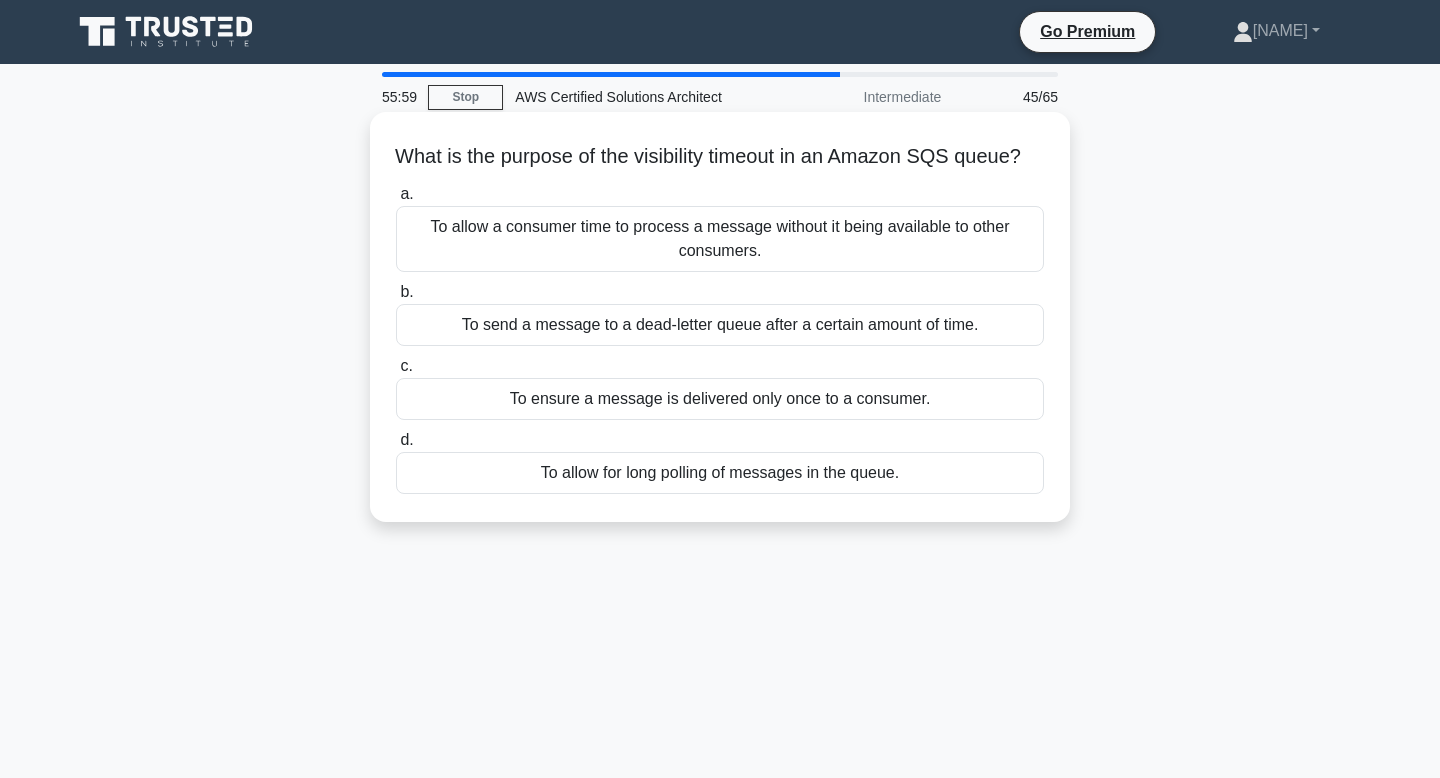 click on "To allow a consumer time to process a message without it being available to other consumers." at bounding box center (720, 239) 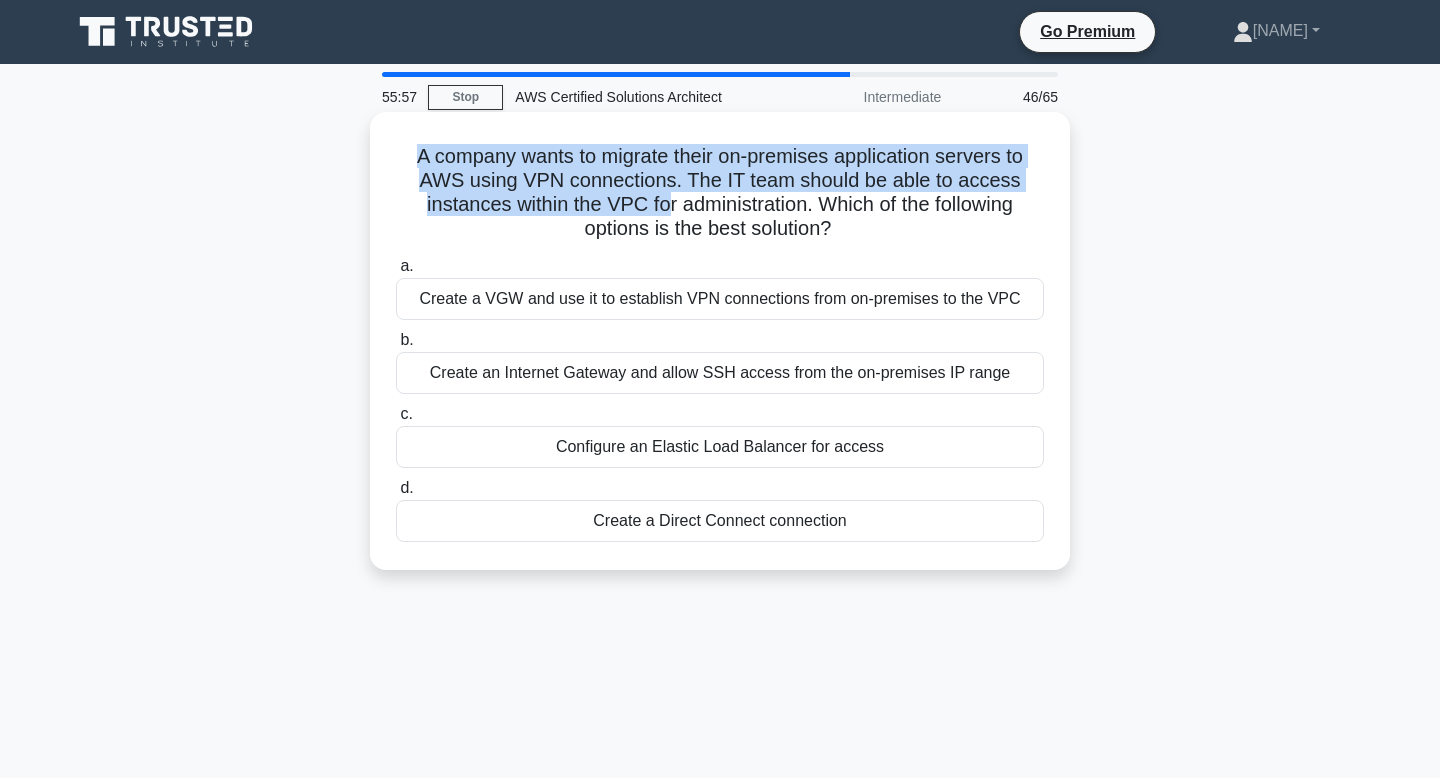 drag, startPoint x: 419, startPoint y: 157, endPoint x: 665, endPoint y: 212, distance: 252.0734 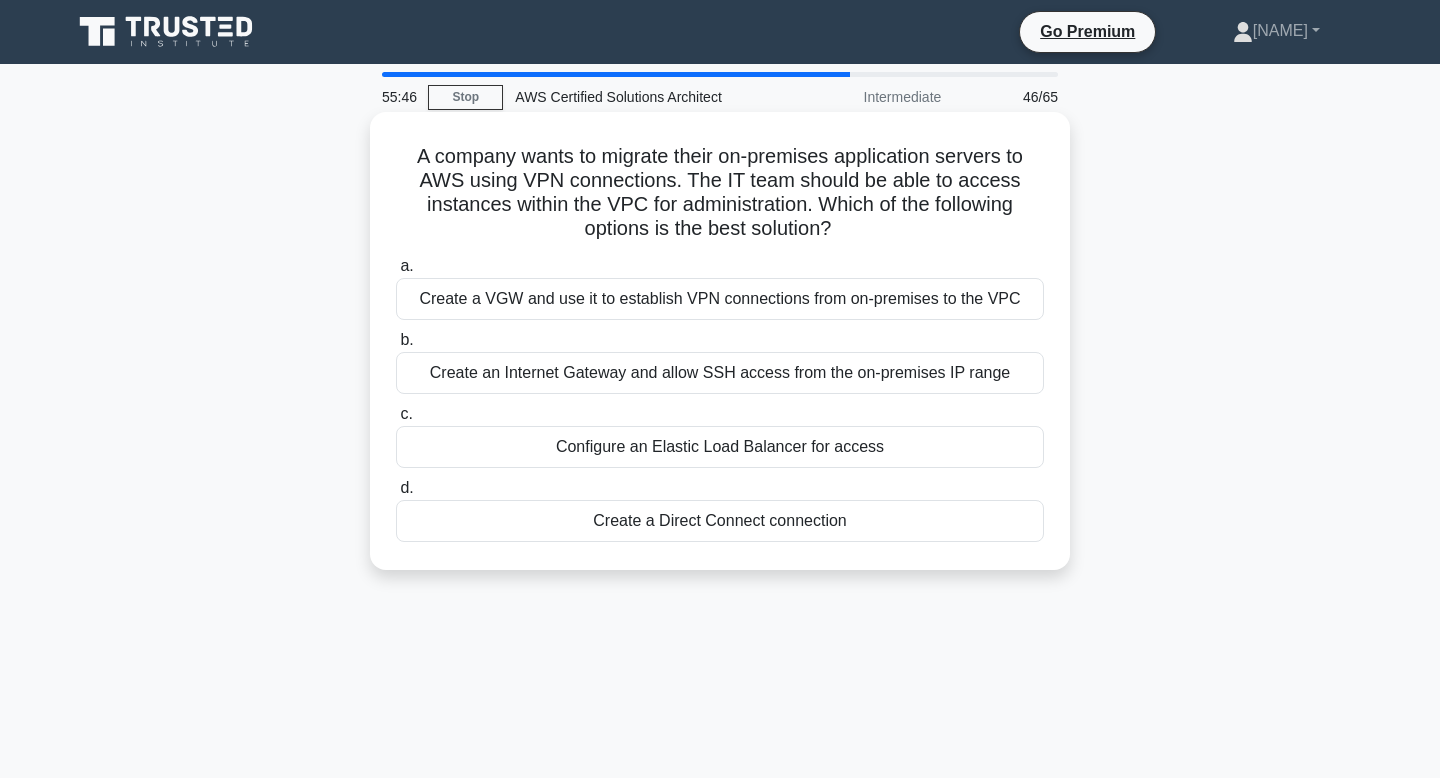 click on "A company wants to migrate their on-premises application servers to AWS using VPN connections. The IT team should be able to access instances within the VPC for administration. Which of the following options is the best solution?
.spinner_0XTQ{transform-origin:center;animation:spinner_y6GP .75s linear infinite}@keyframes spinner_y6GP{100%{transform:rotate(360deg)}}" at bounding box center (720, 193) 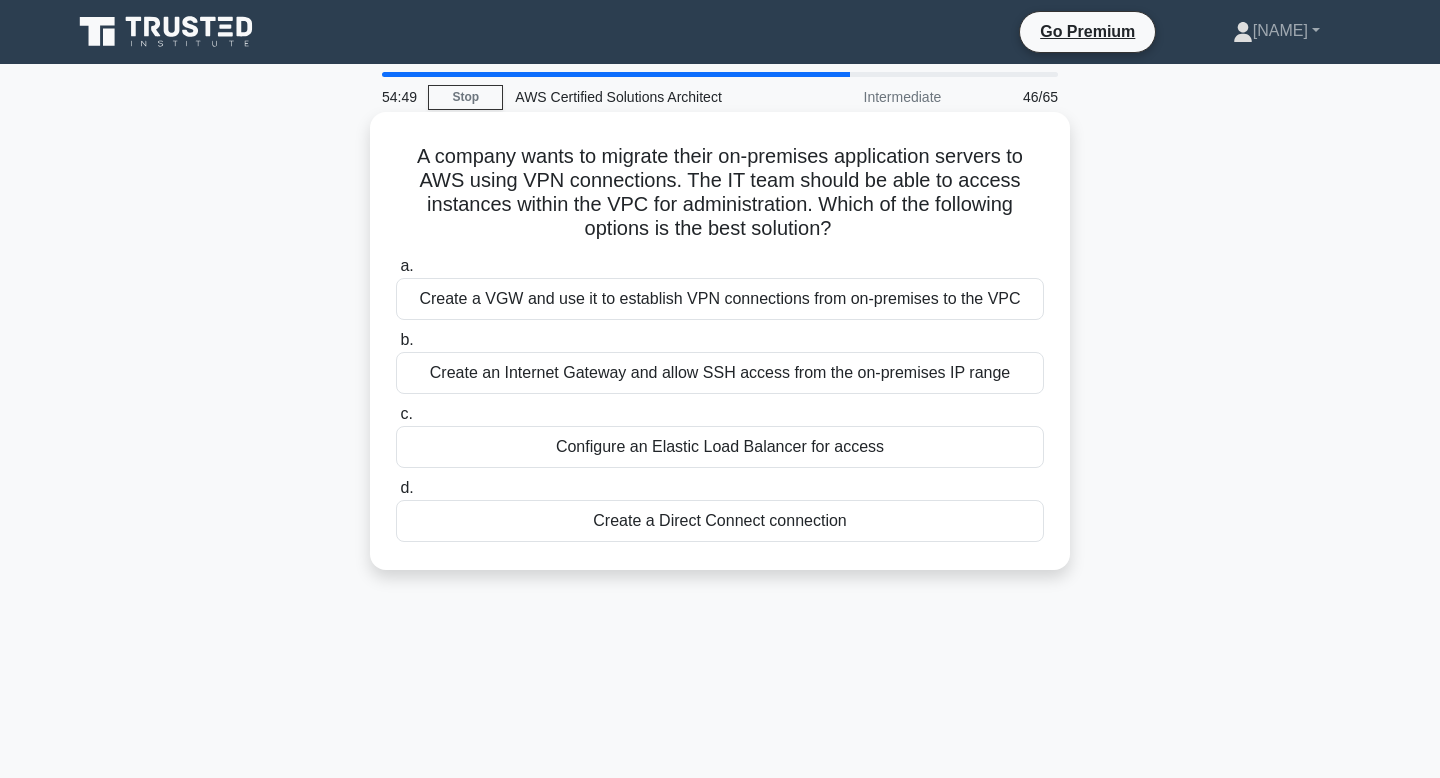 click on "Create a VGW and use it to establish VPN connections from on-premises to the VPC" at bounding box center (720, 299) 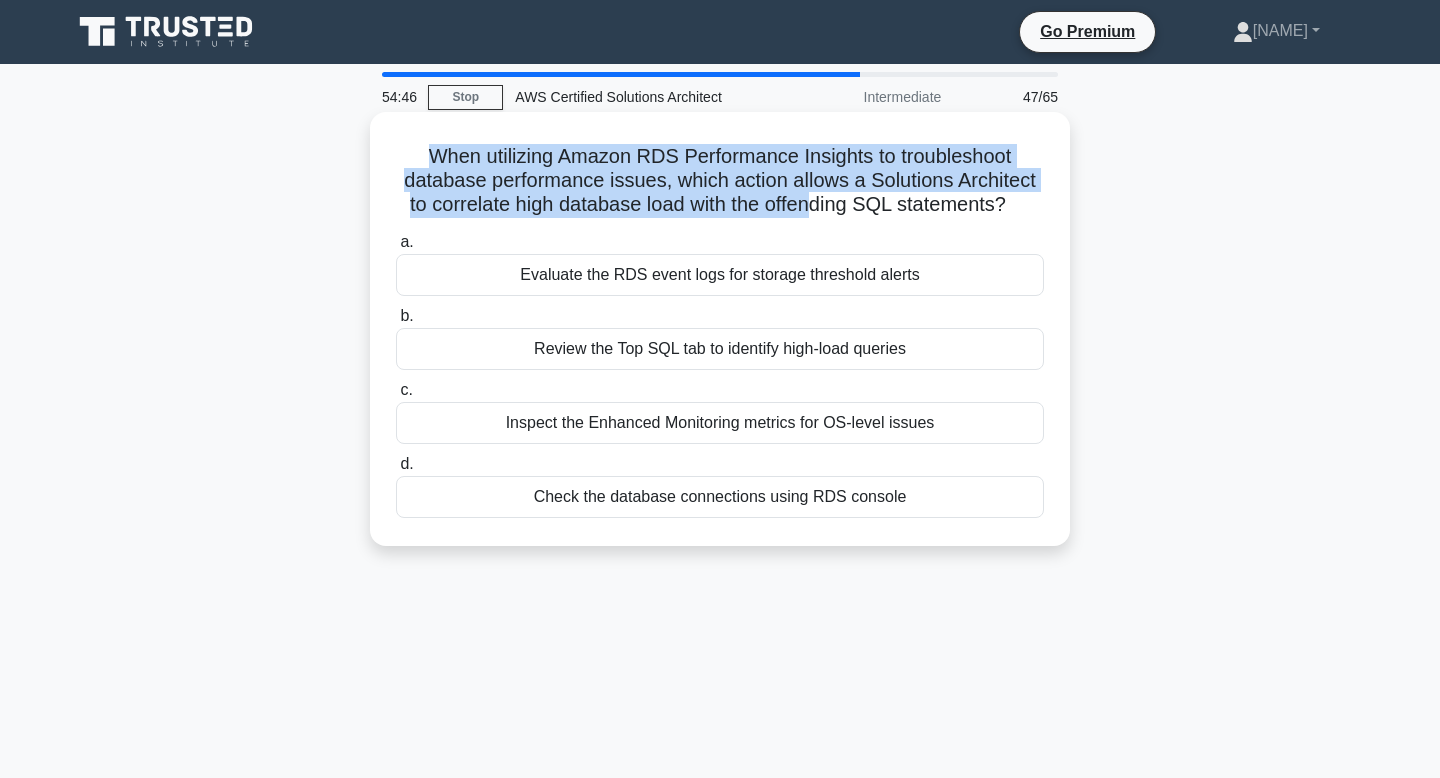 drag, startPoint x: 430, startPoint y: 157, endPoint x: 796, endPoint y: 213, distance: 370.25937 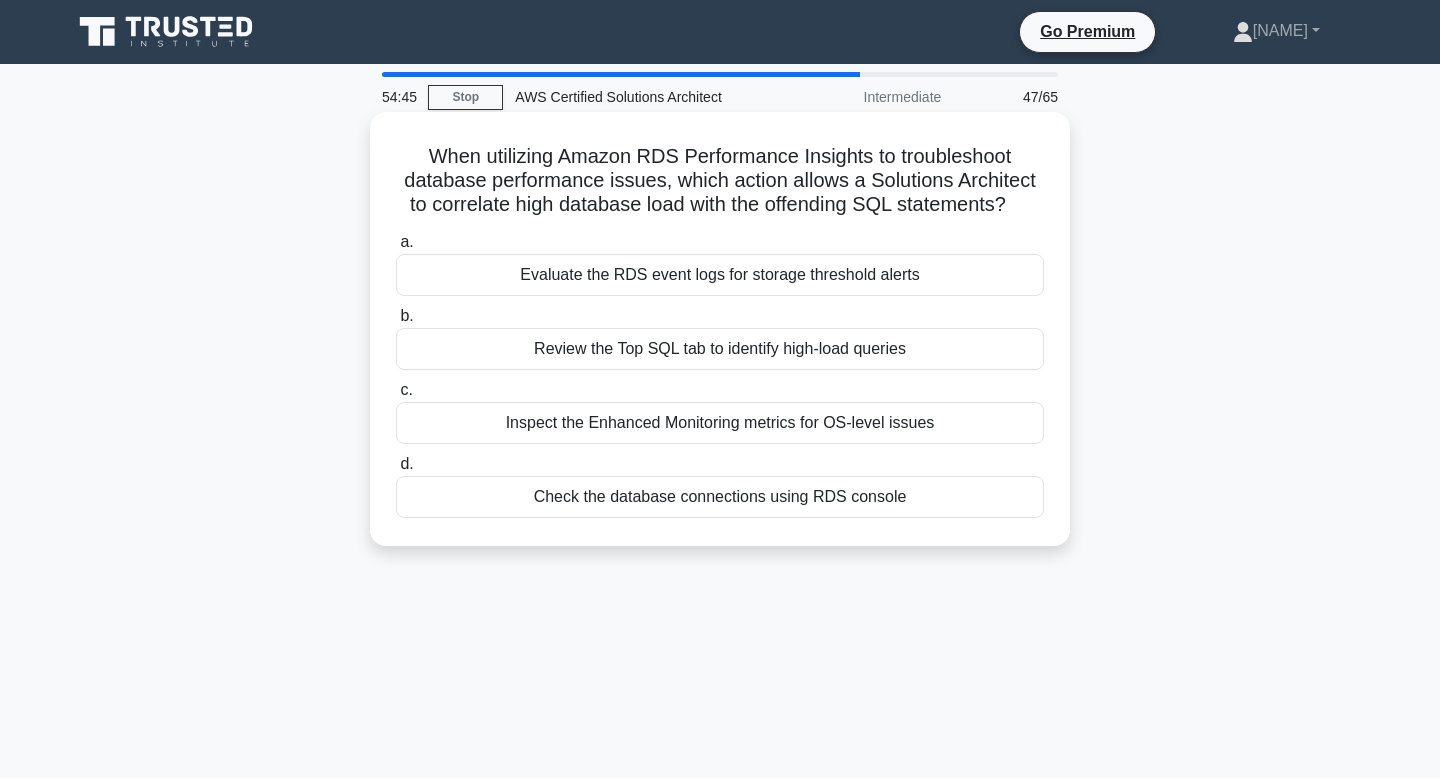 click on "When utilizing Amazon RDS Performance Insights to troubleshoot database performance issues, which action allows a Solutions Architect to correlate high database load with the offending SQL statements?
.spinner_0XTQ{transform-origin:center;animation:spinner_y6GP .75s linear infinite}@keyframes spinner_y6GP{100%{transform:rotate(360deg)}}" at bounding box center (720, 181) 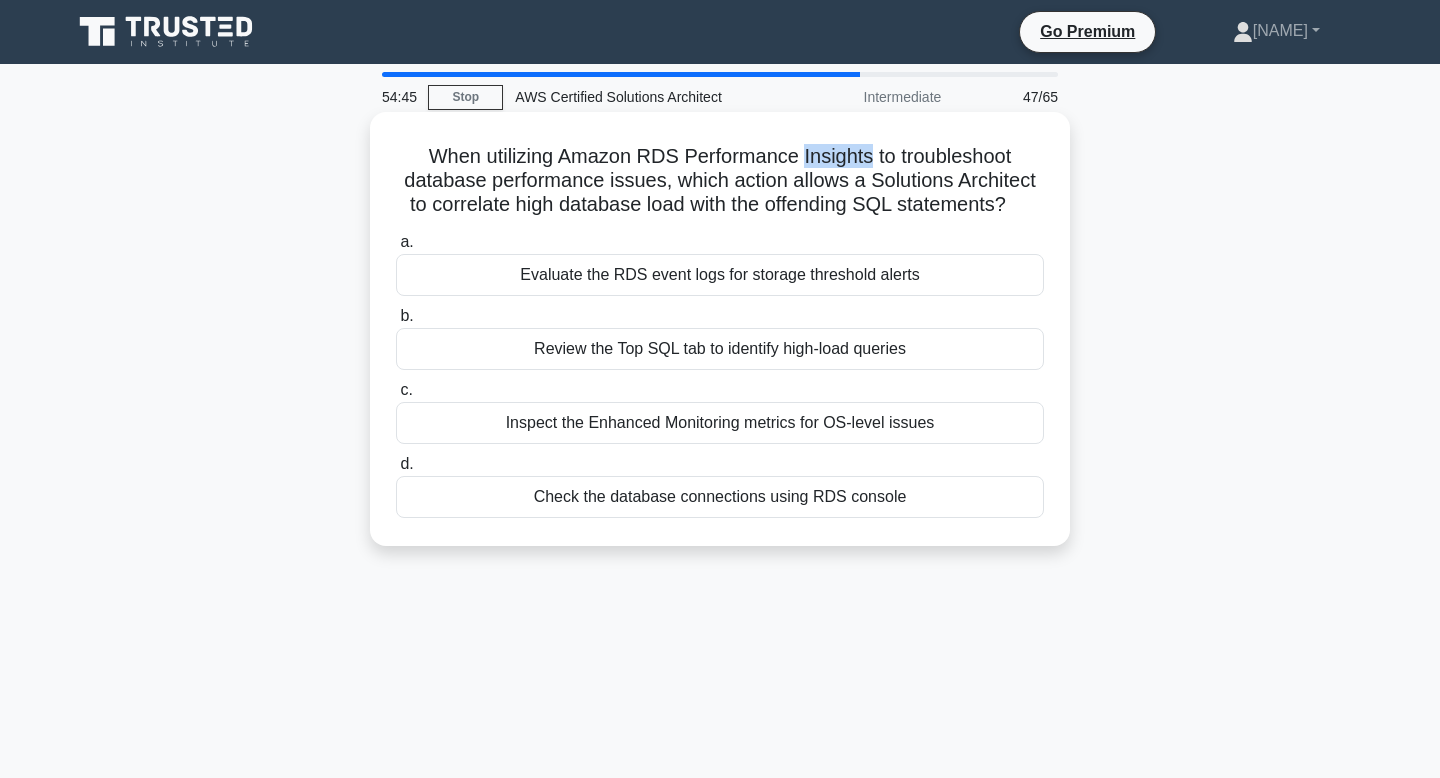 click on "When utilizing Amazon RDS Performance Insights to troubleshoot database performance issues, which action allows a Solutions Architect to correlate high database load with the offending SQL statements?
.spinner_0XTQ{transform-origin:center;animation:spinner_y6GP .75s linear infinite}@keyframes spinner_y6GP{100%{transform:rotate(360deg)}}" at bounding box center [720, 181] 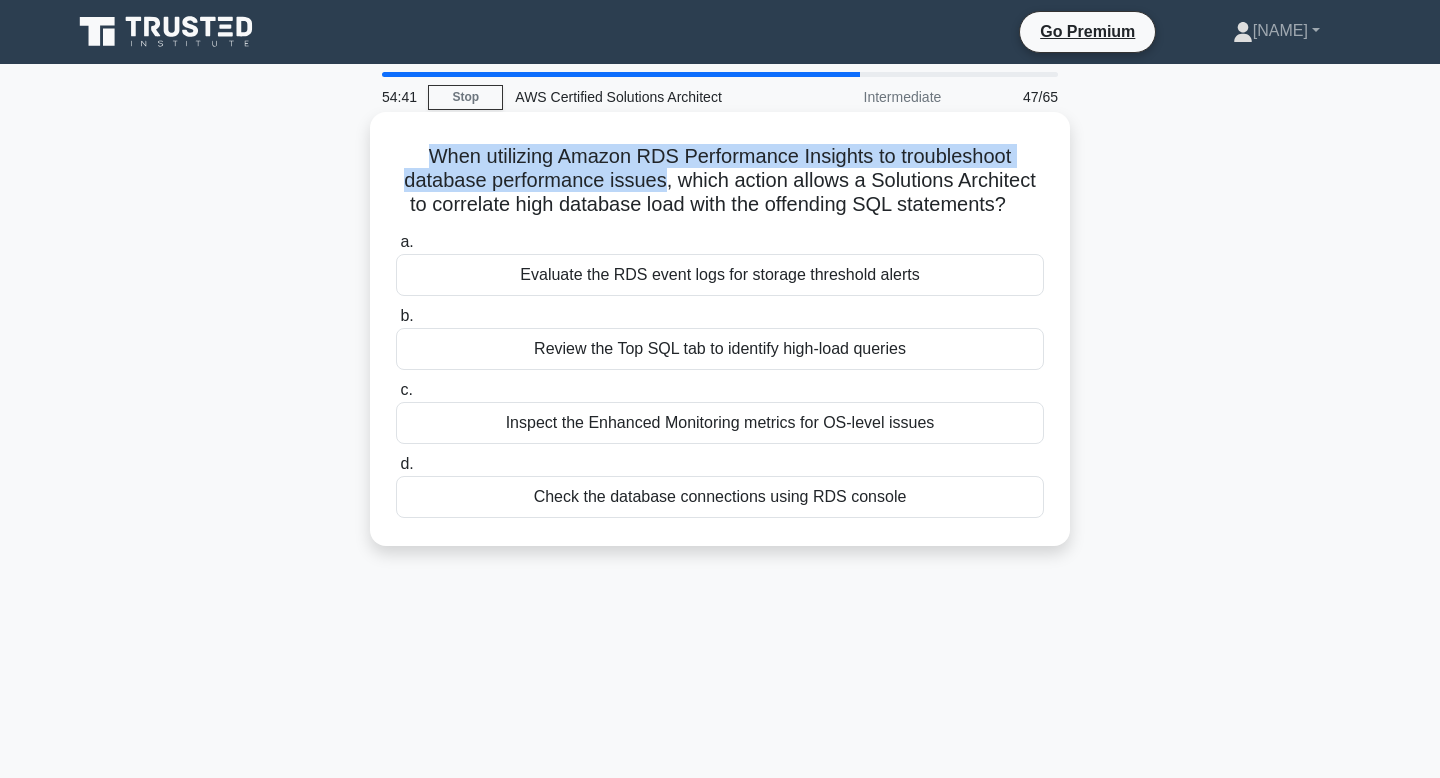 drag, startPoint x: 432, startPoint y: 158, endPoint x: 648, endPoint y: 185, distance: 217.68095 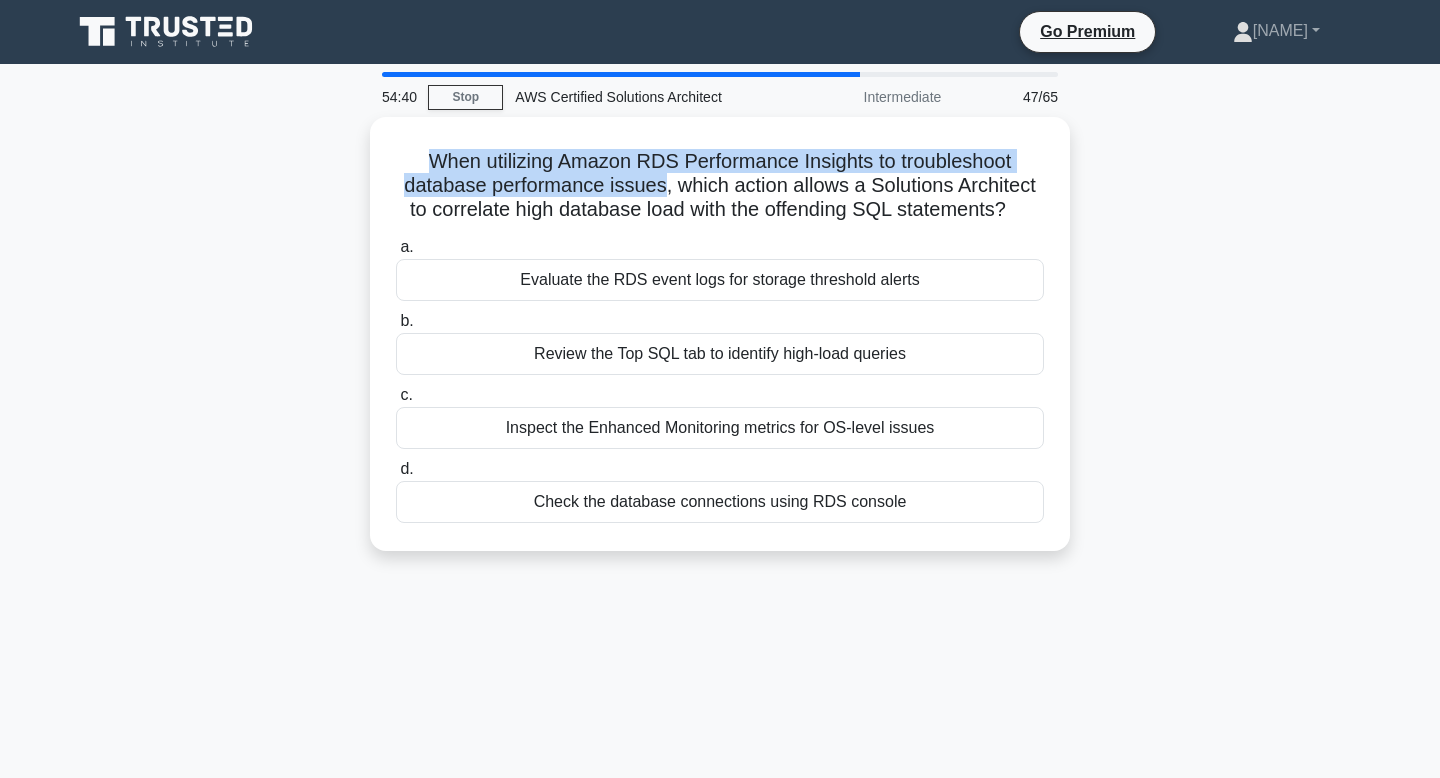 click at bounding box center (635, 193) 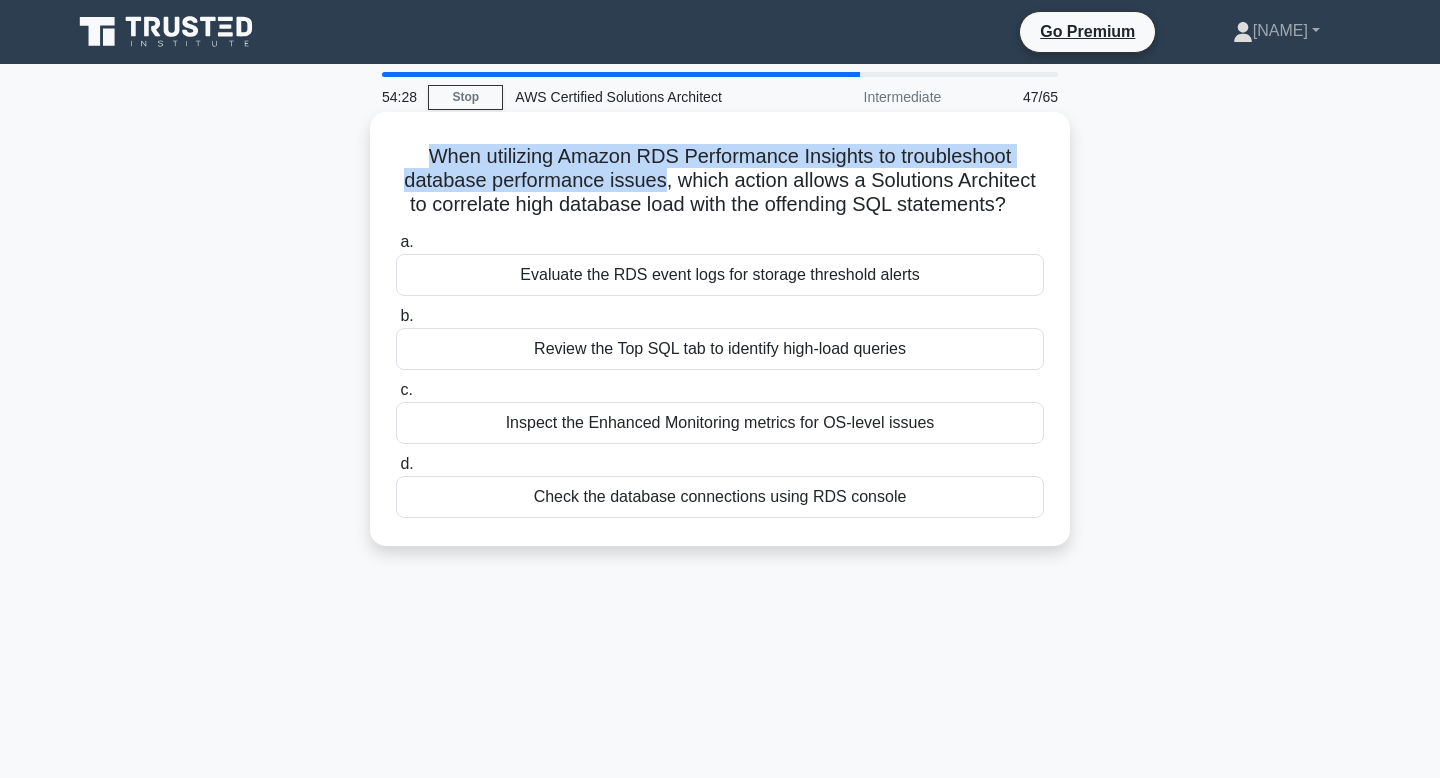 click on "When utilizing Amazon RDS Performance Insights to troubleshoot database performance issues, which action allows a Solutions Architect to correlate high database load with the offending SQL statements?
.spinner_0XTQ{transform-origin:center;animation:spinner_y6GP .75s linear infinite}@keyframes spinner_y6GP{100%{transform:rotate(360deg)}}" at bounding box center (720, 181) 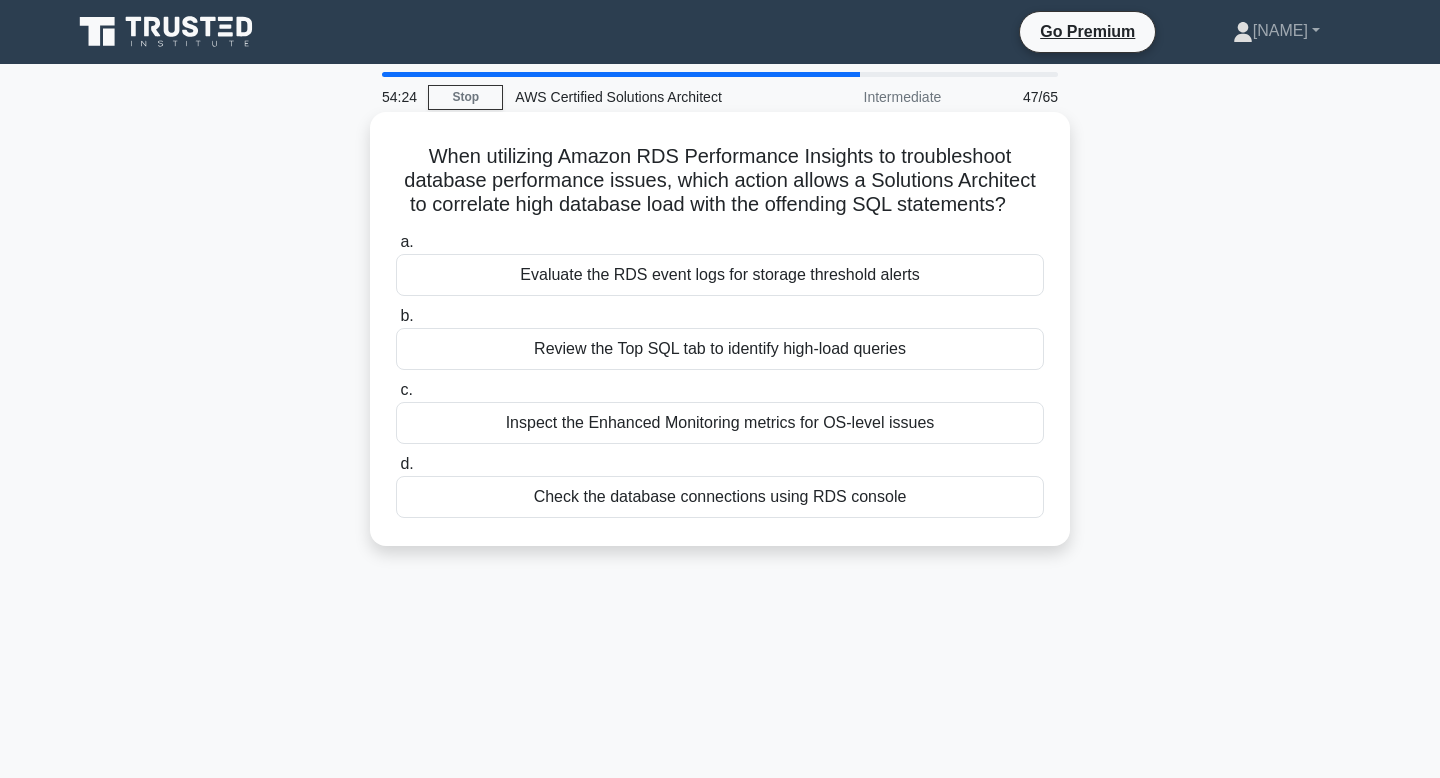 click on "When utilizing Amazon RDS Performance Insights to troubleshoot database performance issues, which action allows a Solutions Architect to correlate high database load with the offending SQL statements?
.spinner_0XTQ{transform-origin:center;animation:spinner_y6GP .75s linear infinite}@keyframes spinner_y6GP{100%{transform:rotate(360deg)}}" at bounding box center [720, 181] 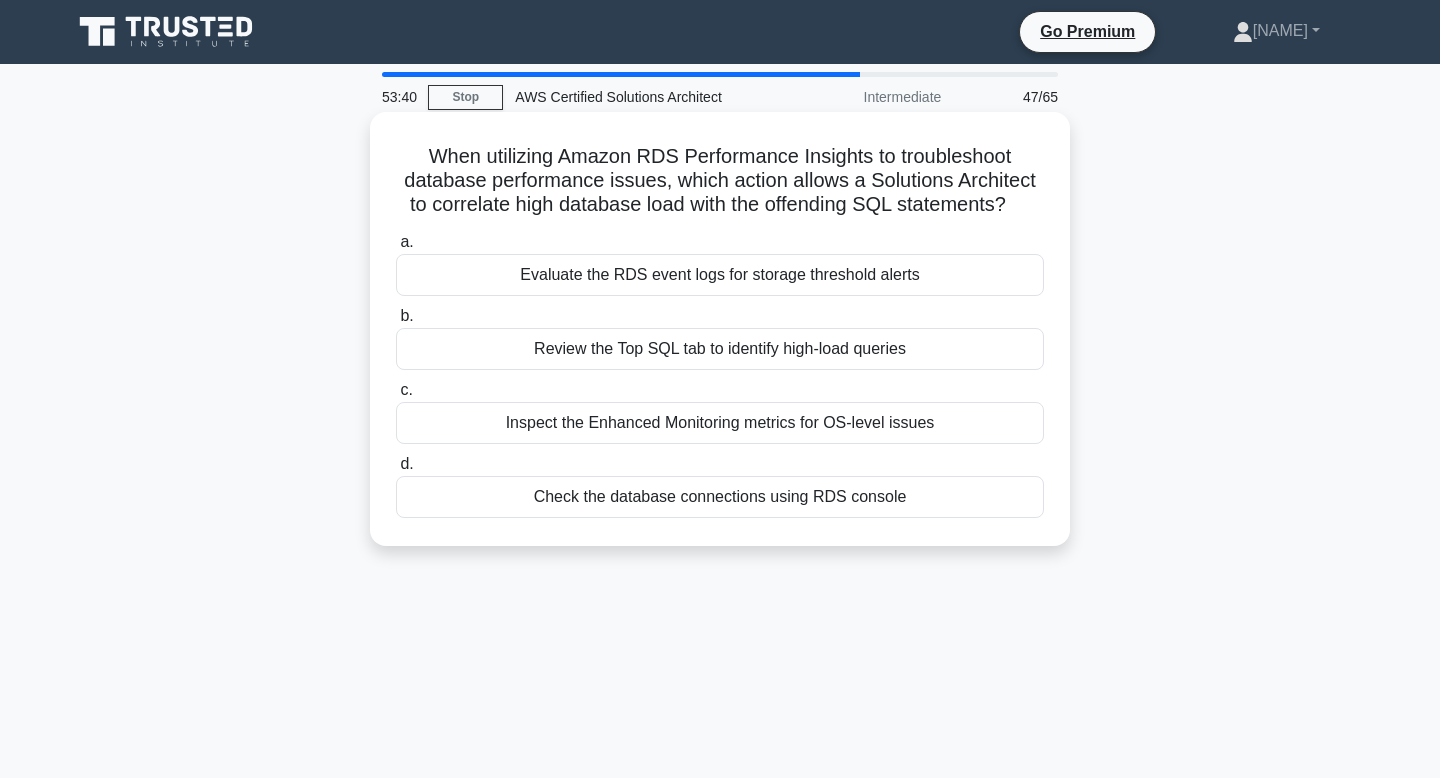 click on "When utilizing Amazon RDS Performance Insights to troubleshoot database performance issues, which action allows a Solutions Architect to correlate high database load with the offending SQL statements?
.spinner_0XTQ{transform-origin:center;animation:spinner_y6GP .75s linear infinite}@keyframes spinner_y6GP{100%{transform:rotate(360deg)}}" at bounding box center (720, 181) 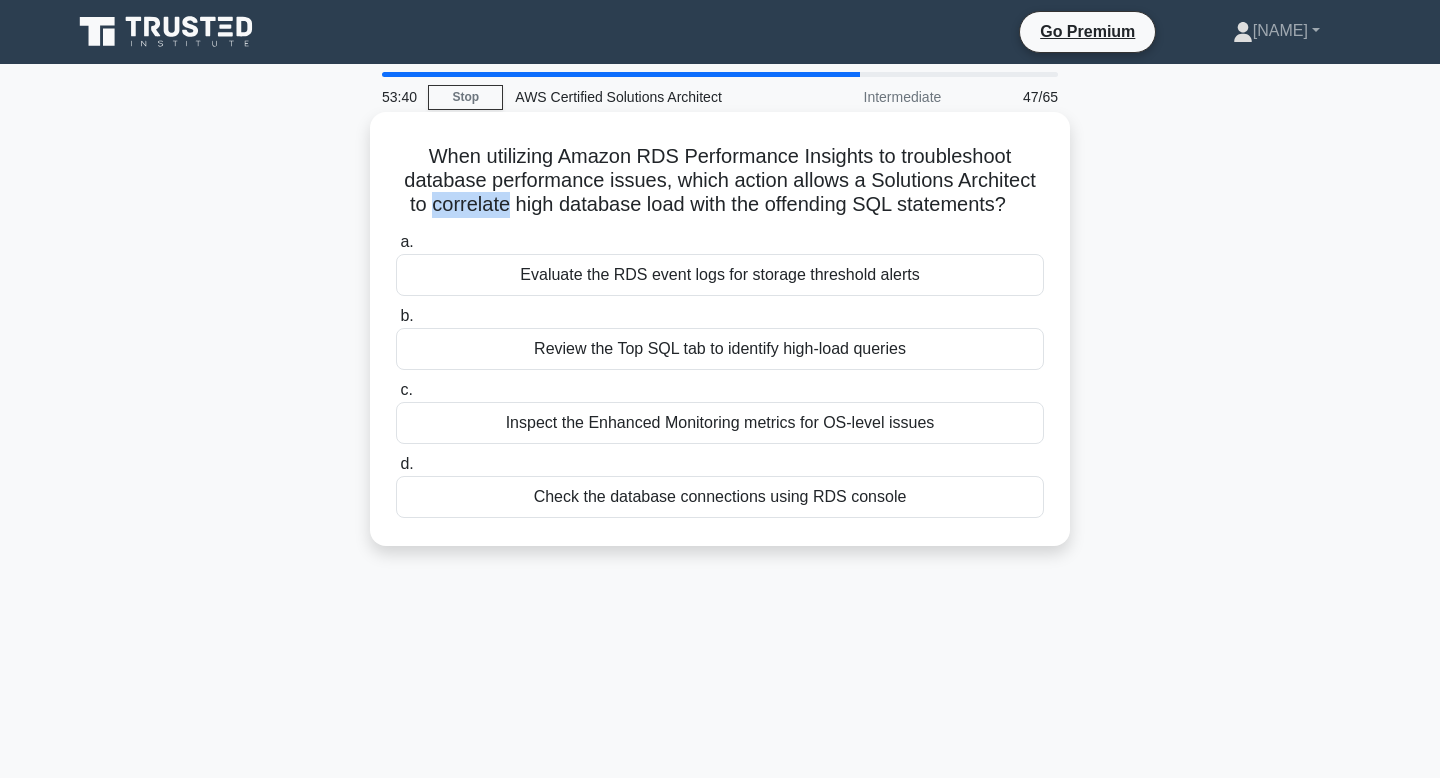 click on "When utilizing Amazon RDS Performance Insights to troubleshoot database performance issues, which action allows a Solutions Architect to correlate high database load with the offending SQL statements?
.spinner_0XTQ{transform-origin:center;animation:spinner_y6GP .75s linear infinite}@keyframes spinner_y6GP{100%{transform:rotate(360deg)}}" at bounding box center (720, 181) 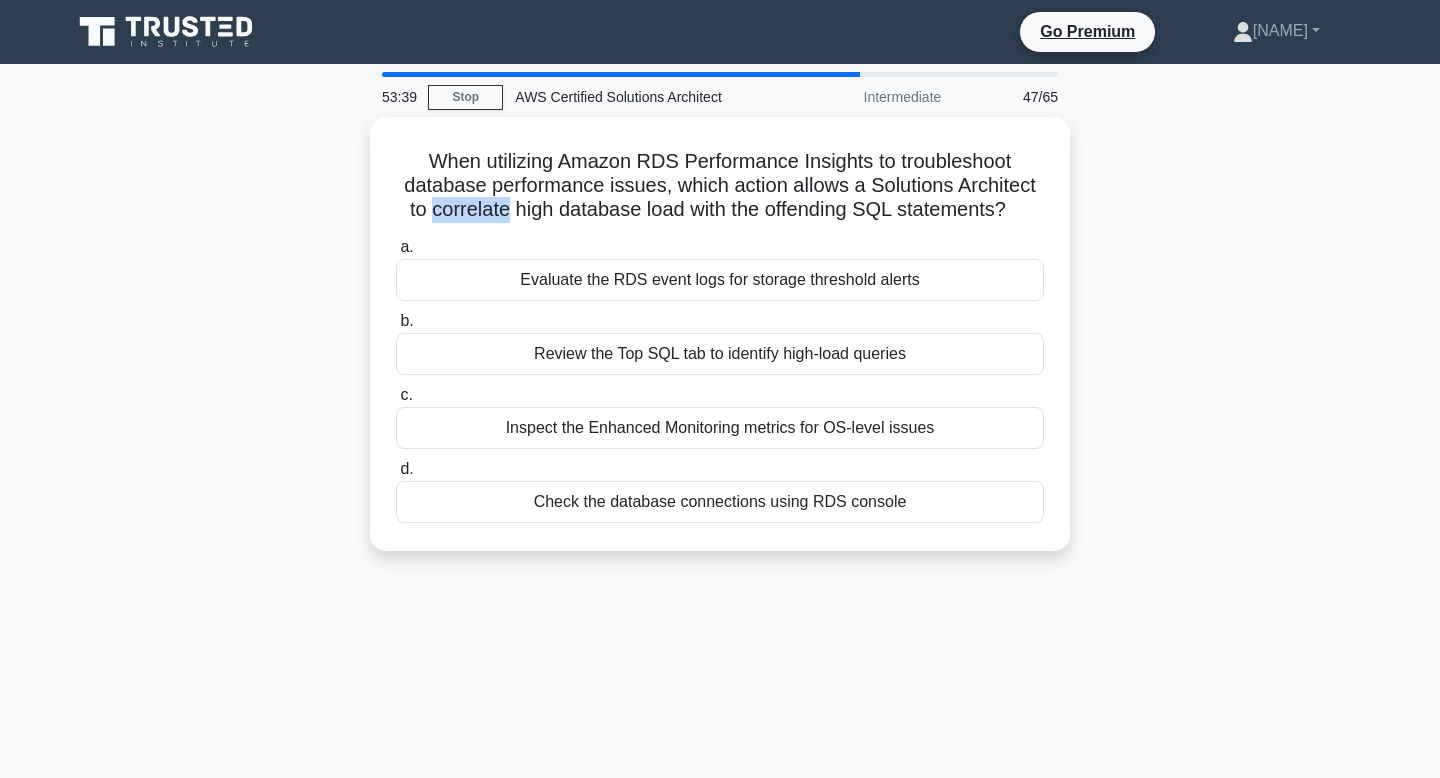 click at bounding box center (423, 217) 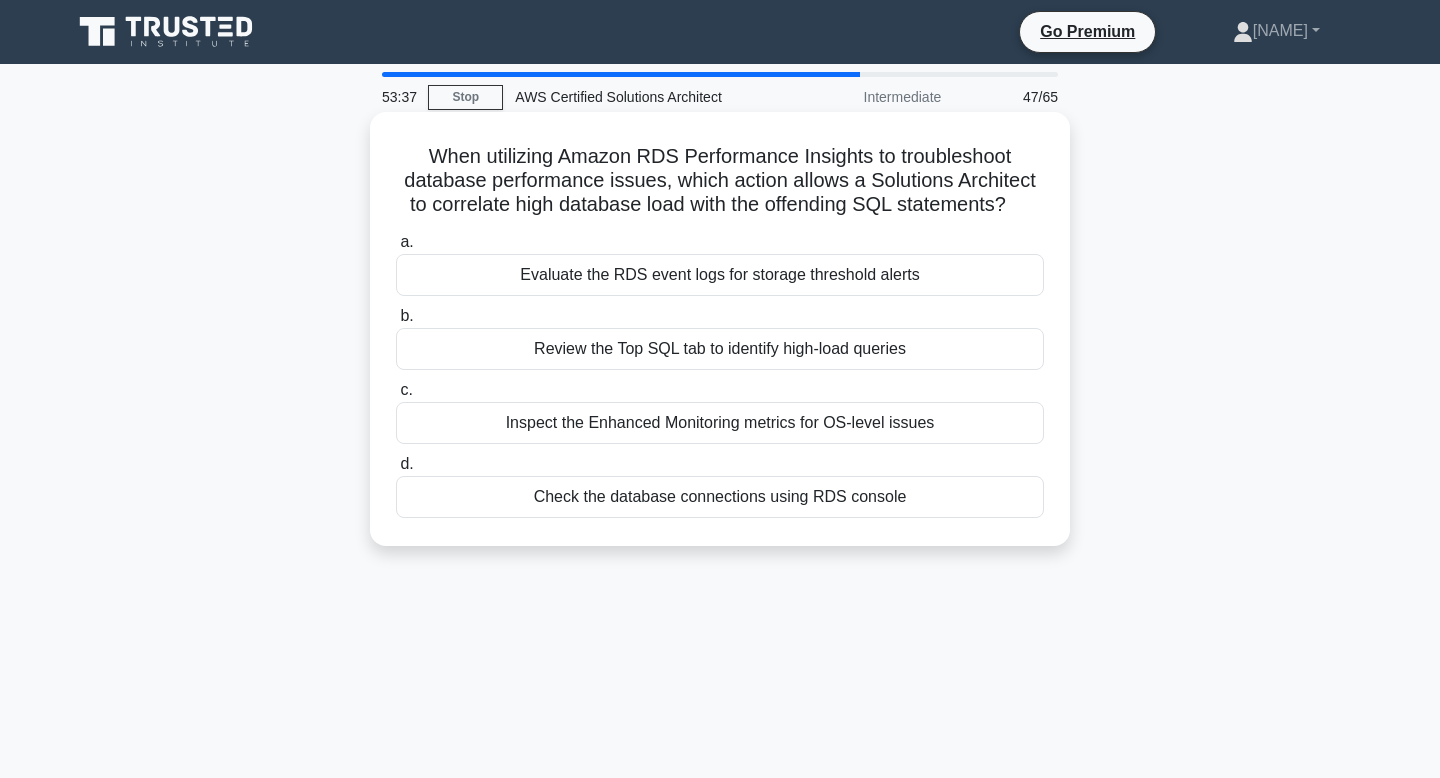 click on "When utilizing Amazon RDS Performance Insights to troubleshoot database performance issues, which action allows a Solutions Architect to correlate high database load with the offending SQL statements?
.spinner_0XTQ{transform-origin:center;animation:spinner_y6GP .75s linear infinite}@keyframes spinner_y6GP{100%{transform:rotate(360deg)}}" at bounding box center [720, 181] 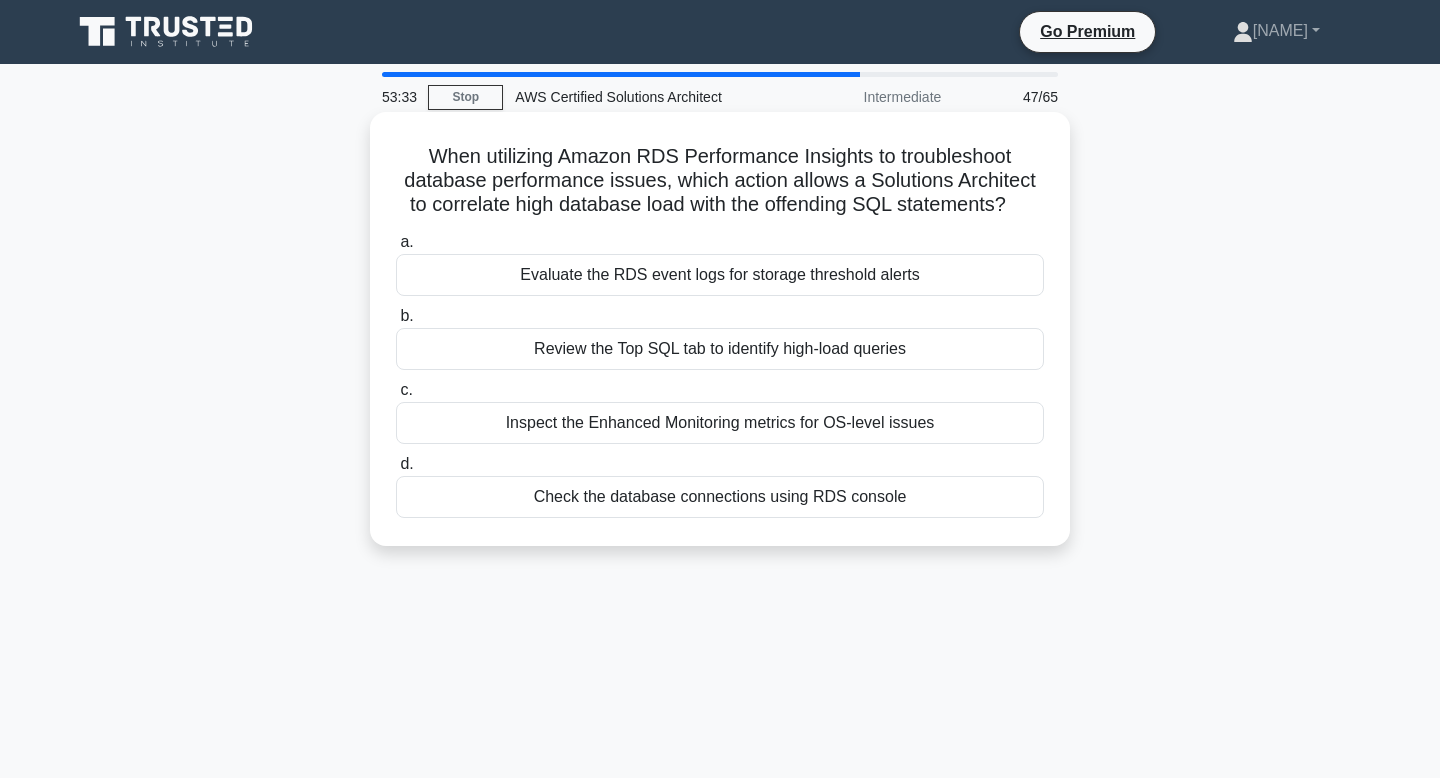 click on "When utilizing Amazon RDS Performance Insights to troubleshoot database performance issues, which action allows a Solutions Architect to correlate high database load with the offending SQL statements?
.spinner_0XTQ{transform-origin:center;animation:spinner_y6GP .75s linear infinite}@keyframes spinner_y6GP{100%{transform:rotate(360deg)}}" at bounding box center (720, 181) 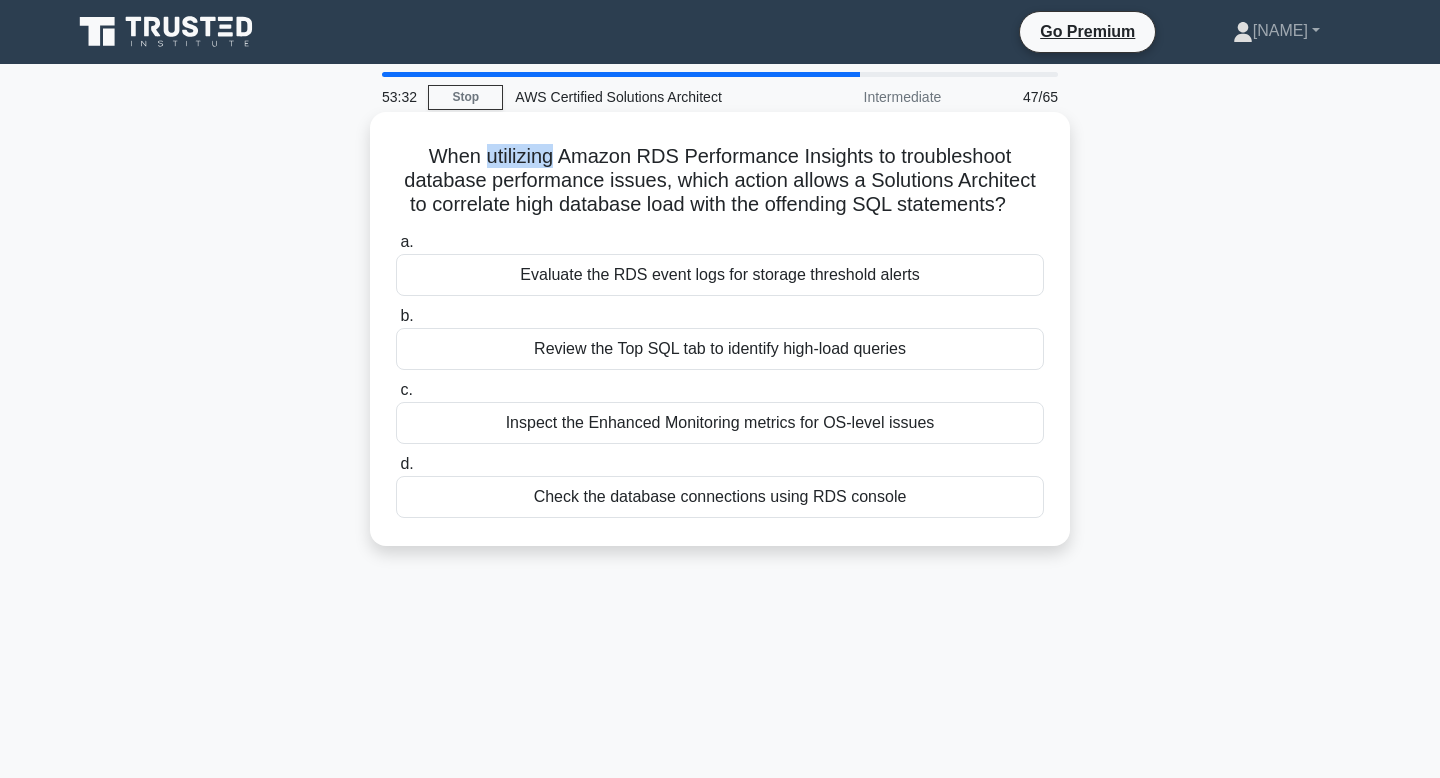 click on "When utilizing Amazon RDS Performance Insights to troubleshoot database performance issues, which action allows a Solutions Architect to correlate high database load with the offending SQL statements?
.spinner_0XTQ{transform-origin:center;animation:spinner_y6GP .75s linear infinite}@keyframes spinner_y6GP{100%{transform:rotate(360deg)}}" at bounding box center (720, 181) 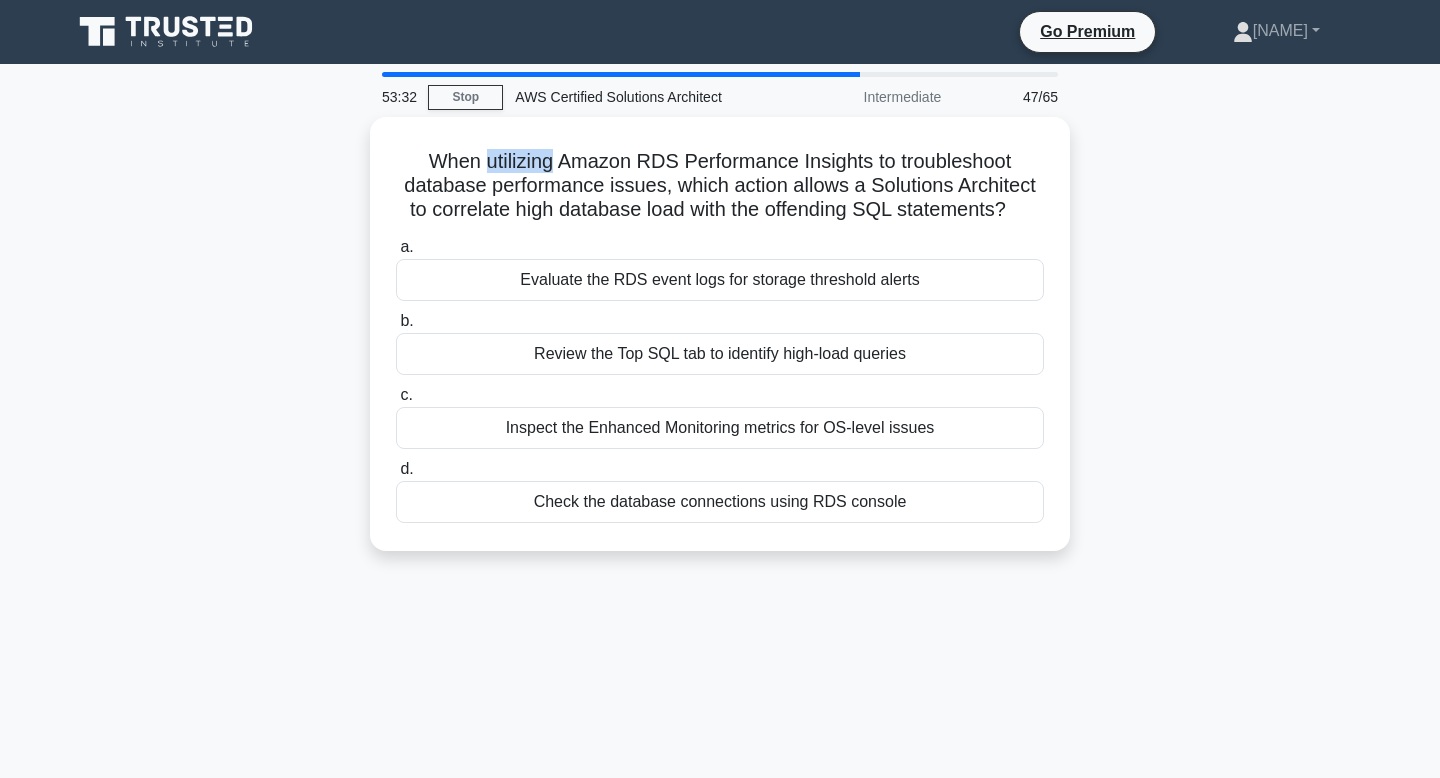 click at bounding box center (513, 116) 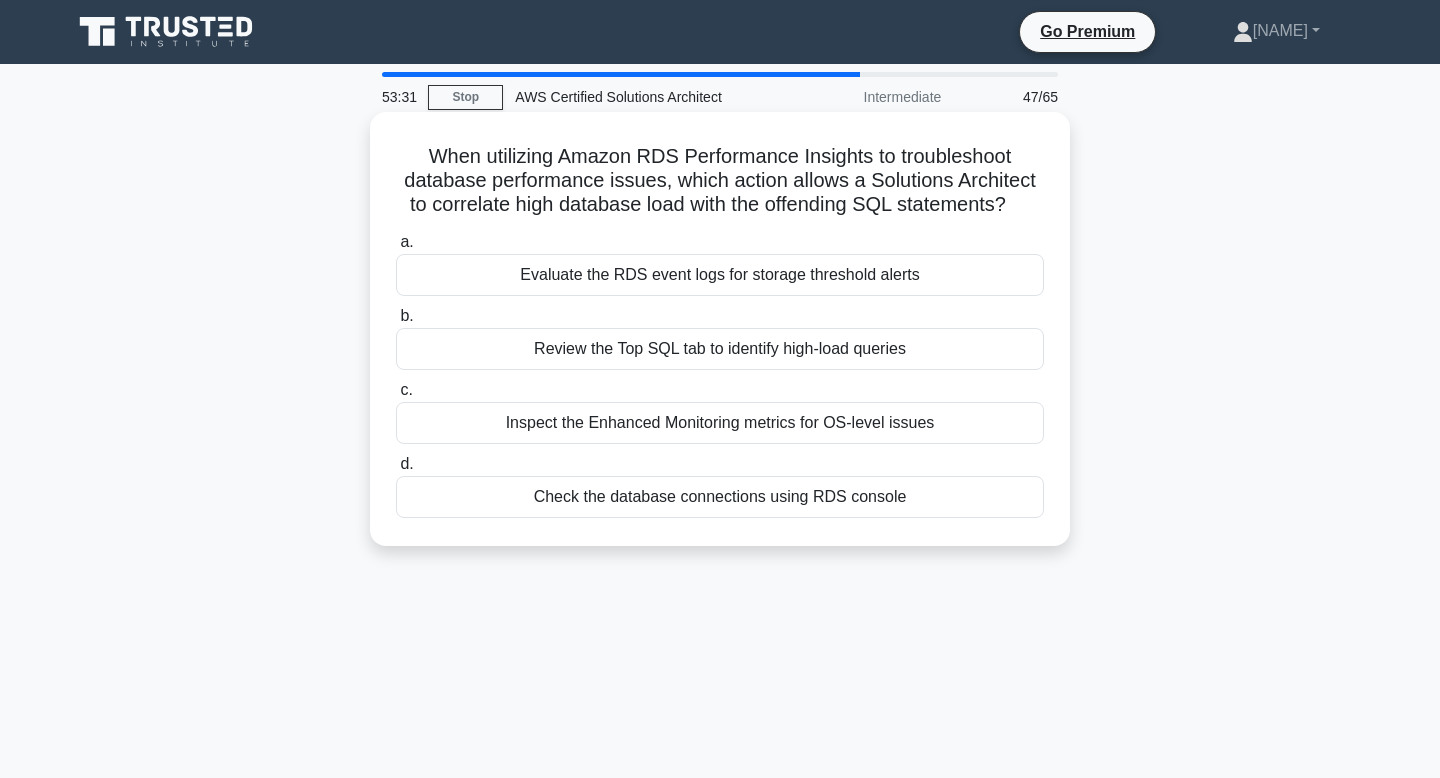 click on "When utilizing Amazon RDS Performance Insights to troubleshoot database performance issues, which action allows a Solutions Architect to correlate high database load with the offending SQL statements?
.spinner_0XTQ{transform-origin:center;animation:spinner_y6GP .75s linear infinite}@keyframes spinner_y6GP{100%{transform:rotate(360deg)}}" at bounding box center [720, 181] 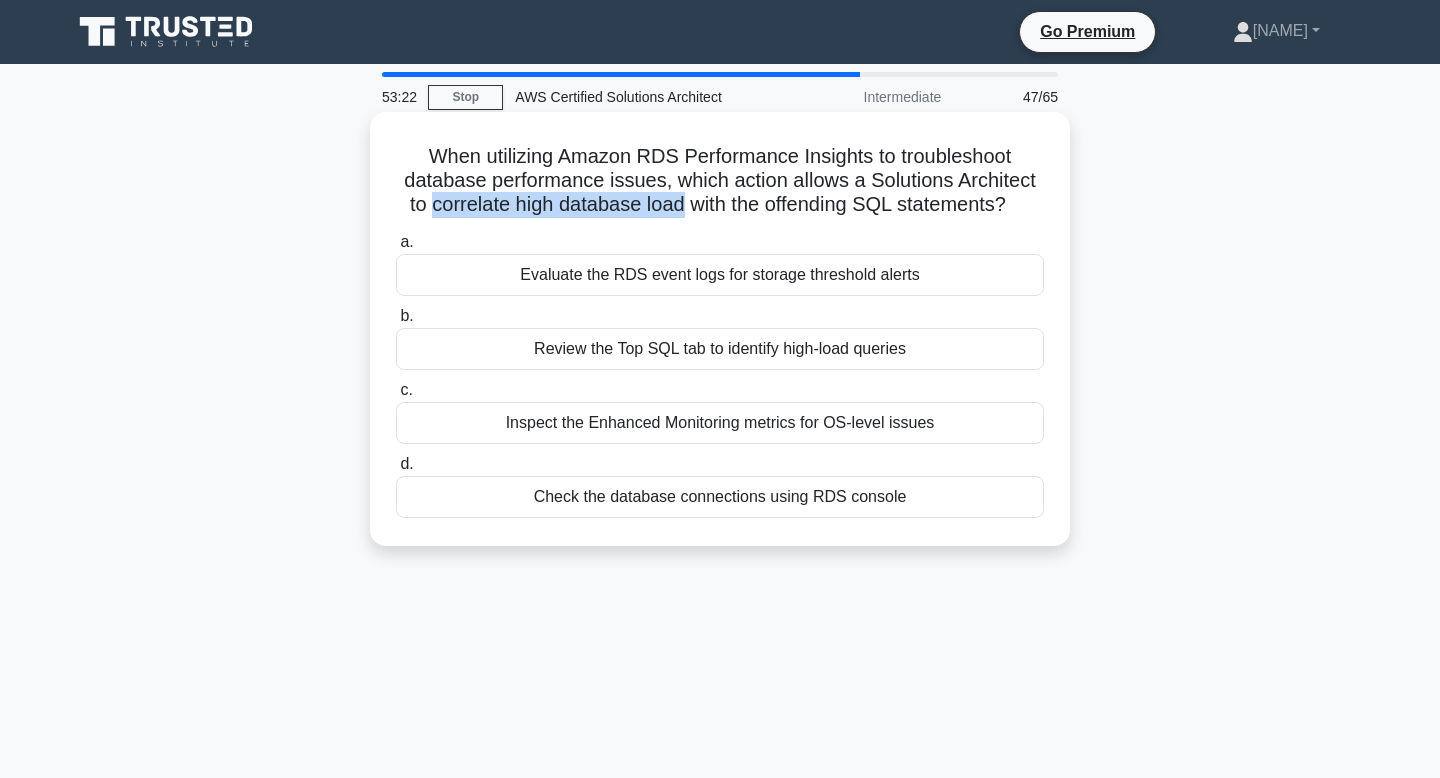drag, startPoint x: 420, startPoint y: 204, endPoint x: 670, endPoint y: 207, distance: 250.018 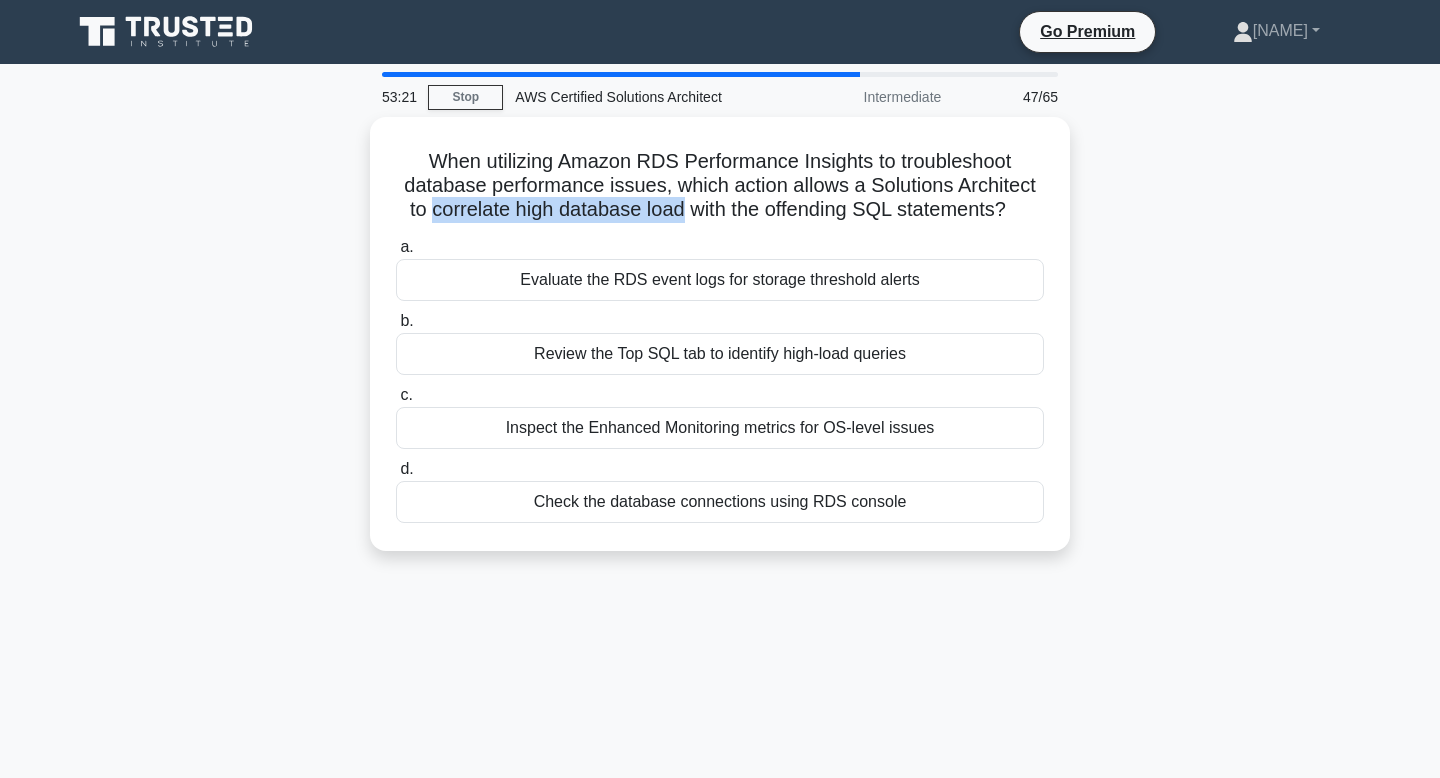click at bounding box center (657, 217) 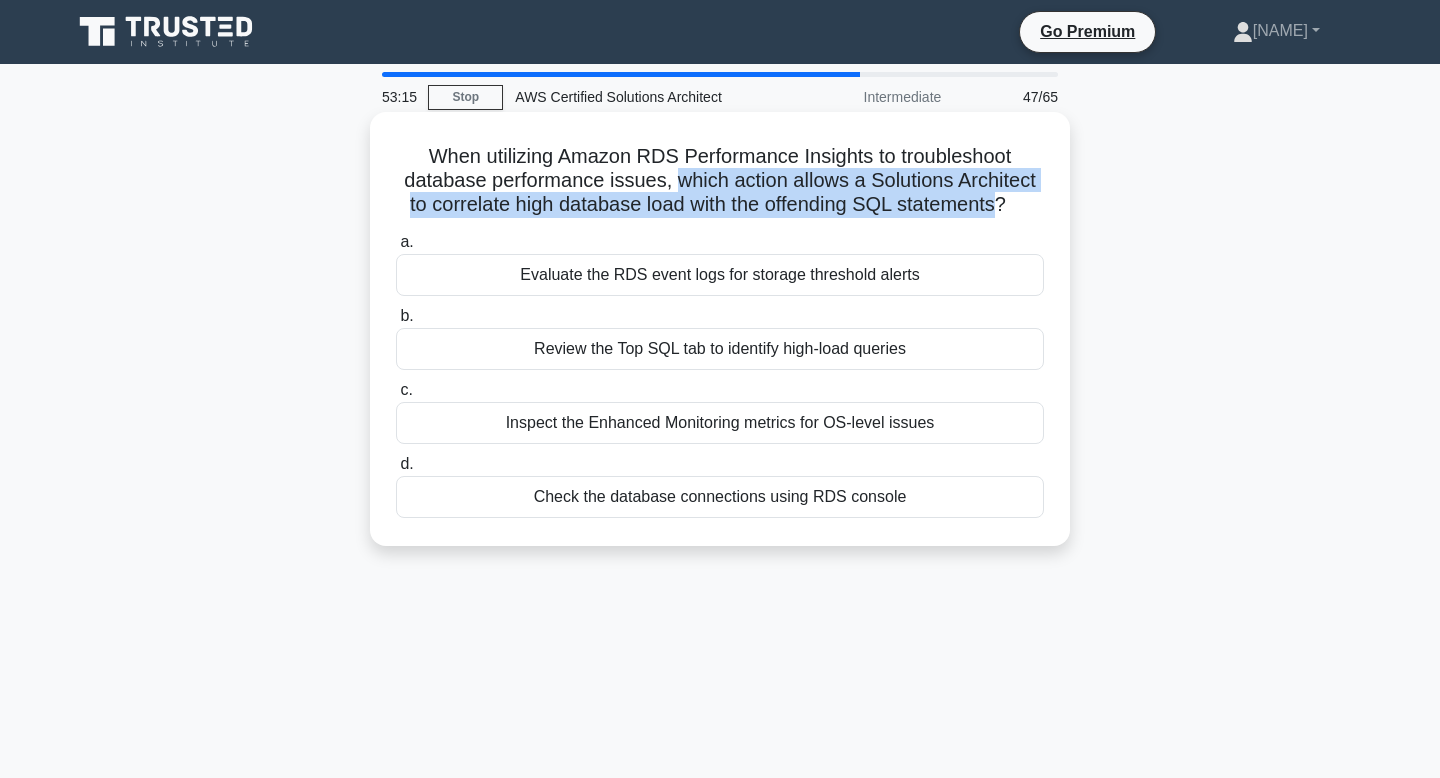 drag, startPoint x: 980, startPoint y: 208, endPoint x: 664, endPoint y: 177, distance: 317.51694 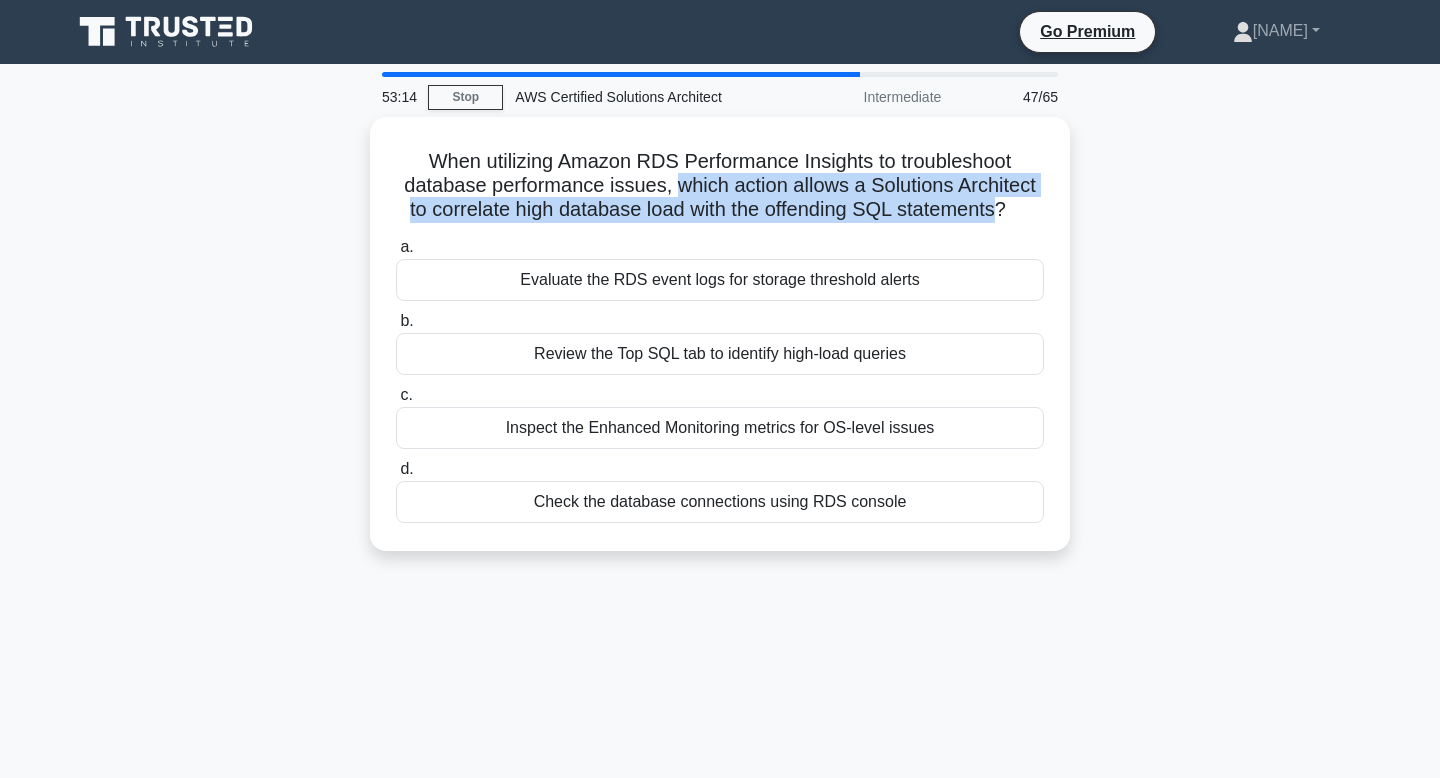 click at bounding box center (651, 140) 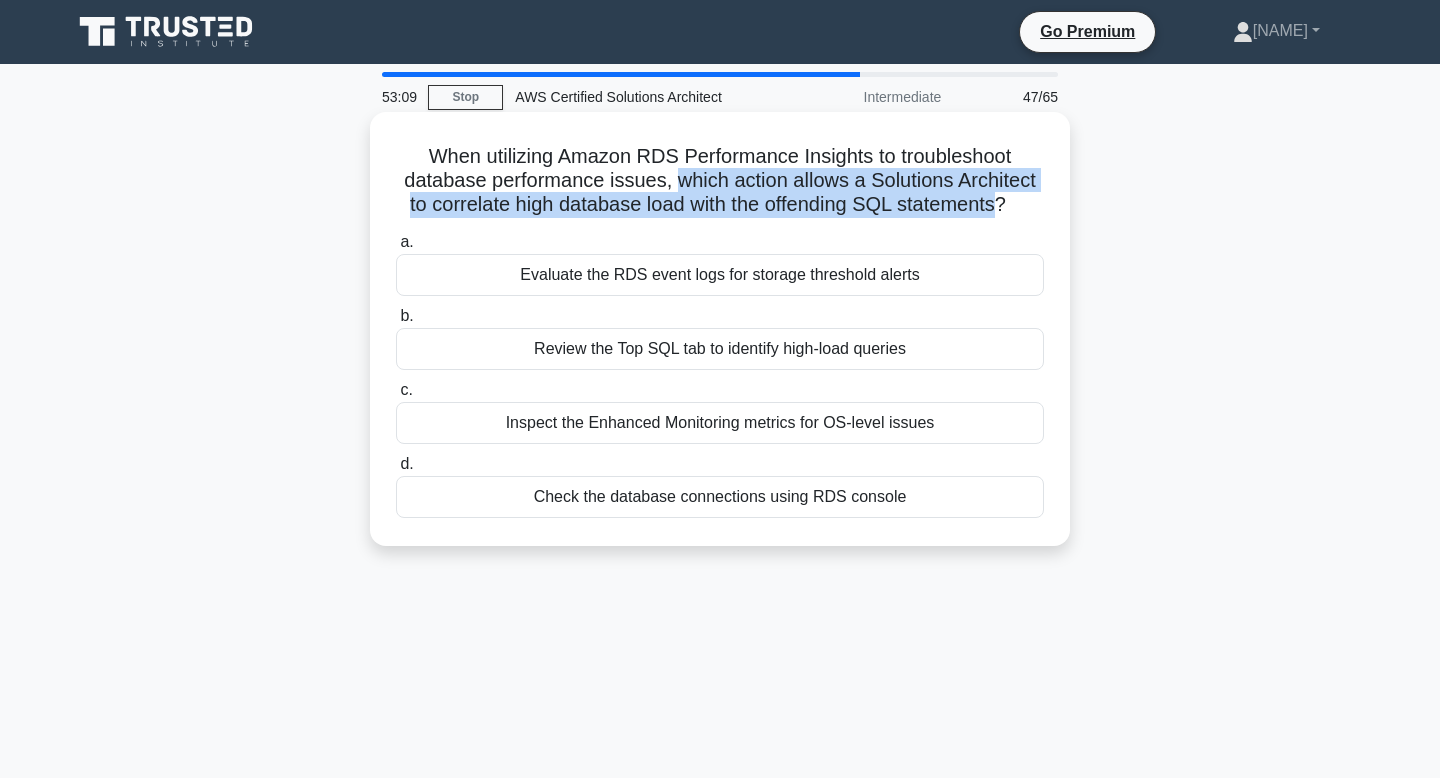 click on "When utilizing Amazon RDS Performance Insights to troubleshoot database performance issues, which action allows a Solutions Architect to correlate high database load with the offending SQL statements?
.spinner_0XTQ{transform-origin:center;animation:spinner_y6GP .75s linear infinite}@keyframes spinner_y6GP{100%{transform:rotate(360deg)}}" at bounding box center (720, 181) 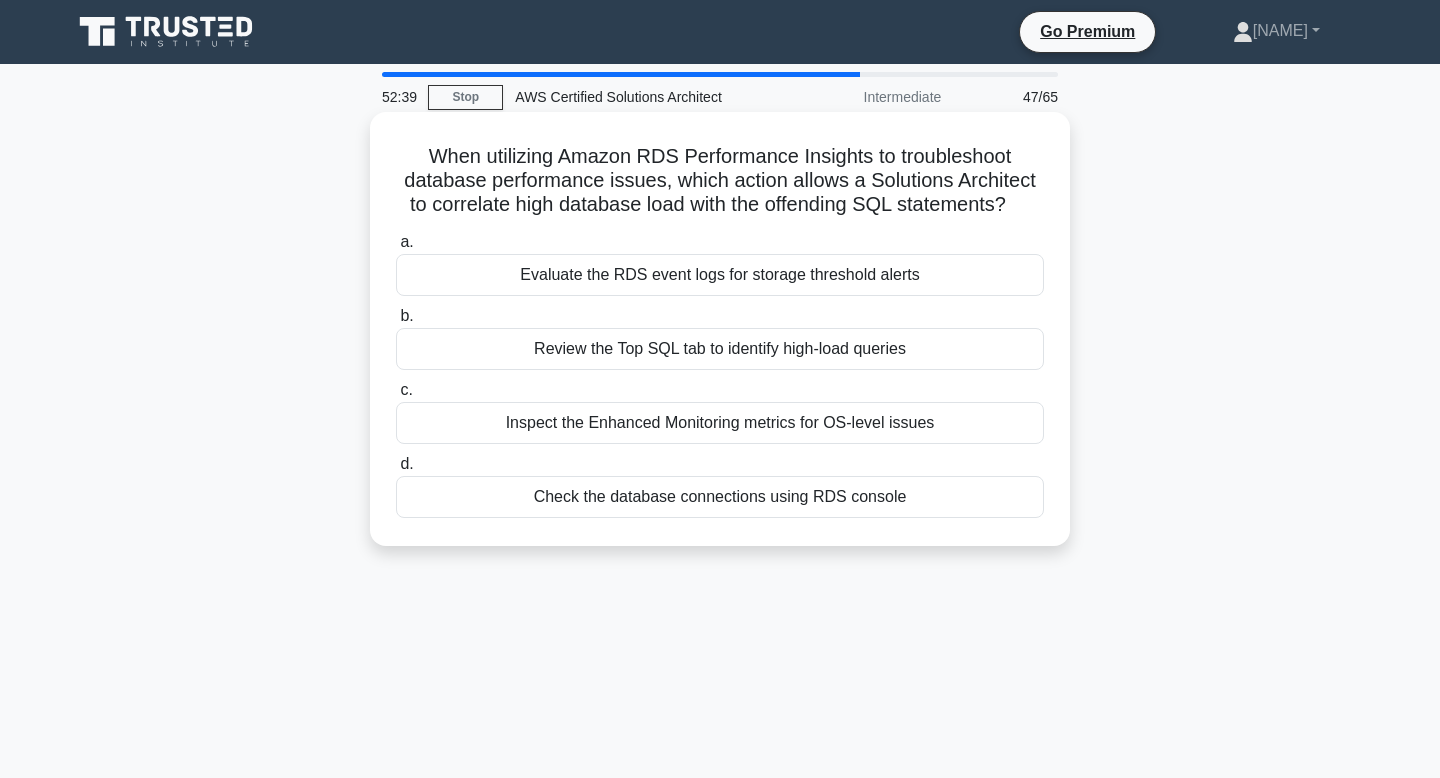 click on "Evaluate the RDS event logs for storage threshold alerts" at bounding box center [720, 275] 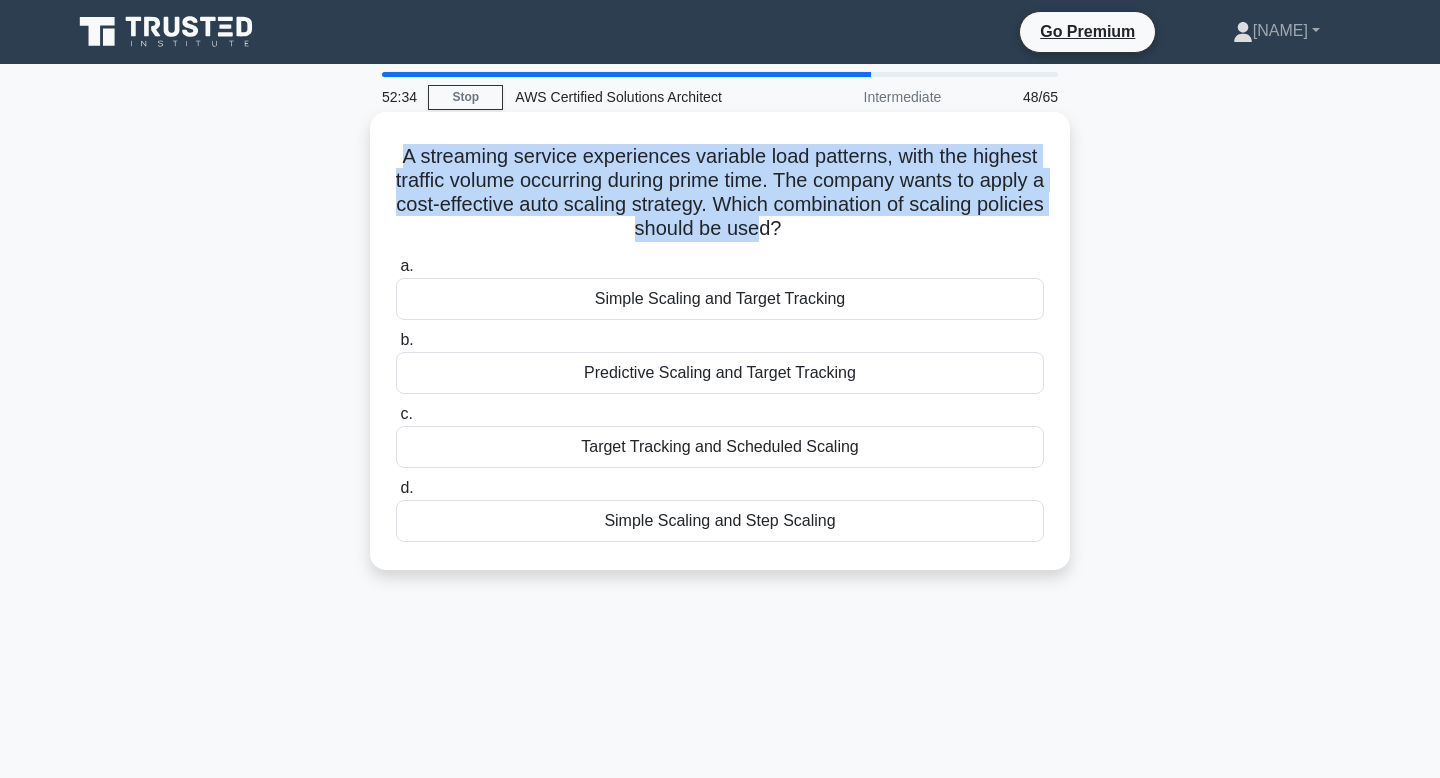 drag, startPoint x: 398, startPoint y: 153, endPoint x: 793, endPoint y: 222, distance: 400.9813 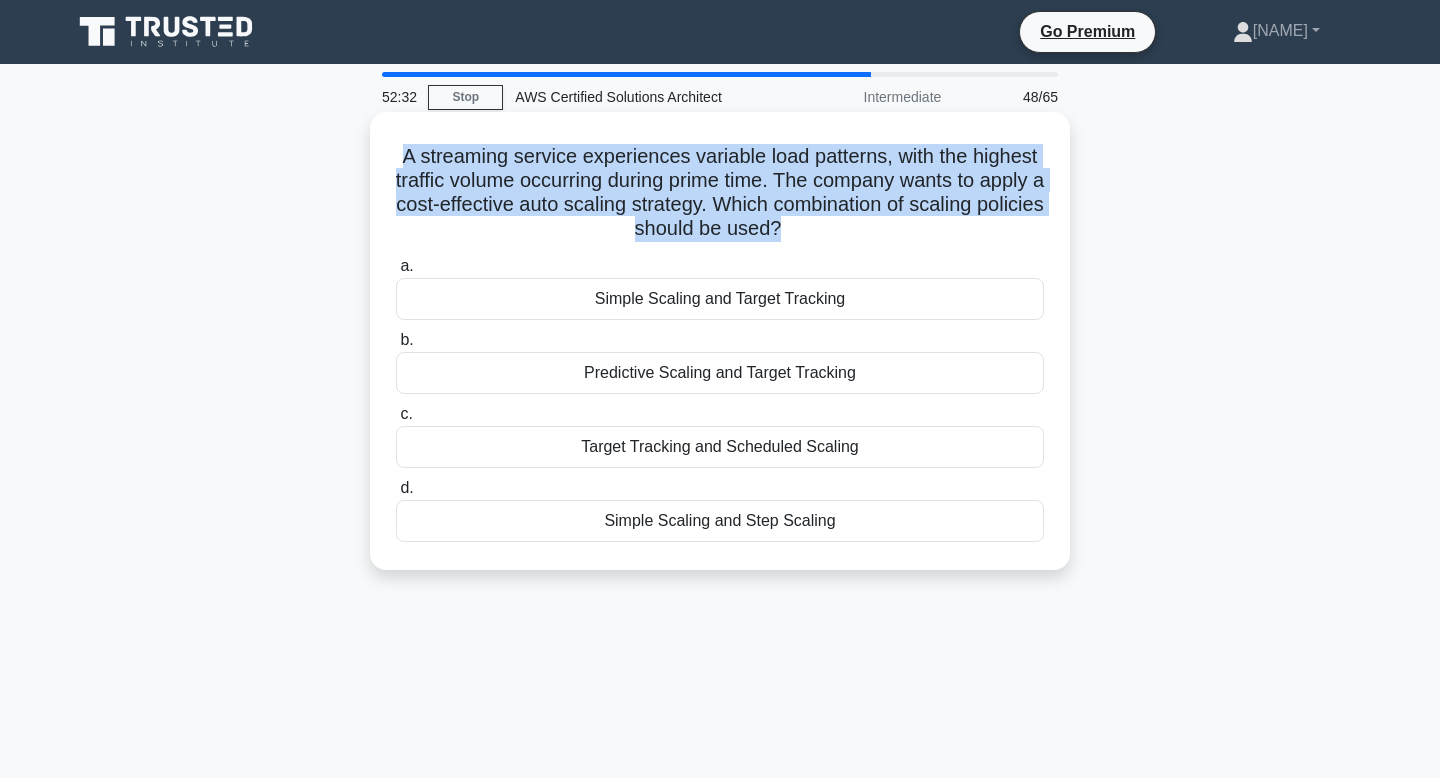 drag, startPoint x: 810, startPoint y: 225, endPoint x: 383, endPoint y: 141, distance: 435.18387 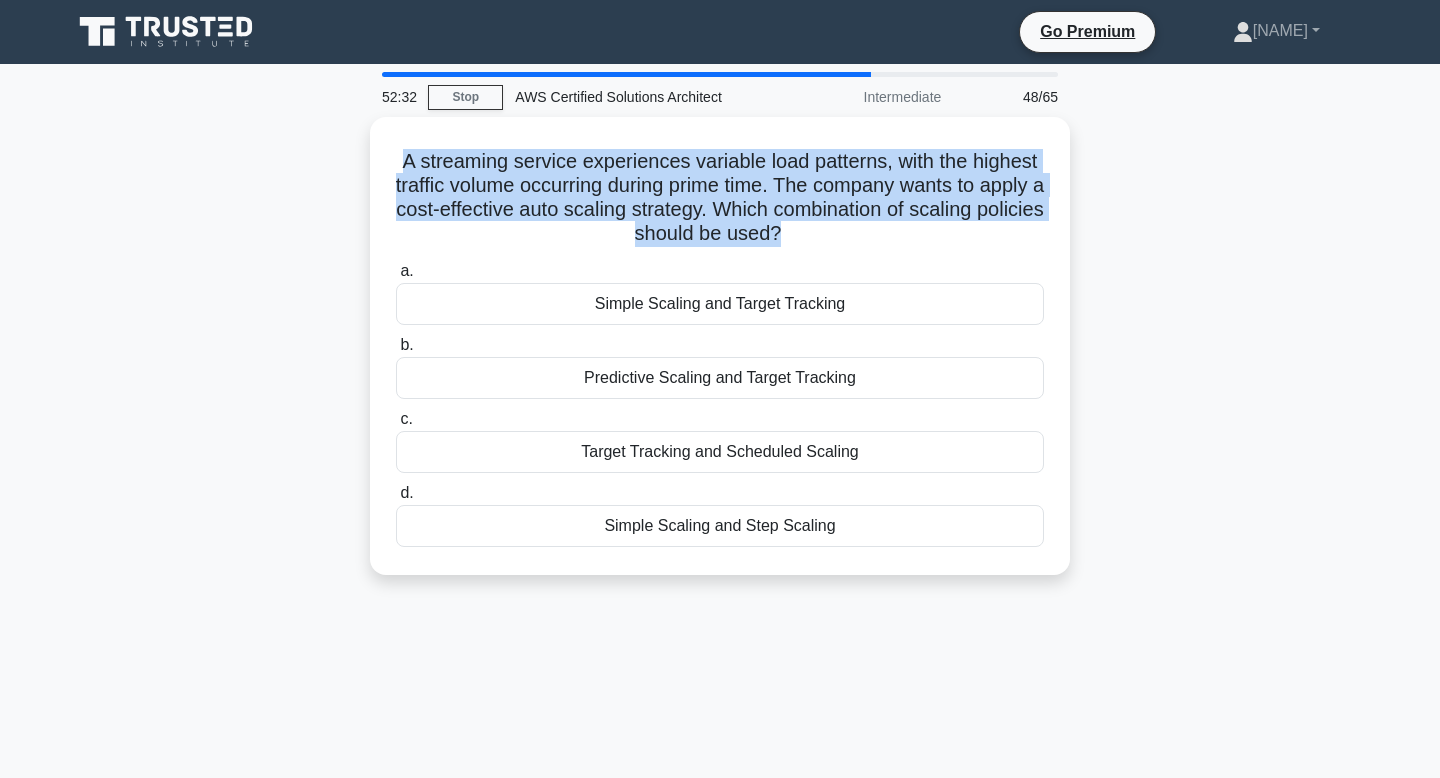 click at bounding box center [370, 116] 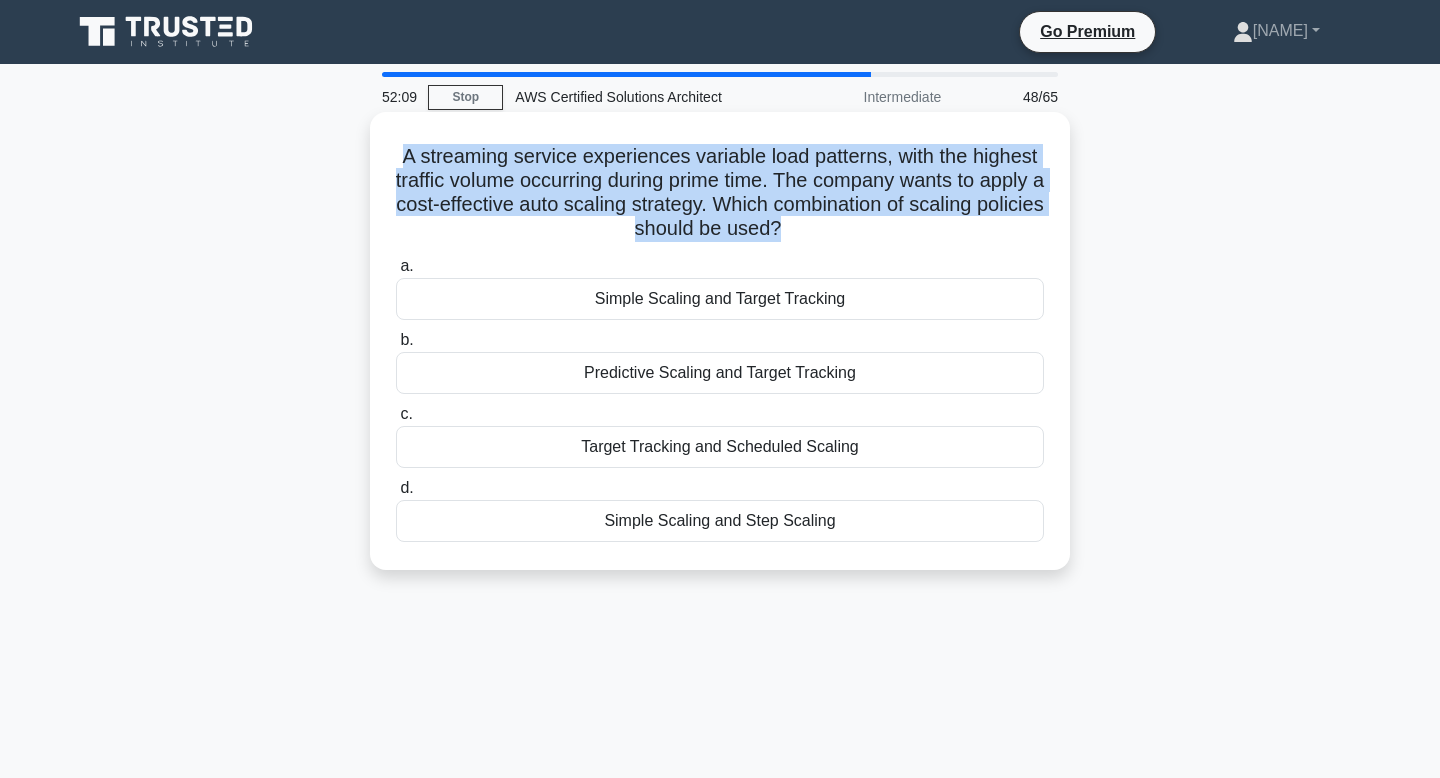 click on "A streaming service experiences variable load patterns, with the highest traffic volume occurring during prime time. The company wants to apply a cost-effective auto scaling strategy. Which combination of scaling policies should be used?
.spinner_0XTQ{transform-origin:center;animation:spinner_y6GP .75s linear infinite}@keyframes spinner_y6GP{100%{transform:rotate(360deg)}}" at bounding box center [720, 193] 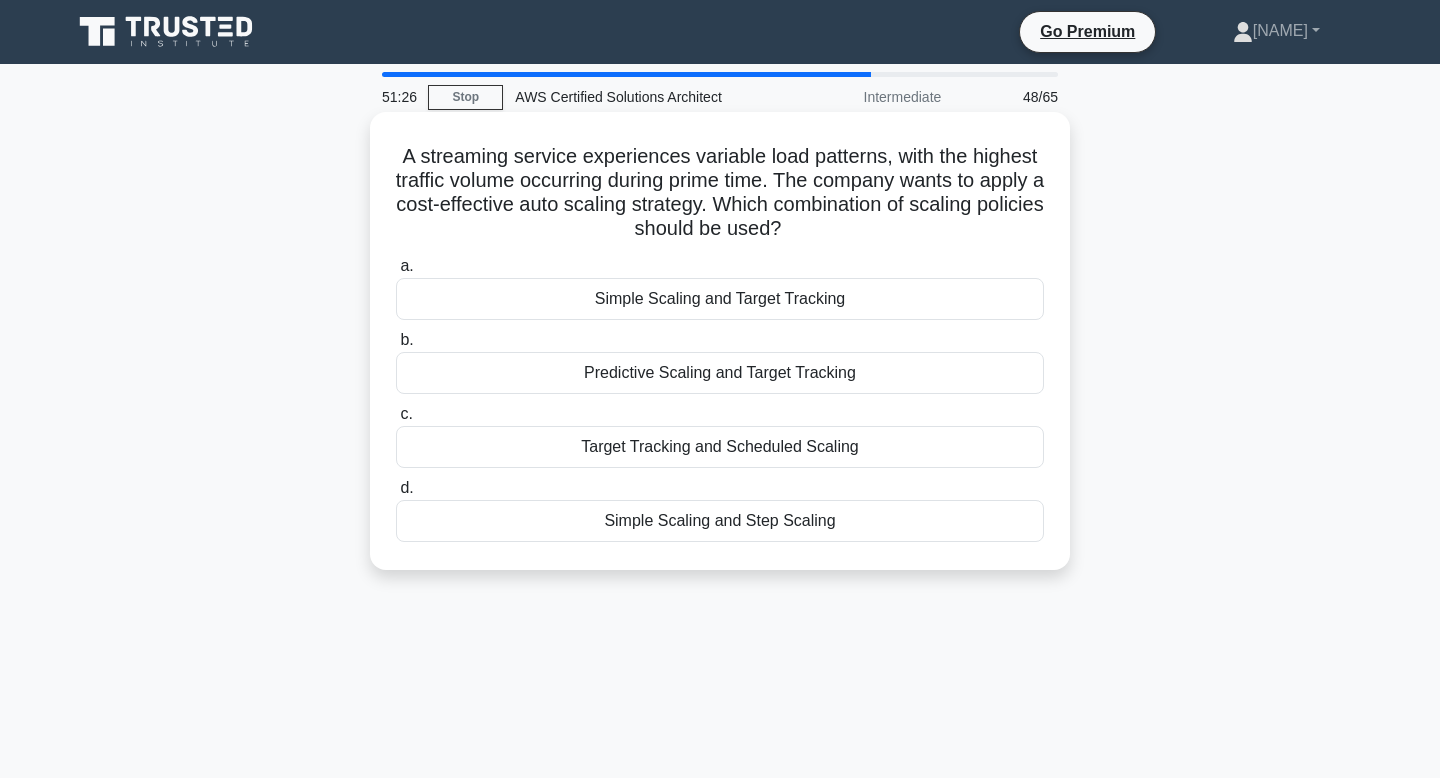 click on "Target Tracking and Scheduled Scaling" at bounding box center (720, 447) 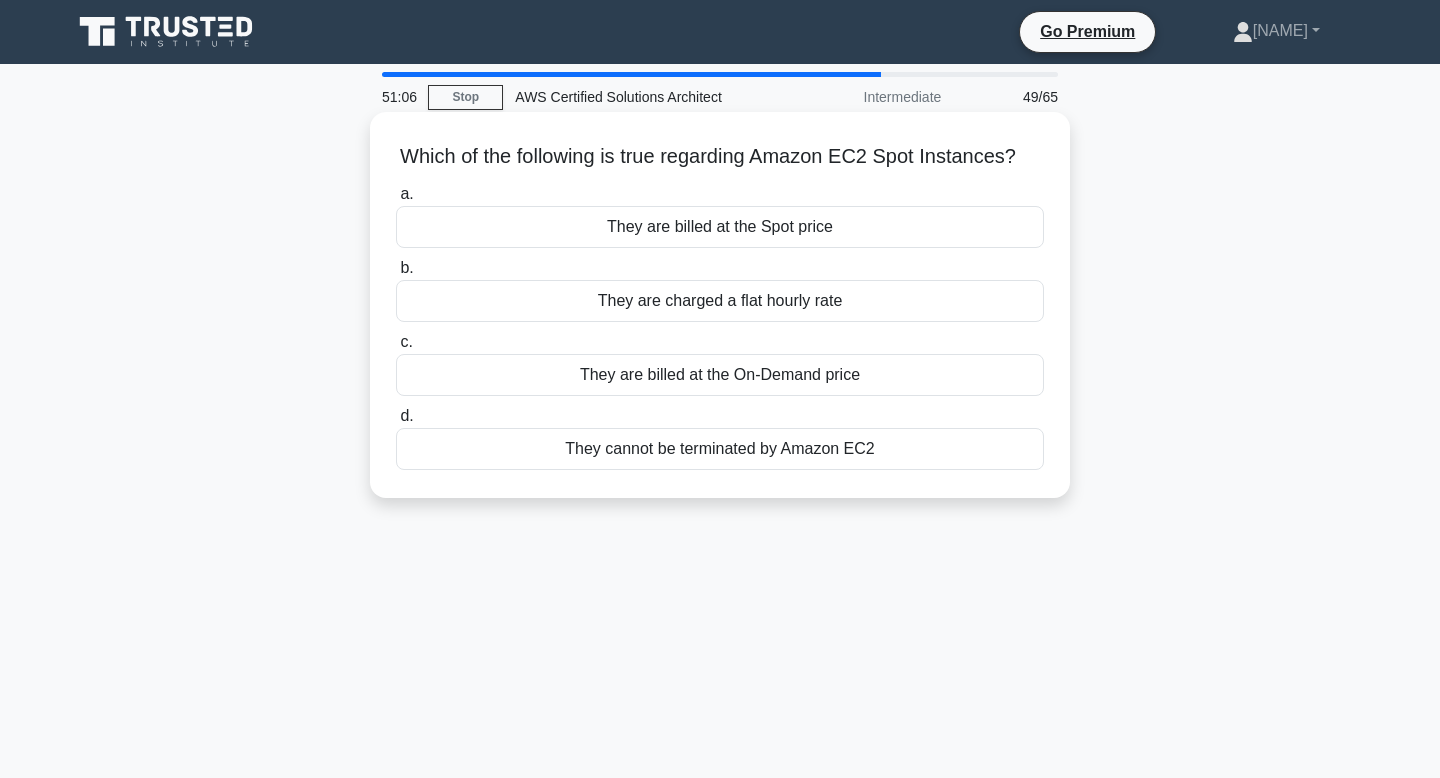 click on "They are billed at the Spot price" at bounding box center [720, 227] 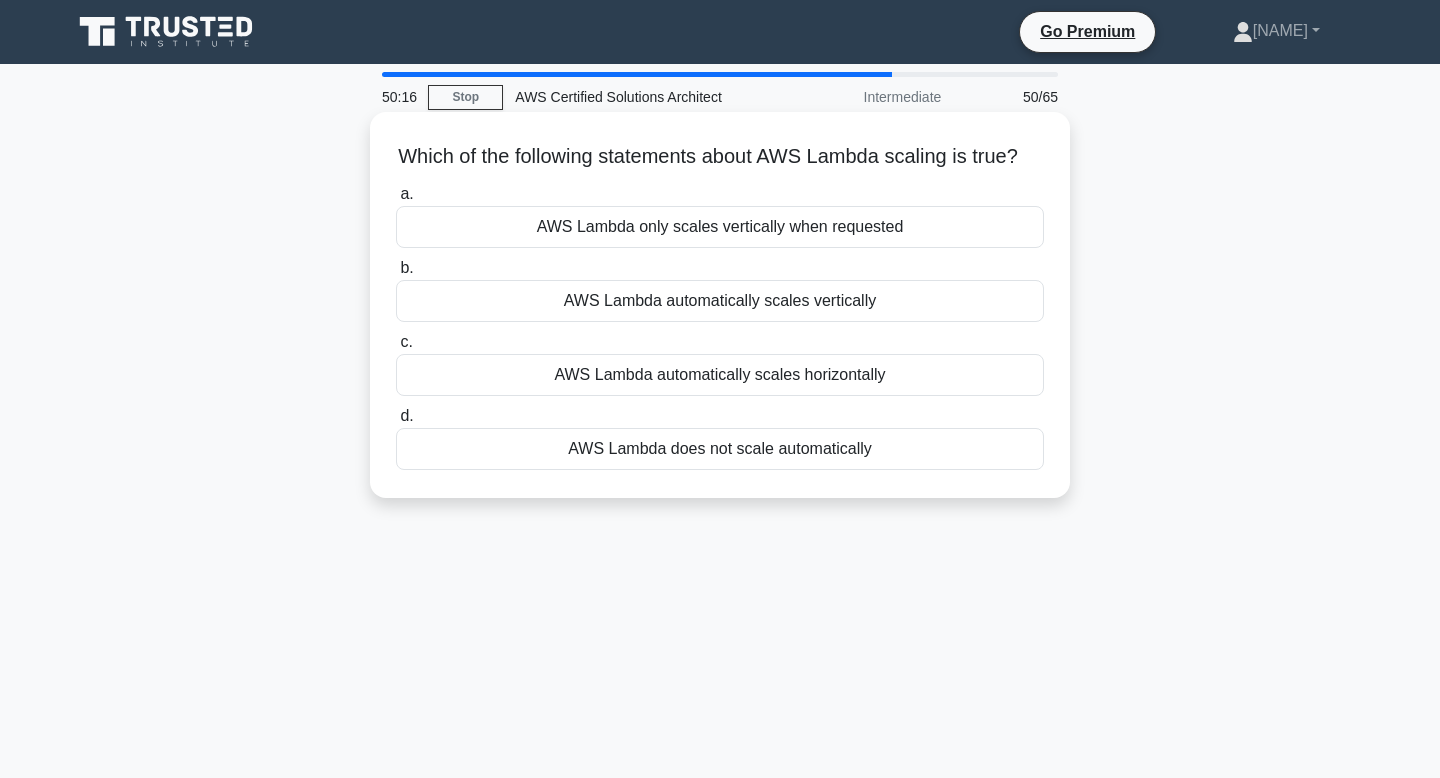 click on "AWS Lambda does not scale automatically" at bounding box center (720, 449) 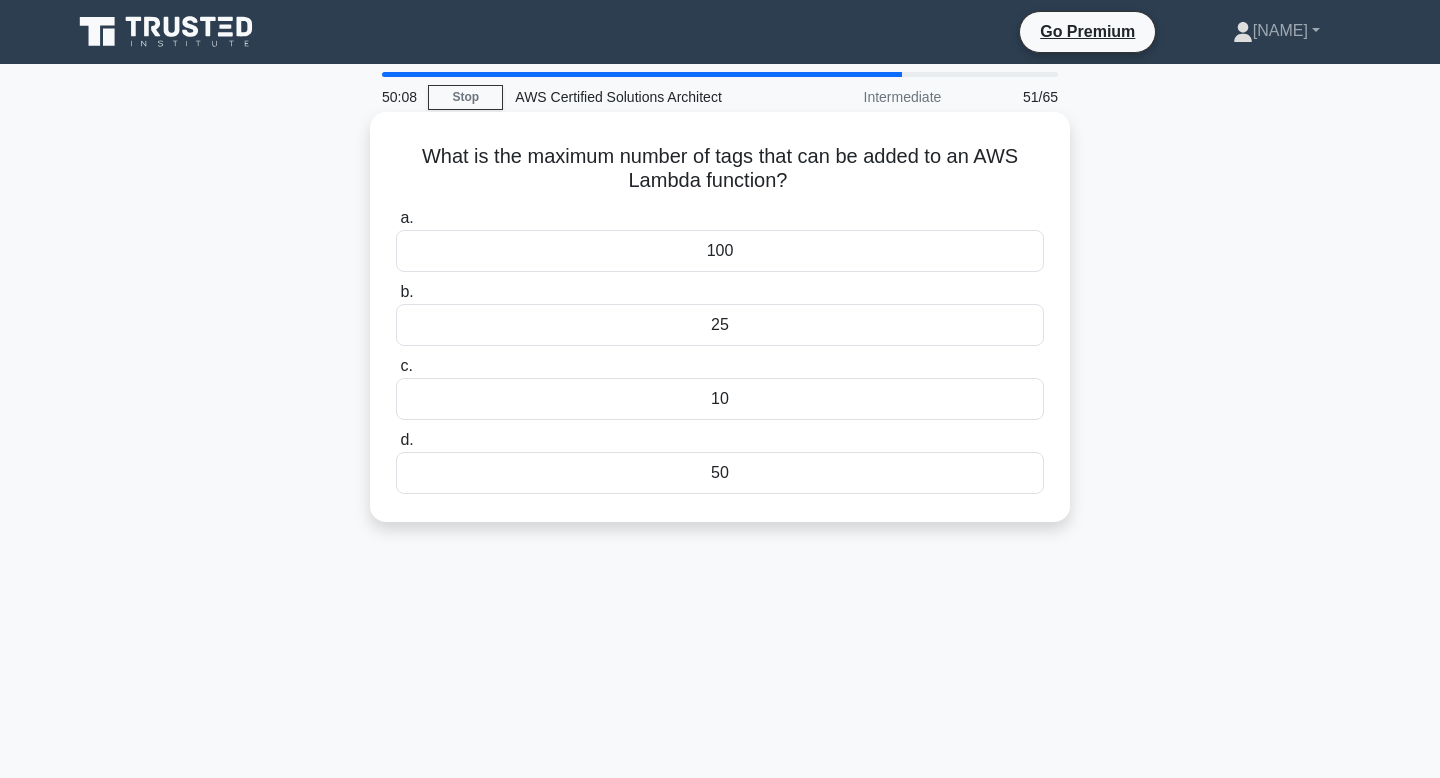 click on "50" at bounding box center (720, 473) 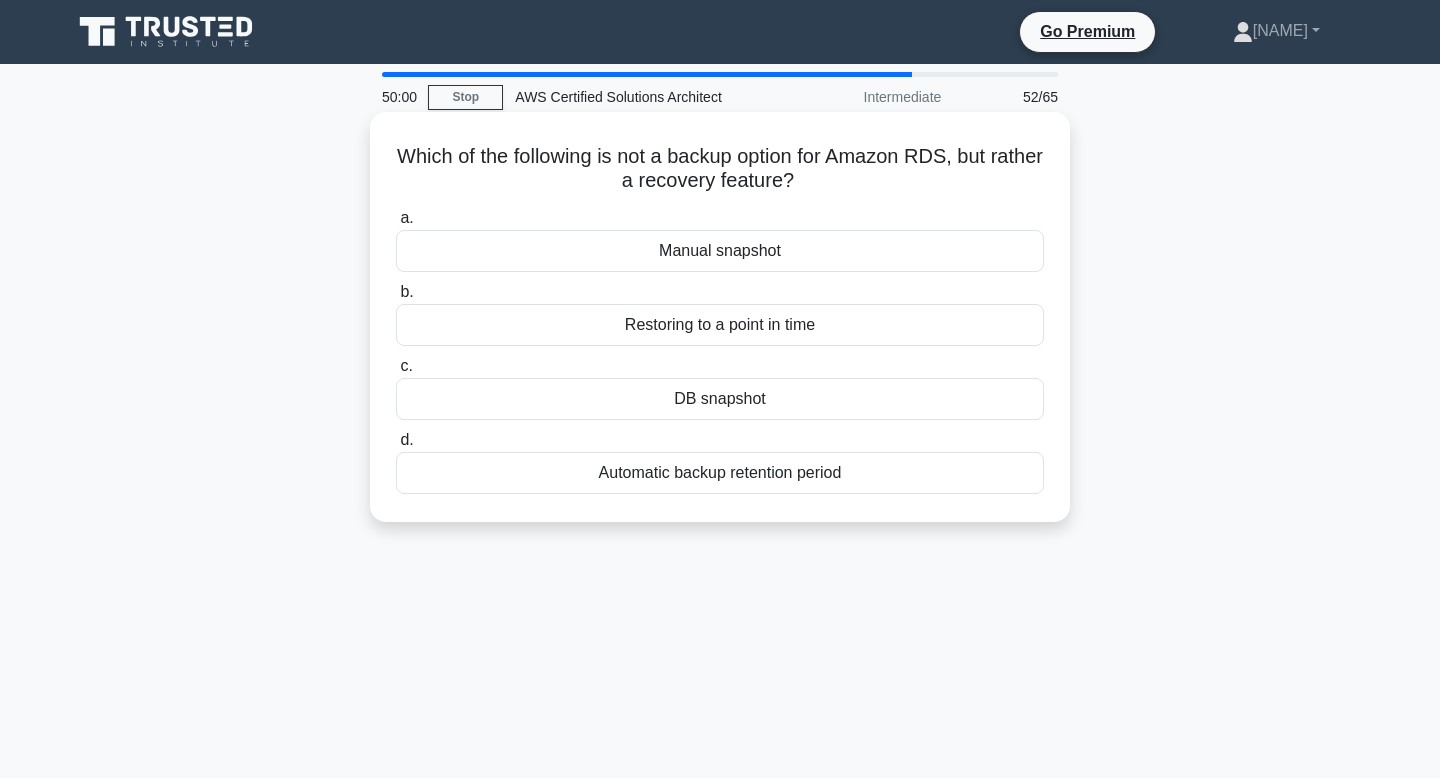 drag, startPoint x: 798, startPoint y: 183, endPoint x: 378, endPoint y: 155, distance: 420.9323 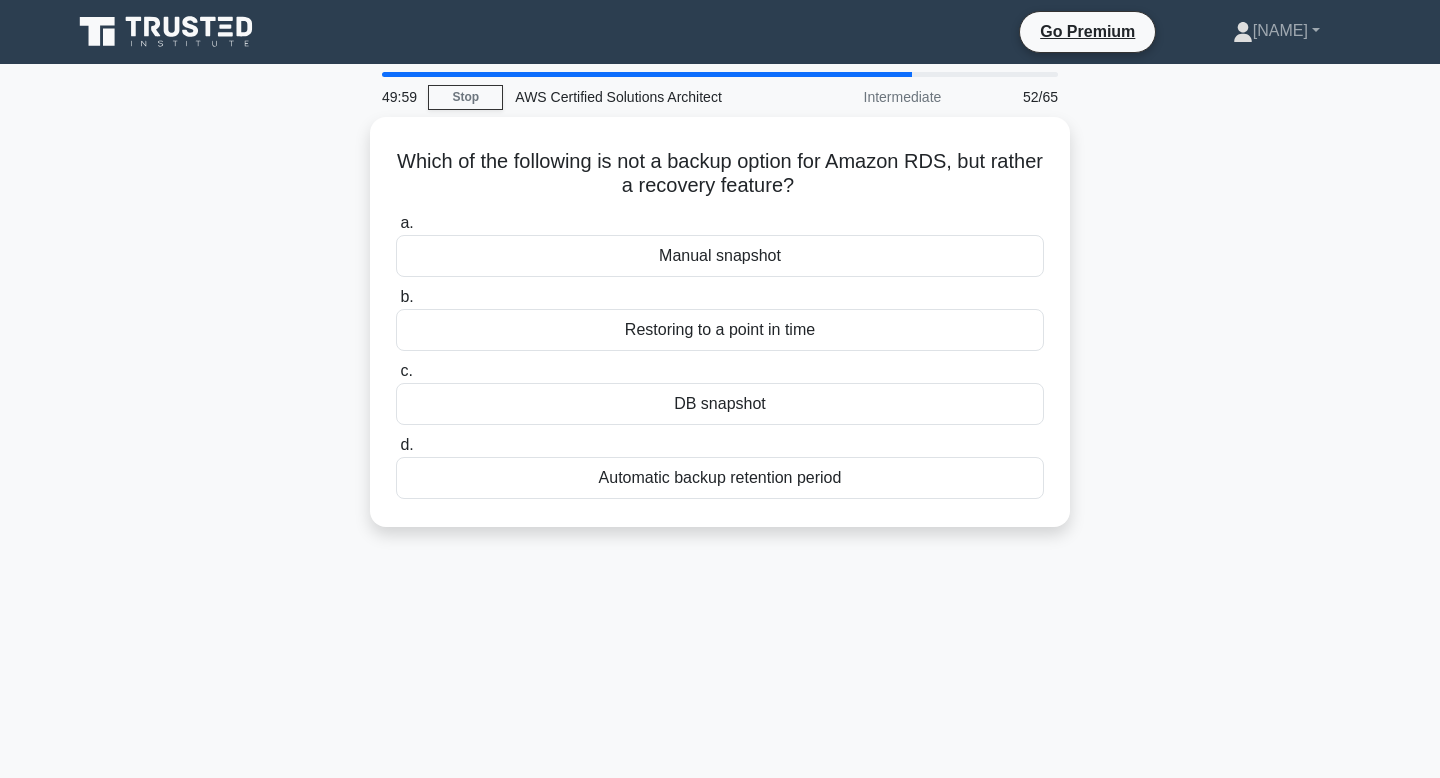 click at bounding box center (365, 116) 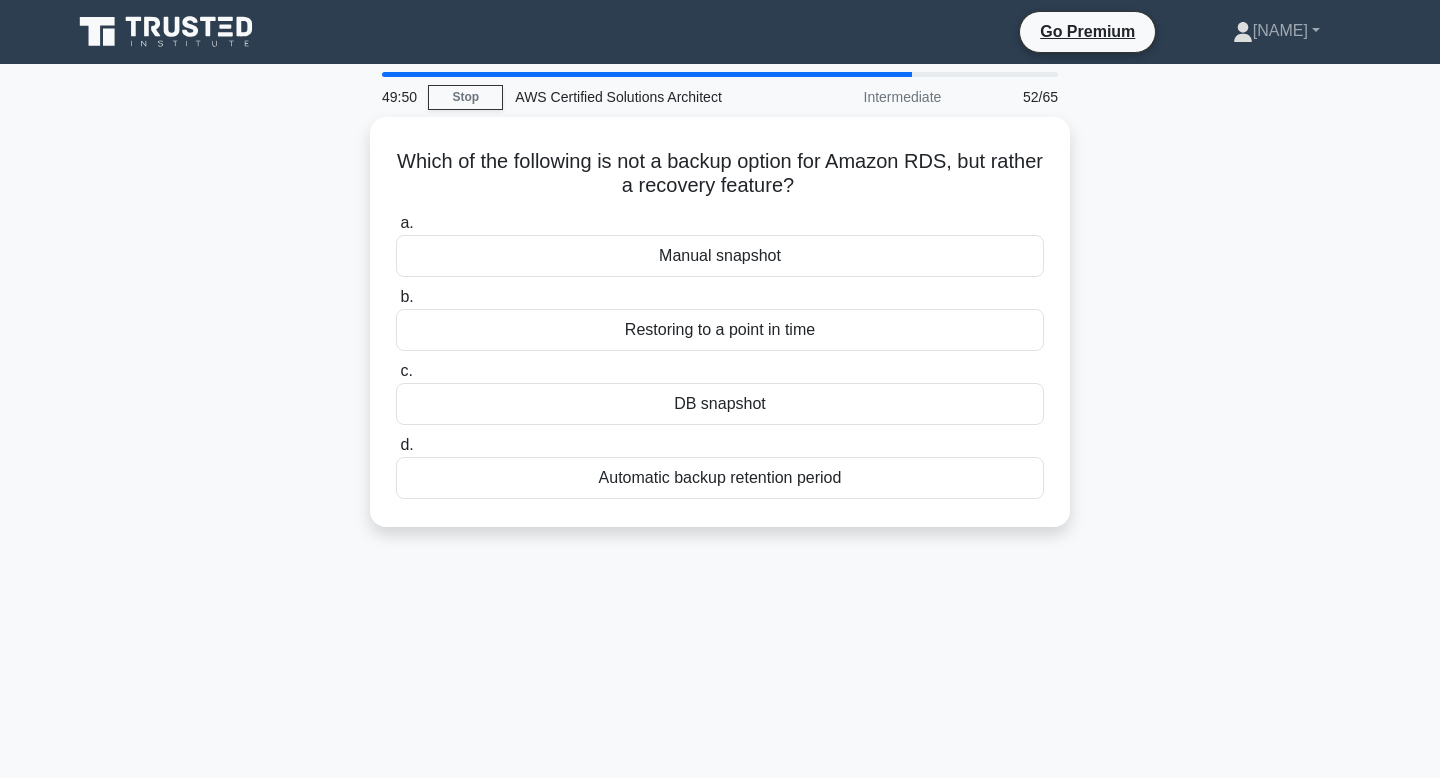 click on "49:50
Stop
AWS Certified Solutions Architect
Intermediate
52/65
Which of the following is not a backup option for Amazon RDS, but rather a recovery feature?
.spinner_0XTQ{transform-origin:center;animation:spinner_y6GP .75s linear infinite}@keyframes spinner_y6GP{100%{transform:rotate(360deg)}}
a.
b. c. d." at bounding box center [720, 572] 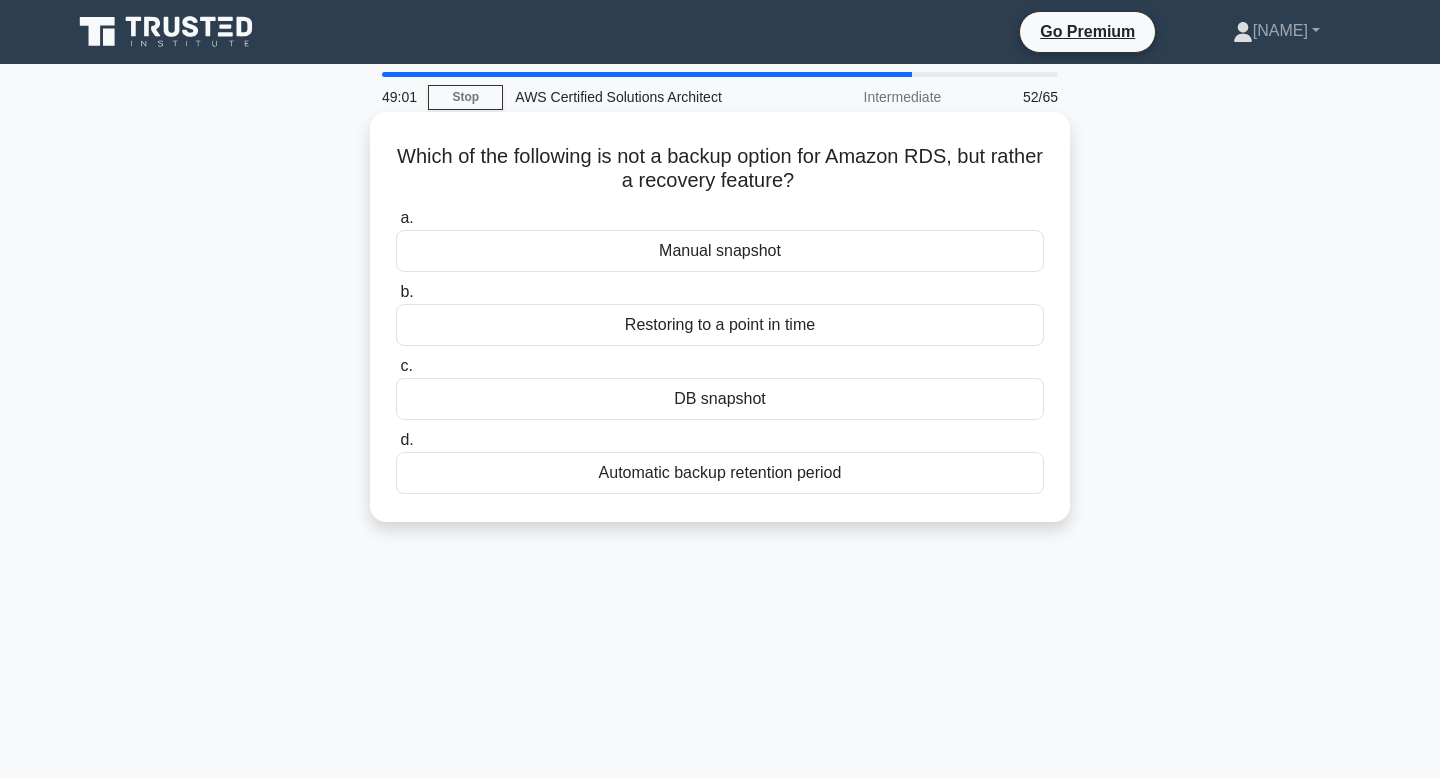 click on "Restoring to a point in time" at bounding box center [720, 325] 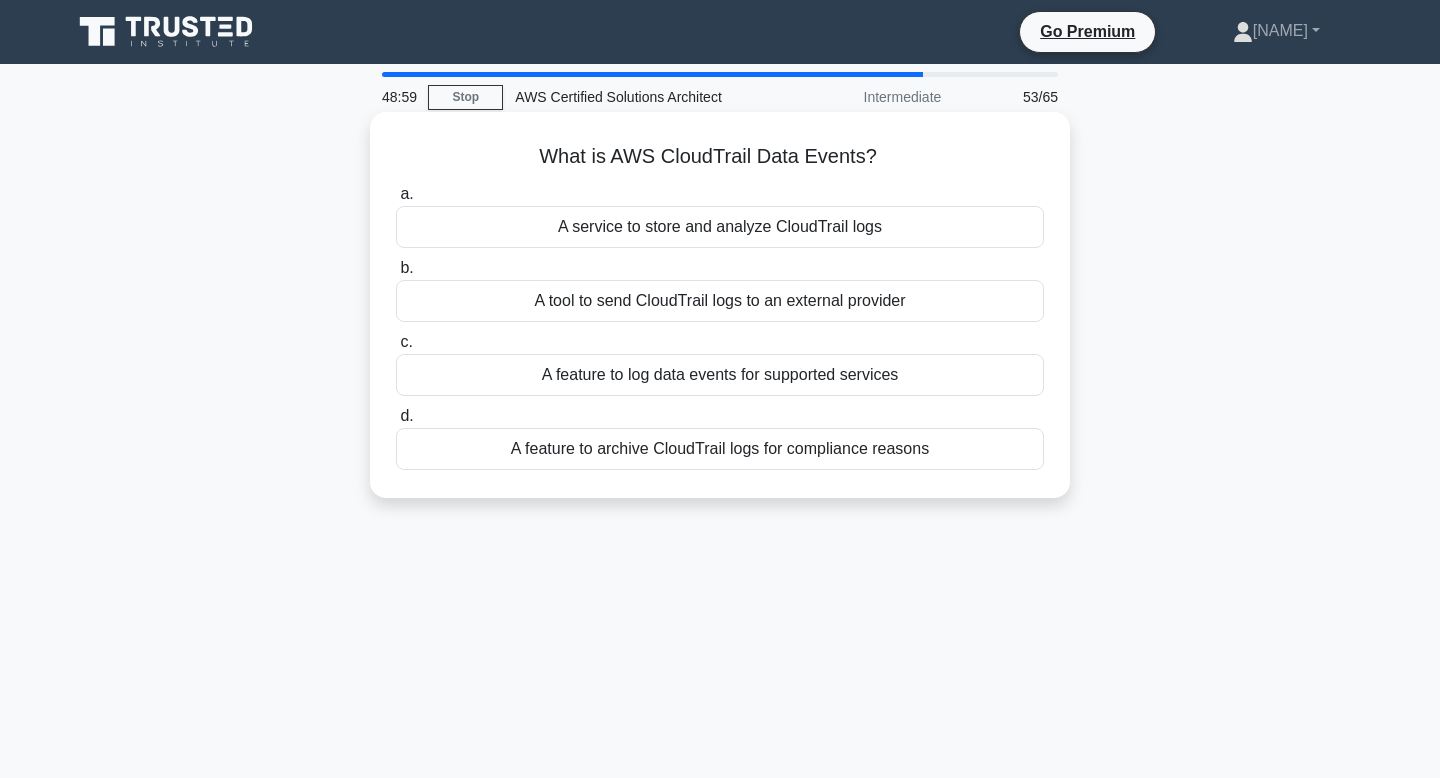 click on "What is AWS CloudTrail Data Events?
.spinner_0XTQ{transform-origin:center;animation:spinner_y6GP .75s linear infinite}@keyframes spinner_y6GP{100%{transform:rotate(360deg)}}" at bounding box center [720, 157] 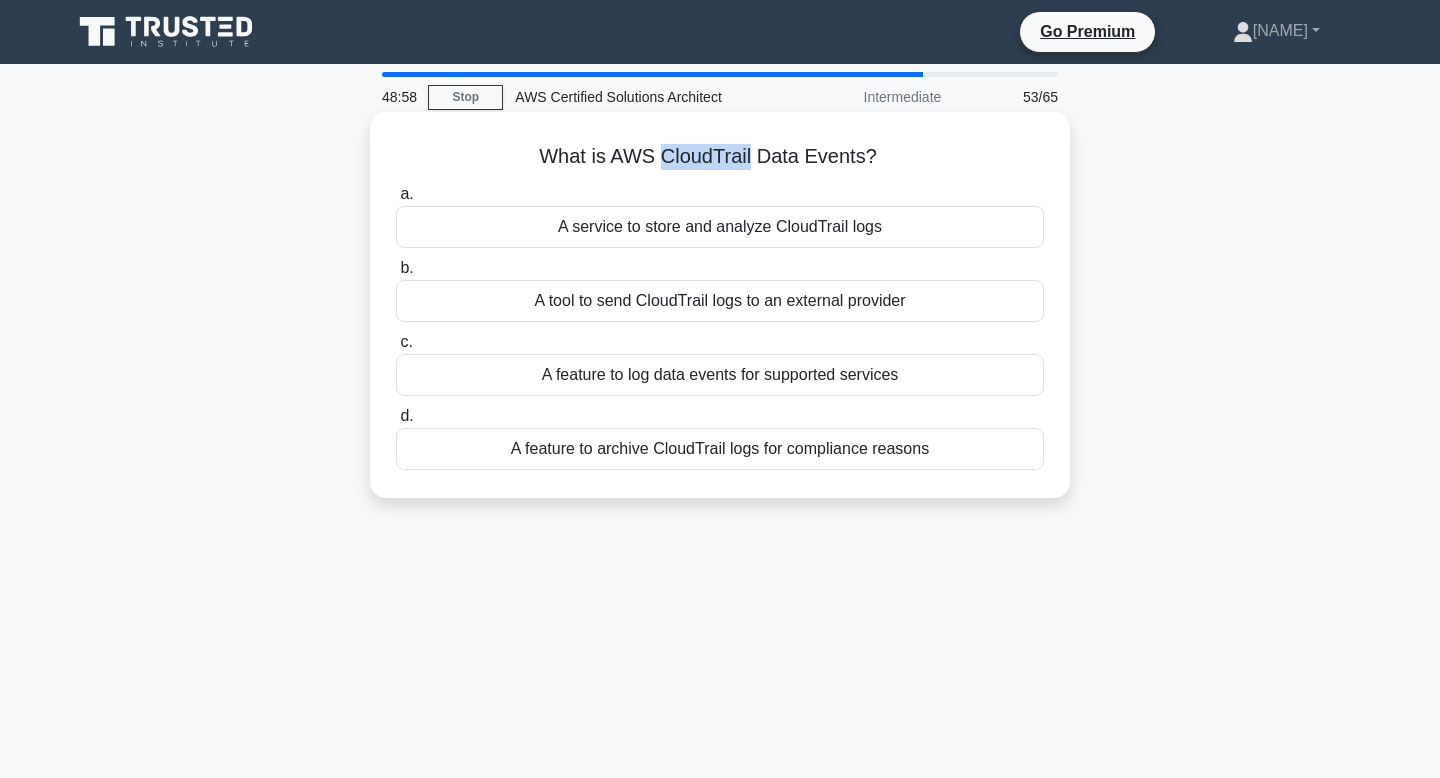 click on "What is AWS CloudTrail Data Events?
.spinner_0XTQ{transform-origin:center;animation:spinner_y6GP .75s linear infinite}@keyframes spinner_y6GP{100%{transform:rotate(360deg)}}" at bounding box center [720, 157] 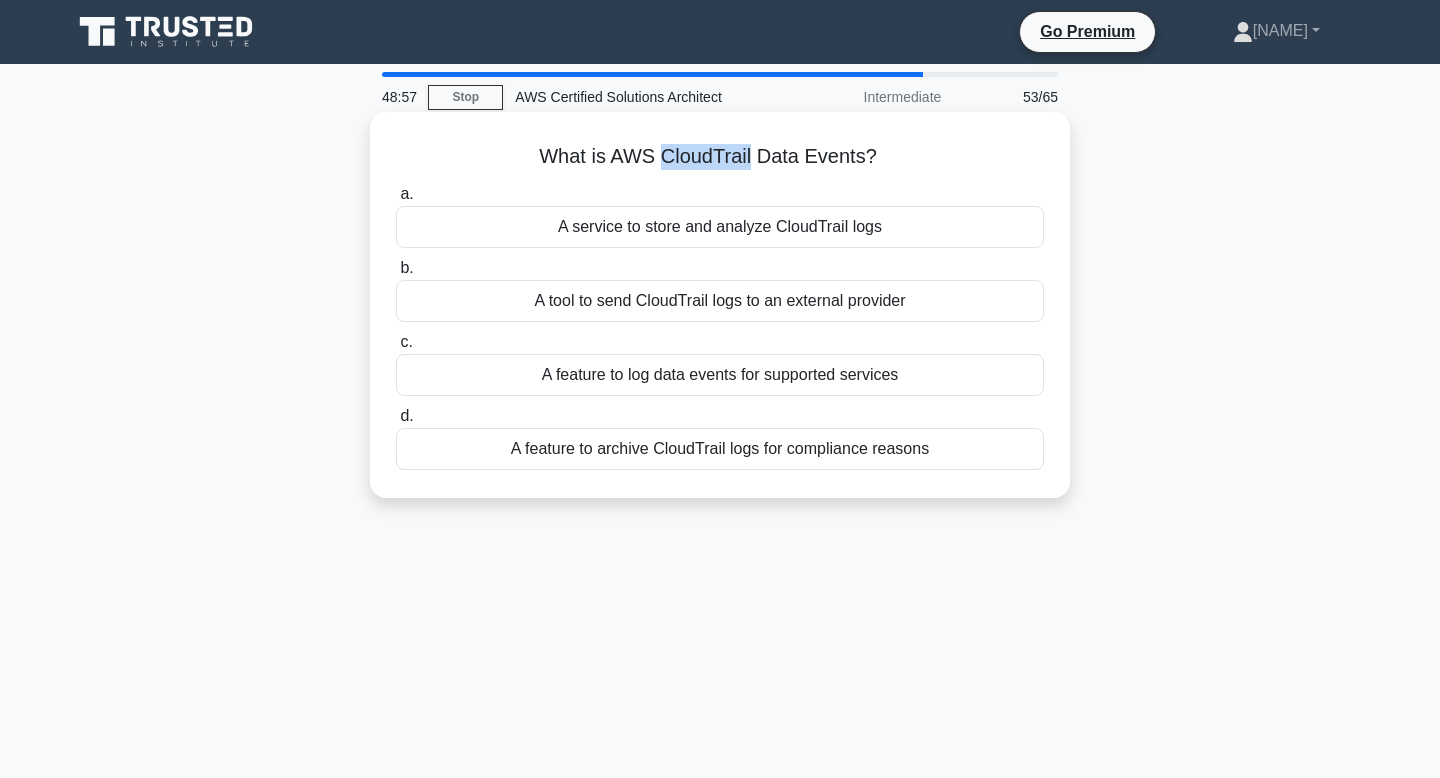 click on "What is AWS CloudTrail Data Events?
.spinner_0XTQ{transform-origin:center;animation:spinner_y6GP .75s linear infinite}@keyframes spinner_y6GP{100%{transform:rotate(360deg)}}" at bounding box center (720, 157) 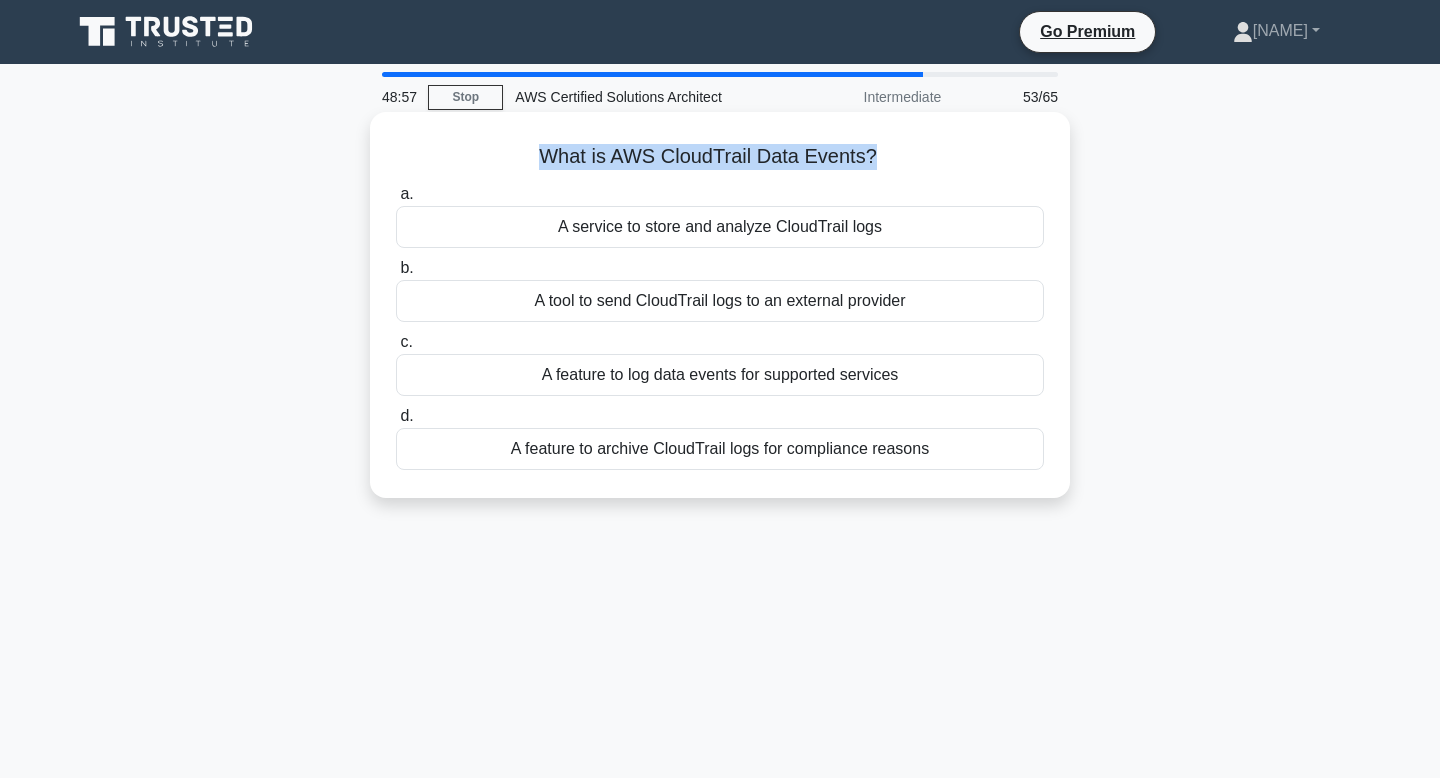 click on "What is AWS CloudTrail Data Events?
.spinner_0XTQ{transform-origin:center;animation:spinner_y6GP .75s linear infinite}@keyframes spinner_y6GP{100%{transform:rotate(360deg)}}" at bounding box center [720, 157] 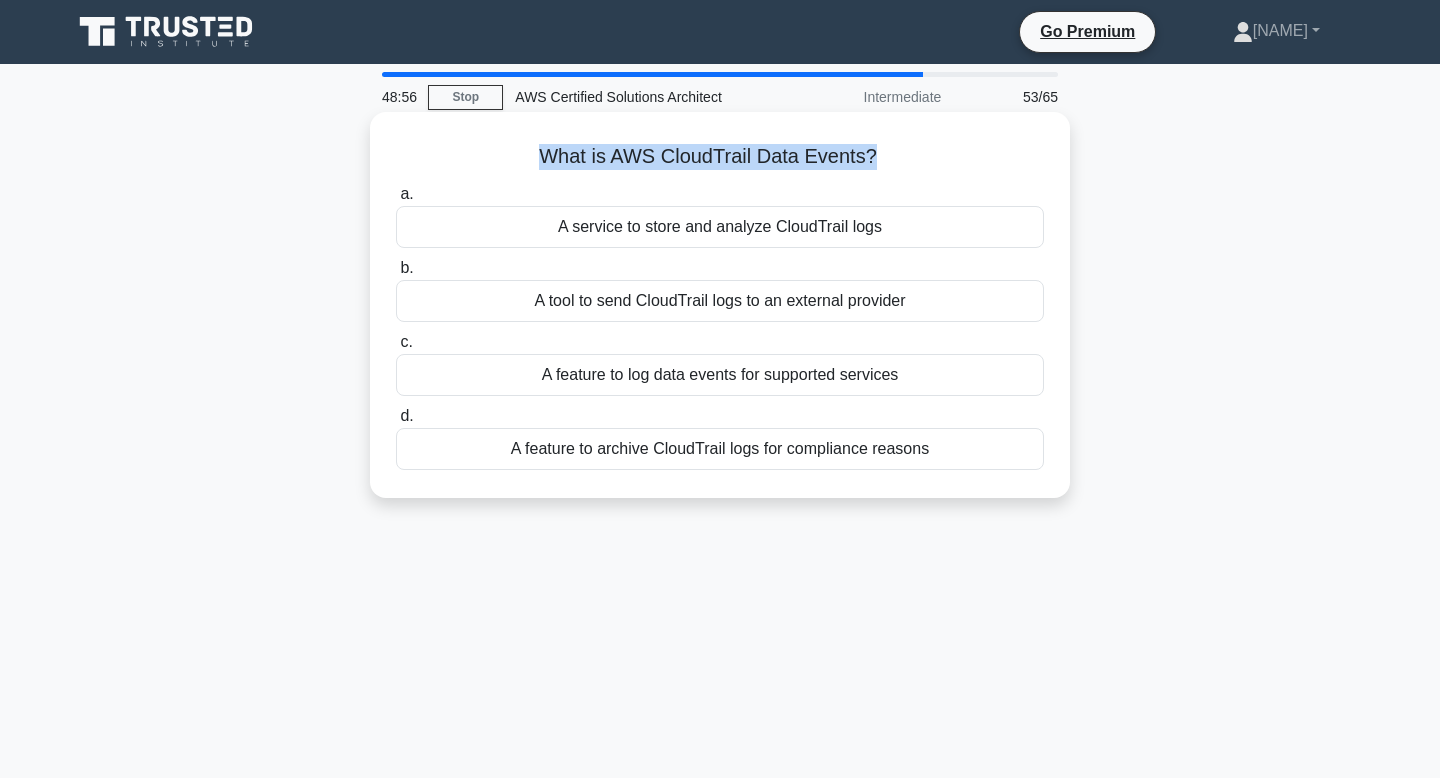 click on "What is AWS CloudTrail Data Events?
.spinner_0XTQ{transform-origin:center;animation:spinner_y6GP .75s linear infinite}@keyframes spinner_y6GP{100%{transform:rotate(360deg)}}" at bounding box center (720, 157) 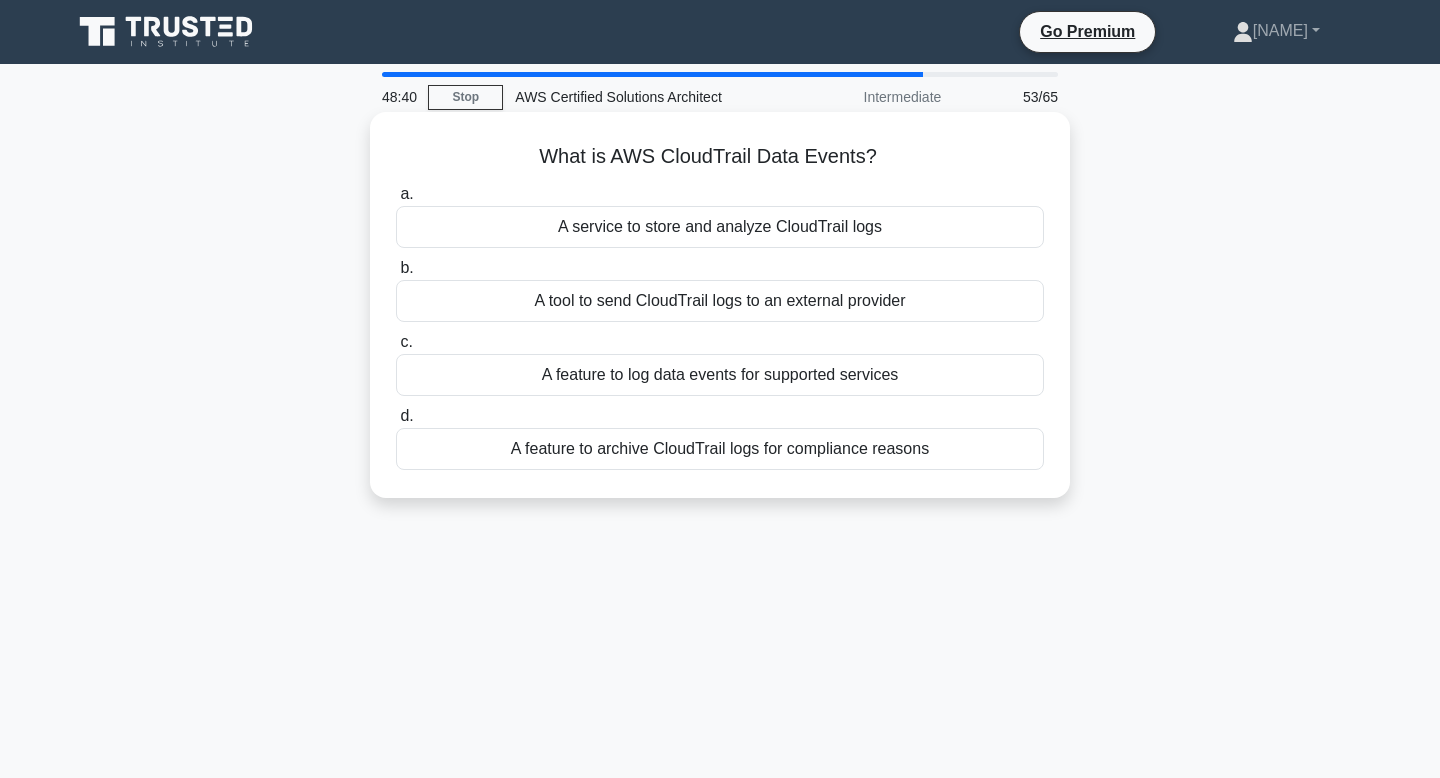 click on "A feature to log data events for supported services" at bounding box center (720, 375) 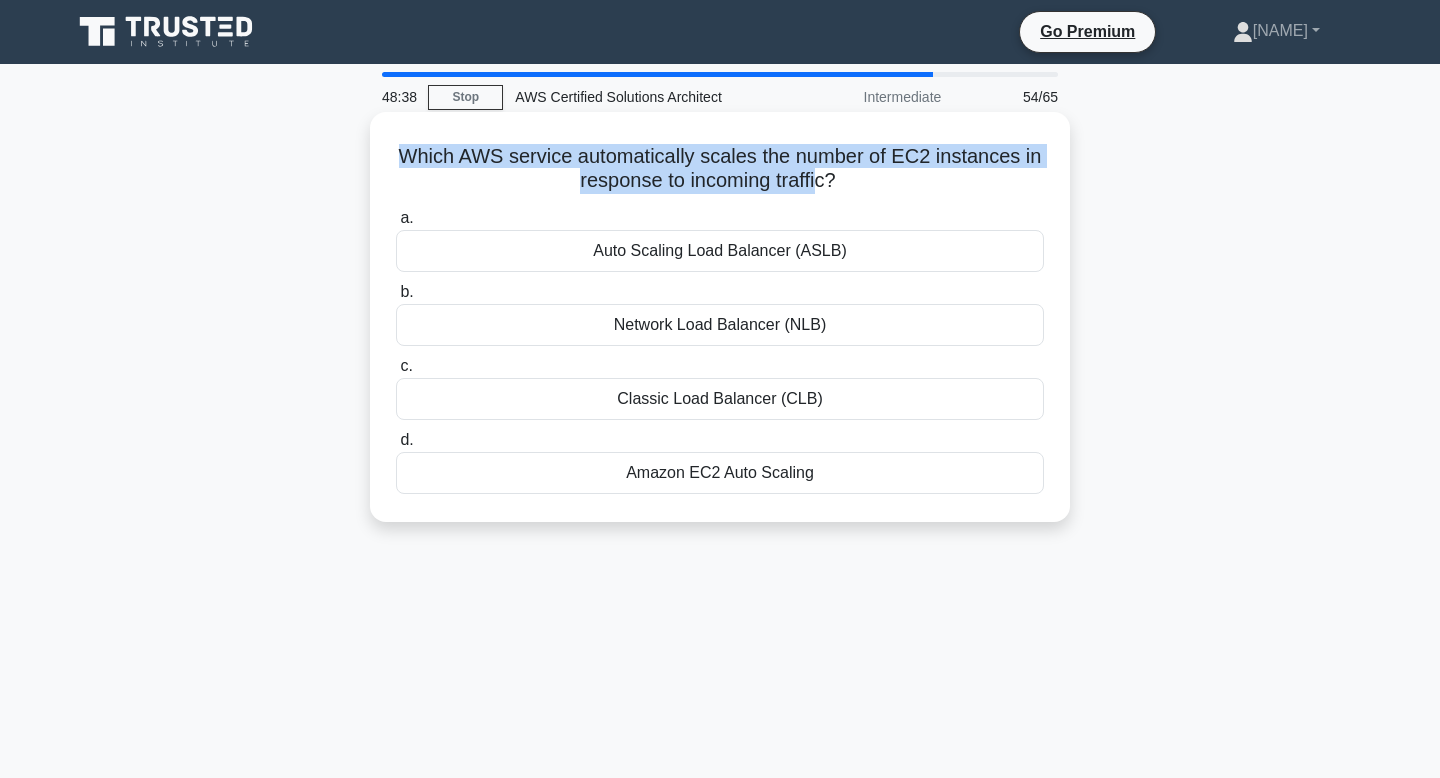 drag, startPoint x: 401, startPoint y: 156, endPoint x: 815, endPoint y: 194, distance: 415.7403 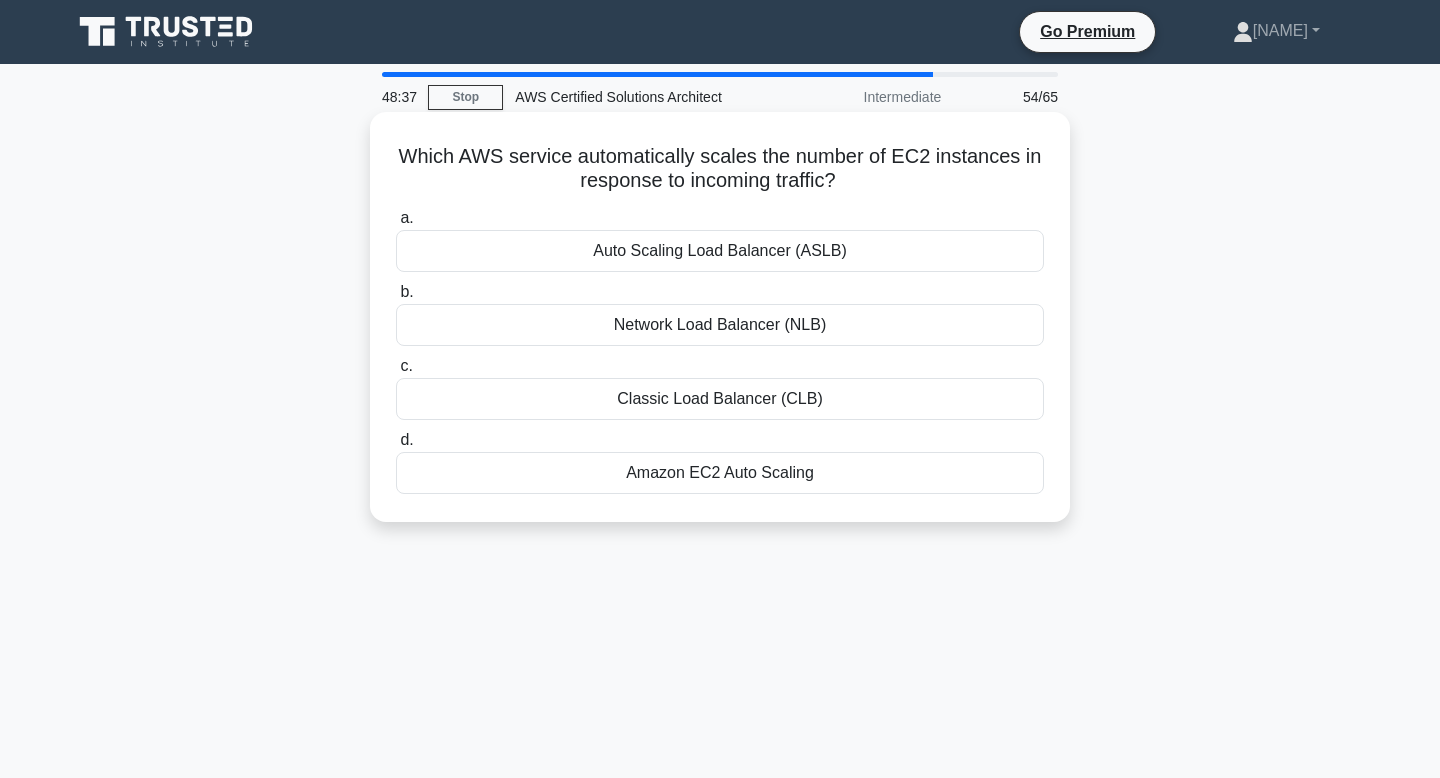 click on "Which AWS service automatically scales the number of EC2 instances in response to incoming traffic?
.spinner_0XTQ{transform-origin:center;animation:spinner_y6GP .75s linear infinite}@keyframes spinner_y6GP{100%{transform:rotate(360deg)}}" at bounding box center [720, 169] 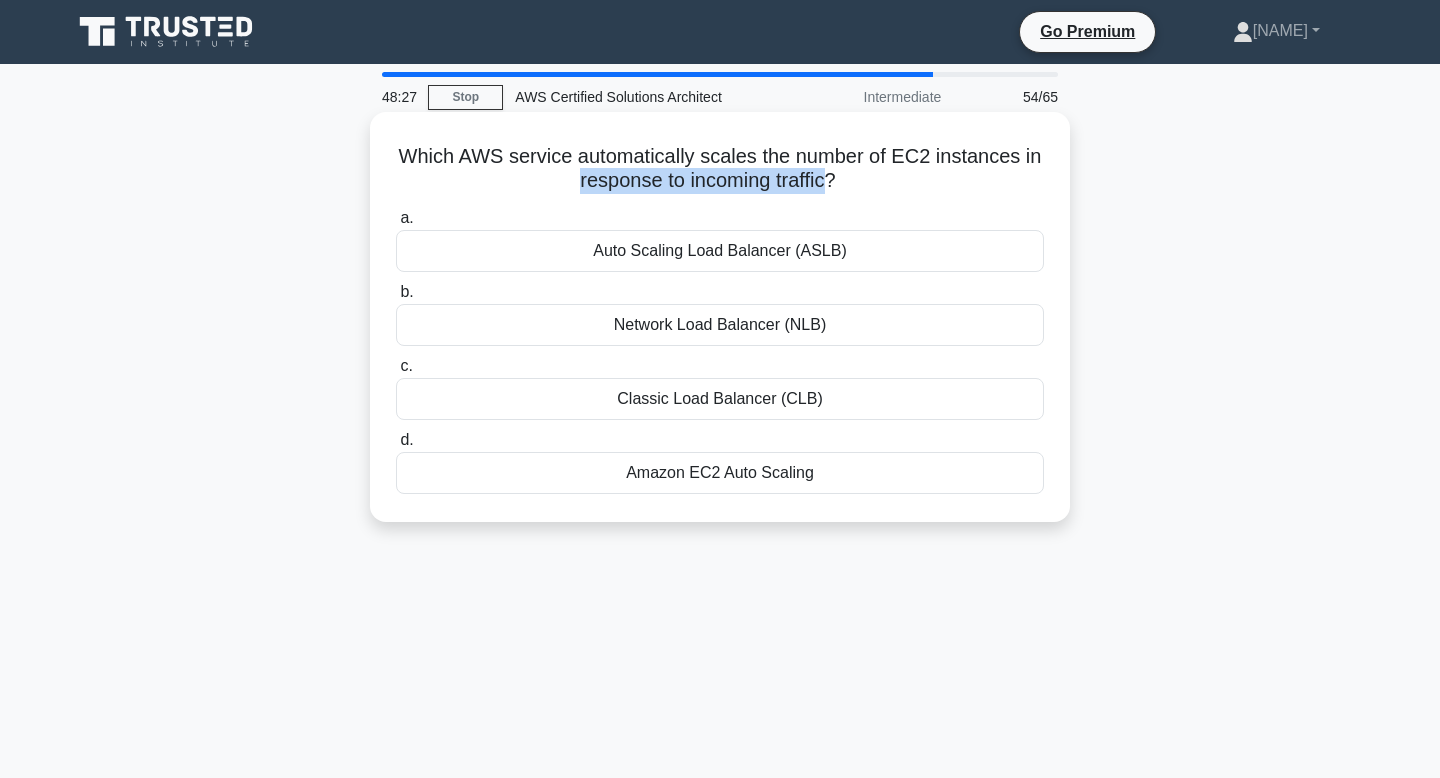 drag, startPoint x: 825, startPoint y: 186, endPoint x: 573, endPoint y: 186, distance: 252 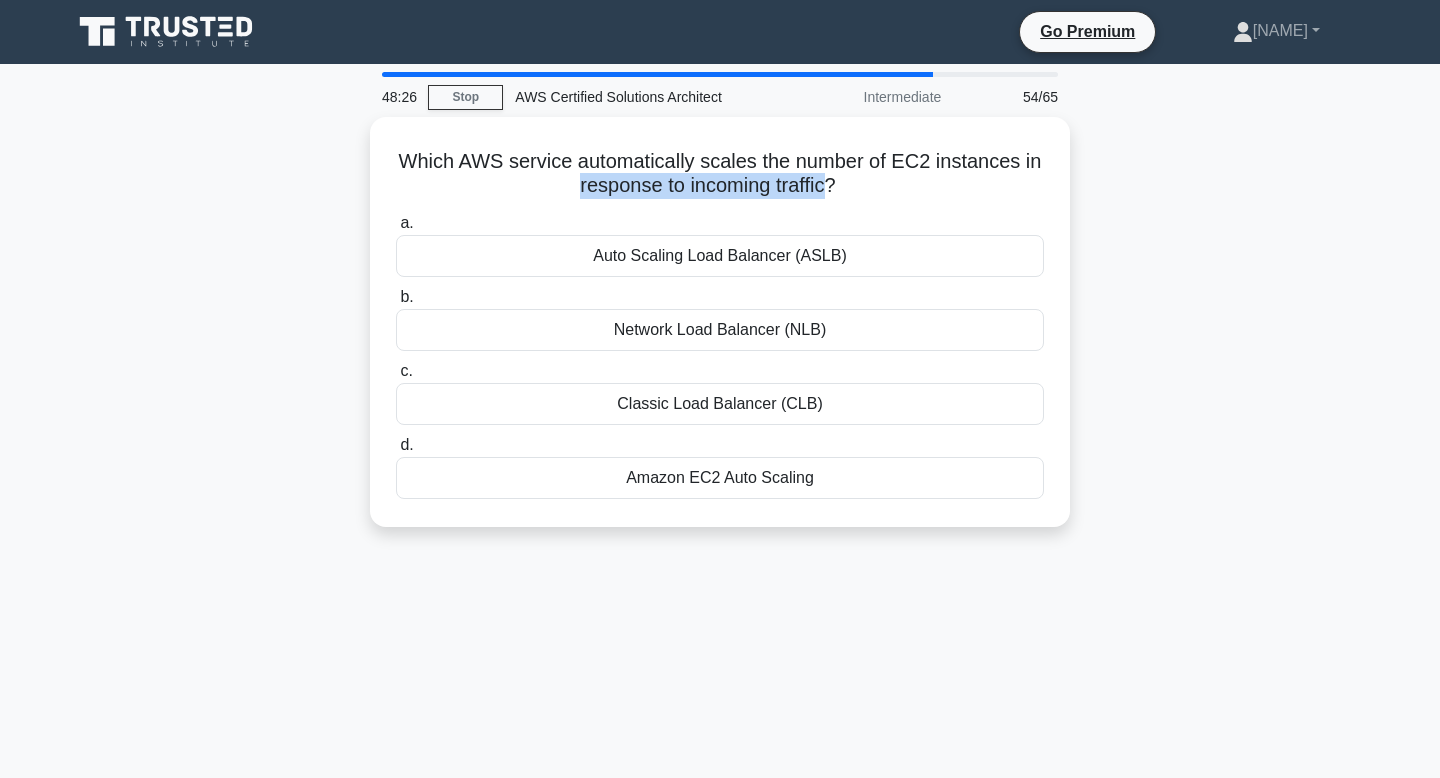 click at bounding box center (560, 193) 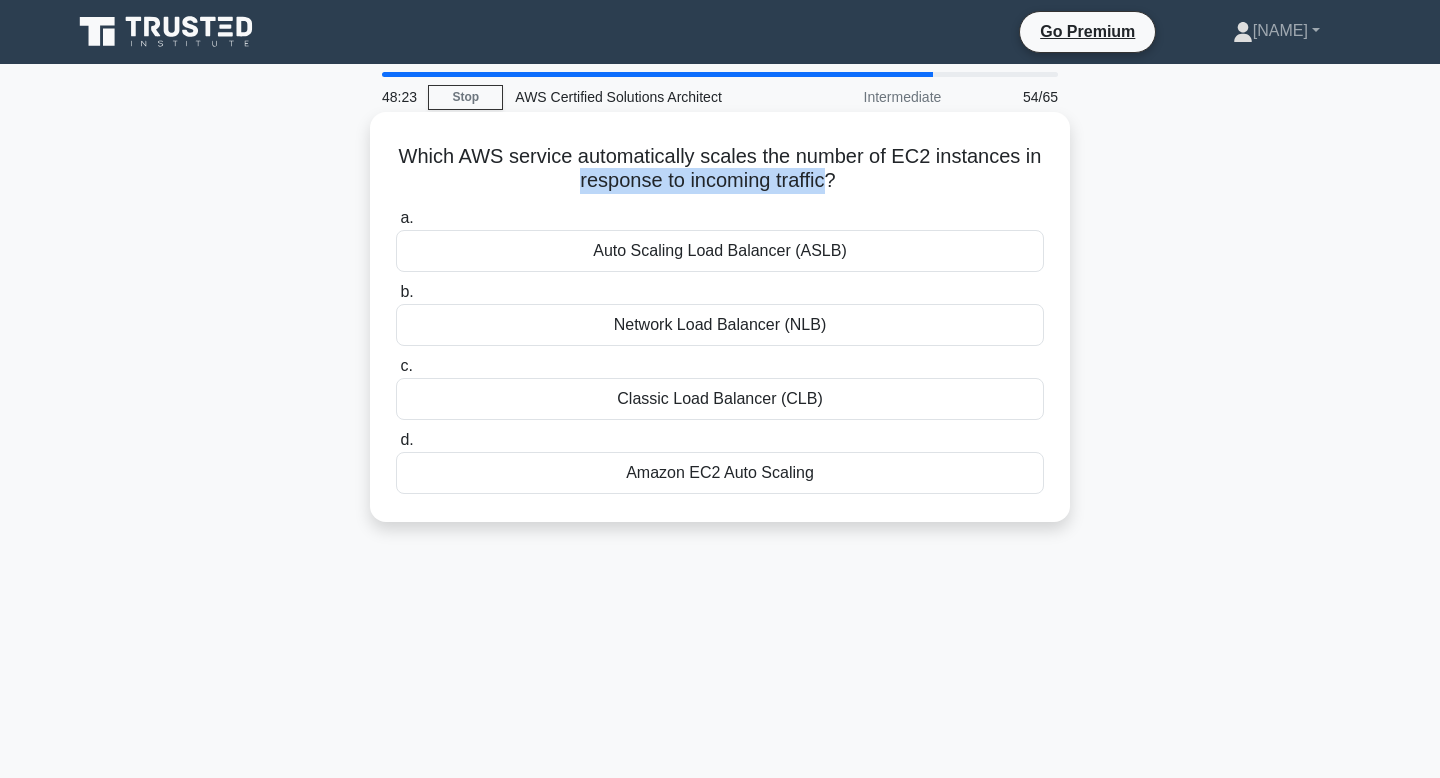 click on "Which AWS service automatically scales the number of EC2 instances in response to incoming traffic?
.spinner_0XTQ{transform-origin:center;animation:spinner_y6GP .75s linear infinite}@keyframes spinner_y6GP{100%{transform:rotate(360deg)}}" at bounding box center [720, 169] 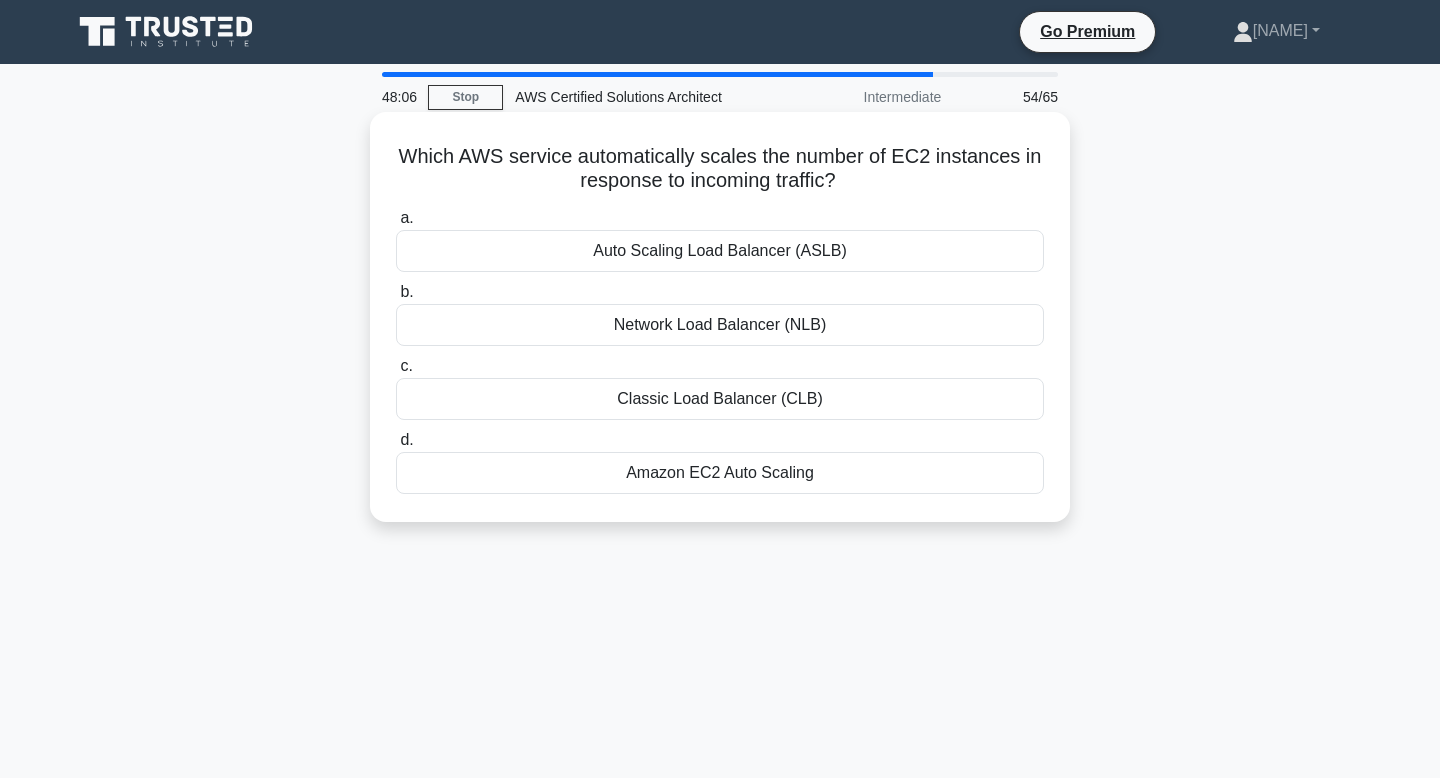 click on "Amazon EC2 Auto Scaling" at bounding box center [720, 473] 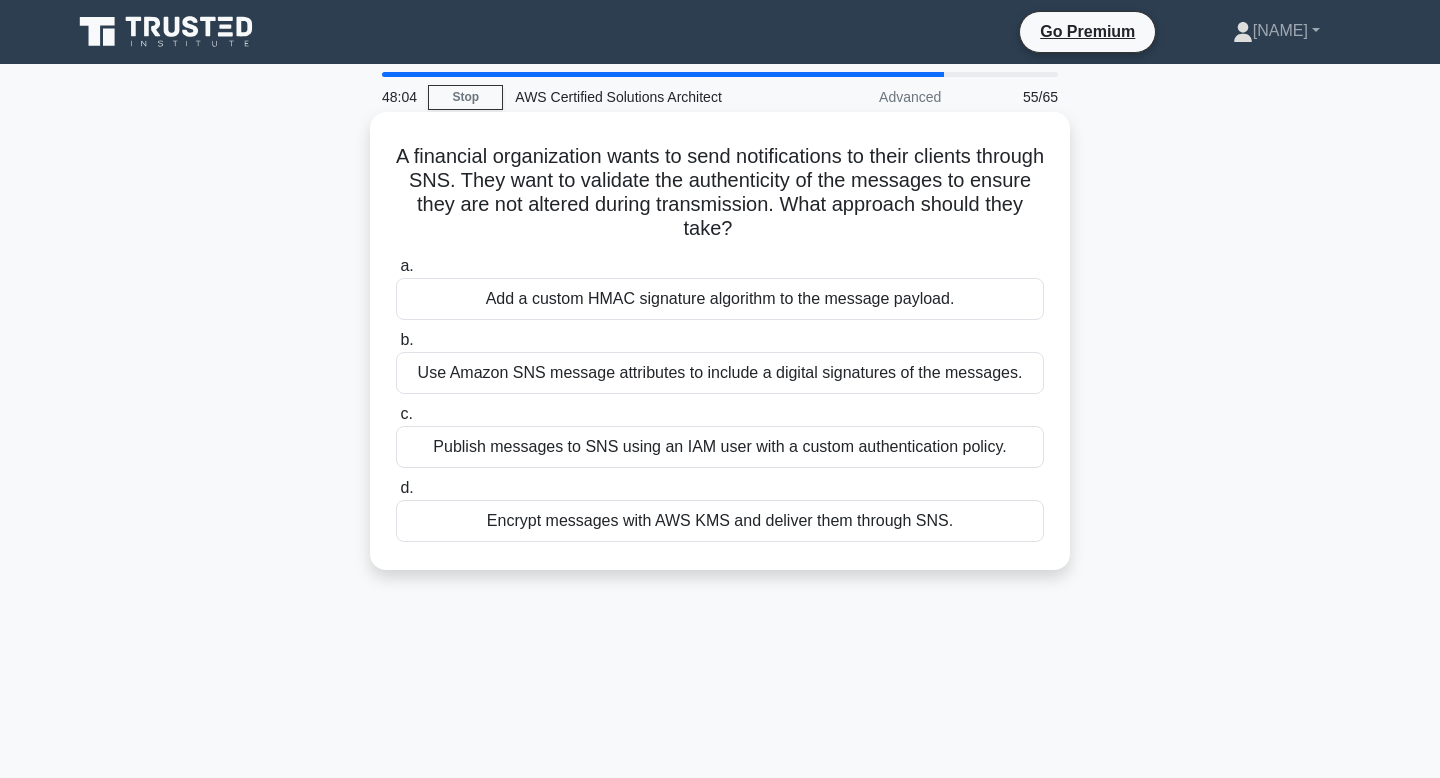 drag, startPoint x: 429, startPoint y: 157, endPoint x: 758, endPoint y: 234, distance: 337.8905 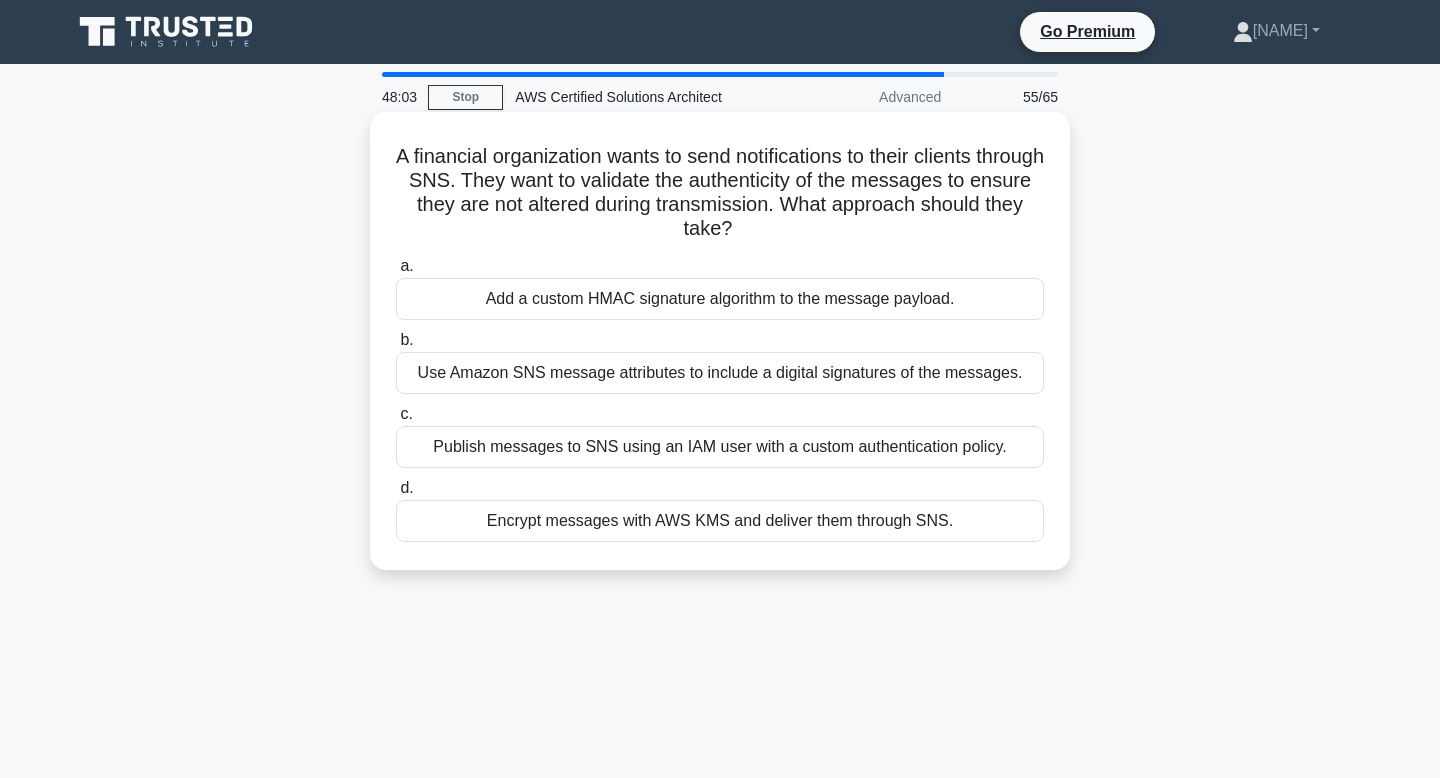 click on "A financial organization wants to send notifications to their clients through SNS. They want to validate the authenticity of the messages to ensure they are not altered during transmission. What approach should they take?
.spinner_0XTQ{transform-origin:center;animation:spinner_y6GP .75s linear infinite}@keyframes spinner_y6GP{100%{transform:rotate(360deg)}}" at bounding box center [720, 193] 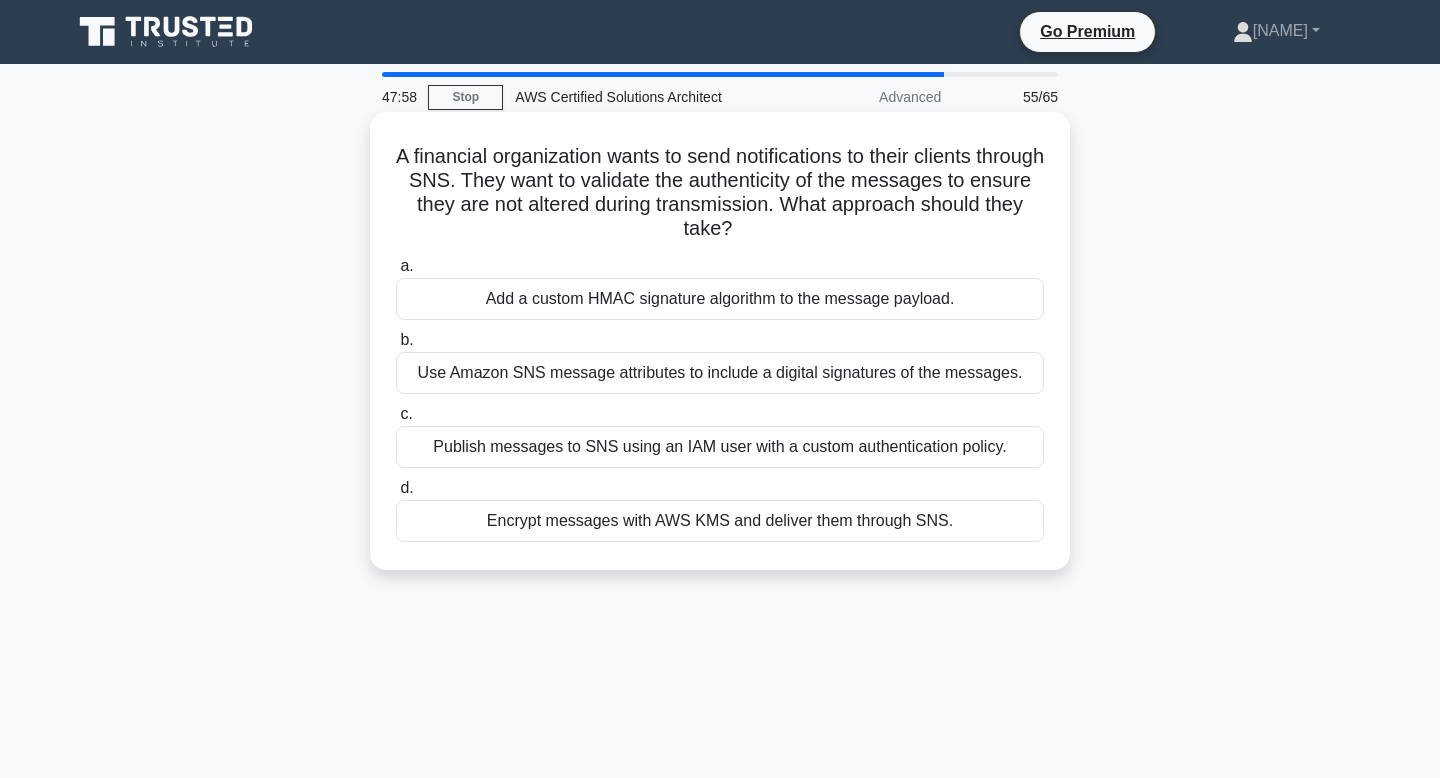 click on "A financial organization wants to send notifications to their clients through SNS. They want to validate the authenticity of the messages to ensure they are not altered during transmission. What approach should they take?
.spinner_0XTQ{transform-origin:center;animation:spinner_y6GP .75s linear infinite}@keyframes spinner_y6GP{100%{transform:rotate(360deg)}}" at bounding box center (720, 193) 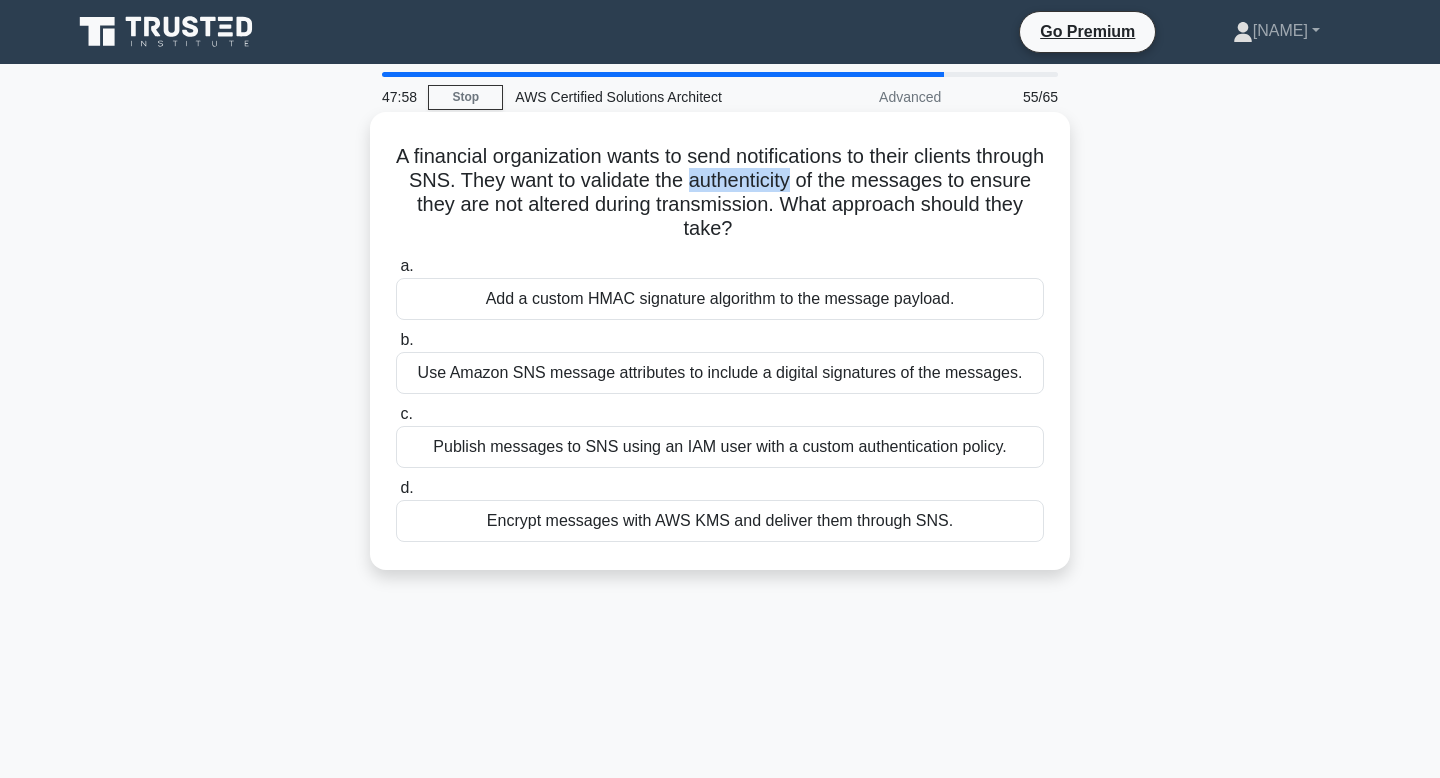 click on "A financial organization wants to send notifications to their clients through SNS. They want to validate the authenticity of the messages to ensure they are not altered during transmission. What approach should they take?
.spinner_0XTQ{transform-origin:center;animation:spinner_y6GP .75s linear infinite}@keyframes spinner_y6GP{100%{transform:rotate(360deg)}}" at bounding box center (720, 193) 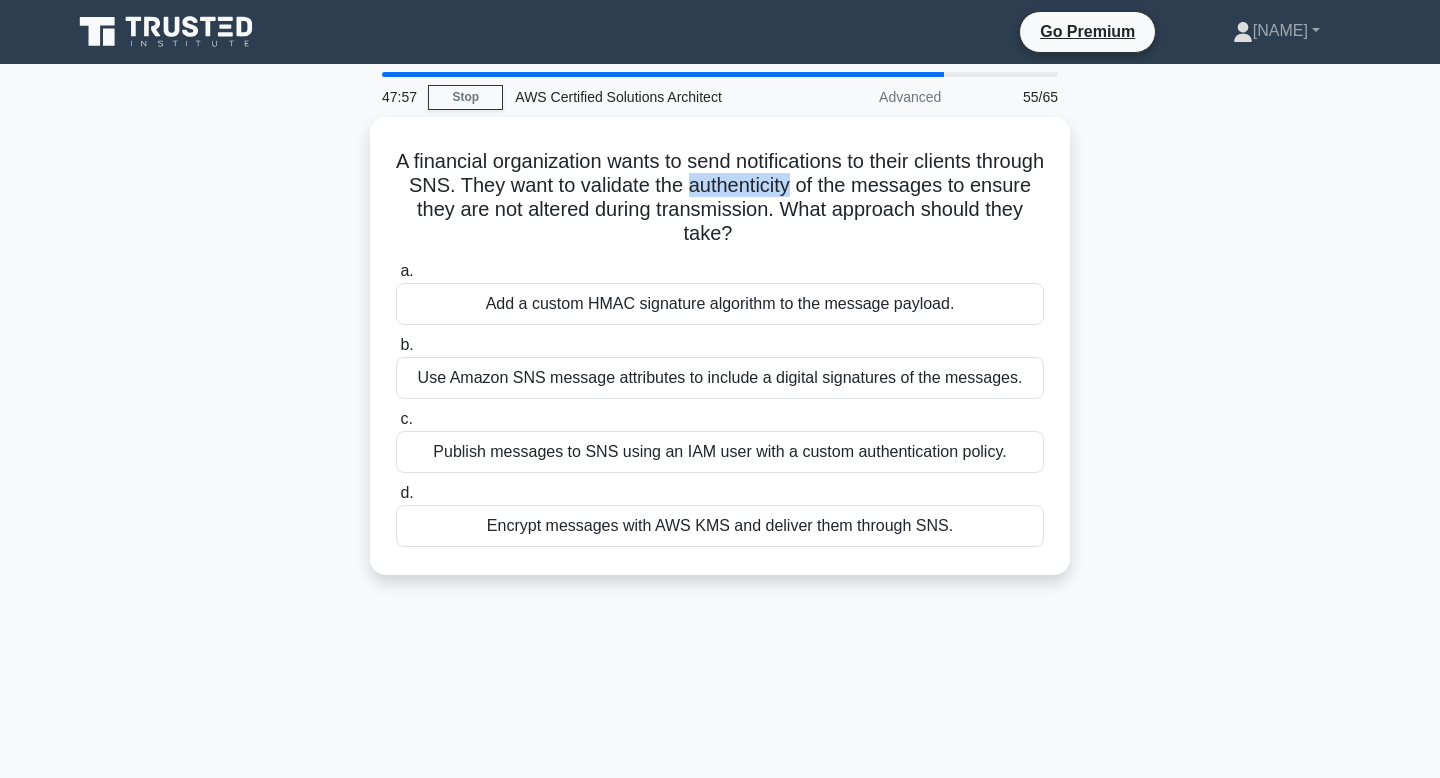 click at bounding box center (793, 140) 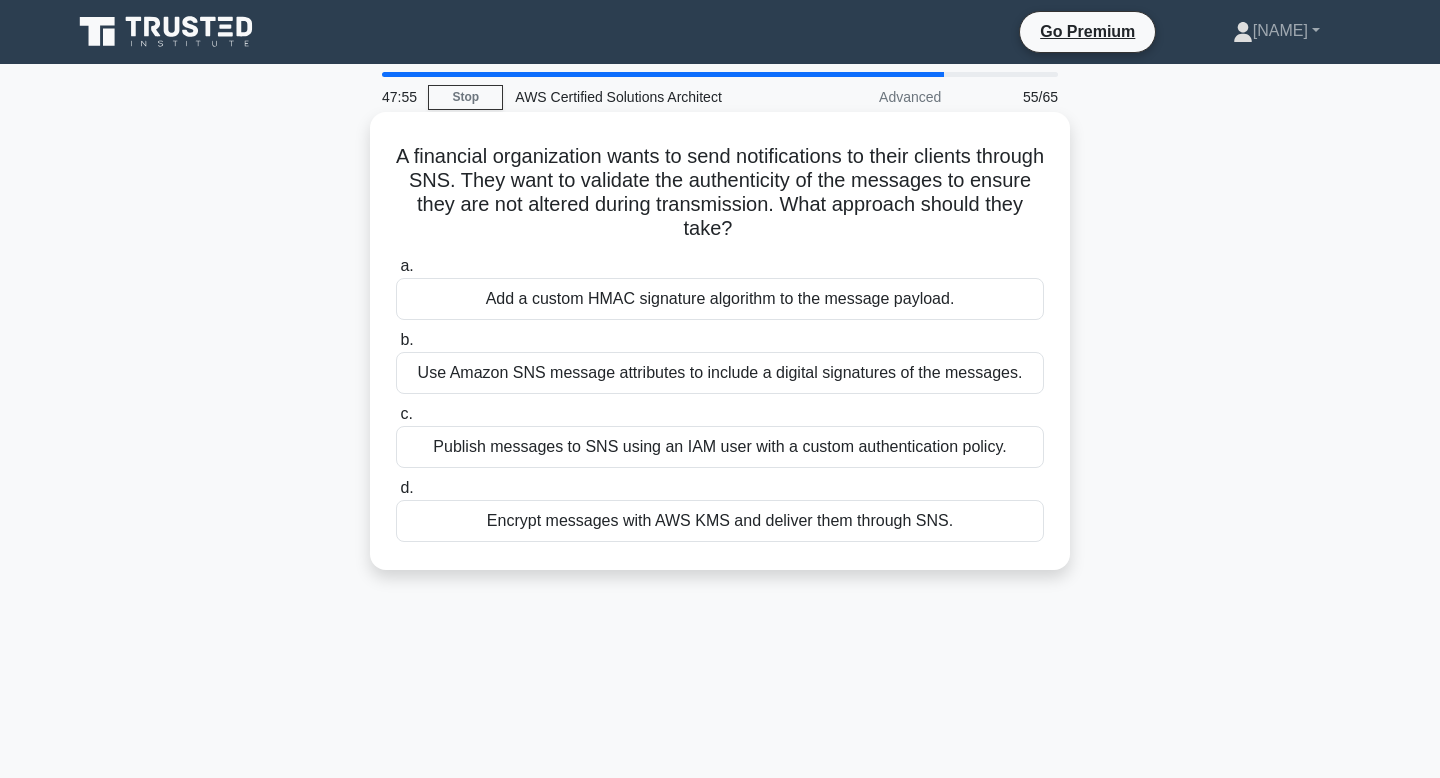 click on "A financial organization wants to send notifications to their clients through SNS. They want to validate the authenticity of the messages to ensure they are not altered during transmission. What approach should they take?
.spinner_0XTQ{transform-origin:center;animation:spinner_y6GP .75s linear infinite}@keyframes spinner_y6GP{100%{transform:rotate(360deg)}}" at bounding box center (720, 193) 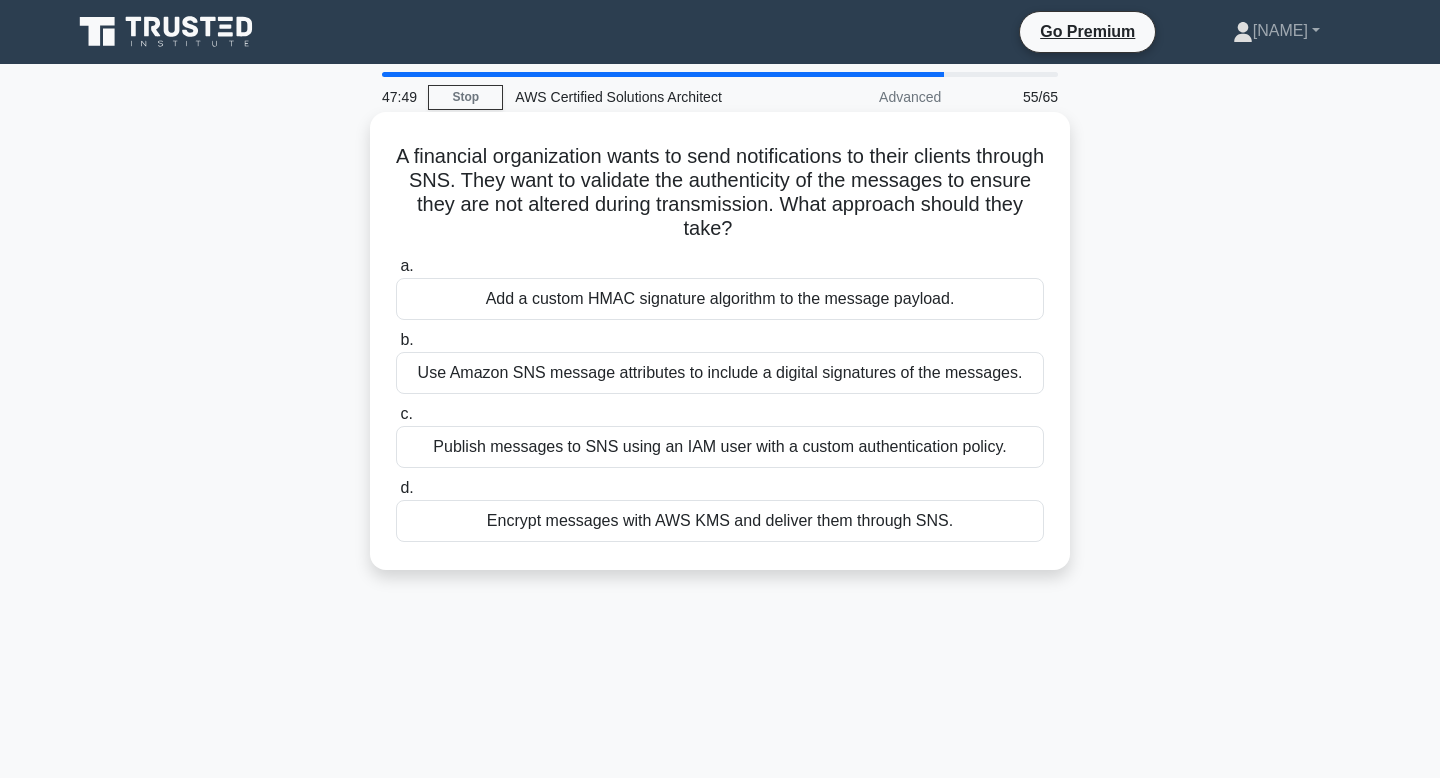 click on "A financial organization wants to send notifications to their clients through SNS. They want to validate the authenticity of the messages to ensure they are not altered during transmission. What approach should they take?
.spinner_0XTQ{transform-origin:center;animation:spinner_y6GP .75s linear infinite}@keyframes spinner_y6GP{100%{transform:rotate(360deg)}}" at bounding box center [720, 193] 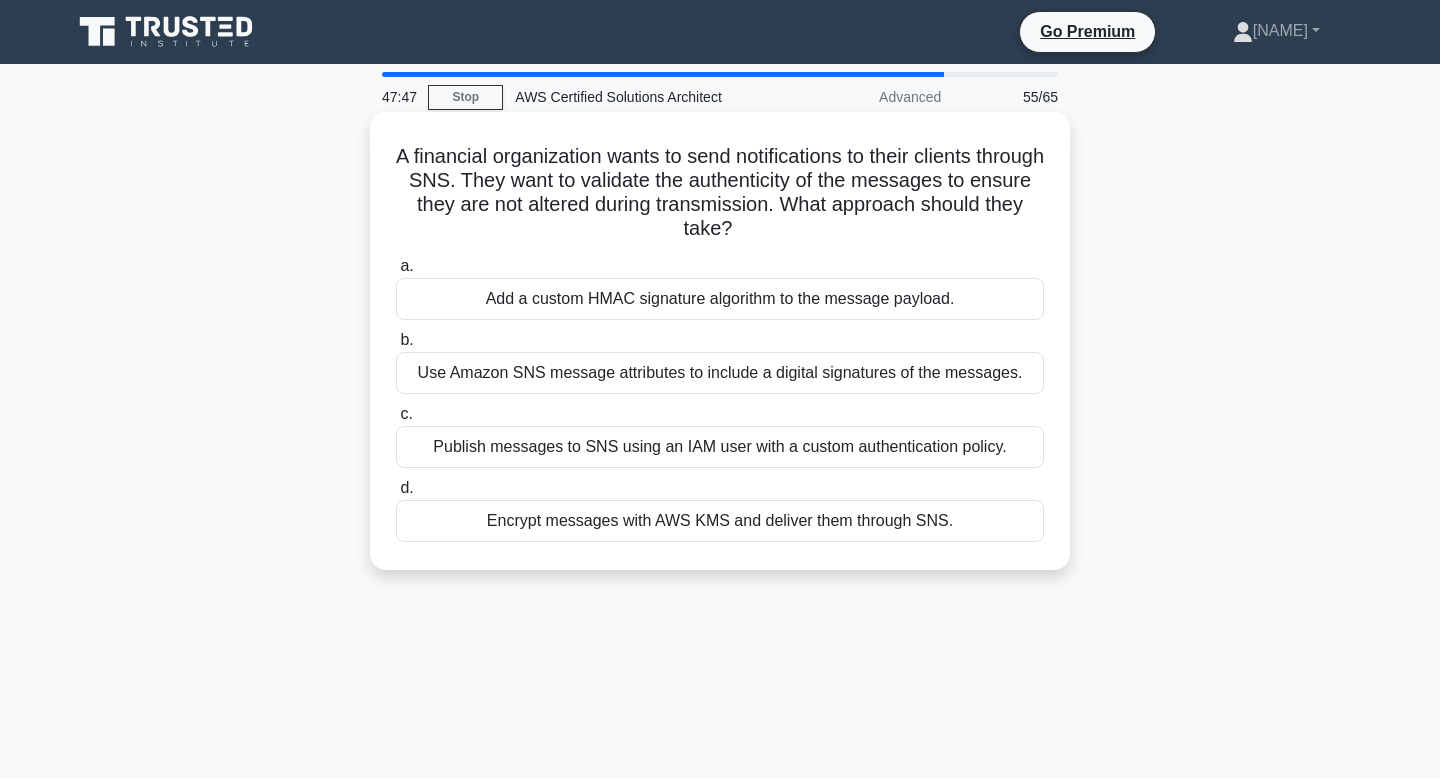 click on "A financial organization wants to send notifications to their clients through SNS. They want to validate the authenticity of the messages to ensure they are not altered during transmission. What approach should they take?
.spinner_0XTQ{transform-origin:center;animation:spinner_y6GP .75s linear infinite}@keyframes spinner_y6GP{100%{transform:rotate(360deg)}}" at bounding box center (720, 193) 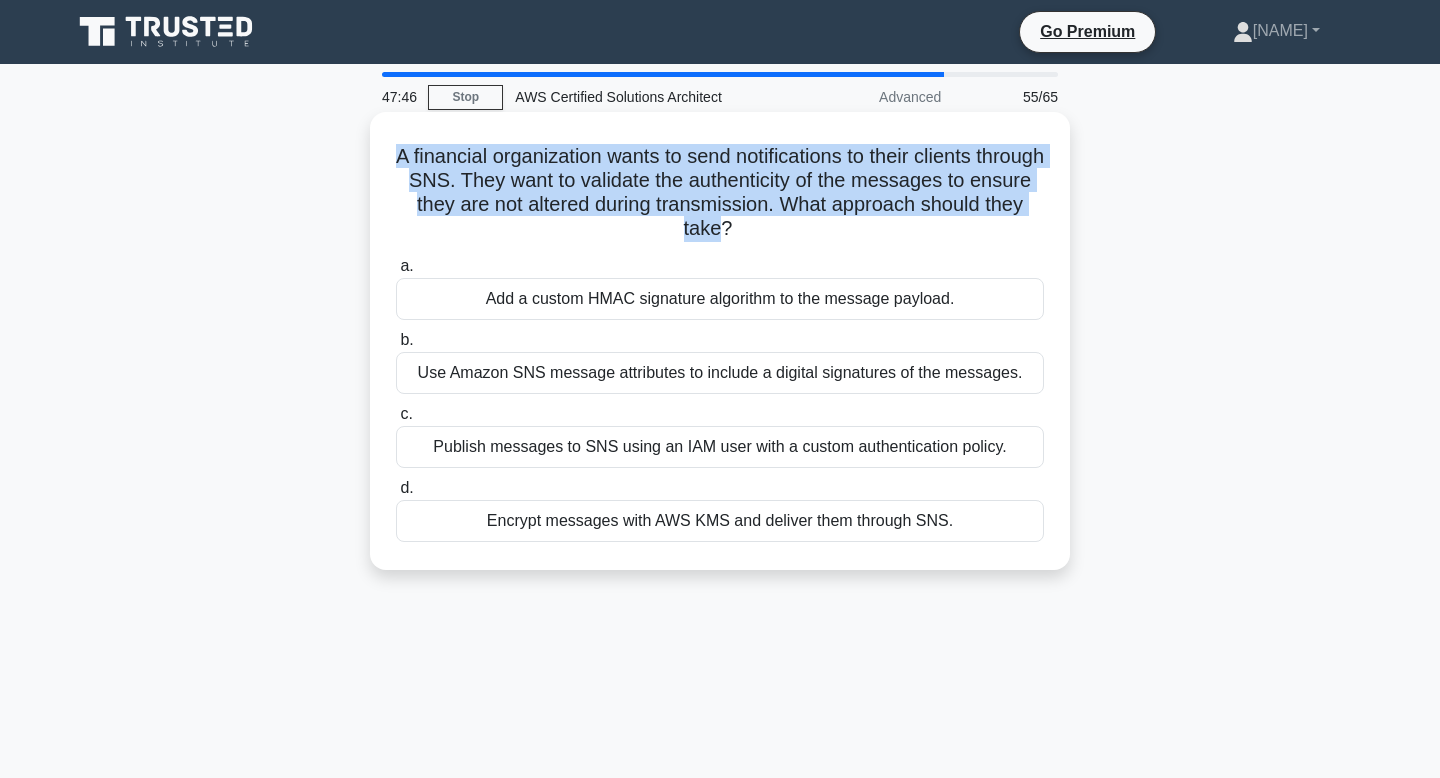 drag, startPoint x: 742, startPoint y: 234, endPoint x: 427, endPoint y: 146, distance: 327.06116 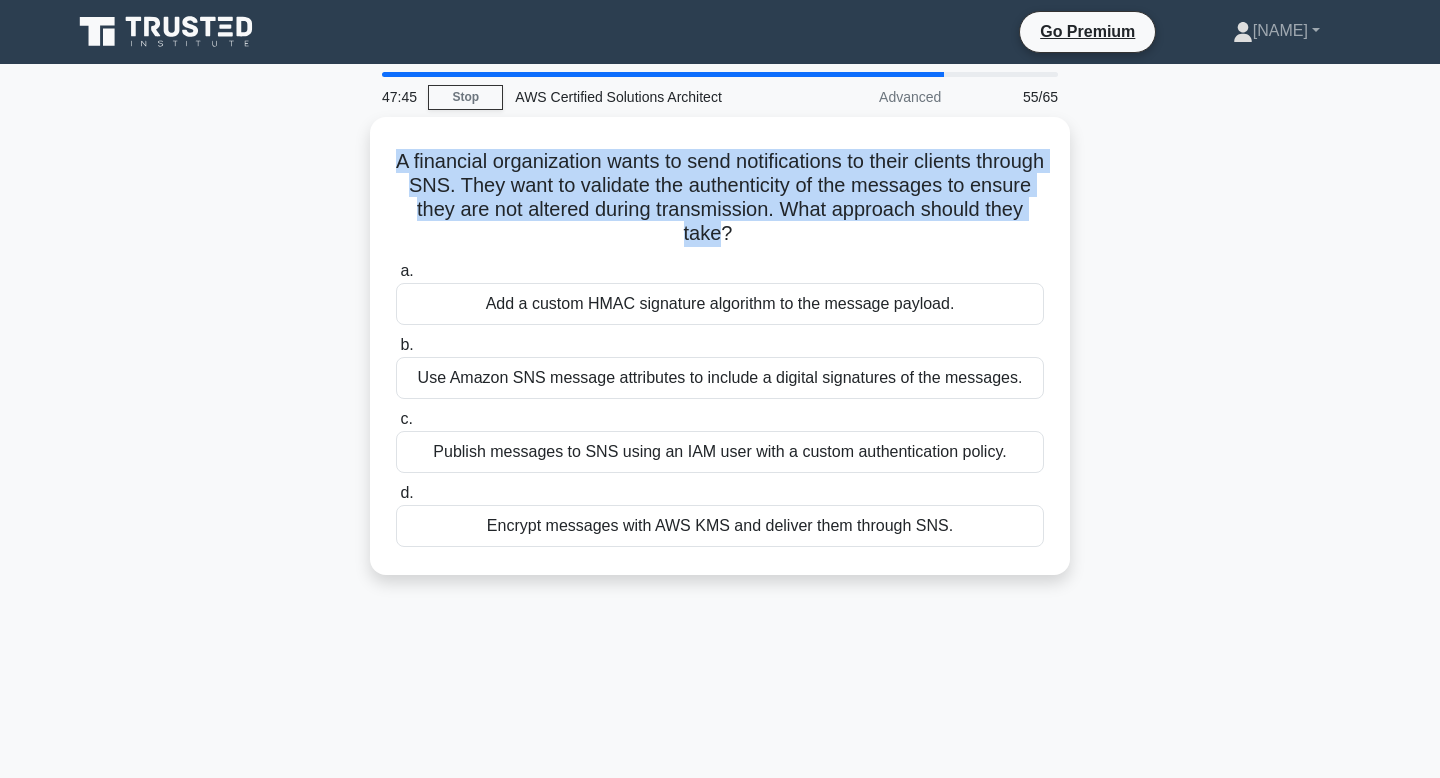click at bounding box center [414, 116] 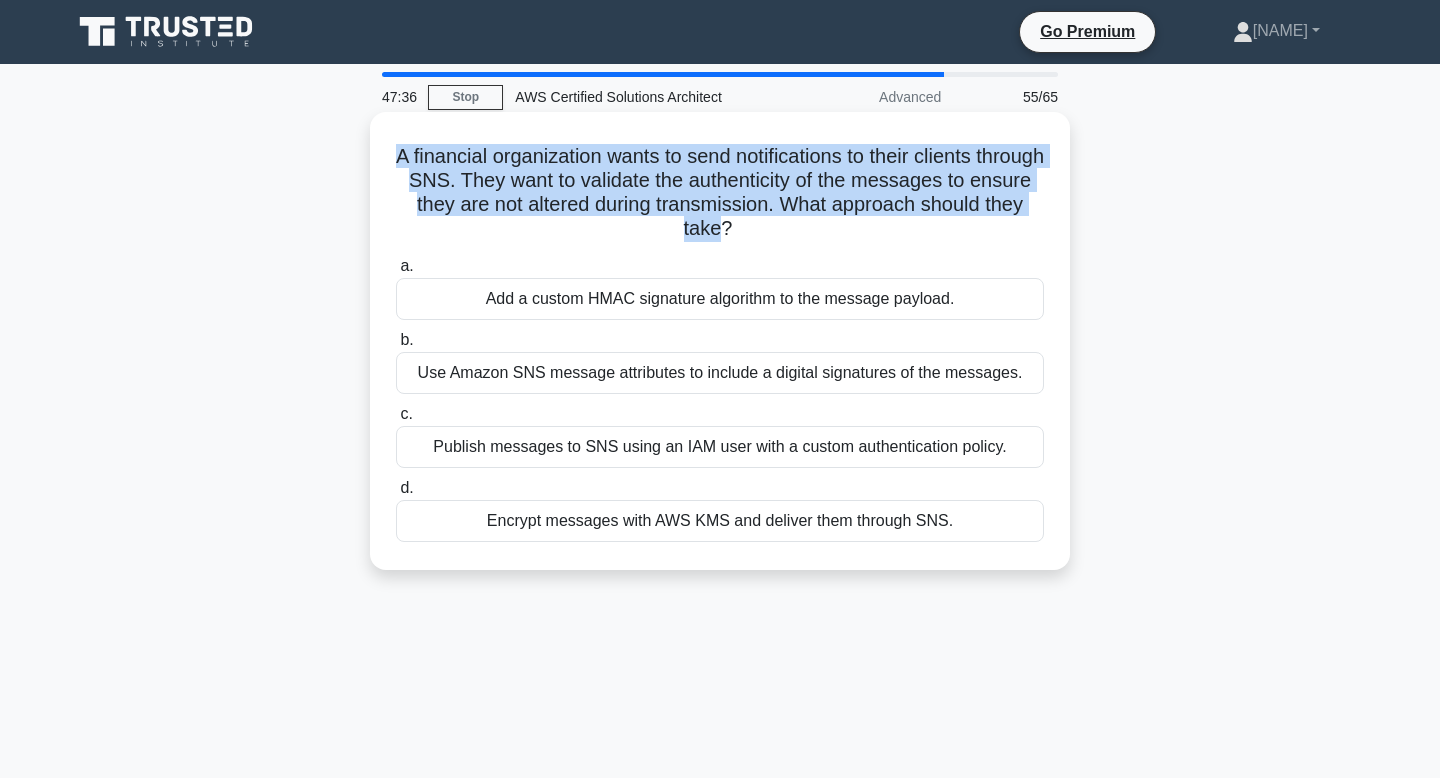 click on "A financial organization wants to send notifications to their clients through SNS. They want to validate the authenticity of the messages to ensure they are not altered during transmission. What approach should they take?
.spinner_0XTQ{transform-origin:center;animation:spinner_y6GP .75s linear infinite}@keyframes spinner_y6GP{100%{transform:rotate(360deg)}}" at bounding box center [720, 193] 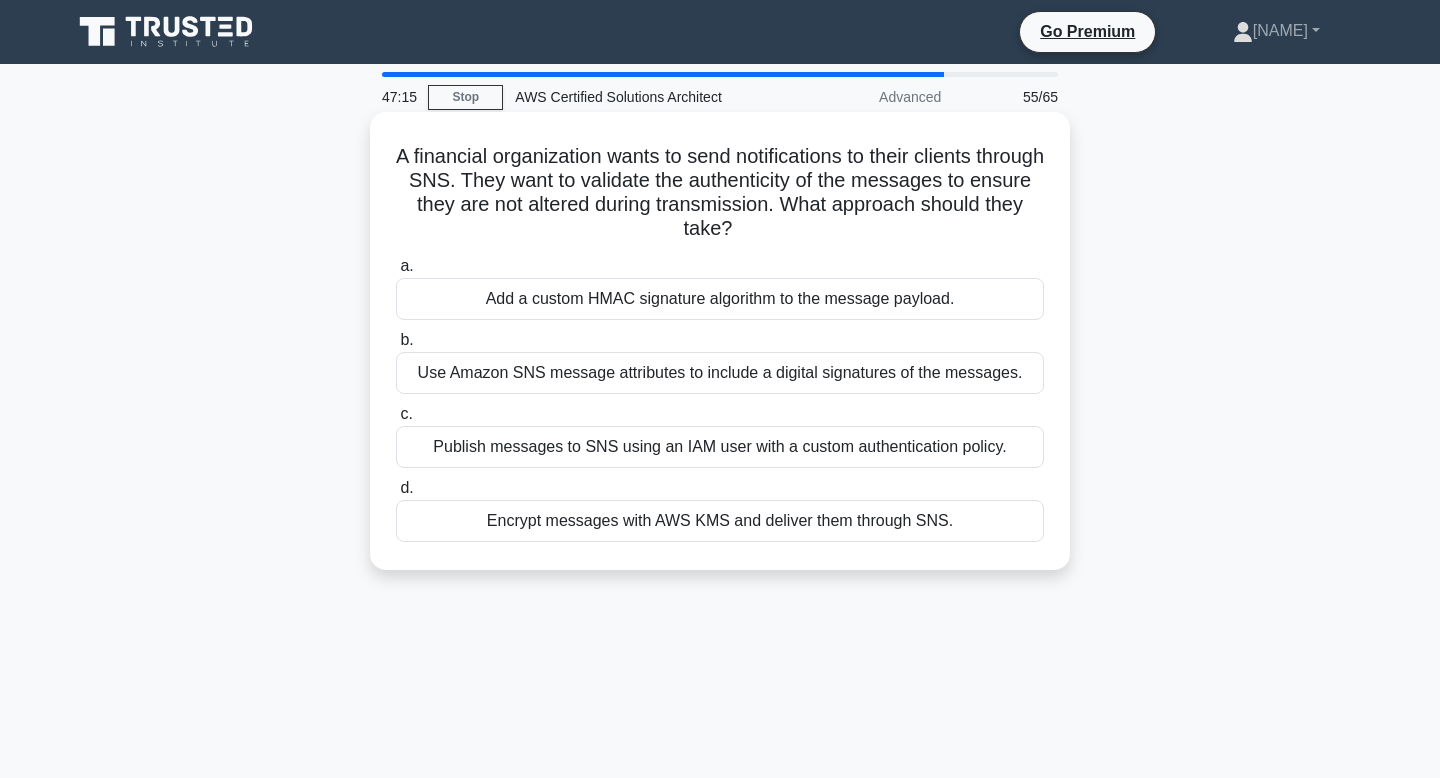click on "Encrypt messages with AWS KMS and deliver them through SNS." at bounding box center [720, 521] 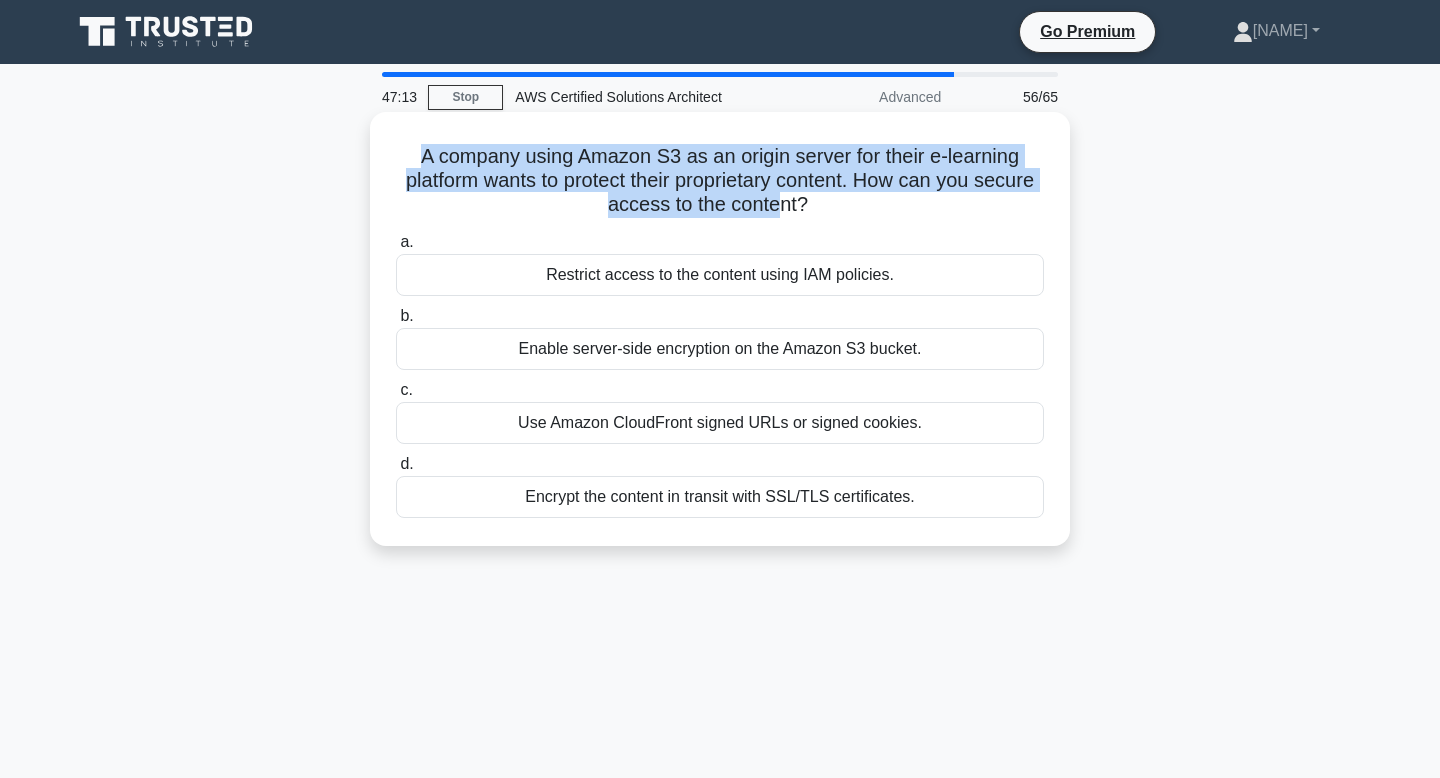 drag, startPoint x: 414, startPoint y: 157, endPoint x: 780, endPoint y: 196, distance: 368.072 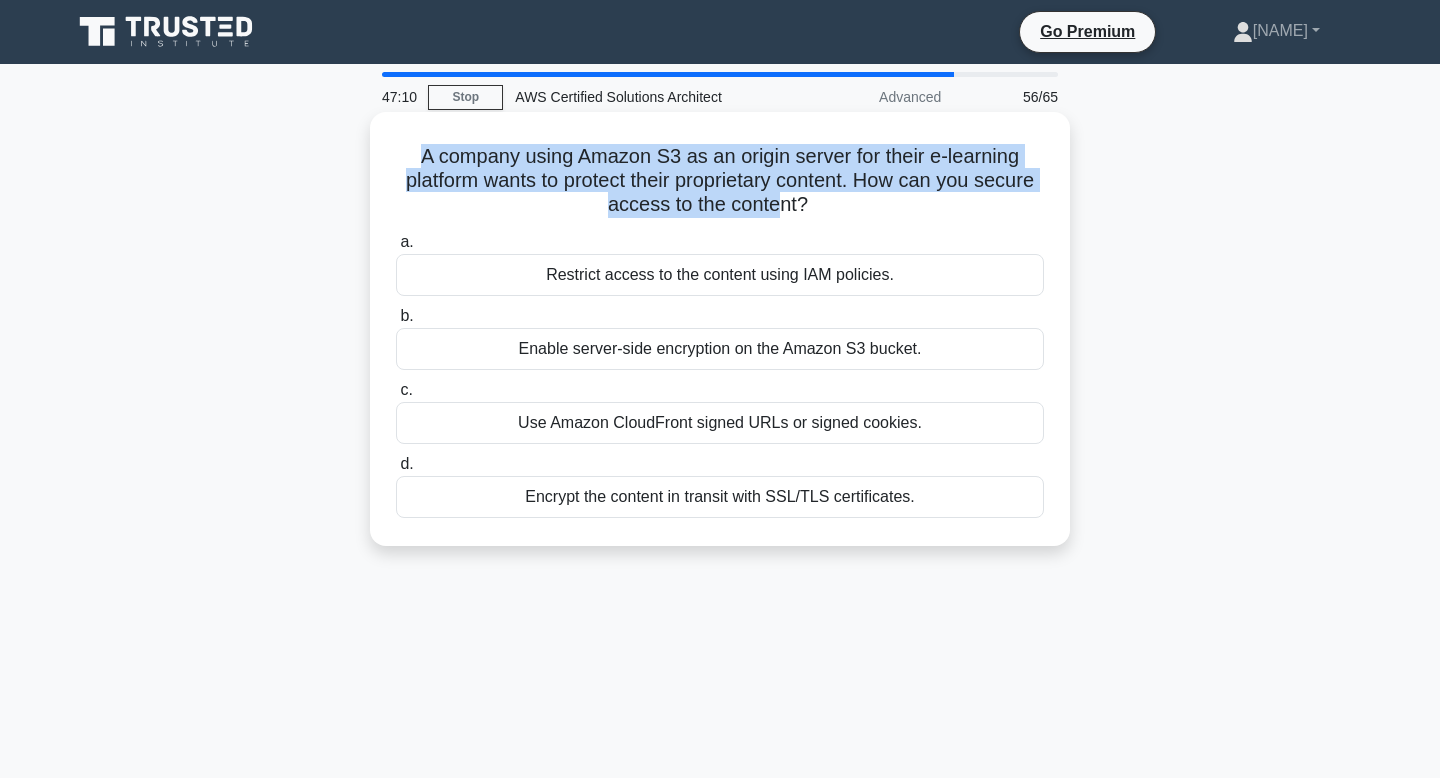 drag, startPoint x: 826, startPoint y: 192, endPoint x: 544, endPoint y: 168, distance: 283.01944 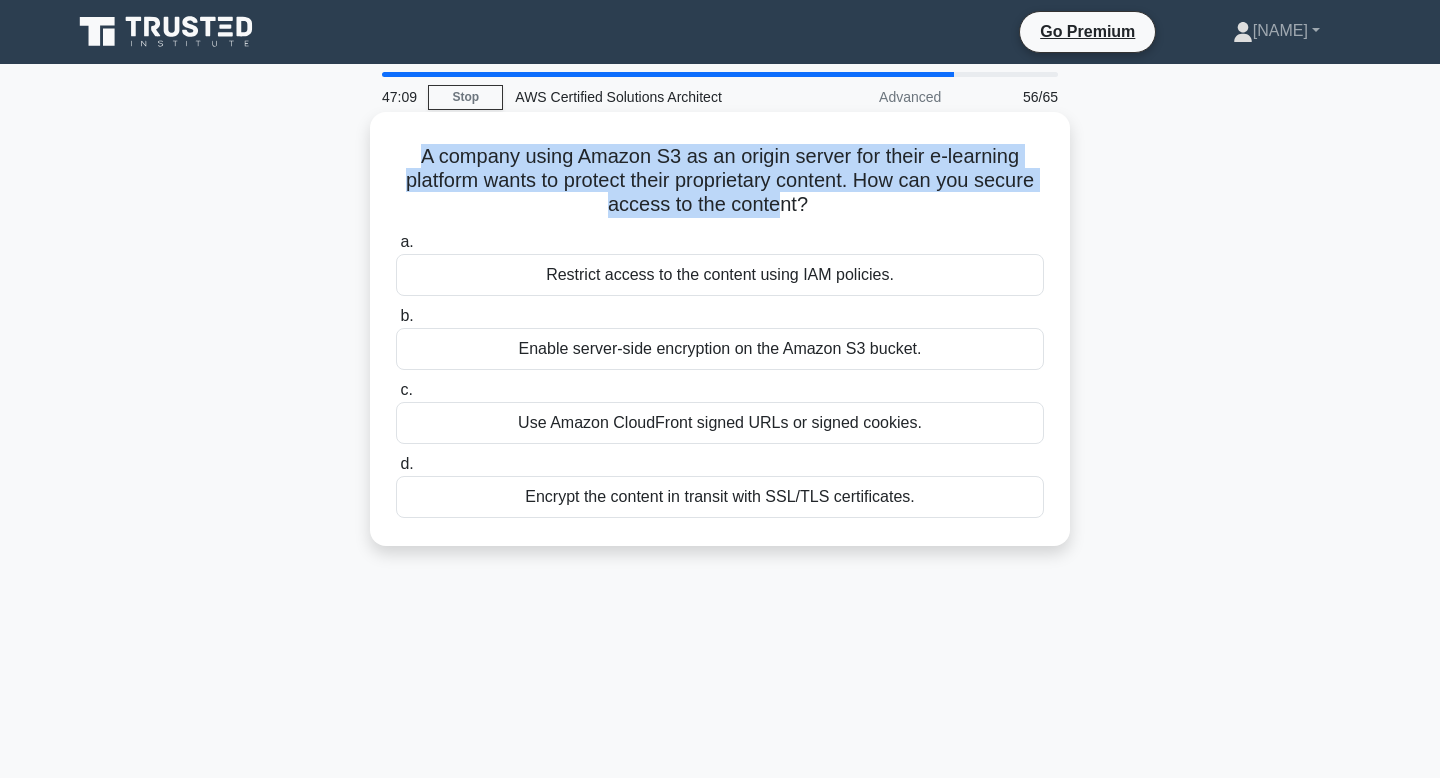 click on "A company using Amazon S3 as an origin server for their e-learning platform wants to protect their proprietary content. How can you secure access to the content?
.spinner_0XTQ{transform-origin:center;animation:spinner_y6GP .75s linear infinite}@keyframes spinner_y6GP{100%{transform:rotate(360deg)}}" at bounding box center (720, 181) 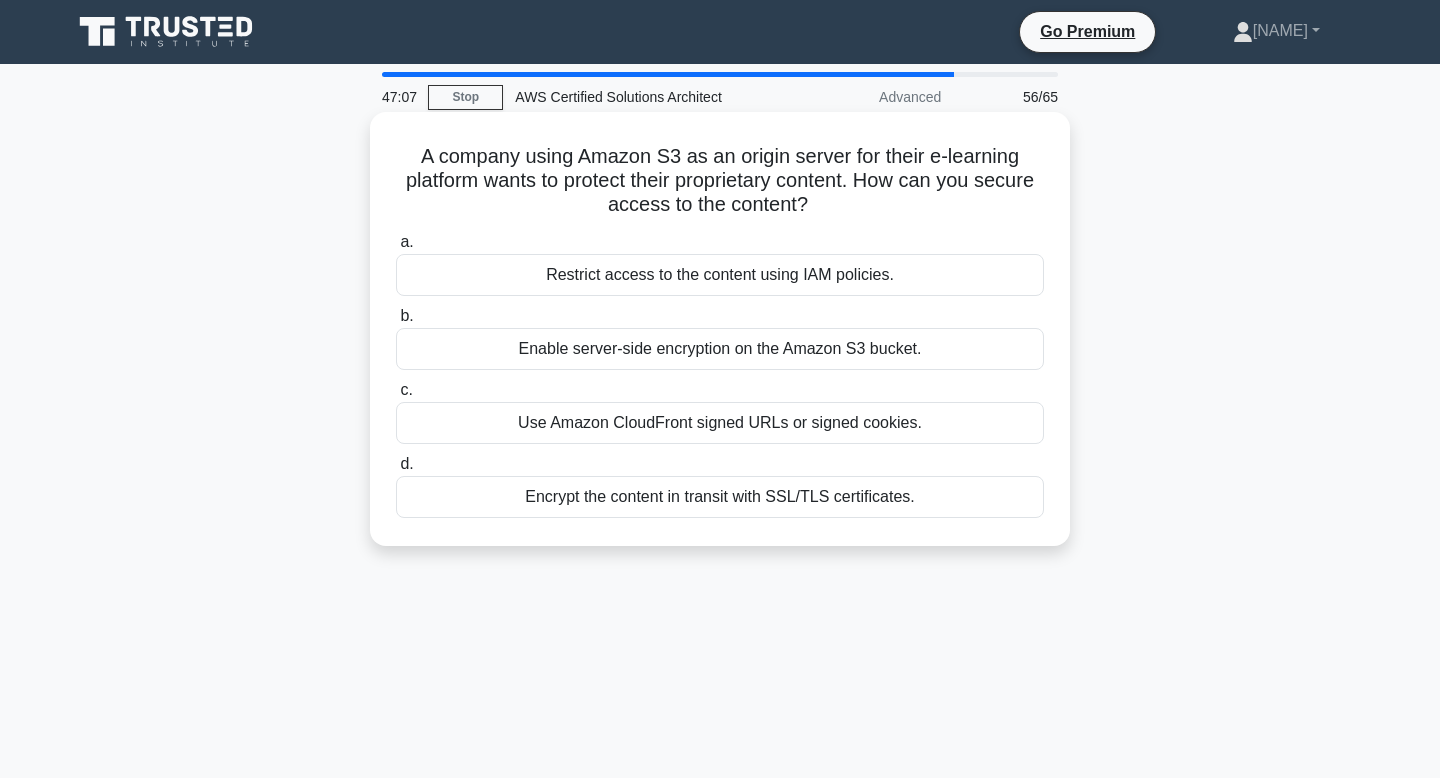 click on "A company using Amazon S3 as an origin server for their e-learning platform wants to protect their proprietary content. How can you secure access to the content?
.spinner_0XTQ{transform-origin:center;animation:spinner_y6GP .75s linear infinite}@keyframes spinner_y6GP{100%{transform:rotate(360deg)}}" at bounding box center (720, 181) 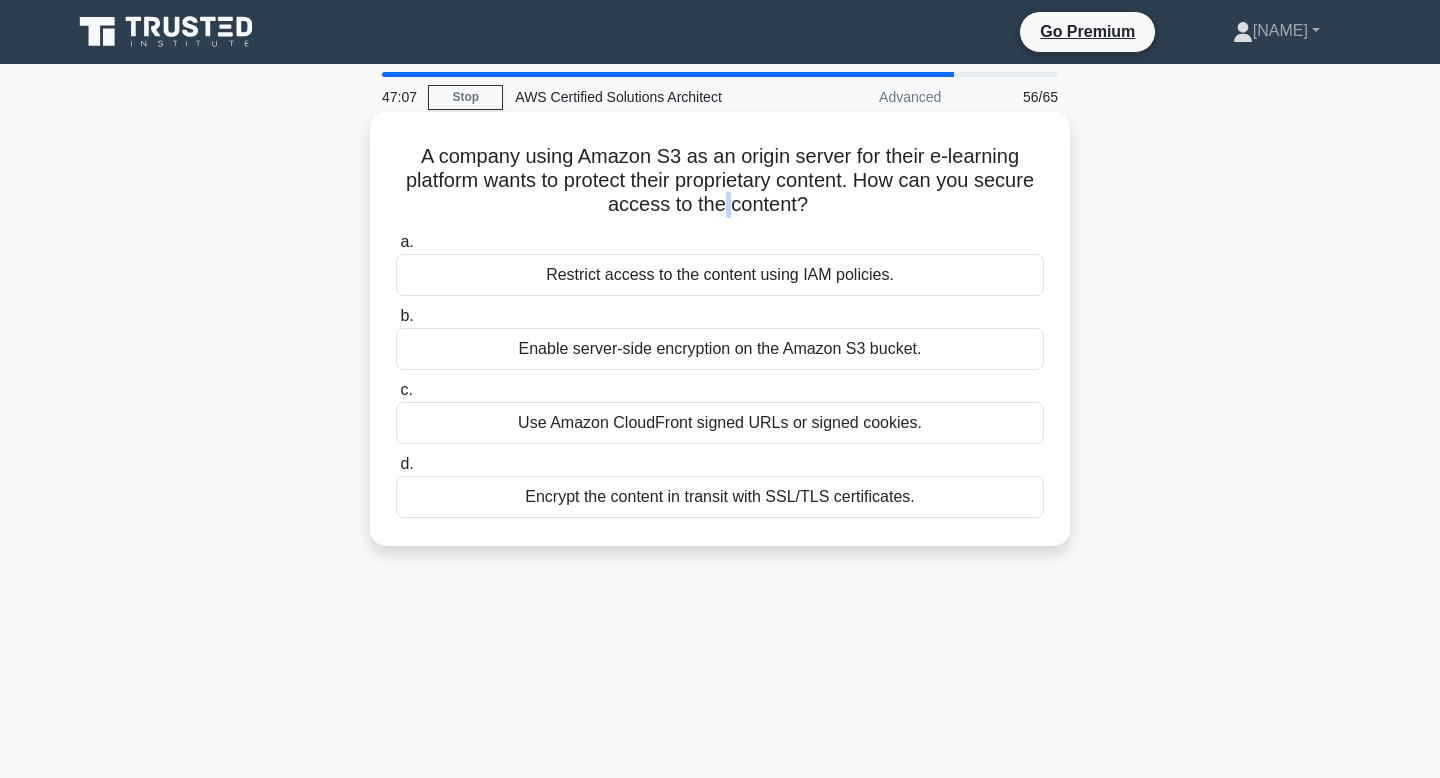 click on "A company using Amazon S3 as an origin server for their e-learning platform wants to protect their proprietary content. How can you secure access to the content?
.spinner_0XTQ{transform-origin:center;animation:spinner_y6GP .75s linear infinite}@keyframes spinner_y6GP{100%{transform:rotate(360deg)}}" at bounding box center (720, 181) 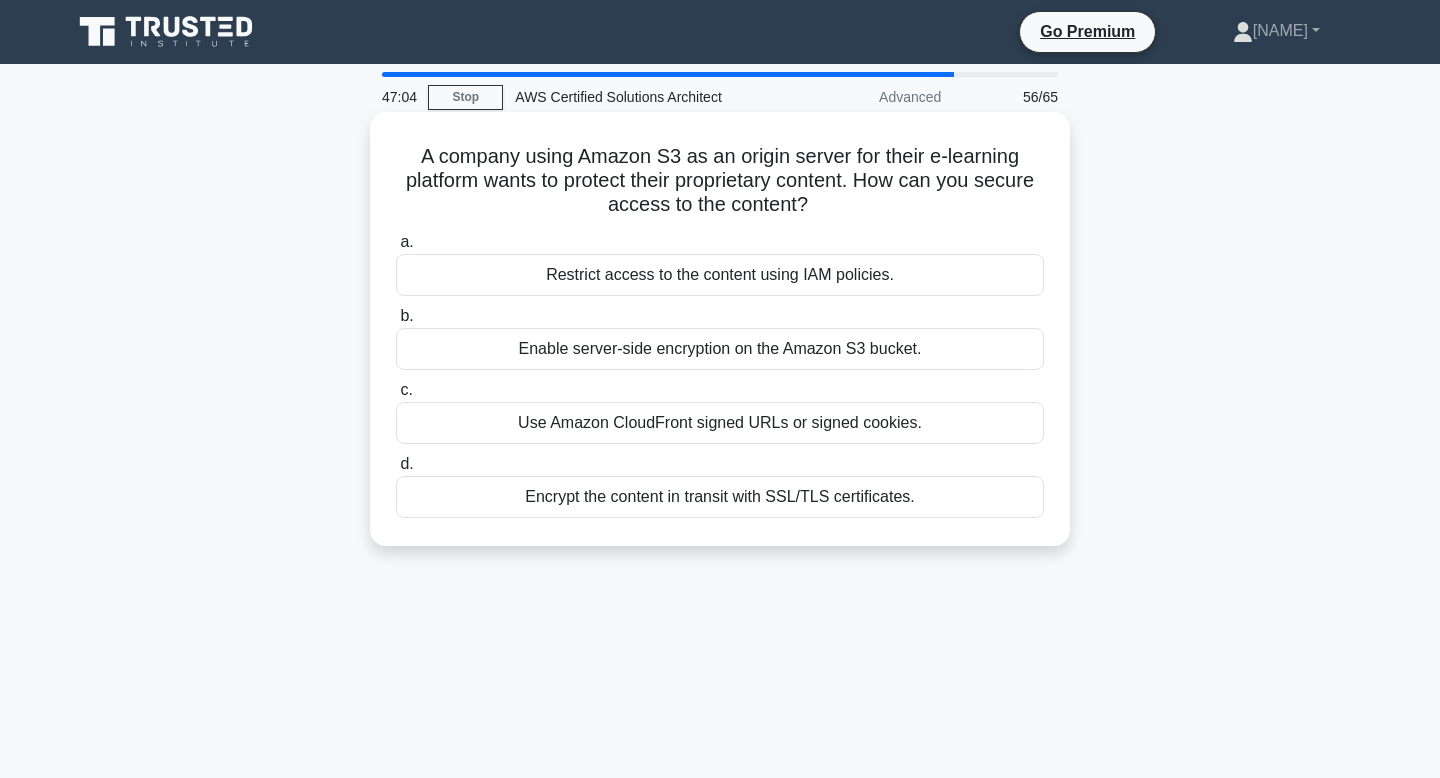 click on "A company using Amazon S3 as an origin server for their e-learning platform wants to protect their proprietary content. How can you secure access to the content?
.spinner_0XTQ{transform-origin:center;animation:spinner_y6GP .75s linear infinite}@keyframes spinner_y6GP{100%{transform:rotate(360deg)}}" at bounding box center (720, 181) 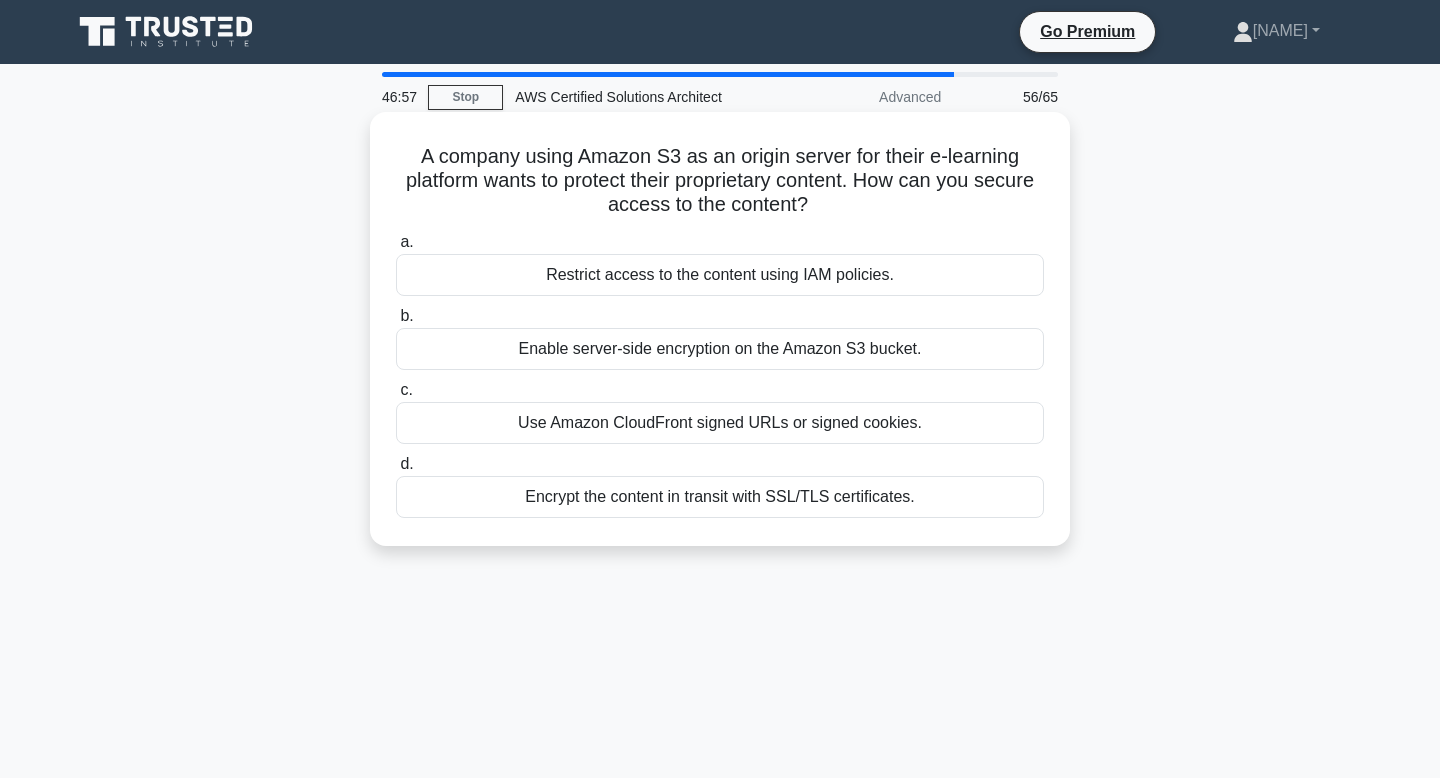 click on "A company using Amazon S3 as an origin server for their e-learning platform wants to protect their proprietary content. How can you secure access to the content?
.spinner_0XTQ{transform-origin:center;animation:spinner_y6GP .75s linear infinite}@keyframes spinner_y6GP{100%{transform:rotate(360deg)}}" at bounding box center (720, 181) 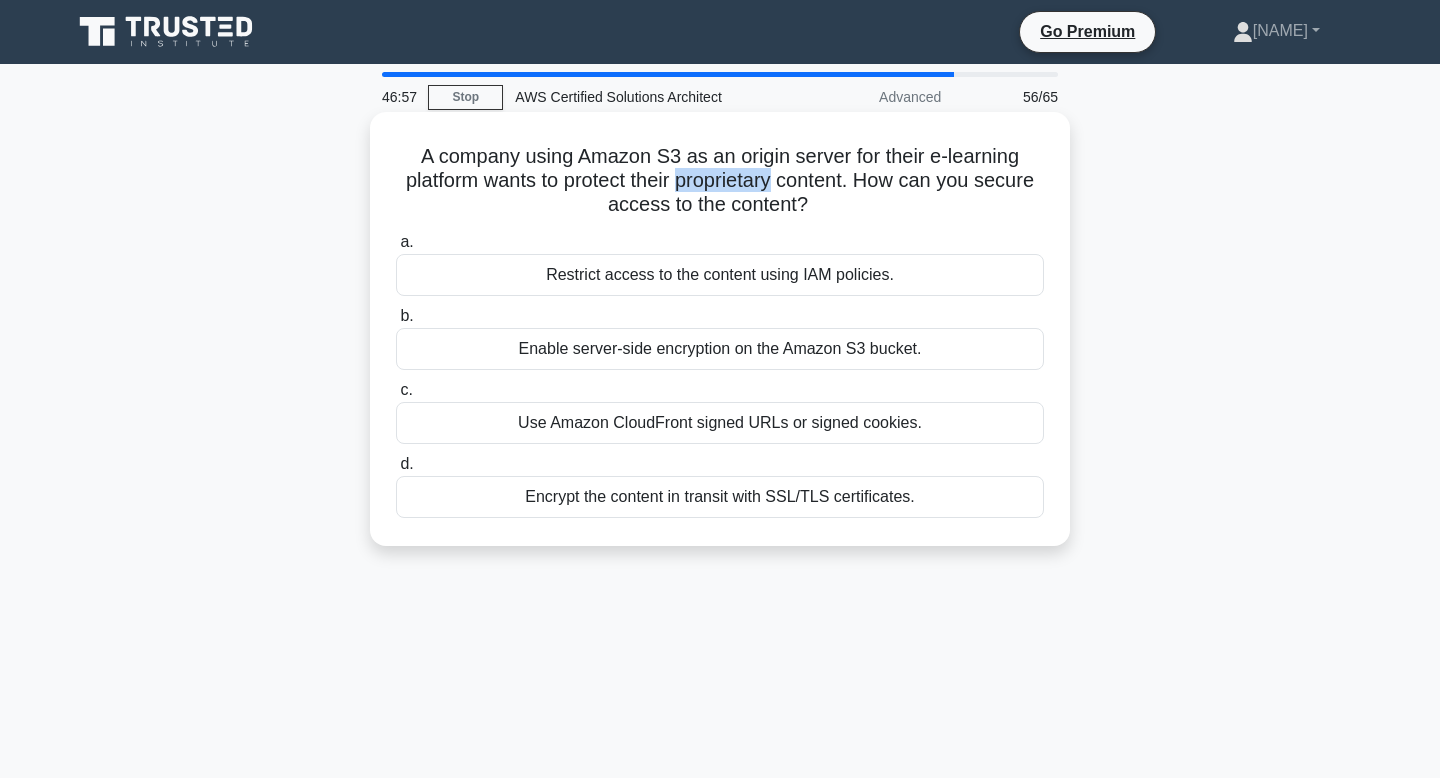 click on "A company using Amazon S3 as an origin server for their e-learning platform wants to protect their proprietary content. How can you secure access to the content?
.spinner_0XTQ{transform-origin:center;animation:spinner_y6GP .75s linear infinite}@keyframes spinner_y6GP{100%{transform:rotate(360deg)}}" at bounding box center (720, 181) 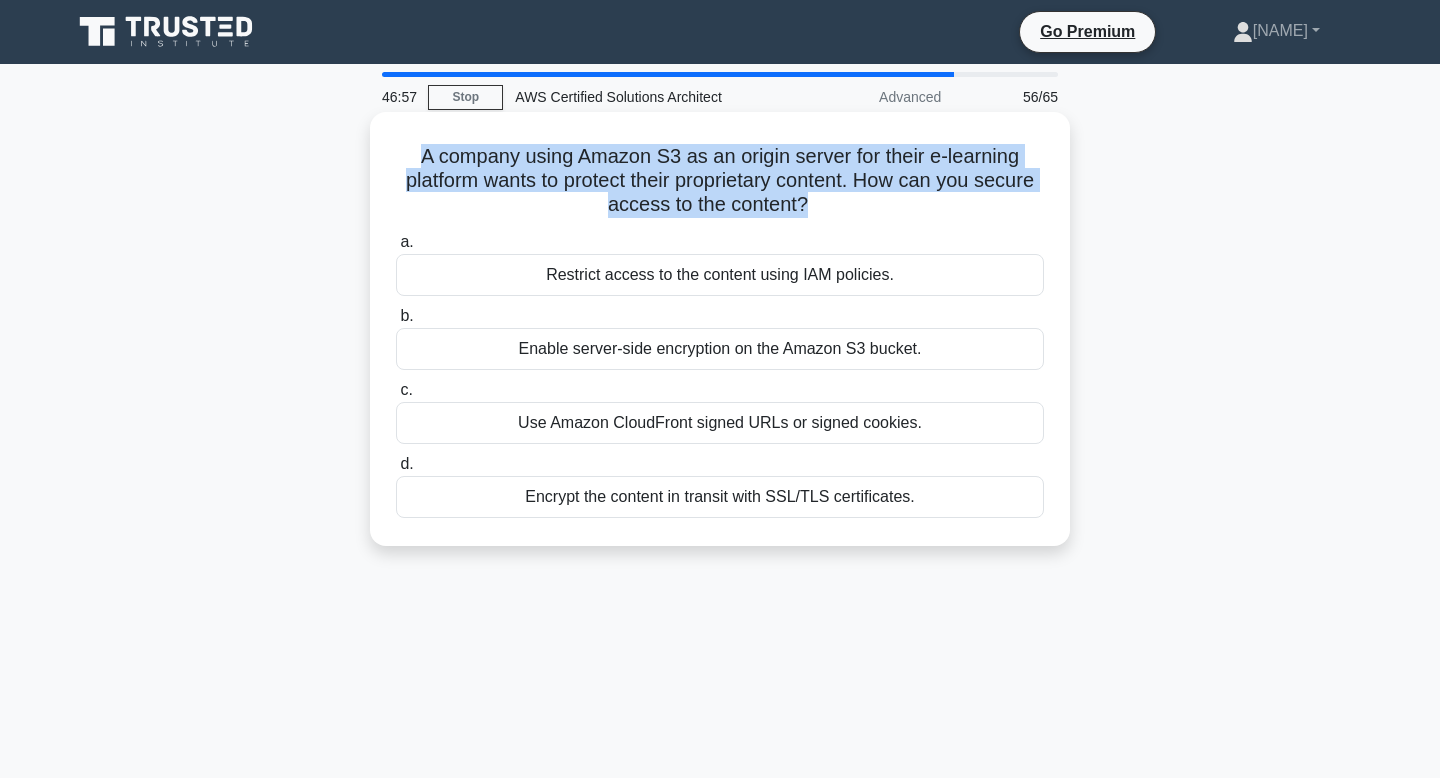 click on "A company using Amazon S3 as an origin server for their e-learning platform wants to protect their proprietary content. How can you secure access to the content?
.spinner_0XTQ{transform-origin:center;animation:spinner_y6GP .75s linear infinite}@keyframes spinner_y6GP{100%{transform:rotate(360deg)}}" at bounding box center [720, 181] 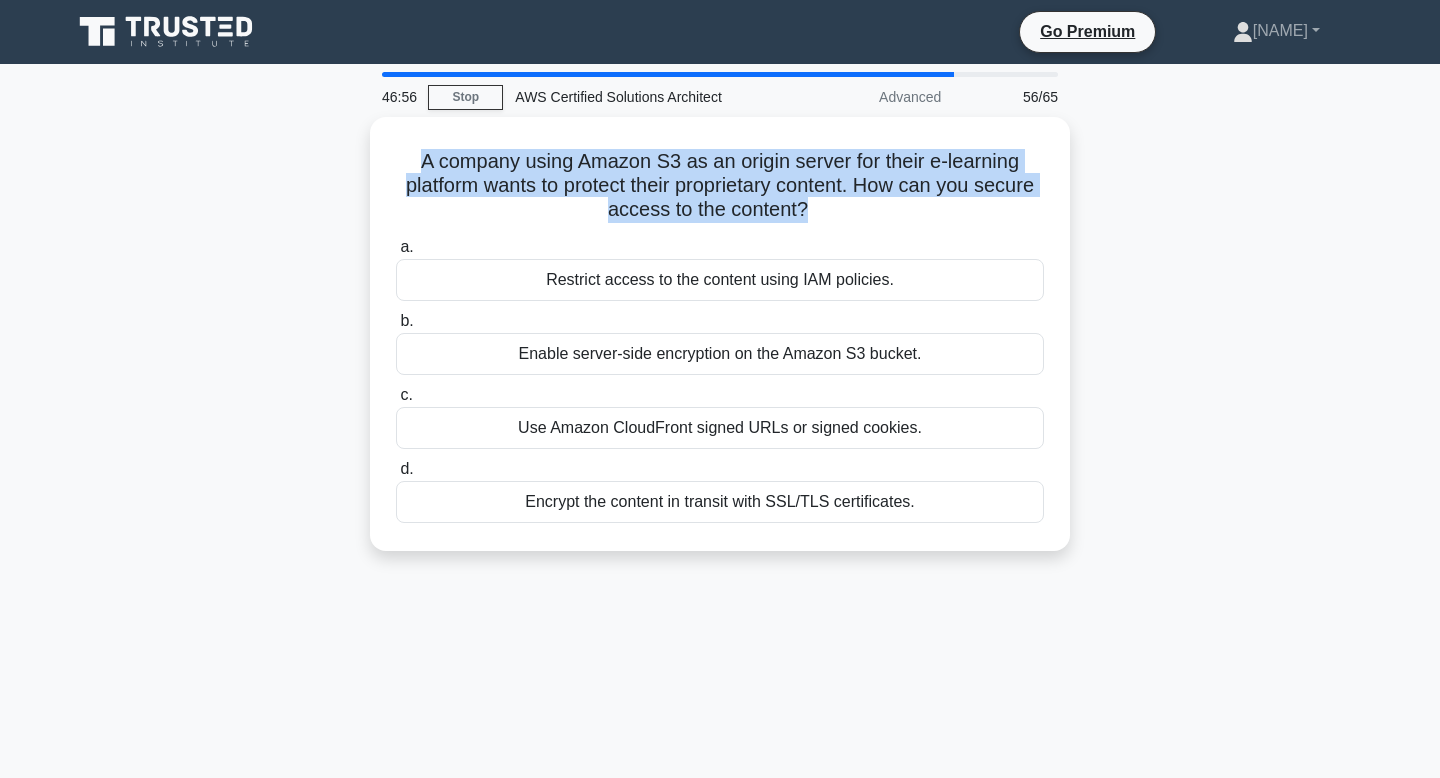 click at bounding box center (719, 220) 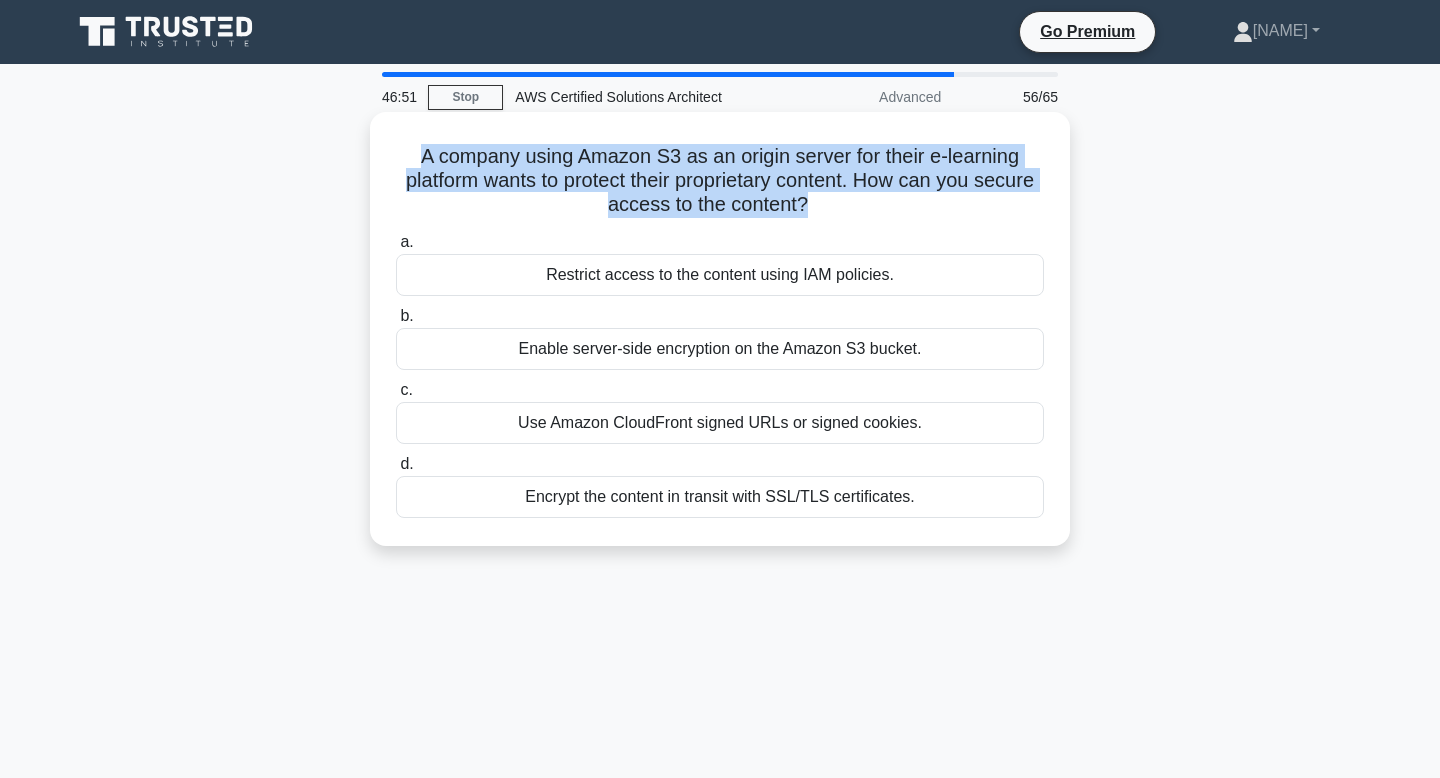 click on "A company using Amazon S3 as an origin server for their e-learning platform wants to protect their proprietary content. How can you secure access to the content?
.spinner_0XTQ{transform-origin:center;animation:spinner_y6GP .75s linear infinite}@keyframes spinner_y6GP{100%{transform:rotate(360deg)}}" at bounding box center [720, 181] 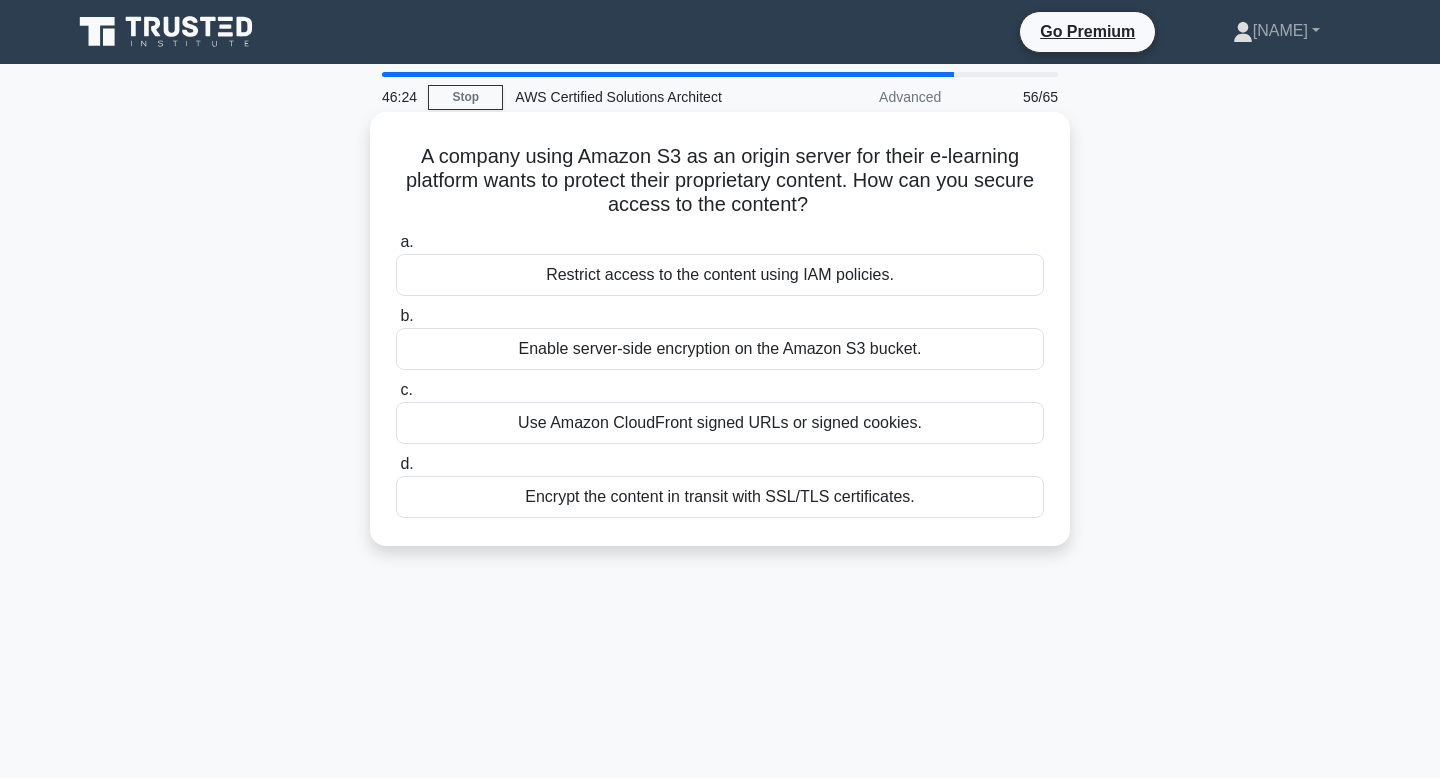 click on "Restrict access to the content using IAM policies." at bounding box center [720, 275] 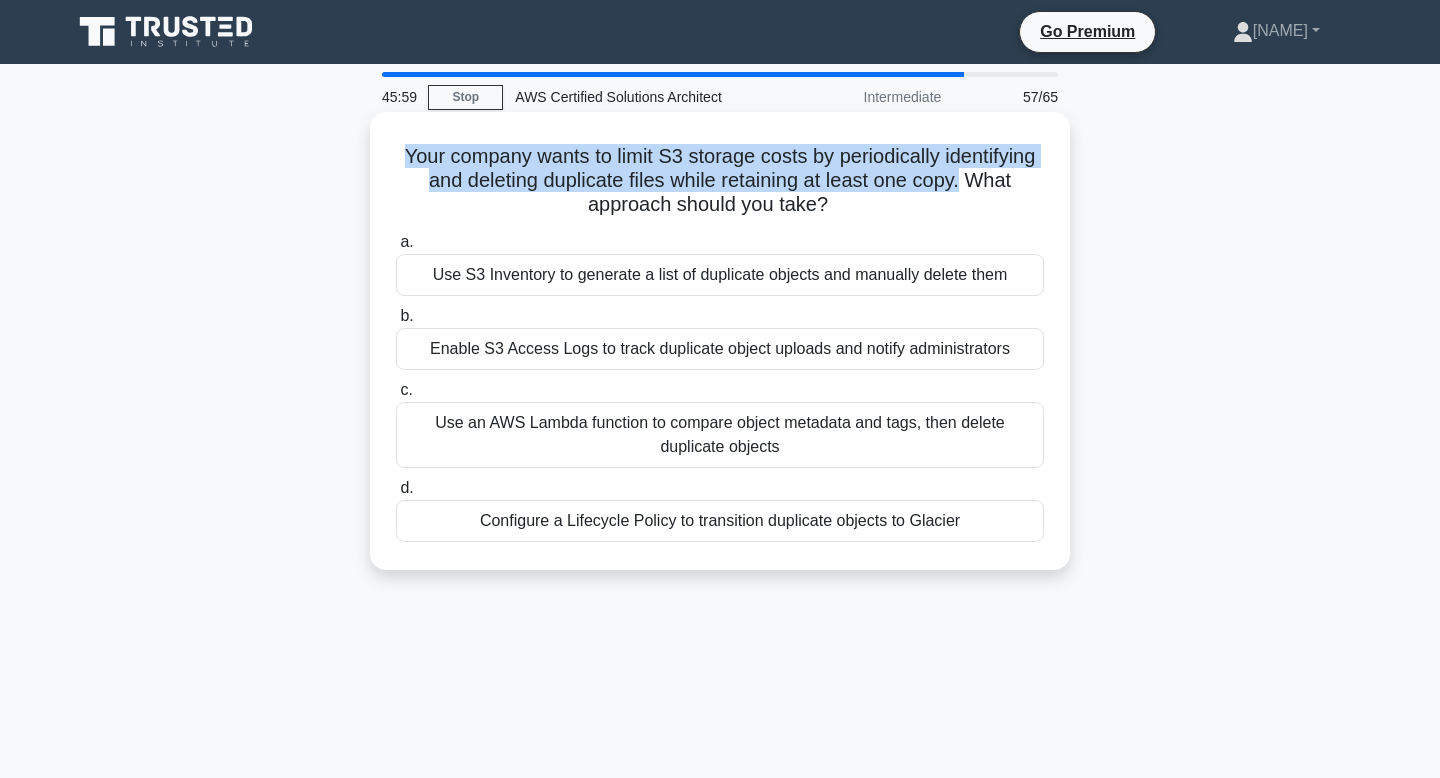 drag, startPoint x: 957, startPoint y: 181, endPoint x: 400, endPoint y: 148, distance: 557.9767 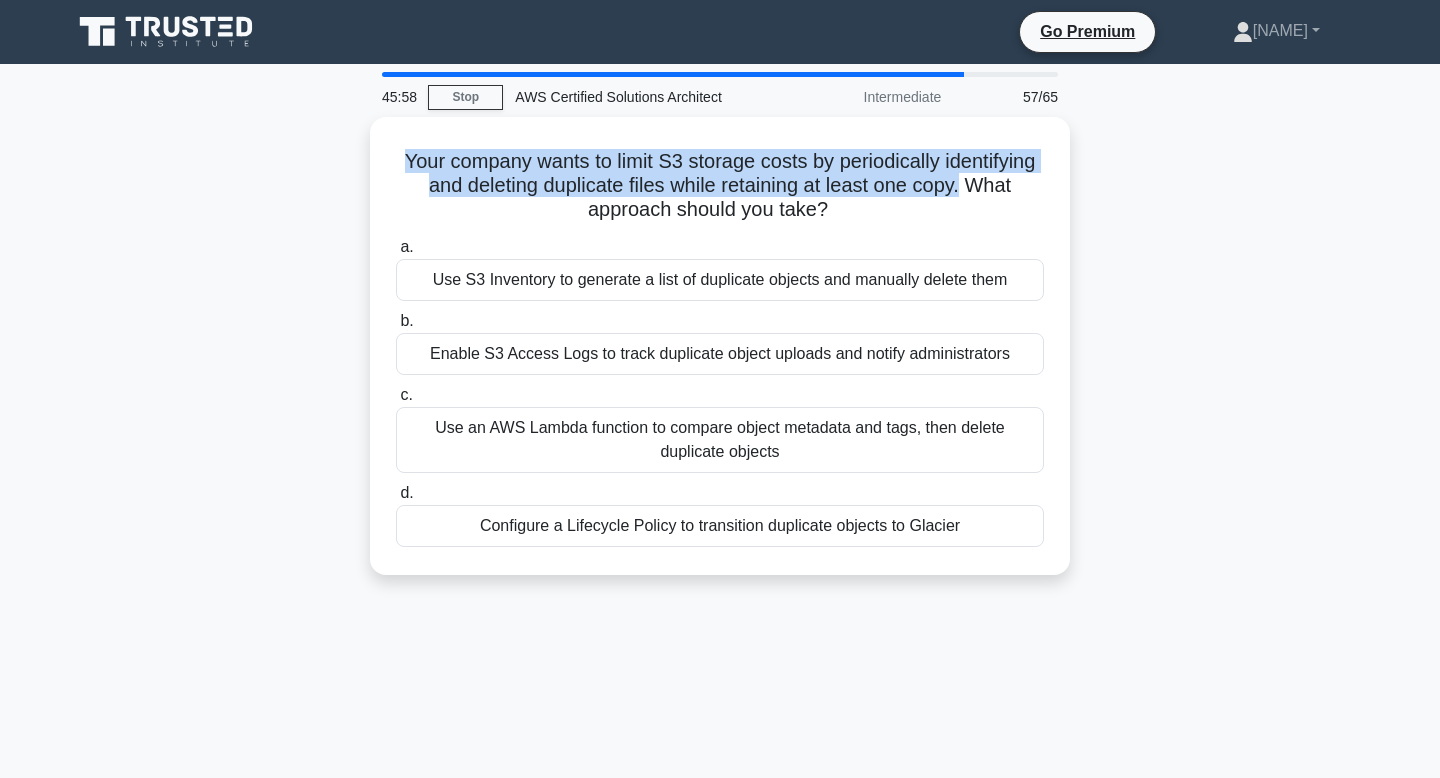 click at bounding box center [387, 116] 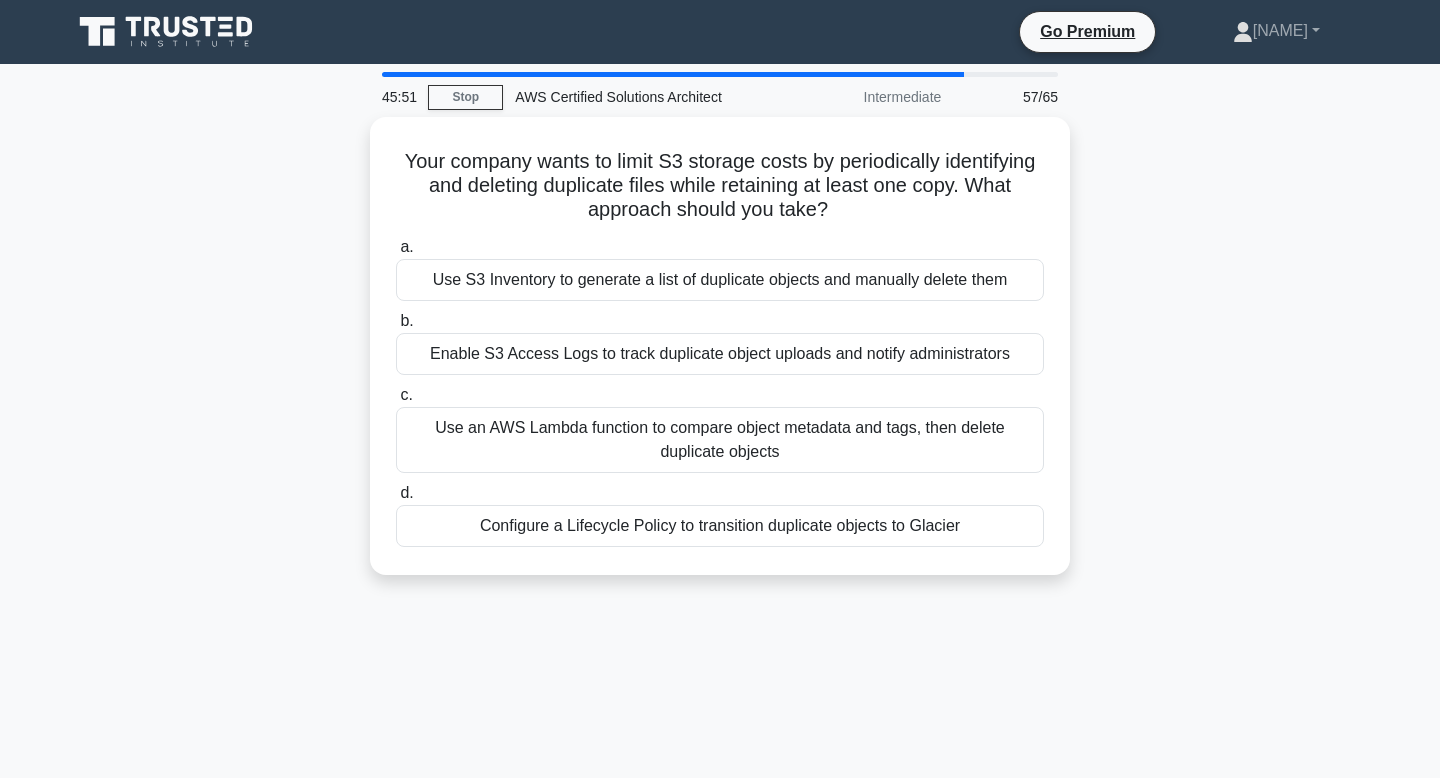 click on "45:51
Stop
AWS Certified Solutions Architect
Intermediate
57/65
Your company wants to limit S3 storage costs by periodically identifying and deleting duplicate files while retaining at least one copy. What approach should you take?
.spinner_0XTQ{transform-origin:center;animation:spinner_y6GP .75s linear infinite}@keyframes spinner_y6GP{100%{transform:rotate(360deg)}}
a.
b. c. d." at bounding box center (720, 572) 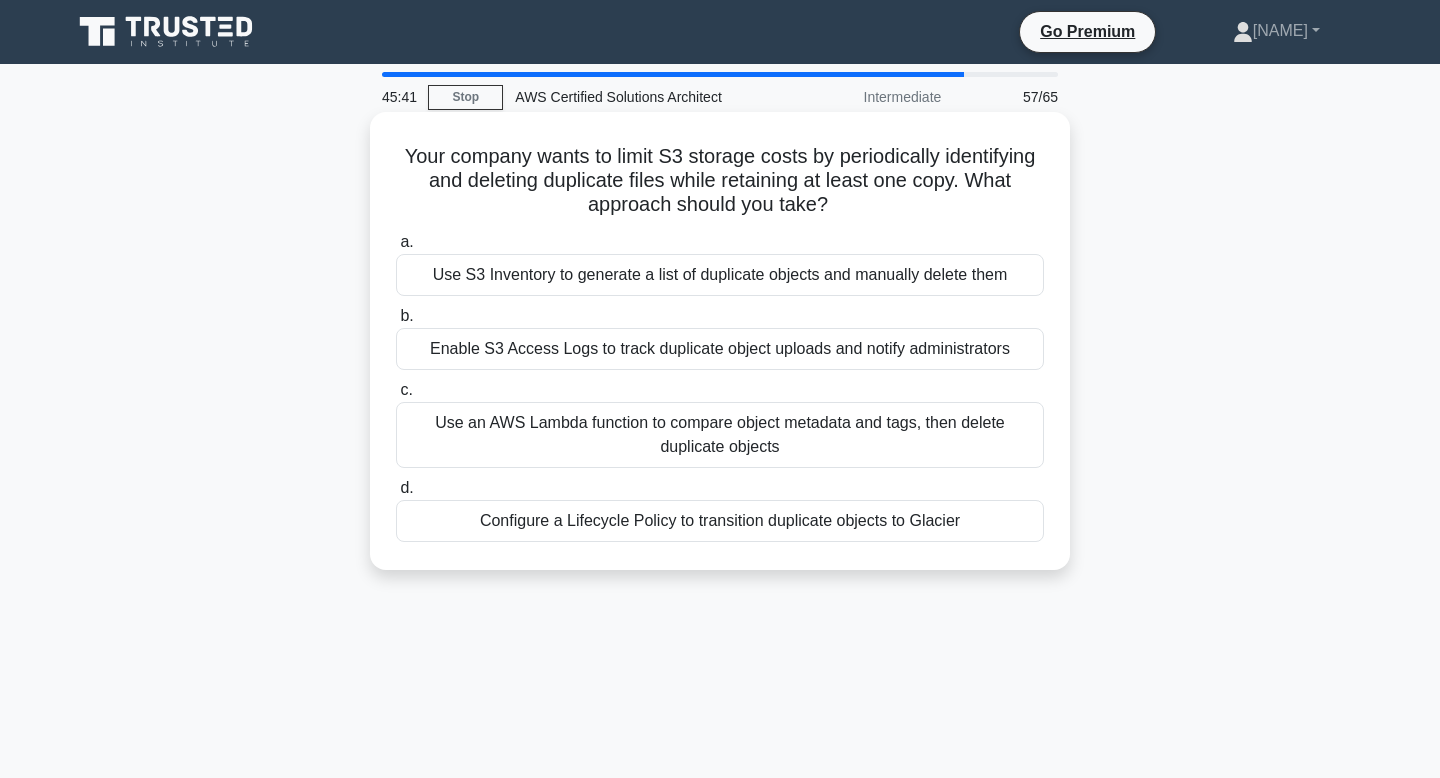 click on "Configure a Lifecycle Policy to transition duplicate objects to Glacier" at bounding box center [720, 521] 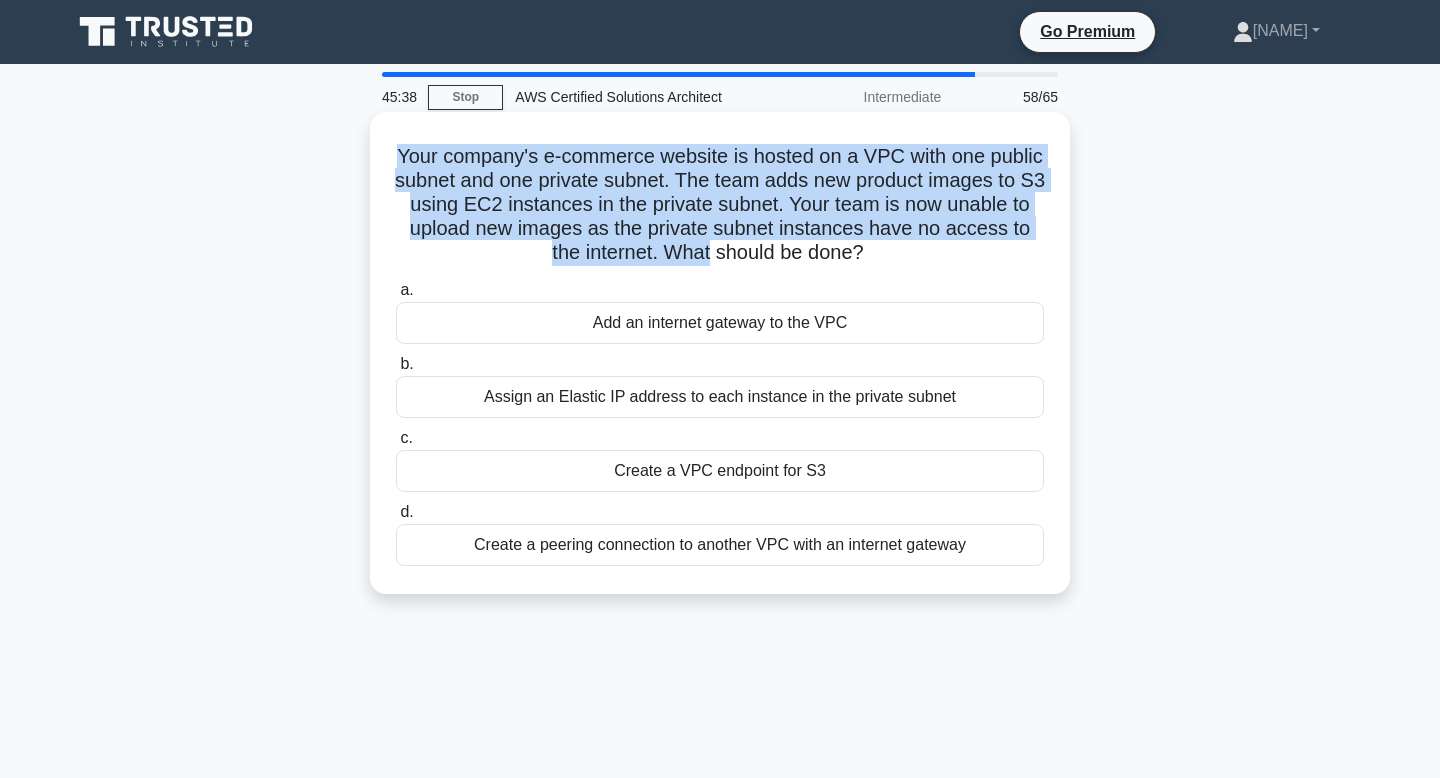 drag, startPoint x: 394, startPoint y: 155, endPoint x: 691, endPoint y: 248, distance: 311.22018 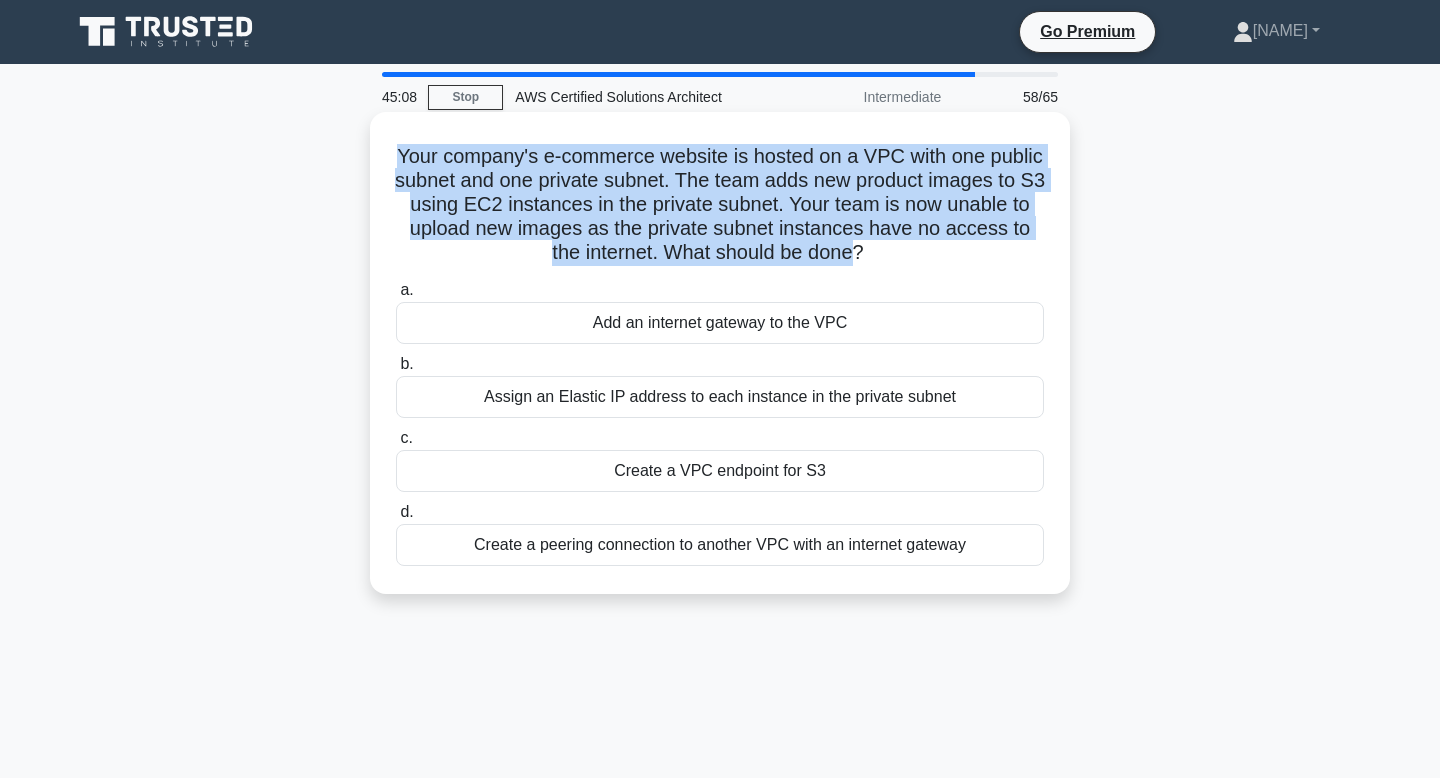 drag, startPoint x: 836, startPoint y: 257, endPoint x: 398, endPoint y: 148, distance: 451.35907 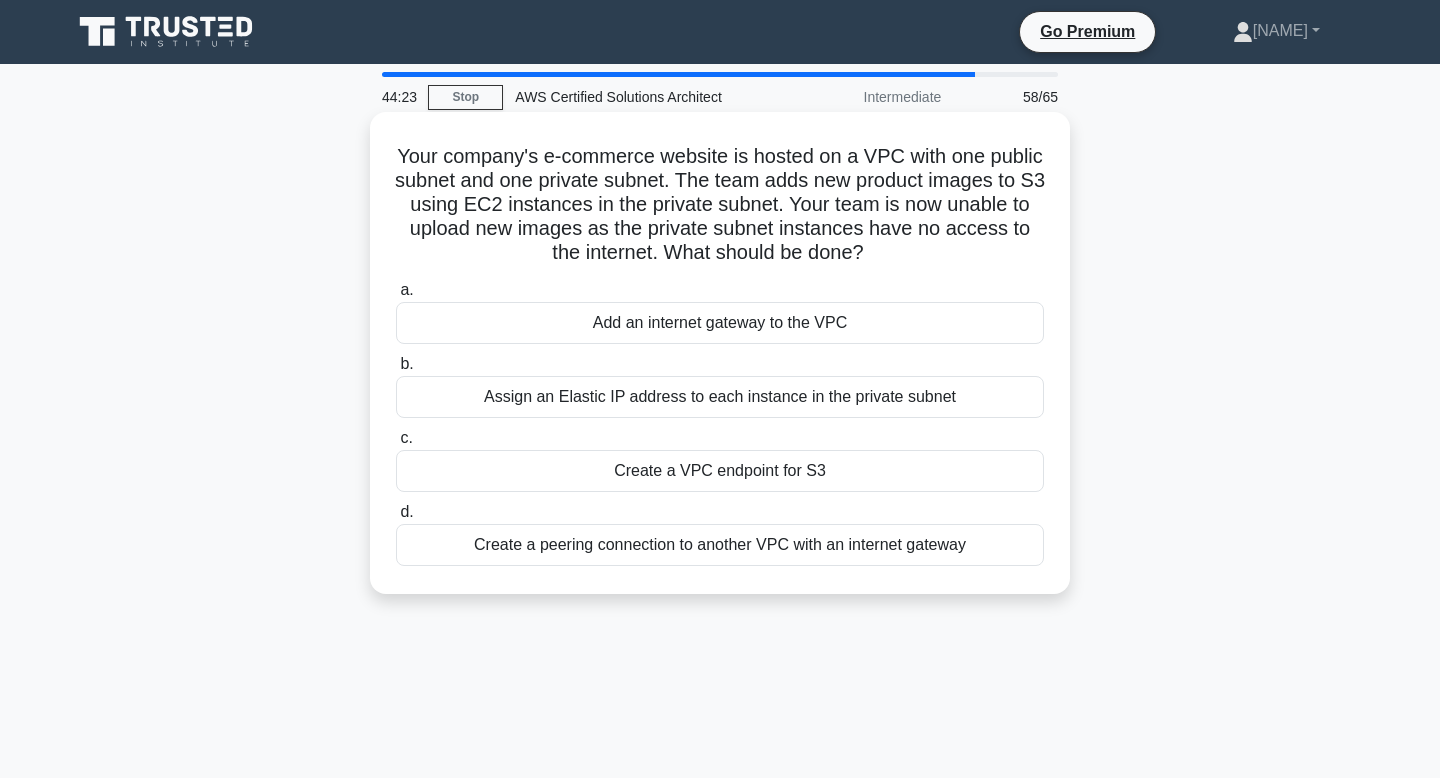 click on "Add an internet gateway to the VPC" at bounding box center [720, 323] 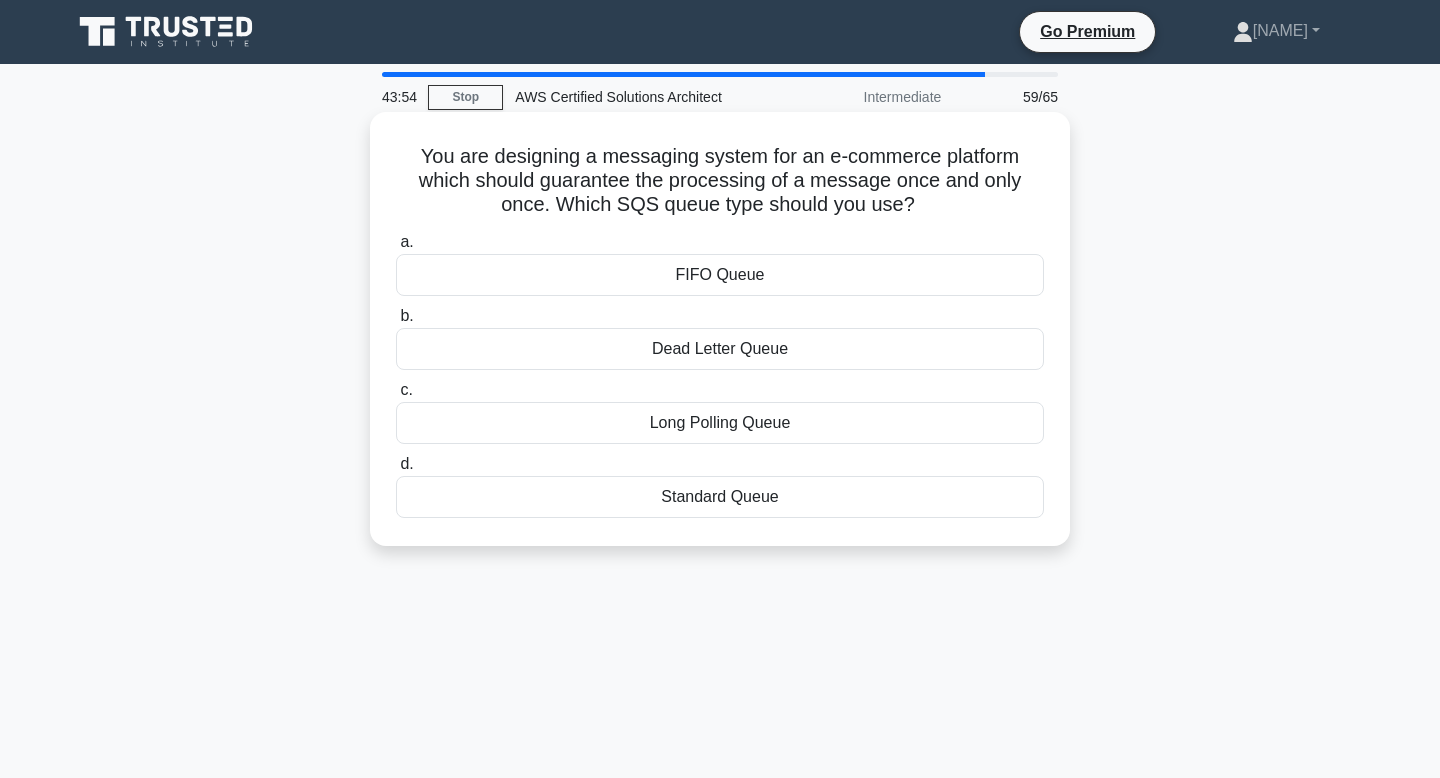 click on "FIFO Queue" at bounding box center (720, 275) 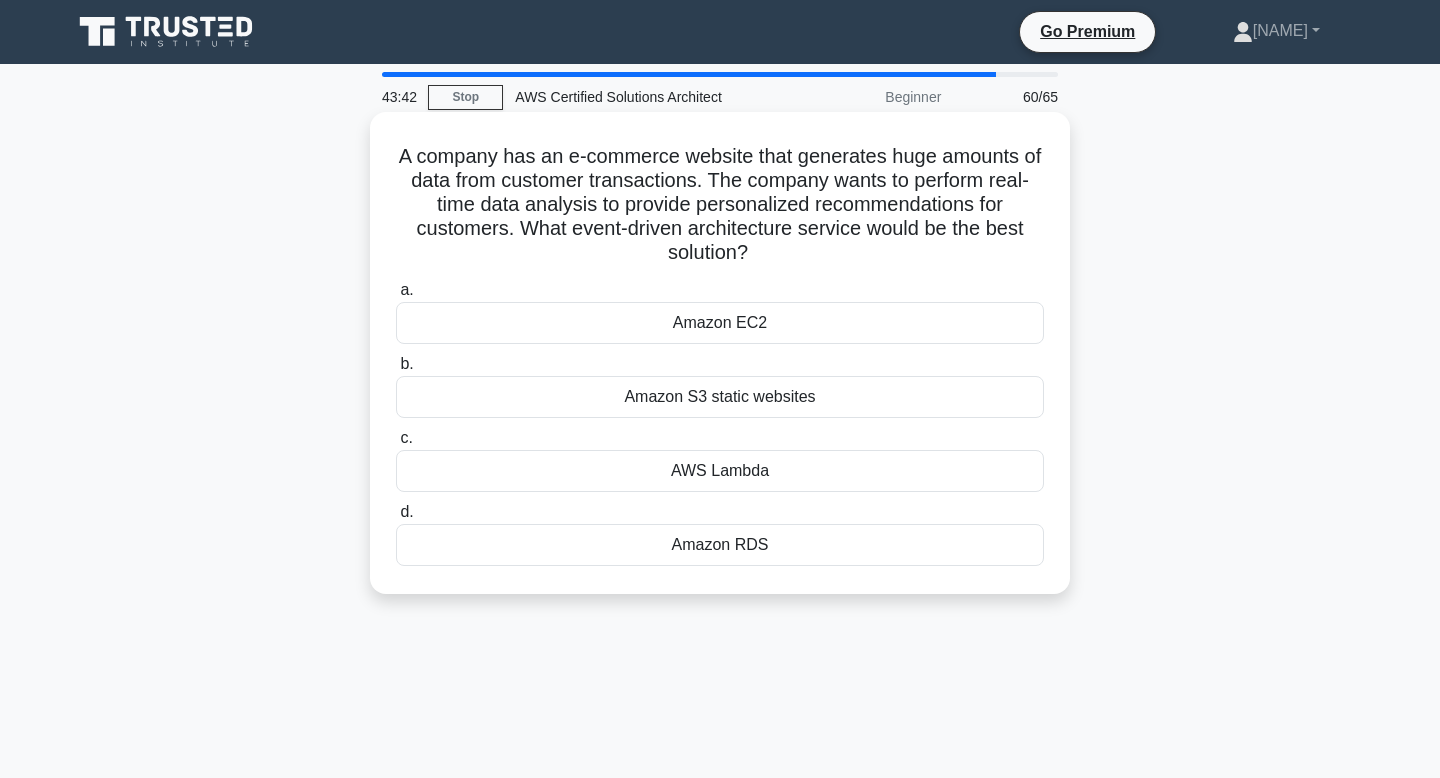 click on "A company has an e-commerce website that generates huge amounts of data from customer transactions. The company wants to perform real-time data analysis to provide personalized recommendations for customers. What event-driven architecture service would be the best solution?
.spinner_0XTQ{transform-origin:center;animation:spinner_y6GP .75s linear infinite}@keyframes spinner_y6GP{100%{transform:rotate(360deg)}}" at bounding box center (720, 205) 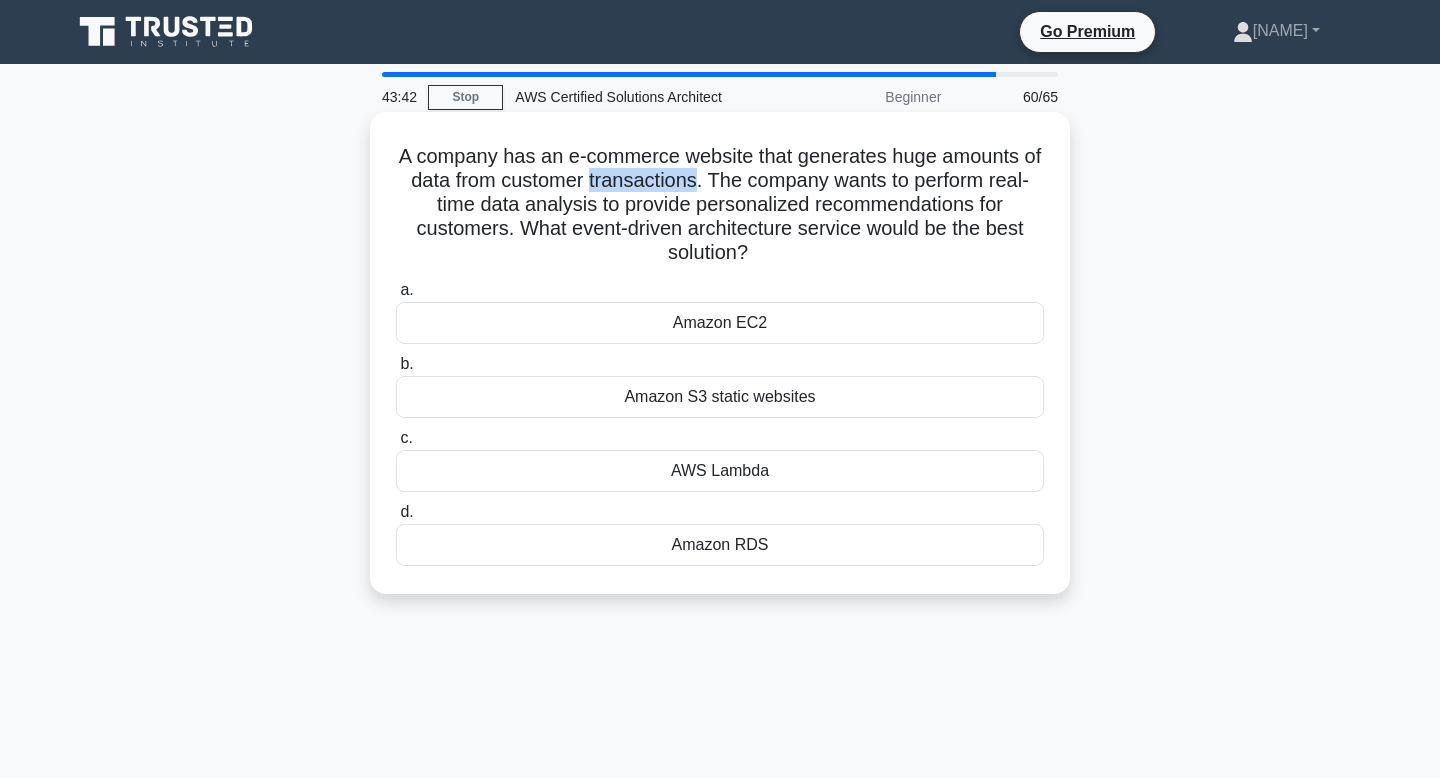 click on "A company has an e-commerce website that generates huge amounts of data from customer transactions. The company wants to perform real-time data analysis to provide personalized recommendations for customers. What event-driven architecture service would be the best solution?
.spinner_0XTQ{transform-origin:center;animation:spinner_y6GP .75s linear infinite}@keyframes spinner_y6GP{100%{transform:rotate(360deg)}}" at bounding box center (720, 205) 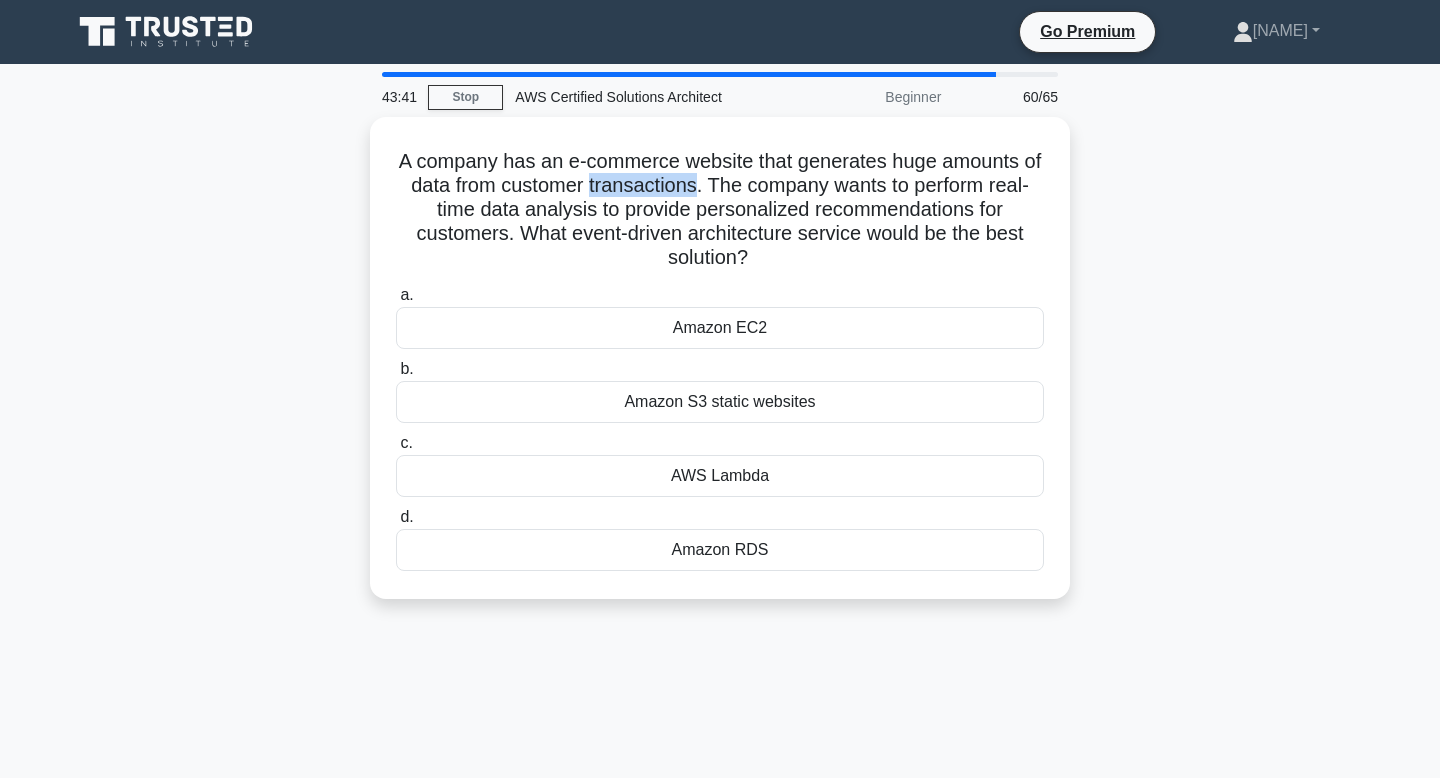 click at bounding box center (632, 193) 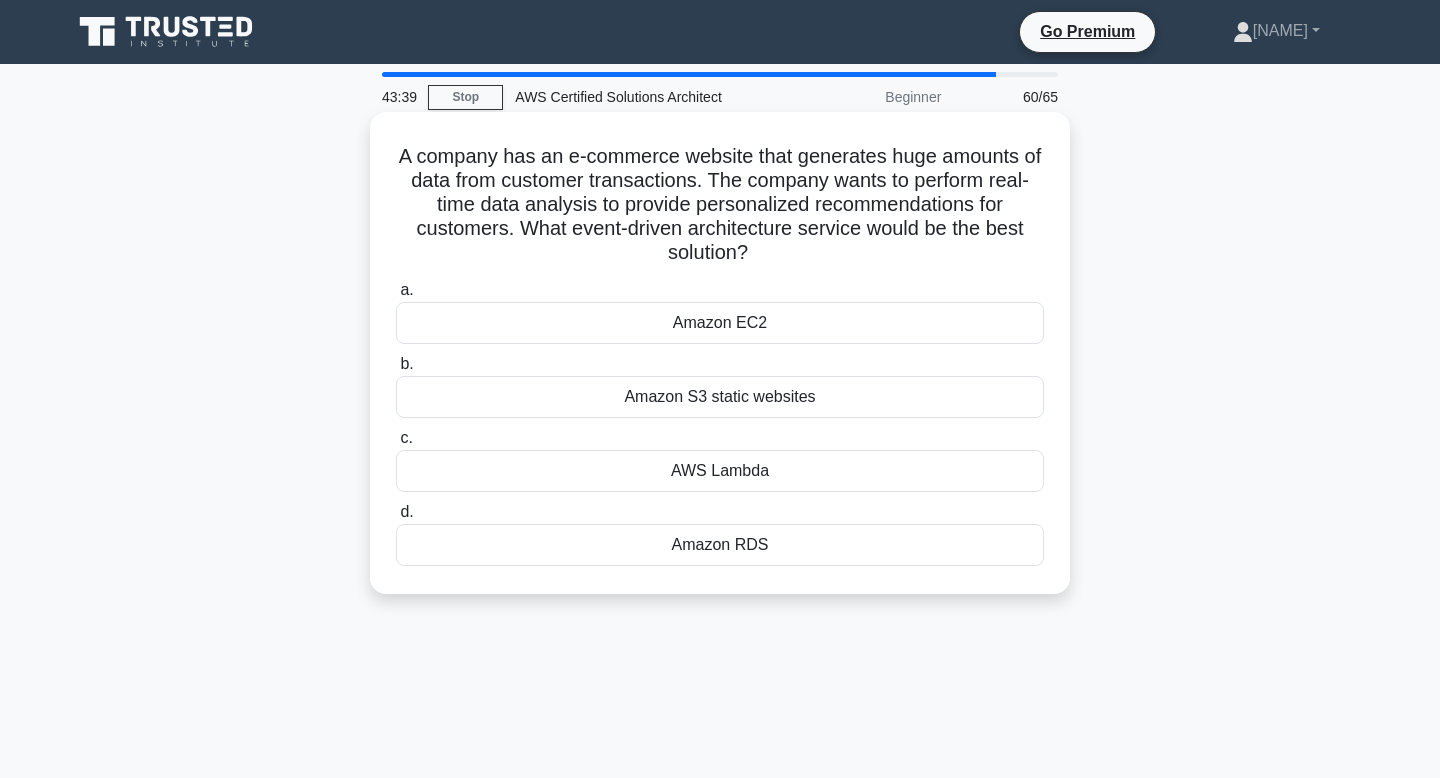 click on "A company has an e-commerce website that generates huge amounts of data from customer transactions. The company wants to perform real-time data analysis to provide personalized recommendations for customers. What event-driven architecture service would be the best solution?
.spinner_0XTQ{transform-origin:center;animation:spinner_y6GP .75s linear infinite}@keyframes spinner_y6GP{100%{transform:rotate(360deg)}}" at bounding box center [720, 205] 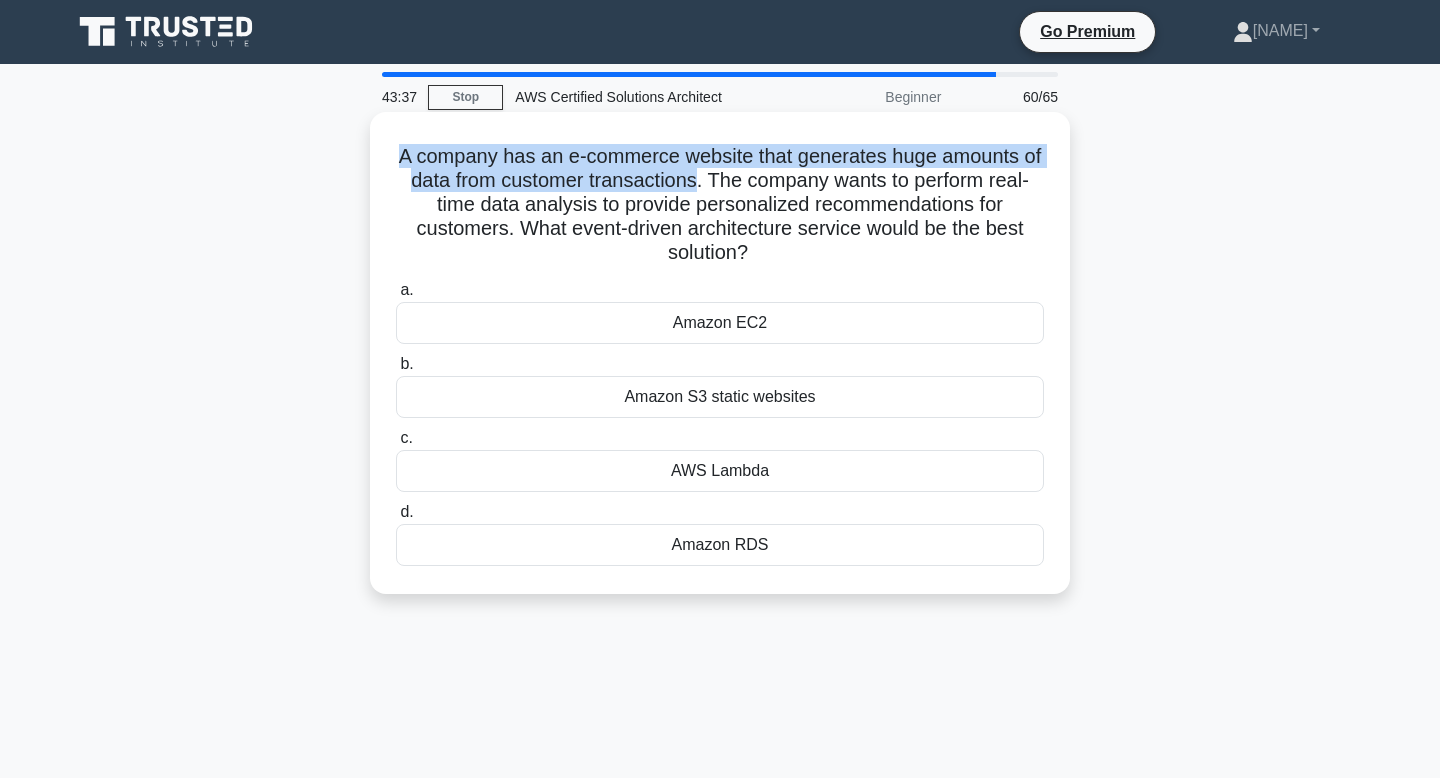 drag, startPoint x: 404, startPoint y: 159, endPoint x: 695, endPoint y: 186, distance: 292.24988 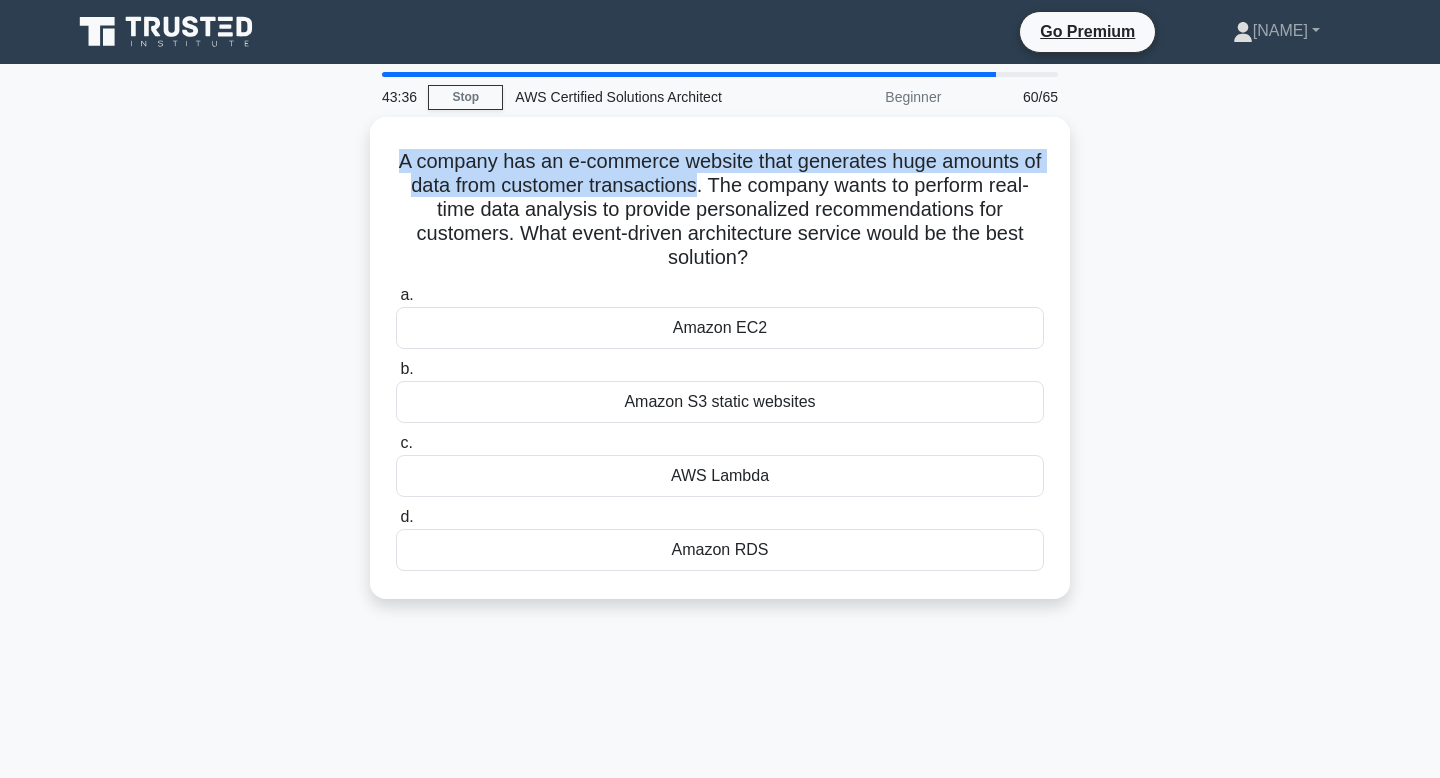 click at bounding box center (682, 193) 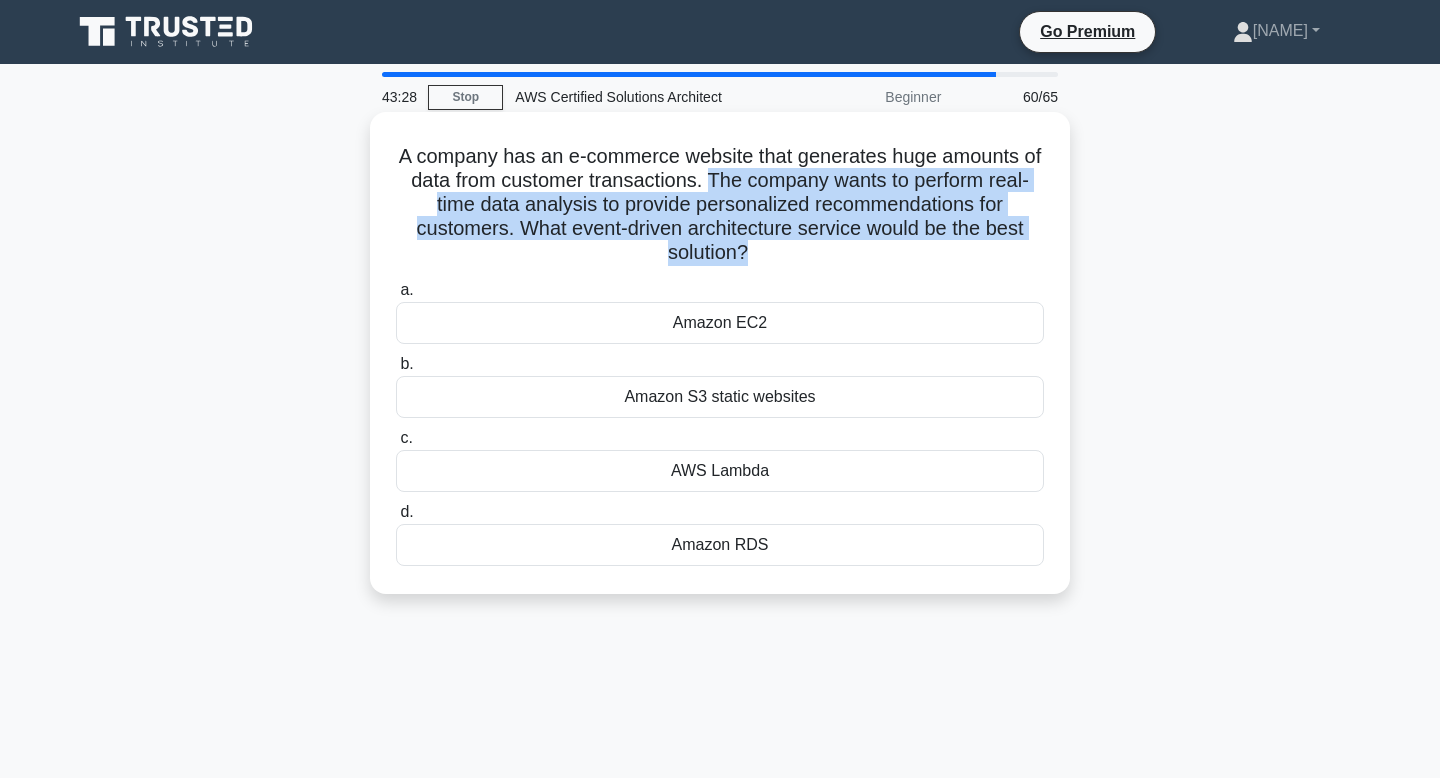 drag, startPoint x: 710, startPoint y: 185, endPoint x: 741, endPoint y: 252, distance: 73.82411 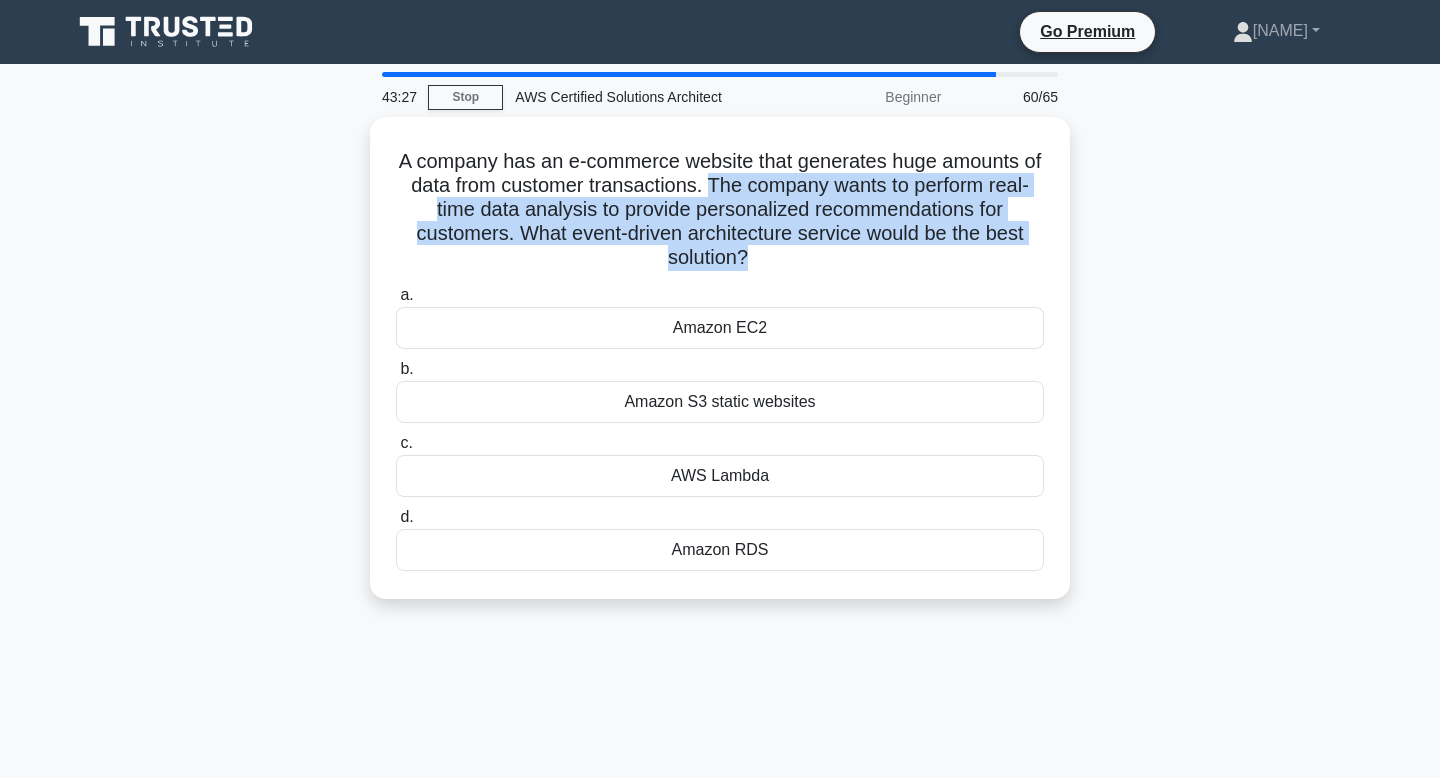 click at bounding box center (729, 265) 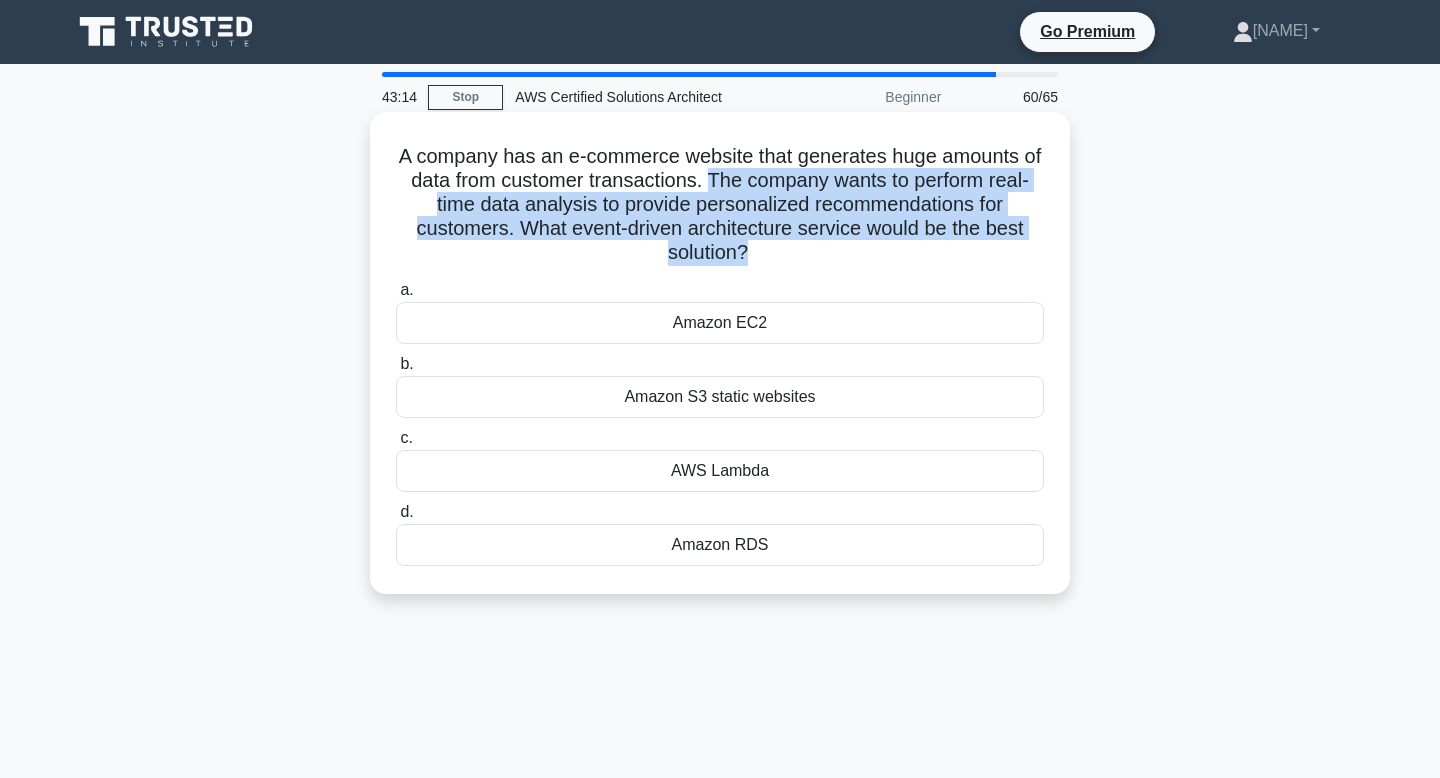 click on "A company has an e-commerce website that generates huge amounts of data from customer transactions. The company wants to perform real-time data analysis to provide personalized recommendations for customers. What event-driven architecture service would be the best solution?
.spinner_0XTQ{transform-origin:center;animation:spinner_y6GP .75s linear infinite}@keyframes spinner_y6GP{100%{transform:rotate(360deg)}}" at bounding box center [720, 205] 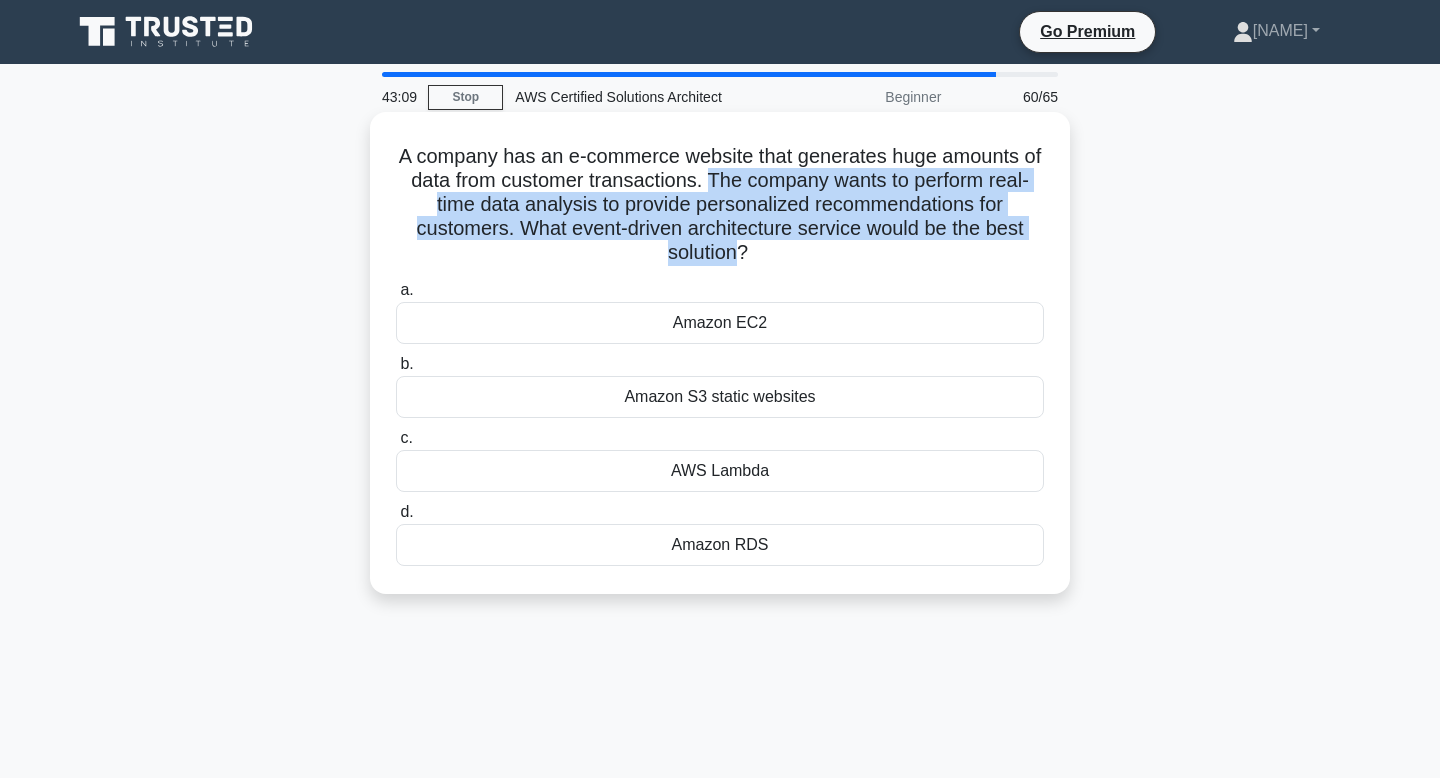 drag, startPoint x: 708, startPoint y: 177, endPoint x: 731, endPoint y: 263, distance: 89.02247 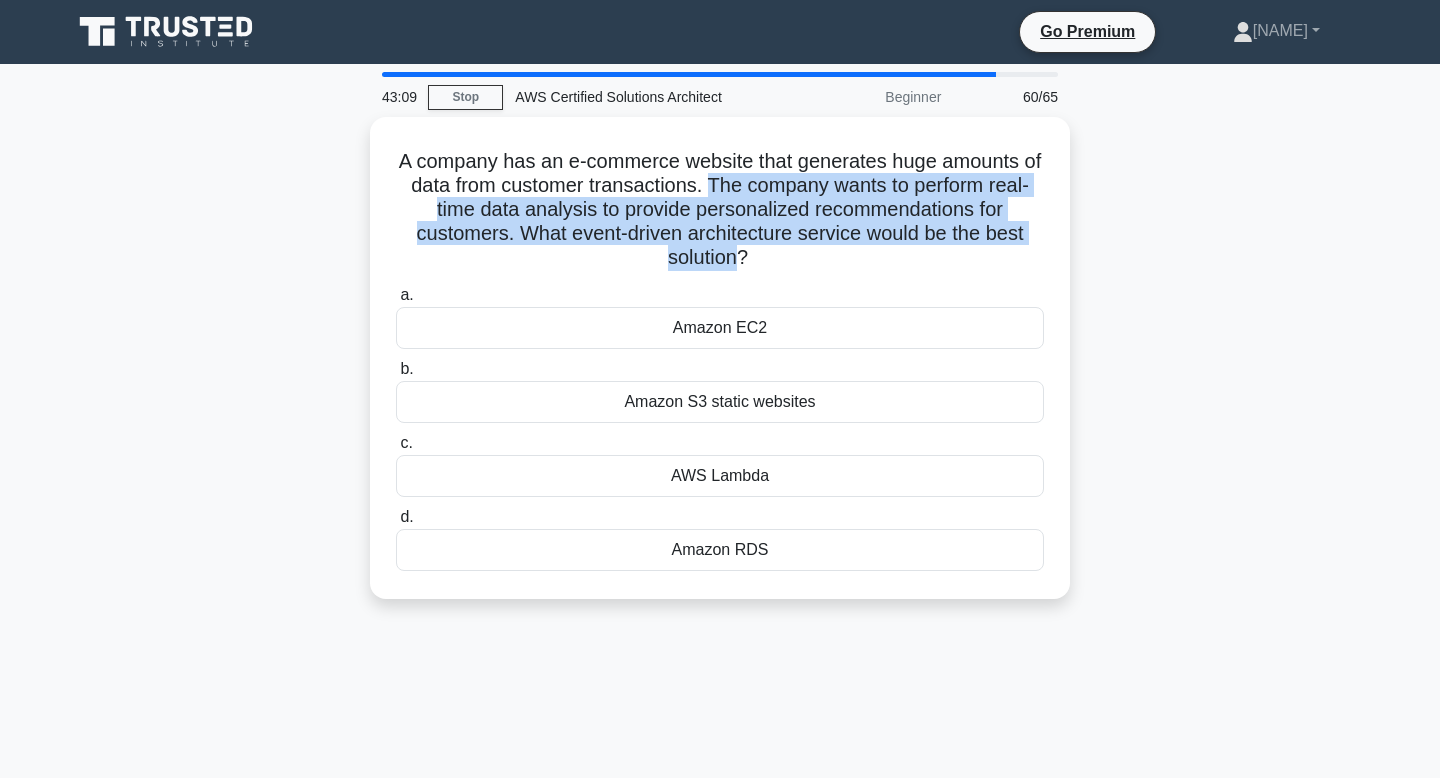 click at bounding box center (718, 265) 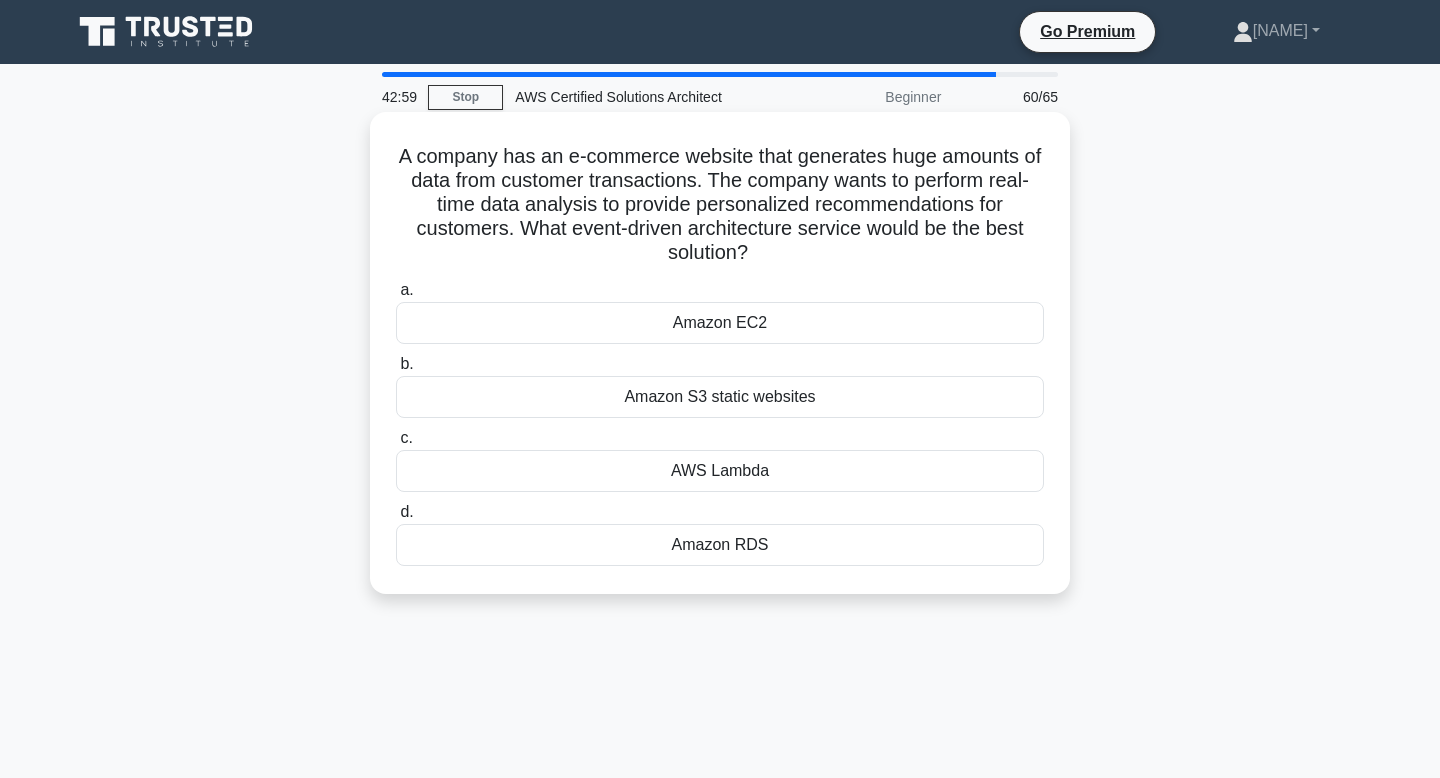 click on ".spinner_0XTQ{transform-origin:center;animation:spinner_y6GP .75s linear infinite}@keyframes spinner_y6GP{100%{transform:rotate(360deg)}}" 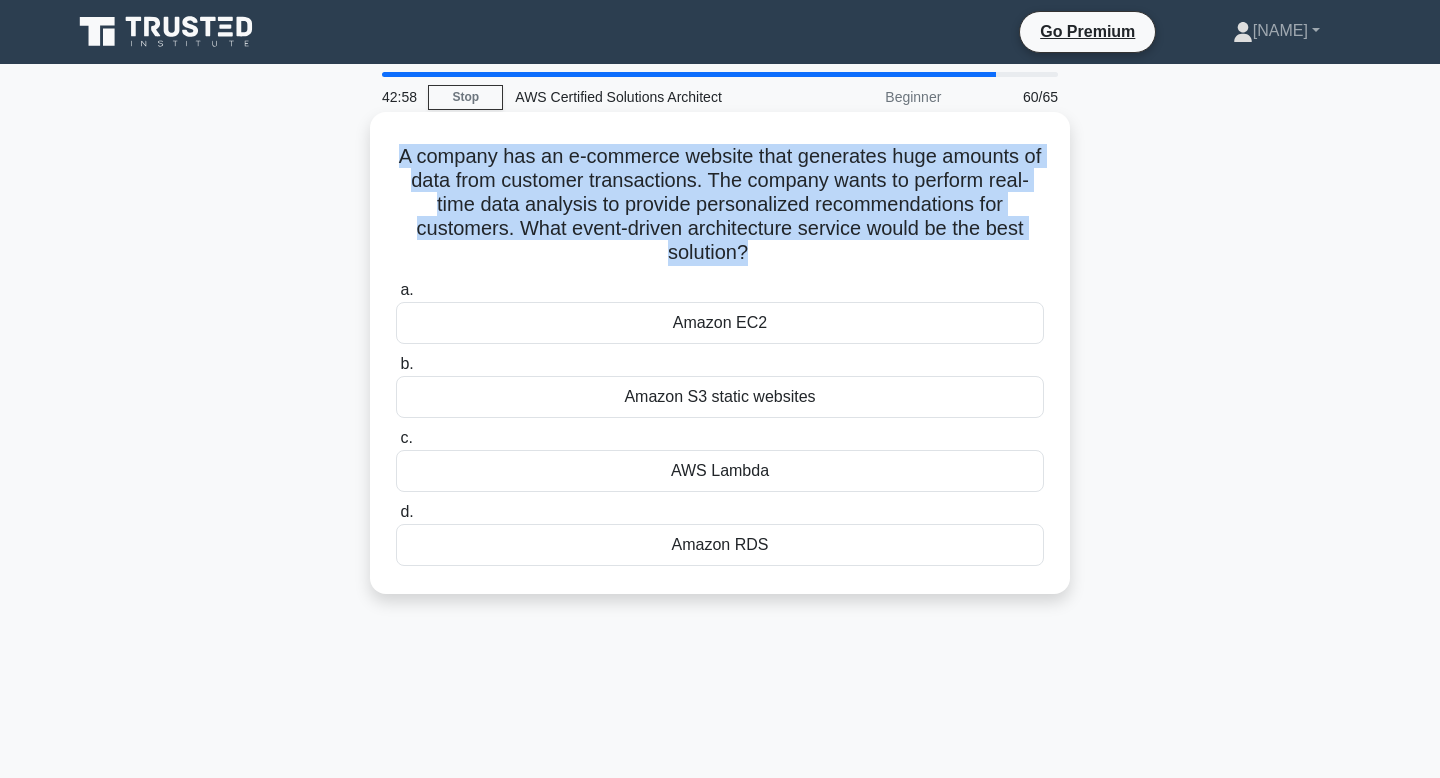 drag, startPoint x: 745, startPoint y: 249, endPoint x: 381, endPoint y: 148, distance: 377.75256 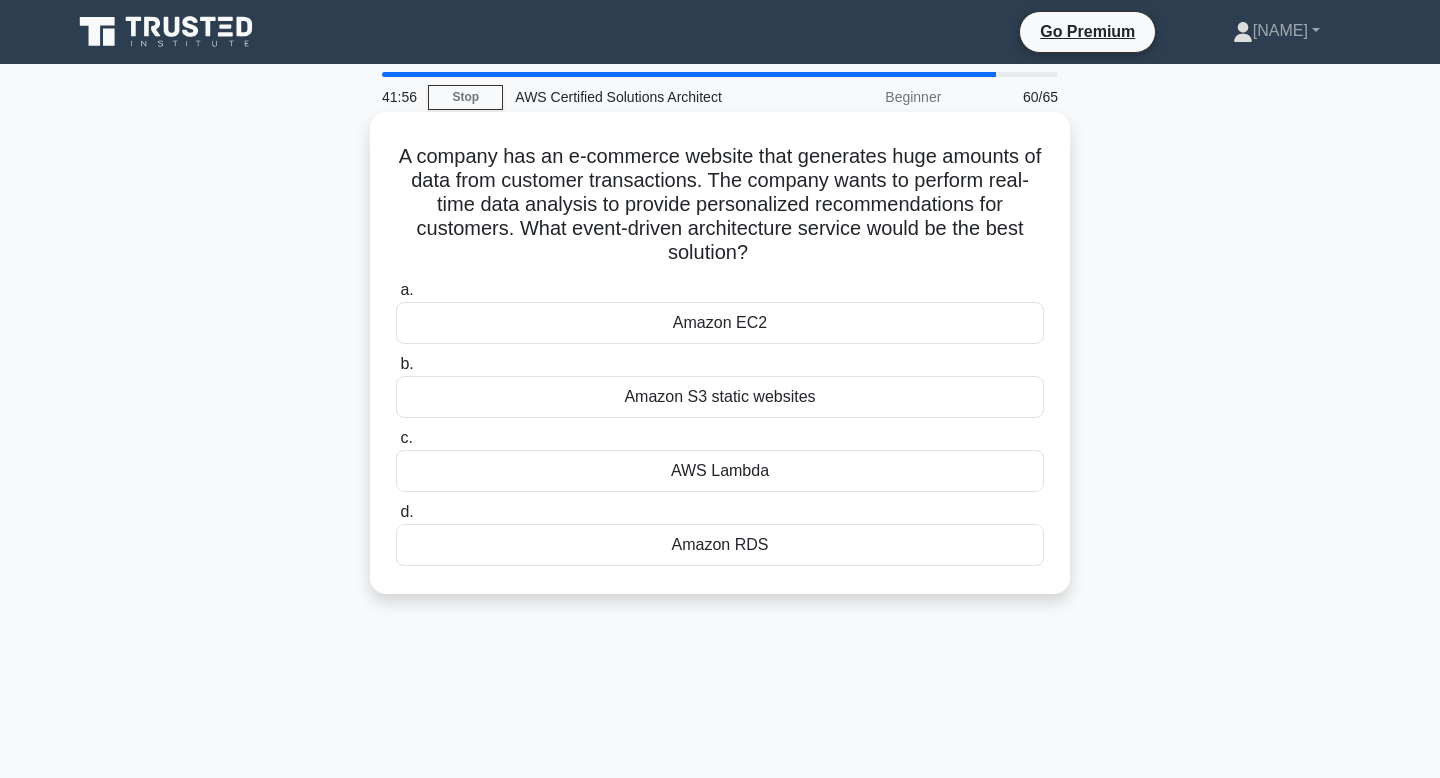 click on "AWS Lambda" at bounding box center [720, 471] 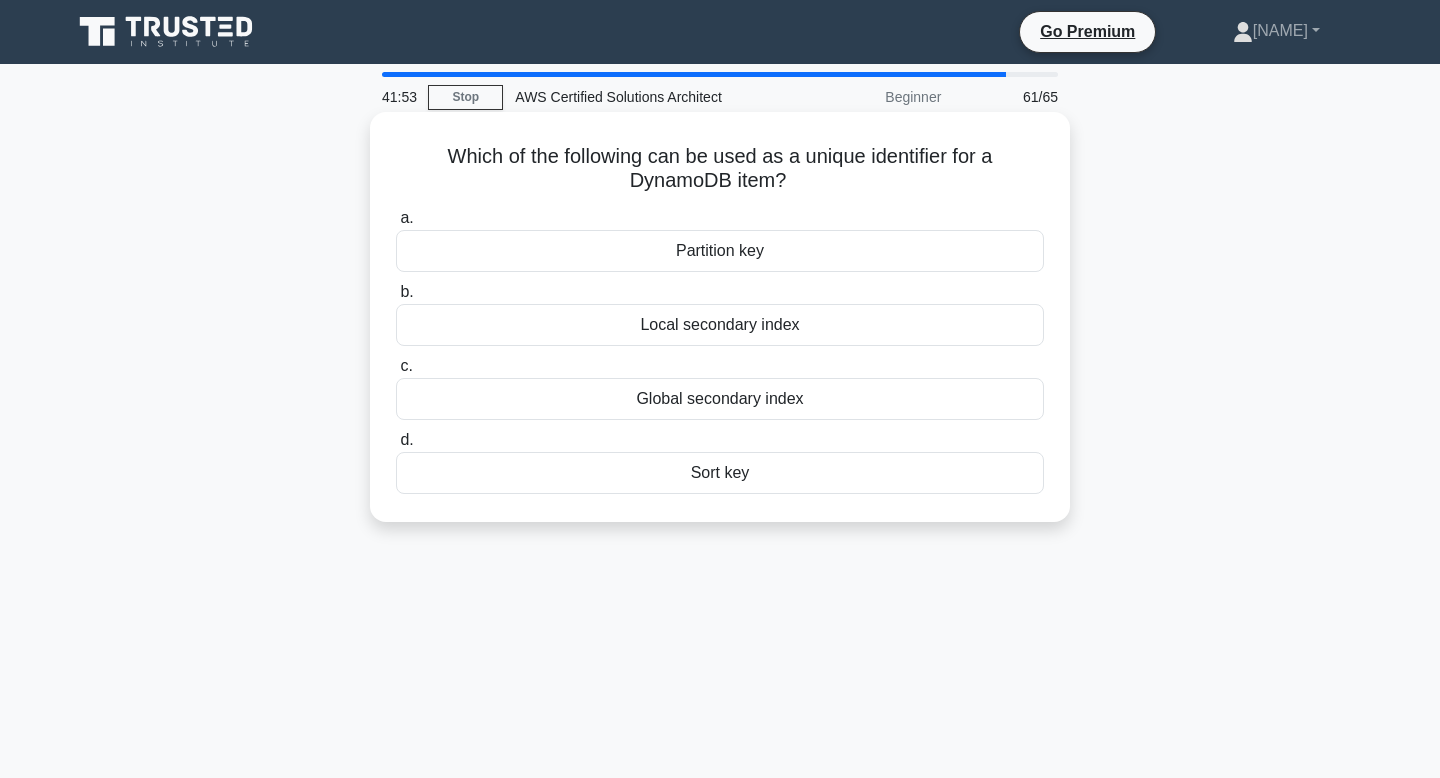 drag, startPoint x: 439, startPoint y: 158, endPoint x: 819, endPoint y: 191, distance: 381.4302 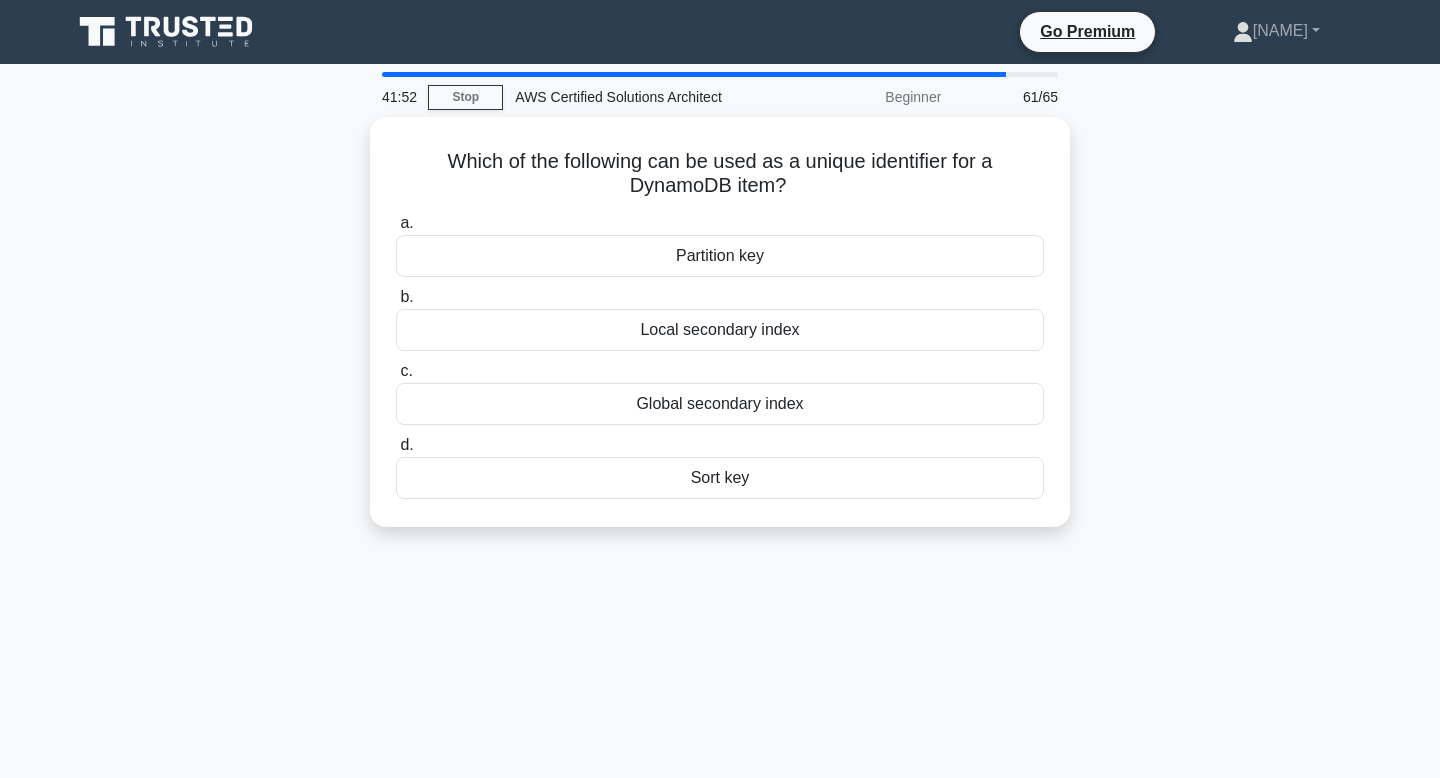 click at bounding box center [806, 193] 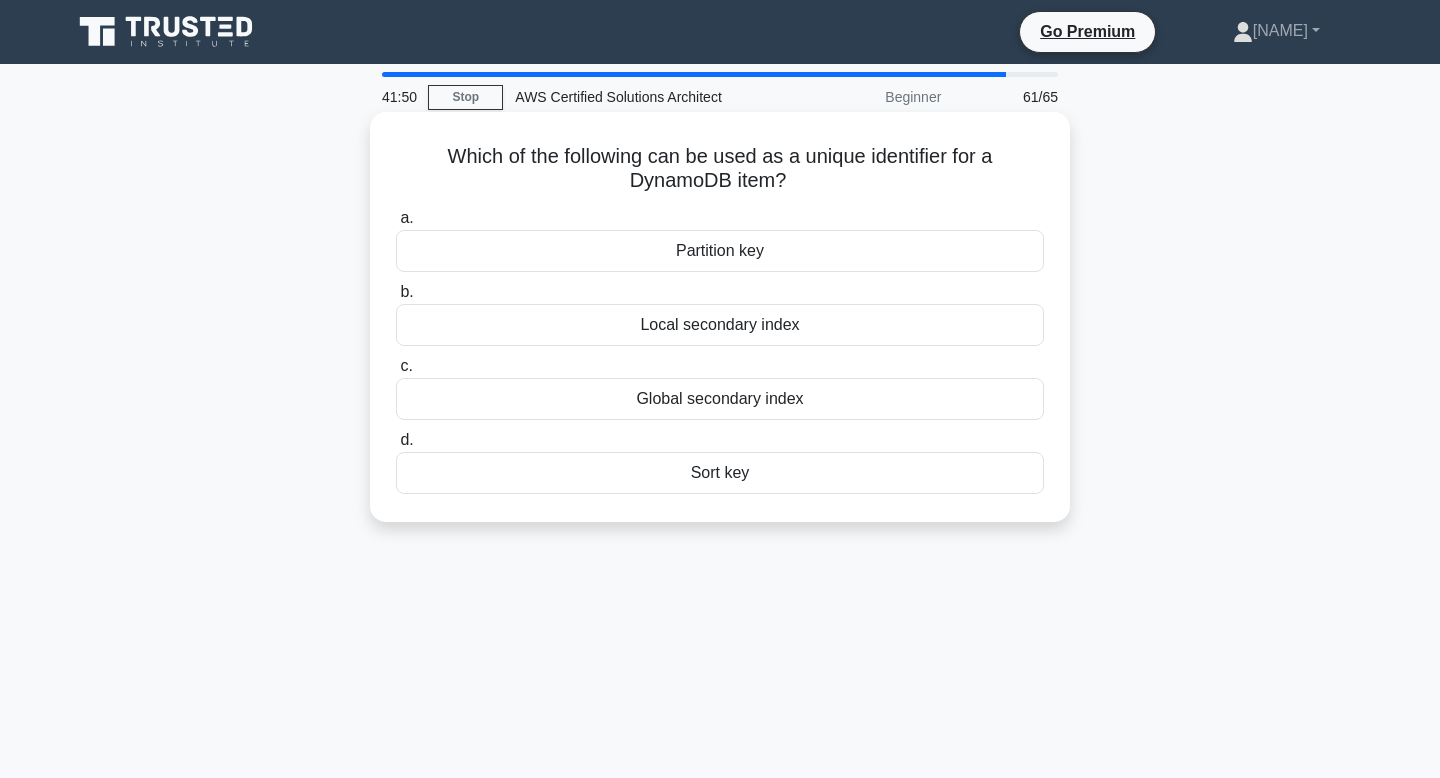 click on "Which of the following can be used as a unique identifier for a DynamoDB item?
.spinner_0XTQ{transform-origin:center;animation:spinner_y6GP .75s linear infinite}@keyframes spinner_y6GP{100%{transform:rotate(360deg)}}" at bounding box center (720, 169) 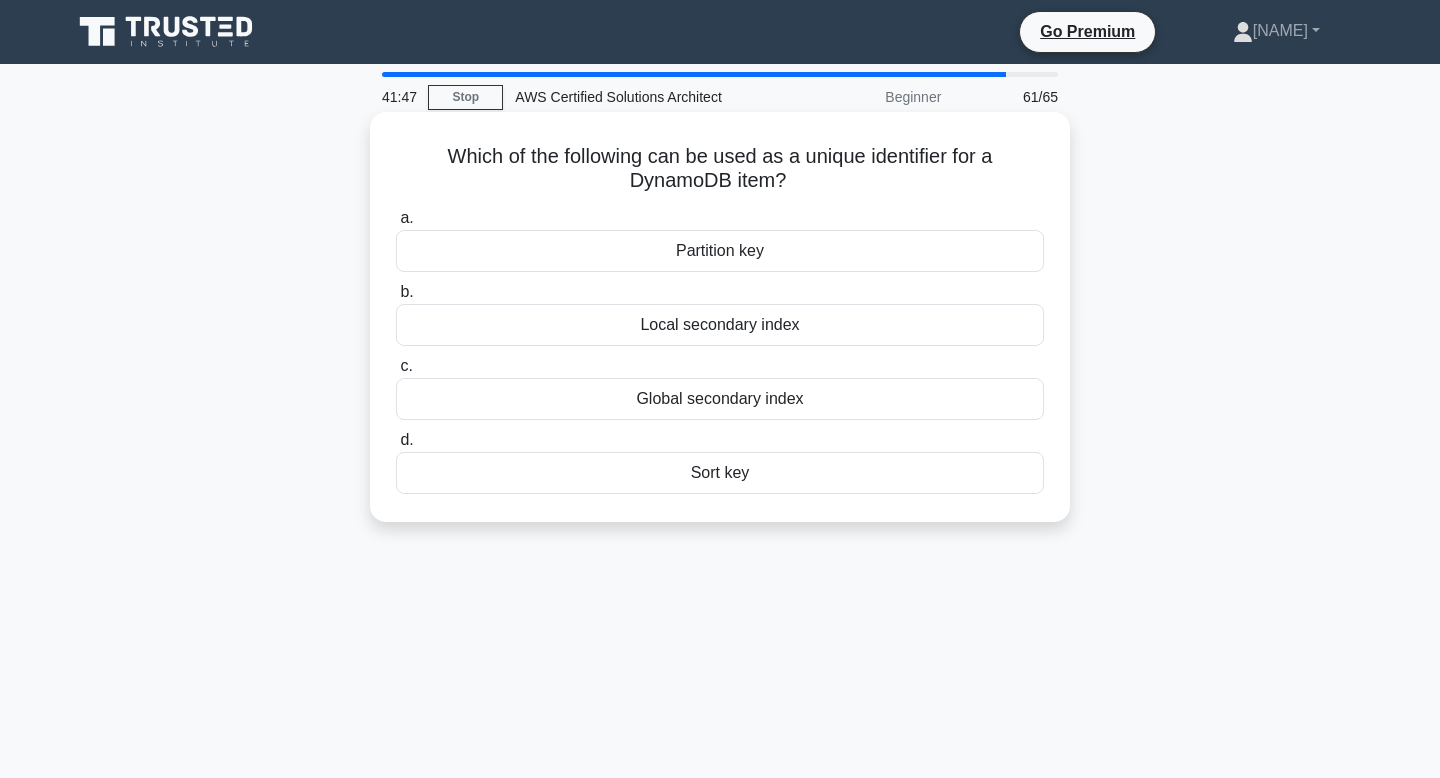 drag, startPoint x: 792, startPoint y: 185, endPoint x: 469, endPoint y: 154, distance: 324.4842 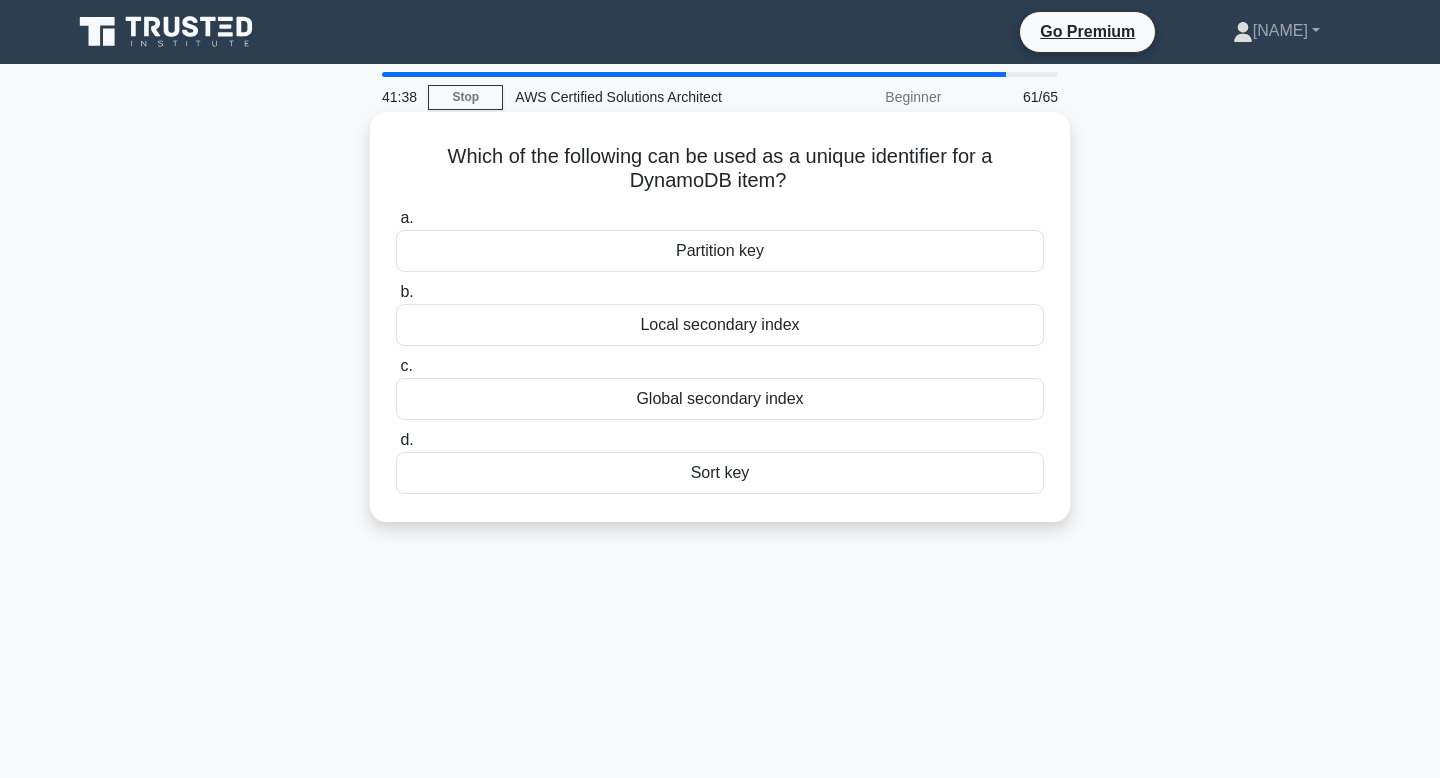 click on "Partition key" at bounding box center (720, 251) 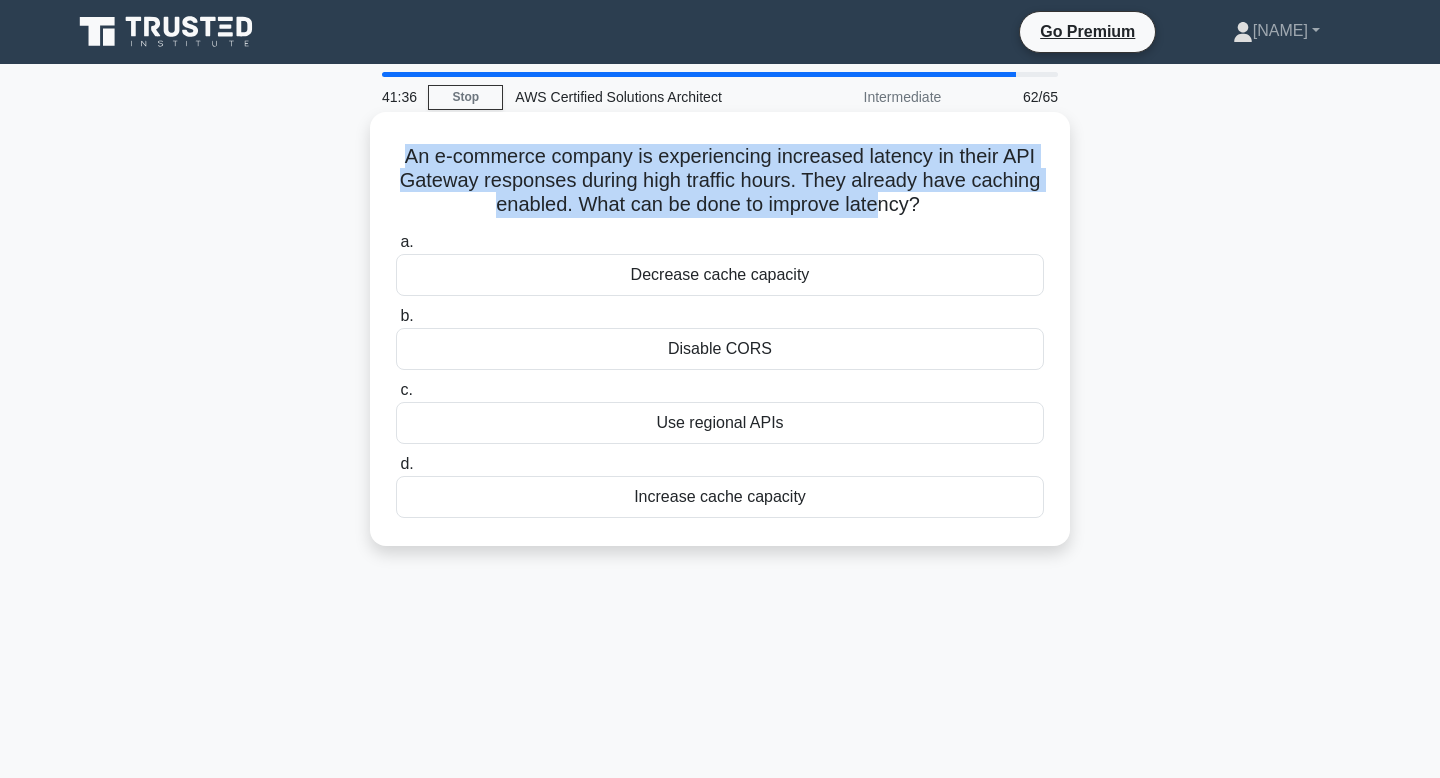 drag, startPoint x: 409, startPoint y: 156, endPoint x: 877, endPoint y: 202, distance: 470.25525 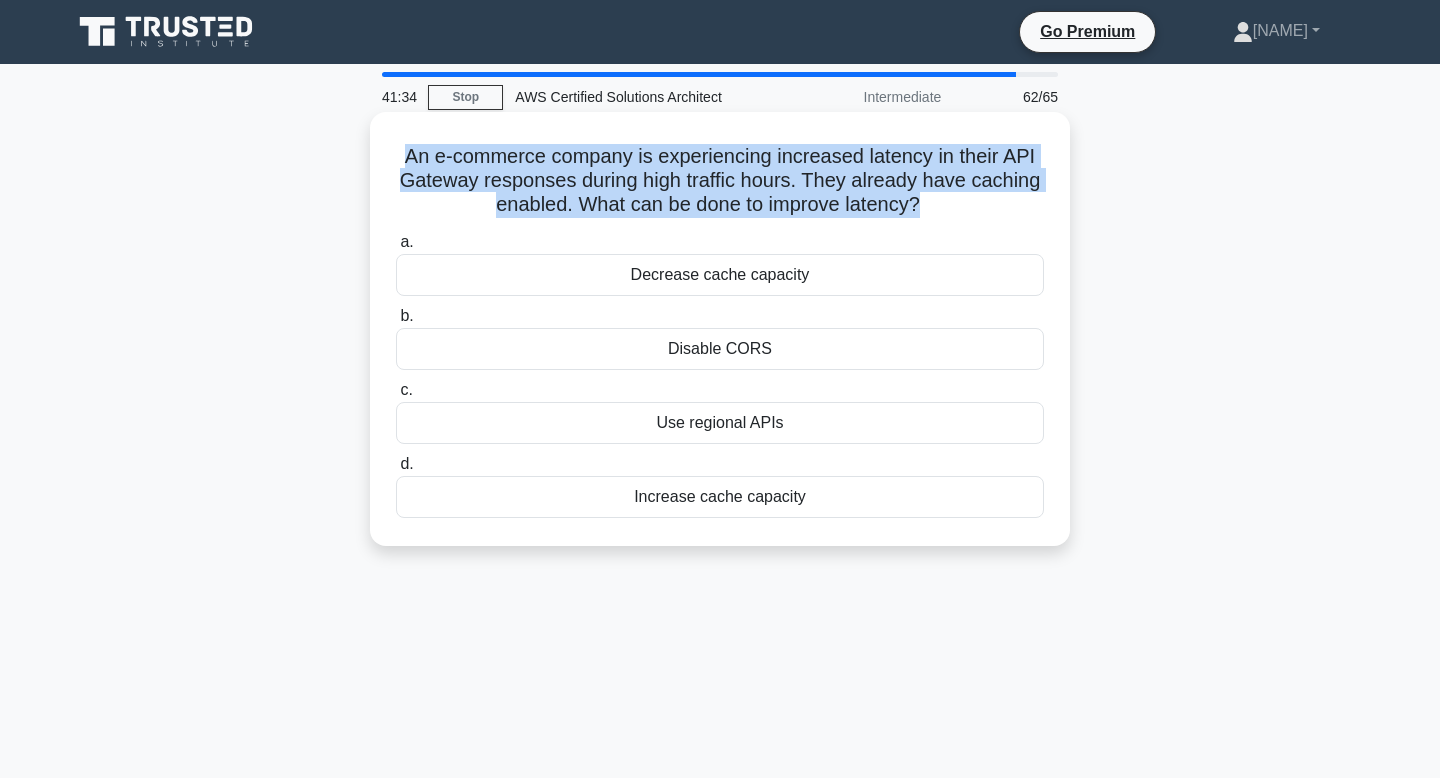 drag, startPoint x: 911, startPoint y: 208, endPoint x: 393, endPoint y: 149, distance: 521.3492 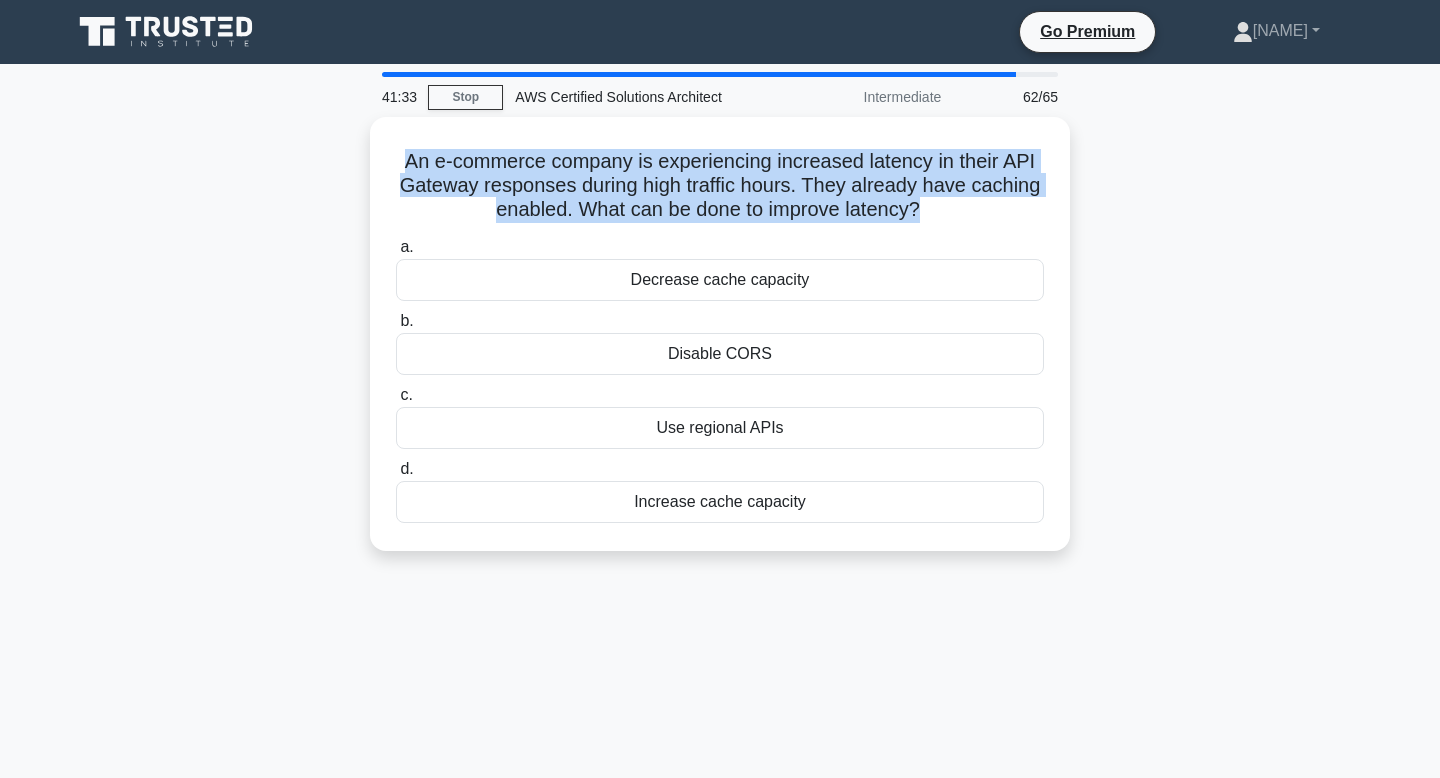 click at bounding box center (380, 116) 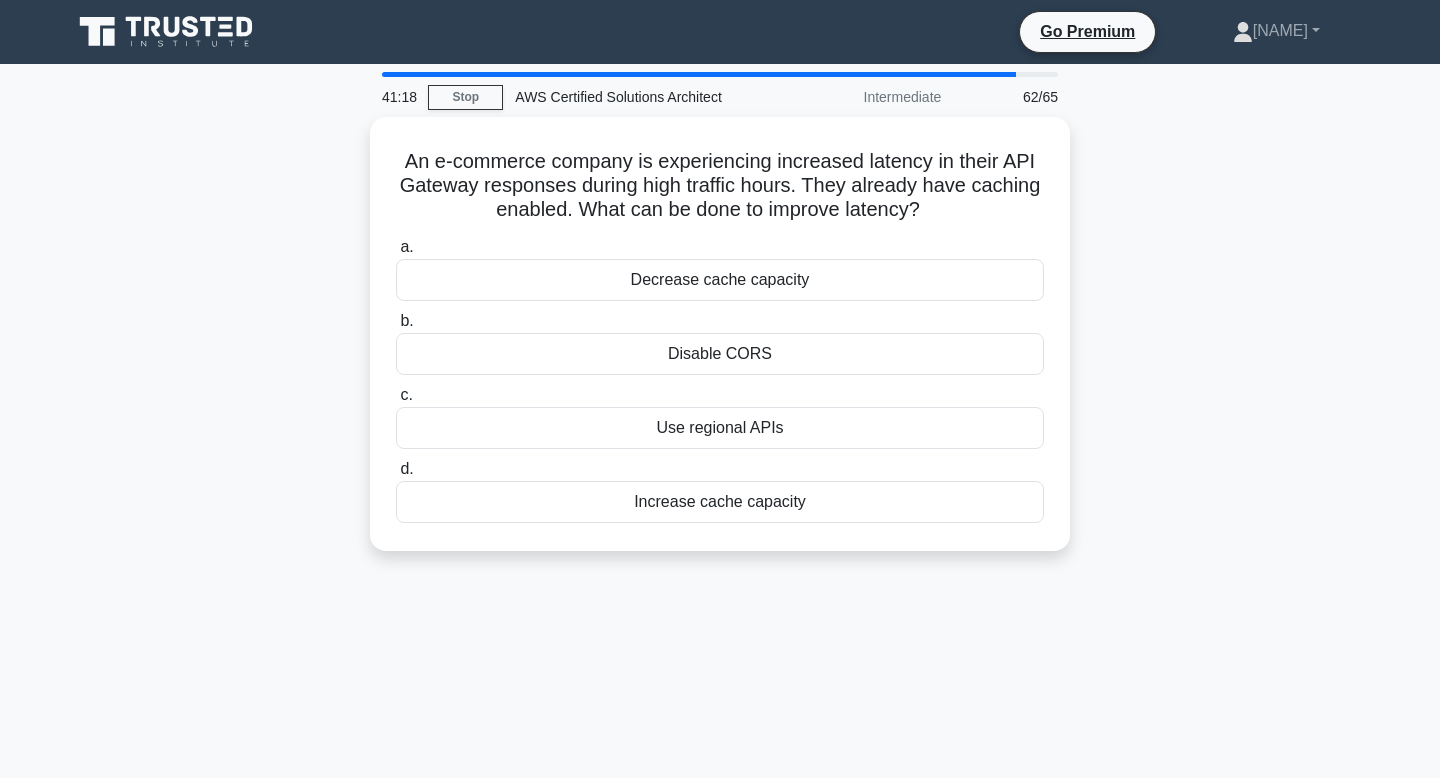 click on "An e-commerce company is experiencing increased latency in their API Gateway responses during high traffic hours. They already have caching enabled. What can be done to improve latency?
.spinner_0XTQ{transform-origin:center;animation:spinner_y6GP .75s linear infinite}@keyframes spinner_y6GP{100%{transform:rotate(360deg)}}
a.
Decrease cache capacity
b. c. d." at bounding box center [720, 346] 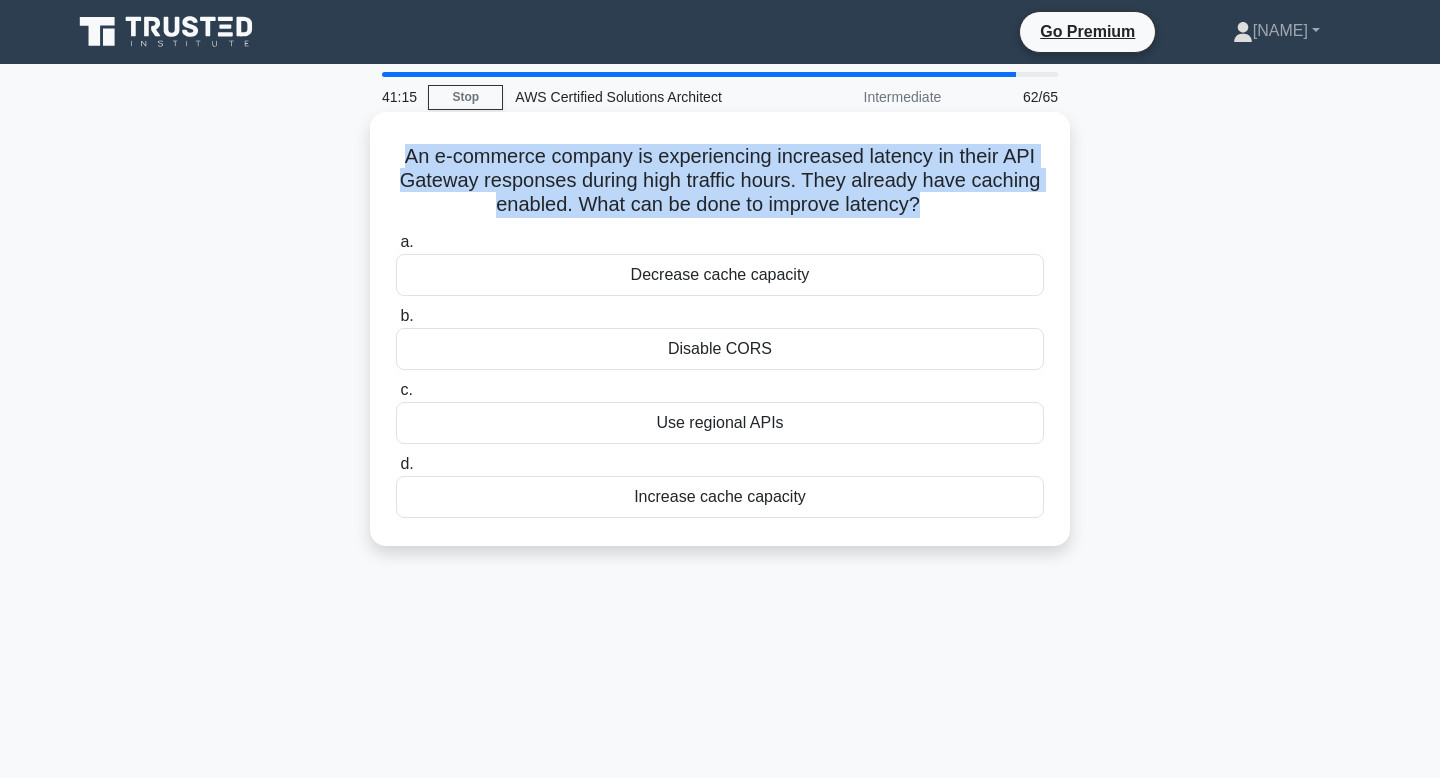 drag, startPoint x: 914, startPoint y: 211, endPoint x: 391, endPoint y: 147, distance: 526.9013 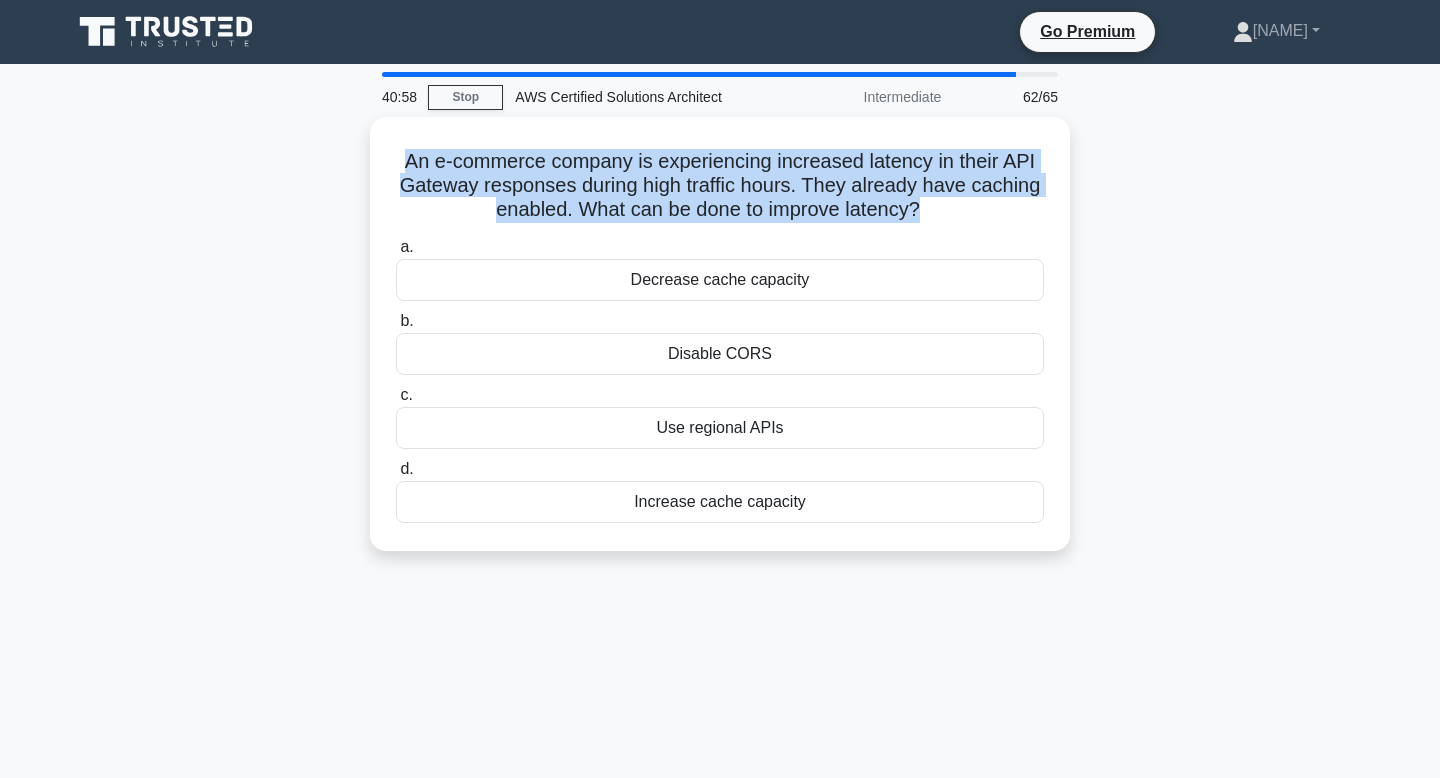 click at bounding box center [378, 116] 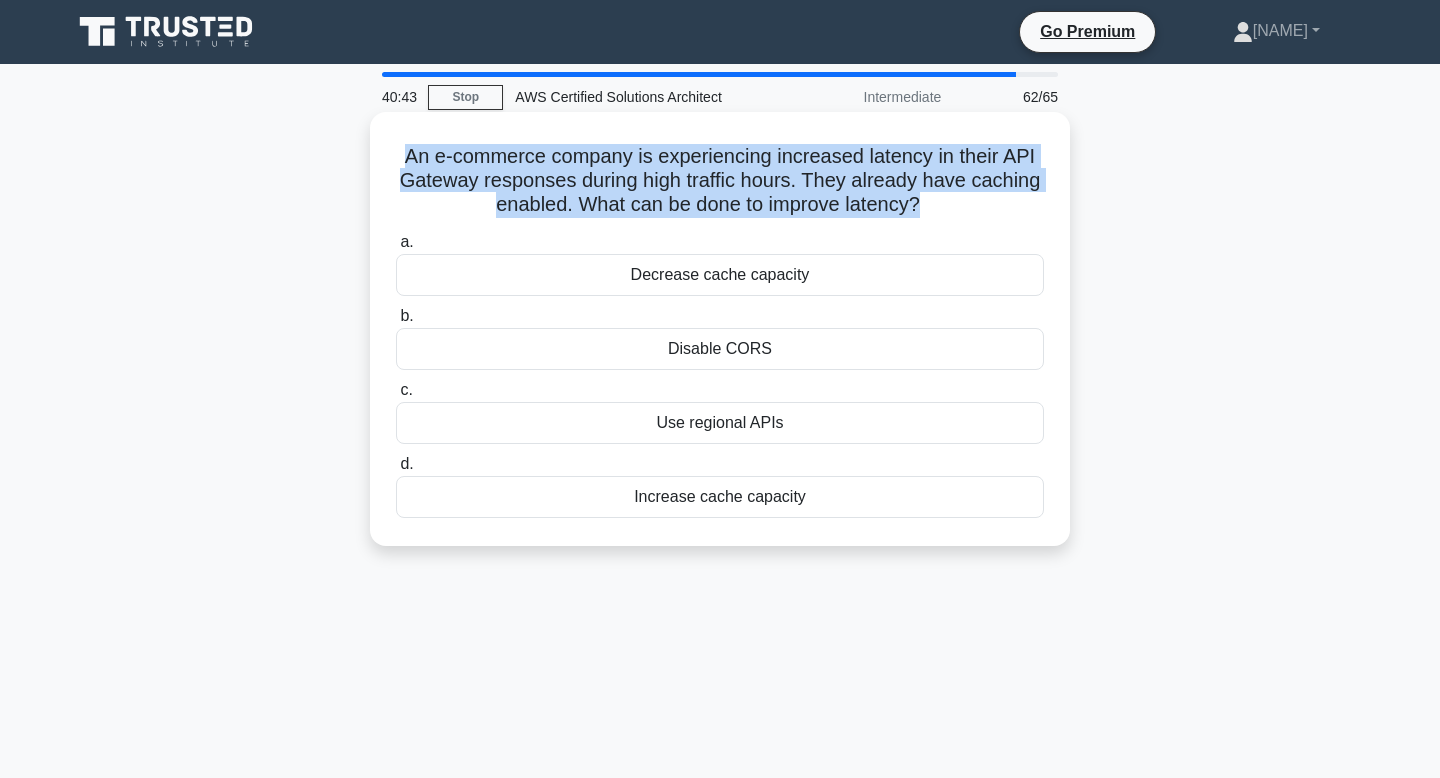 drag, startPoint x: 797, startPoint y: 166, endPoint x: 924, endPoint y: 163, distance: 127.03543 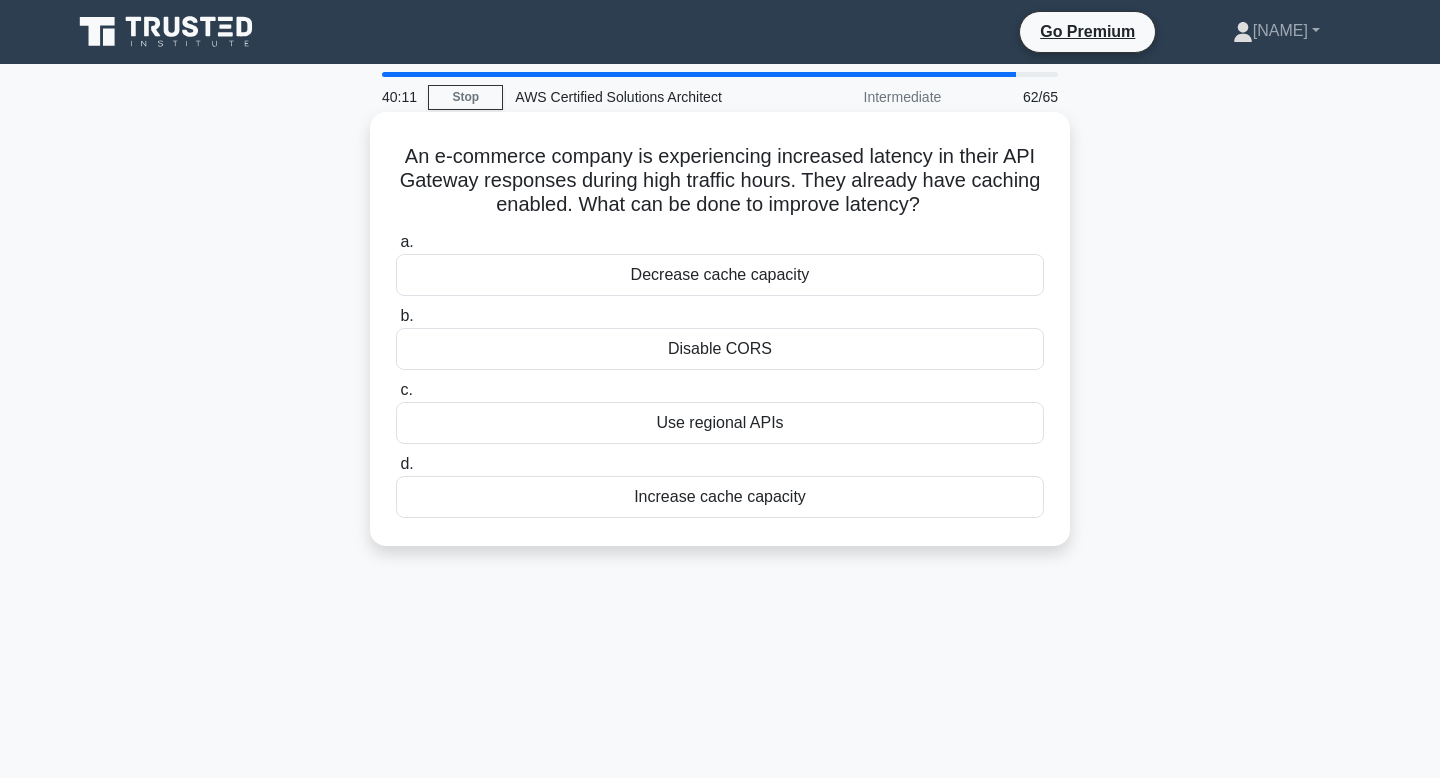 click on "Increase cache capacity" at bounding box center (720, 497) 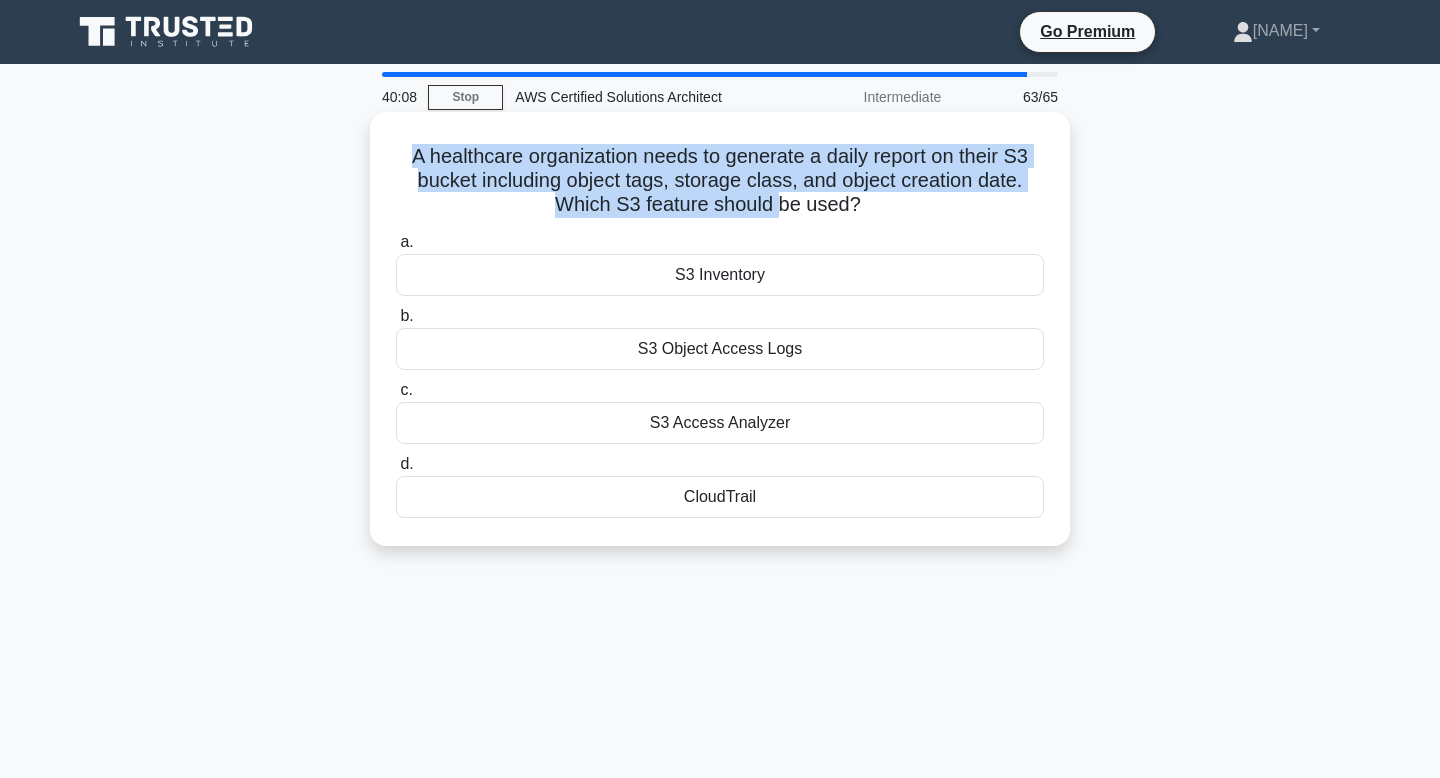 drag, startPoint x: 403, startPoint y: 153, endPoint x: 782, endPoint y: 200, distance: 381.90314 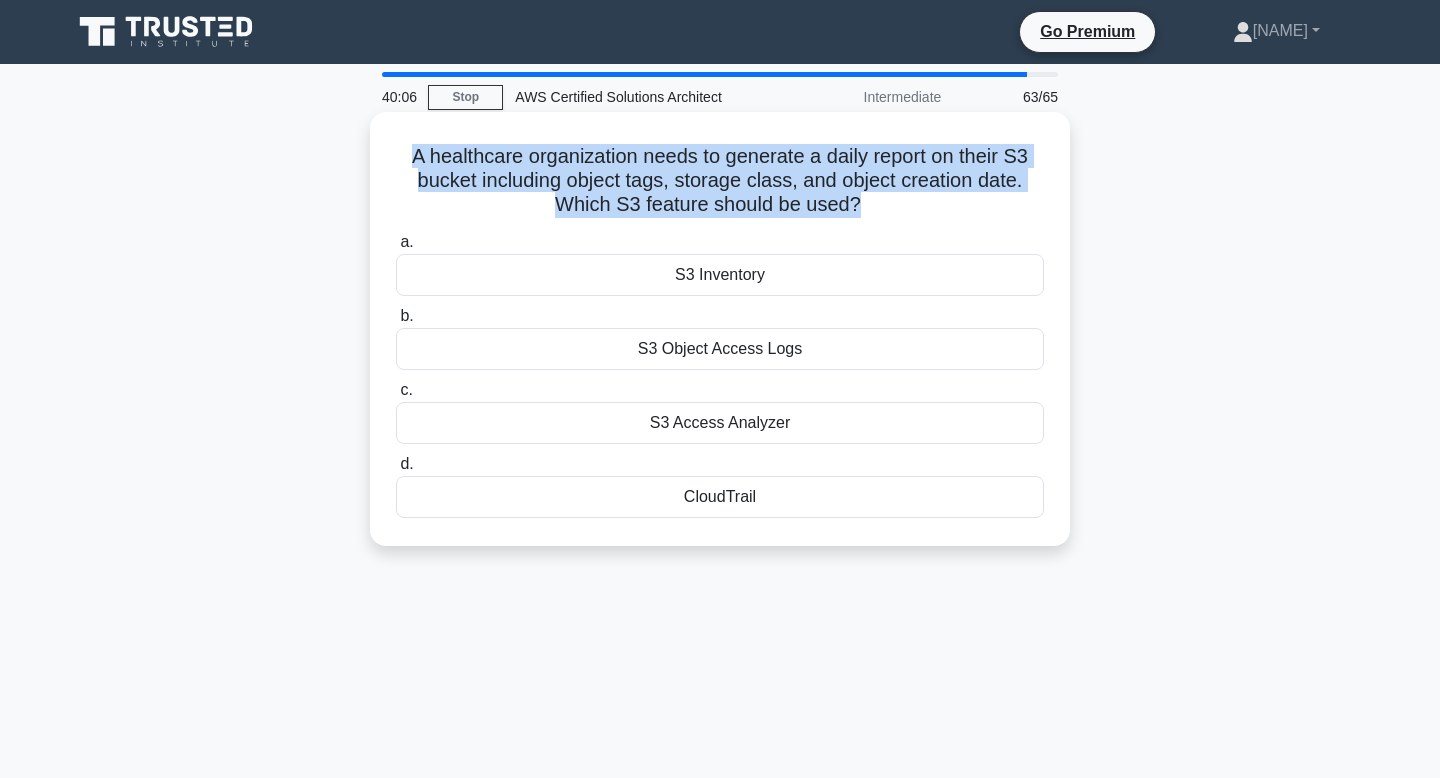 drag, startPoint x: 855, startPoint y: 205, endPoint x: 406, endPoint y: 144, distance: 453.1247 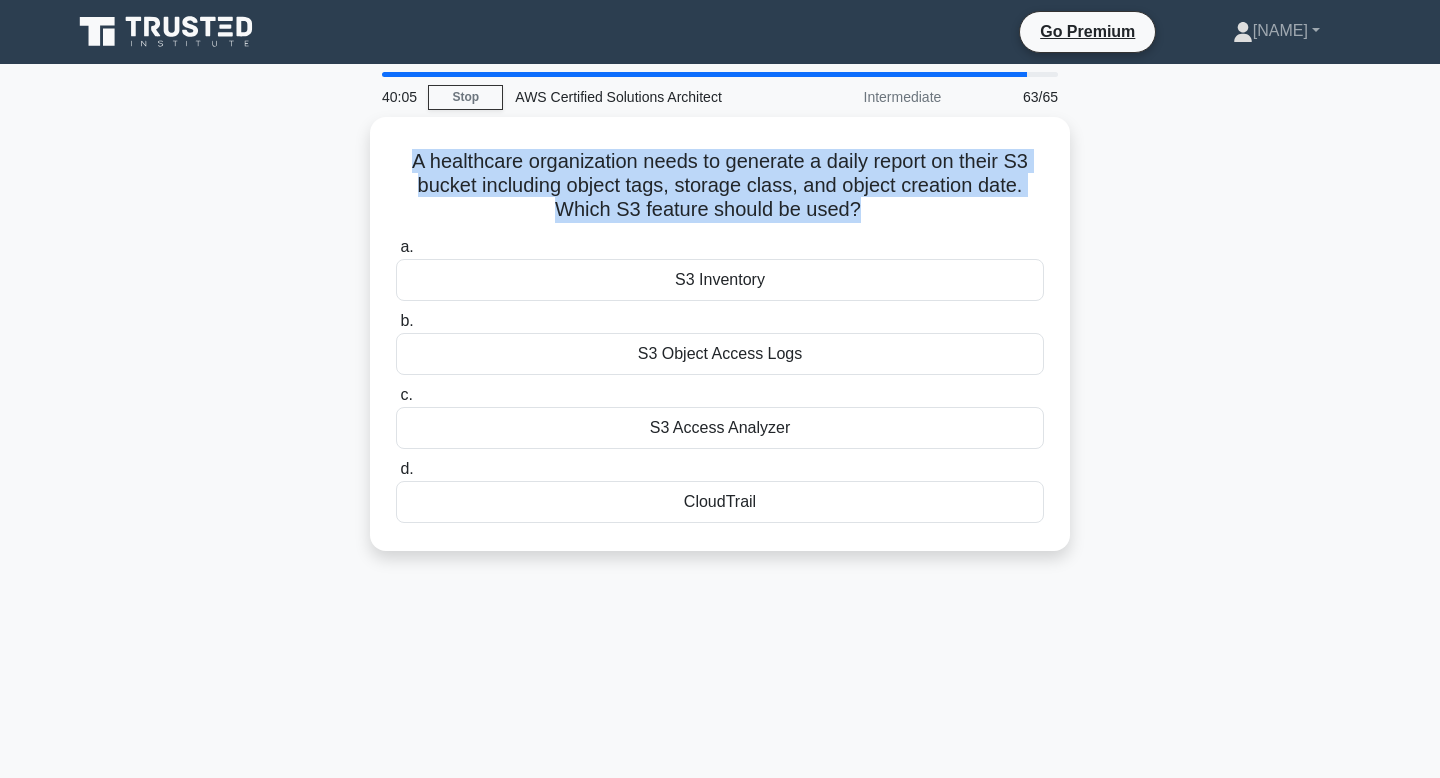 click at bounding box center (393, 116) 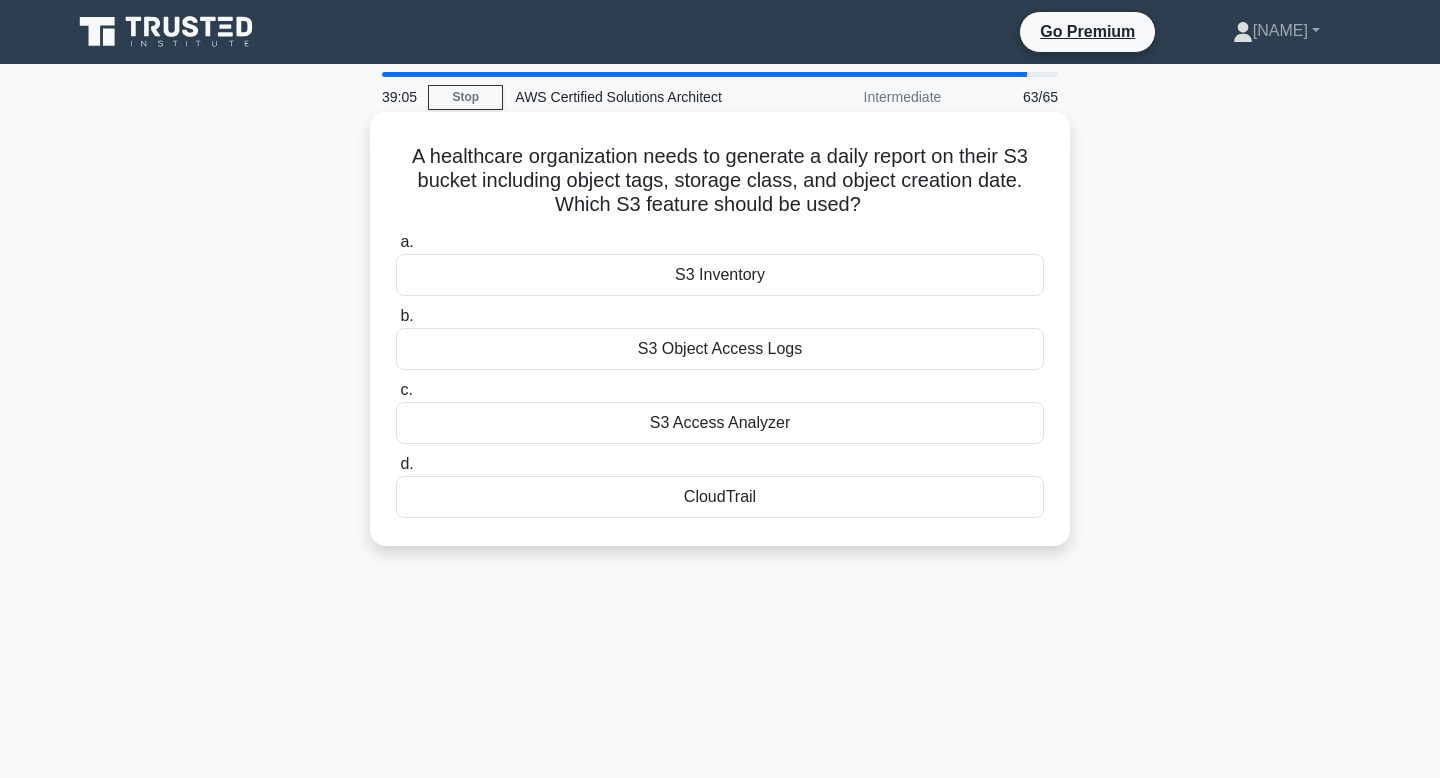 click on "S3 Inventory" at bounding box center [720, 275] 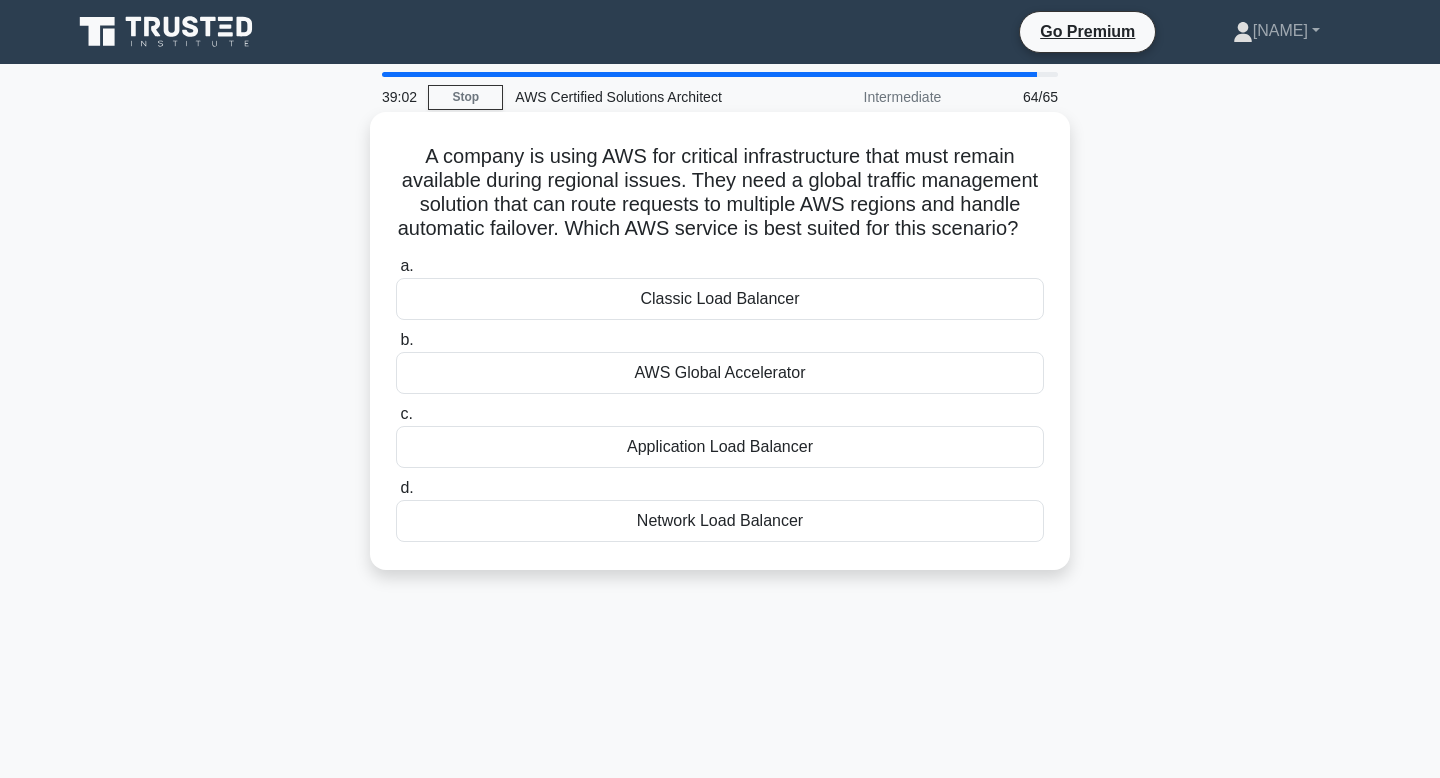 drag, startPoint x: 421, startPoint y: 152, endPoint x: 1016, endPoint y: 232, distance: 600.35406 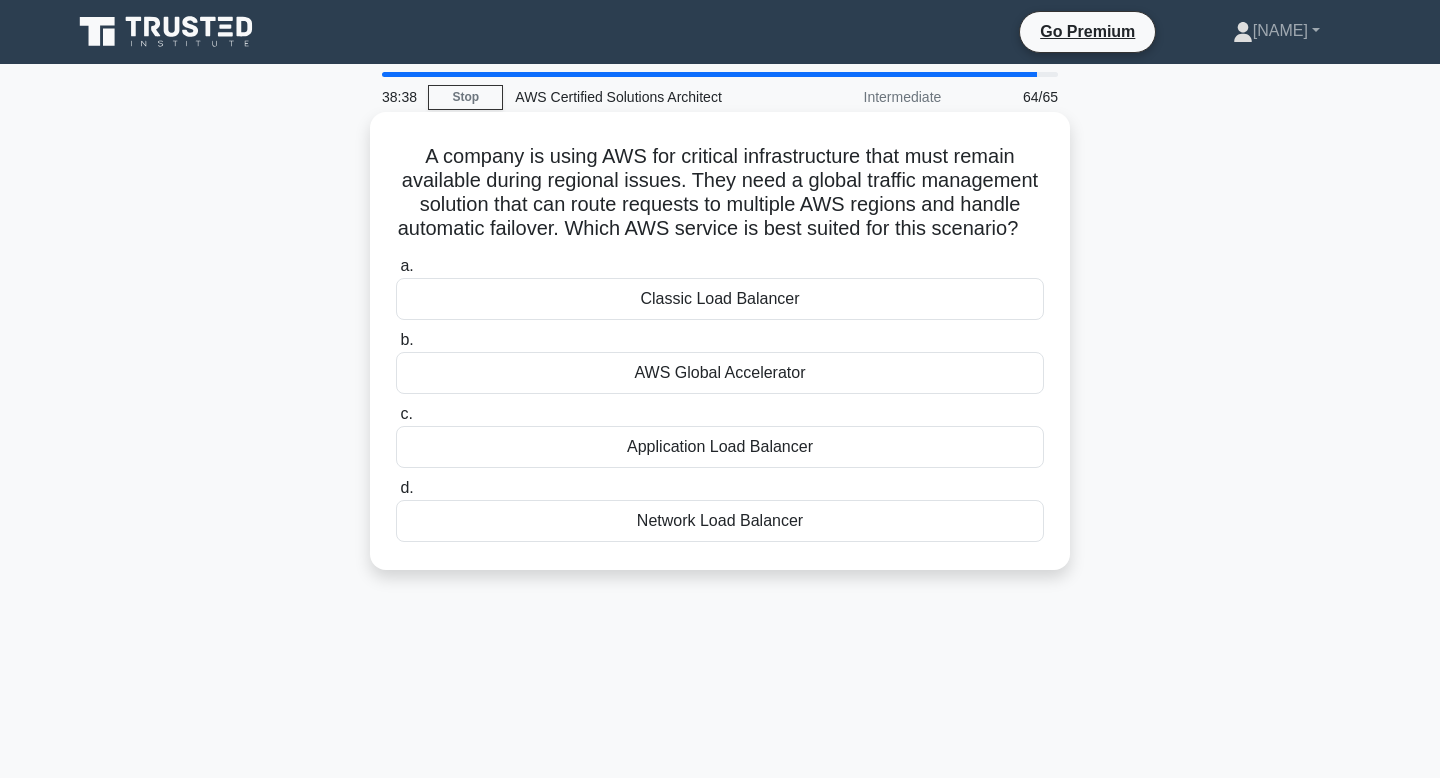 click on "A company is using AWS for critical infrastructure that must remain available during regional issues. They need a global traffic management solution that can route requests to multiple AWS regions and handle automatic failover. Which AWS service is best suited for this scenario?
.spinner_0XTQ{transform-origin:center;animation:spinner_y6GP .75s linear infinite}@keyframes spinner_y6GP{100%{transform:rotate(360deg)}}" at bounding box center [720, 193] 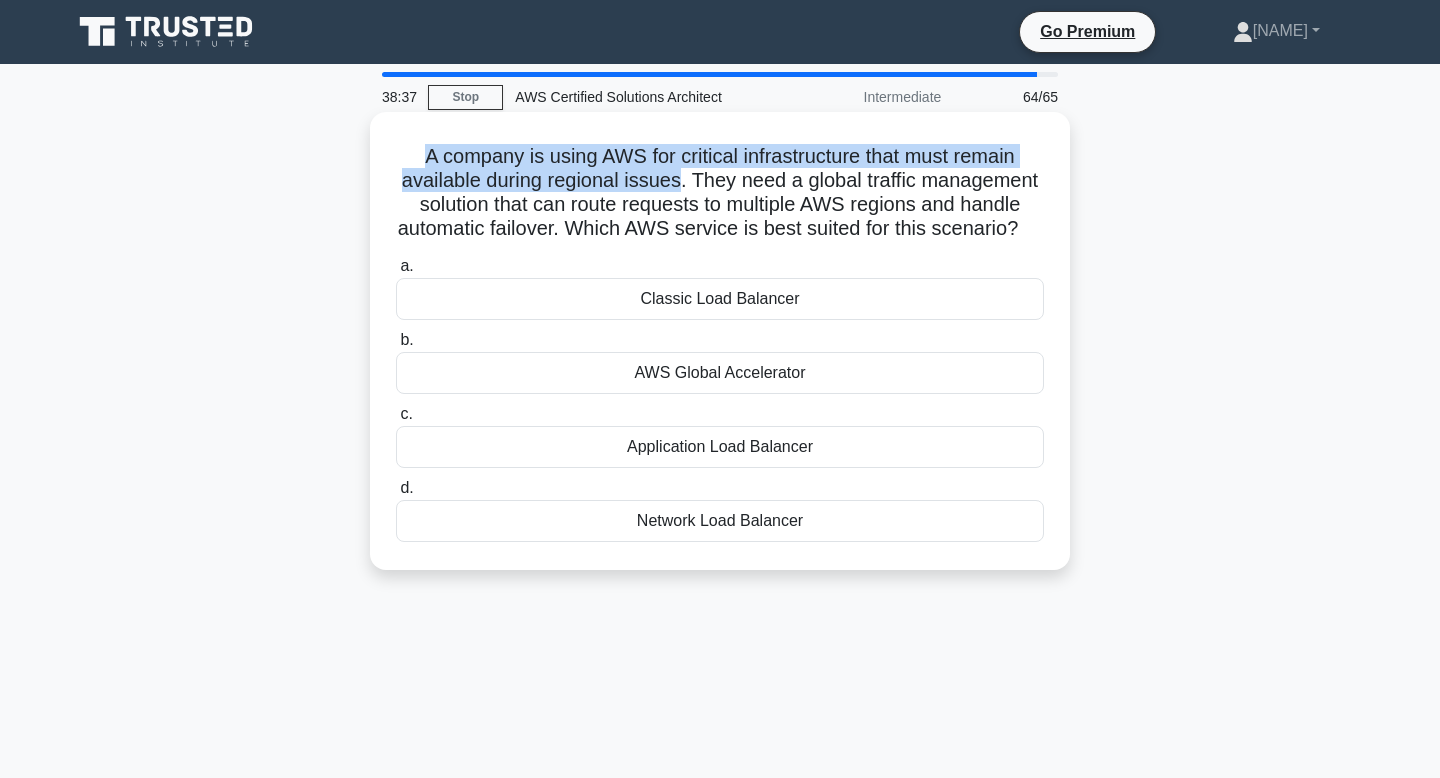 drag, startPoint x: 675, startPoint y: 184, endPoint x: 408, endPoint y: 153, distance: 268.7936 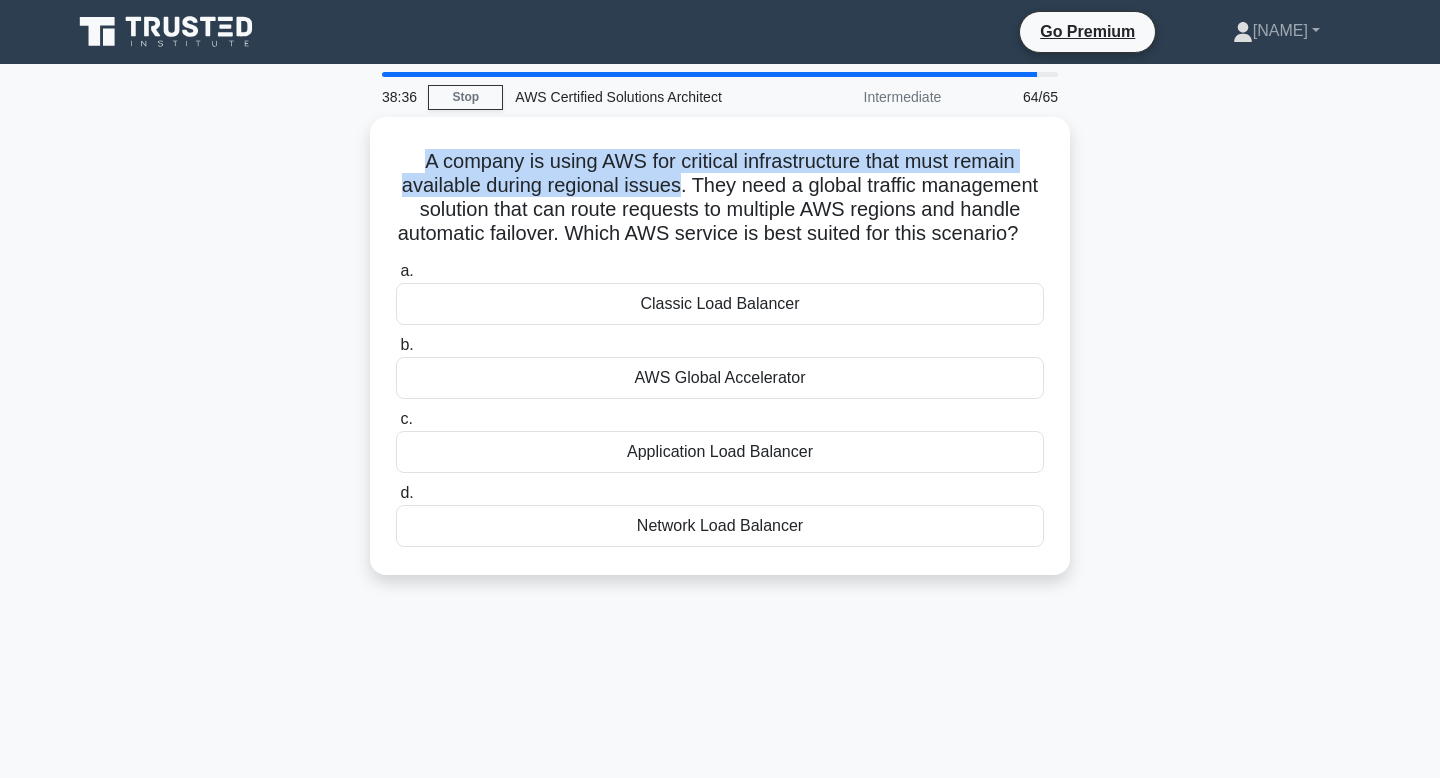 click at bounding box center (395, 116) 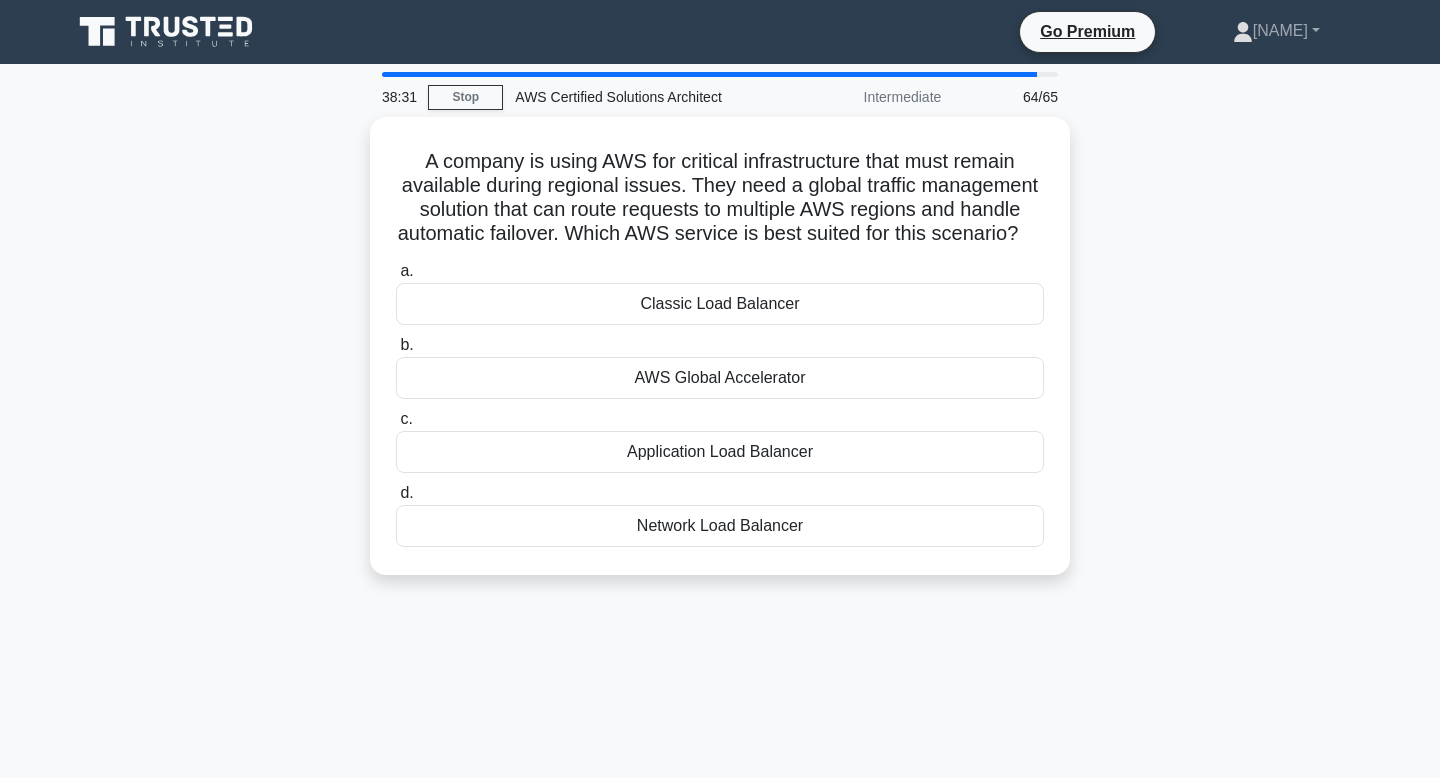 click on "A company is using AWS for critical infrastructure that must remain available during regional issues. They need a global traffic management solution that can route requests to multiple AWS regions and handle automatic failover. Which AWS service is best suited for this scenario?
.spinner_0XTQ{transform-origin:center;animation:spinner_y6GP .75s linear infinite}@keyframes spinner_y6GP{100%{transform:rotate(360deg)}}
a.
b. c. d." at bounding box center (720, 358) 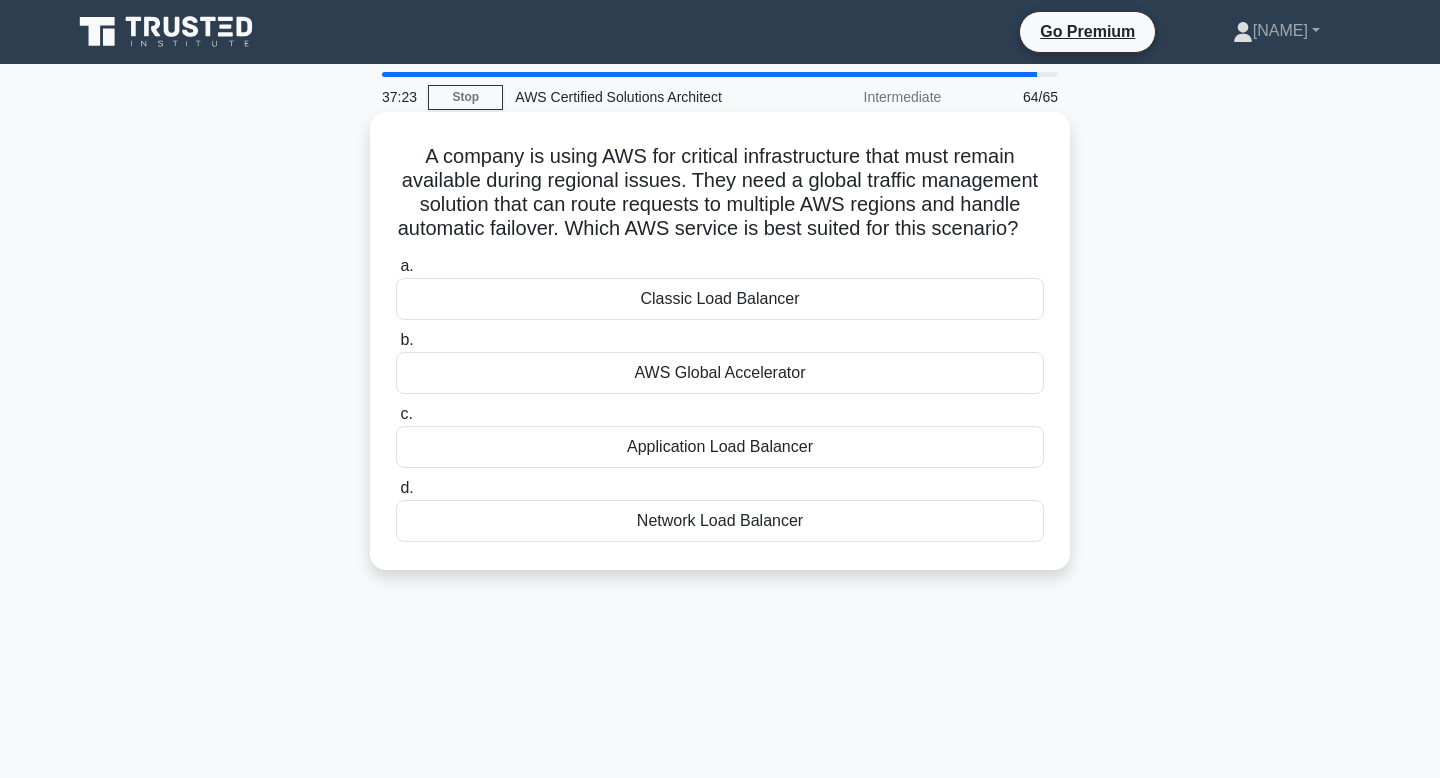 click on "AWS Global Accelerator" at bounding box center [720, 373] 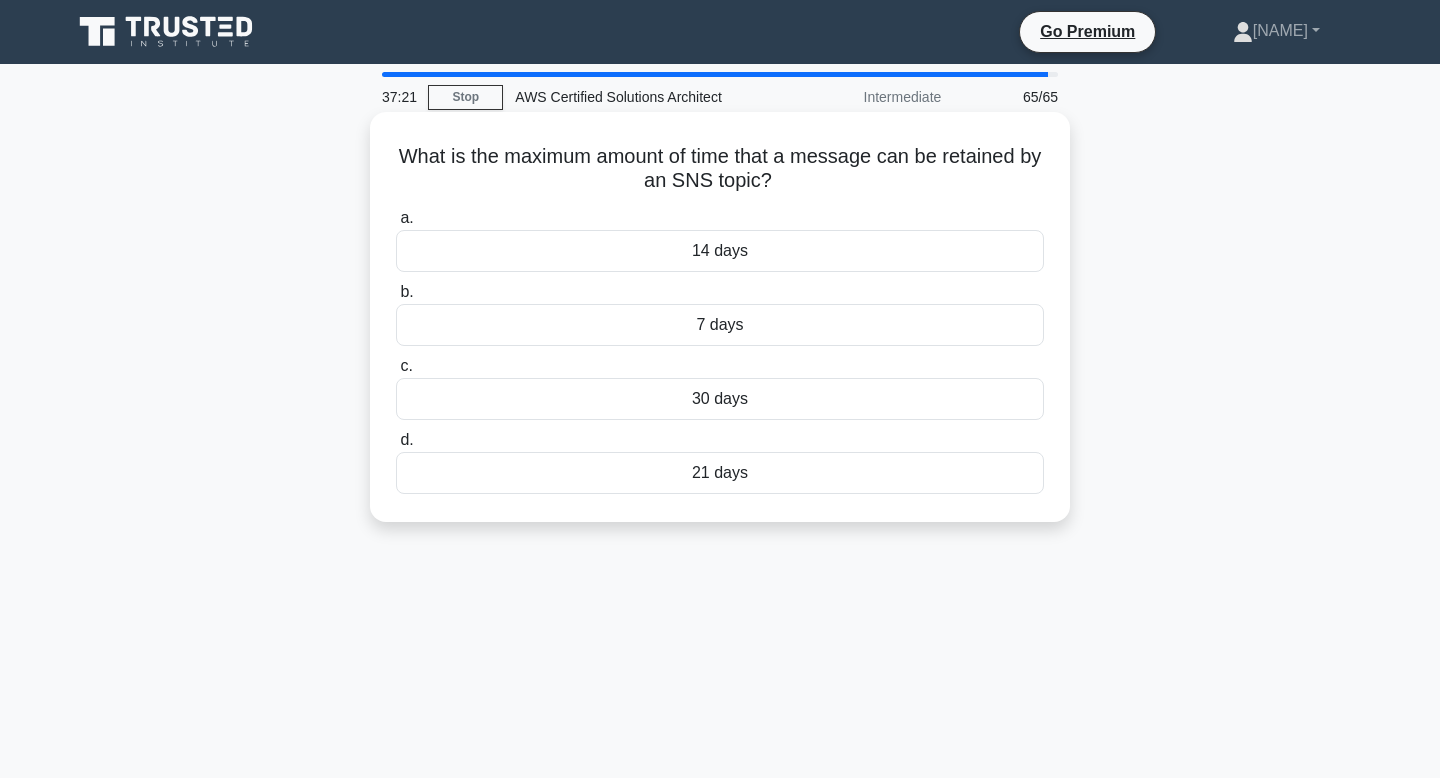 drag, startPoint x: 394, startPoint y: 153, endPoint x: 815, endPoint y: 180, distance: 421.8649 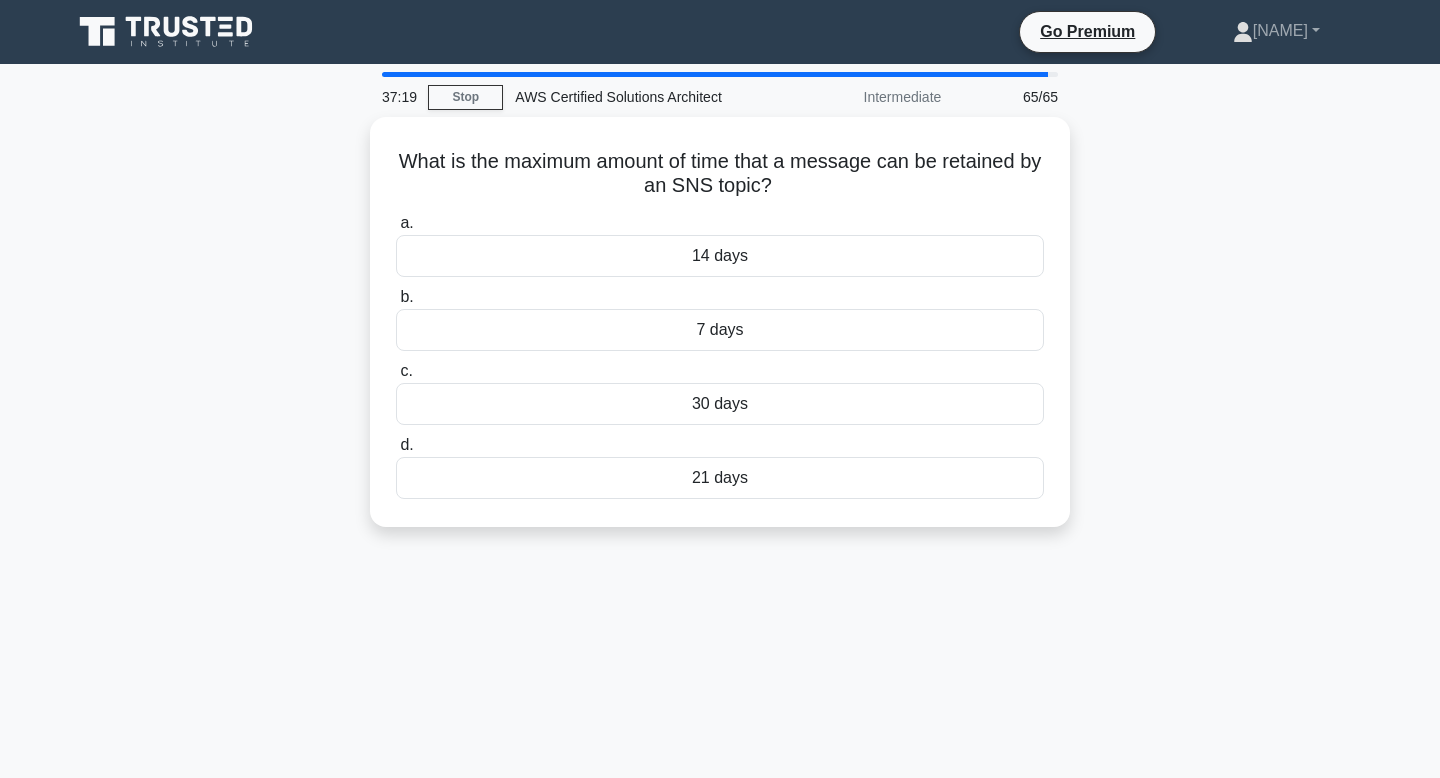 click at bounding box center [802, 193] 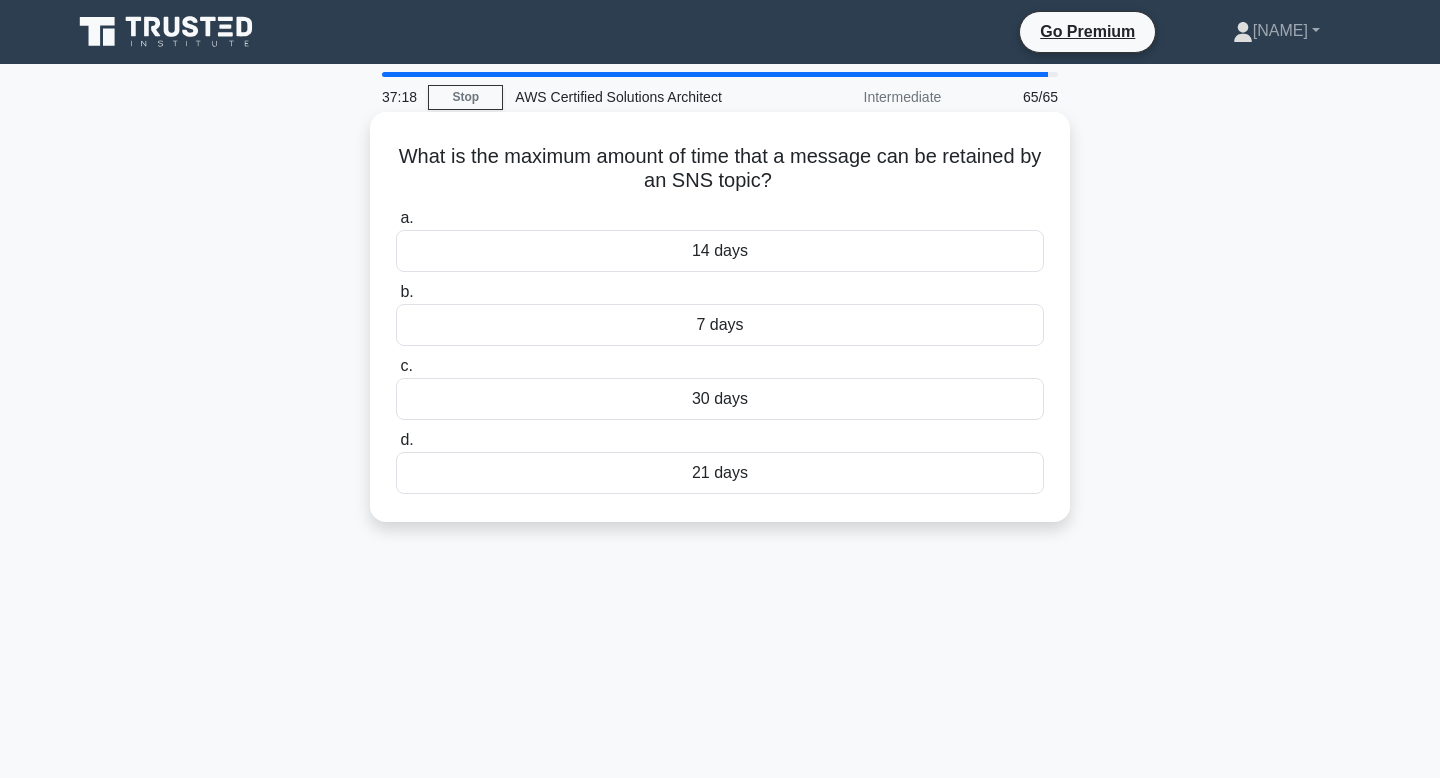 click on "What is the maximum amount of time that a message can be retained by an SNS topic?
.spinner_0XTQ{transform-origin:center;animation:spinner_y6GP .75s linear infinite}@keyframes spinner_y6GP{100%{transform:rotate(360deg)}}" at bounding box center (720, 169) 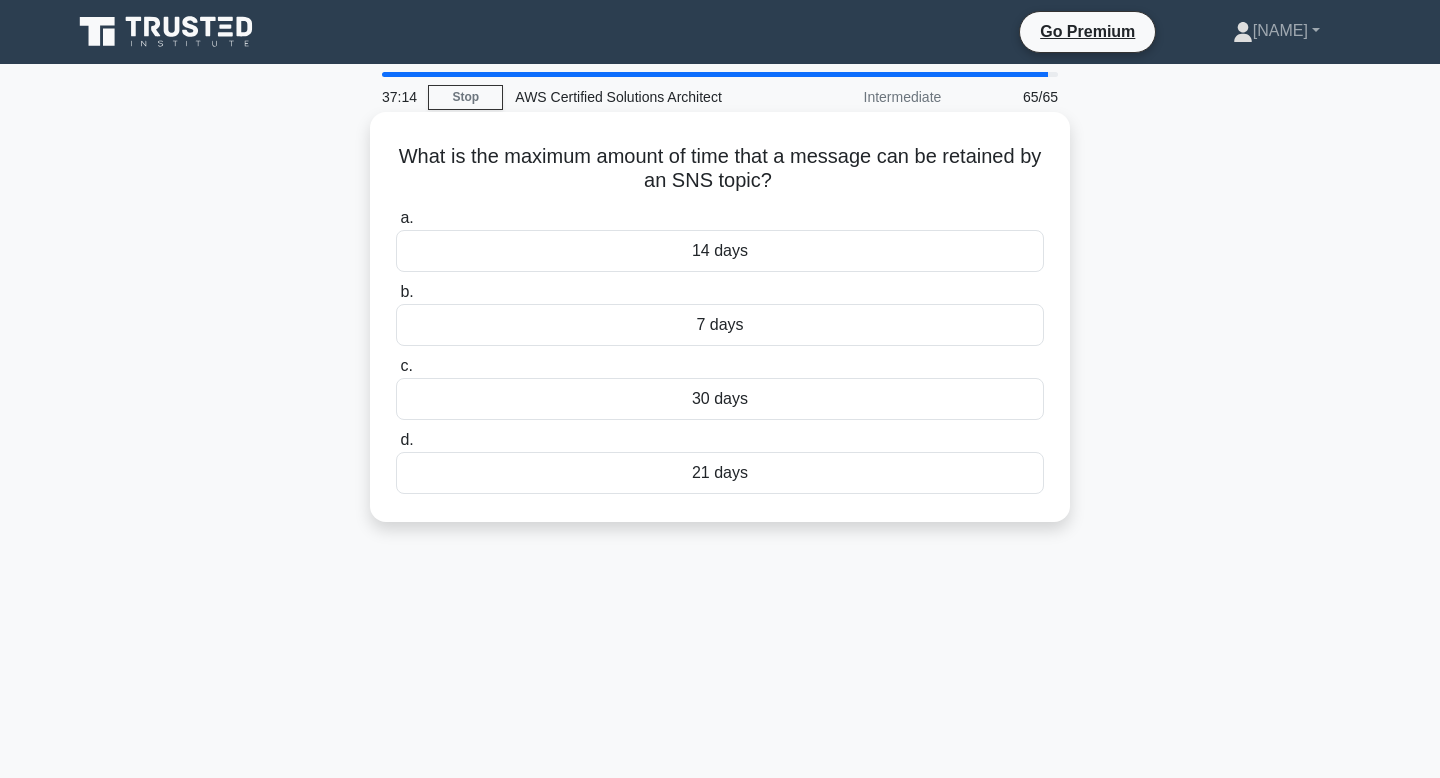 click on "14 days" at bounding box center [720, 251] 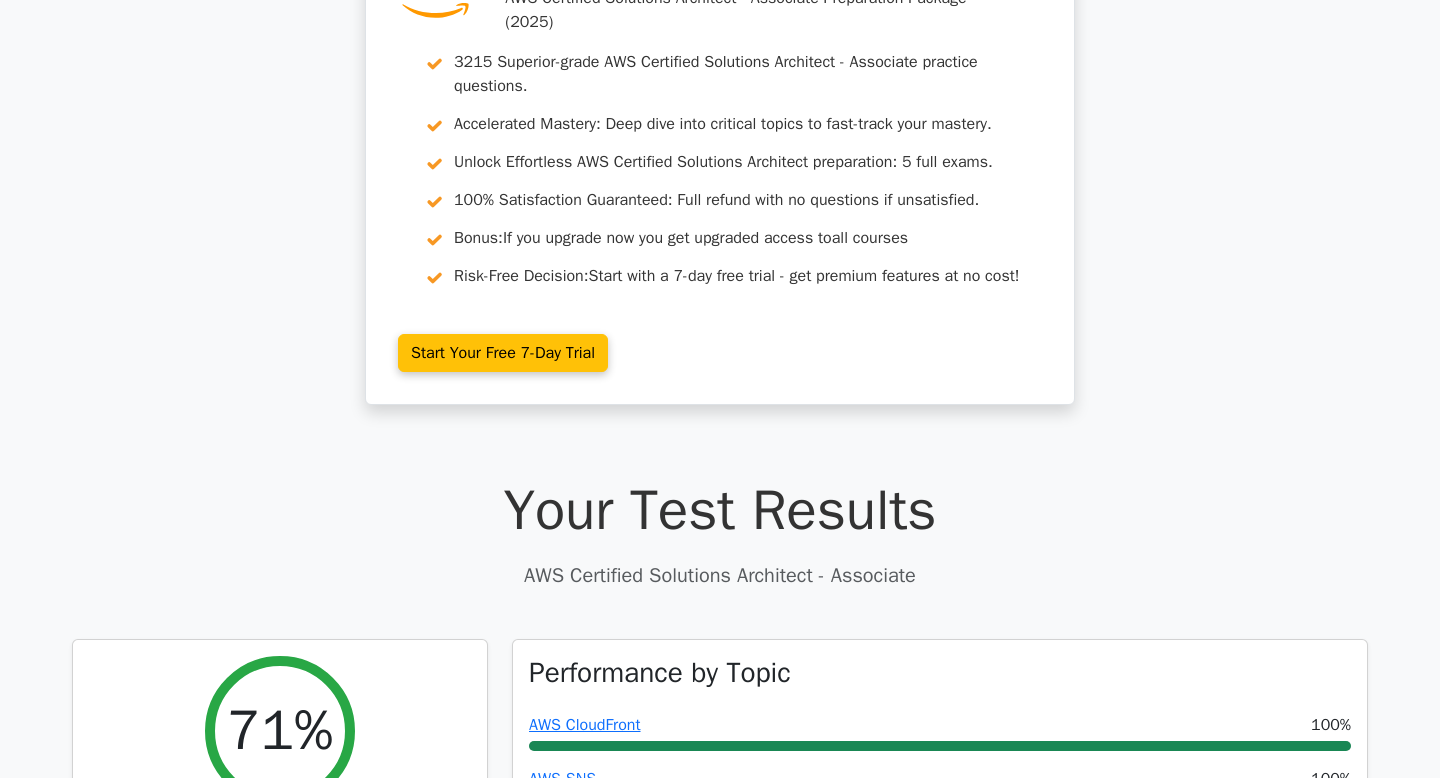 scroll, scrollTop: 0, scrollLeft: 0, axis: both 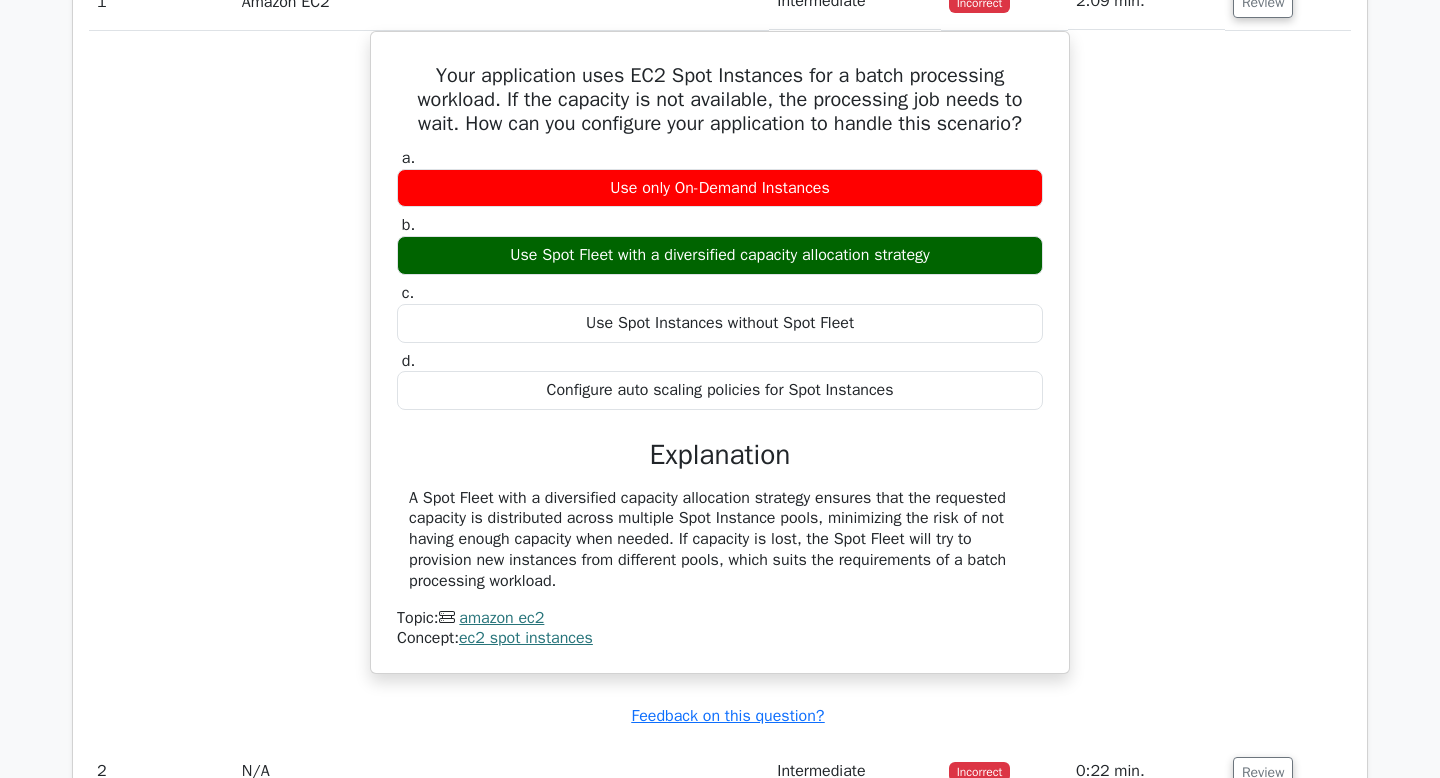 click on "Your application uses EC2 Spot Instances for a batch processing workload. If the capacity is not available, the processing job needs to wait. How can you configure your application to handle this scenario?
a.
Use only On-Demand Instances
b.
c. d." at bounding box center (720, 365) 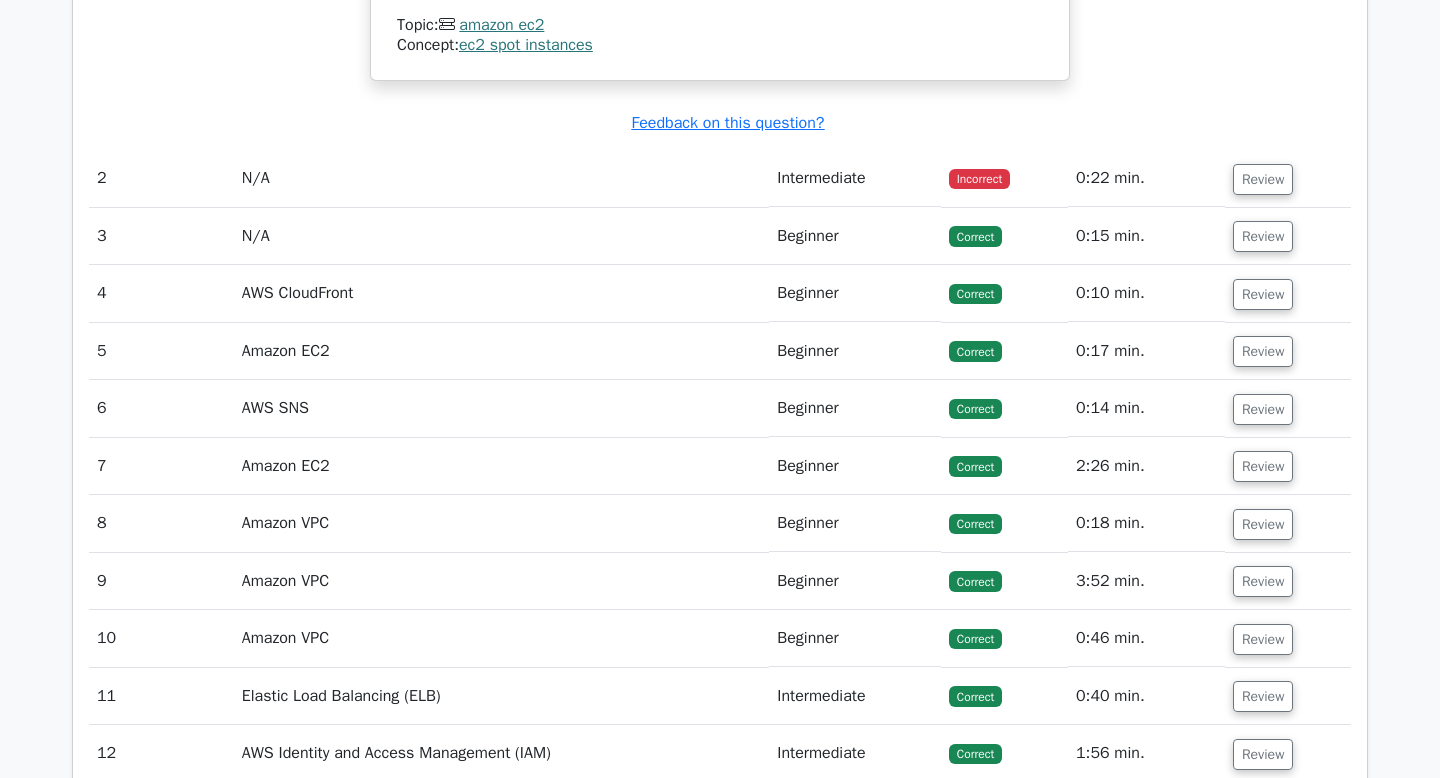 scroll, scrollTop: 2994, scrollLeft: 0, axis: vertical 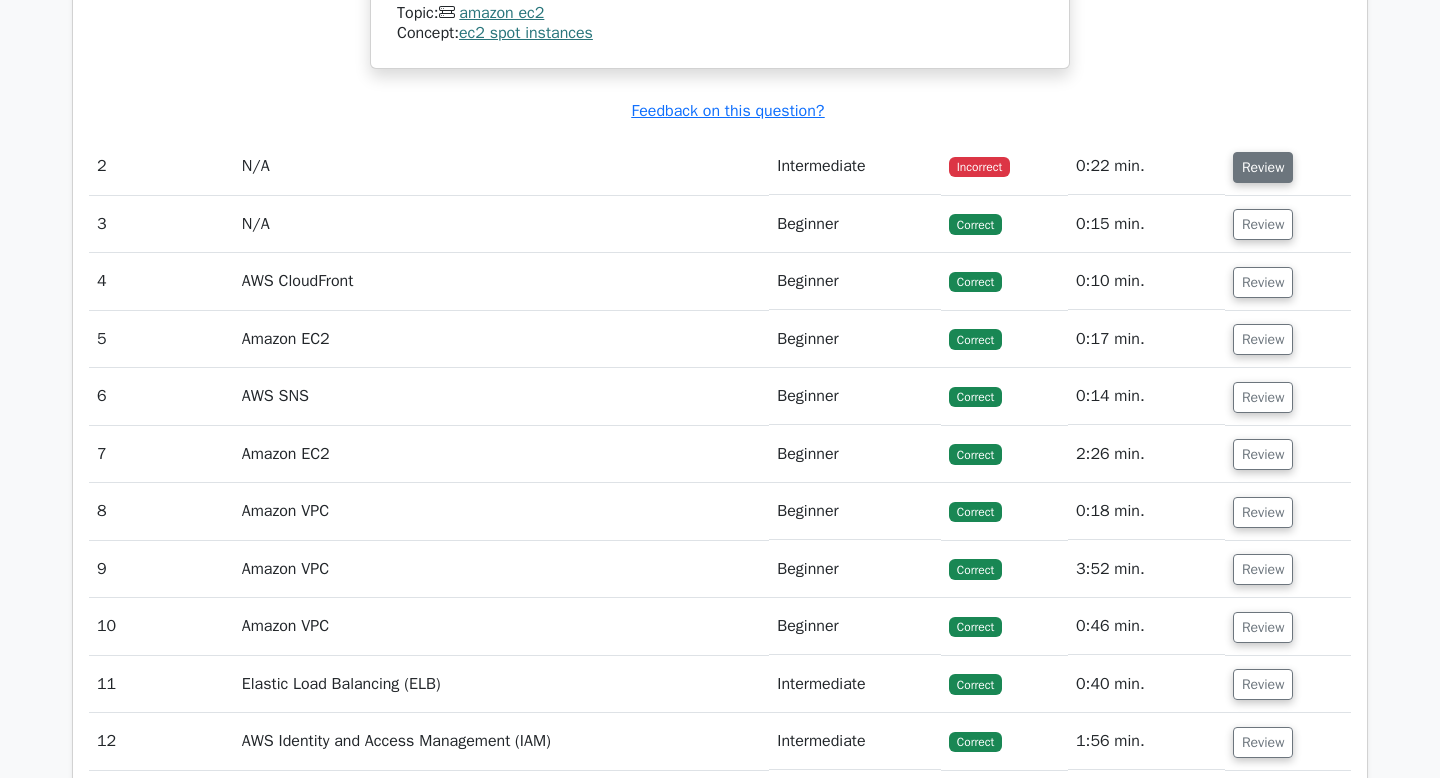 click on "Review" at bounding box center [1263, 167] 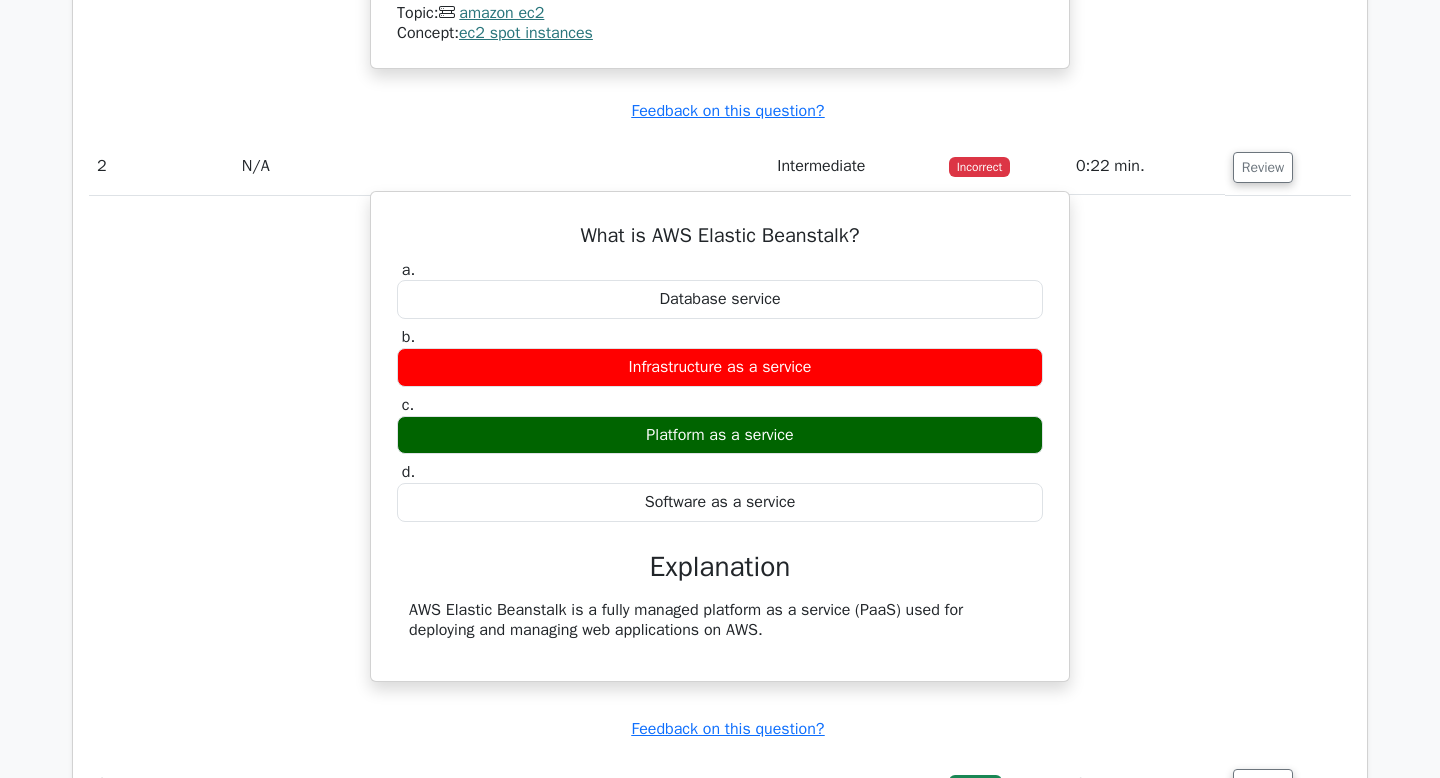 click on "Platform as a service" at bounding box center [720, 435] 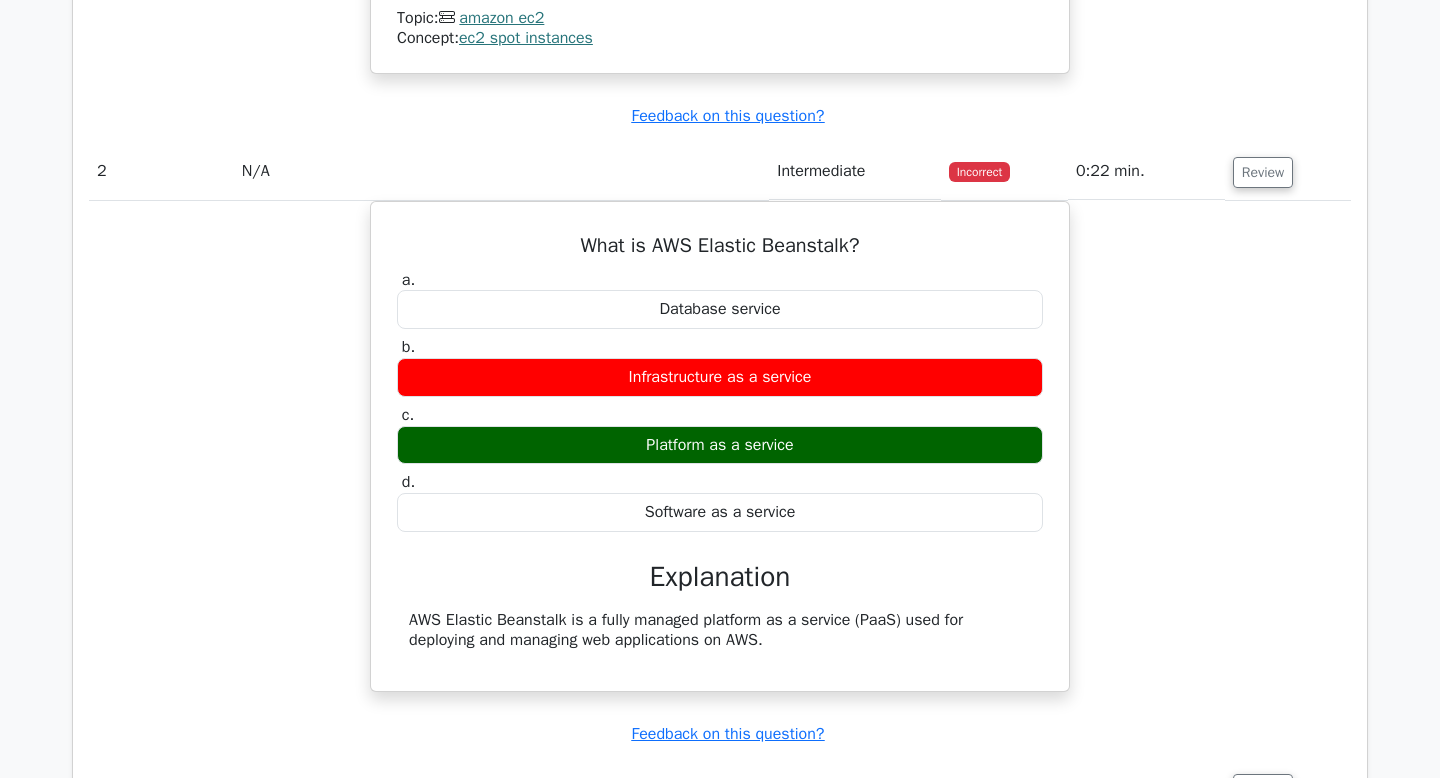 click at bounding box center [646, 469] 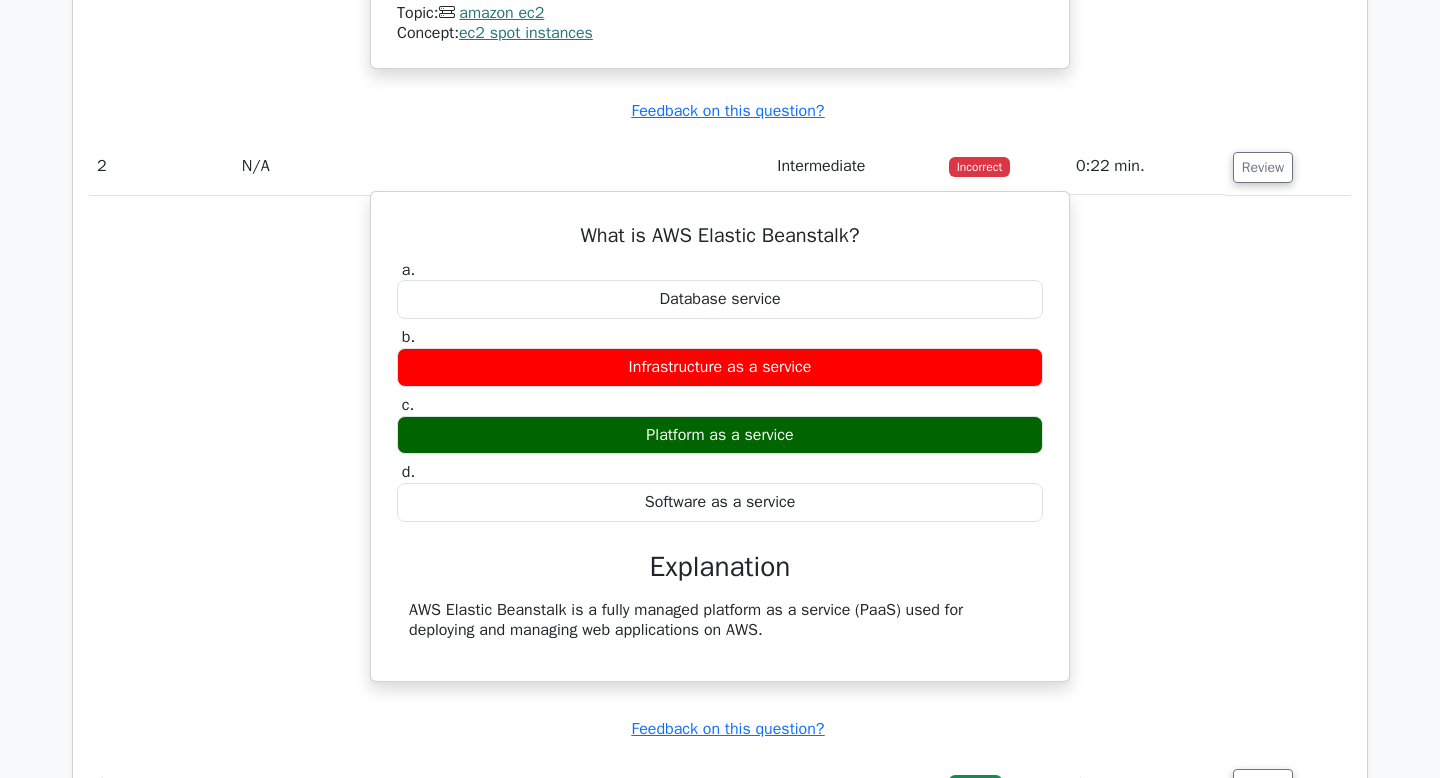 click on "a.
Database service
b.
Infrastructure as a service
c. d." at bounding box center (720, 391) 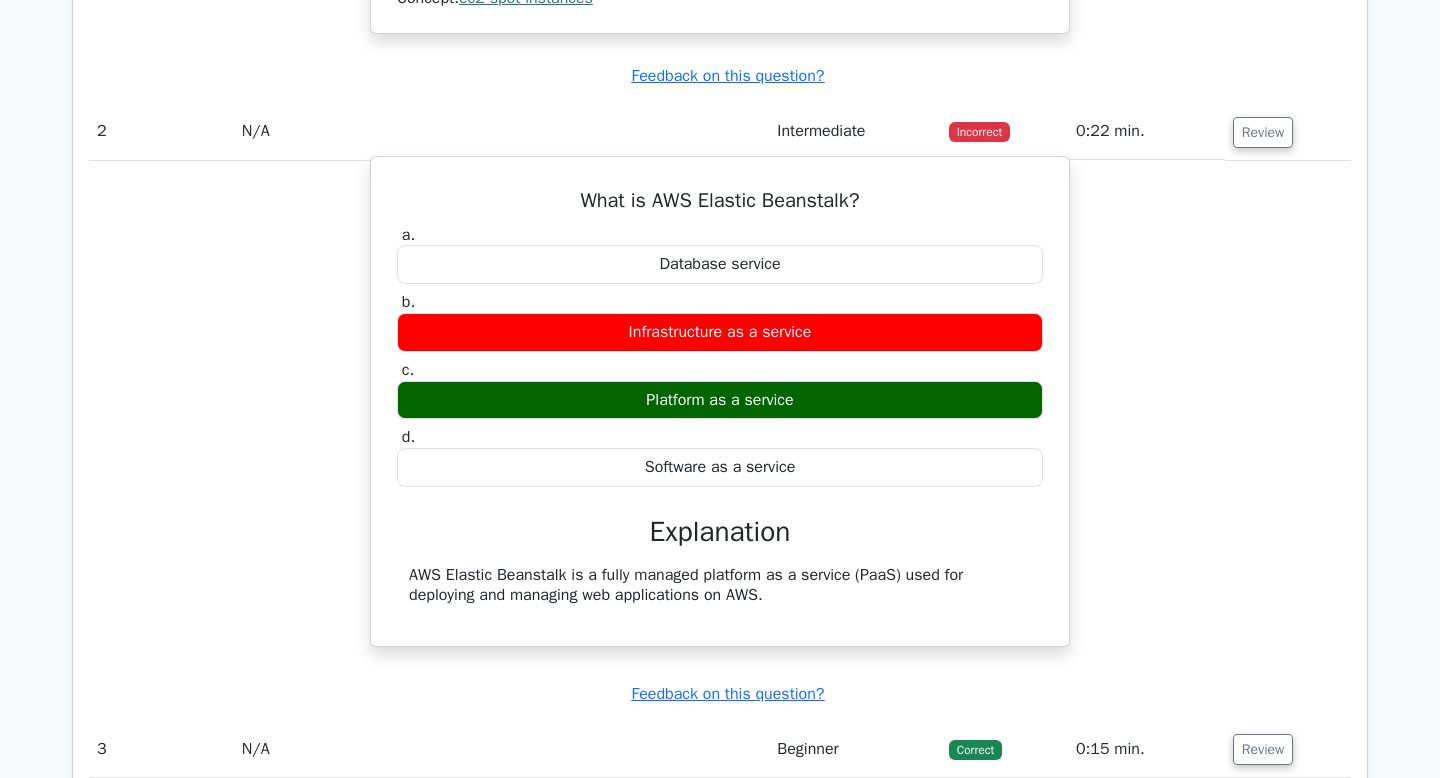 scroll, scrollTop: 3032, scrollLeft: 0, axis: vertical 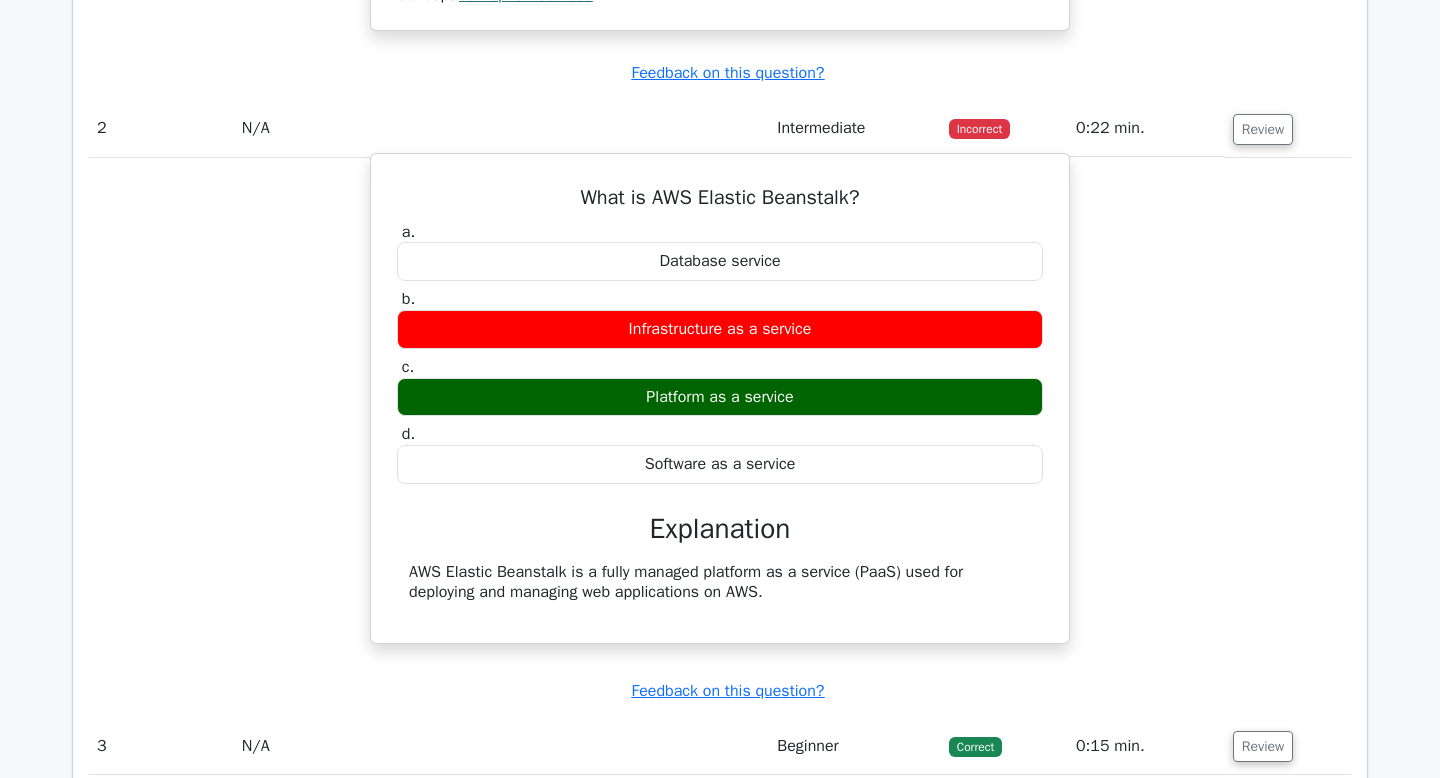 drag, startPoint x: 782, startPoint y: 621, endPoint x: 411, endPoint y: 586, distance: 372.64728 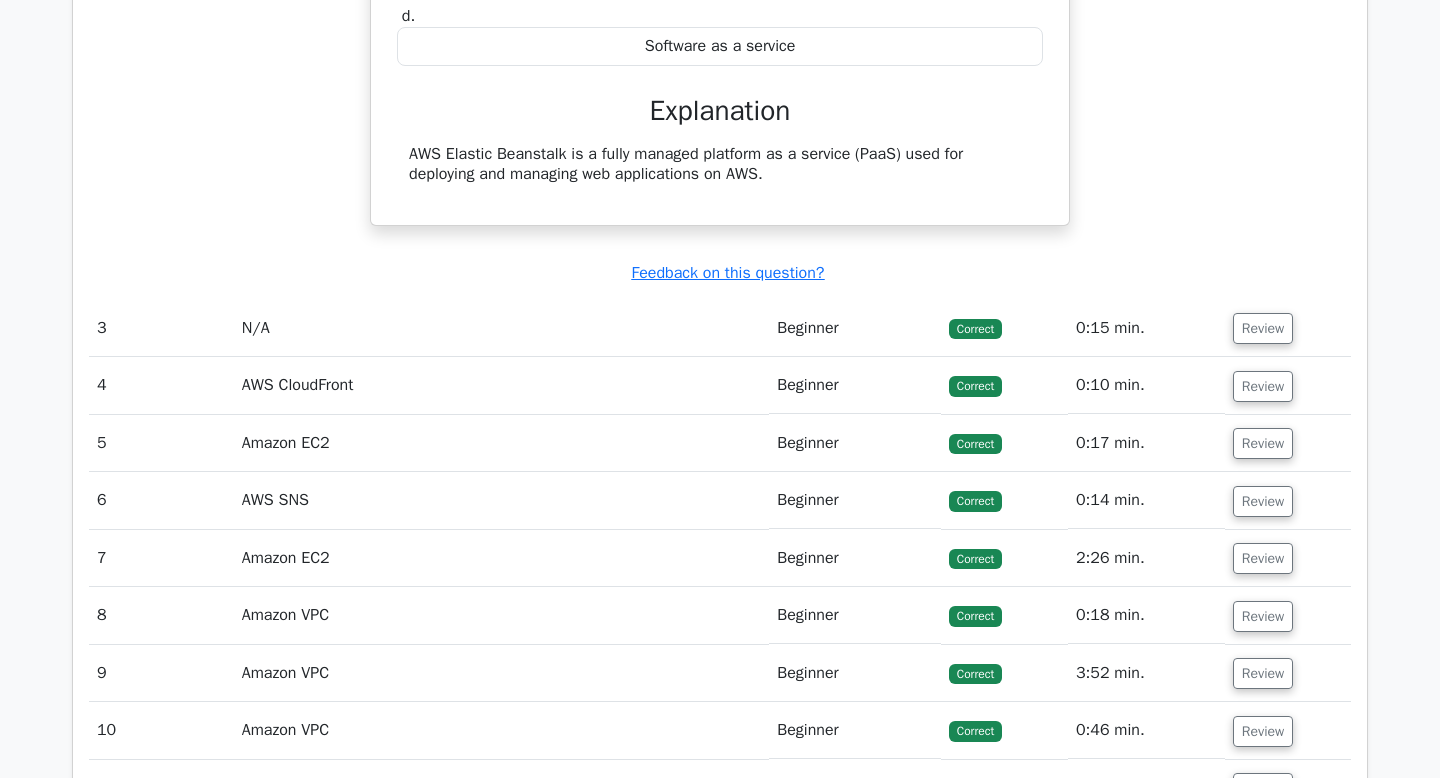 scroll, scrollTop: 3590, scrollLeft: 0, axis: vertical 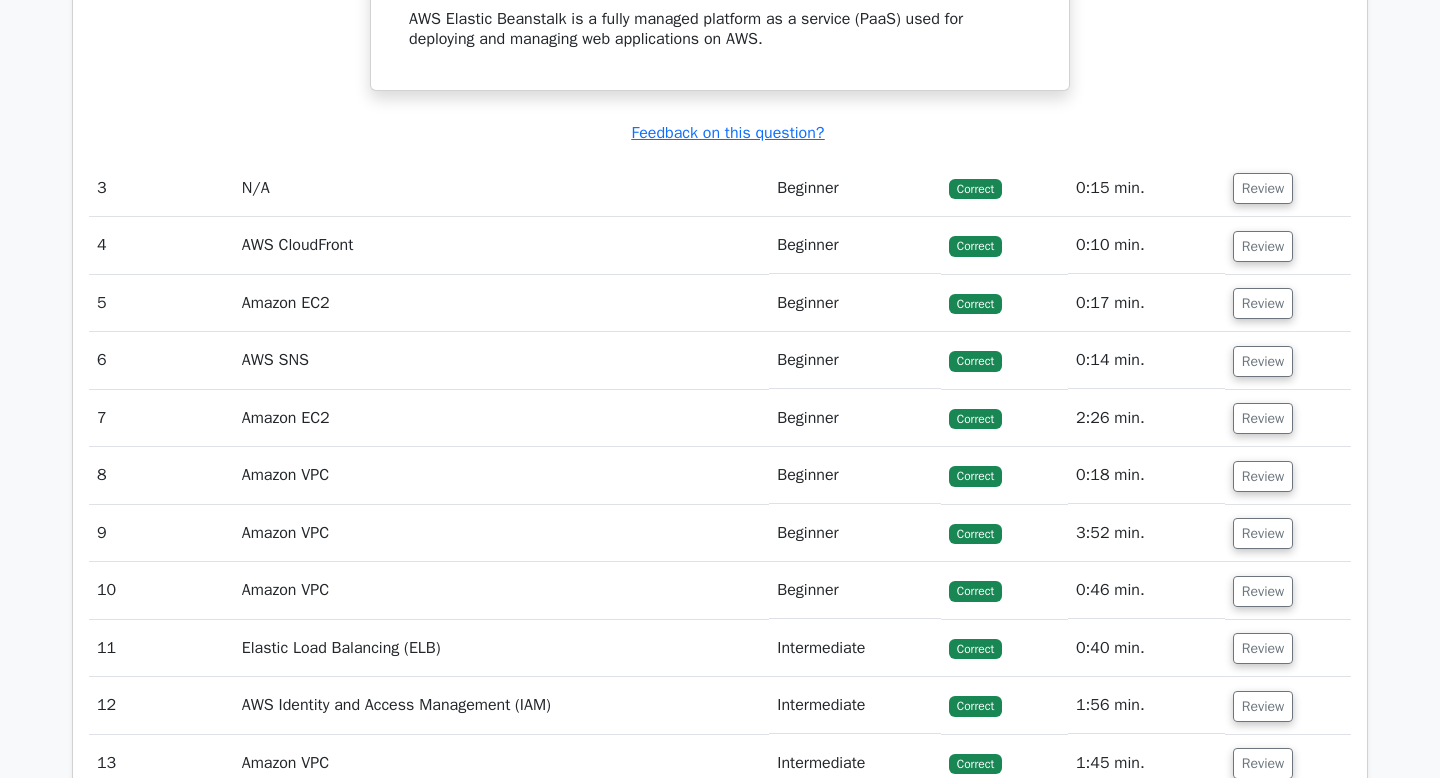 click on "What is AWS Elastic Beanstalk?
a.
Database service
b.
Infrastructure as a service
c. d." at bounding box center [720, -142] 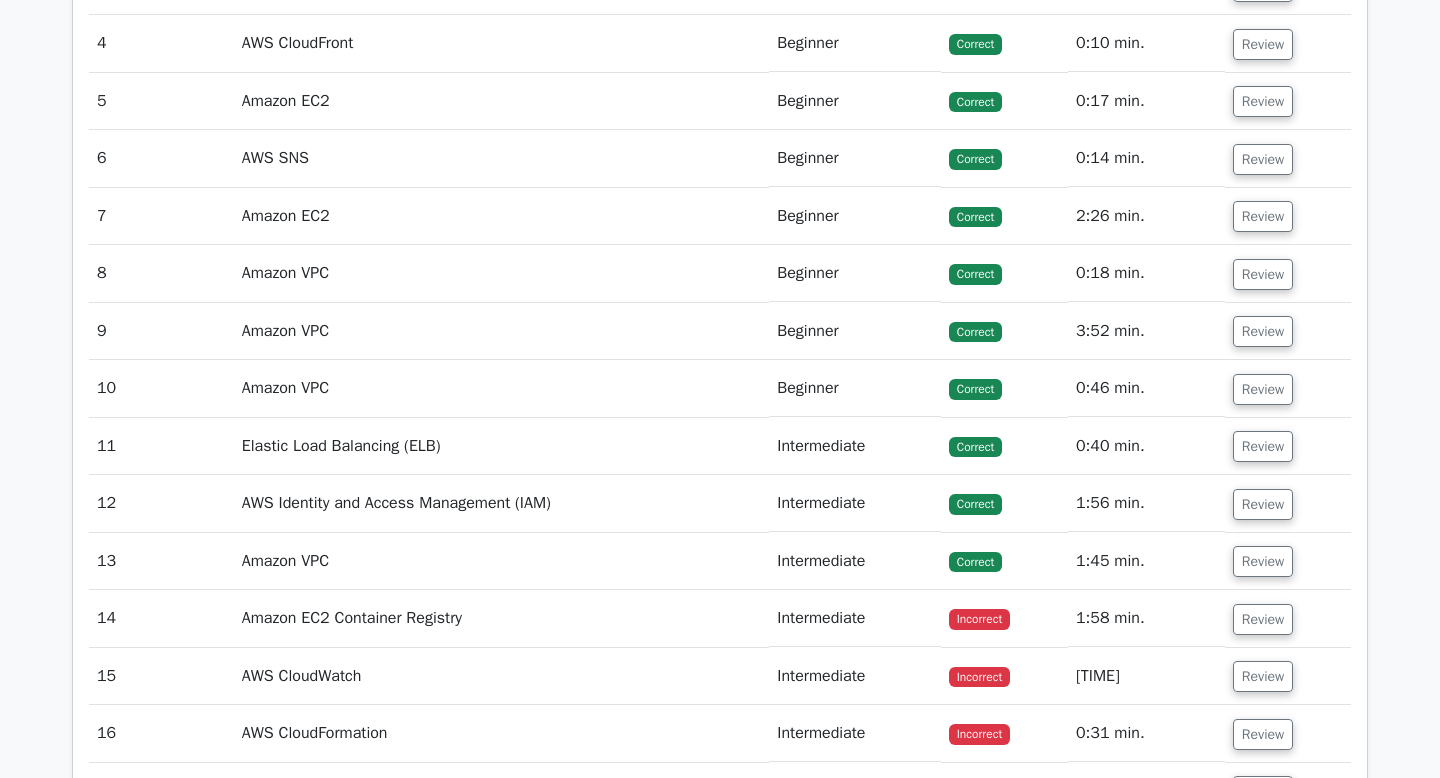 scroll, scrollTop: 3758, scrollLeft: 0, axis: vertical 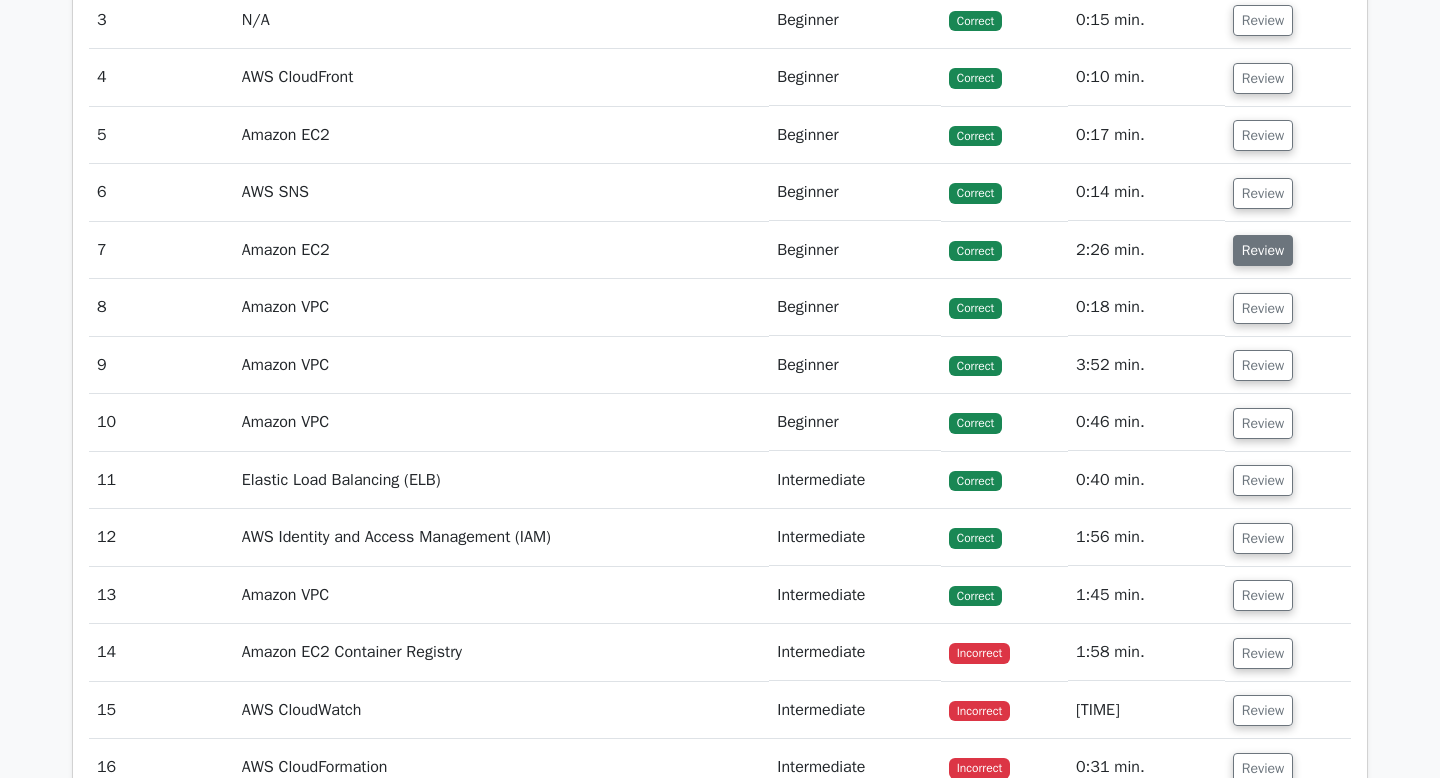 click on "Review" at bounding box center [1263, 250] 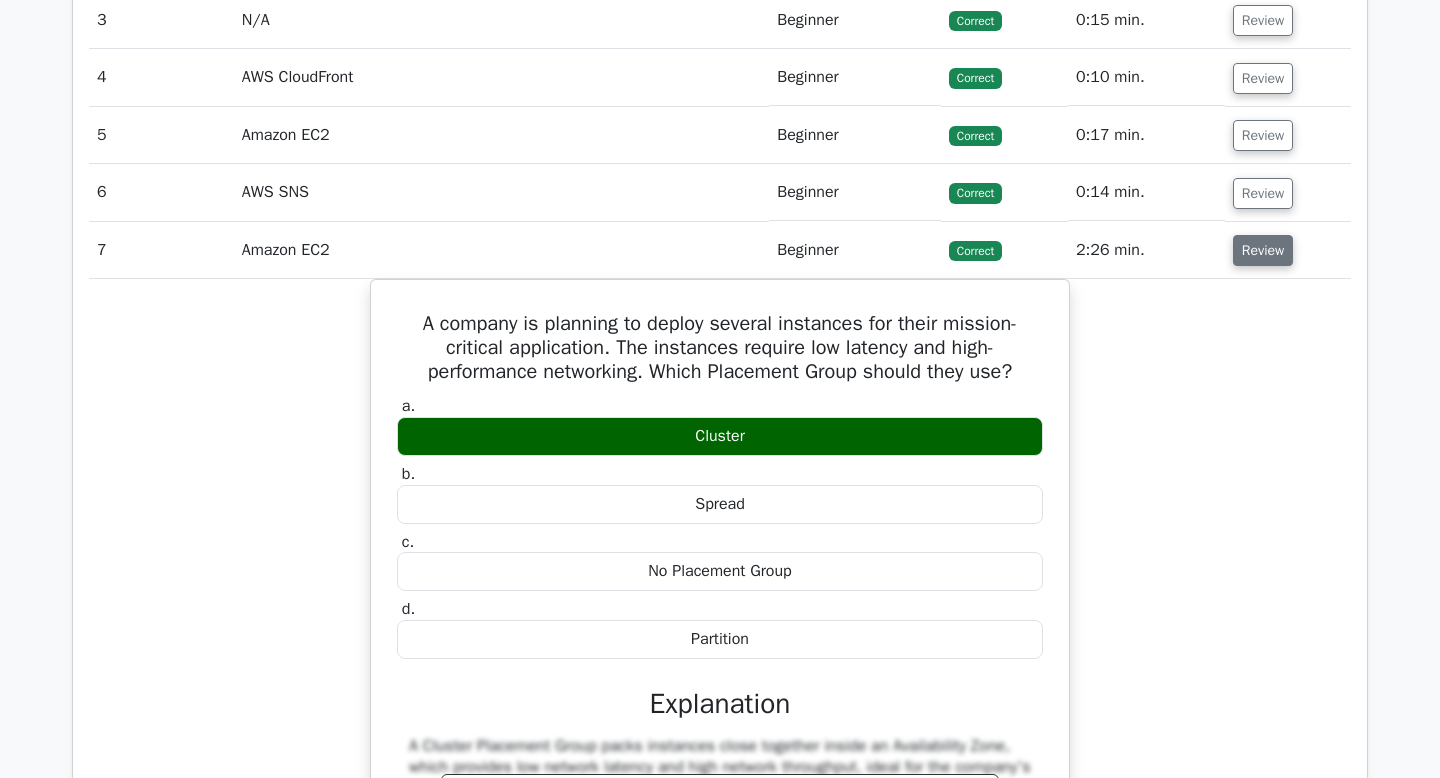 click on "Review" at bounding box center [1263, 250] 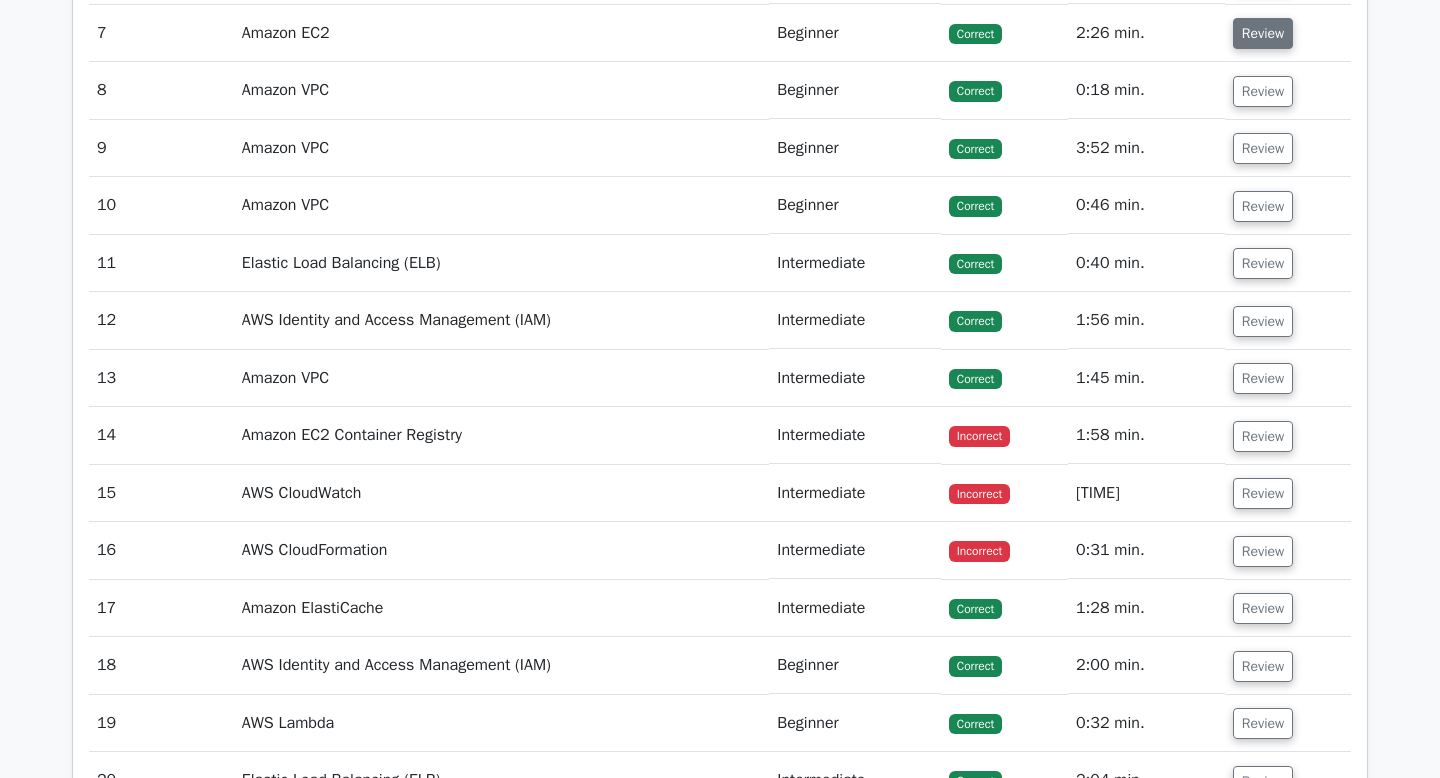 scroll, scrollTop: 4005, scrollLeft: 0, axis: vertical 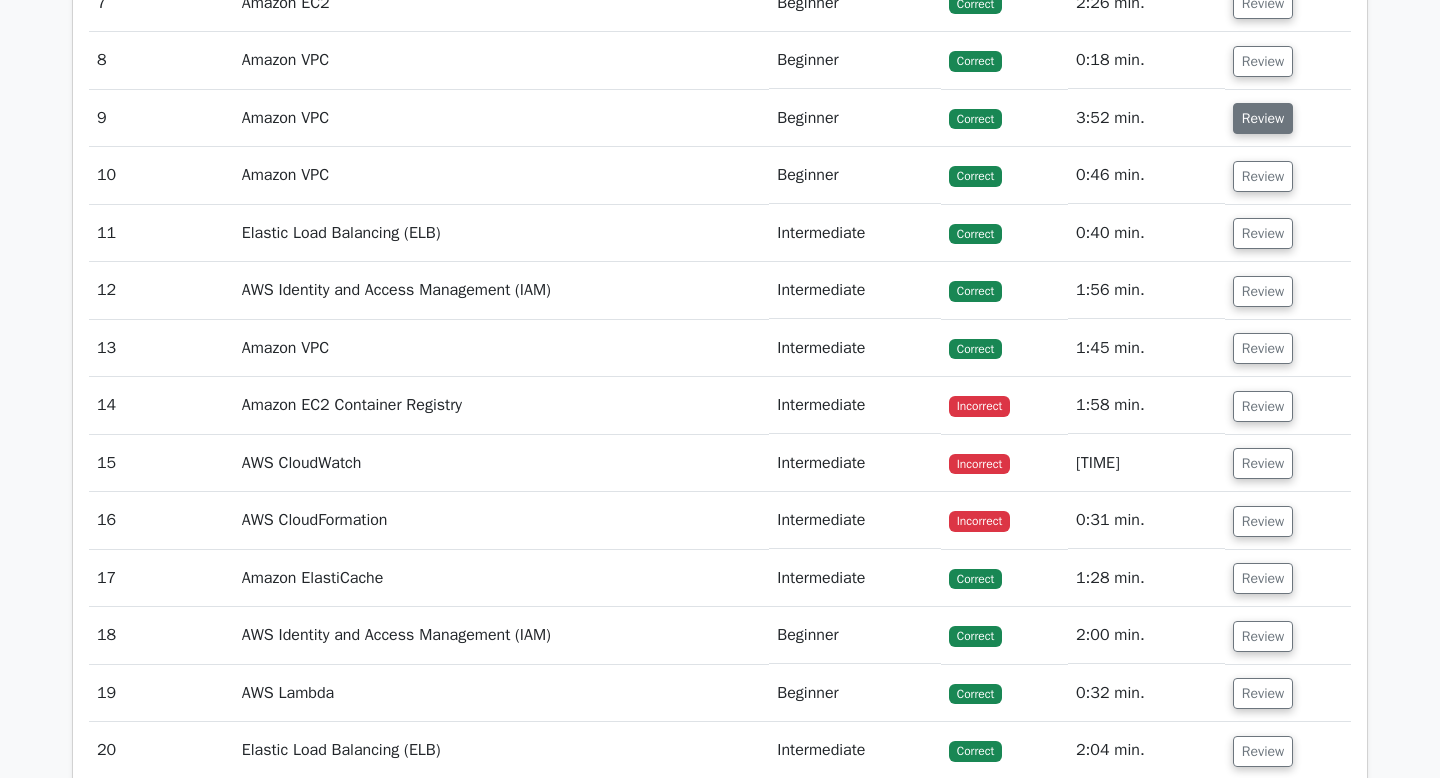 click on "Review" at bounding box center [1263, 118] 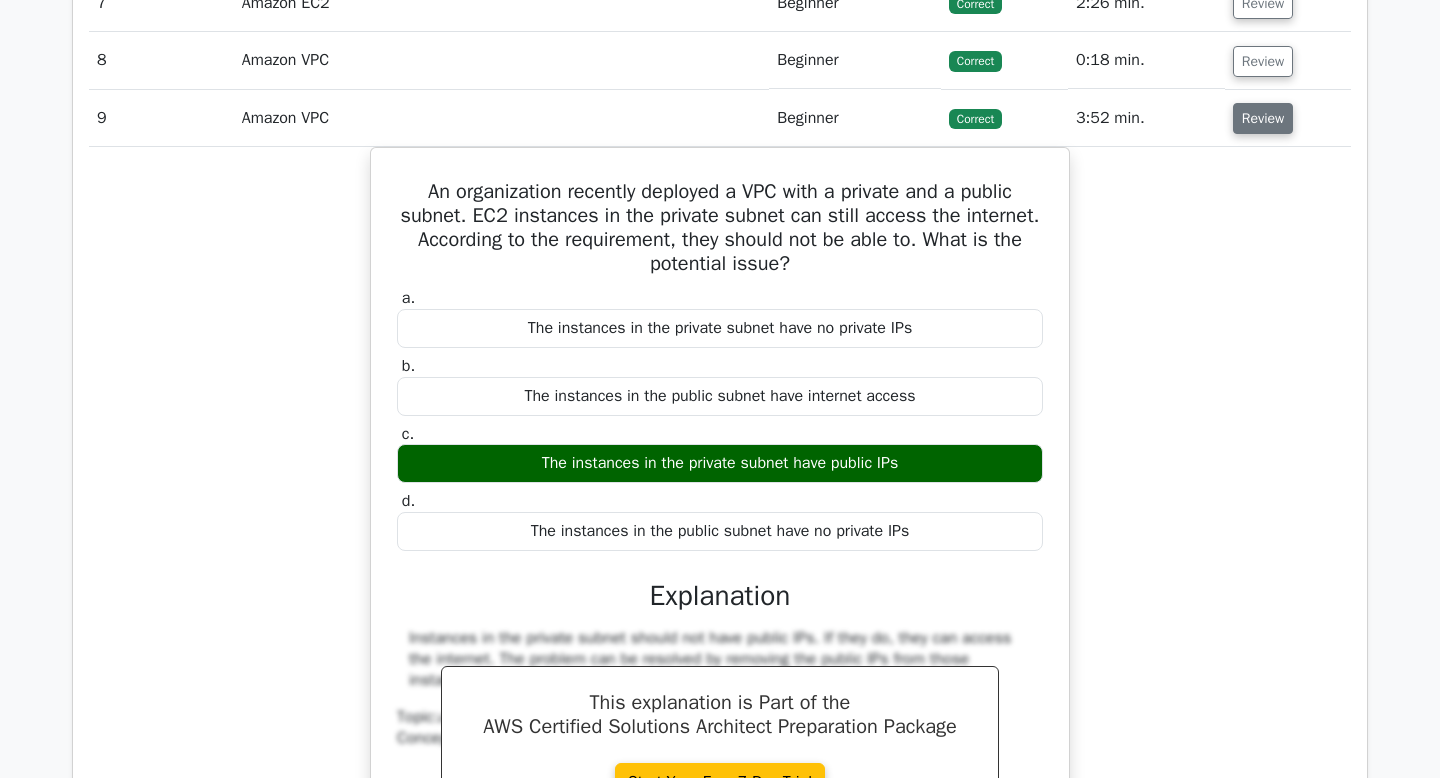 click on "Review" at bounding box center [1263, 118] 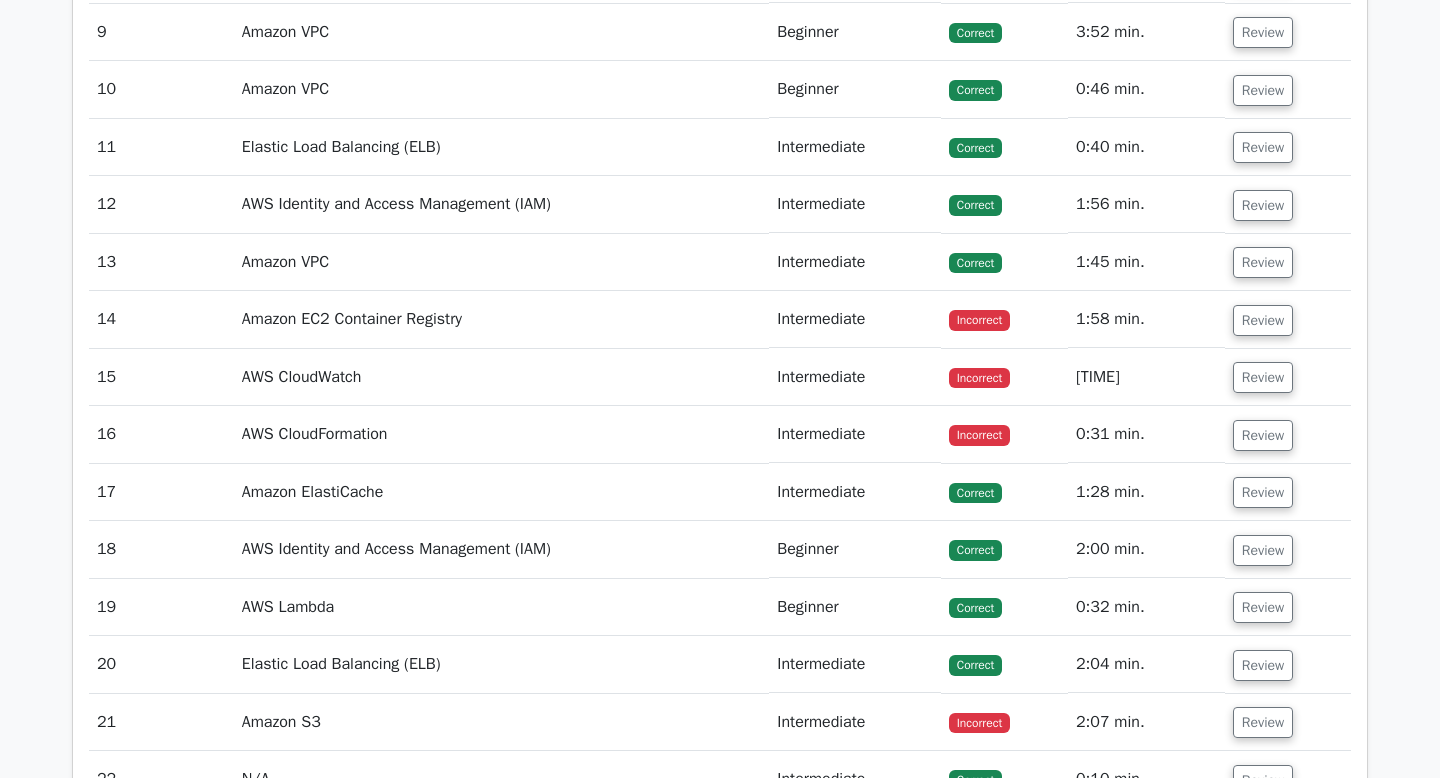 scroll, scrollTop: 4094, scrollLeft: 0, axis: vertical 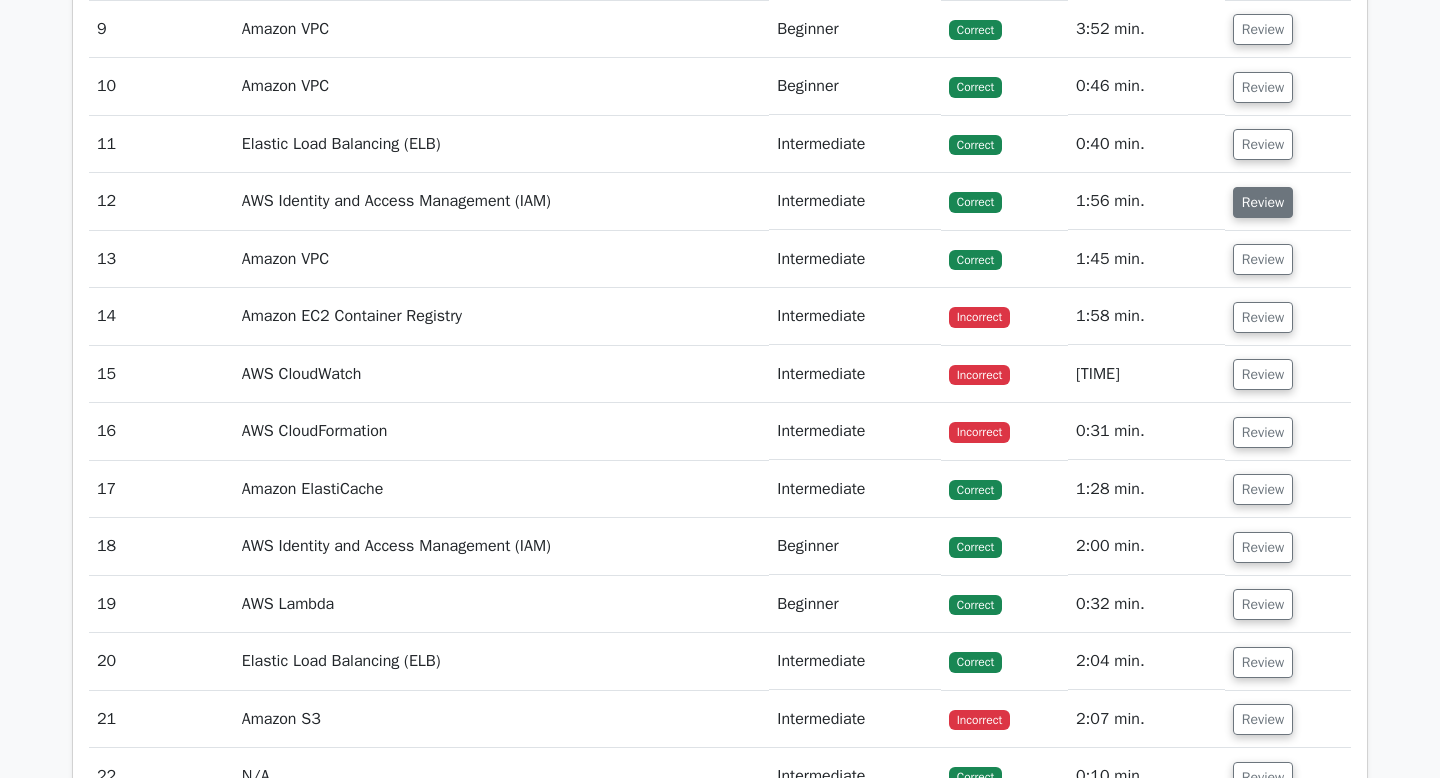 click on "Review" at bounding box center (1263, 202) 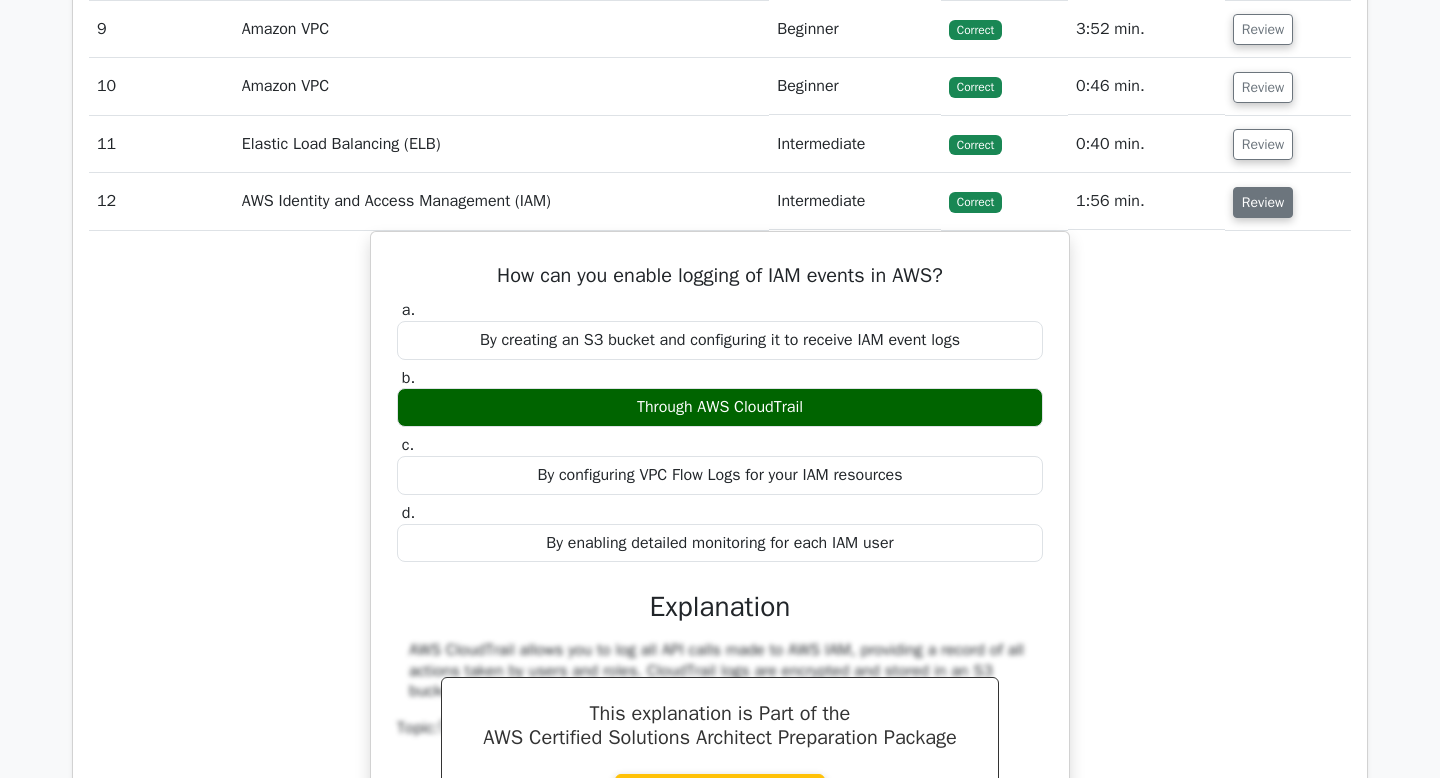 click on "Review" at bounding box center [1263, 202] 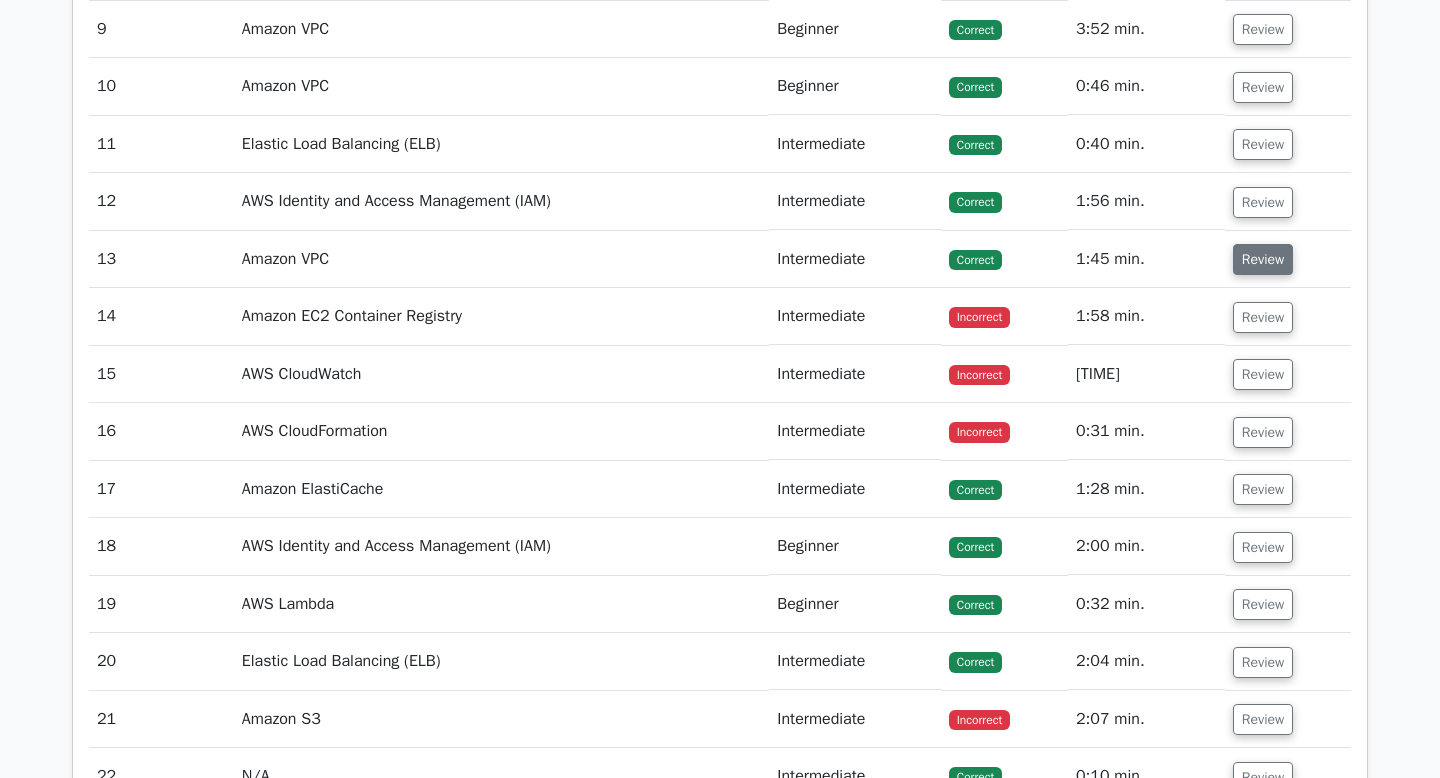 click on "Review" at bounding box center [1263, 259] 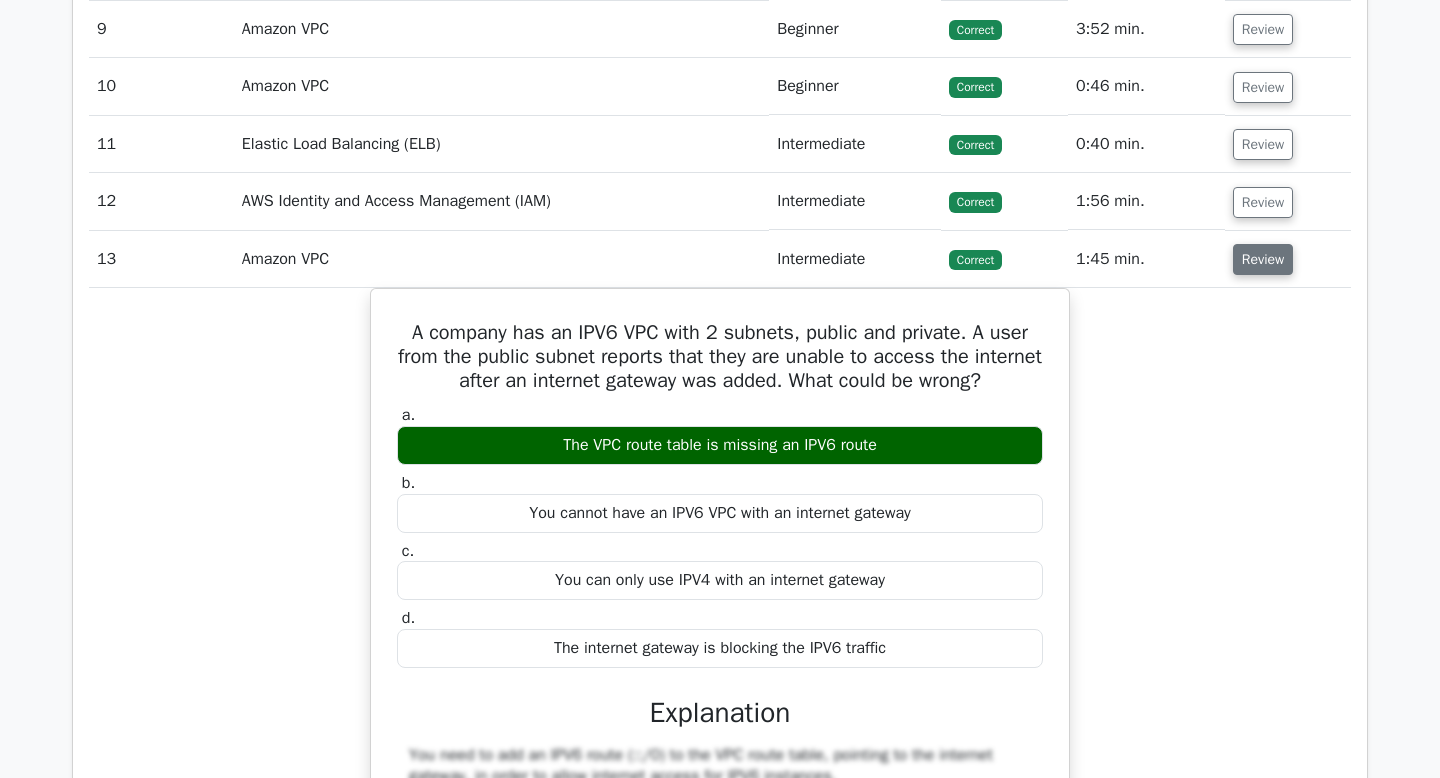 click on "Review" at bounding box center [1263, 259] 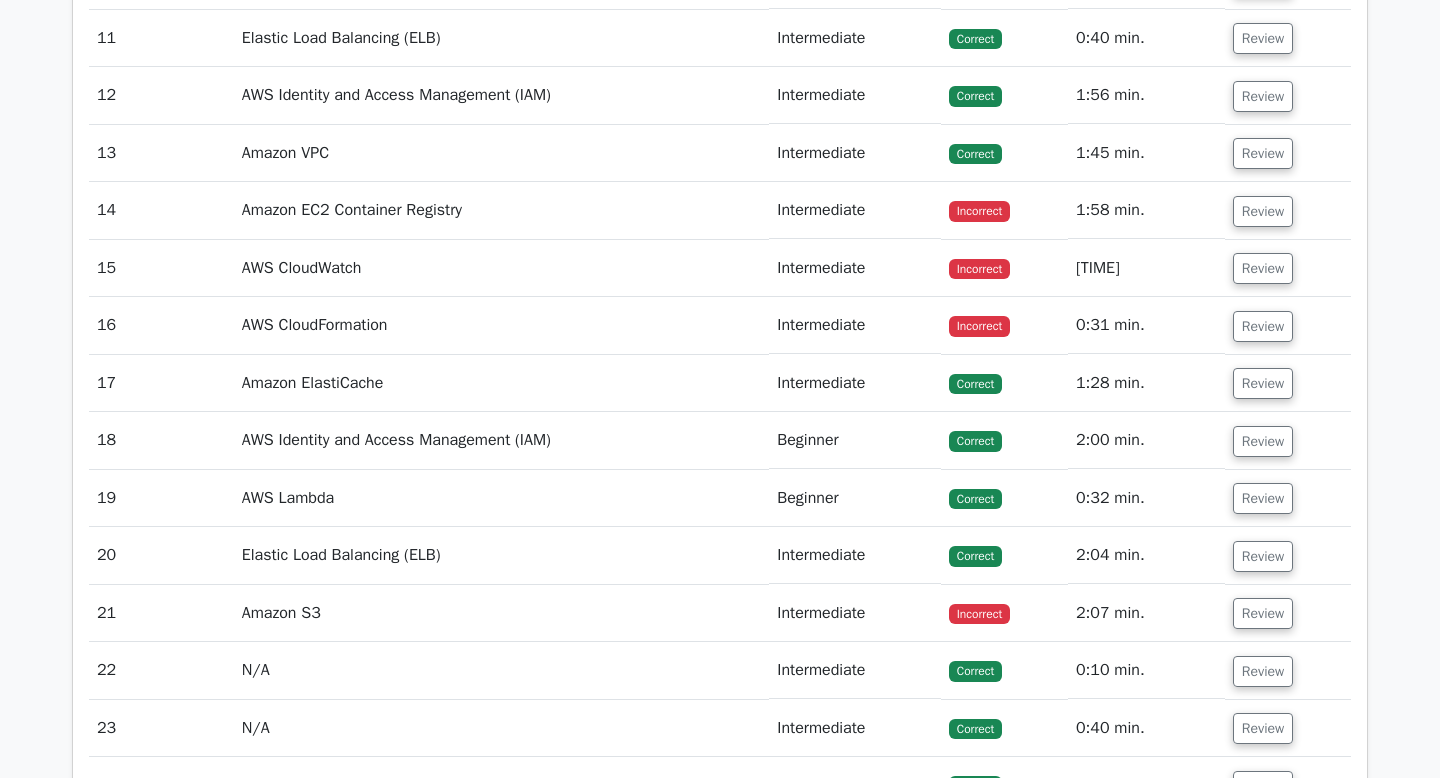 scroll, scrollTop: 4206, scrollLeft: 0, axis: vertical 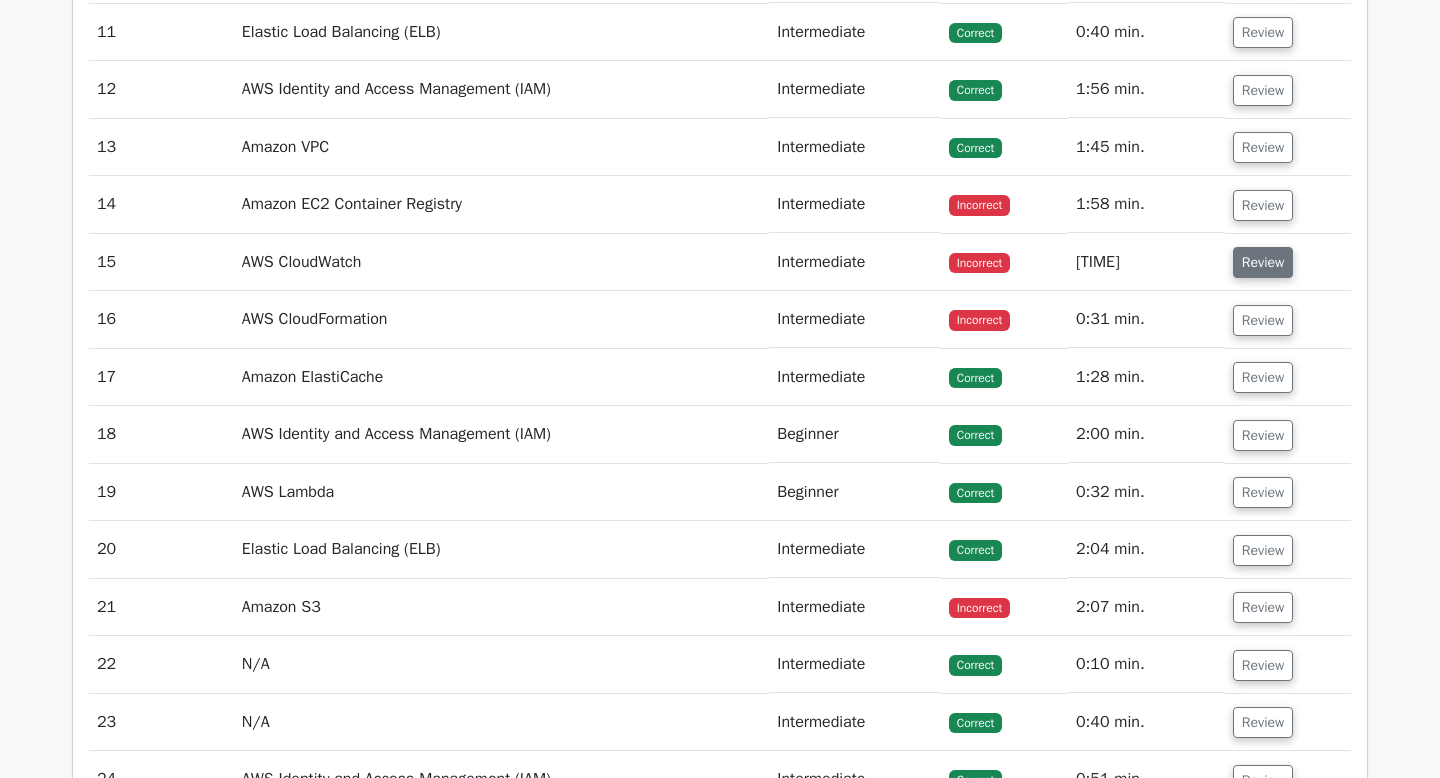 click on "Review" at bounding box center (1263, 262) 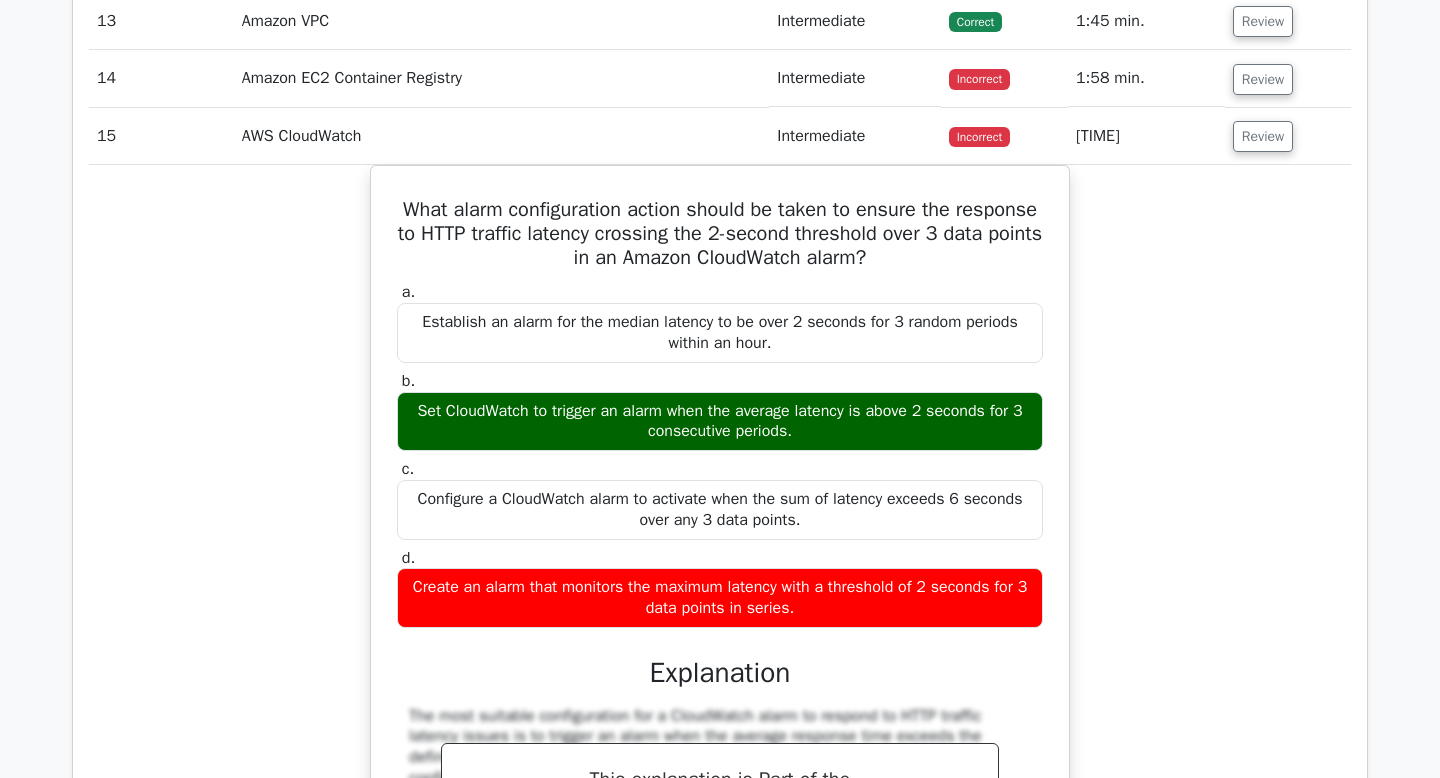 scroll, scrollTop: 4333, scrollLeft: 0, axis: vertical 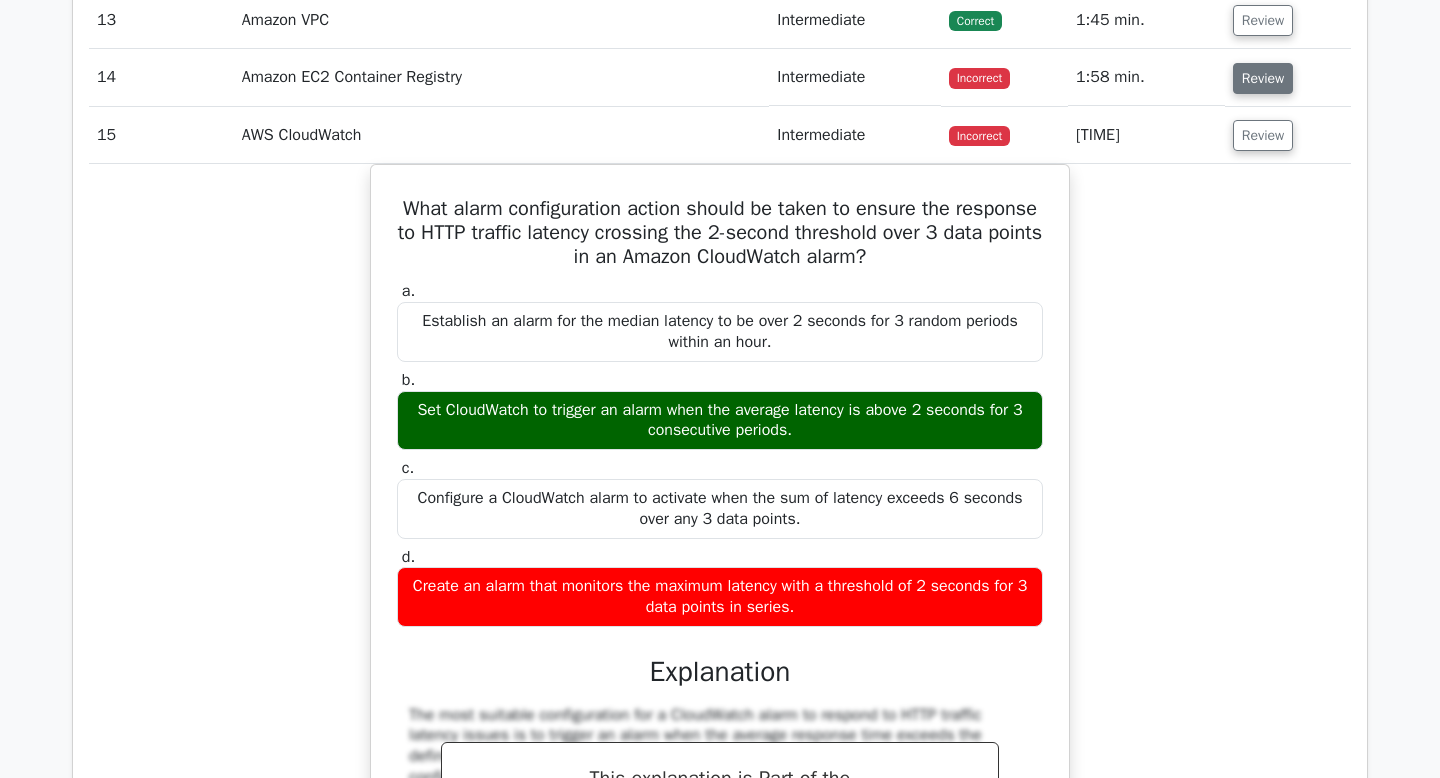click on "Review" at bounding box center (1263, 78) 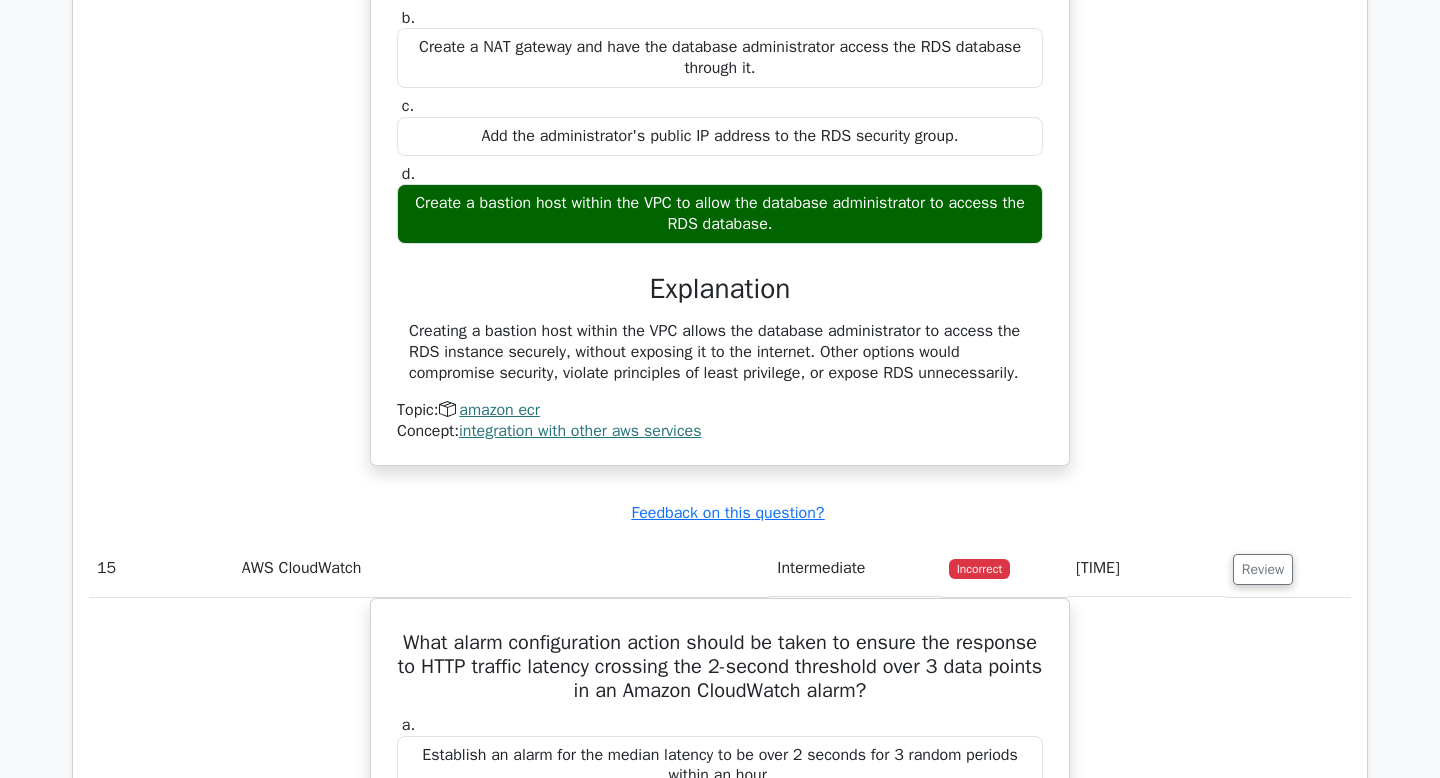 scroll, scrollTop: 4717, scrollLeft: 0, axis: vertical 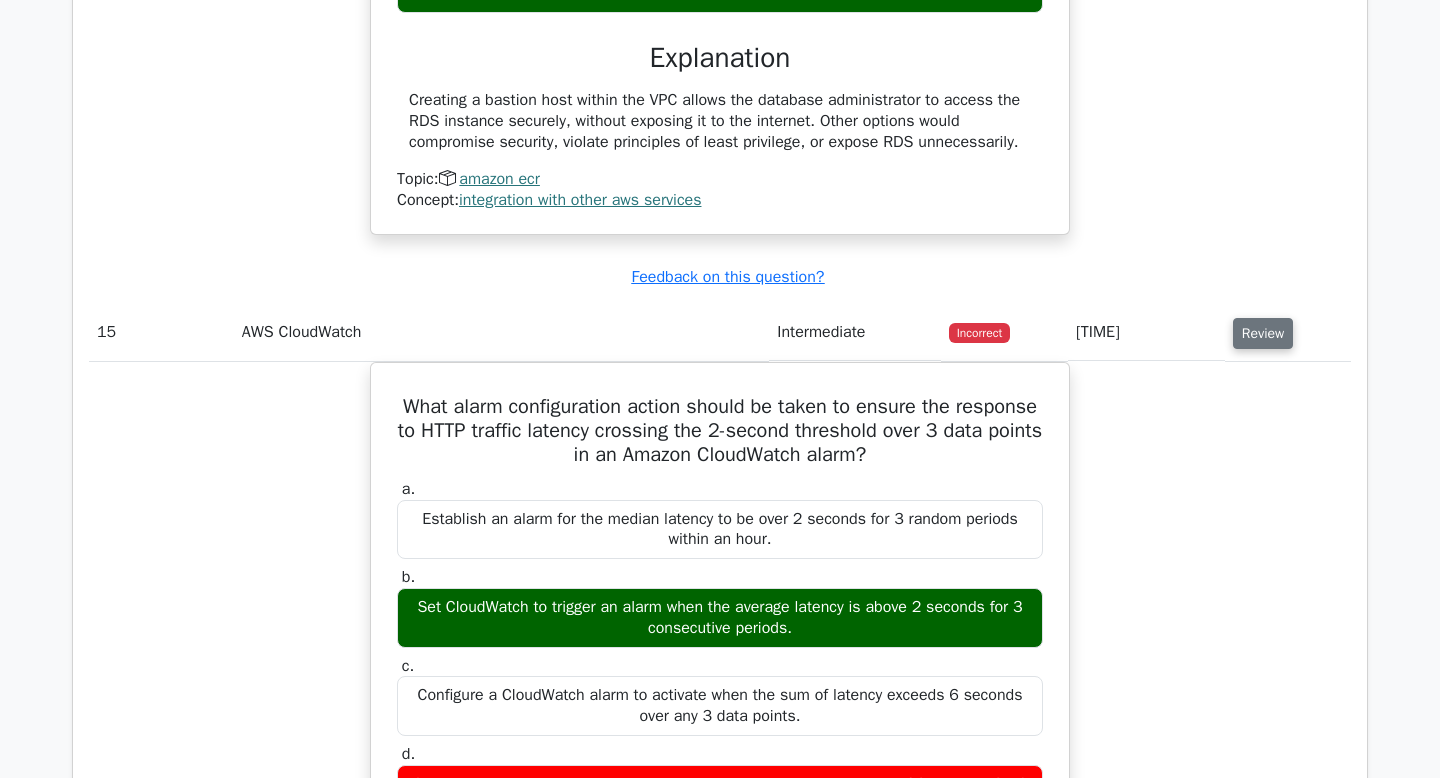 click on "Review" at bounding box center (1263, 333) 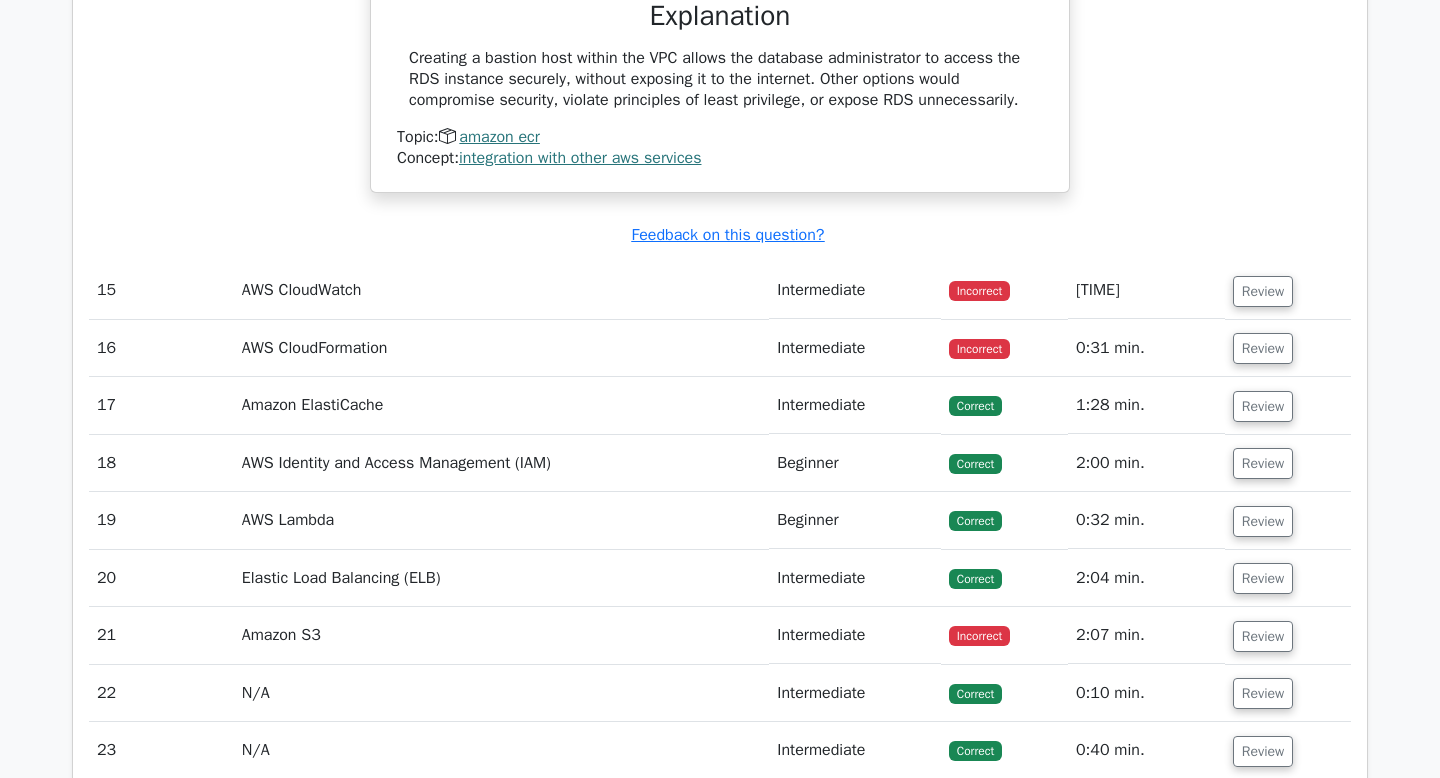 scroll, scrollTop: 5156, scrollLeft: 0, axis: vertical 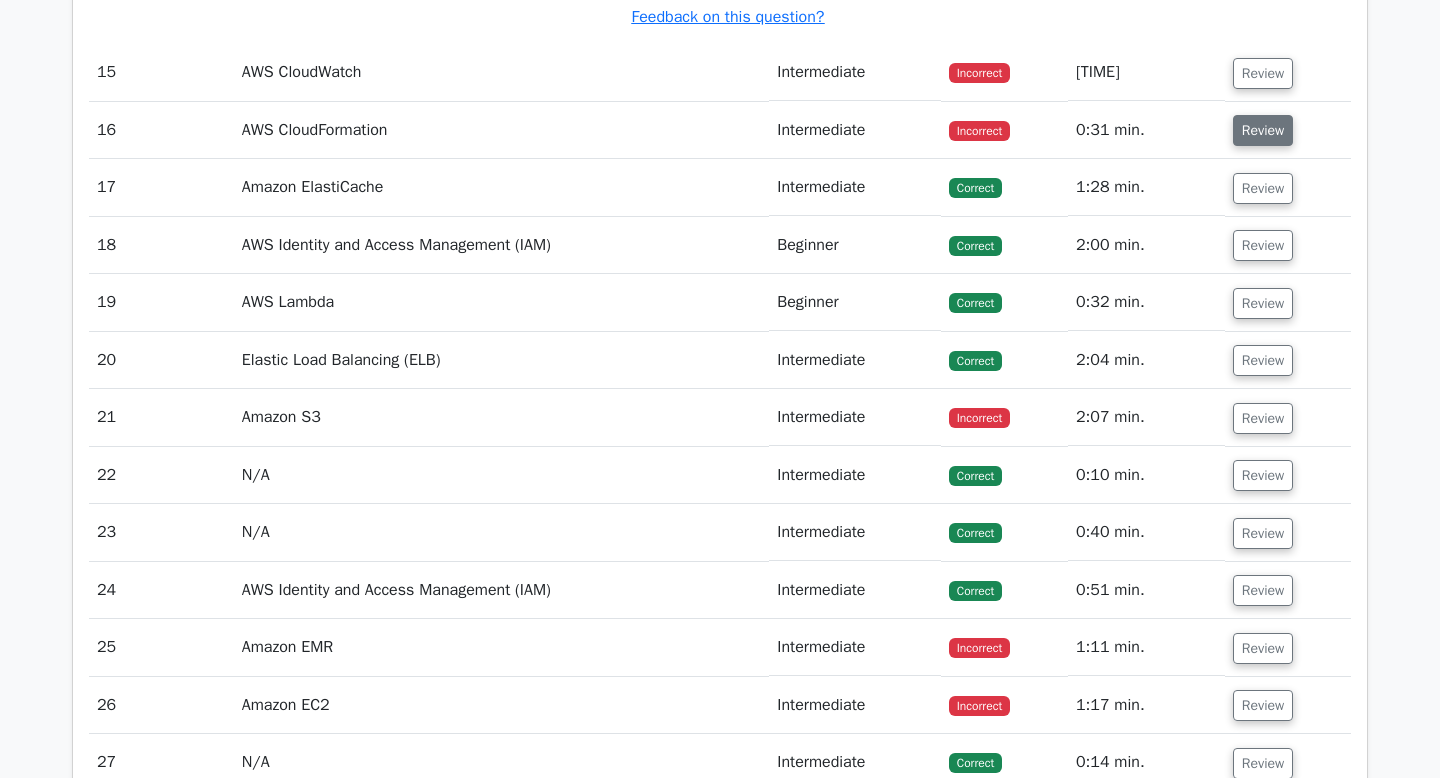 click on "Review" at bounding box center (1263, 130) 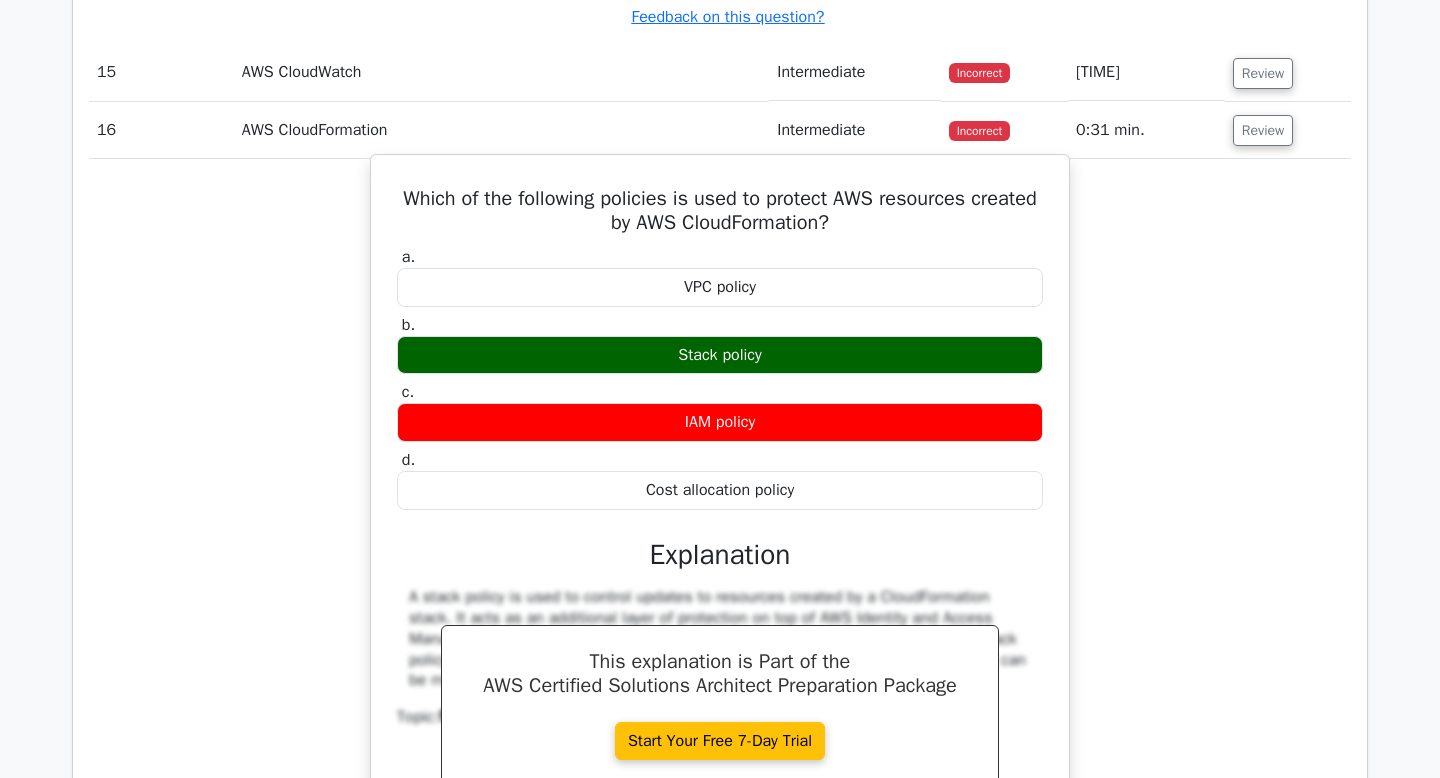 click on "Stack policy" at bounding box center [720, 355] 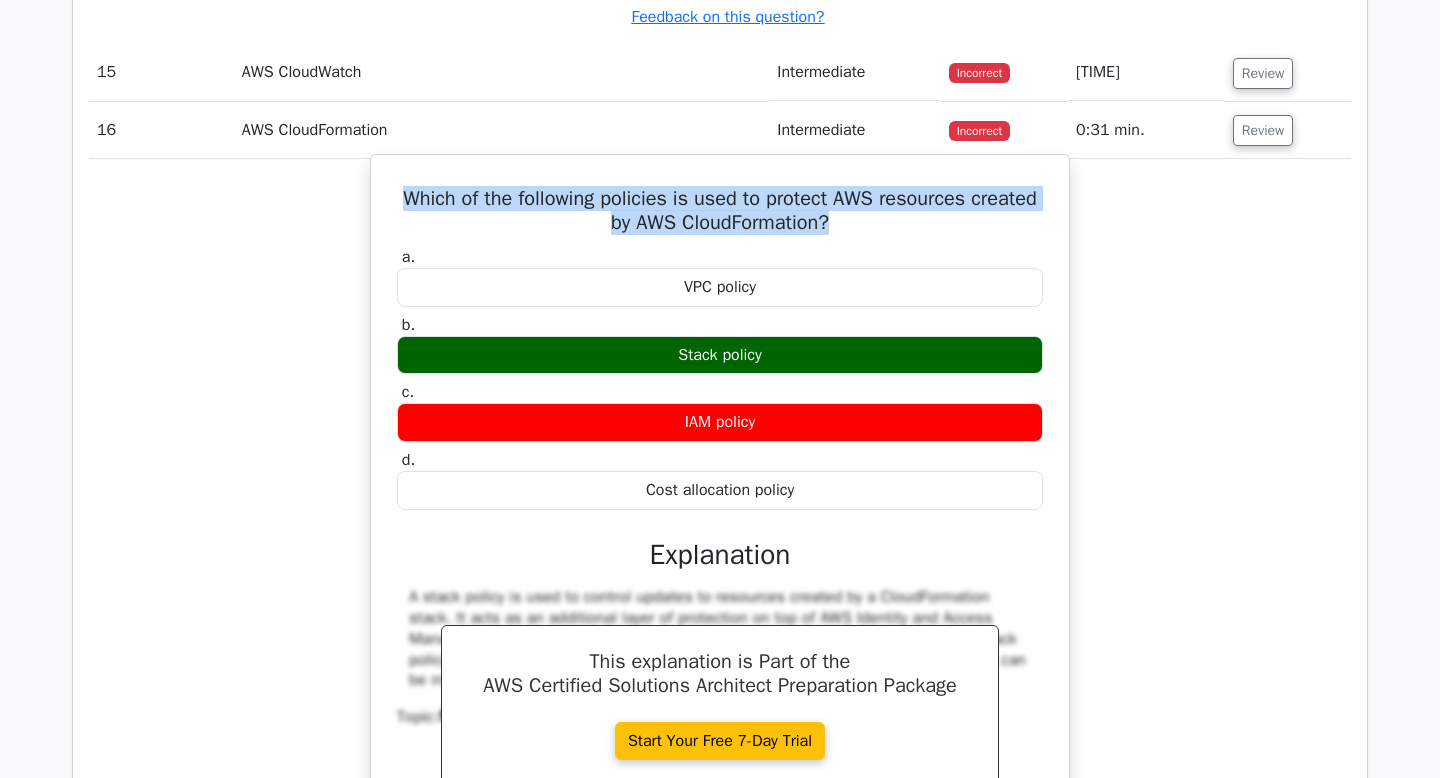 drag, startPoint x: 841, startPoint y: 276, endPoint x: 396, endPoint y: 249, distance: 445.81836 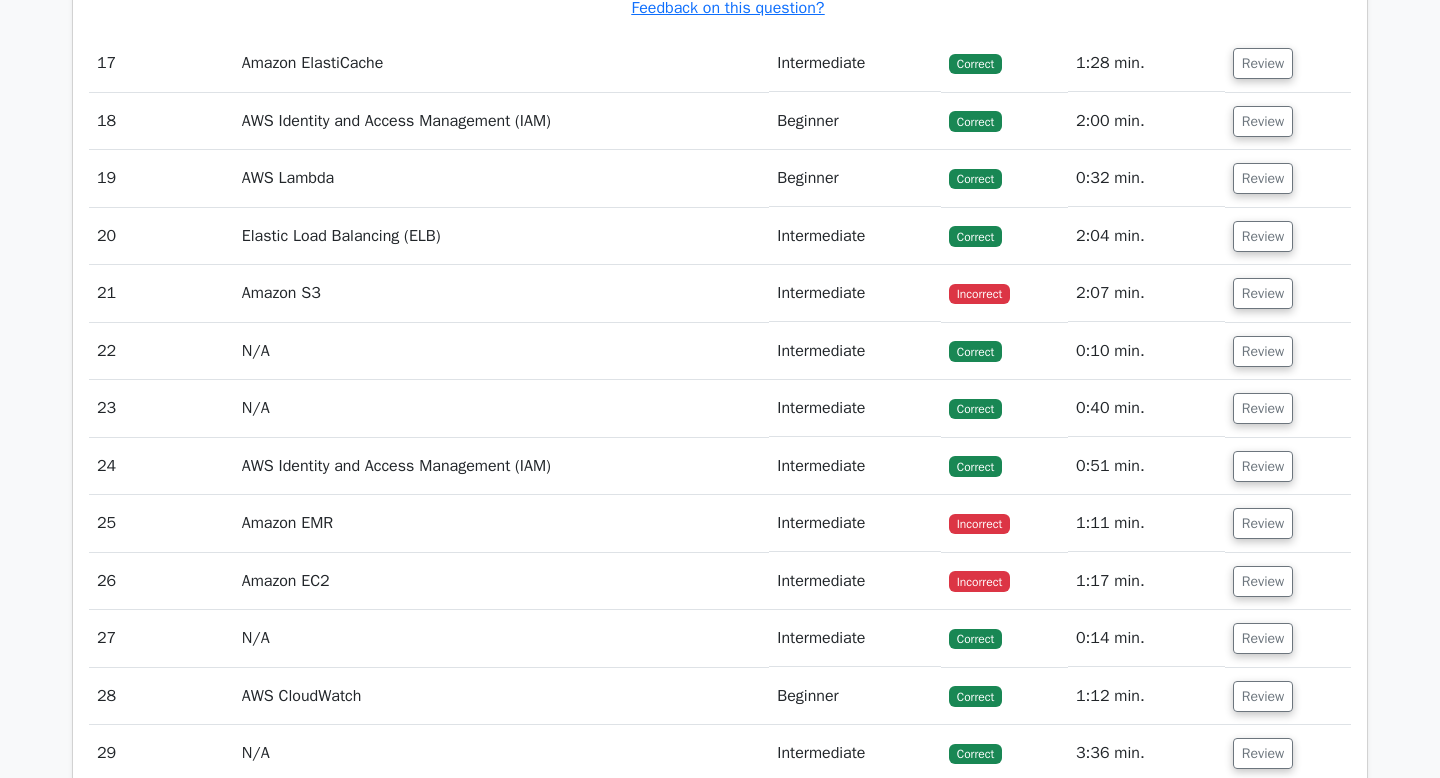 scroll, scrollTop: 5982, scrollLeft: 0, axis: vertical 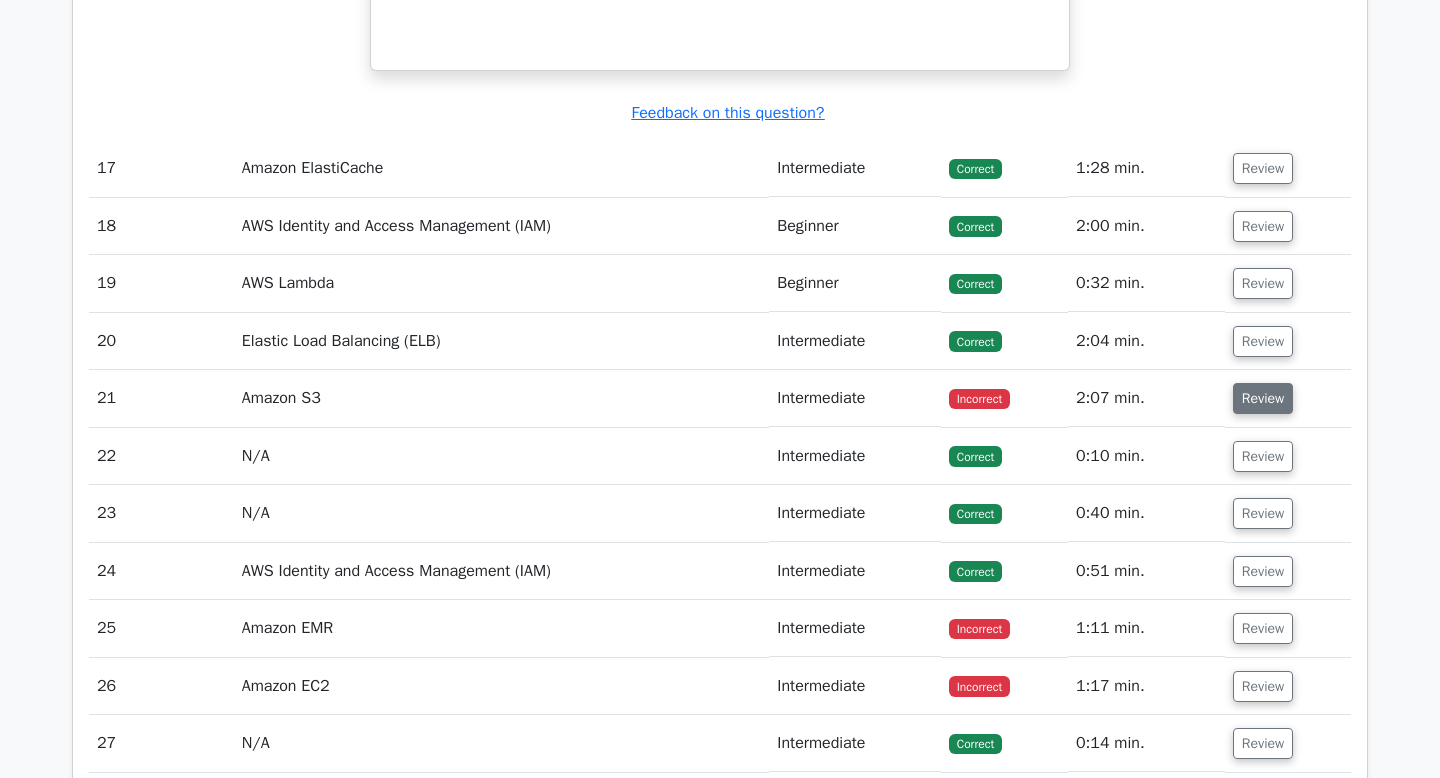 click on "Review" at bounding box center [1263, 398] 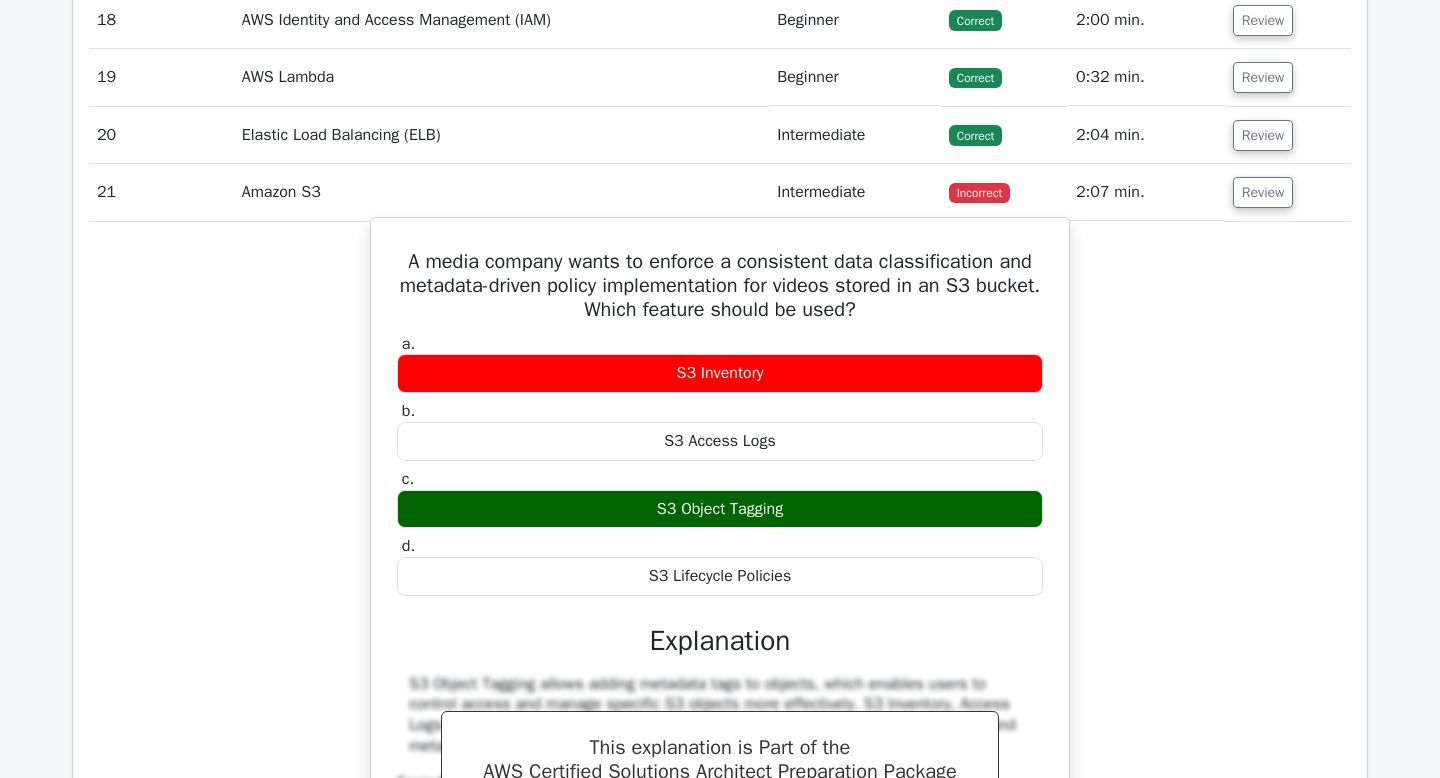 scroll, scrollTop: 6207, scrollLeft: 0, axis: vertical 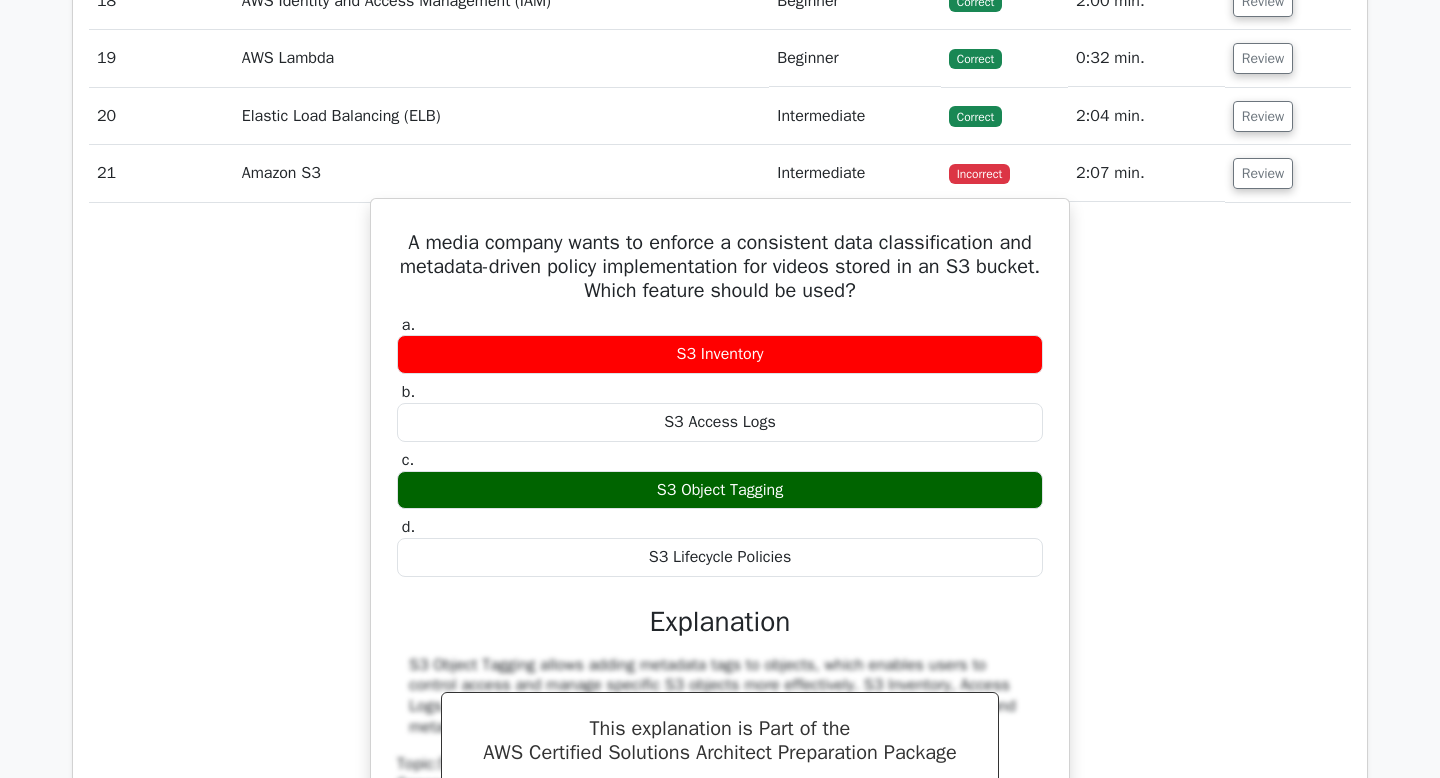 click on "S3 Object Tagging" at bounding box center [720, 490] 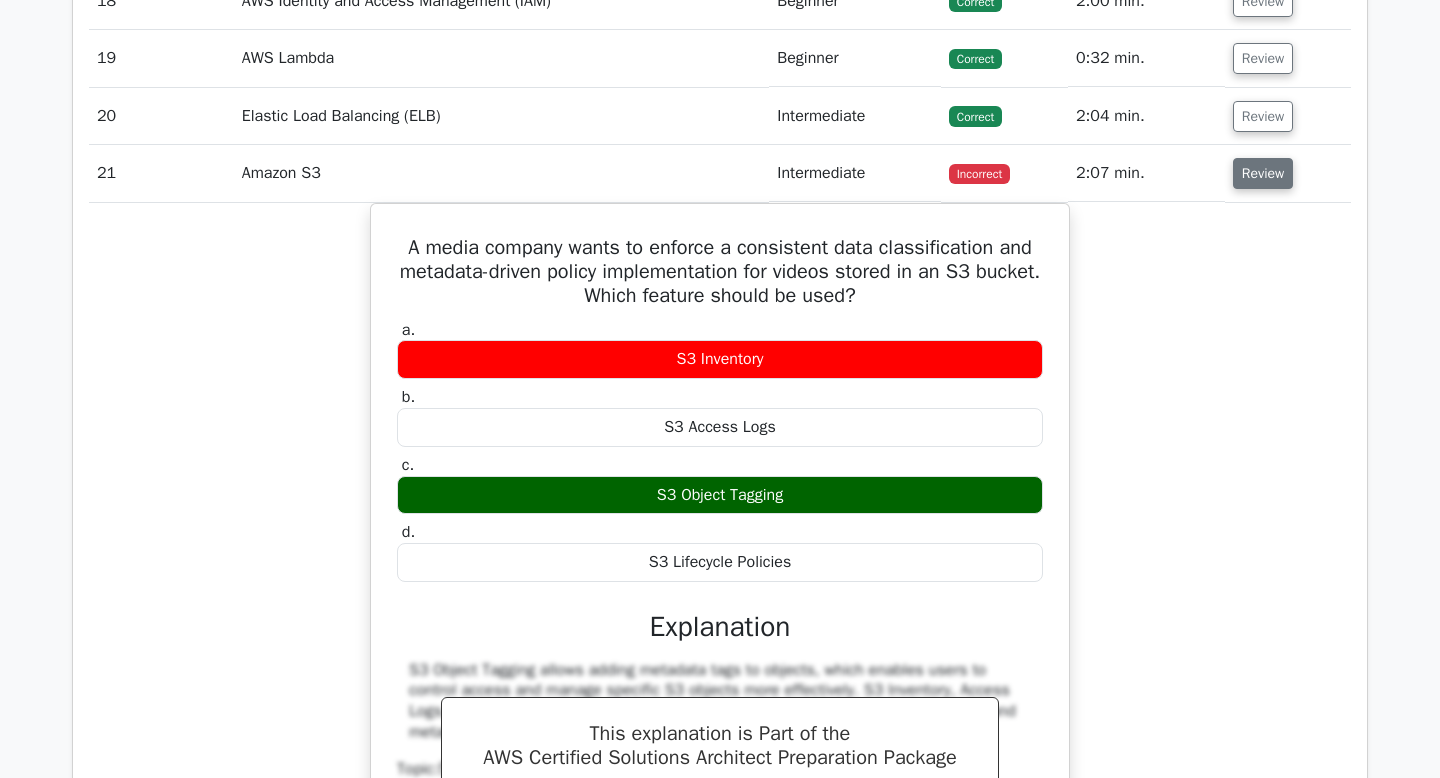 click on "Review" at bounding box center [1263, 173] 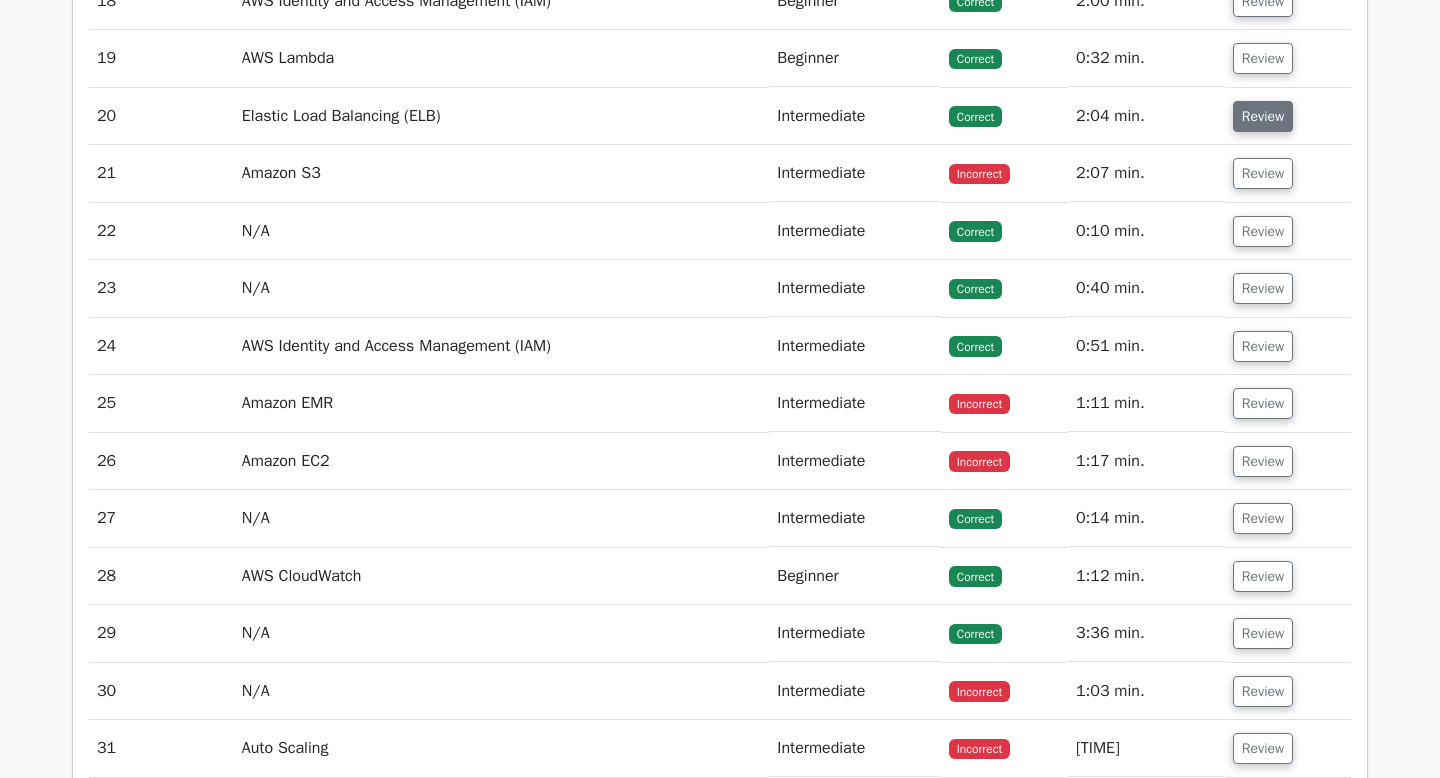 click on "Review" at bounding box center [1263, 116] 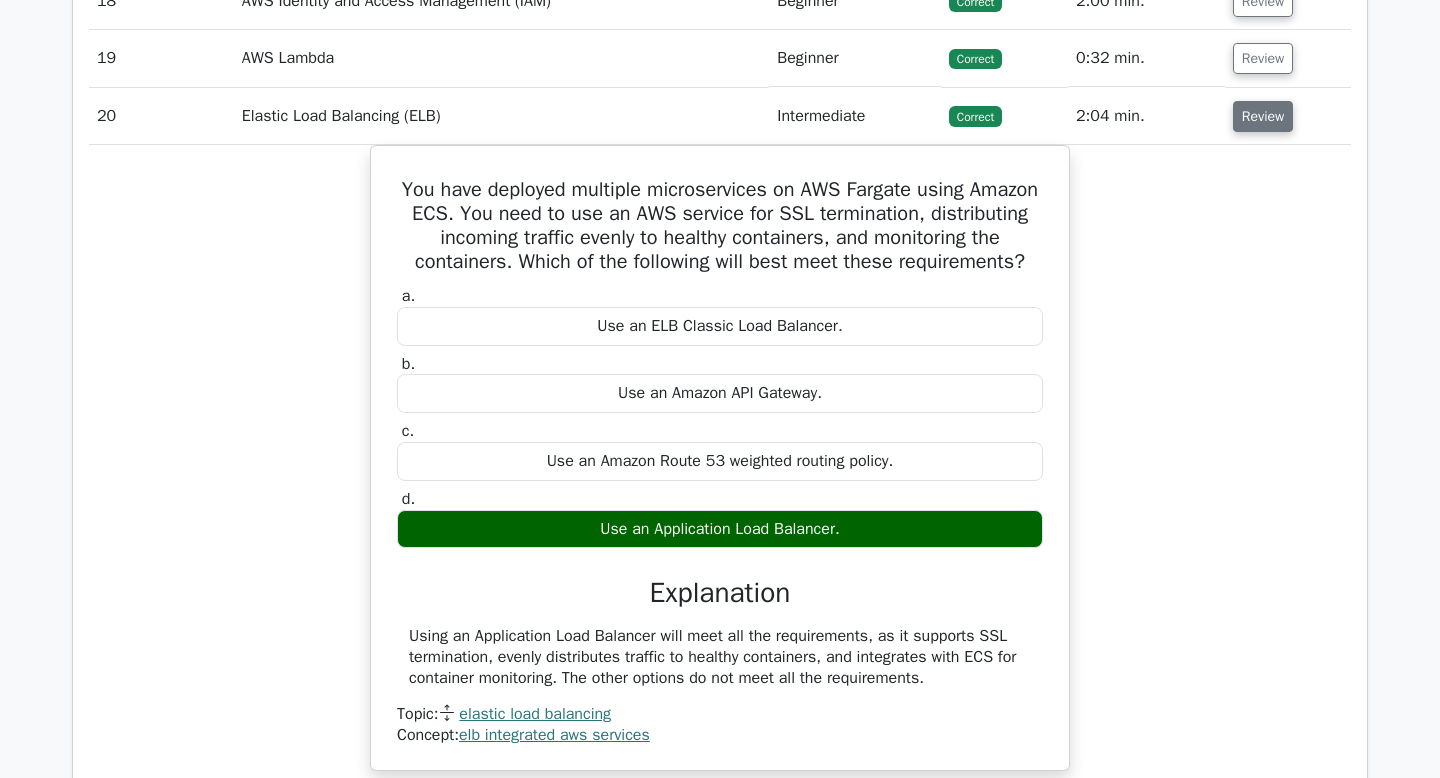 click on "Review" at bounding box center [1263, 116] 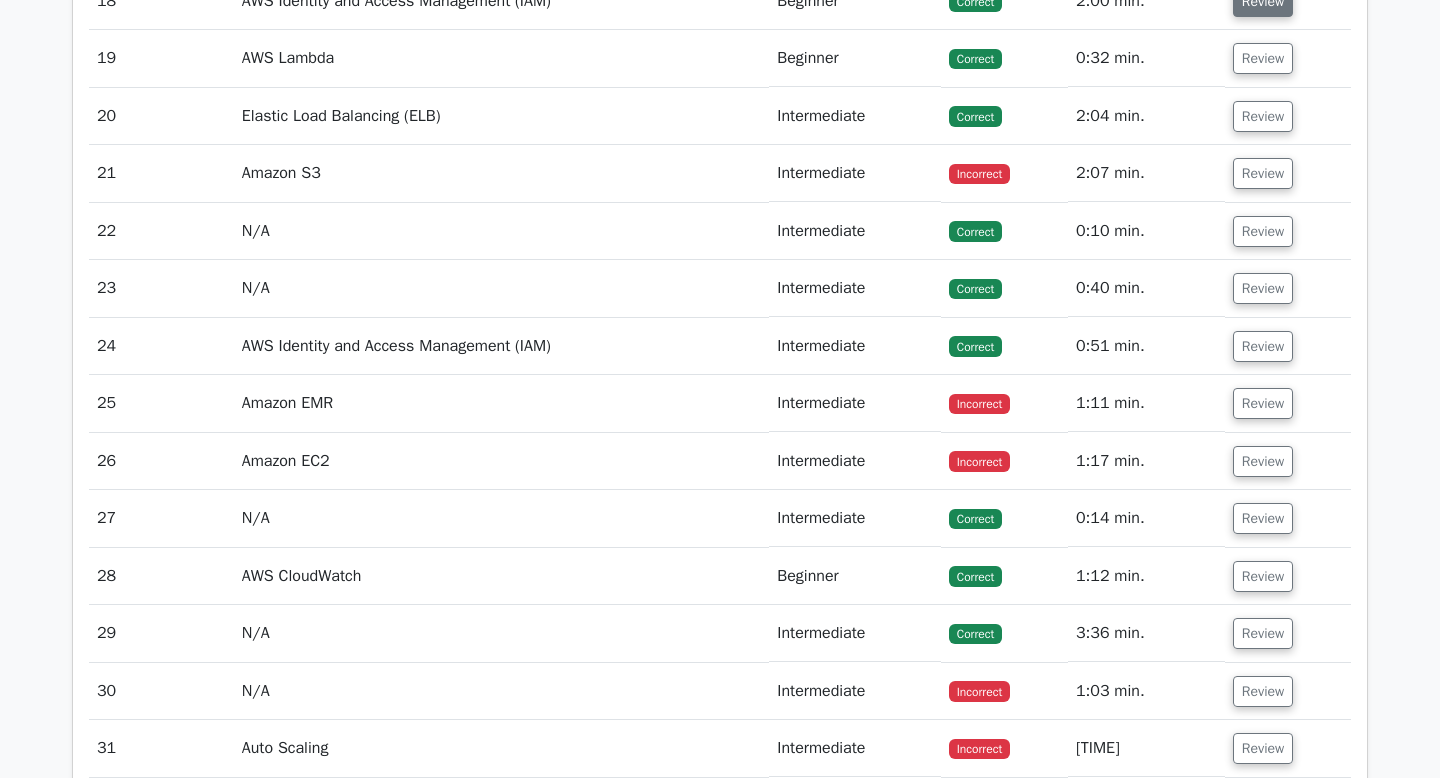 click on "Review" at bounding box center [1263, 1] 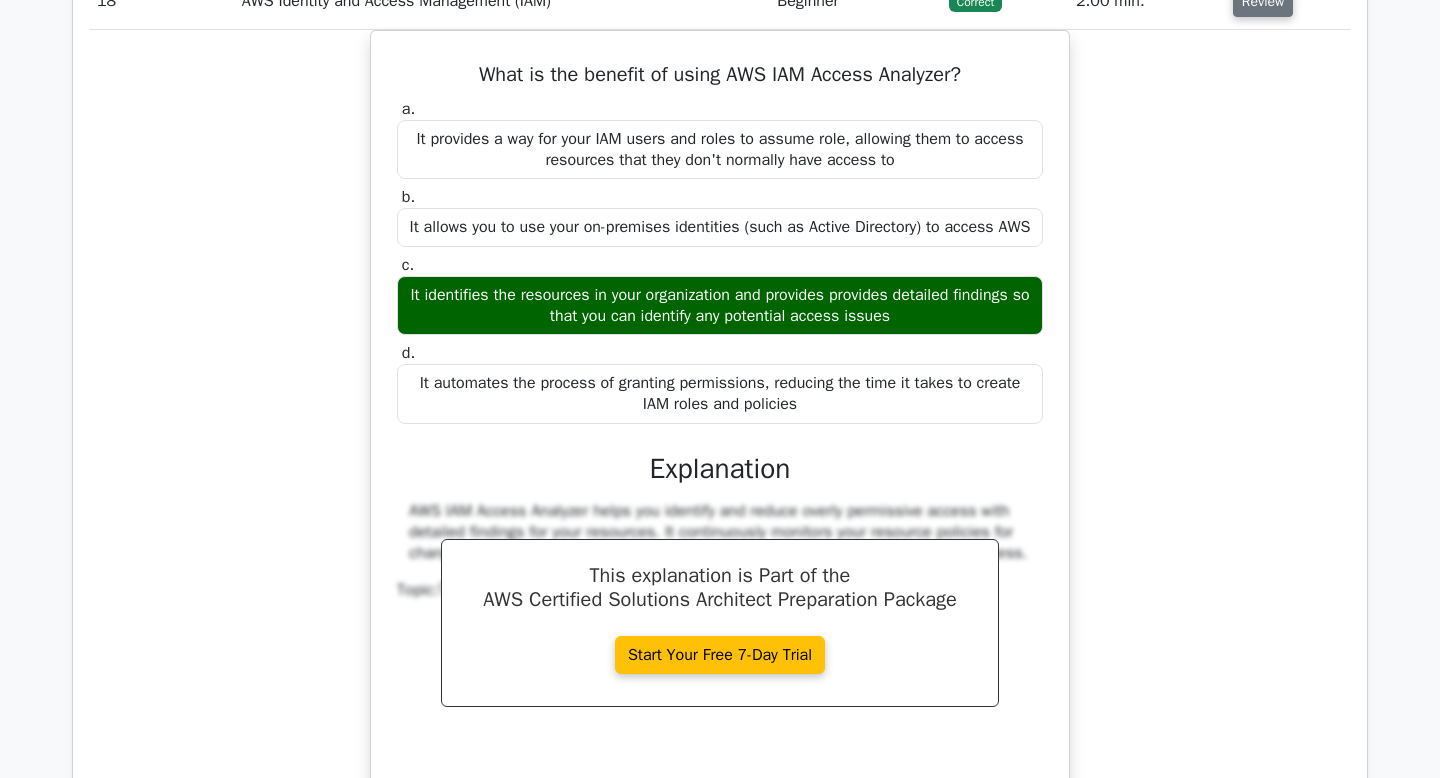 click on "Review" at bounding box center (1263, 1) 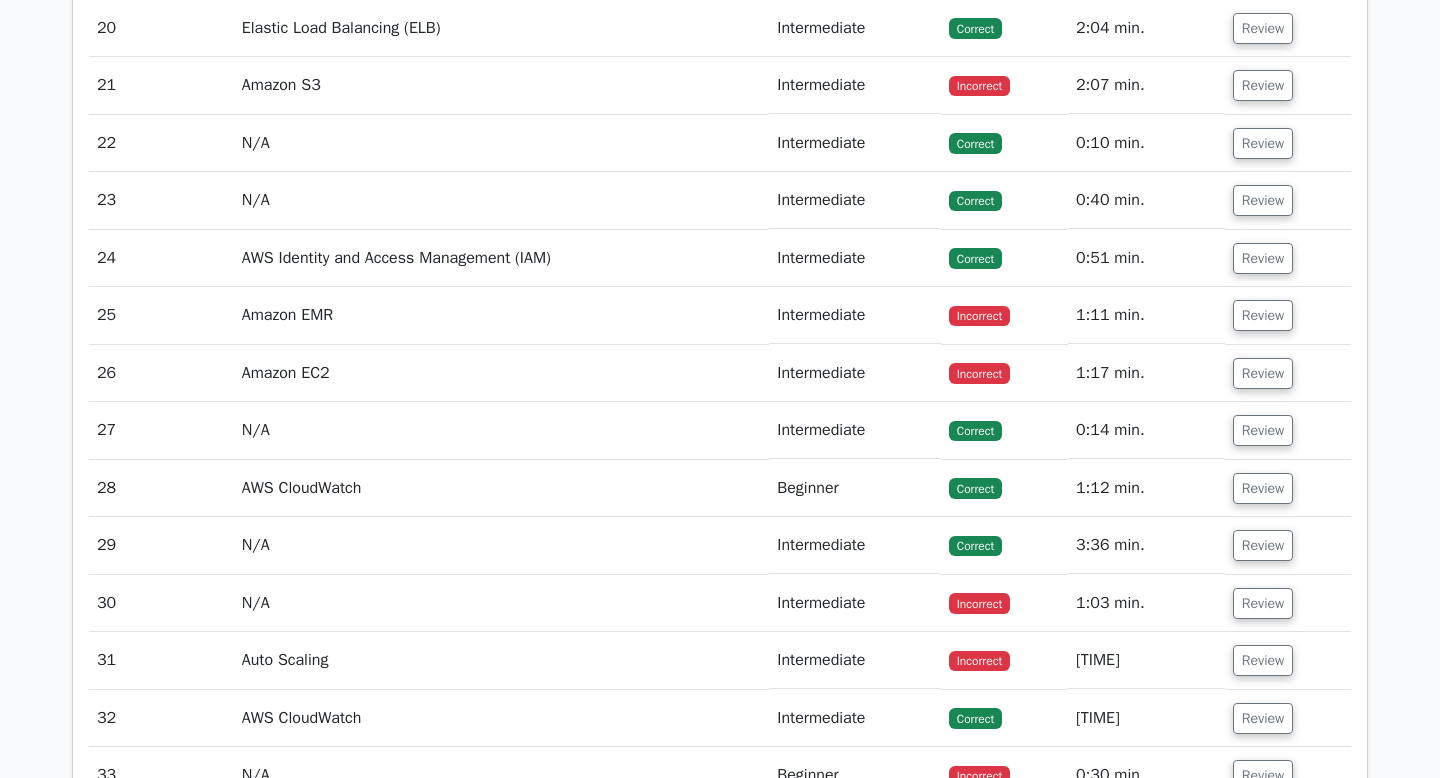 scroll, scrollTop: 6299, scrollLeft: 0, axis: vertical 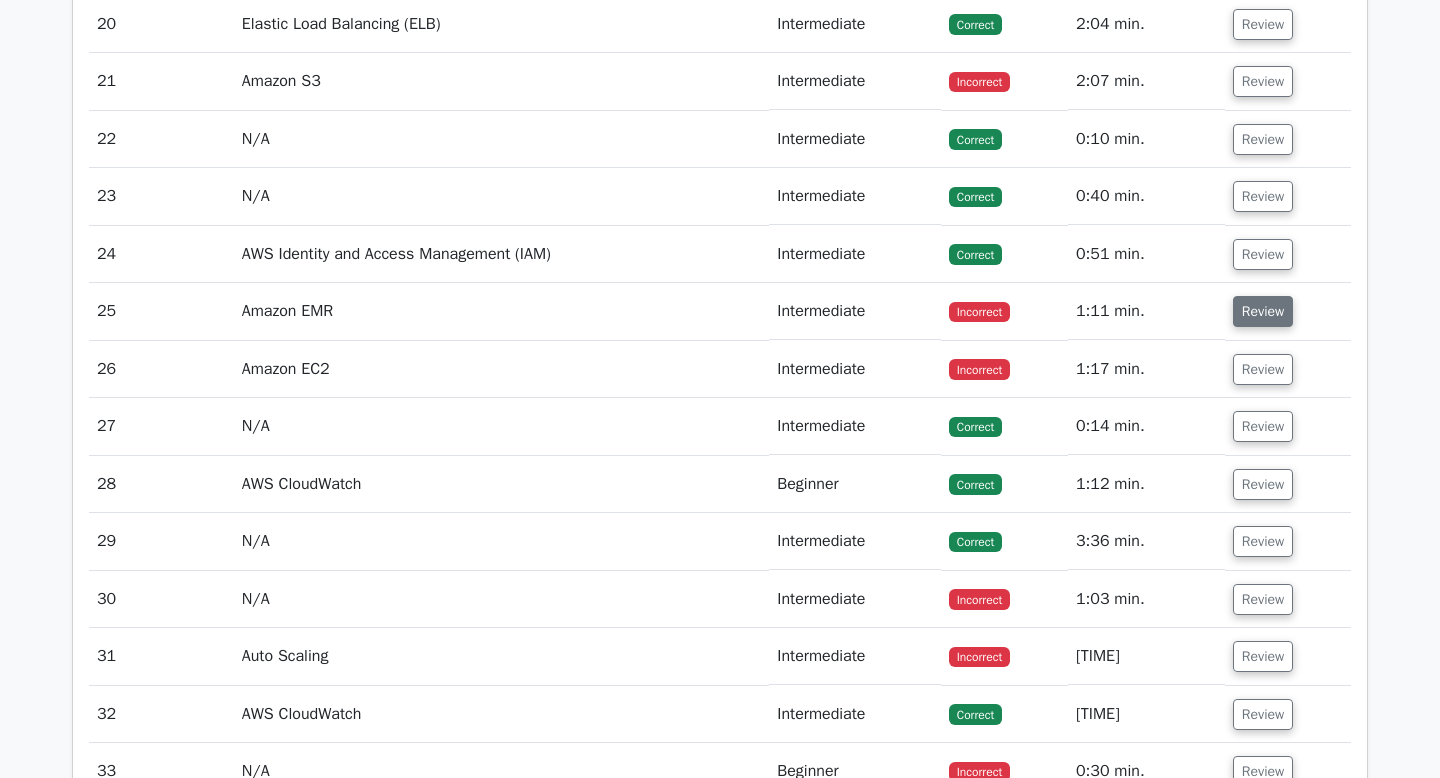 click on "Review" at bounding box center [1263, 311] 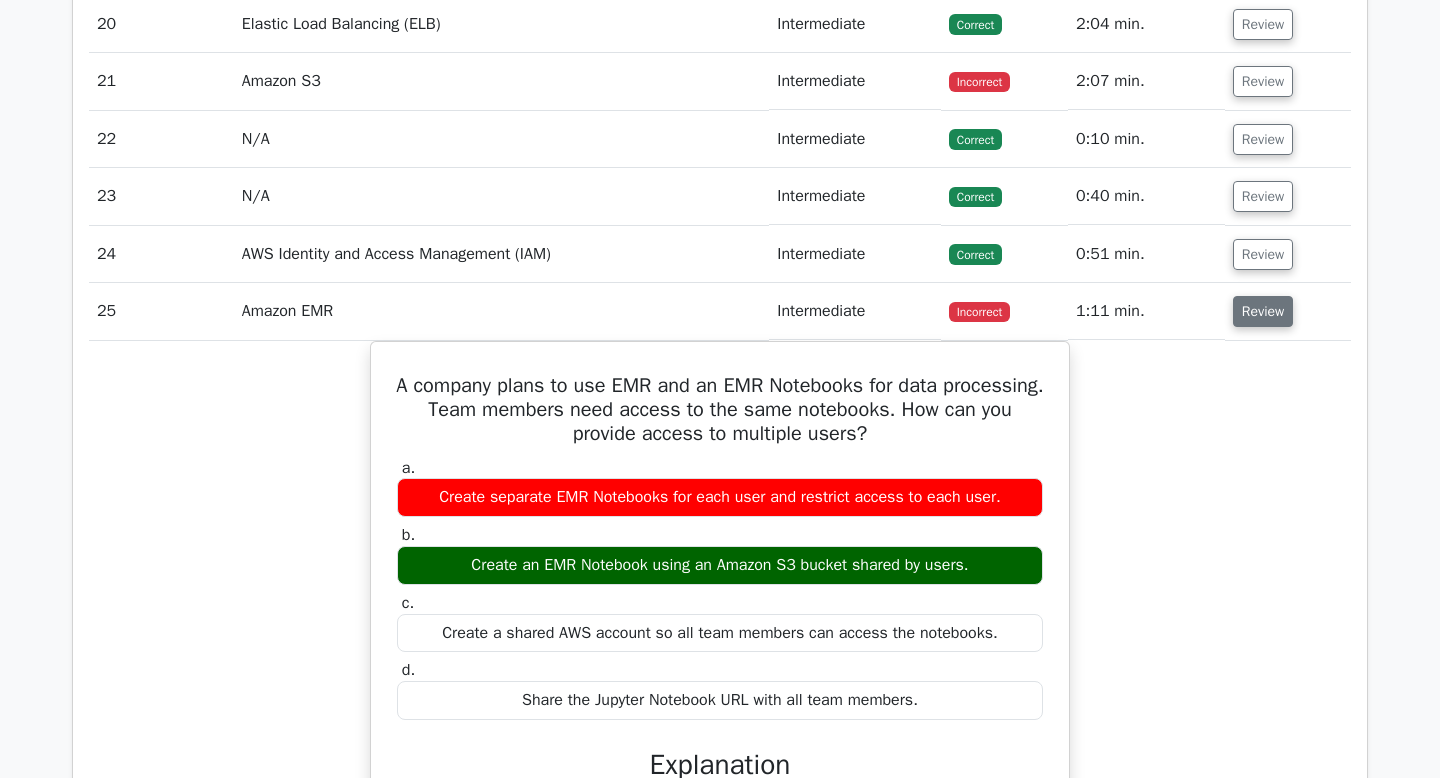 click on "Review" at bounding box center (1263, 311) 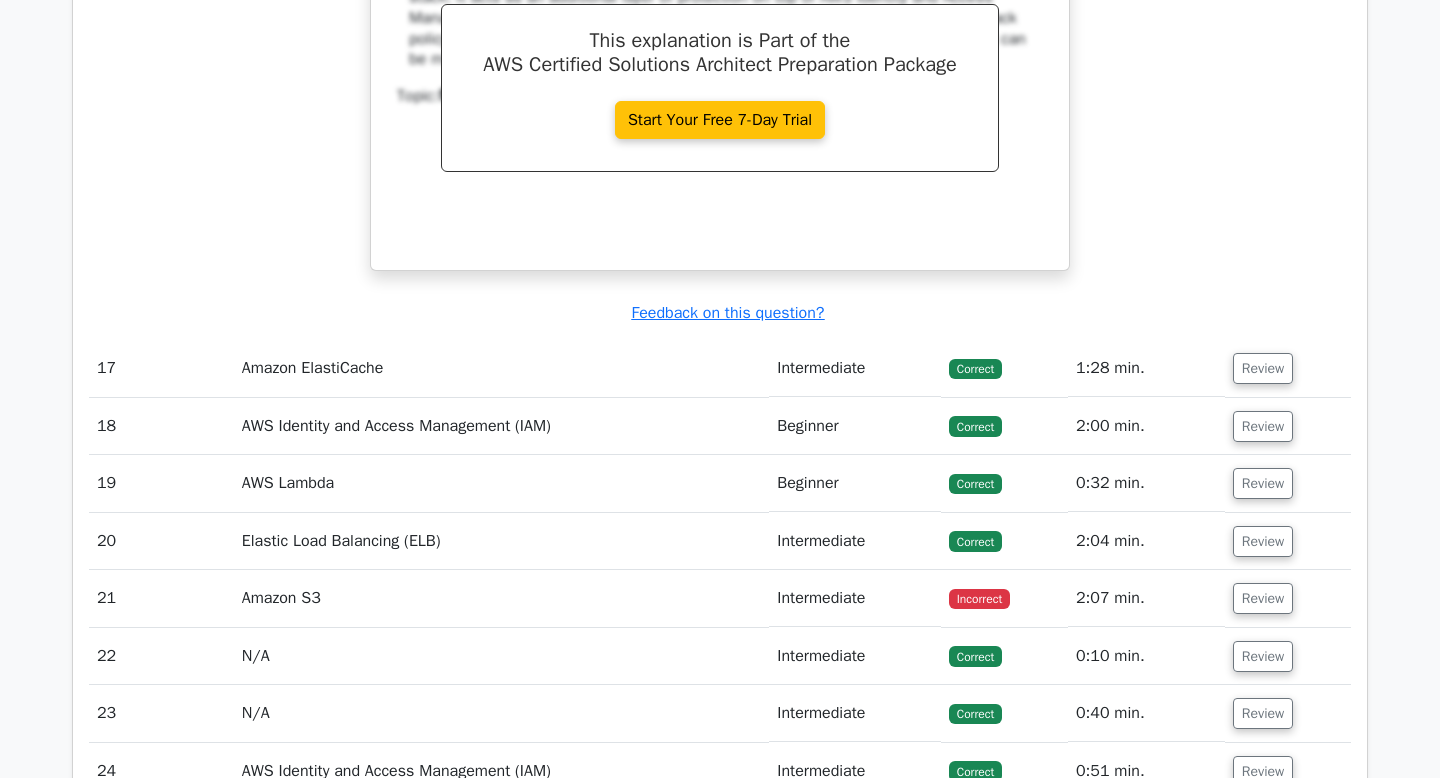 scroll, scrollTop: 6062, scrollLeft: 0, axis: vertical 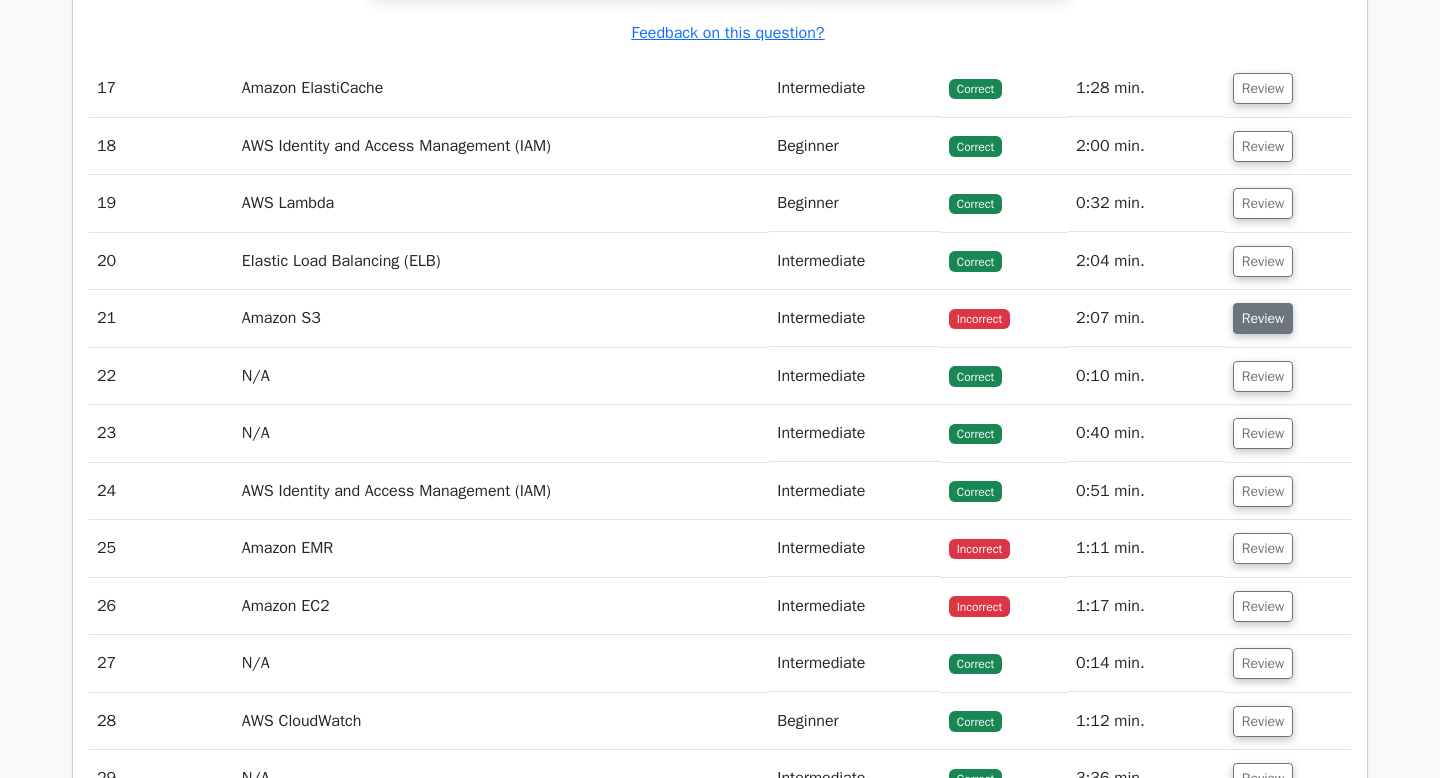 click on "Review" at bounding box center [1263, 318] 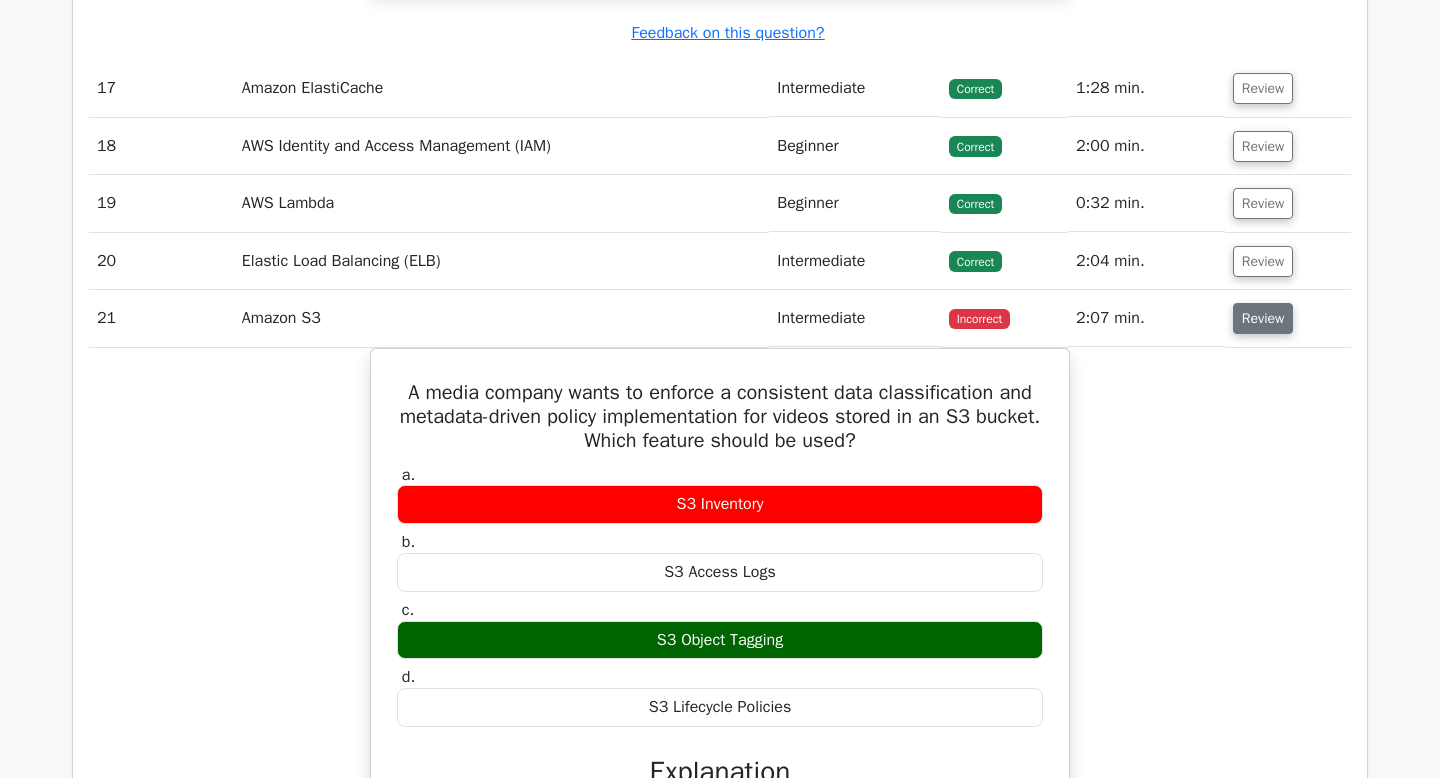 click on "Review" at bounding box center [1263, 318] 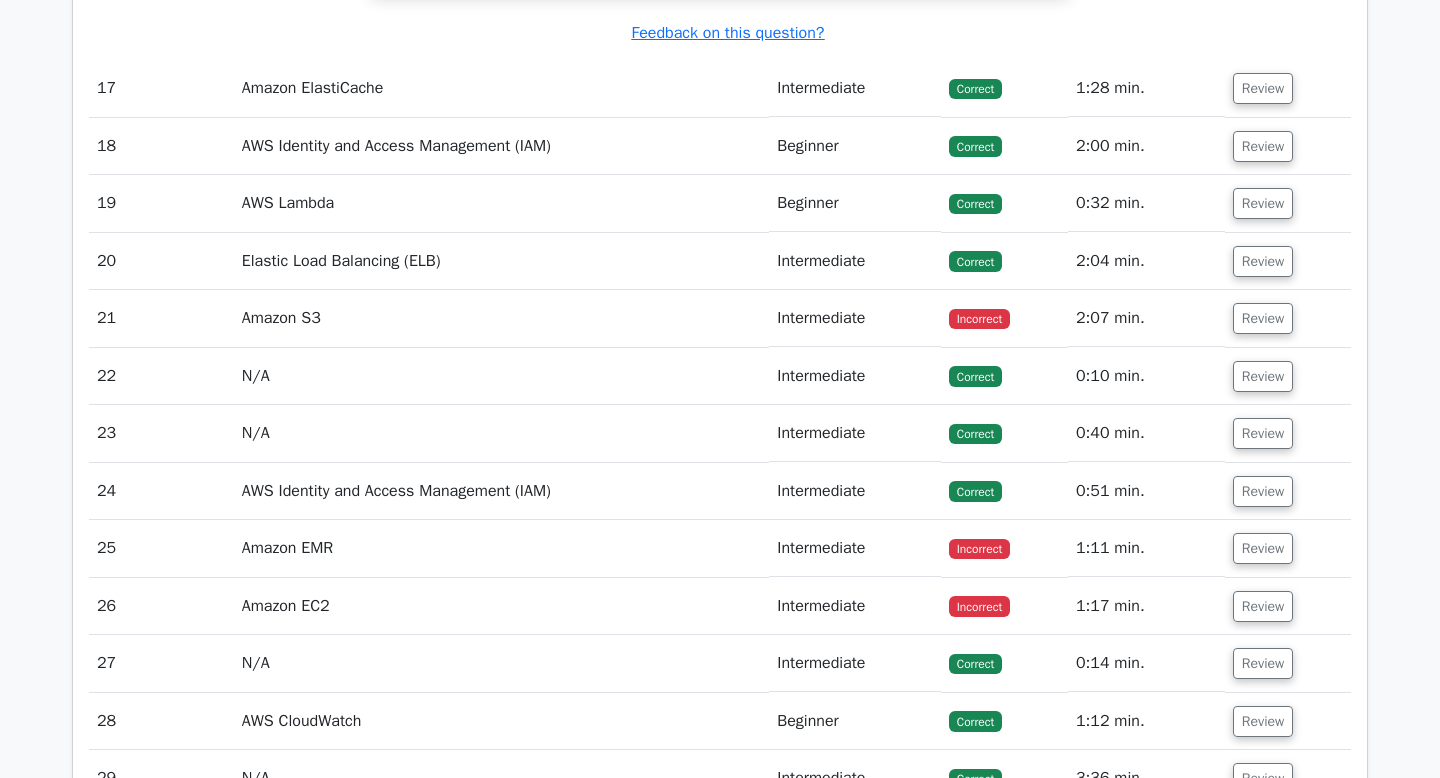 click on "Review" at bounding box center (1288, 491) 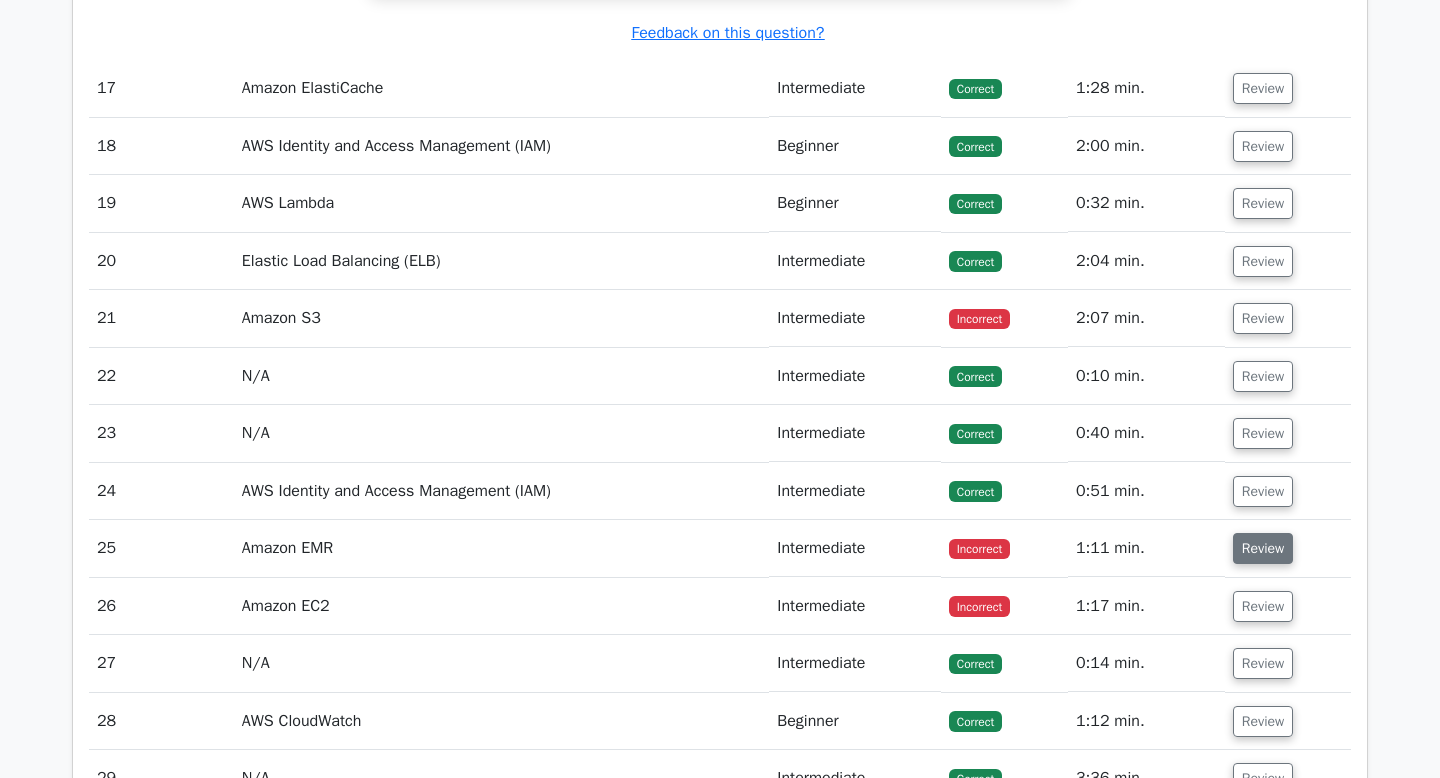 click on "Review" at bounding box center (1263, 548) 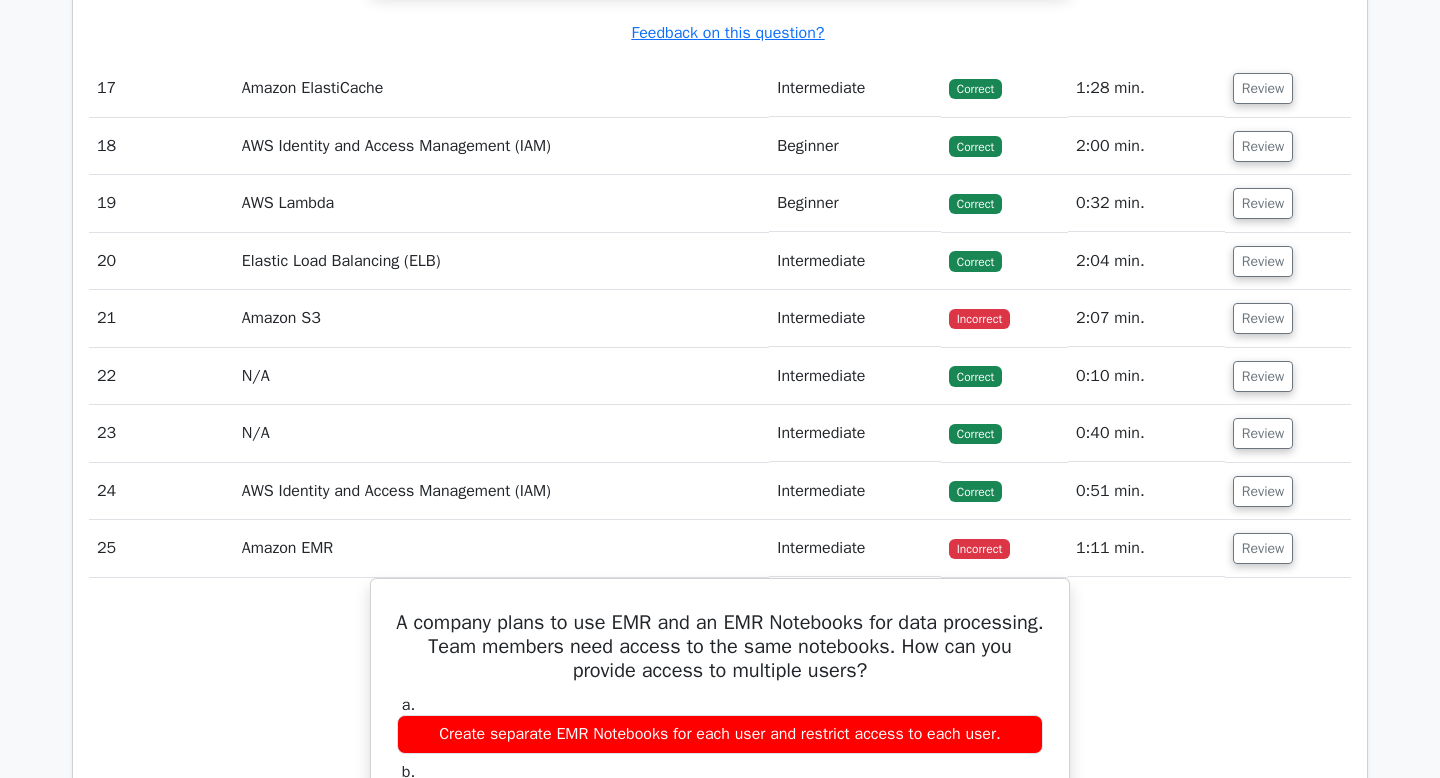 scroll, scrollTop: 0, scrollLeft: 3, axis: horizontal 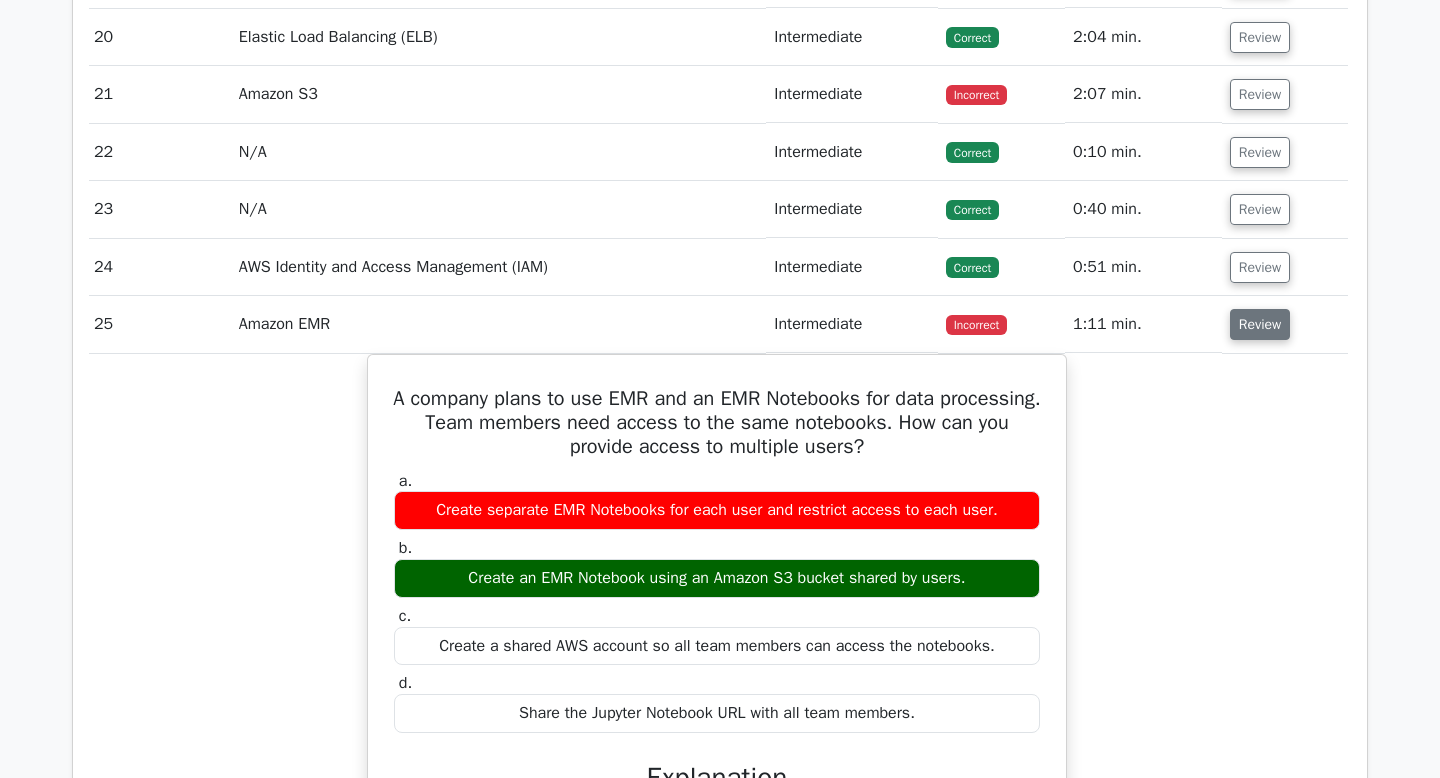 click on "Review" at bounding box center (1260, 324) 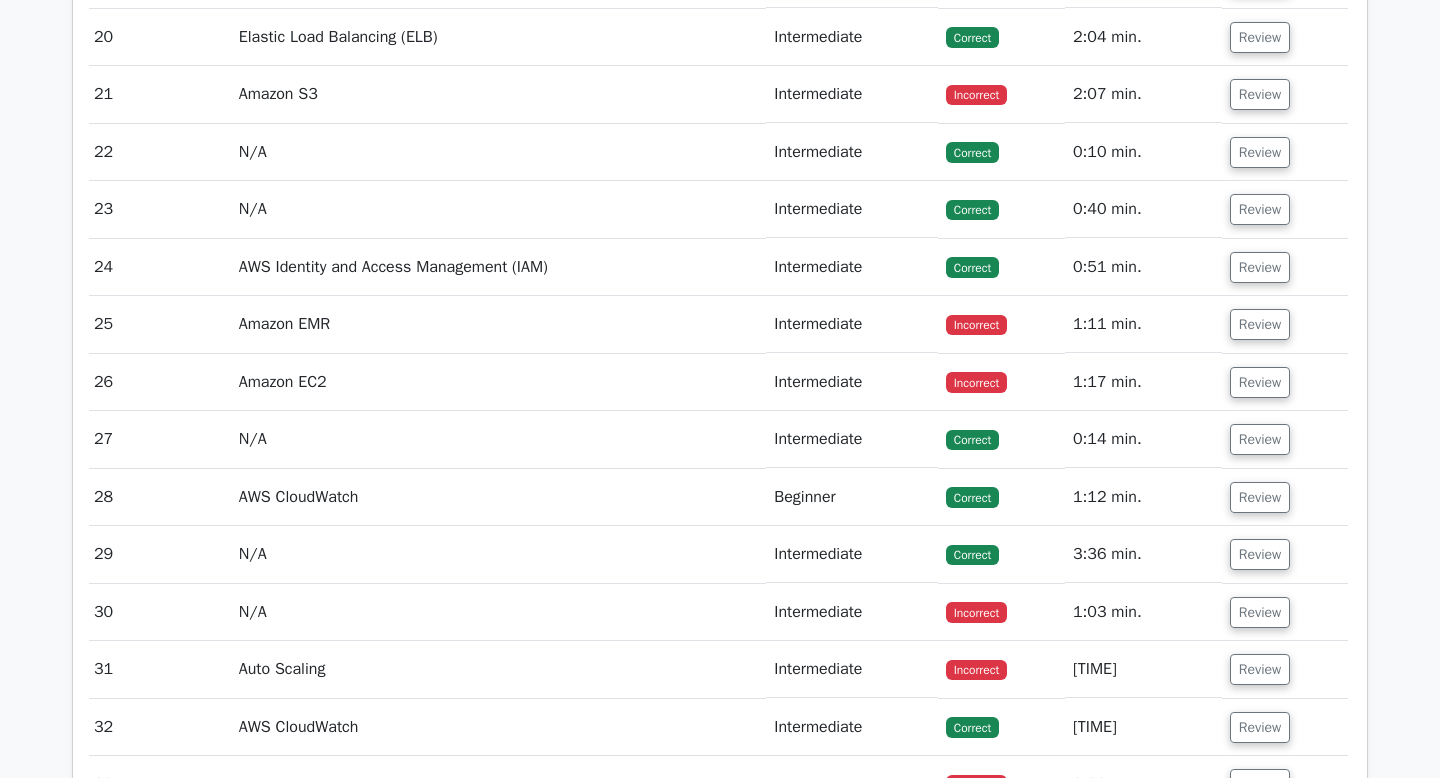 click on "Review" at bounding box center [1285, 382] 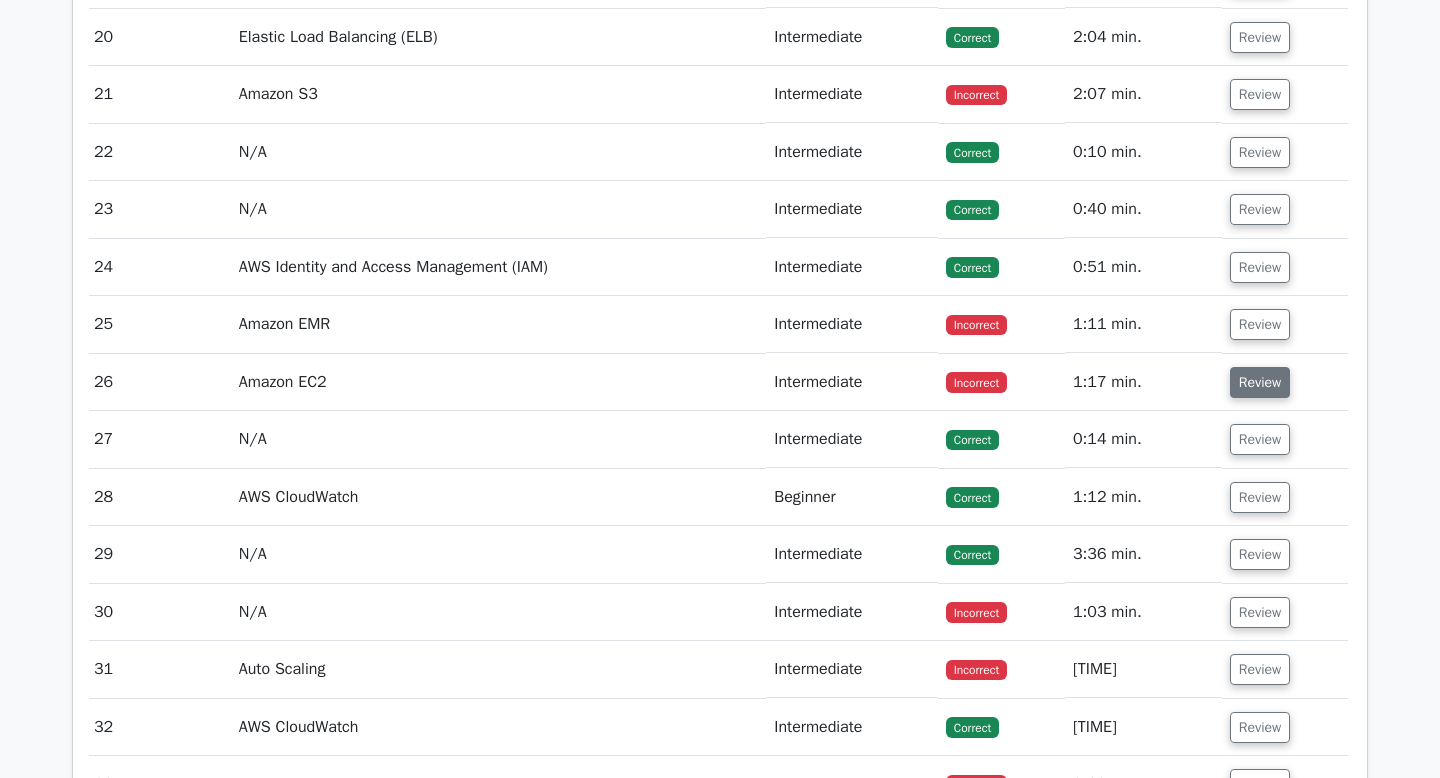 click on "Review" at bounding box center (1260, 382) 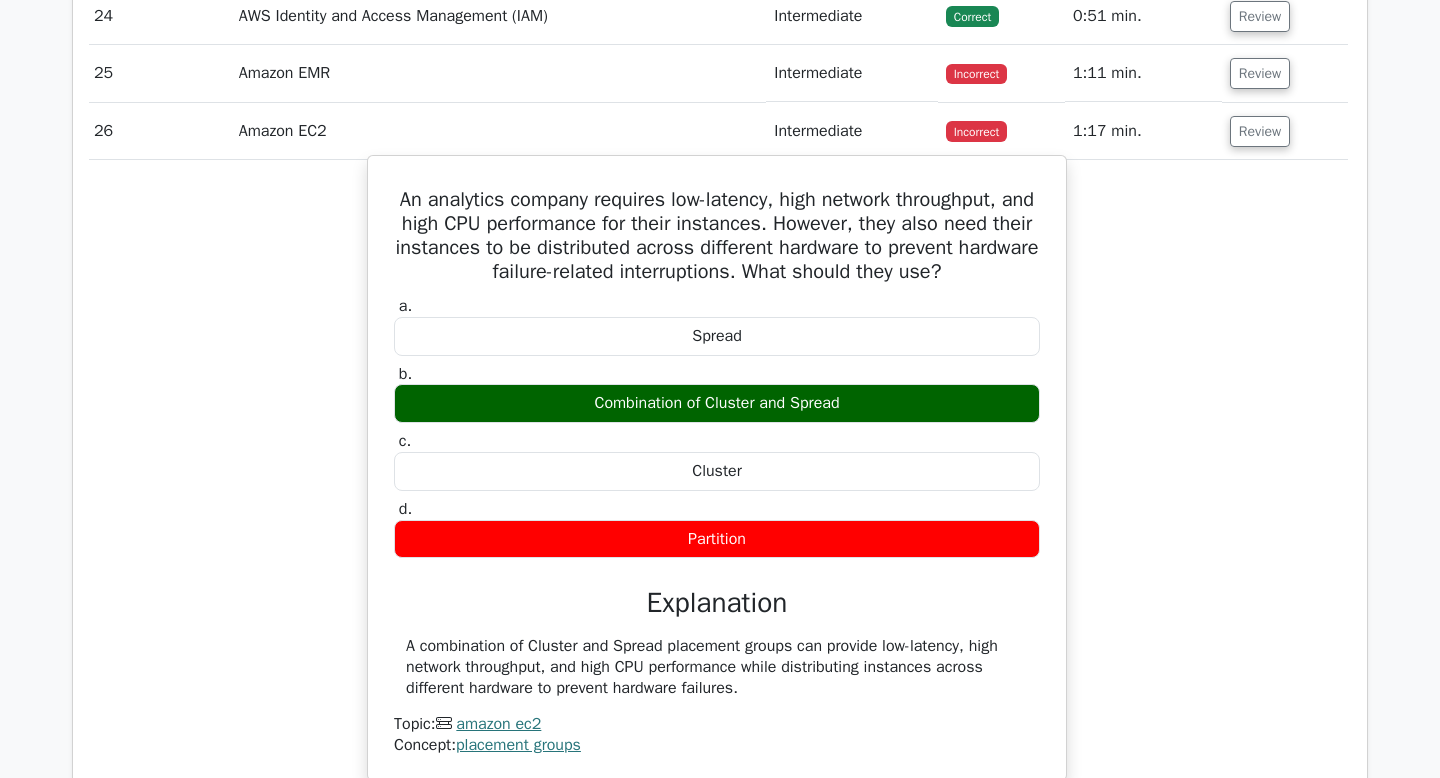 scroll, scrollTop: 6587, scrollLeft: 0, axis: vertical 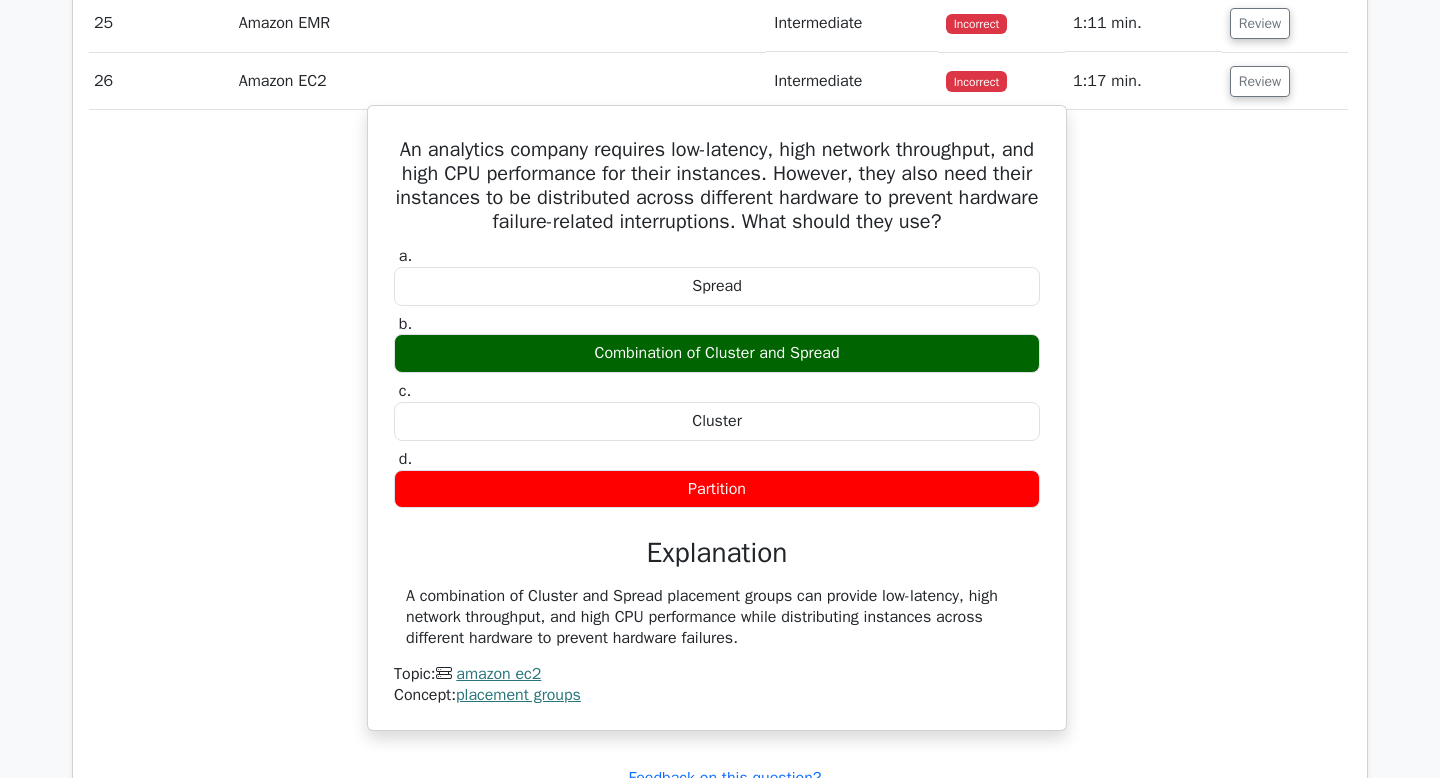 click on "Partition" at bounding box center [717, 489] 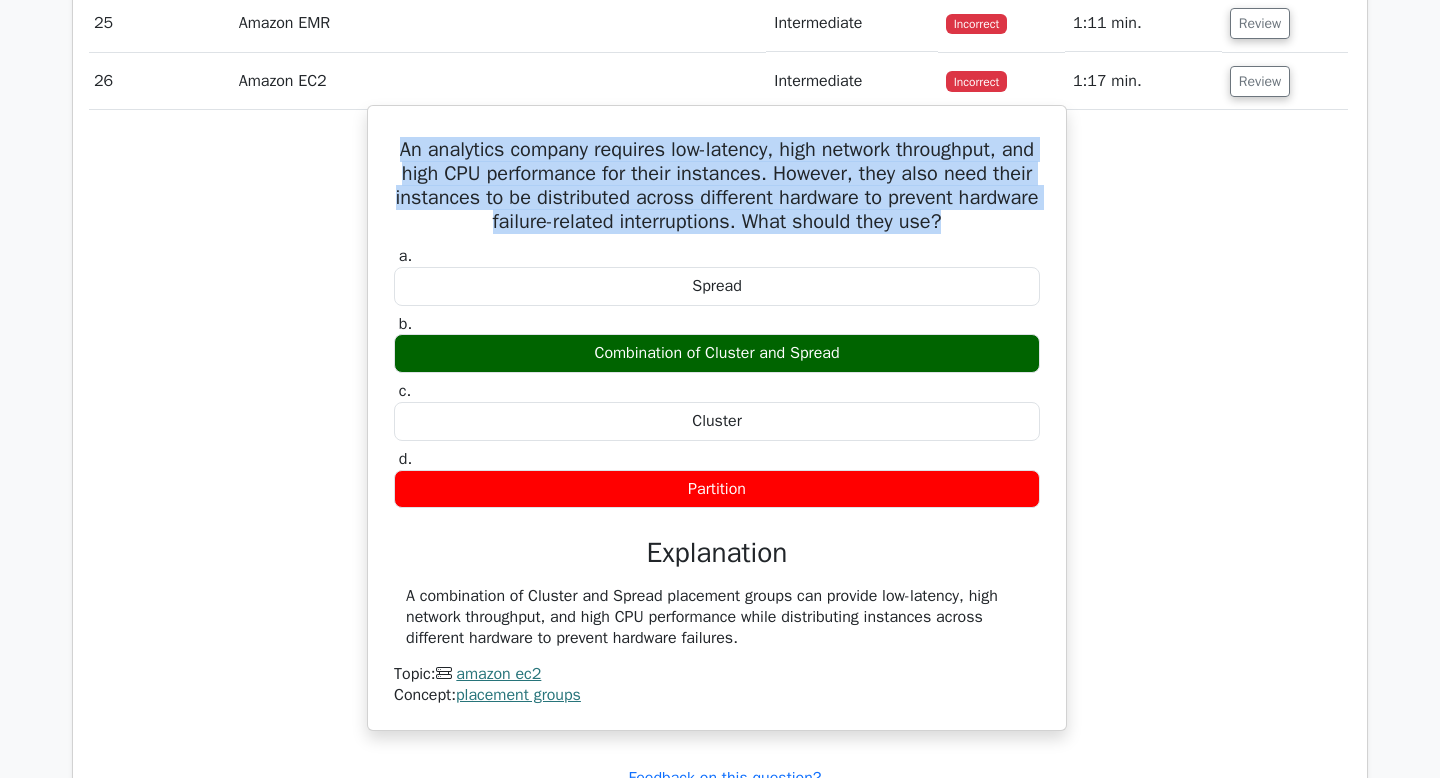 drag, startPoint x: 998, startPoint y: 269, endPoint x: 395, endPoint y: 187, distance: 608.5499 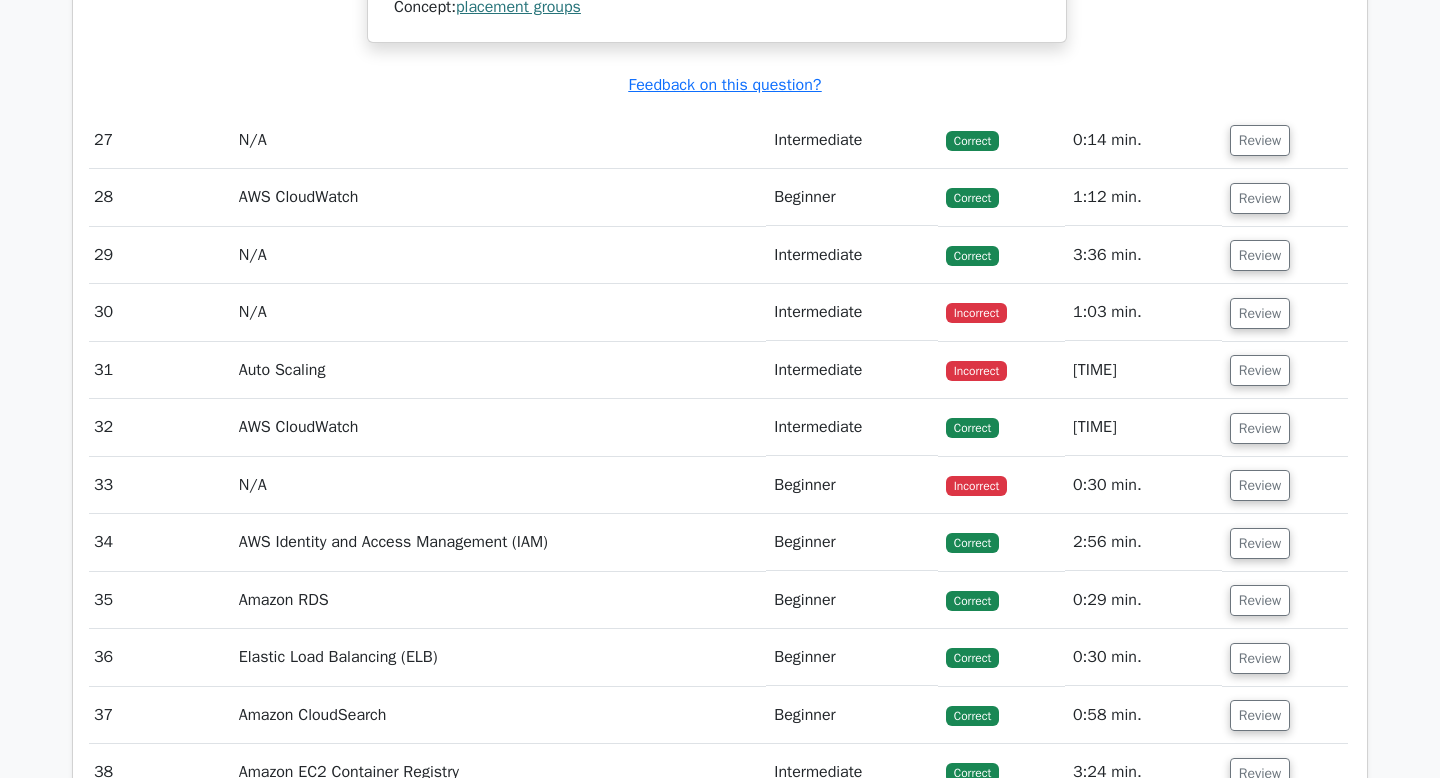 scroll, scrollTop: 7314, scrollLeft: 0, axis: vertical 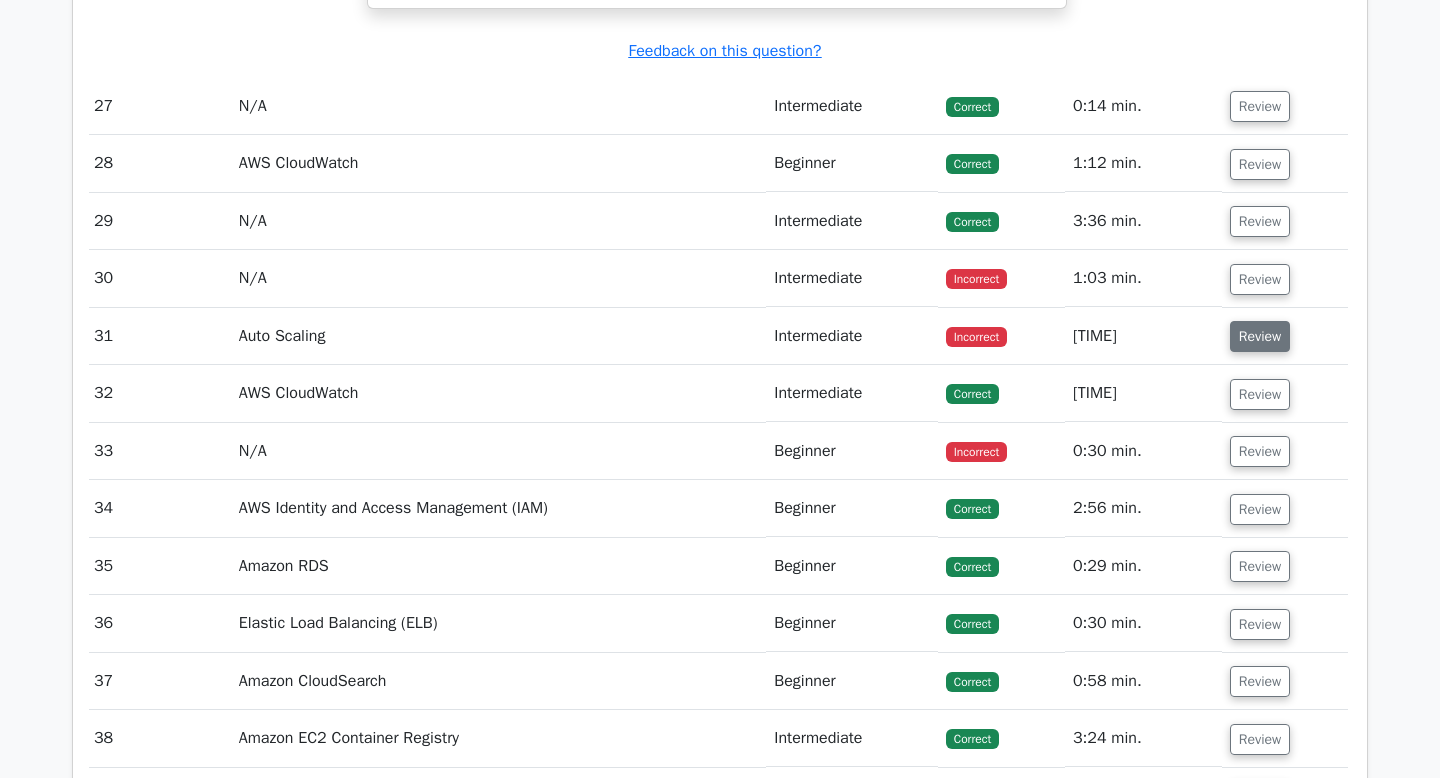 click on "Review" at bounding box center [1260, 336] 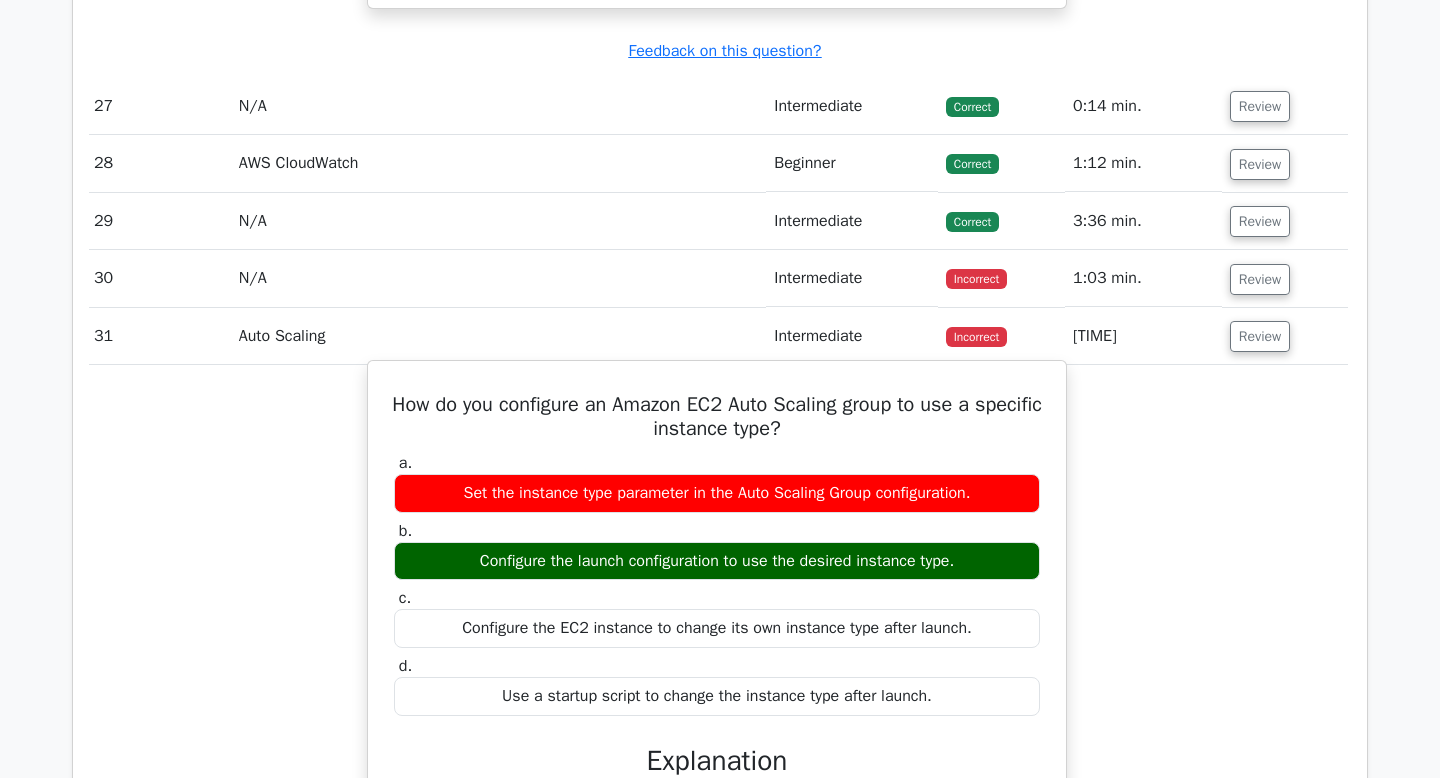 click on "Configure the launch configuration to use the desired instance type." at bounding box center (717, 561) 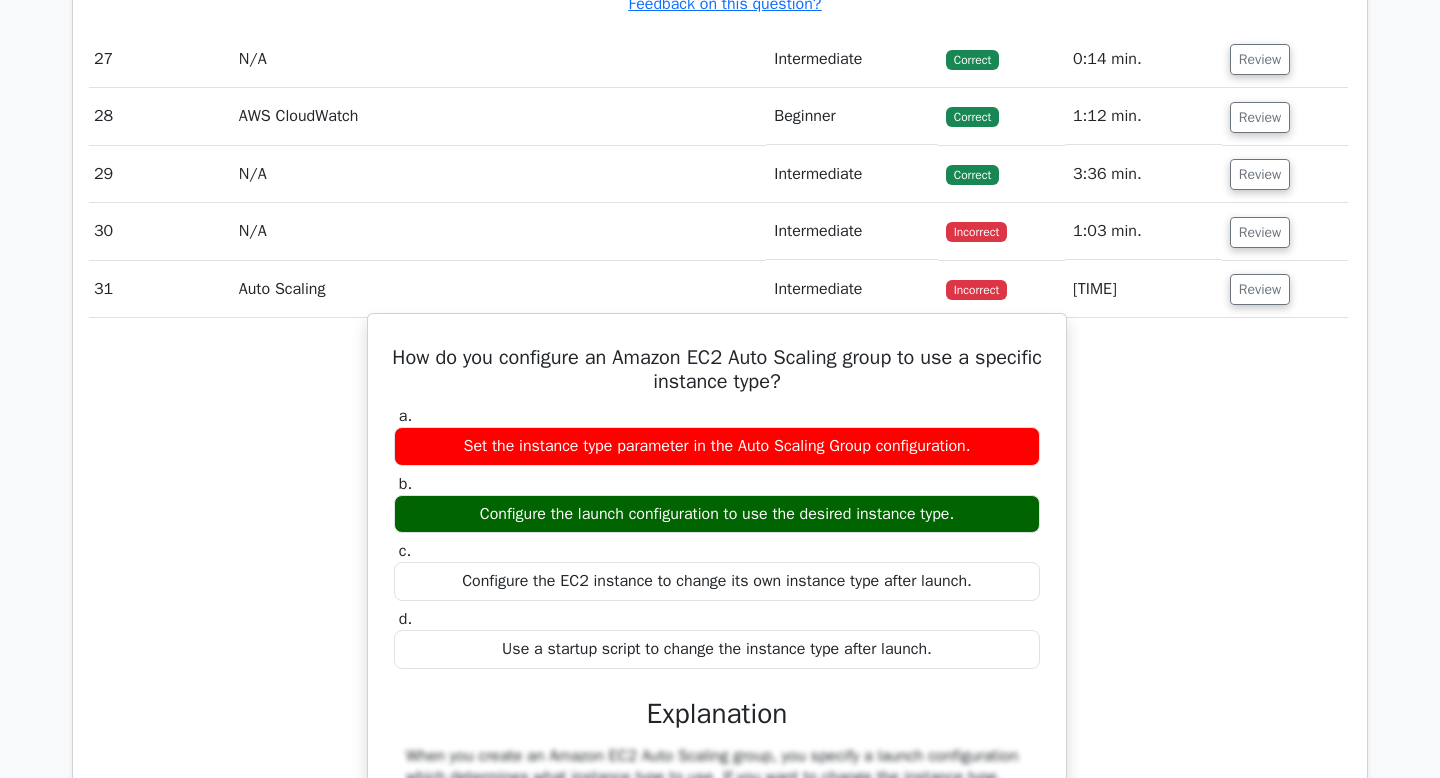scroll, scrollTop: 7348, scrollLeft: 0, axis: vertical 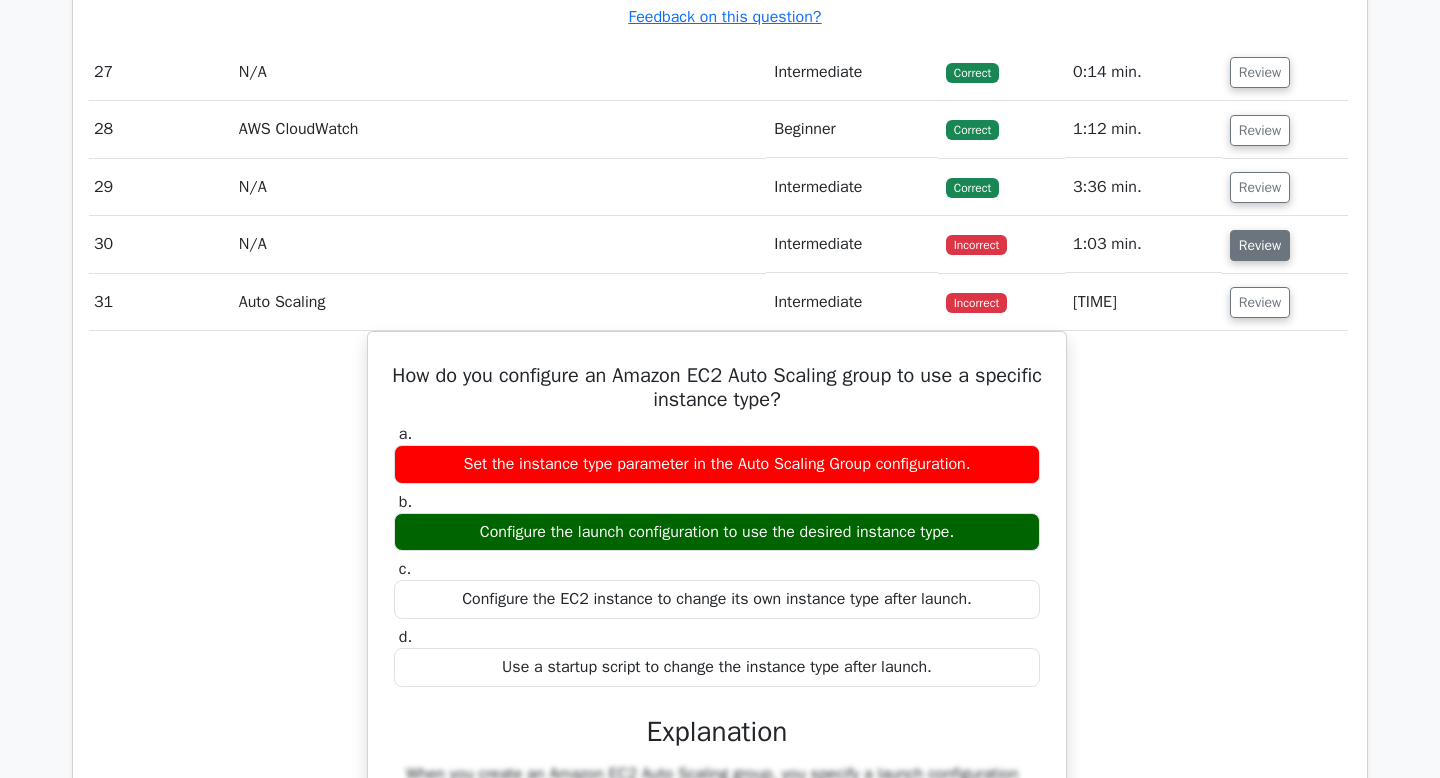 click on "Review" at bounding box center (1260, 245) 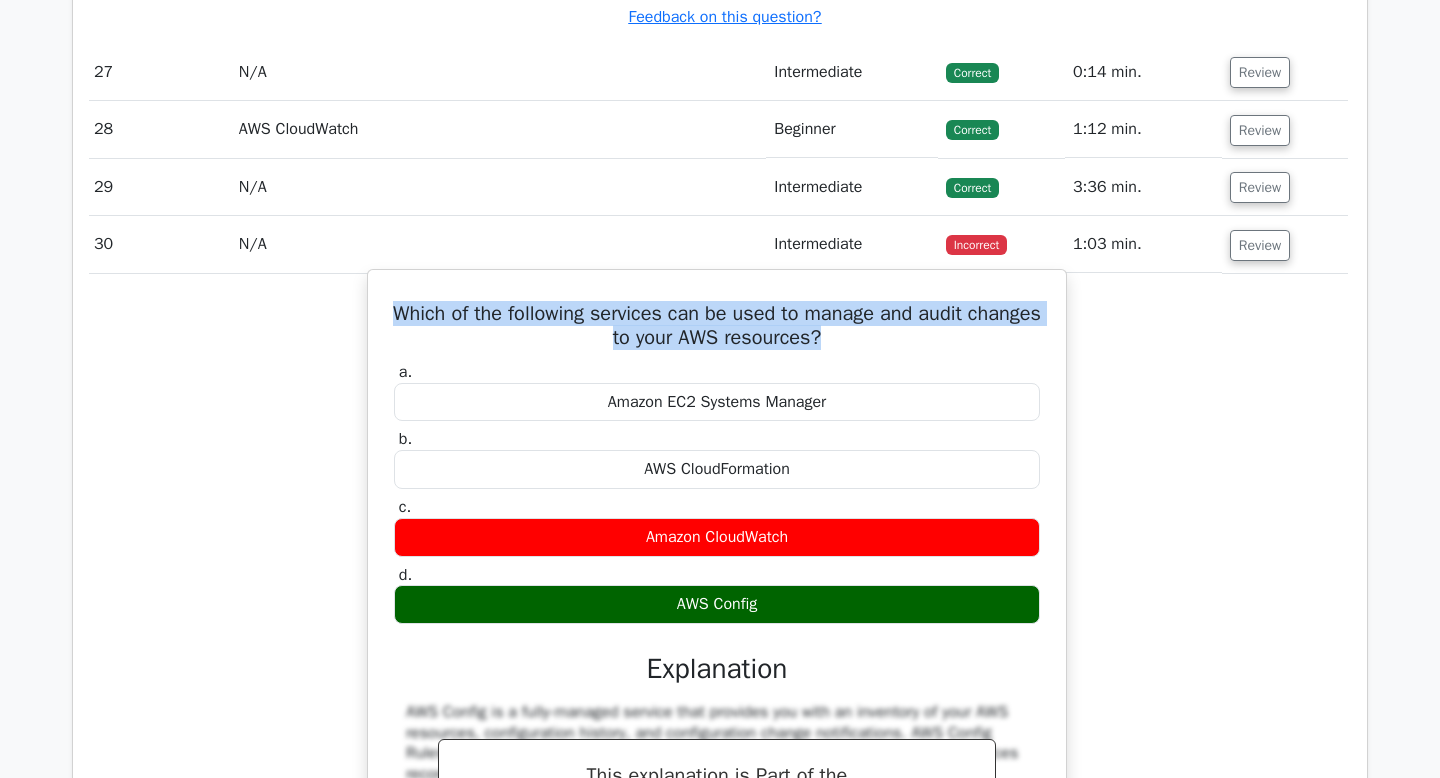 drag, startPoint x: 877, startPoint y: 390, endPoint x: 424, endPoint y: 351, distance: 454.67572 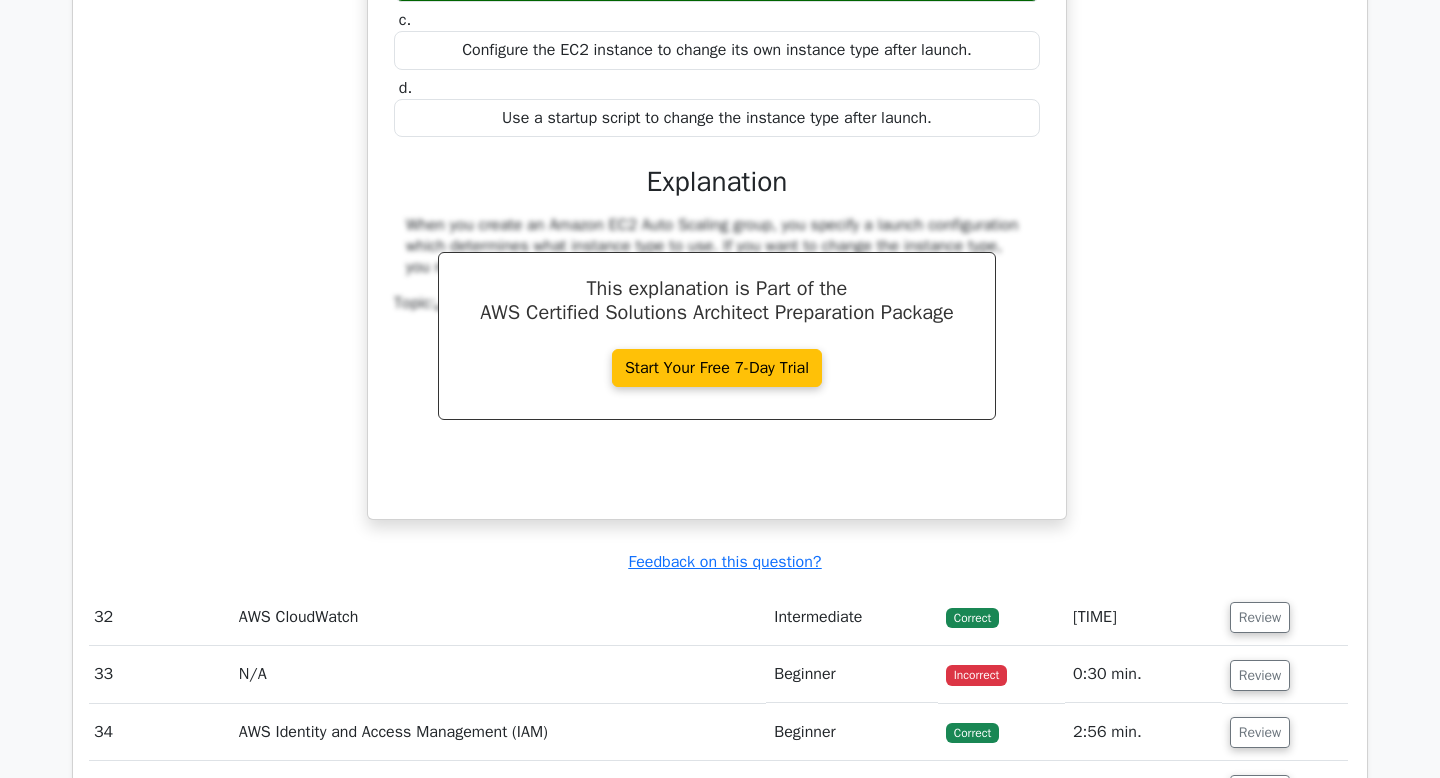 scroll, scrollTop: 9027, scrollLeft: 0, axis: vertical 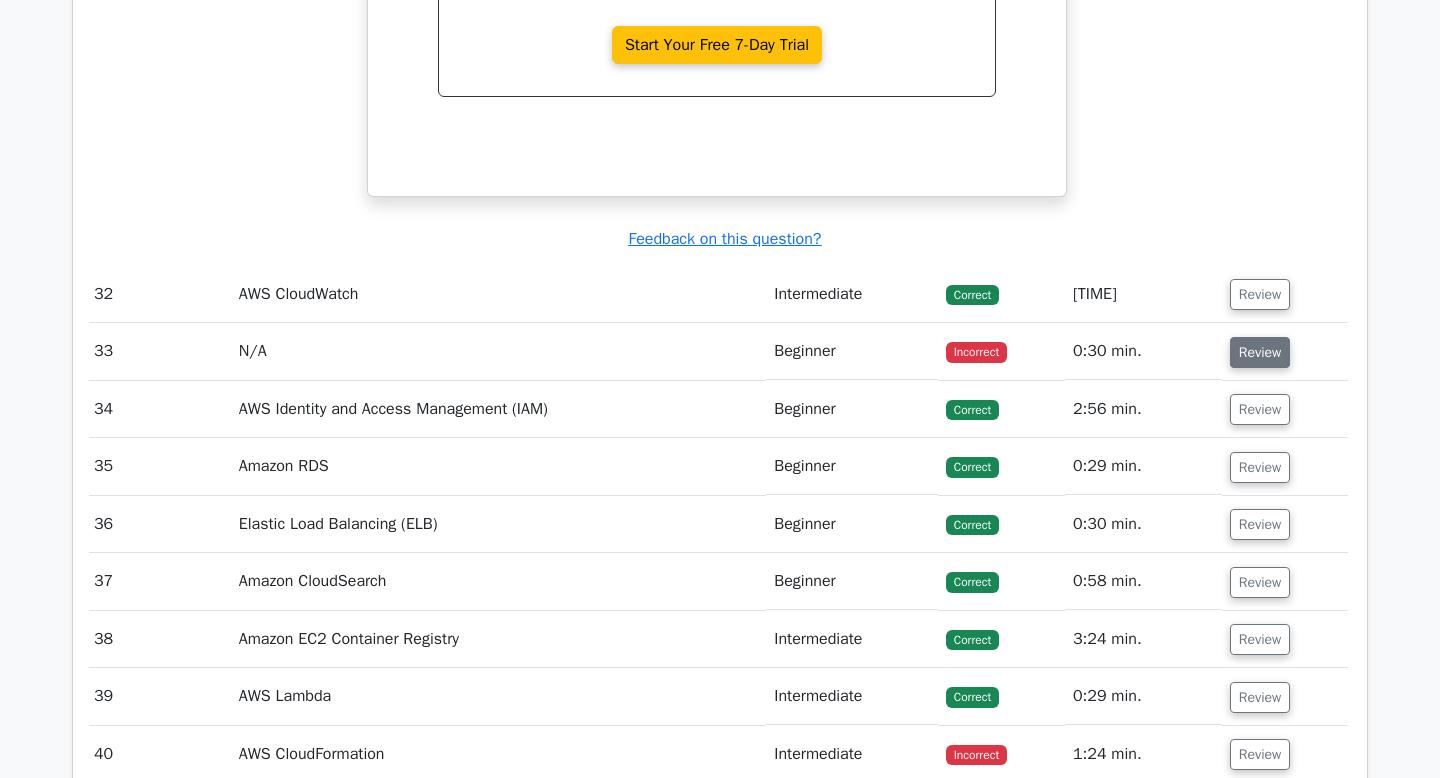 click on "Review" at bounding box center (1260, 352) 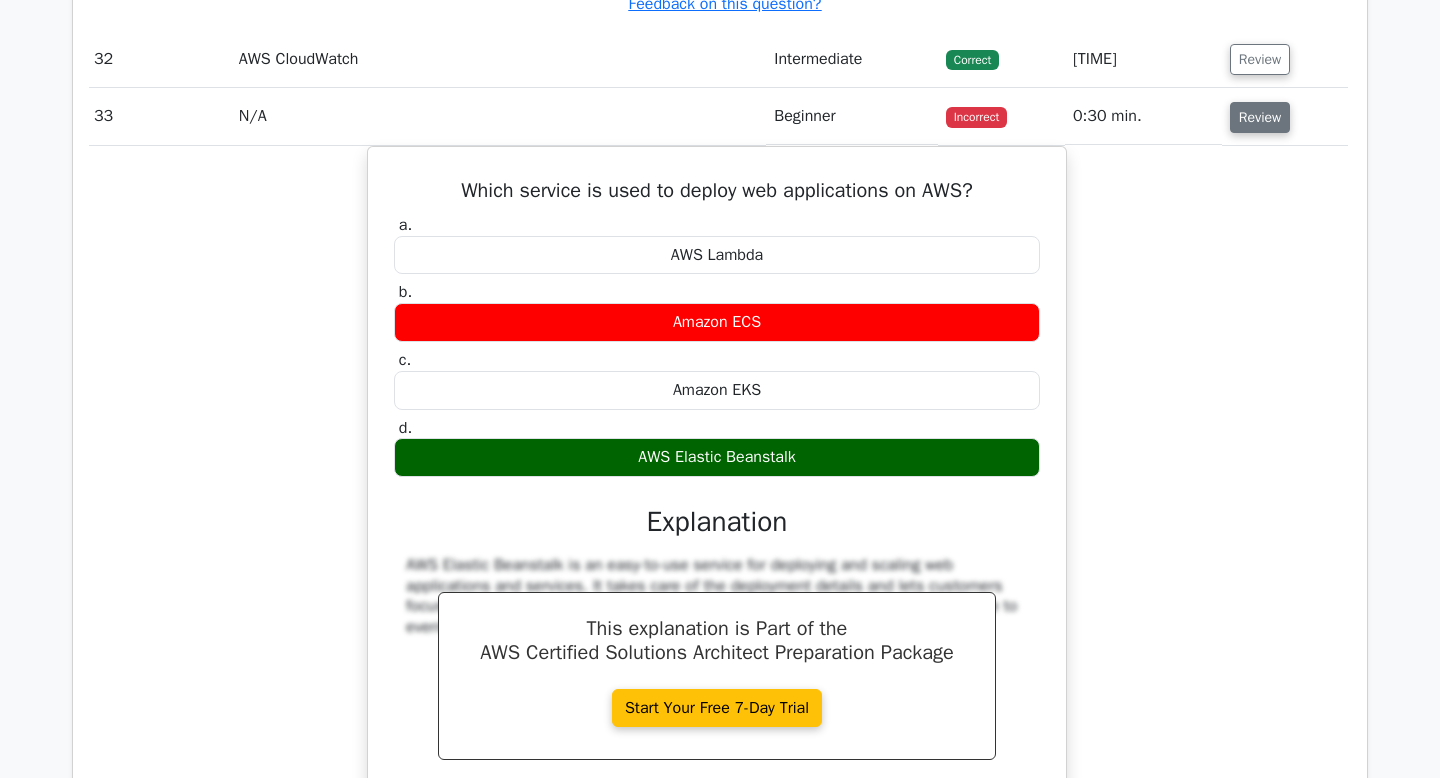 scroll, scrollTop: 9266, scrollLeft: 0, axis: vertical 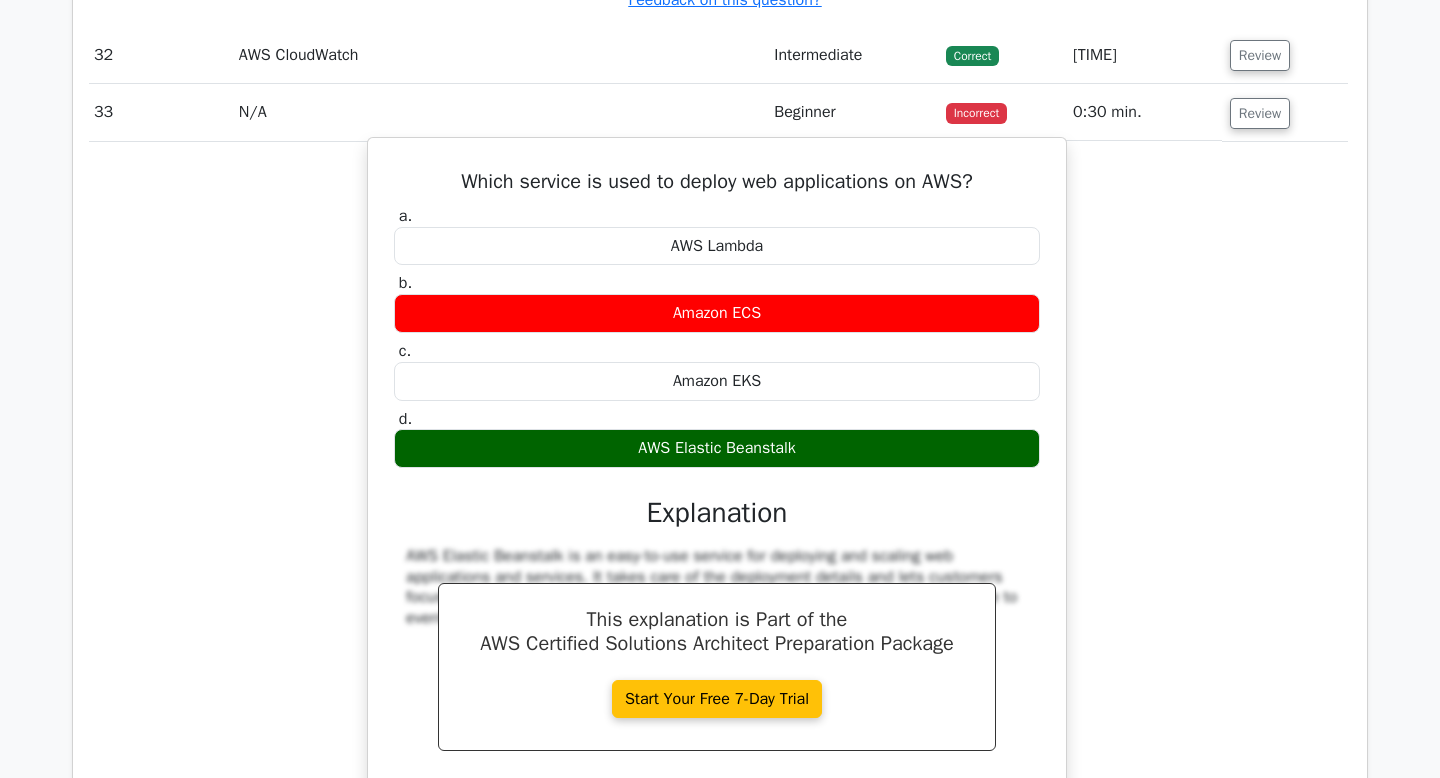 click on "AWS Elastic Beanstalk" at bounding box center [717, 448] 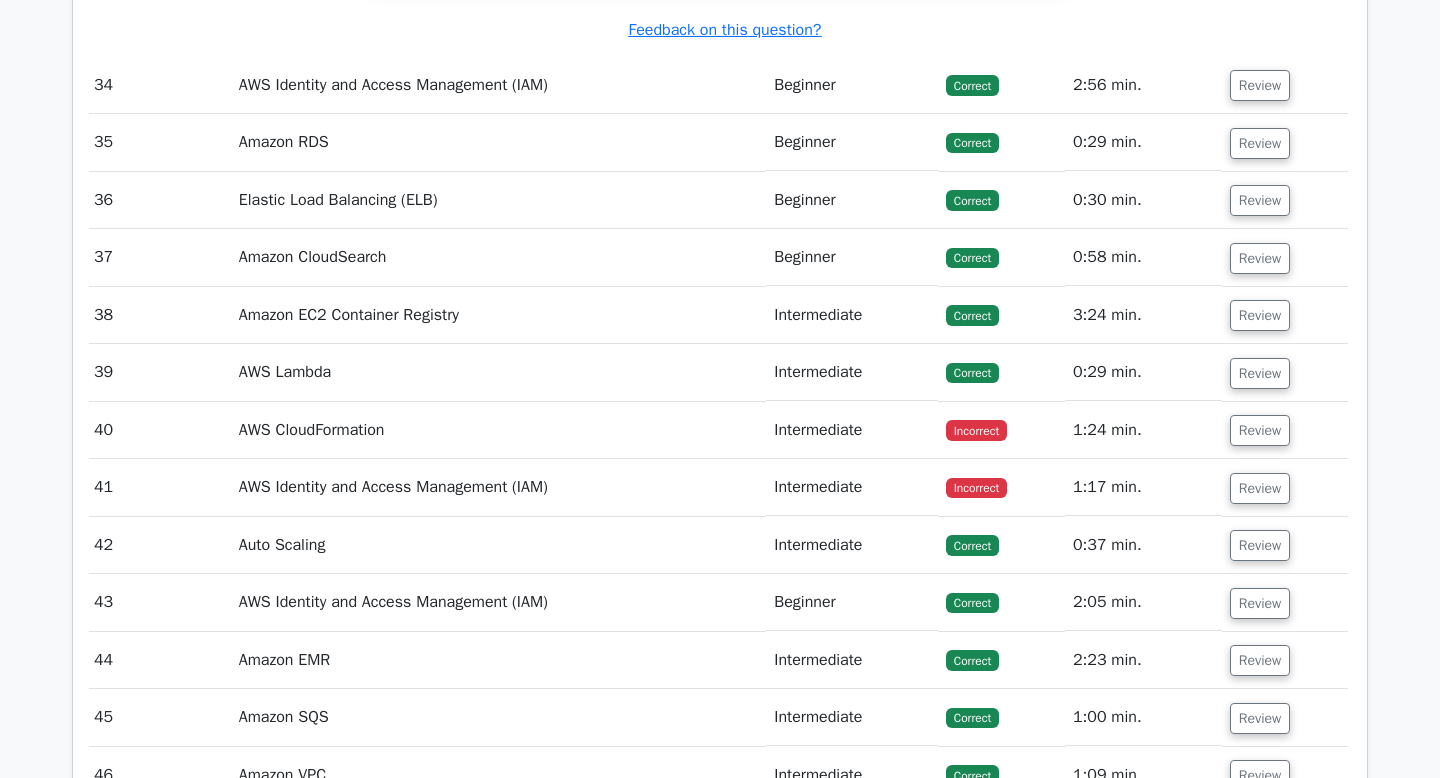 scroll, scrollTop: 10251, scrollLeft: 0, axis: vertical 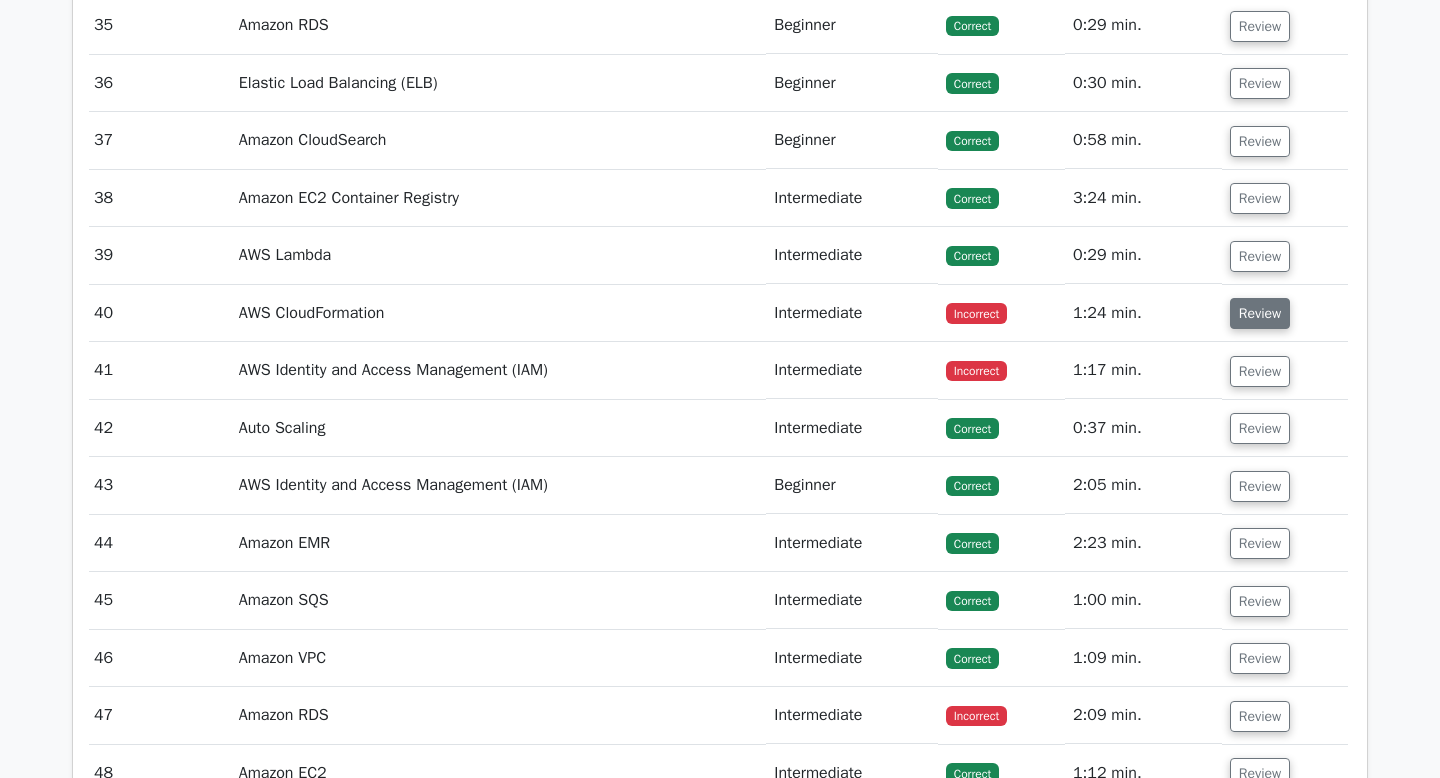 click on "Review" at bounding box center [1260, 313] 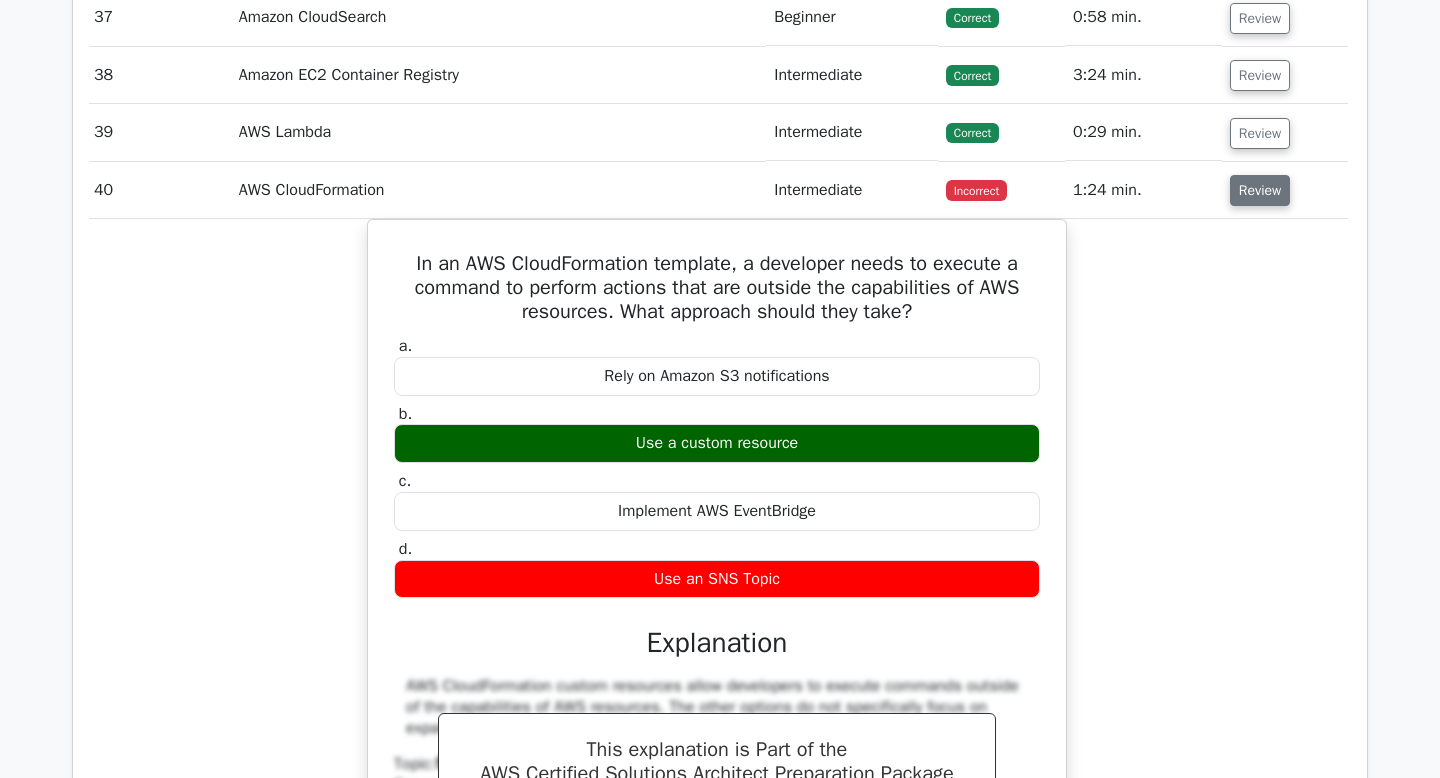 scroll, scrollTop: 10380, scrollLeft: 0, axis: vertical 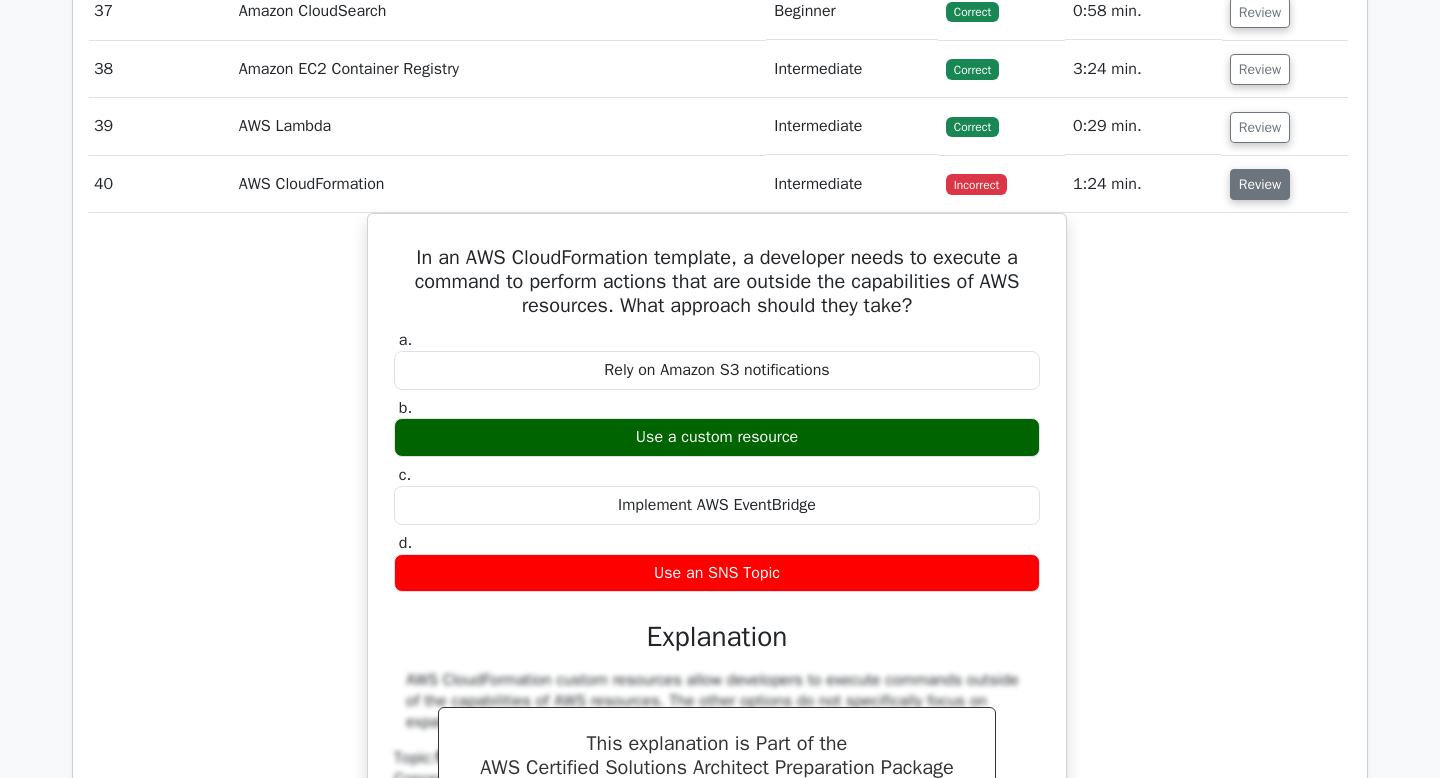 click on "Review" at bounding box center [1260, 184] 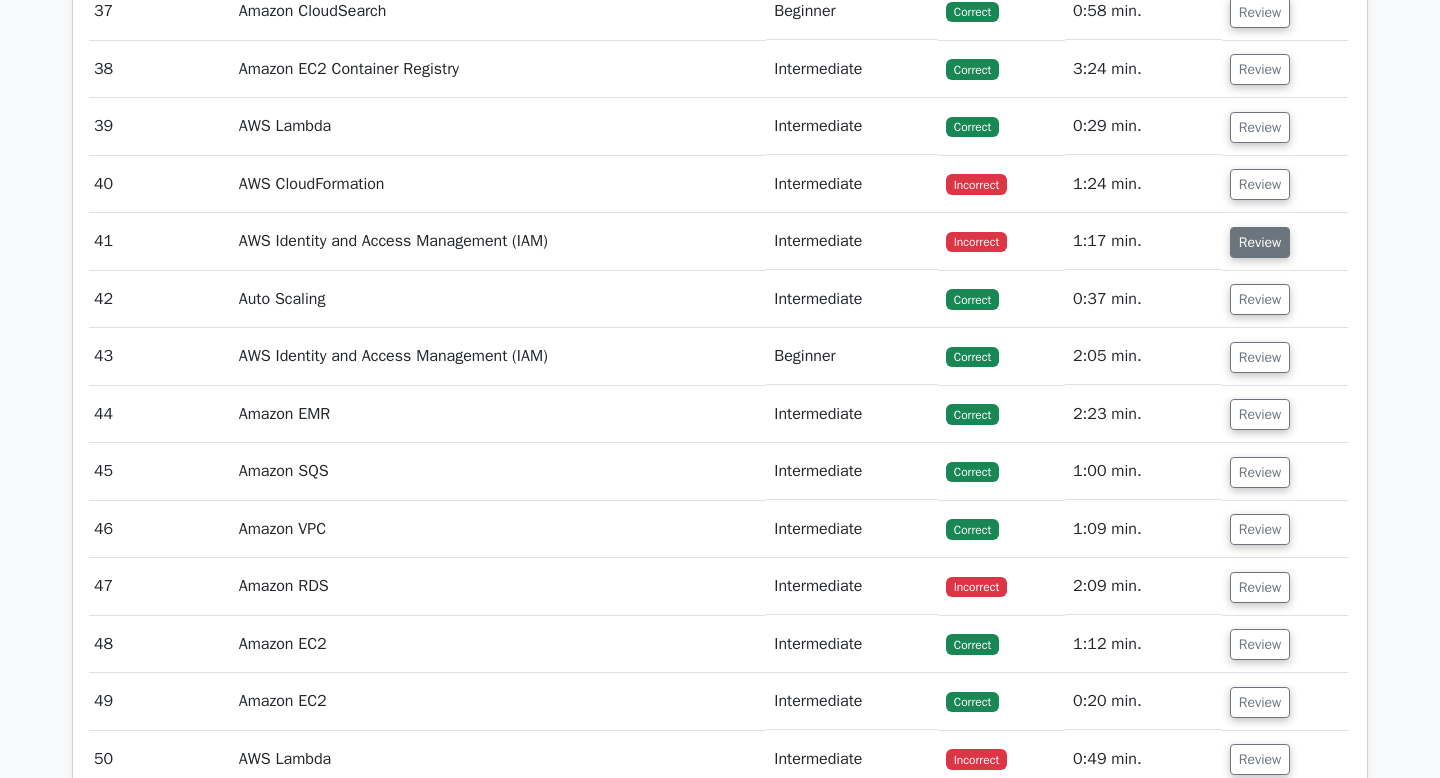 click on "Review" at bounding box center (1260, 242) 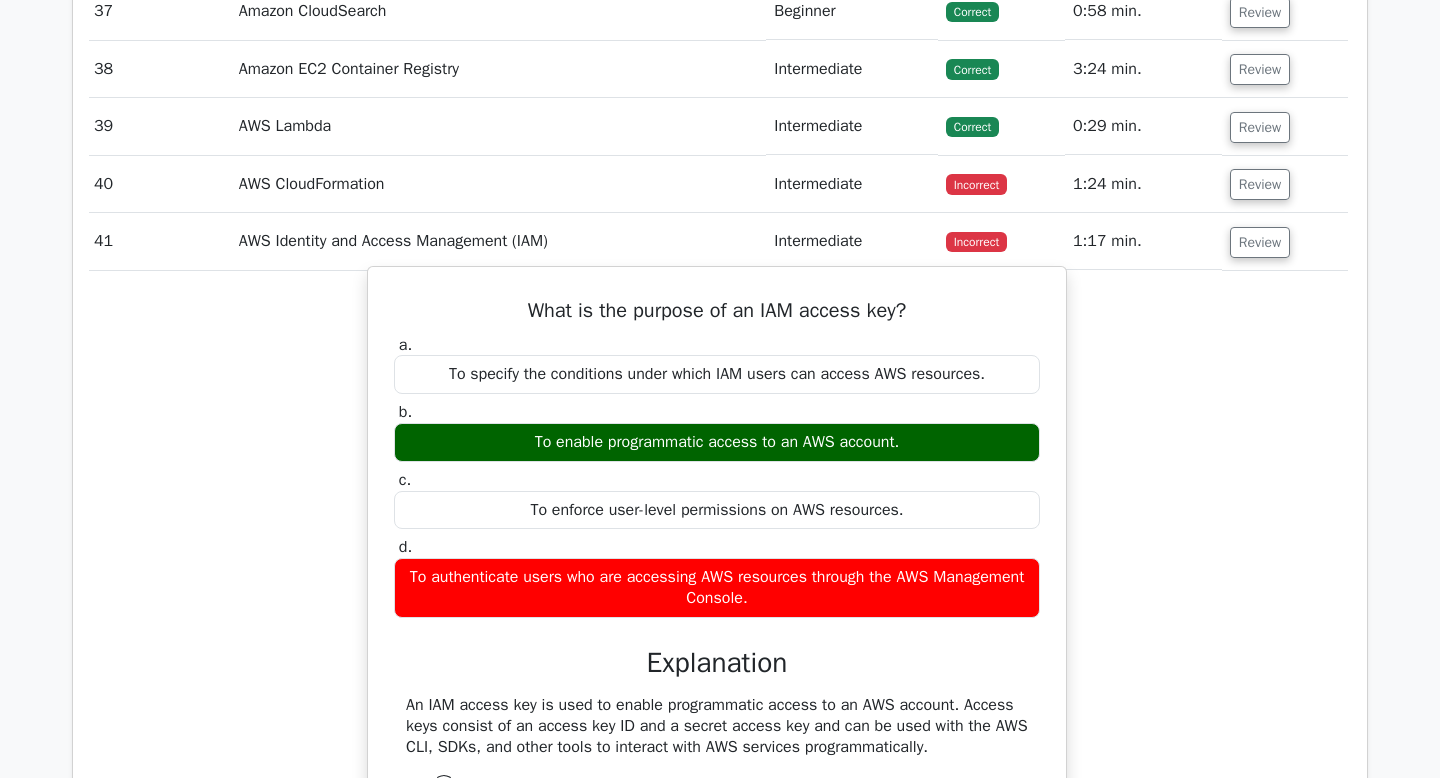 click on "To enable programmatic access to an AWS account." at bounding box center (717, 442) 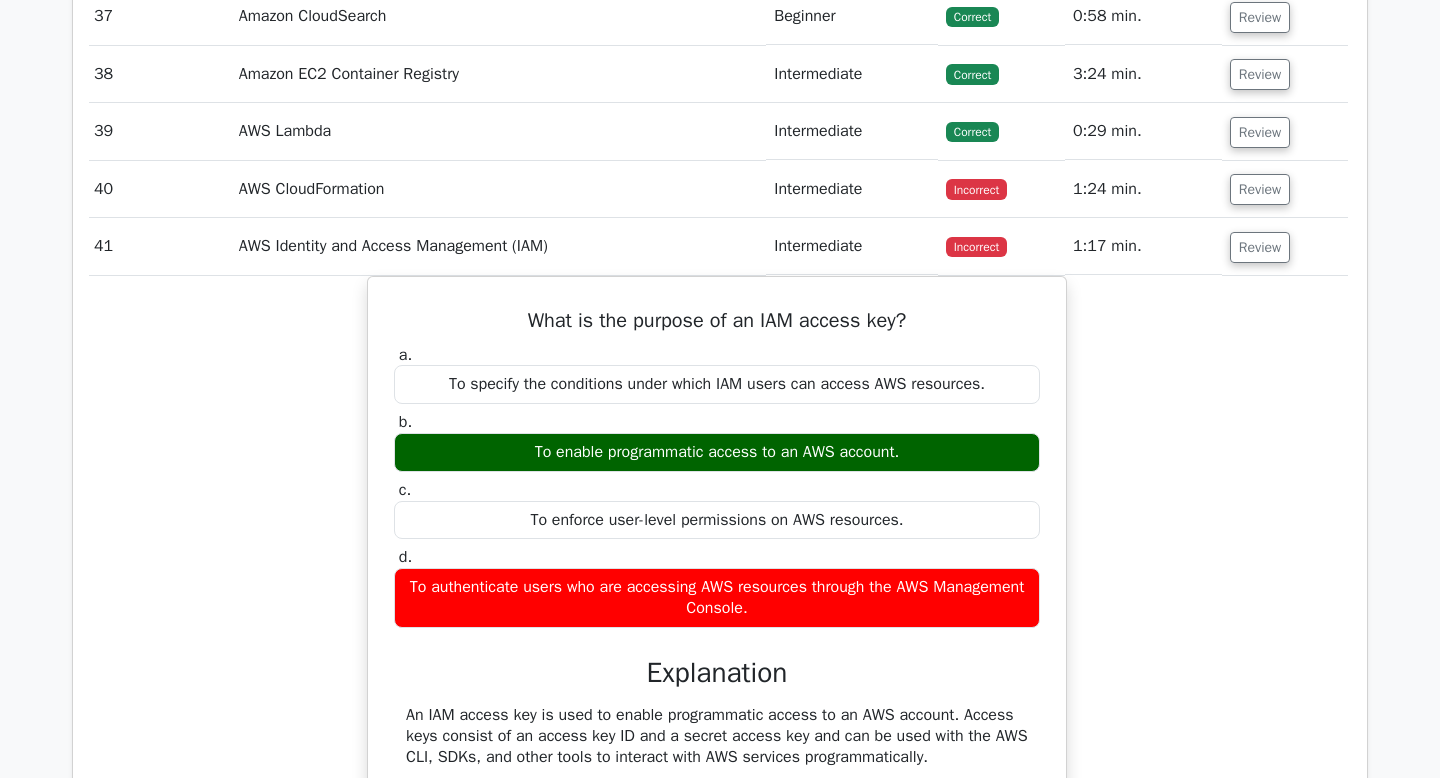 click at bounding box center [711, 497] 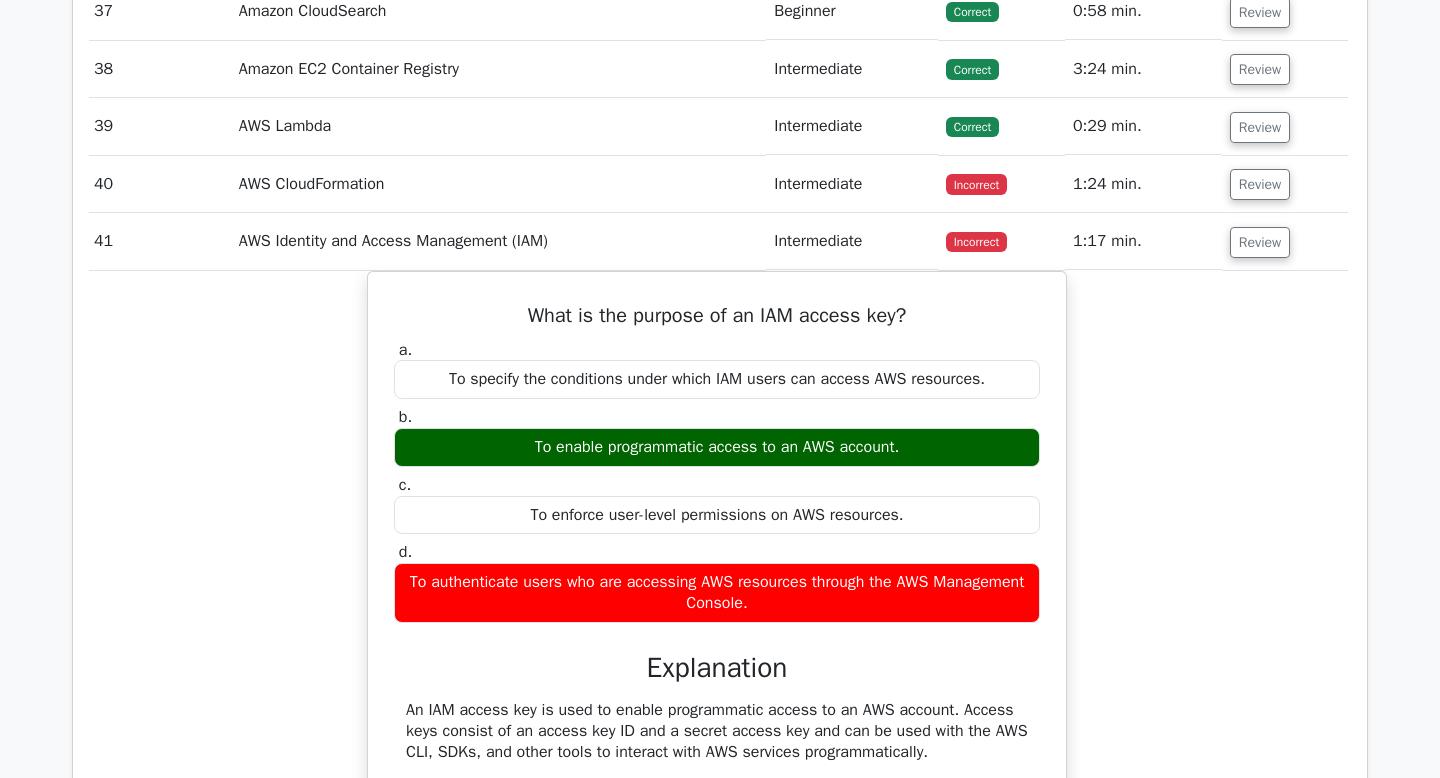 click on "What is the purpose of an IAM access key?
a.
To specify the conditions under which IAM users can access AWS resources.
b.
c.
d." at bounding box center (717, 560) 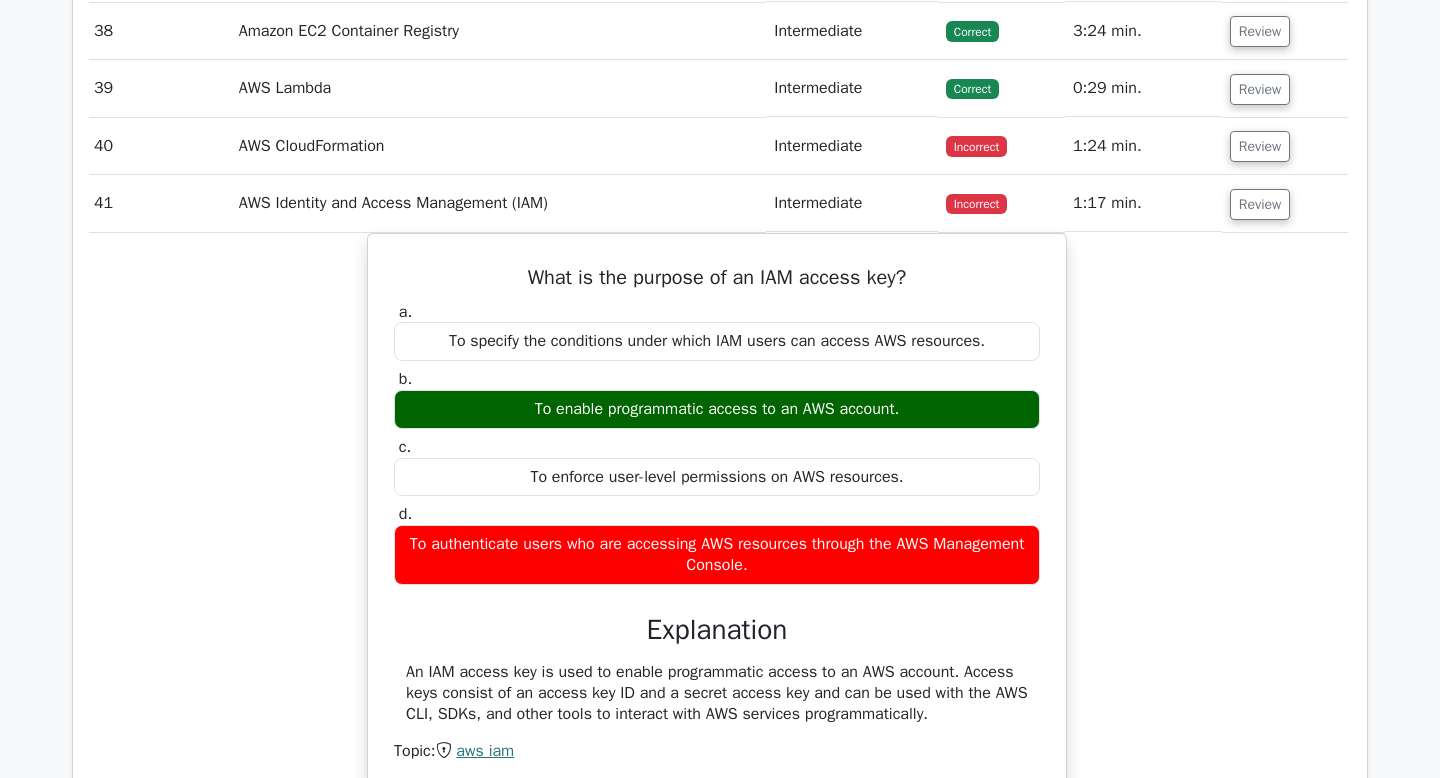 scroll, scrollTop: 10421, scrollLeft: 0, axis: vertical 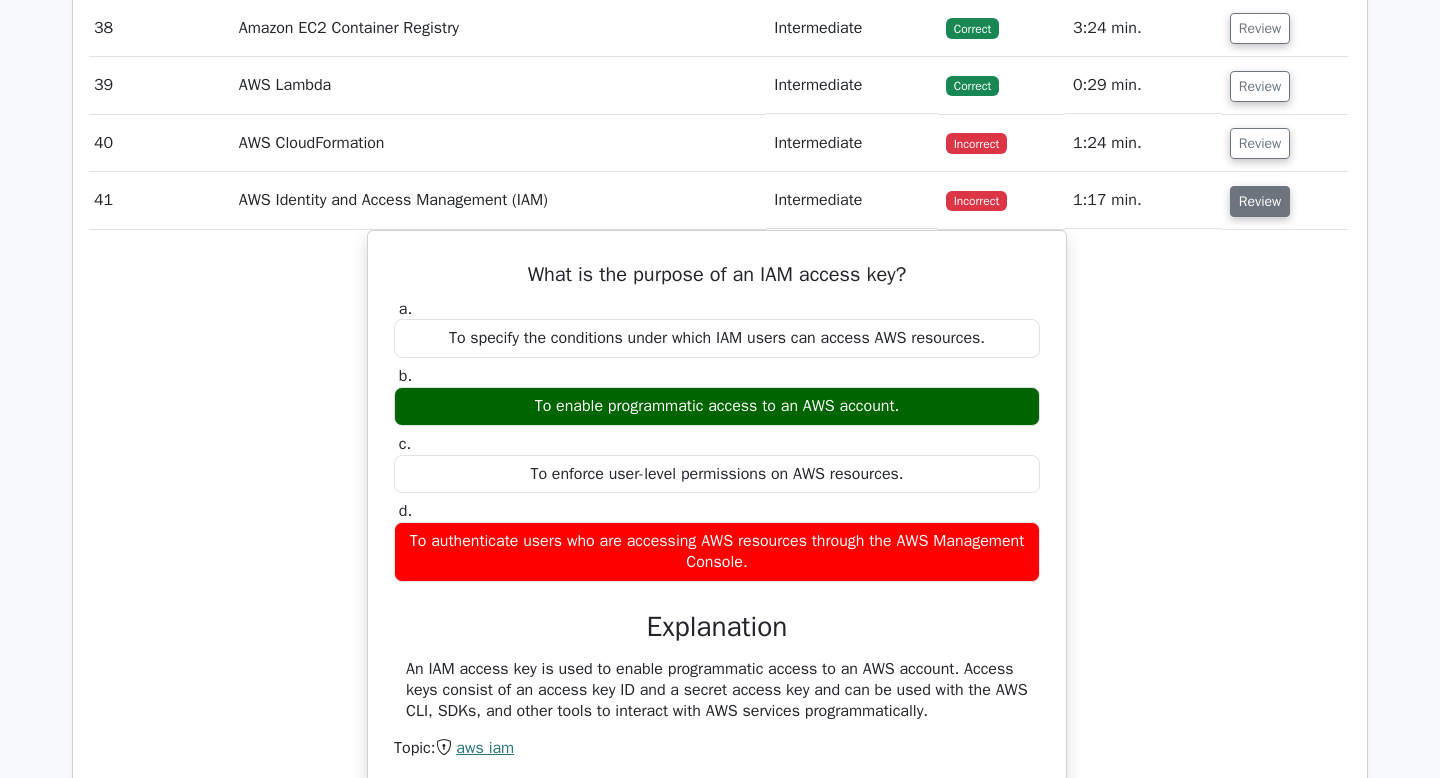 click on "Review" at bounding box center [1260, 201] 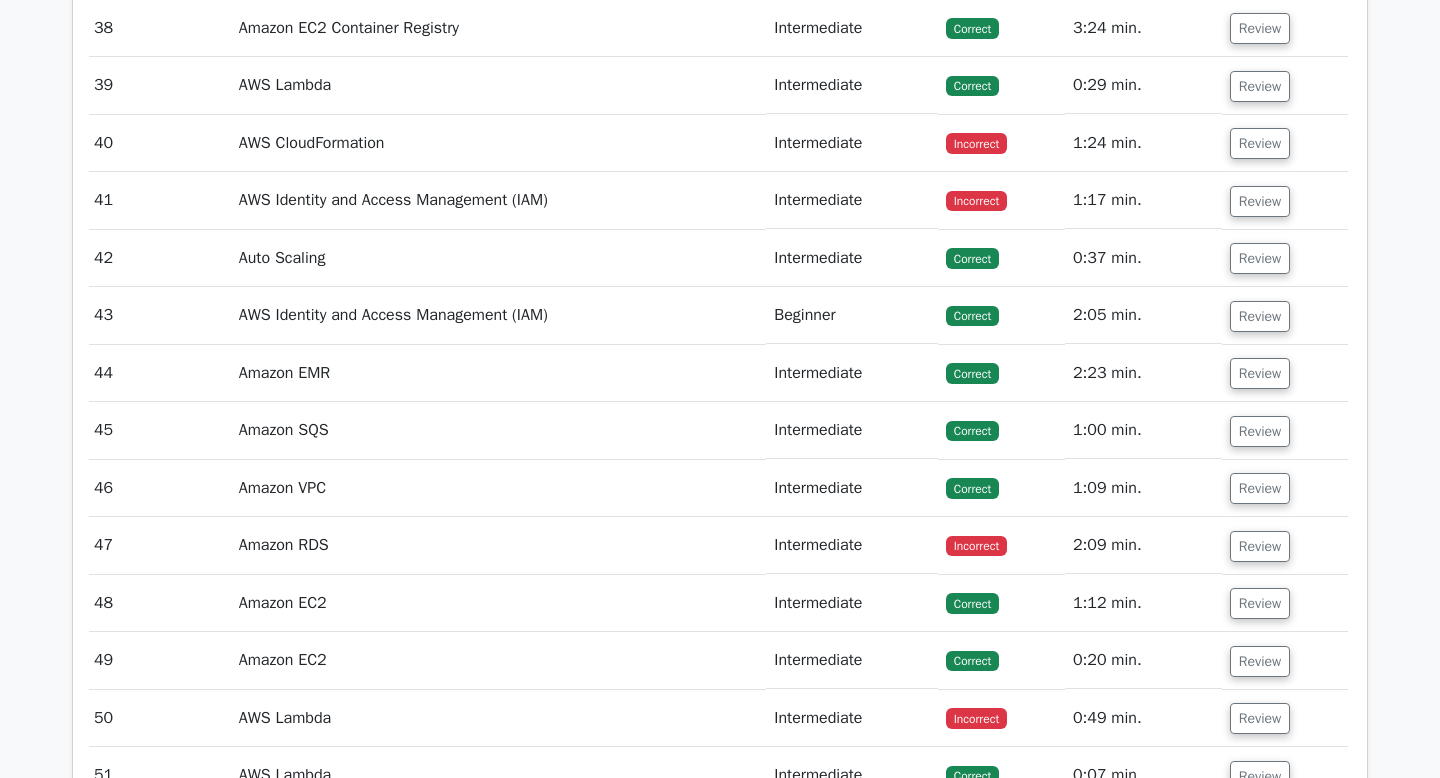 click on "2:23 min." at bounding box center [1143, 373] 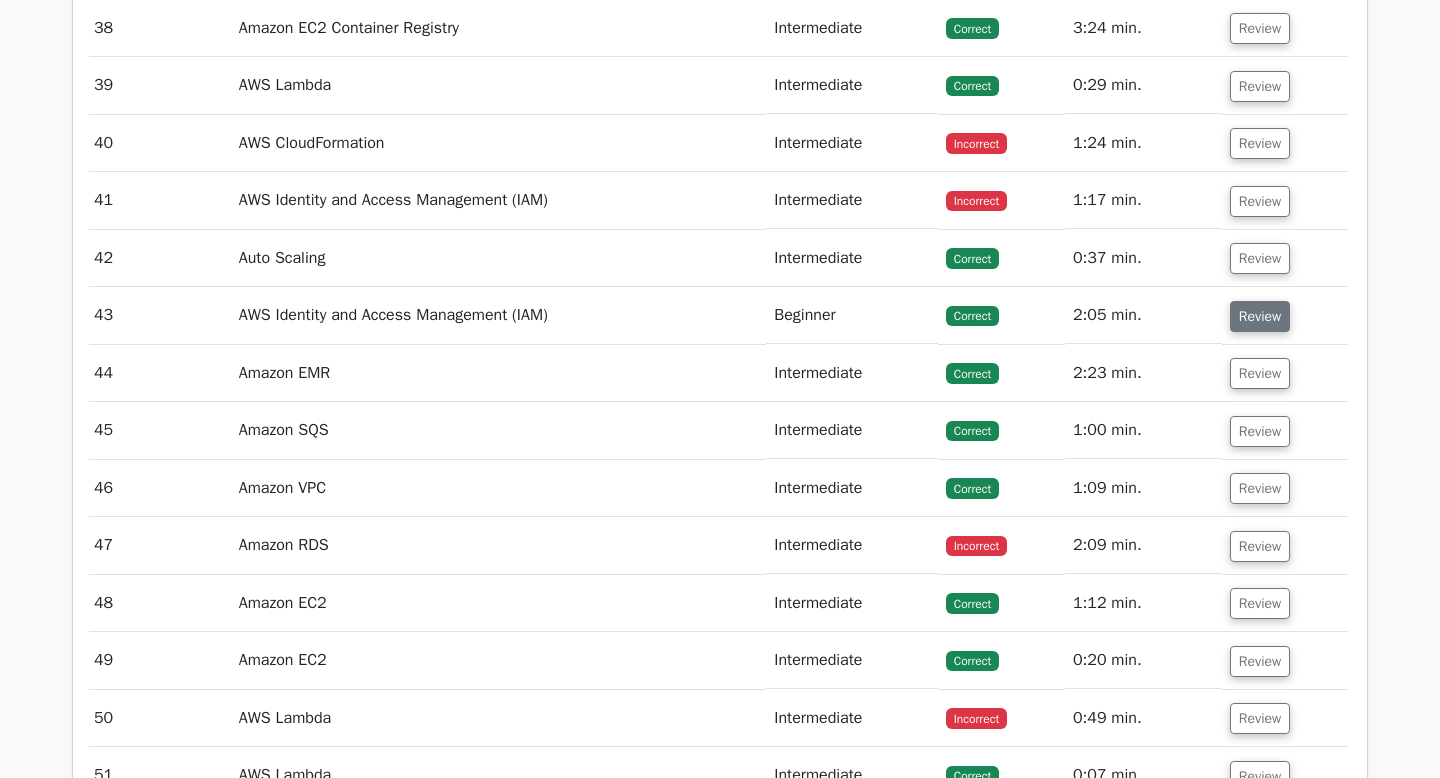click on "Review" at bounding box center [1260, 316] 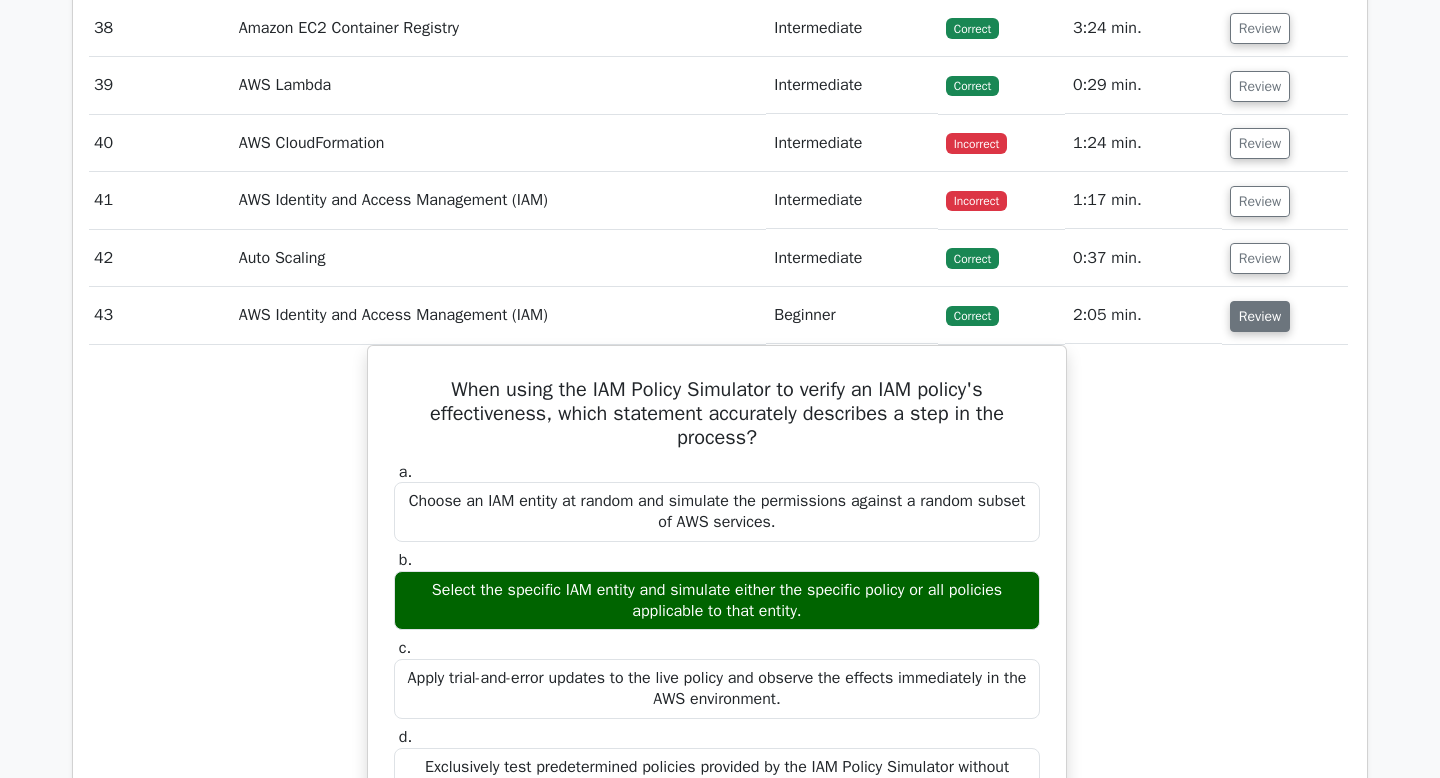 click on "Review" at bounding box center (1260, 316) 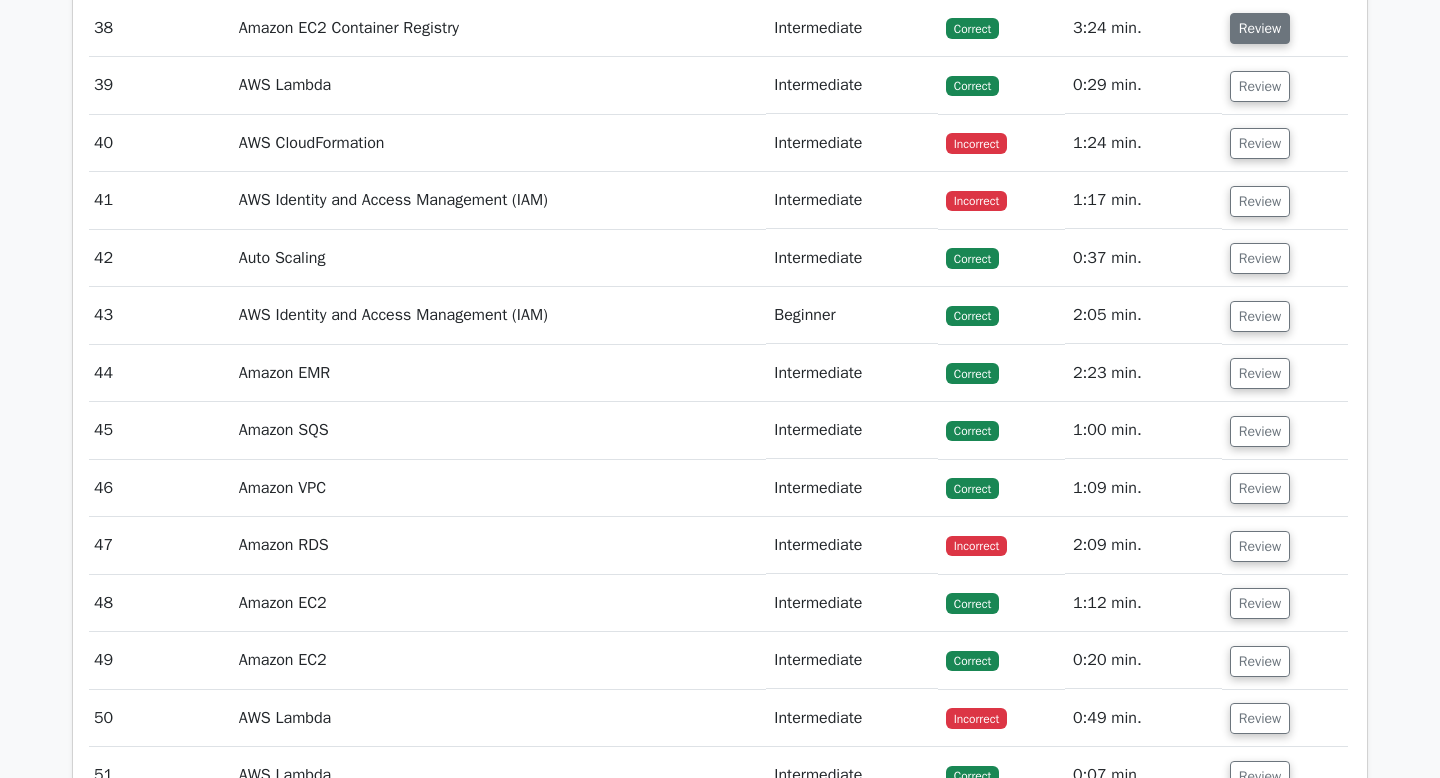 click on "Review" at bounding box center (1260, 28) 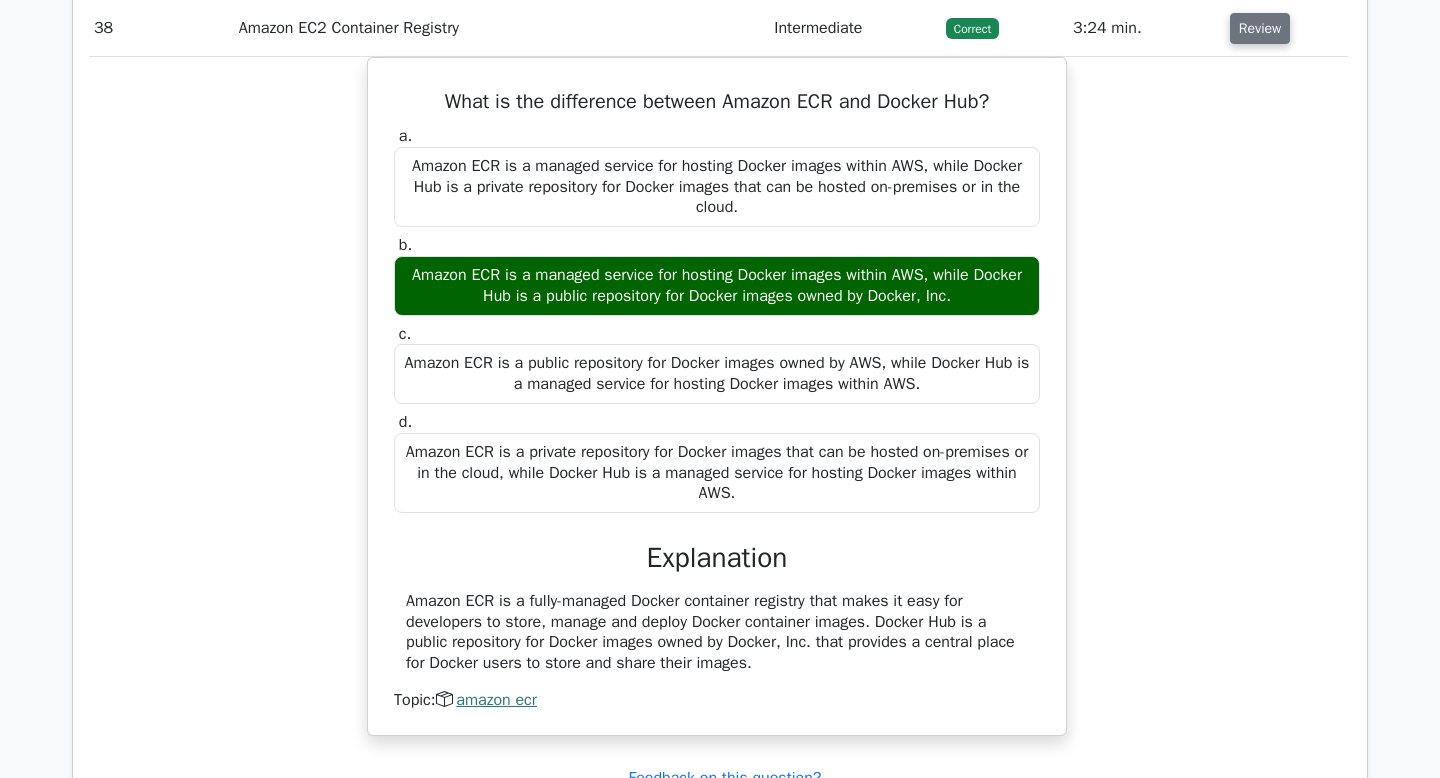 click on "Review" at bounding box center (1260, 28) 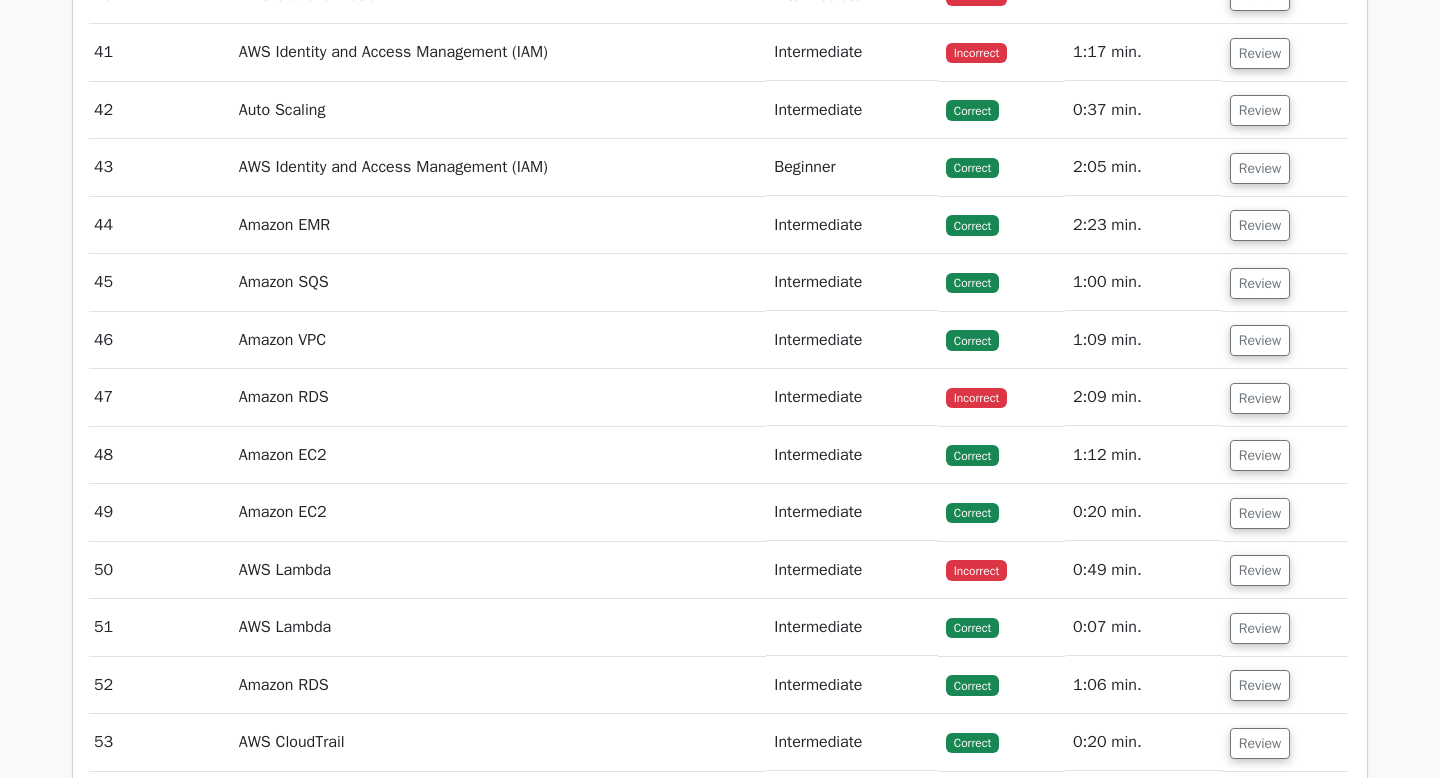 scroll, scrollTop: 10585, scrollLeft: 0, axis: vertical 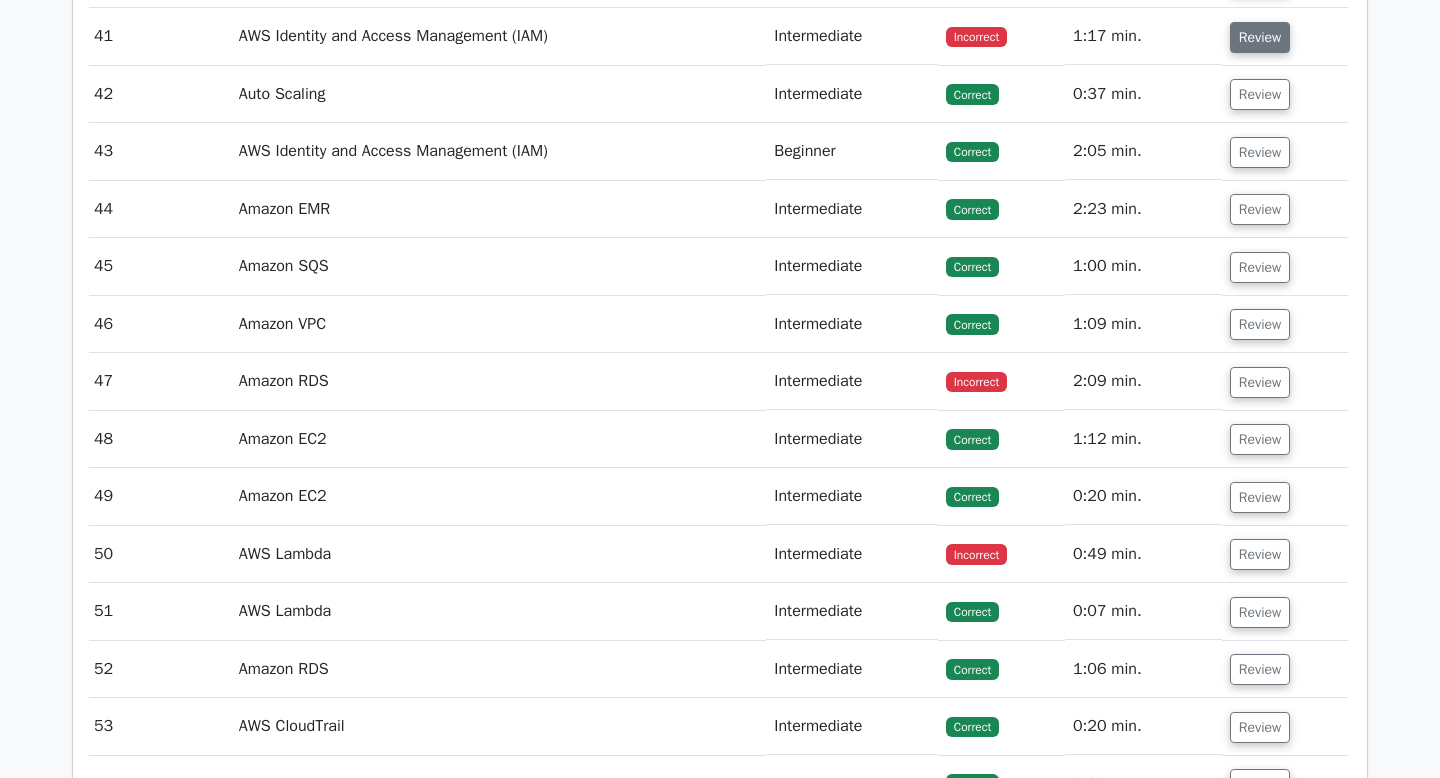 click on "Review" at bounding box center (1260, 37) 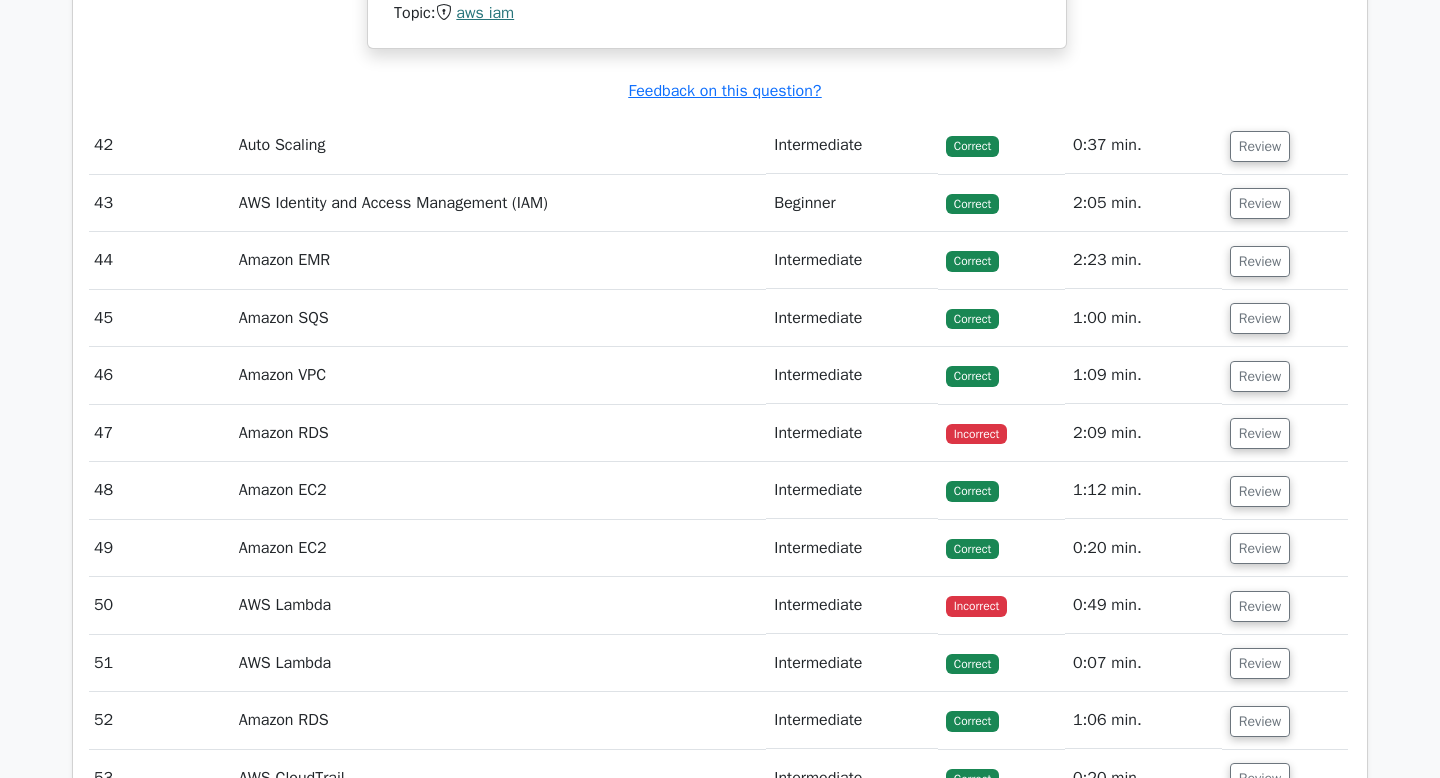 scroll, scrollTop: 11168, scrollLeft: 0, axis: vertical 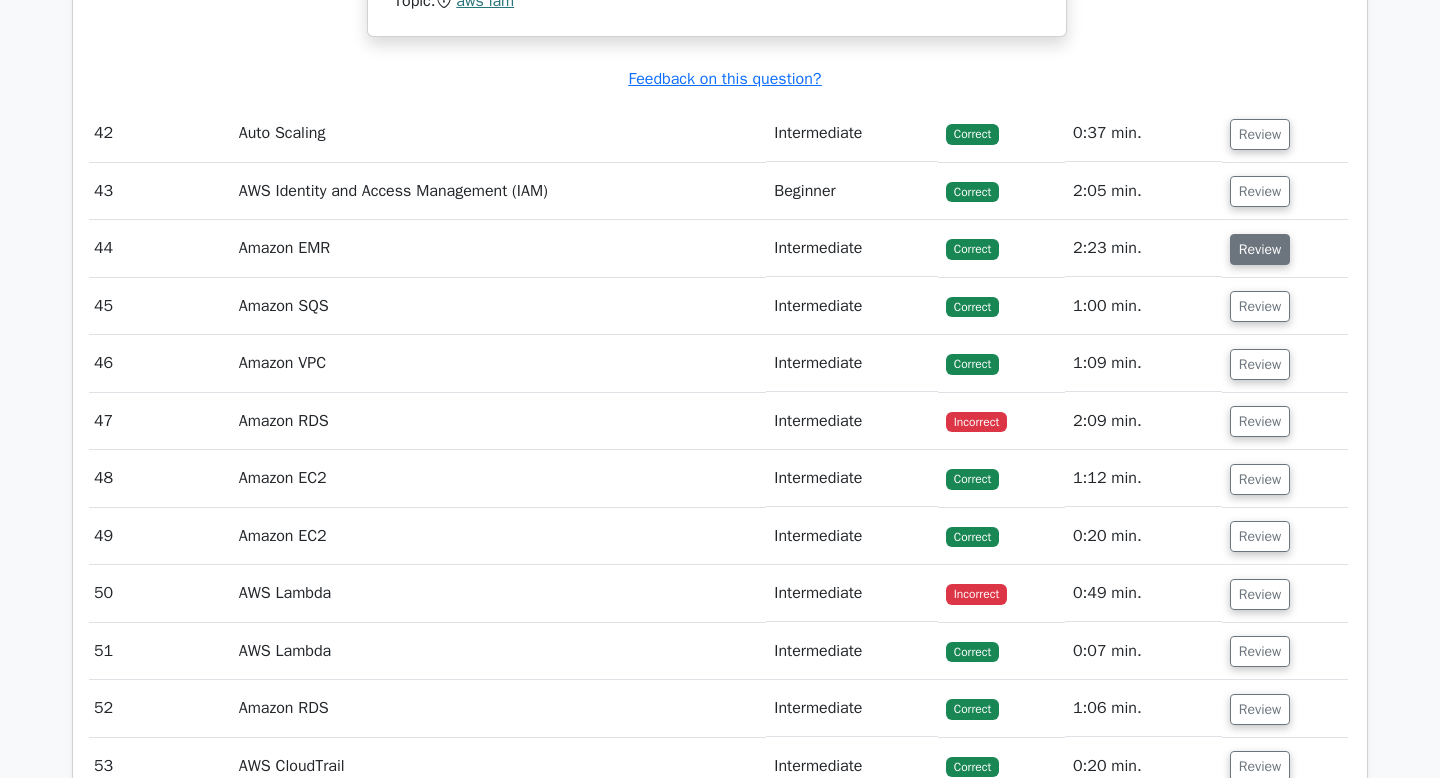 click on "Review" at bounding box center [1260, 249] 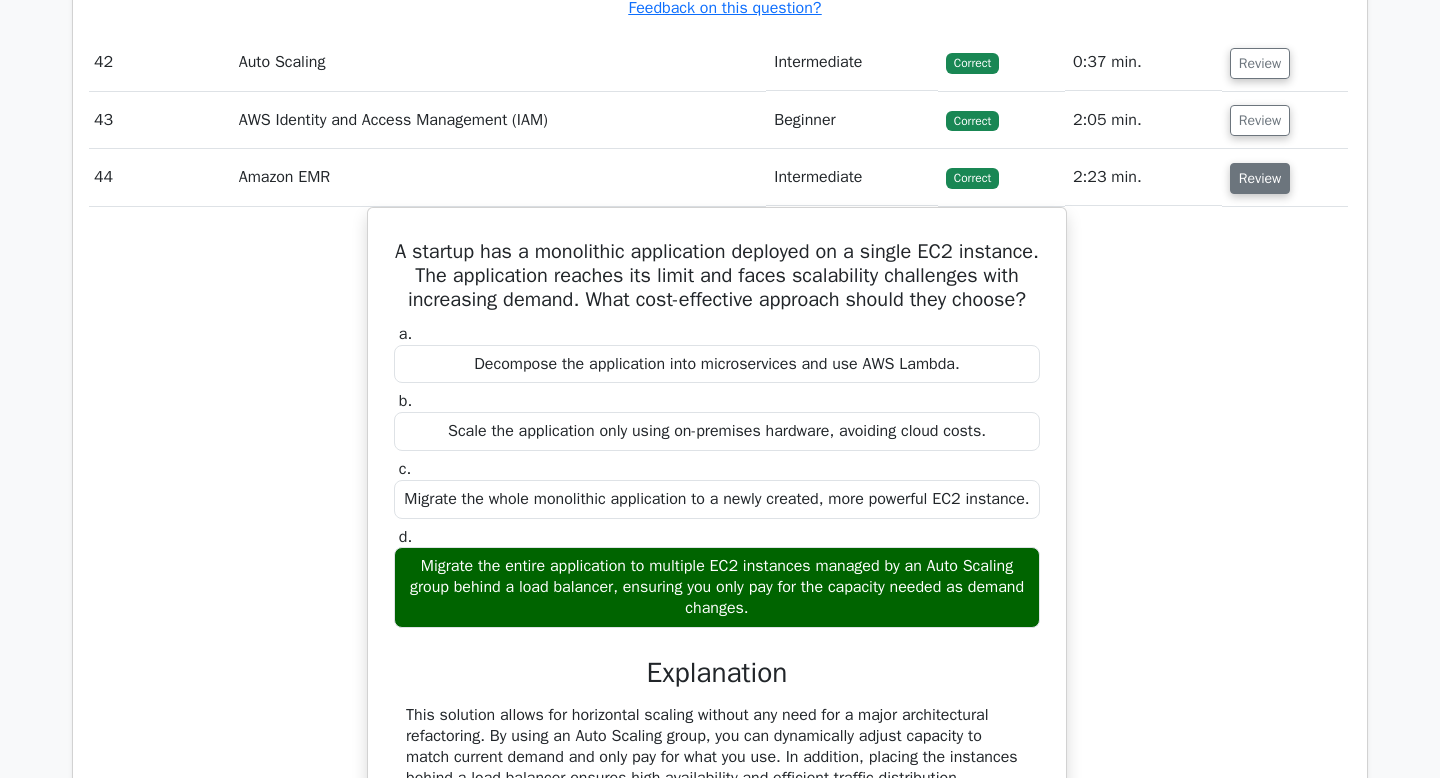 scroll, scrollTop: 11241, scrollLeft: 0, axis: vertical 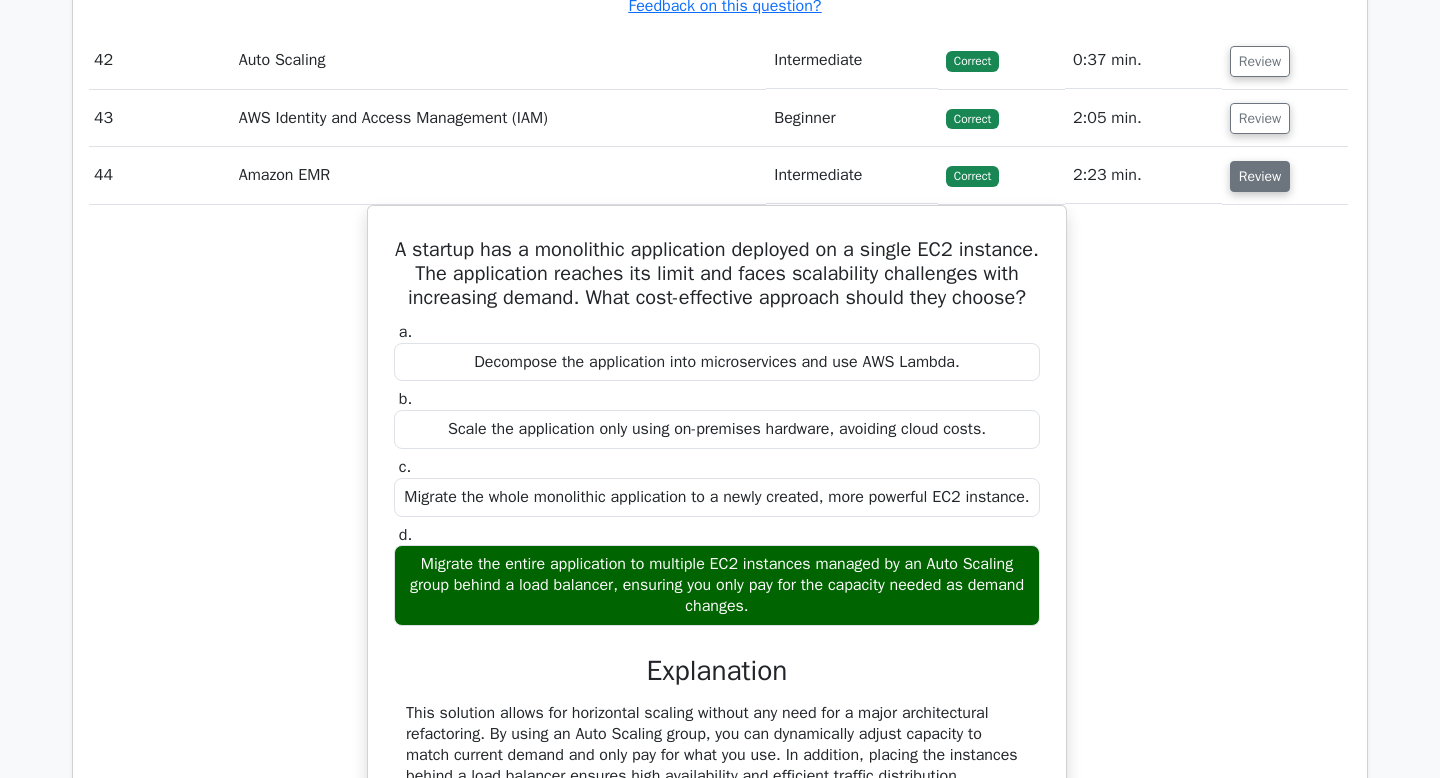 click on "Review" at bounding box center [1260, 176] 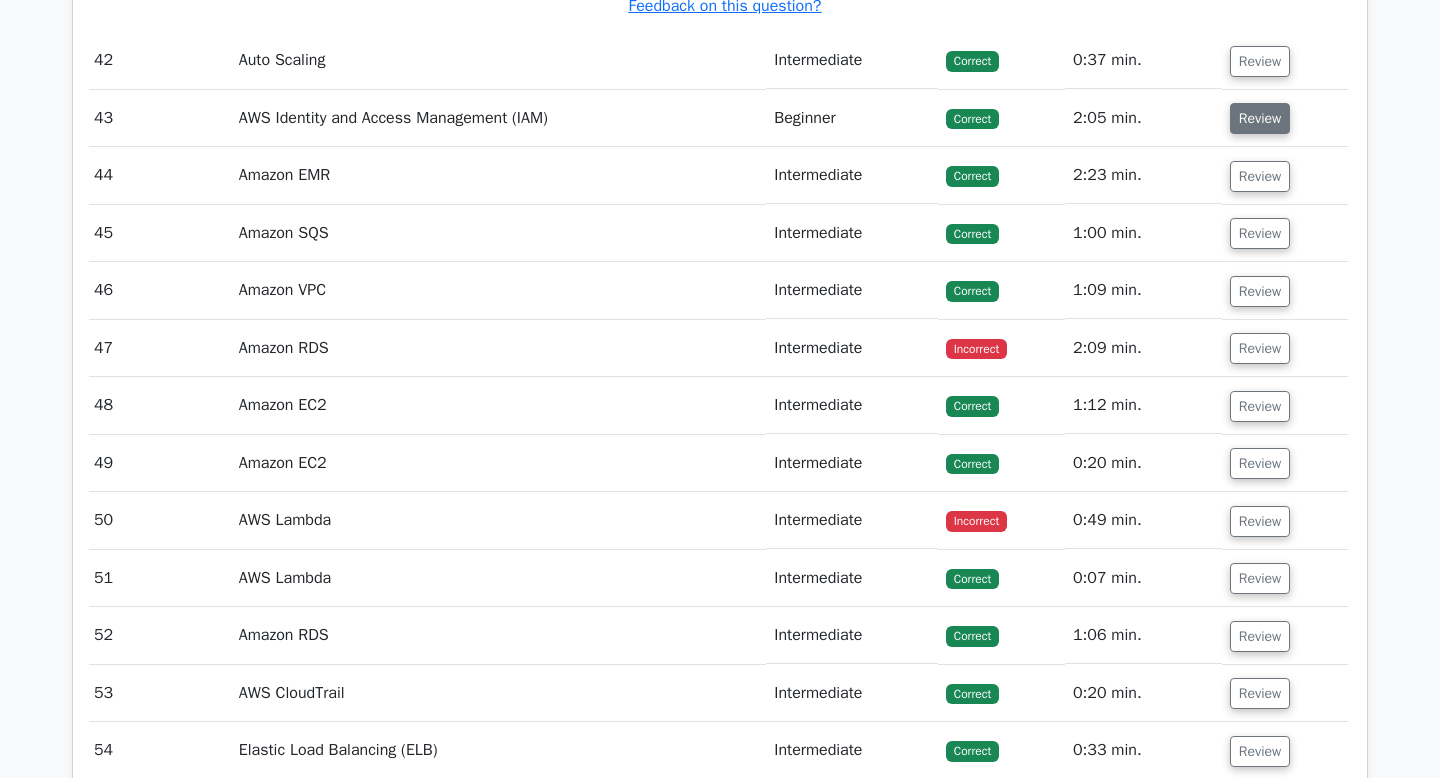 click on "Review" at bounding box center [1260, 118] 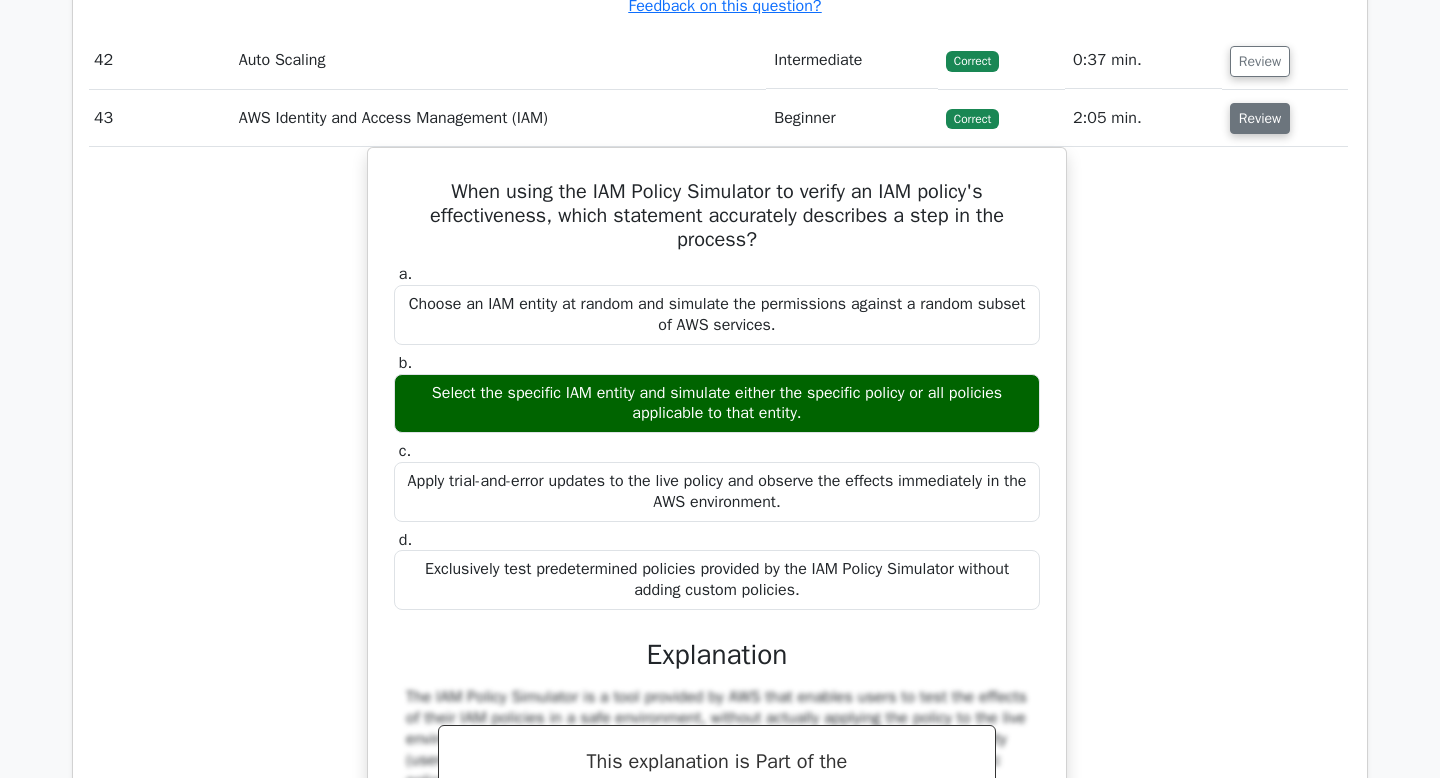 click on "Review" at bounding box center (1260, 118) 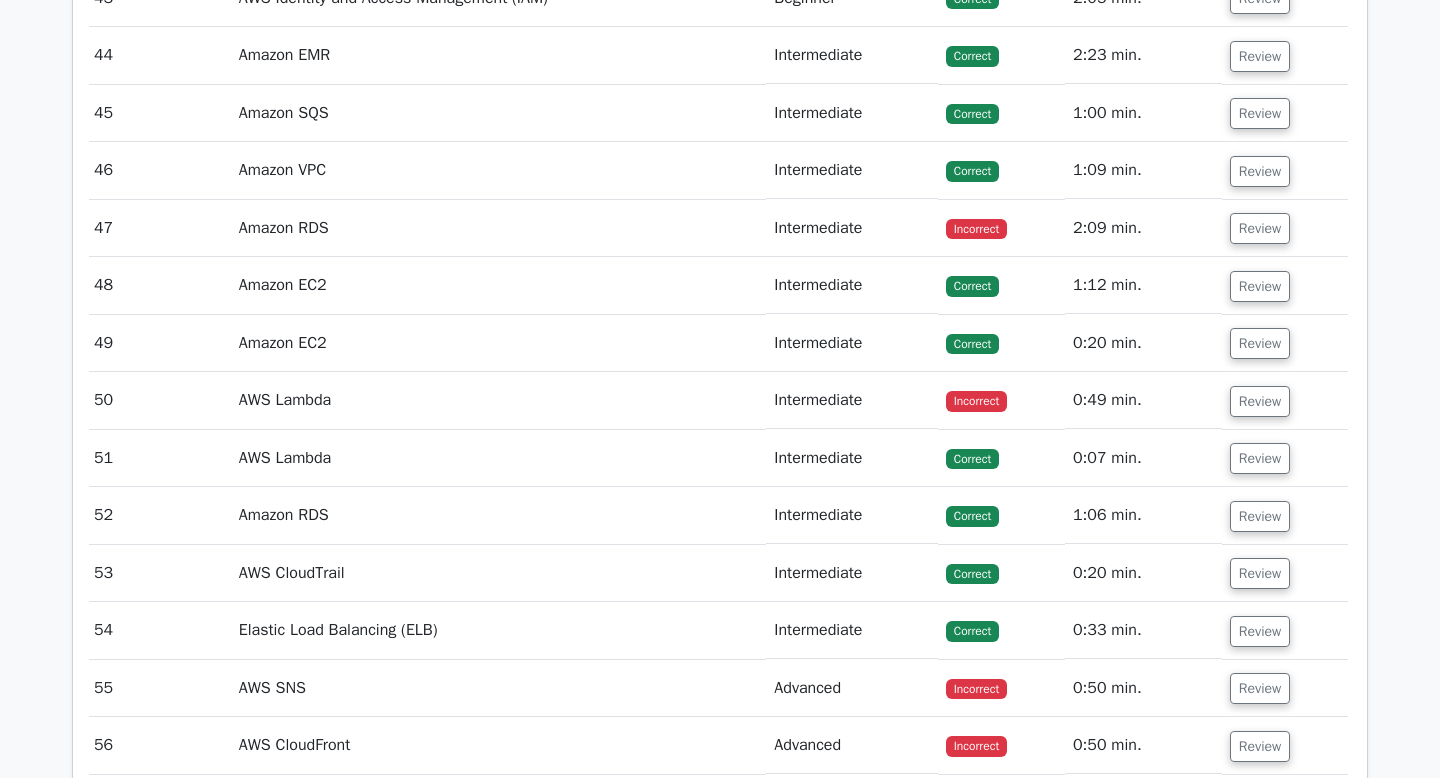 scroll, scrollTop: 11364, scrollLeft: 0, axis: vertical 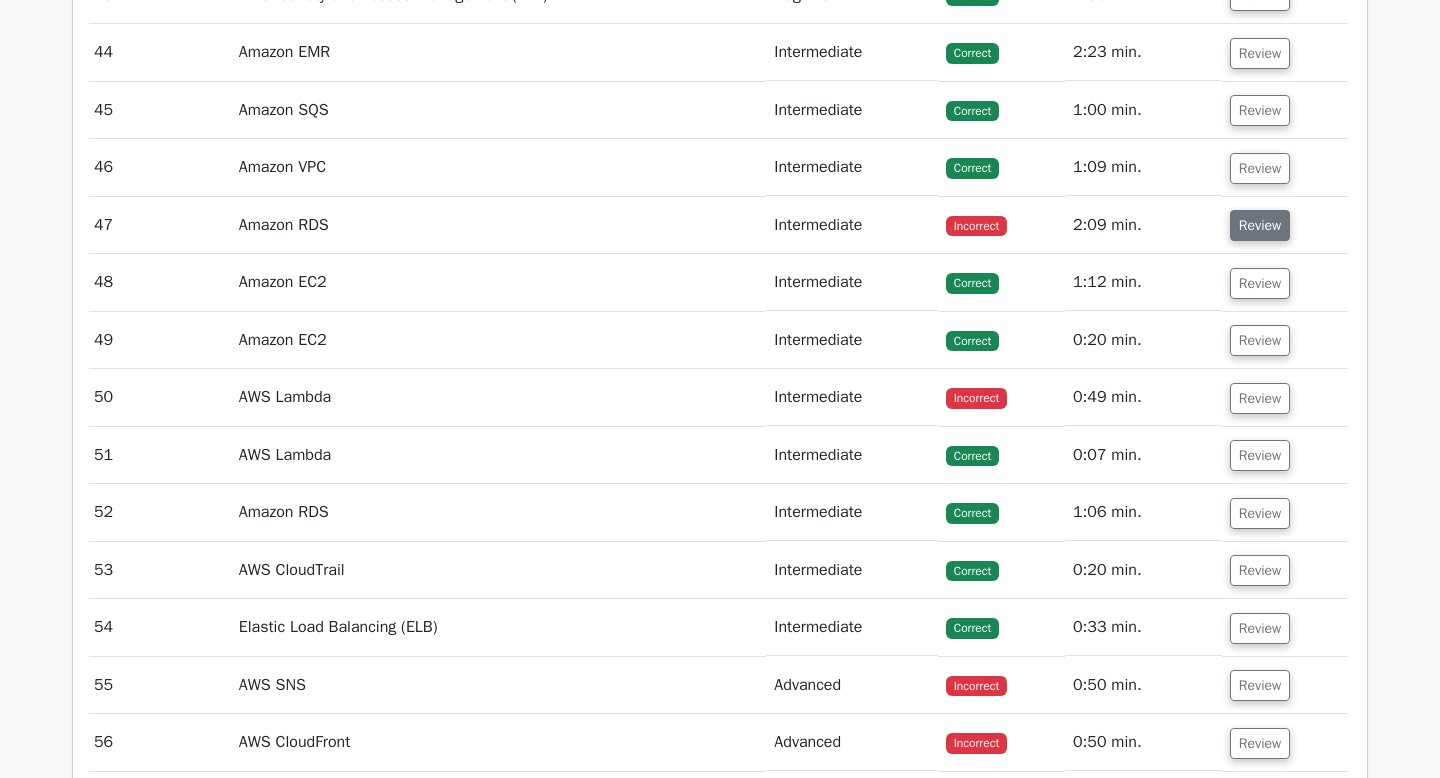 click on "Review" at bounding box center [1260, 225] 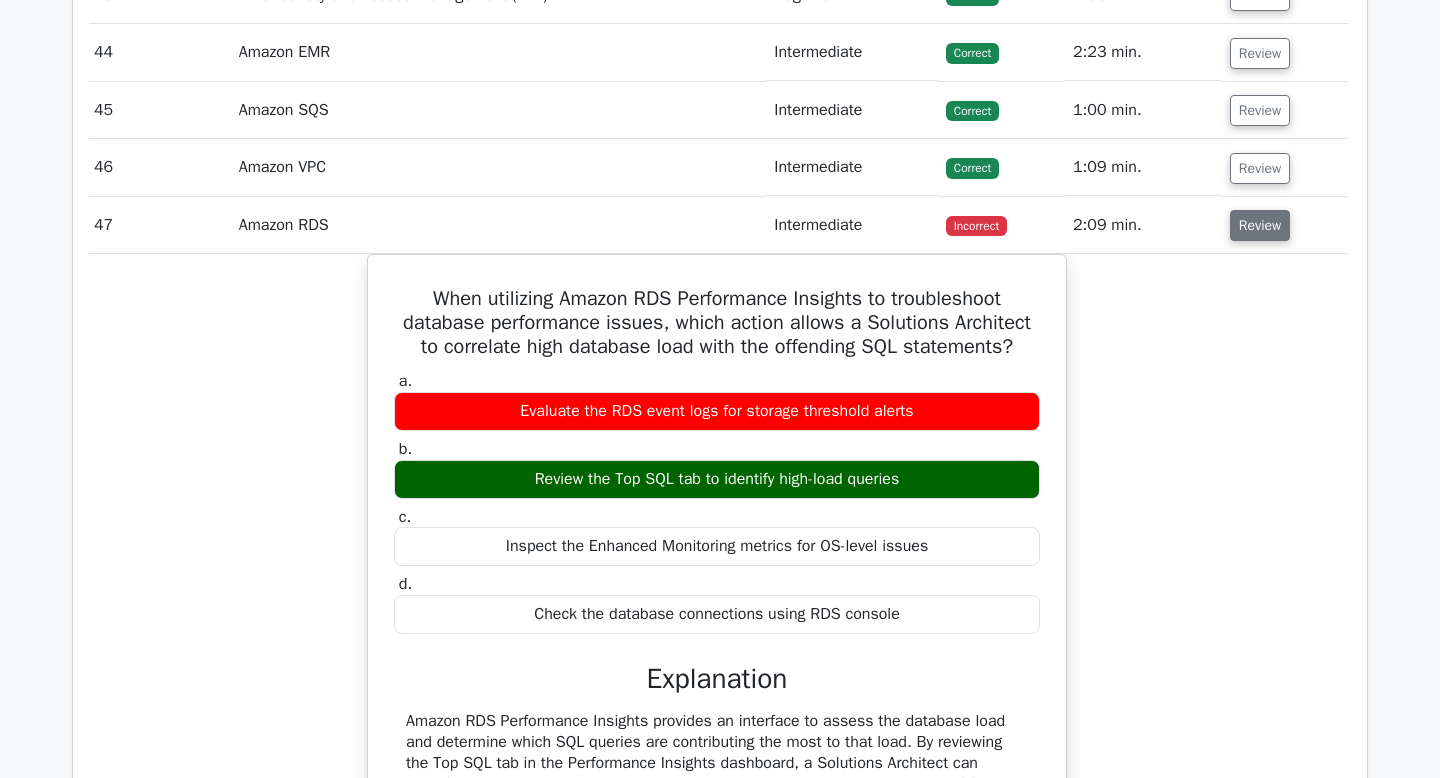 click on "Review" at bounding box center [1260, 225] 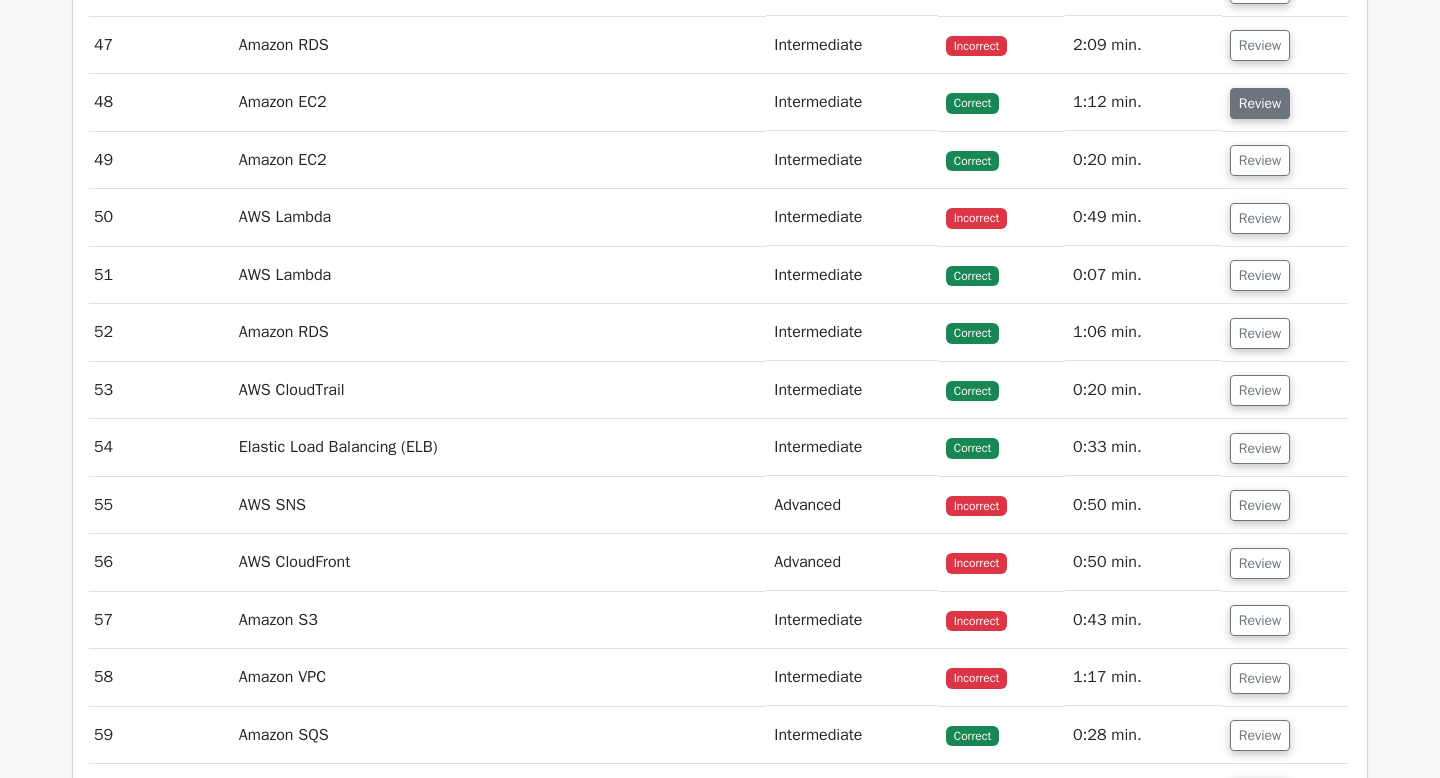 scroll, scrollTop: 11546, scrollLeft: 0, axis: vertical 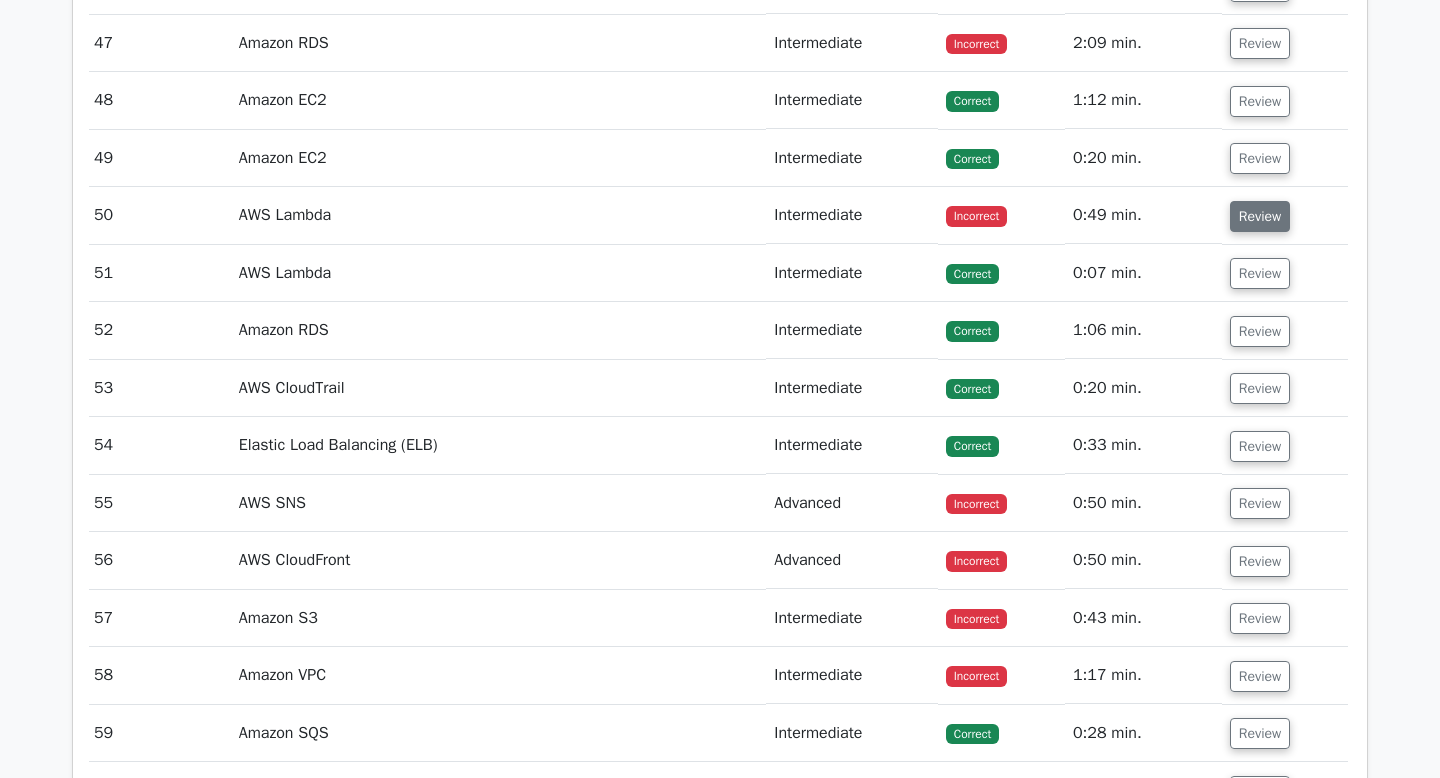 click on "Review" at bounding box center [1260, 216] 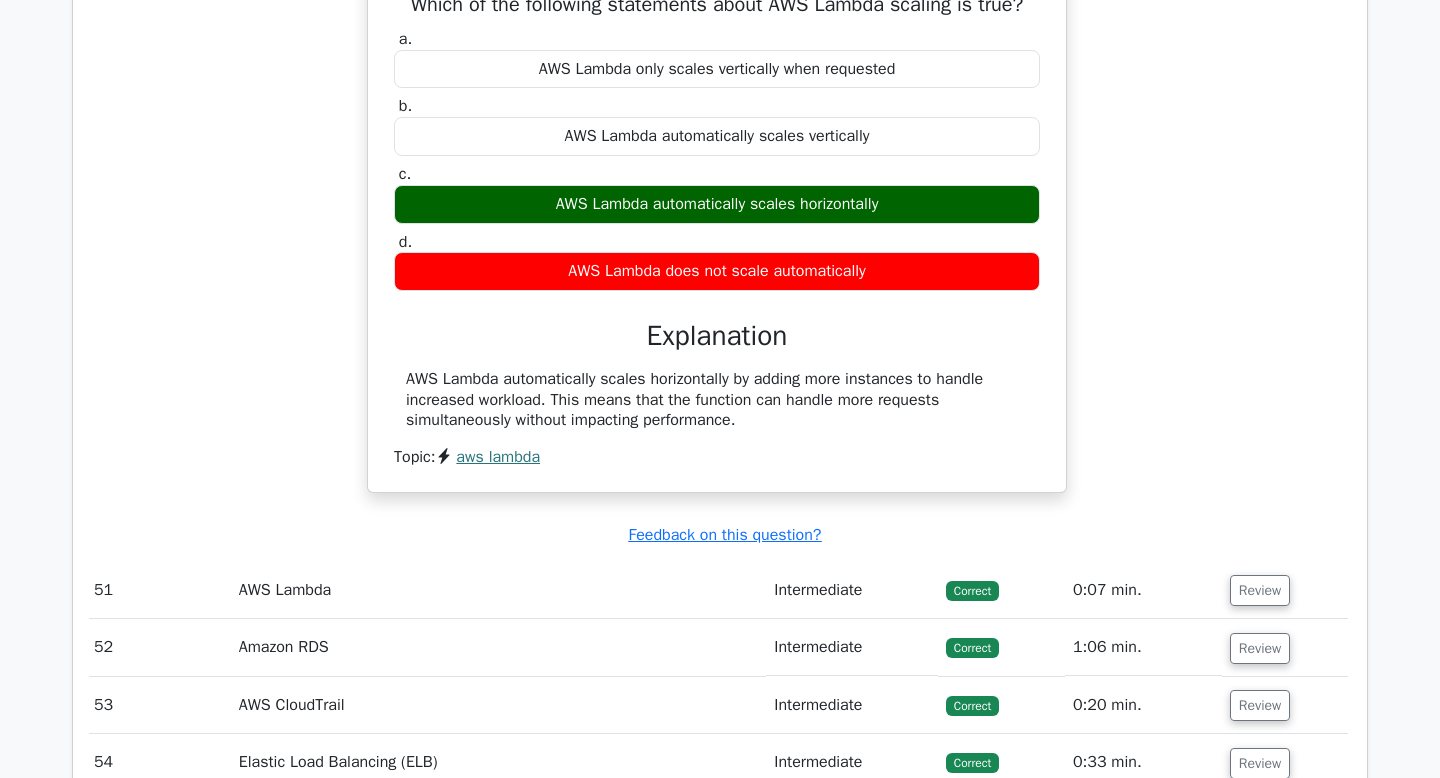 scroll, scrollTop: 11834, scrollLeft: 0, axis: vertical 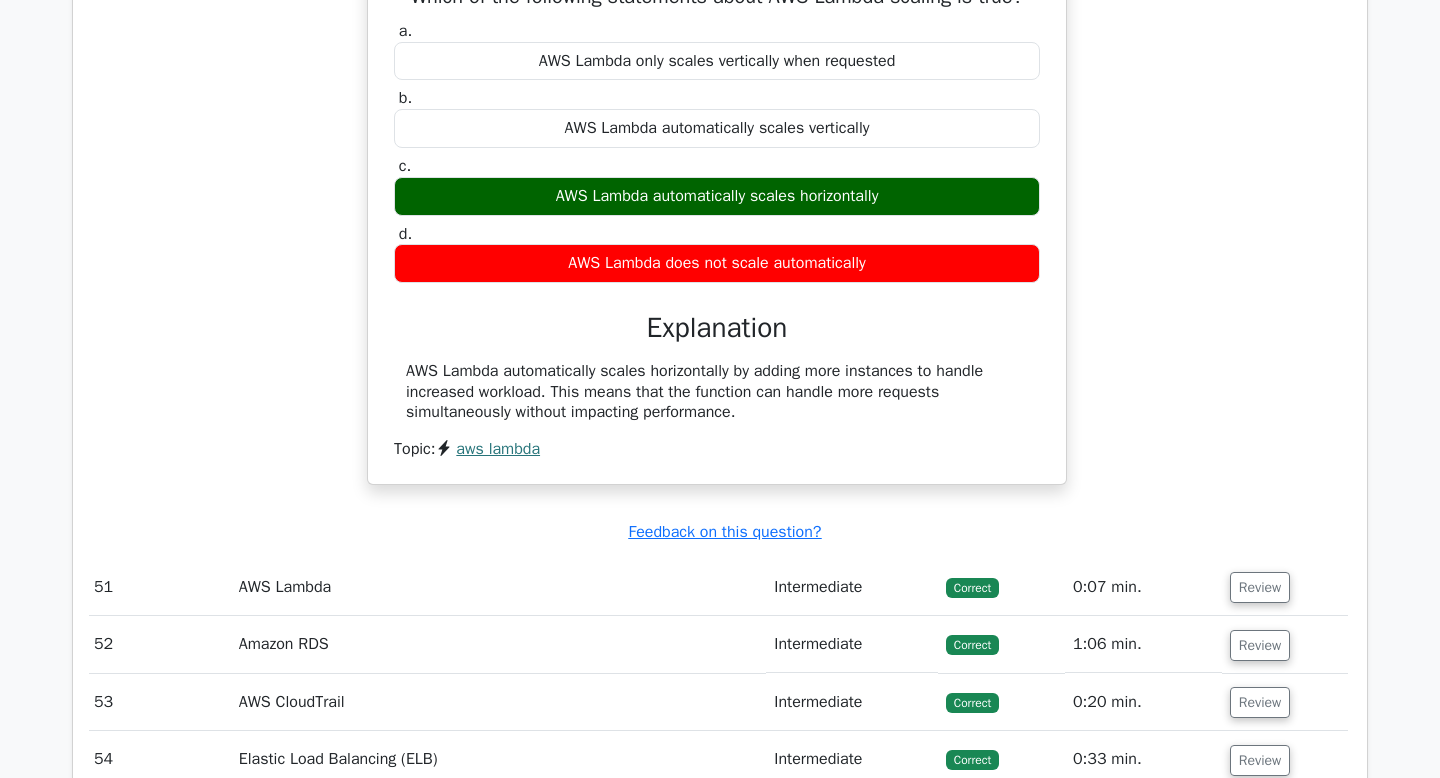 click on "AWS Lambda automatically scales horizontally" at bounding box center (717, 196) 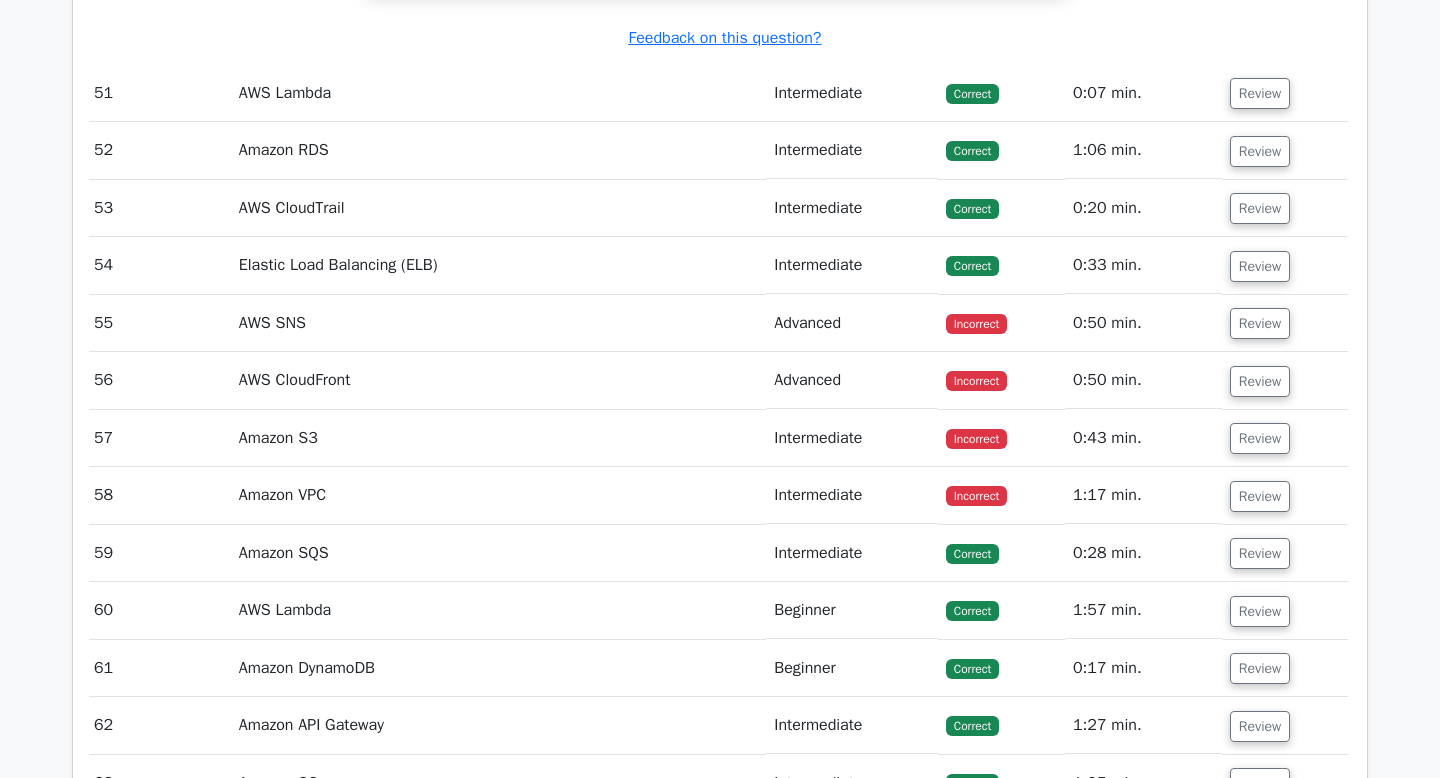 scroll, scrollTop: 12465, scrollLeft: 0, axis: vertical 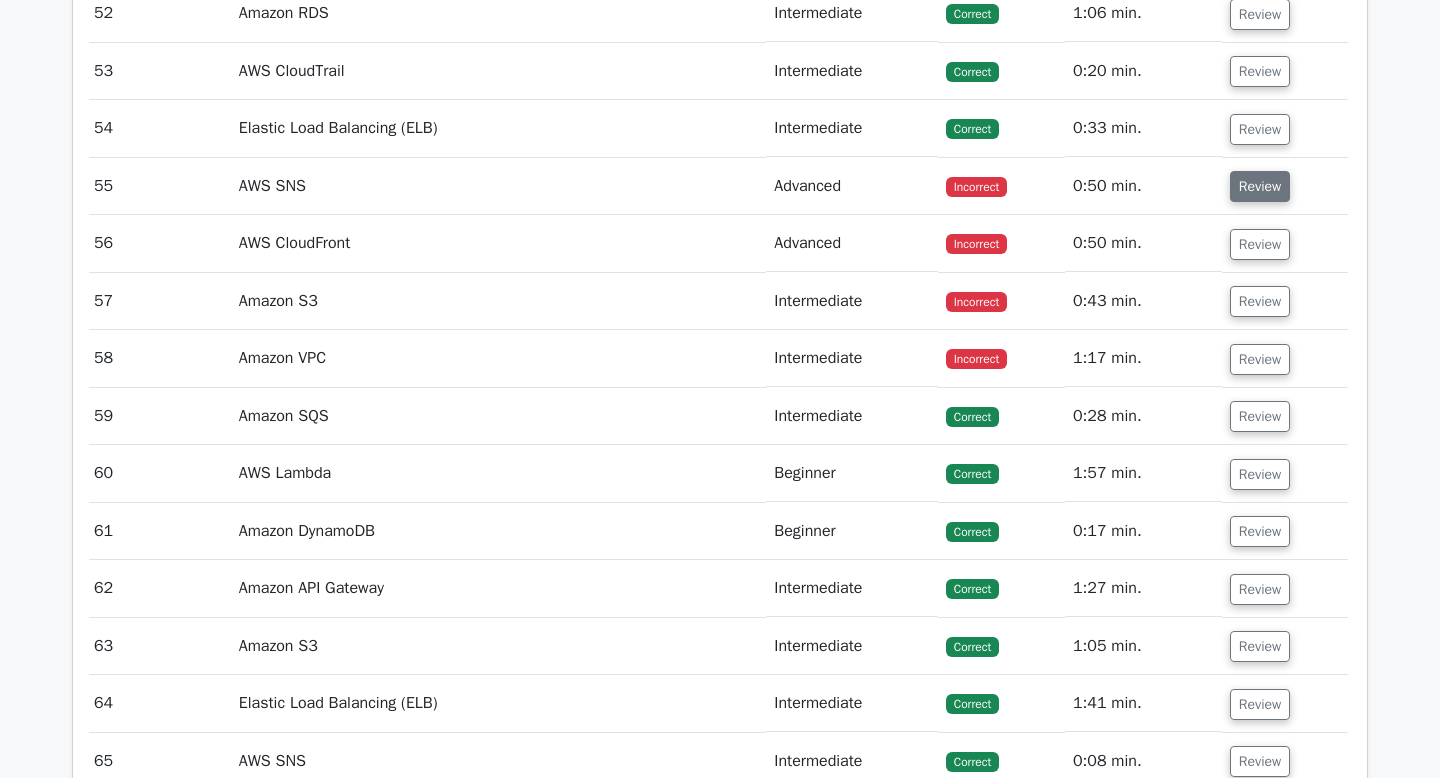 click on "Review" at bounding box center (1260, 186) 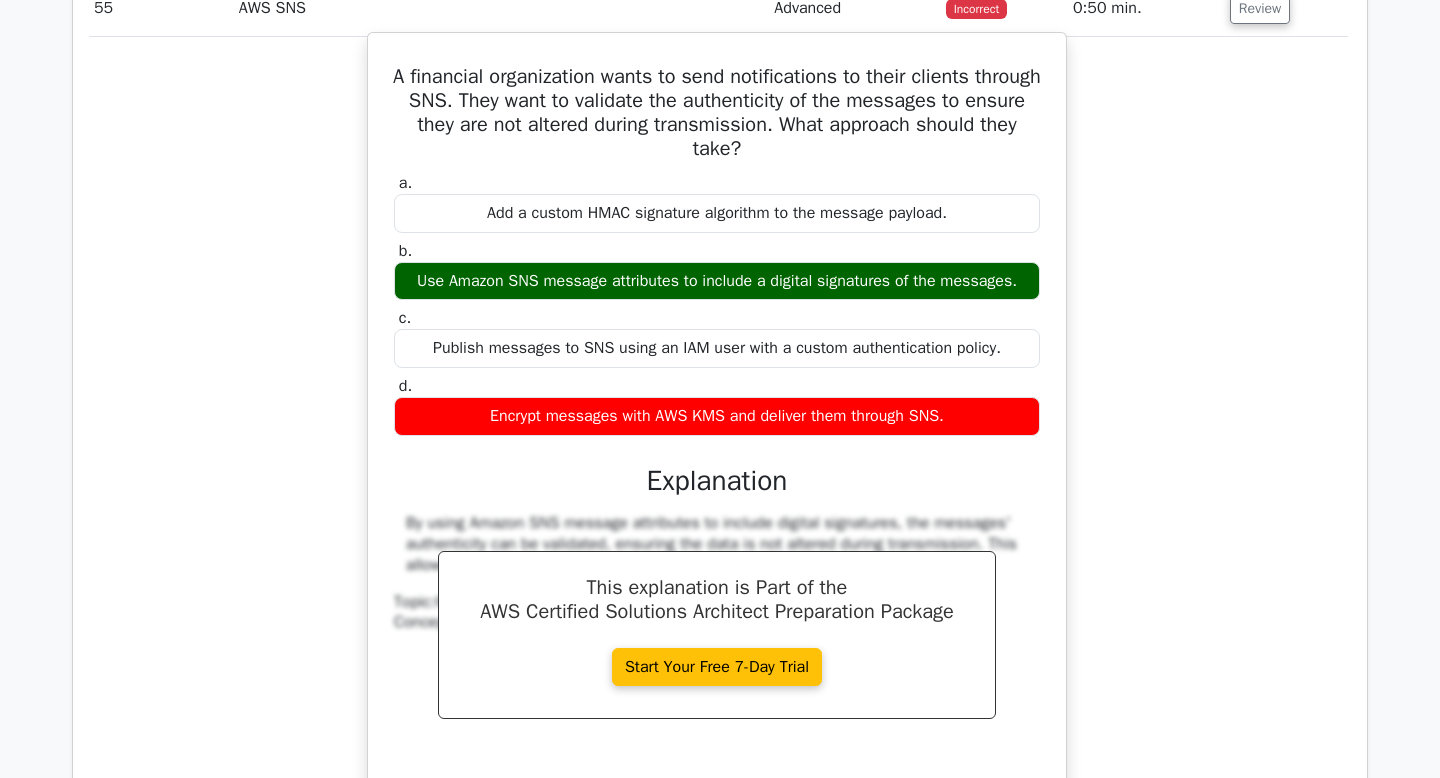 scroll, scrollTop: 12693, scrollLeft: 0, axis: vertical 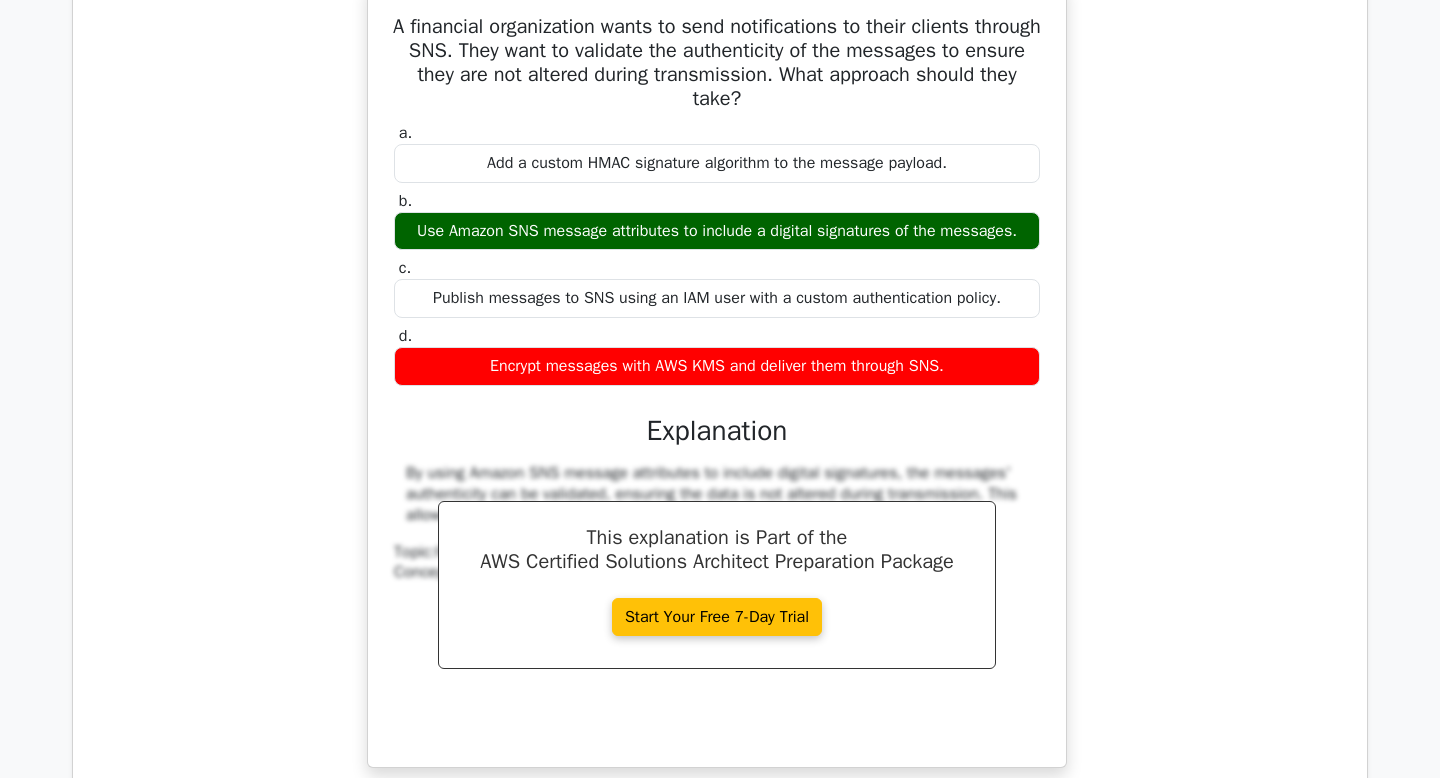 click on "Use Amazon SNS message attributes to include a digital signatures of the messages." at bounding box center (717, 231) 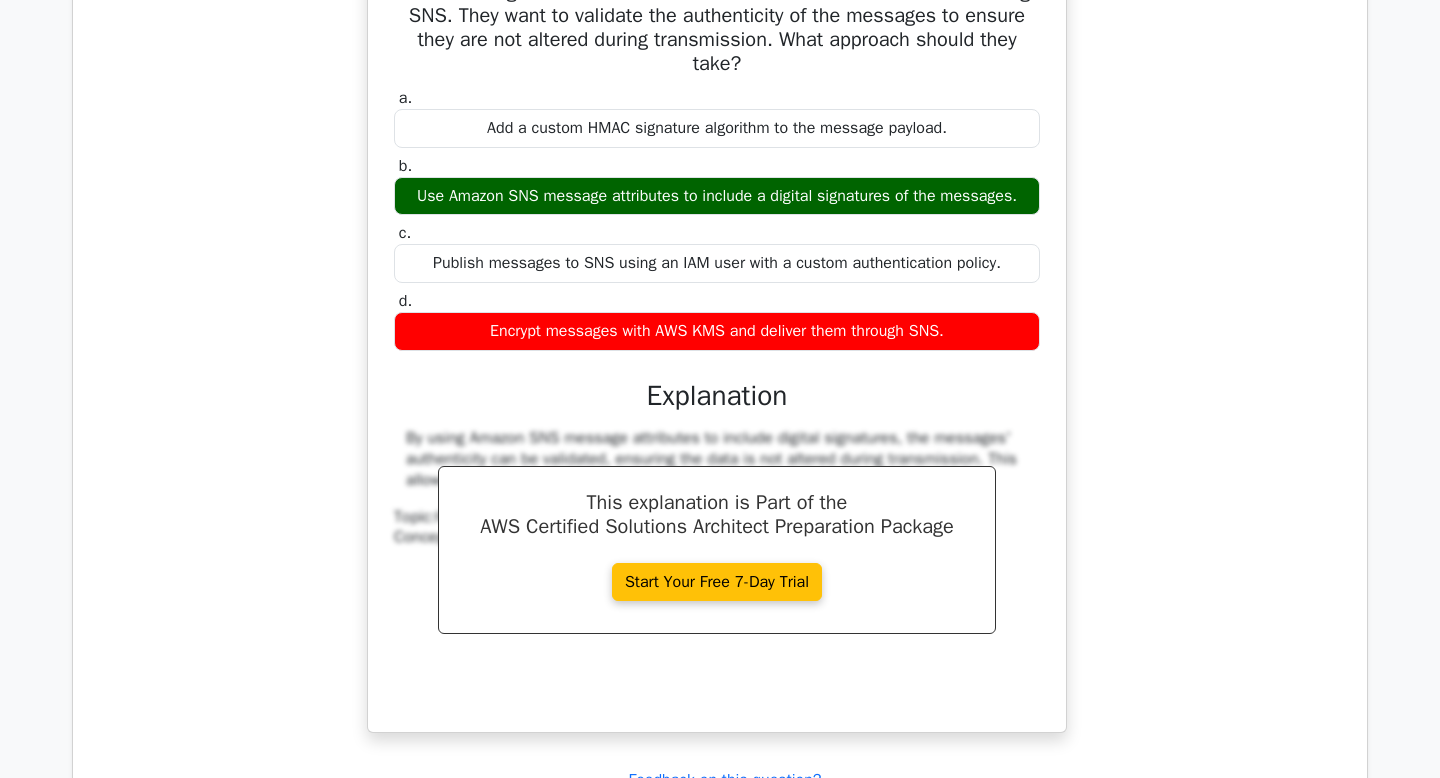 scroll, scrollTop: 12730, scrollLeft: 0, axis: vertical 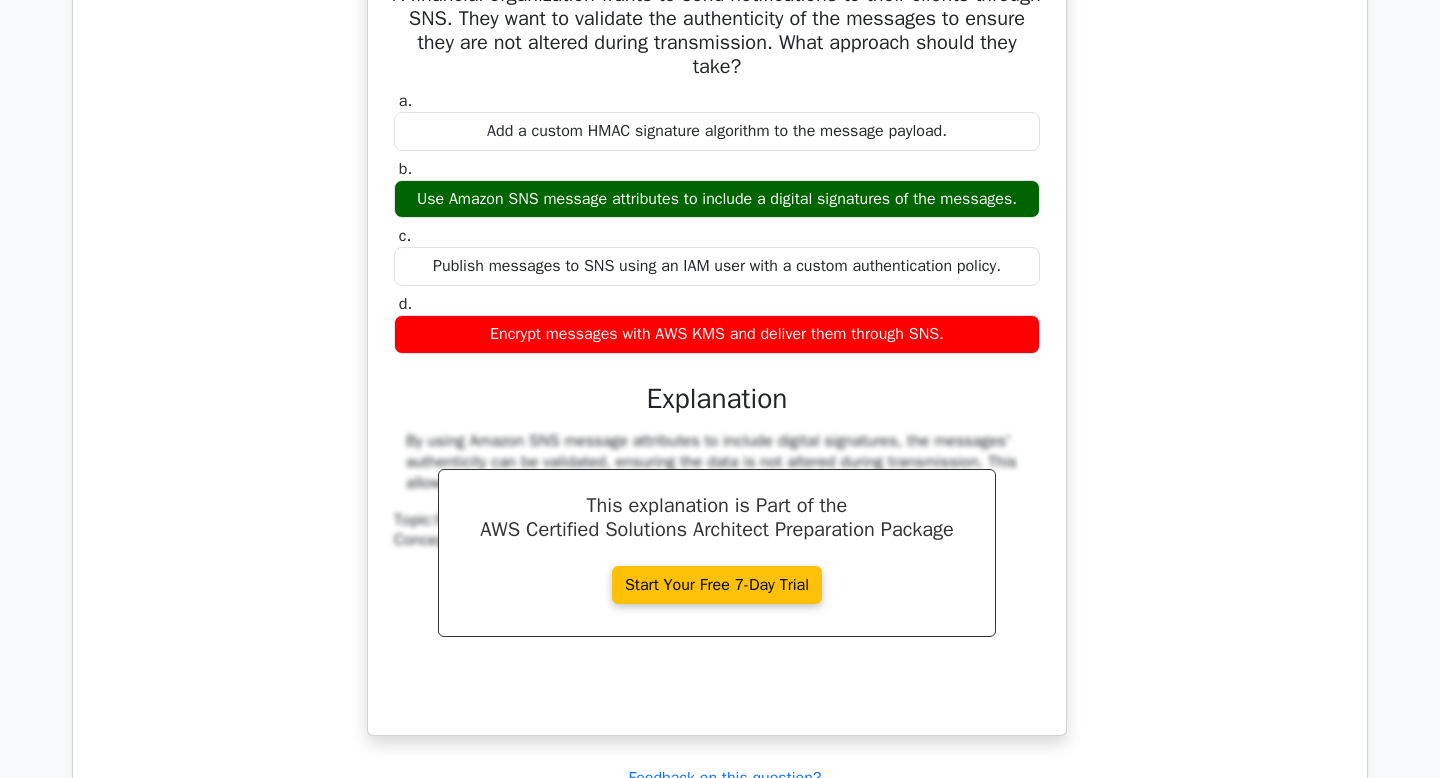 click on "A financial organization wants to send notifications to their clients through SNS. They want to validate the authenticity of the messages to ensure they are not altered during transmission. What approach should they take?
a.
Add a custom HMAC signature algorithm to the message payload.
b.
c. d." at bounding box center (717, 355) 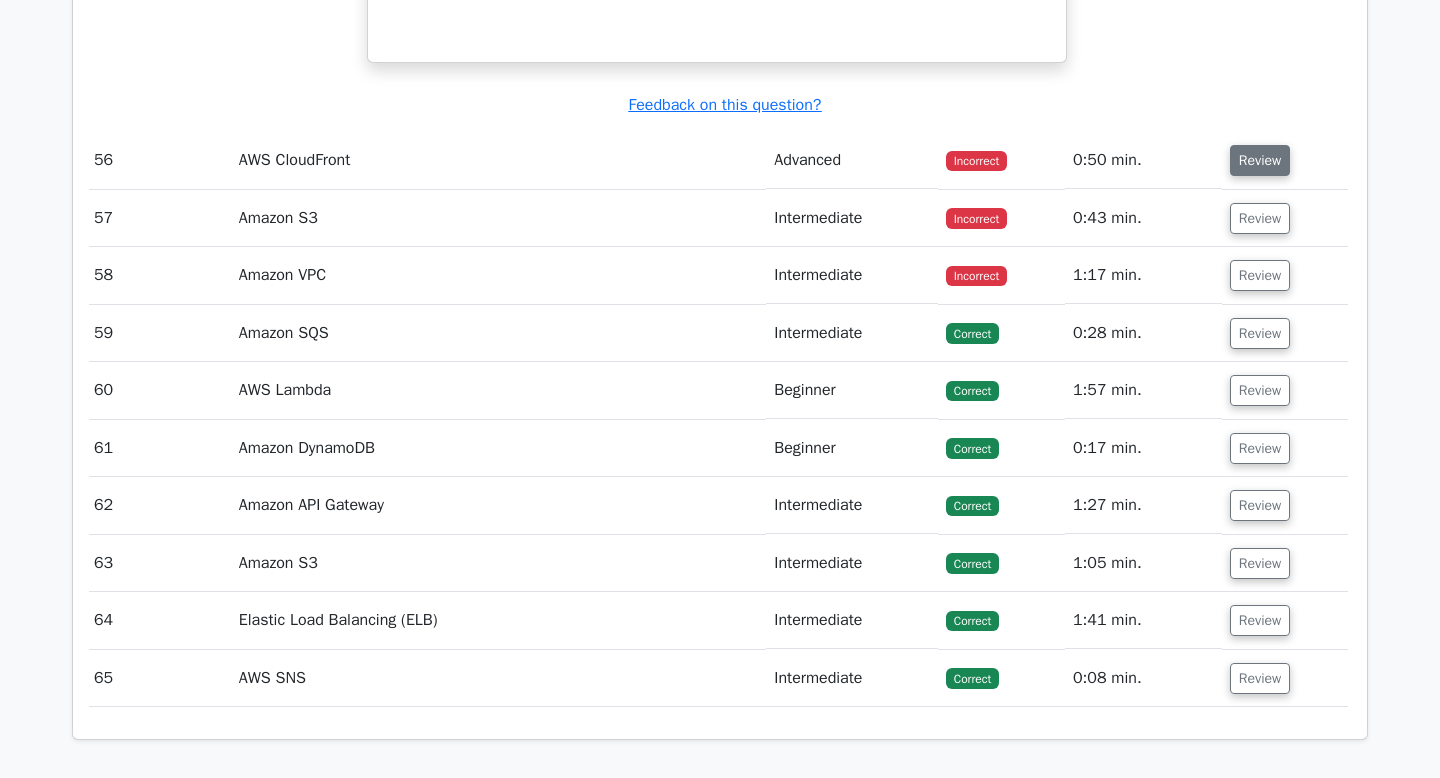 scroll, scrollTop: 13382, scrollLeft: 0, axis: vertical 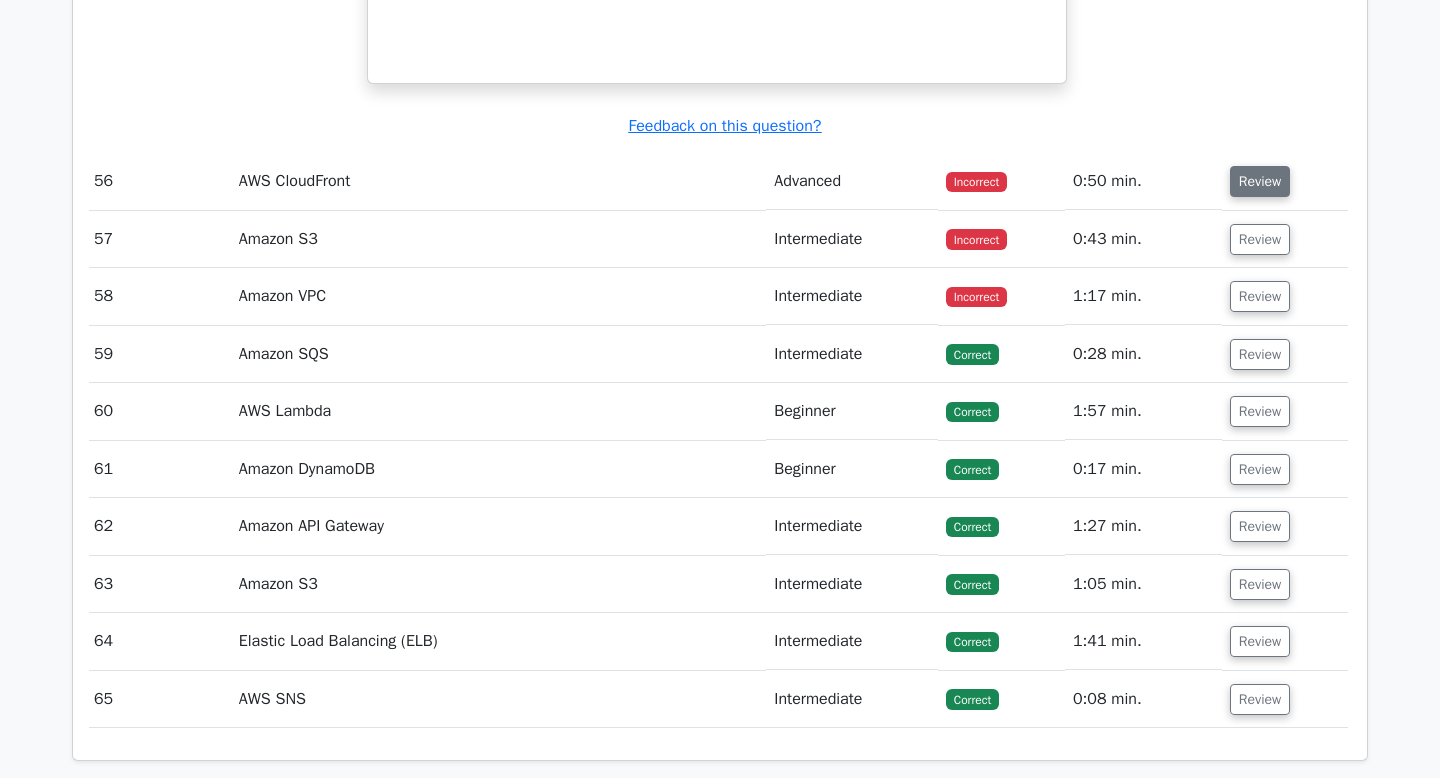 click on "Review" at bounding box center (1260, 181) 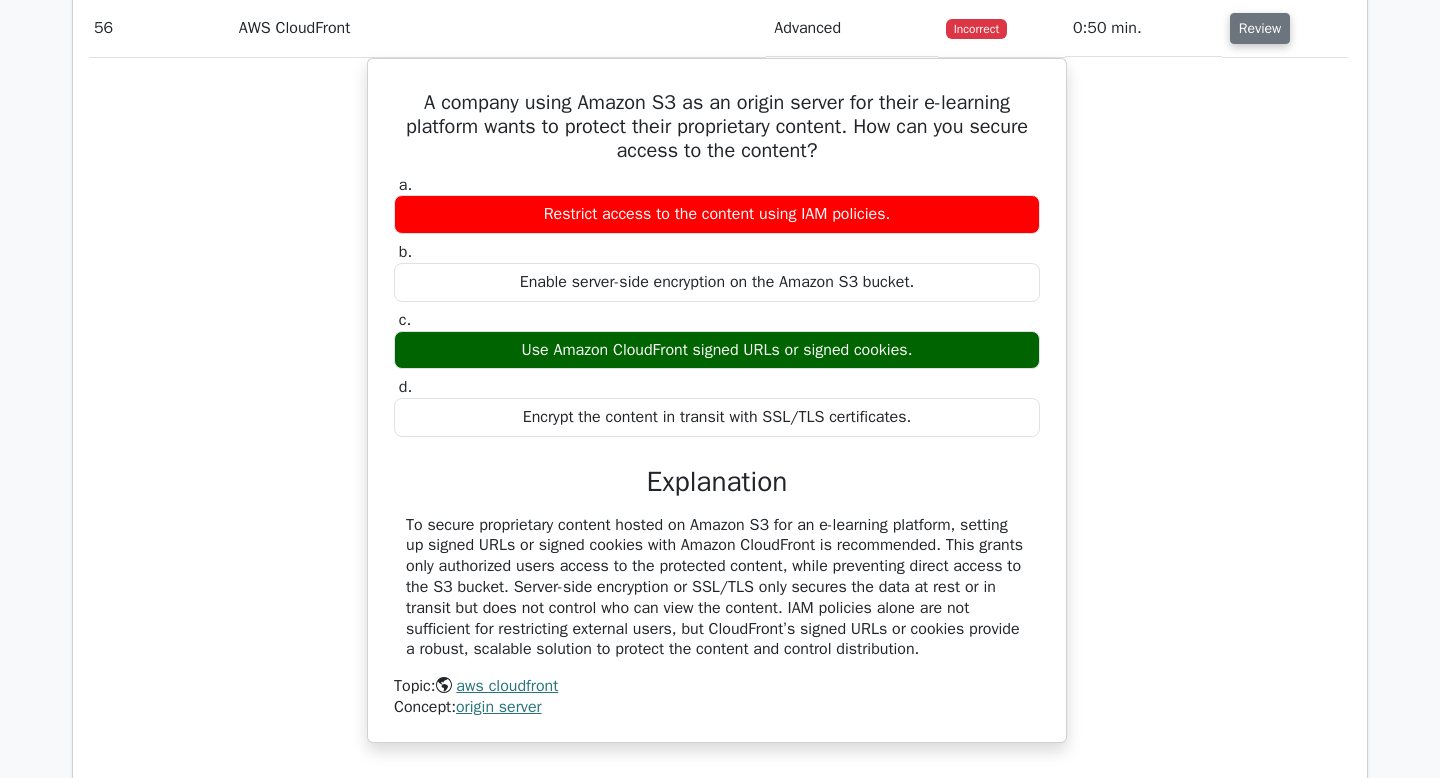 scroll, scrollTop: 13420, scrollLeft: 0, axis: vertical 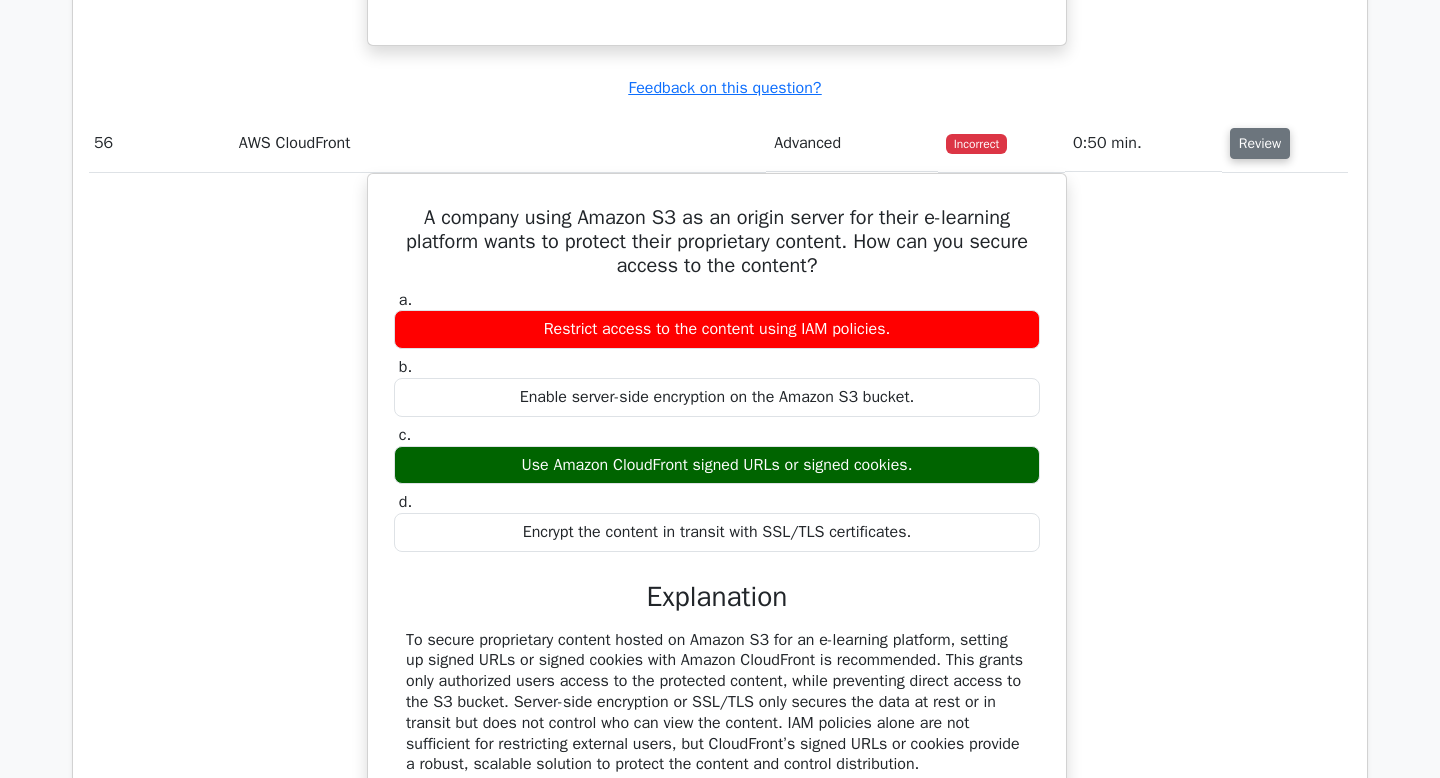 click on "Review" at bounding box center (1260, 143) 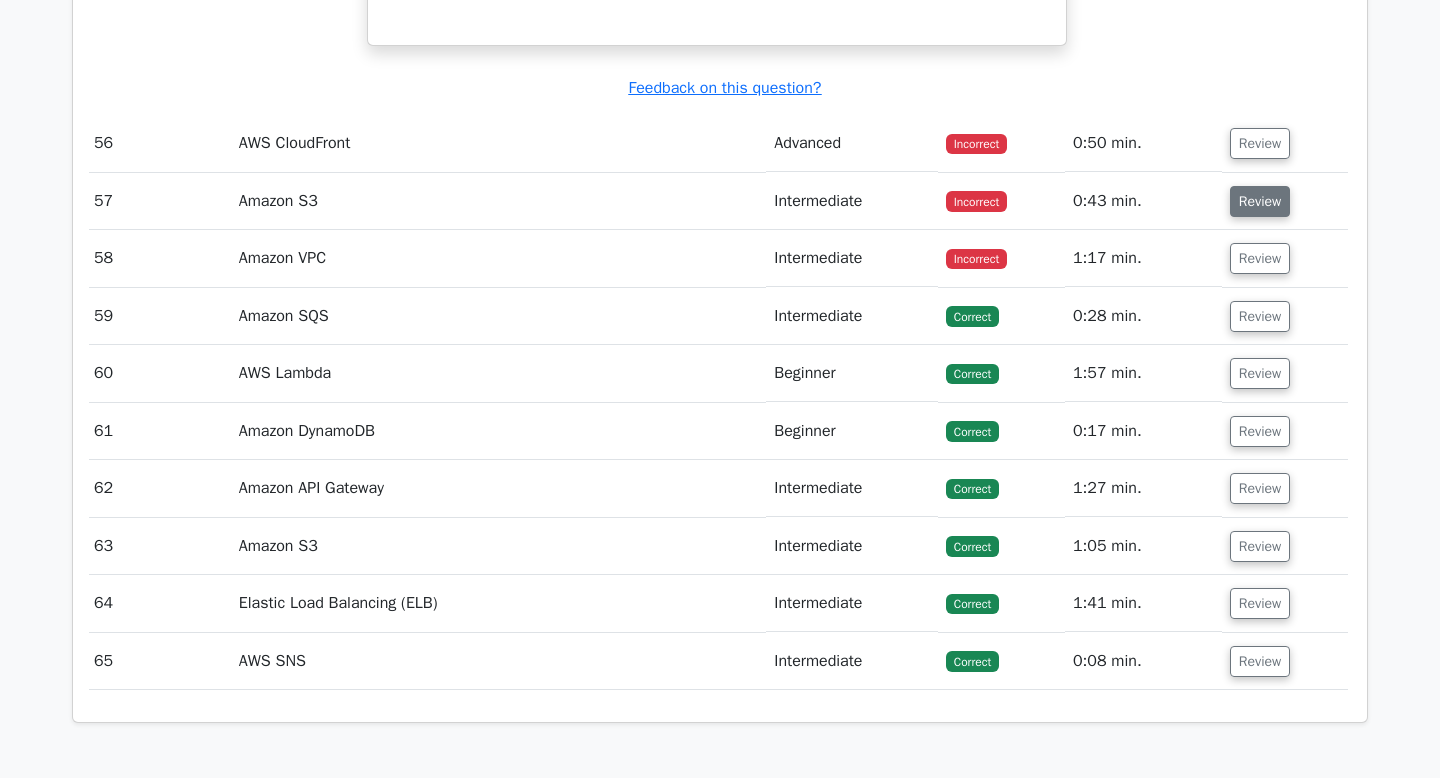 click on "Review" at bounding box center [1260, 201] 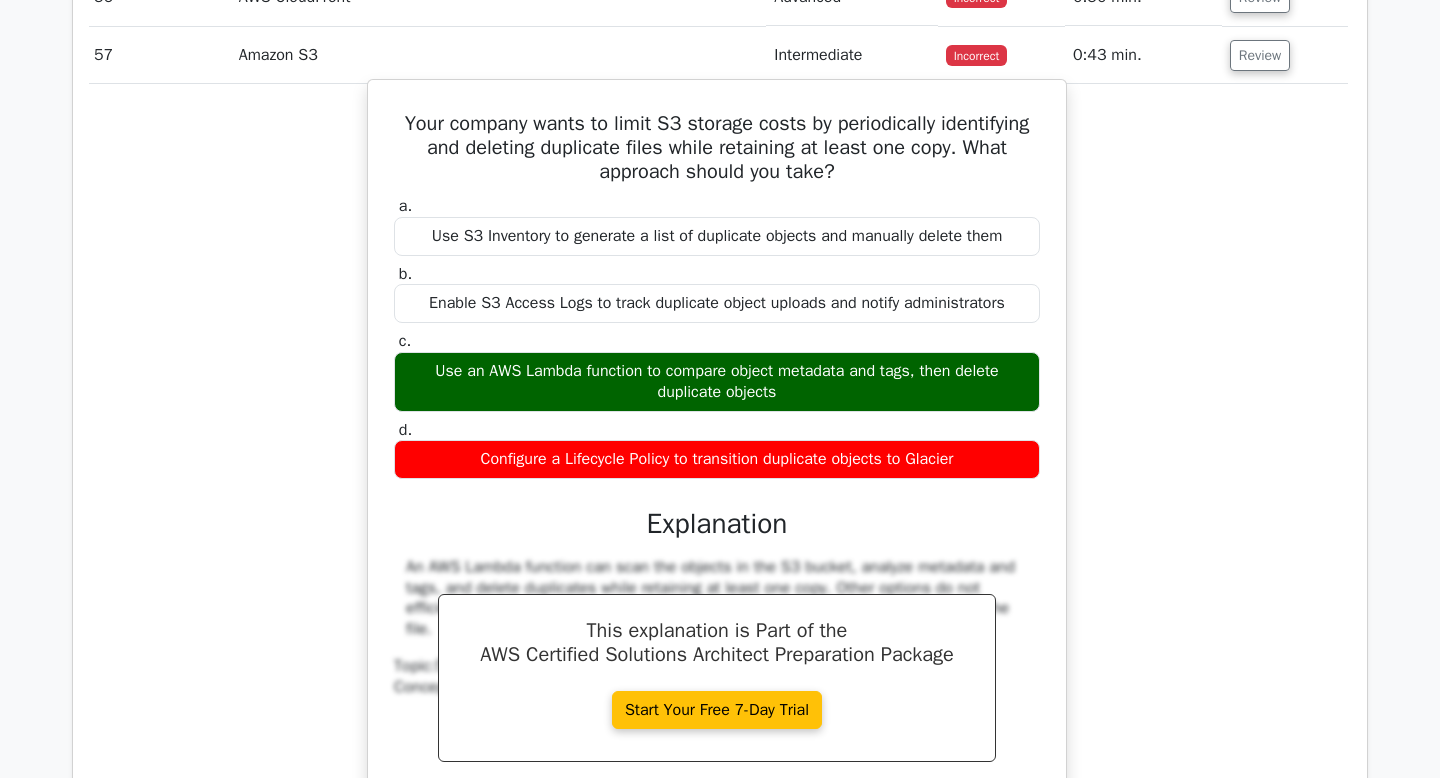 scroll, scrollTop: 13561, scrollLeft: 0, axis: vertical 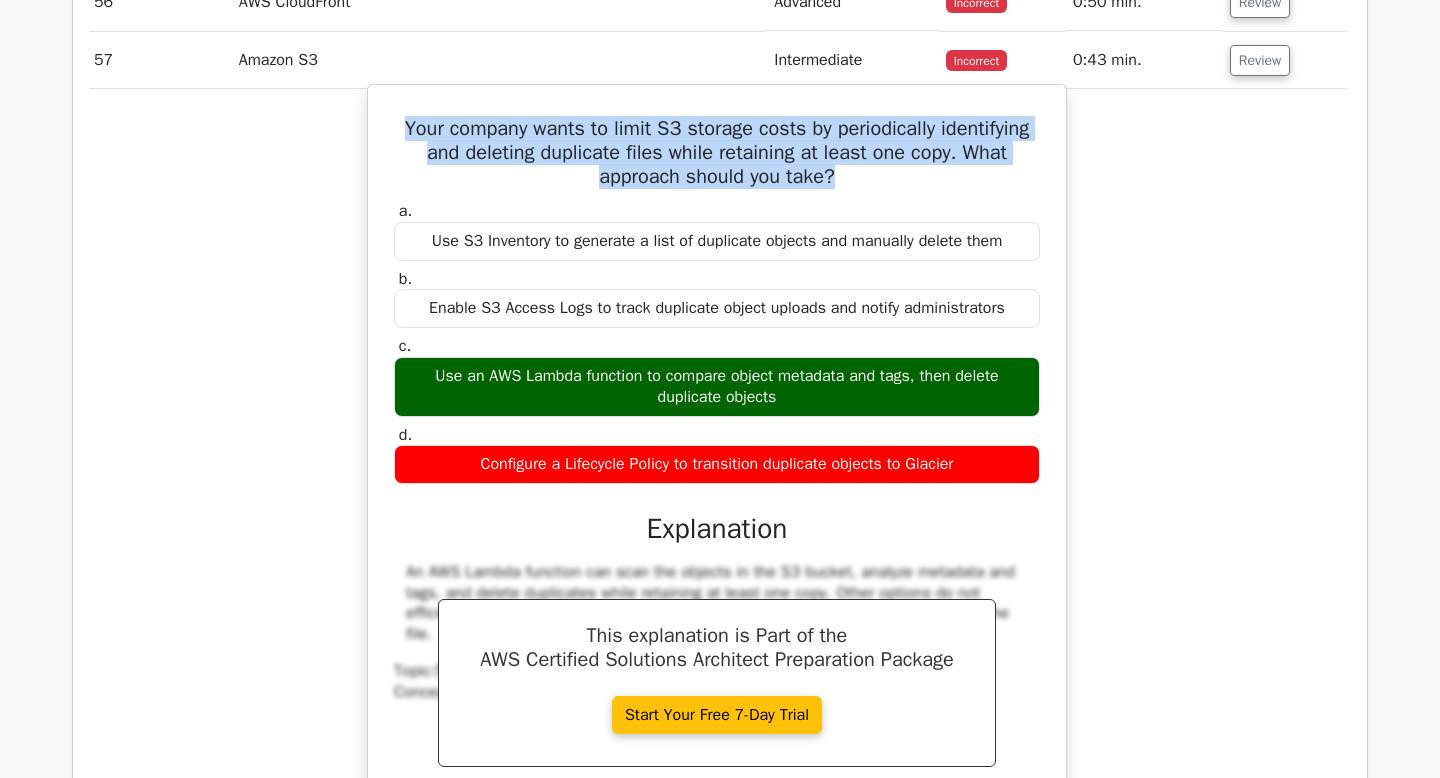 drag, startPoint x: 830, startPoint y: 275, endPoint x: 394, endPoint y: 217, distance: 439.84088 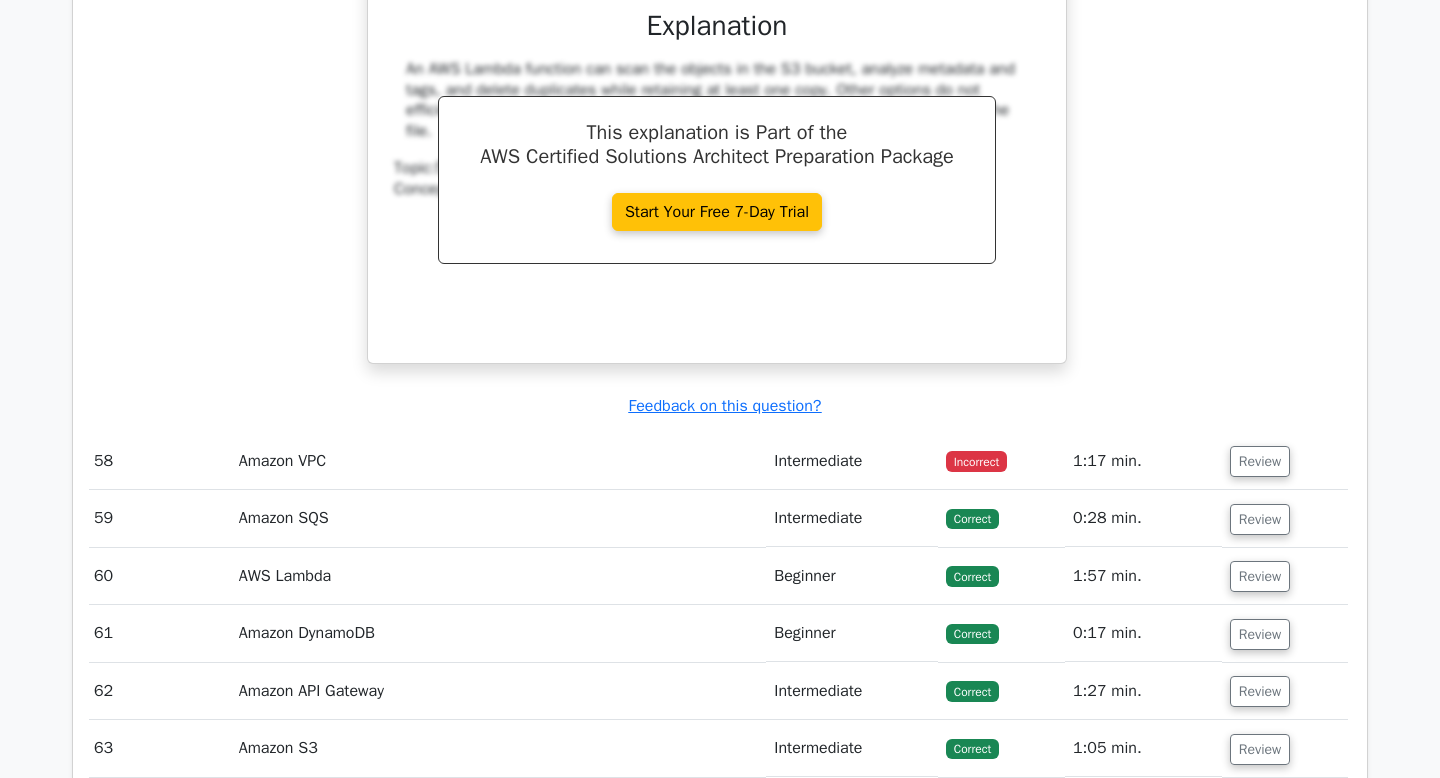 scroll, scrollTop: 14128, scrollLeft: 0, axis: vertical 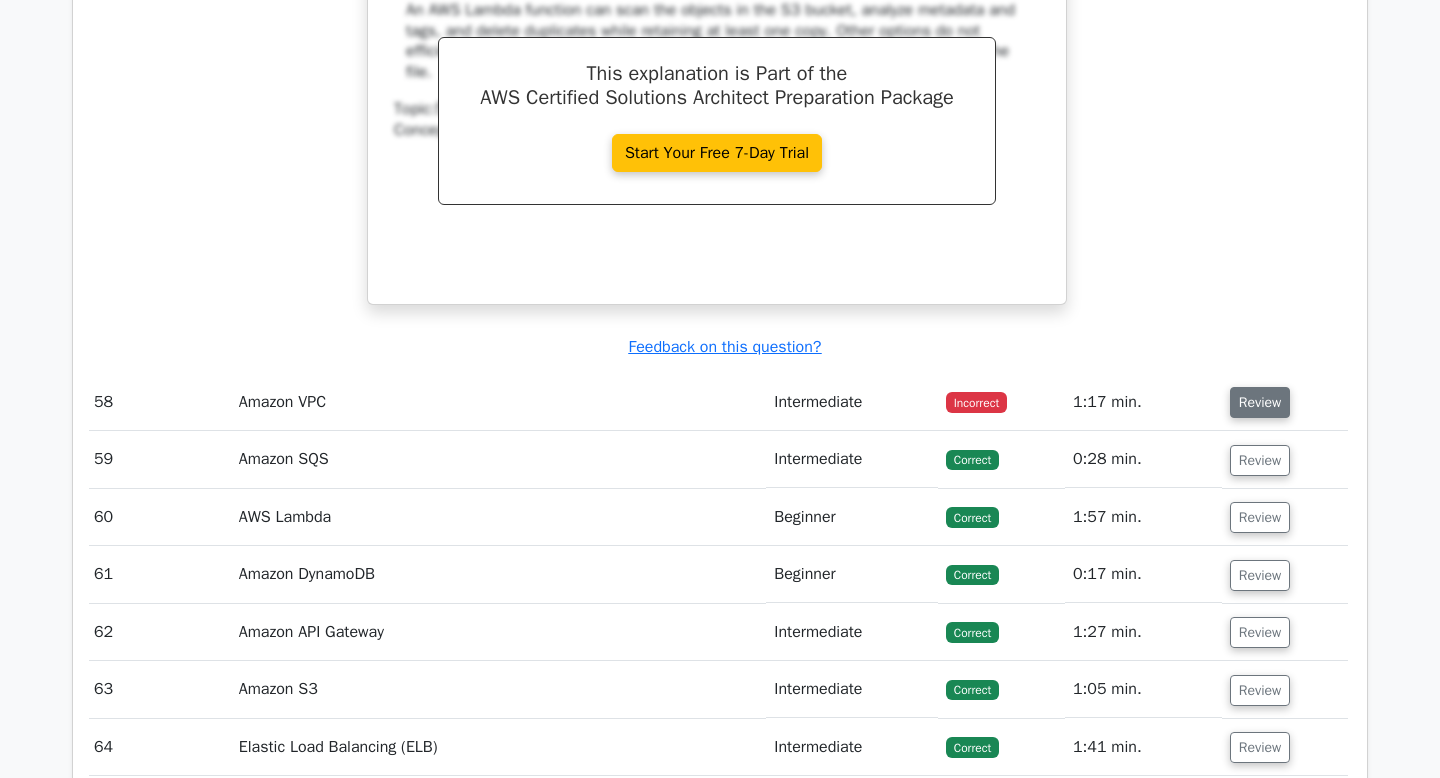 click on "Review" at bounding box center (1260, 402) 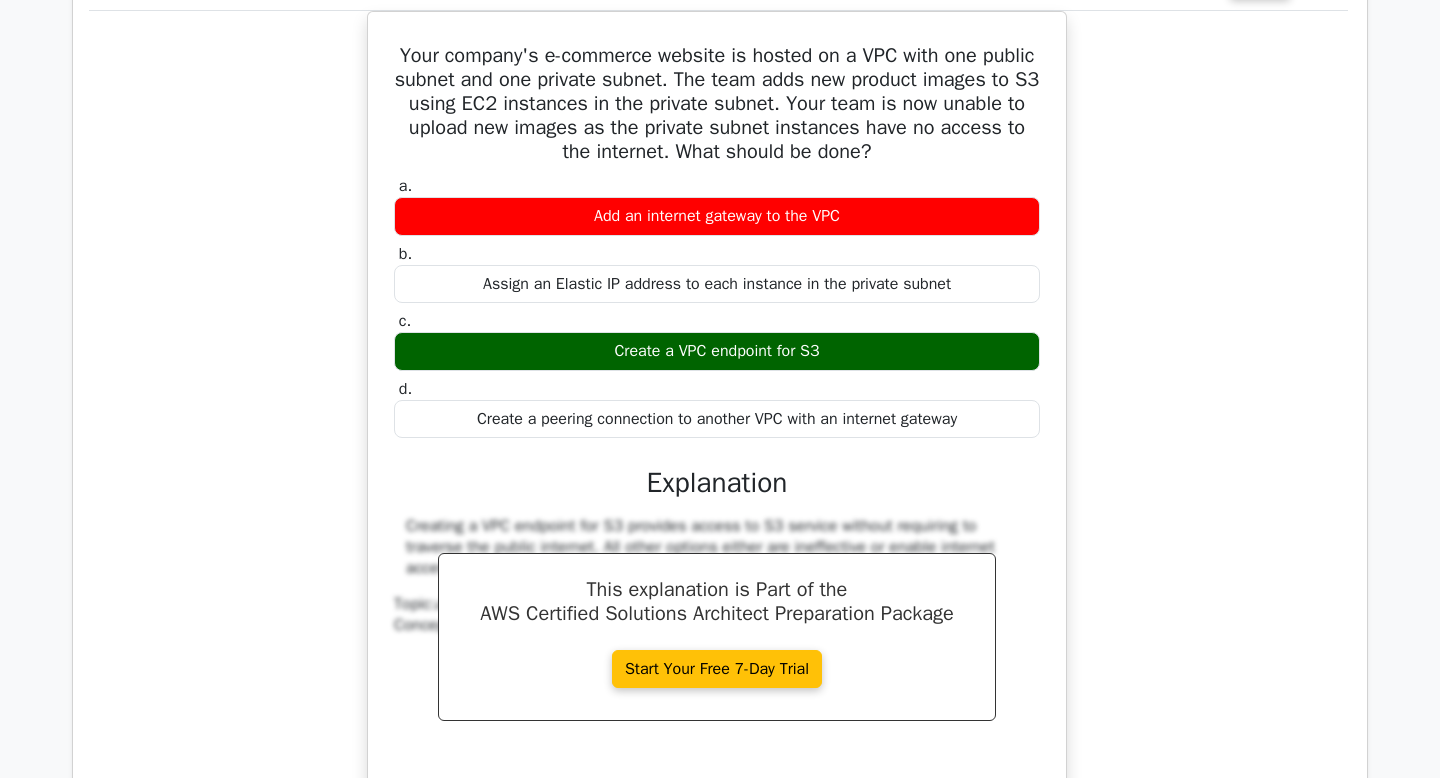 scroll, scrollTop: 14396, scrollLeft: 0, axis: vertical 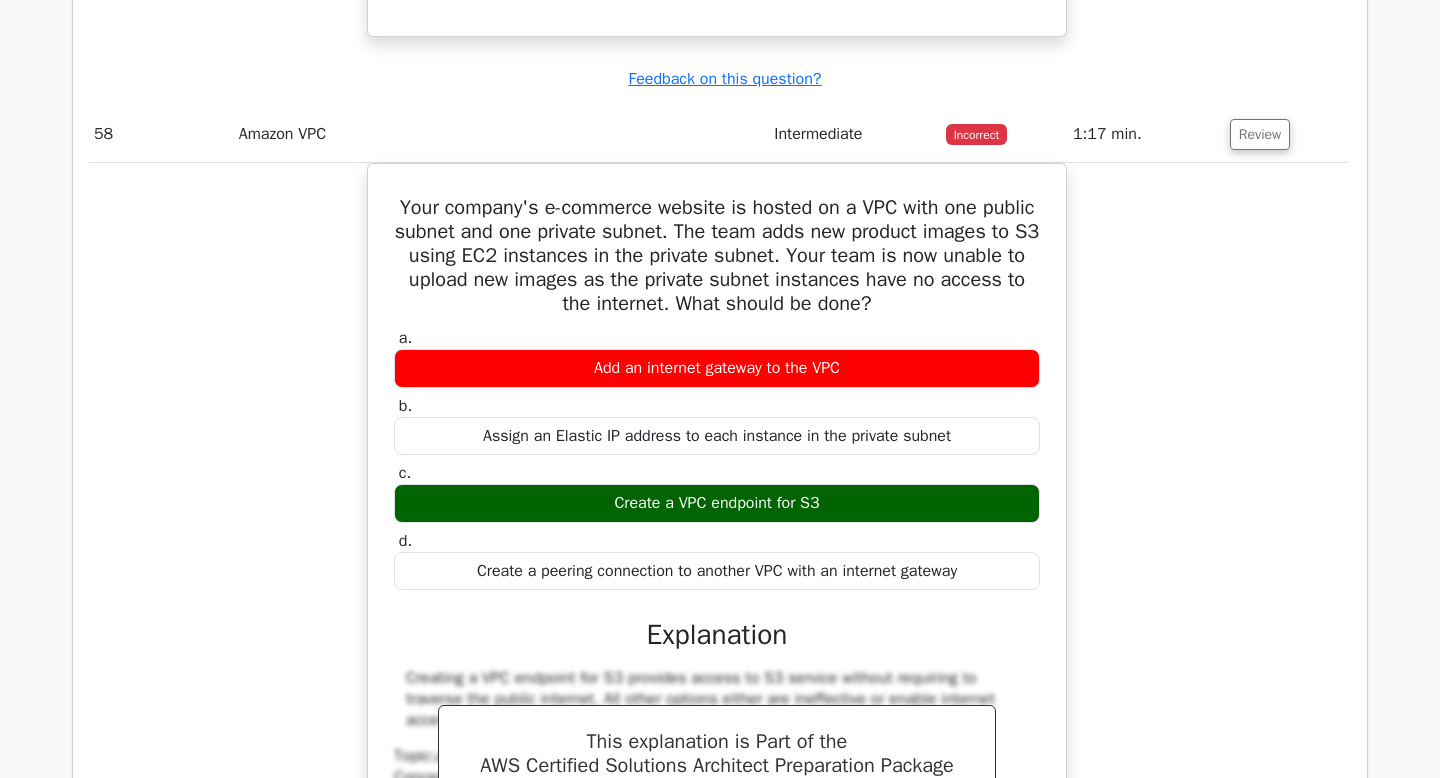 click on "Your company's e-commerce website is hosted on a VPC with one public subnet and one private subnet. The team adds new product images to S3 using EC2 instances in the private subnet. Your team is now unable to upload new images as the private subnet instances have no access to the internet. What should be done?
a.
Add an internet gateway to the VPC
b. c. d." at bounding box center (717, 580) 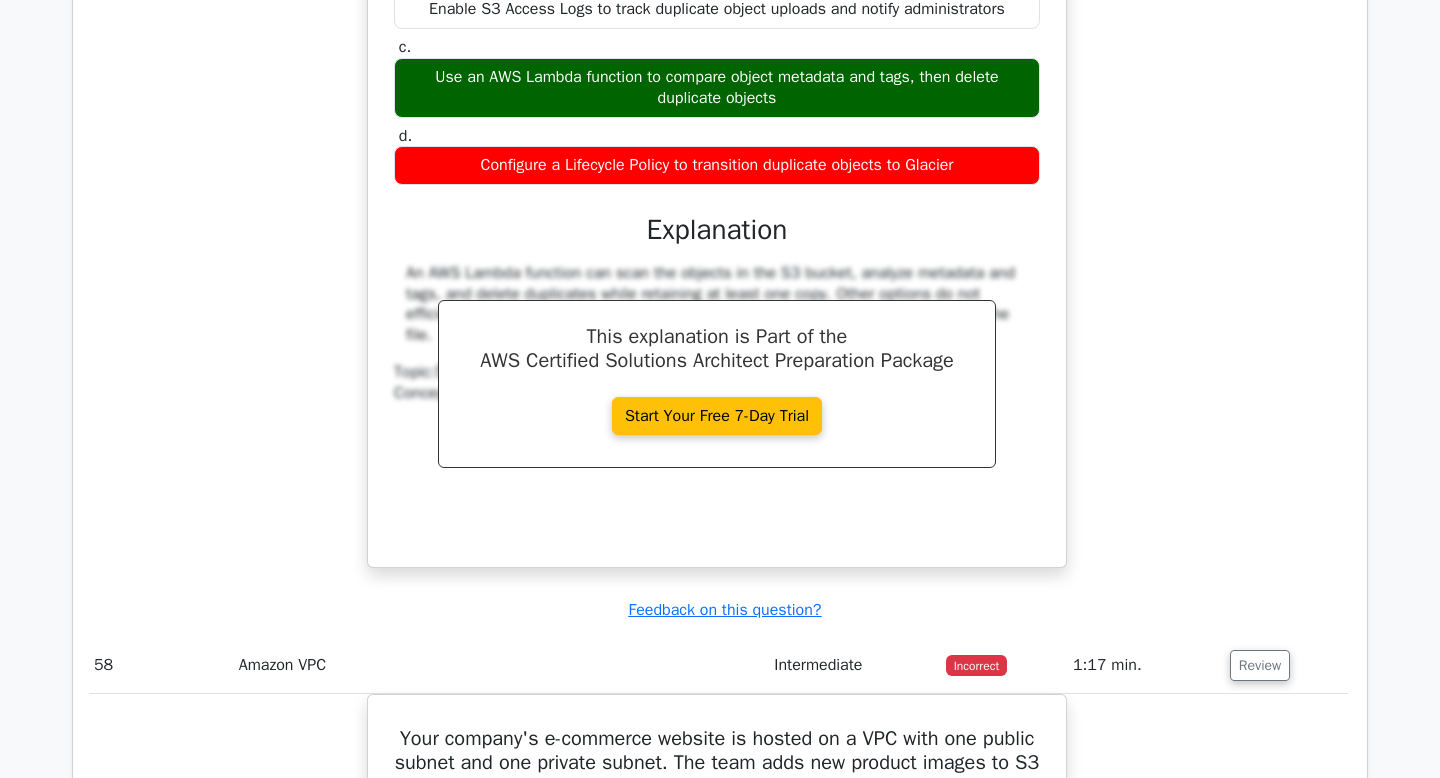 scroll, scrollTop: 13799, scrollLeft: 0, axis: vertical 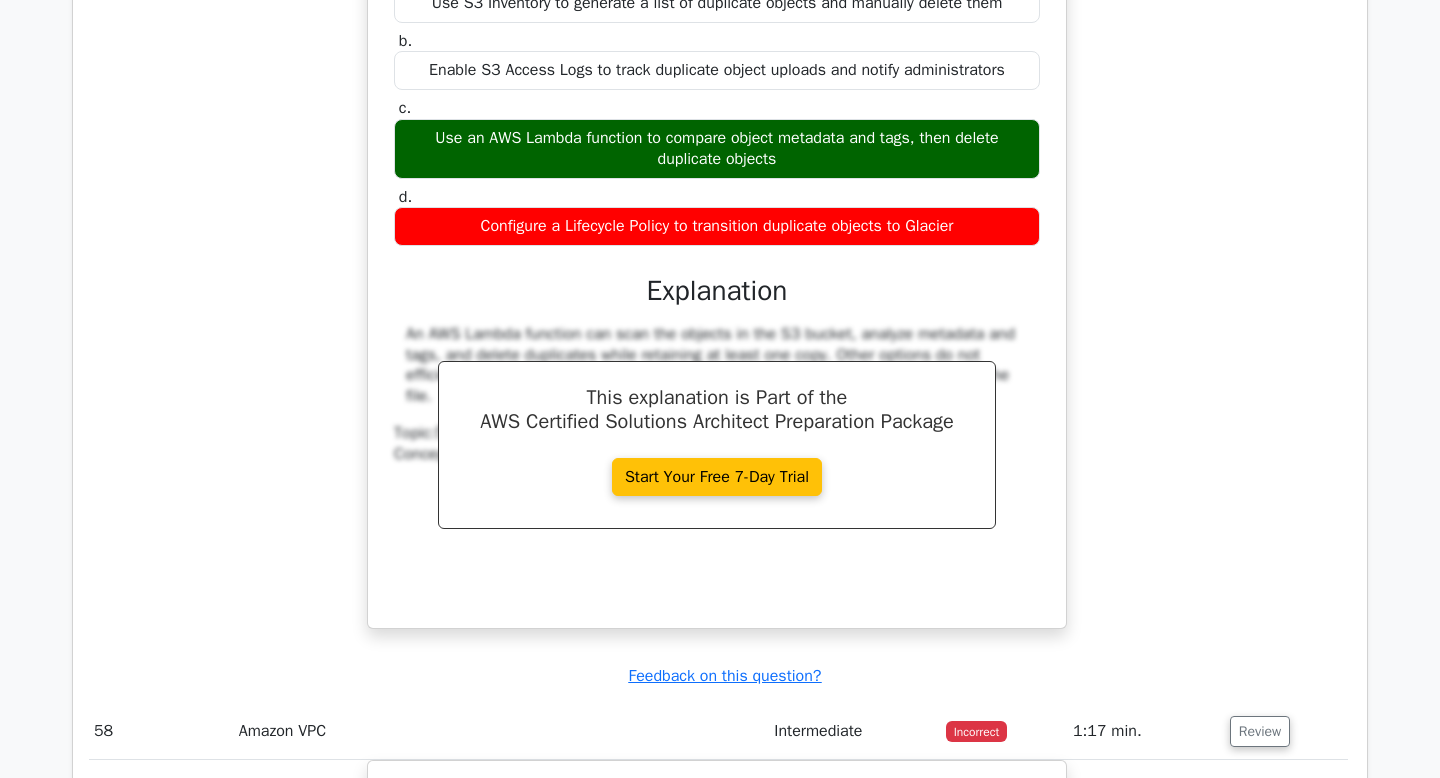 drag, startPoint x: 812, startPoint y: 243, endPoint x: 419, endPoint y: 228, distance: 393.28616 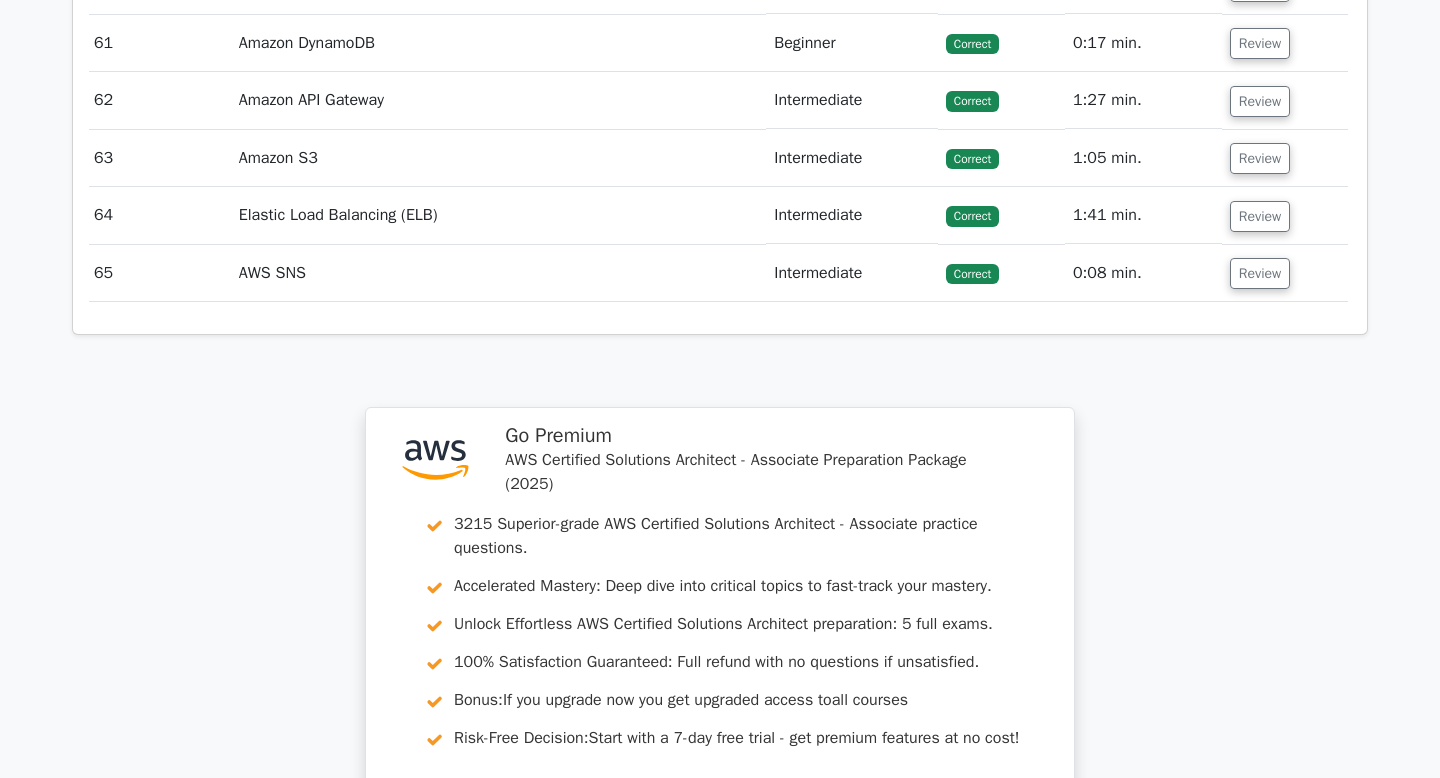 scroll, scrollTop: 15538, scrollLeft: 0, axis: vertical 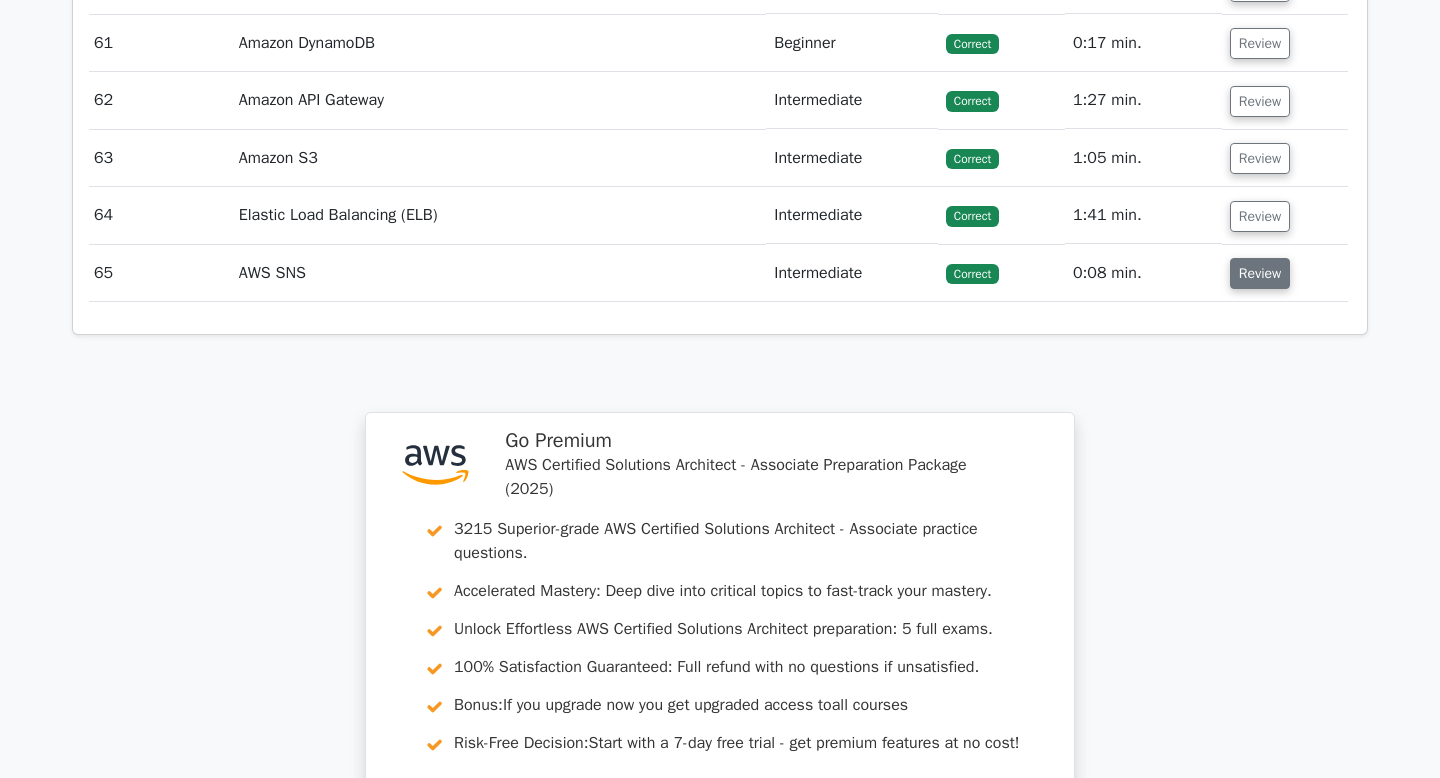 click on "Review" at bounding box center [1260, 273] 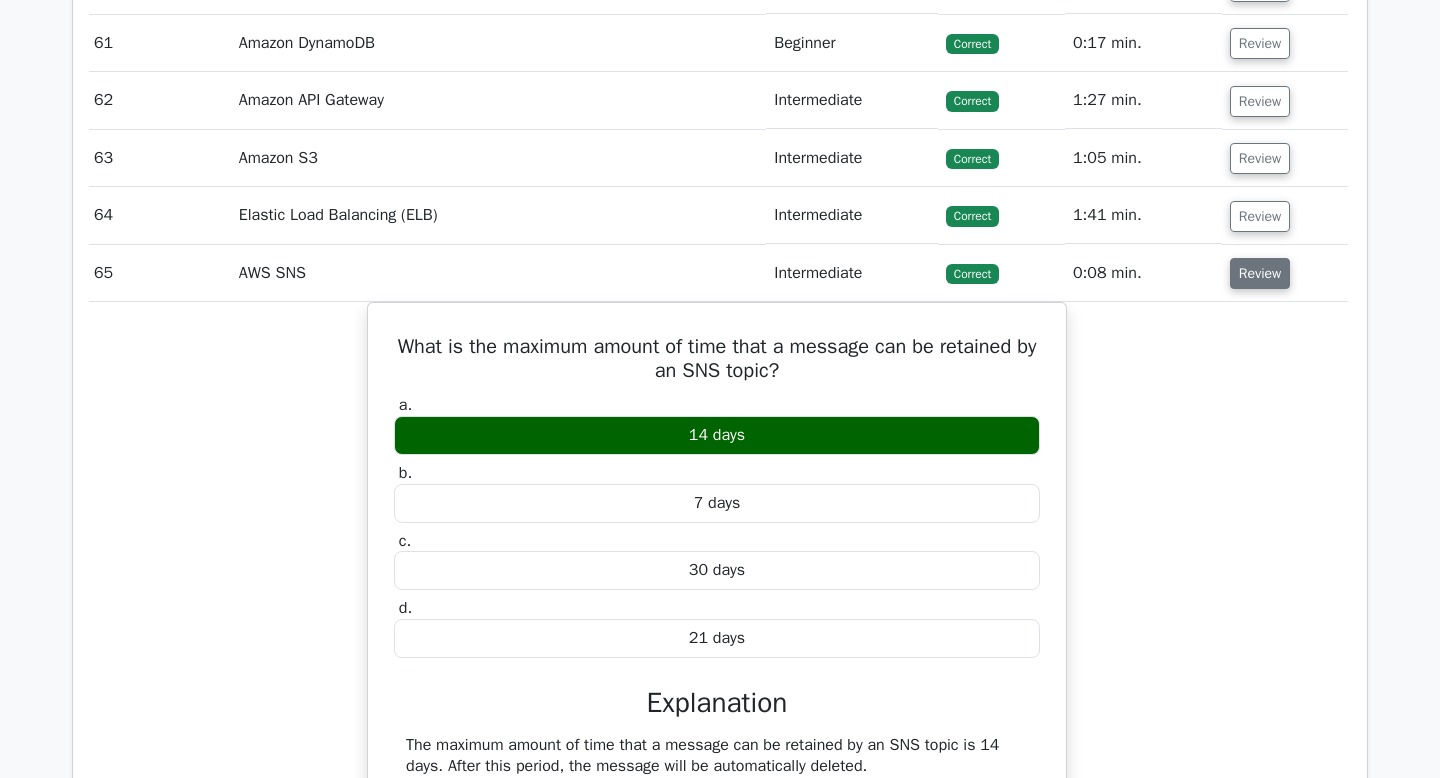 click on "Review" at bounding box center (1260, 273) 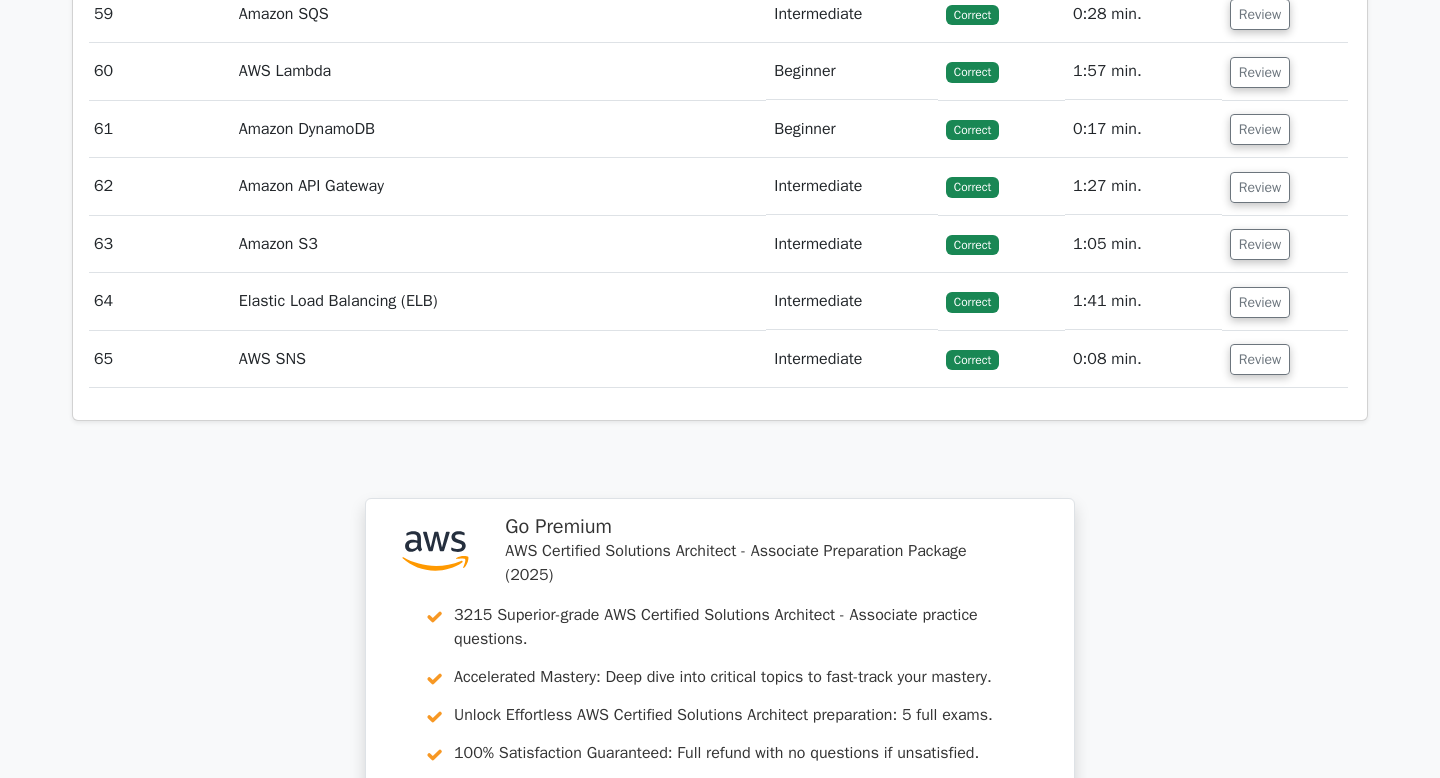 scroll, scrollTop: 15443, scrollLeft: 0, axis: vertical 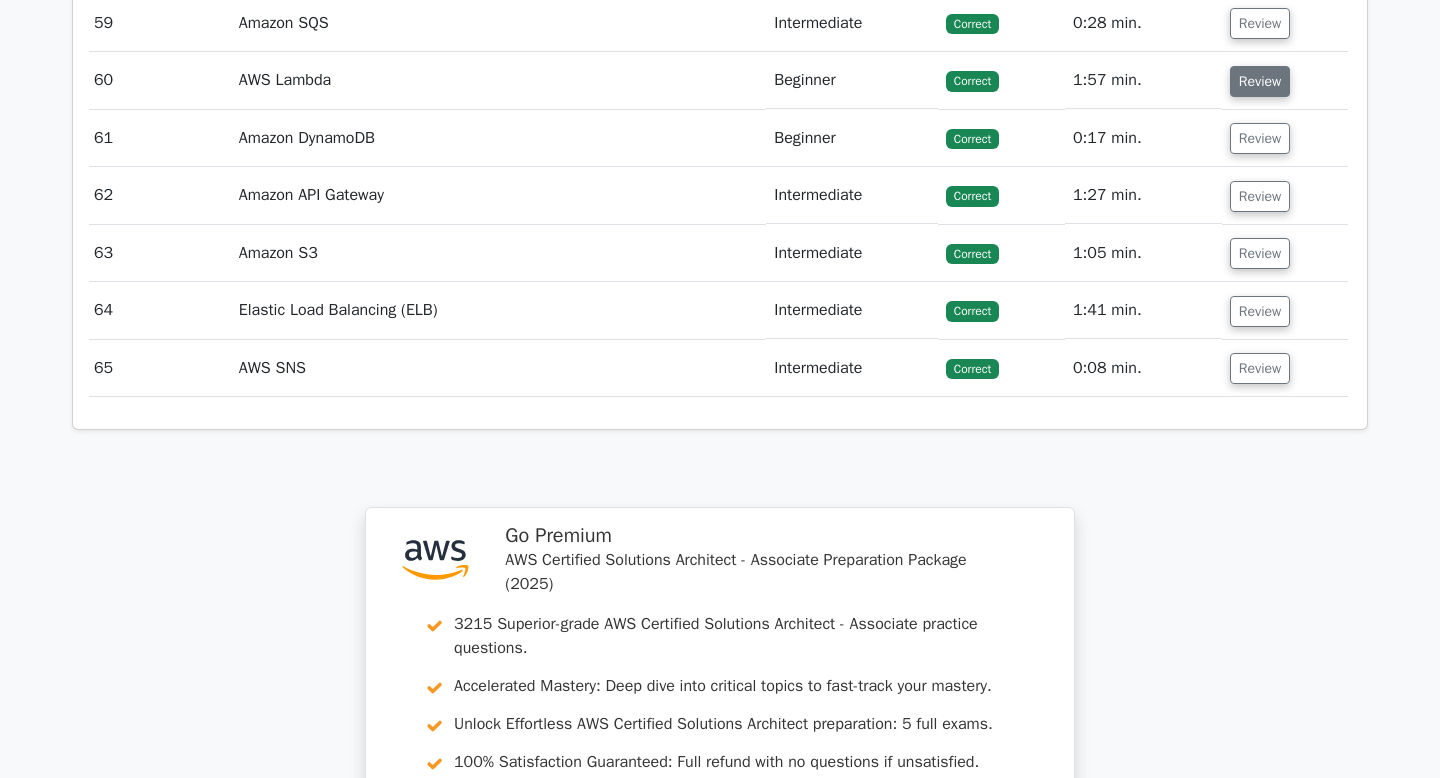 click on "Review" at bounding box center (1260, 81) 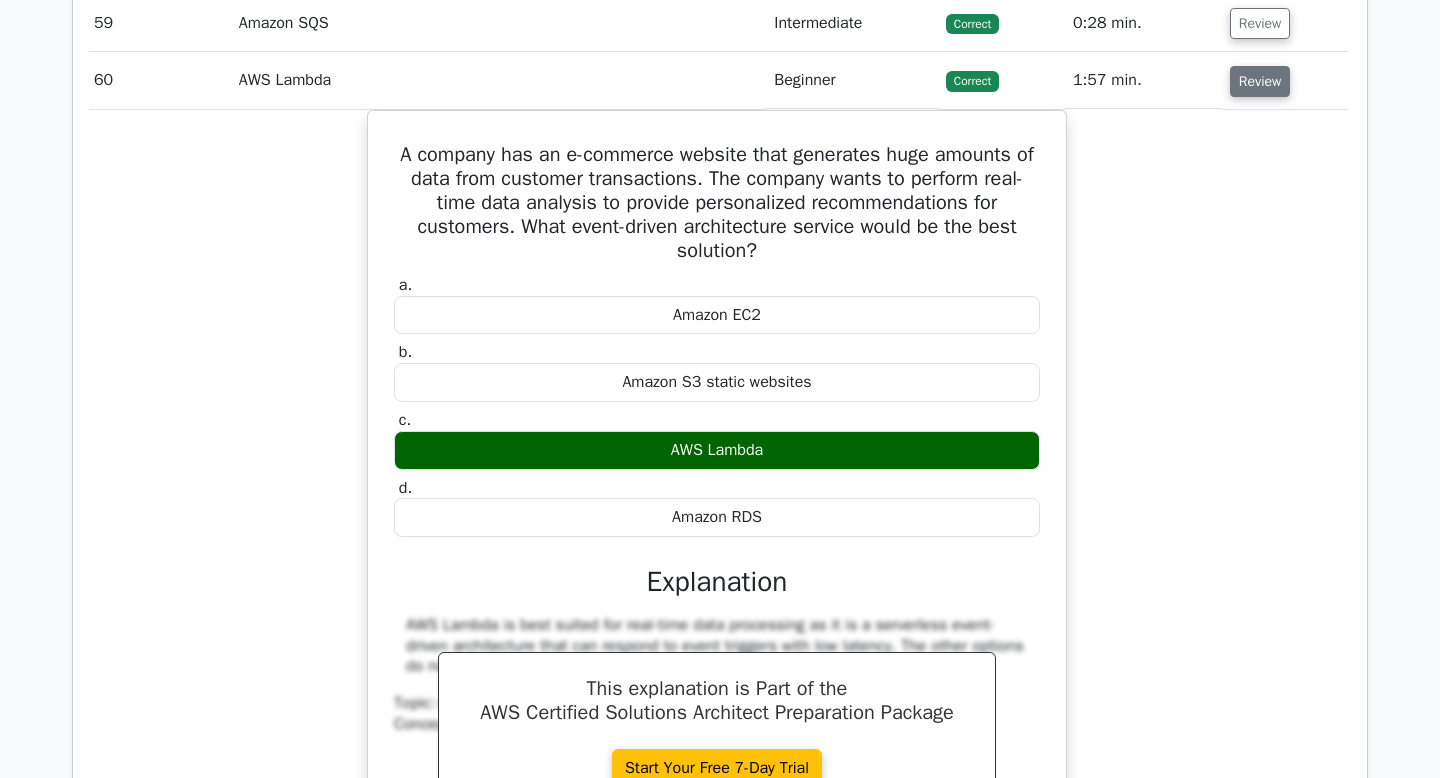 click on "Review" at bounding box center (1260, 81) 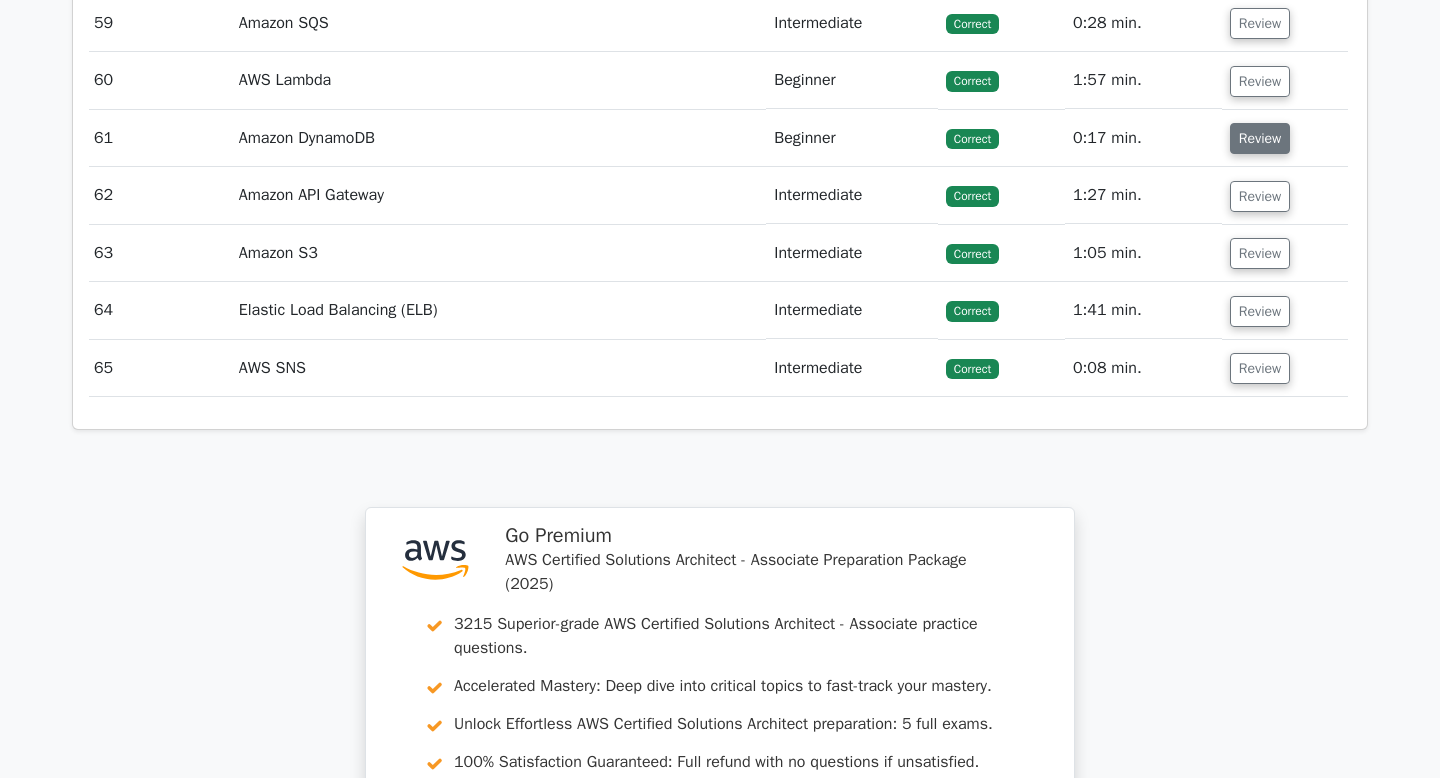 click on "Review" at bounding box center (1260, 138) 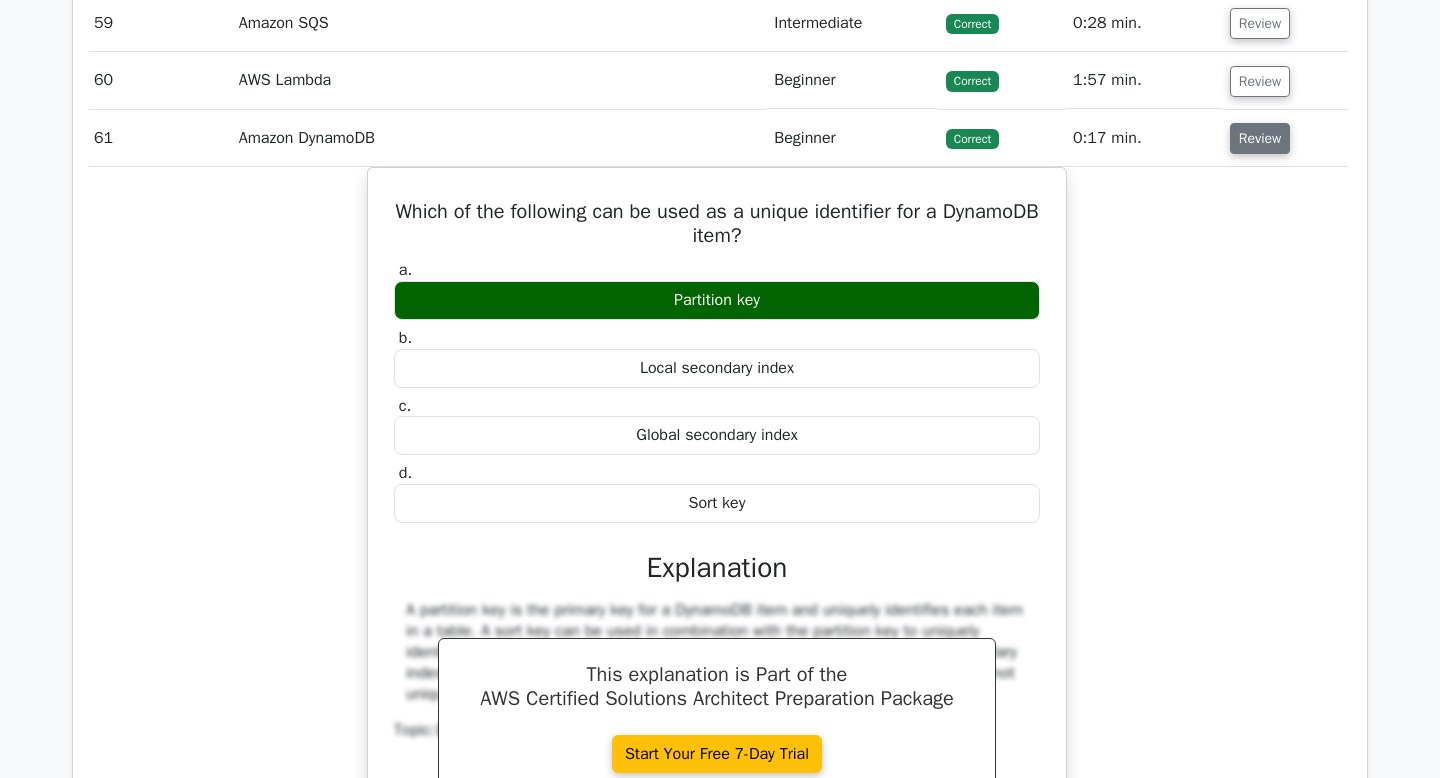 click on "Review" at bounding box center (1260, 138) 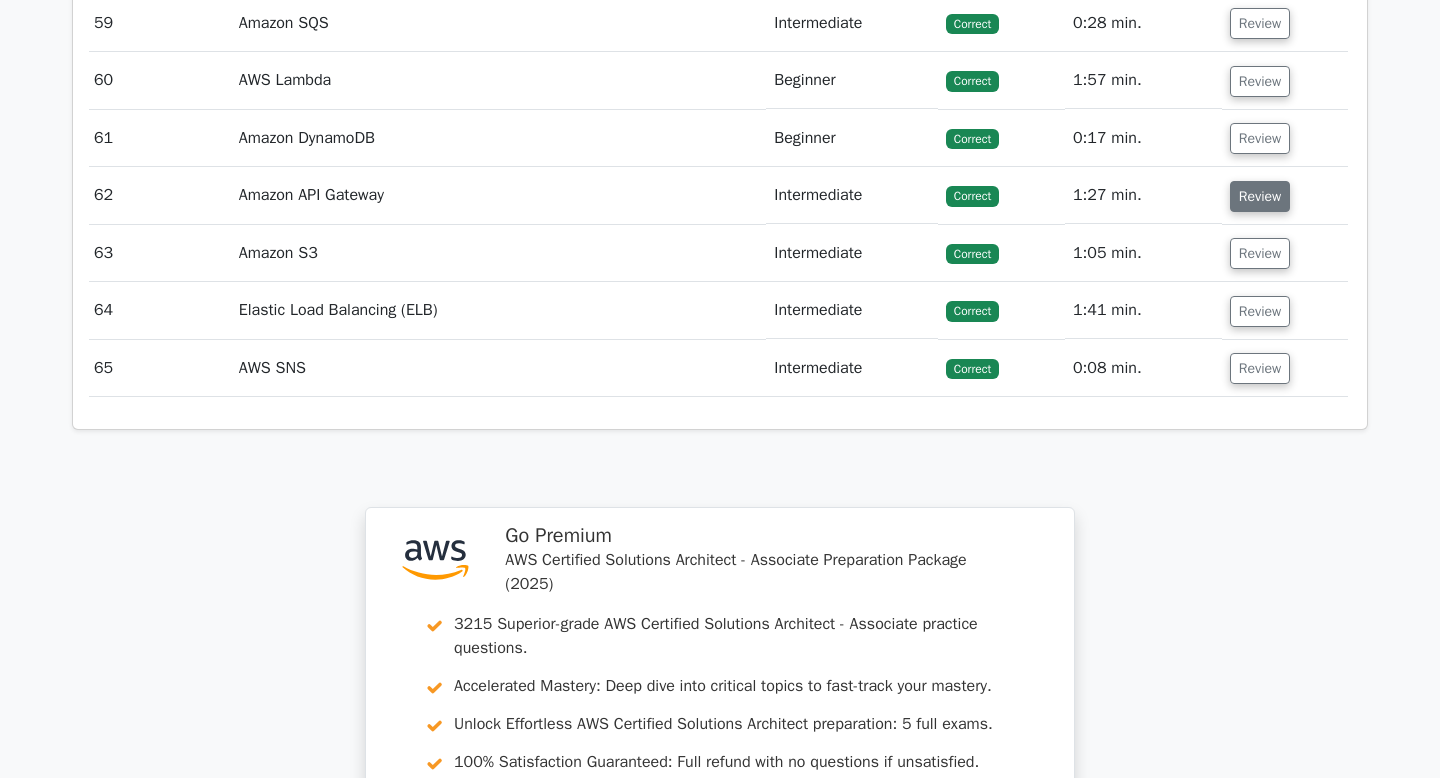 click on "Review" at bounding box center (1260, 196) 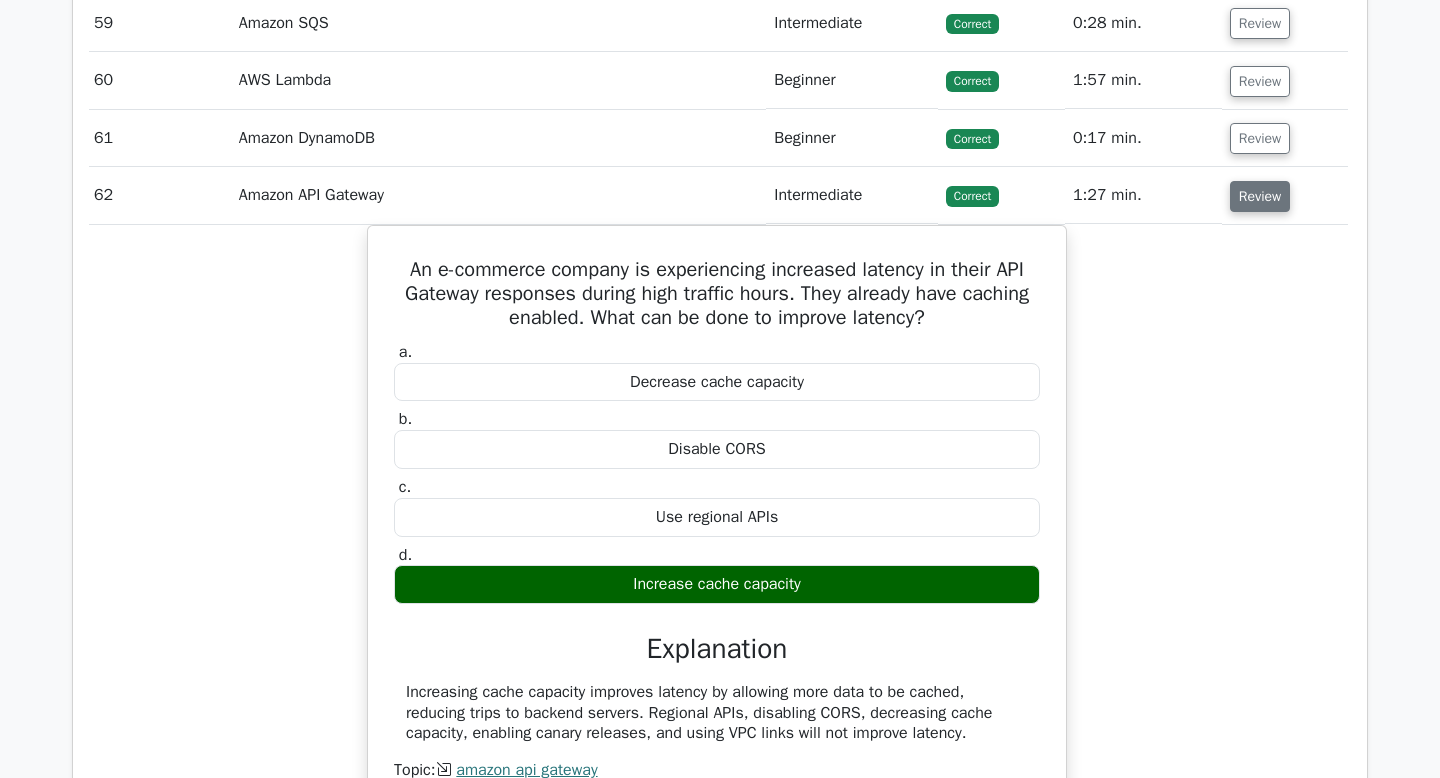 click on "Review" at bounding box center [1260, 196] 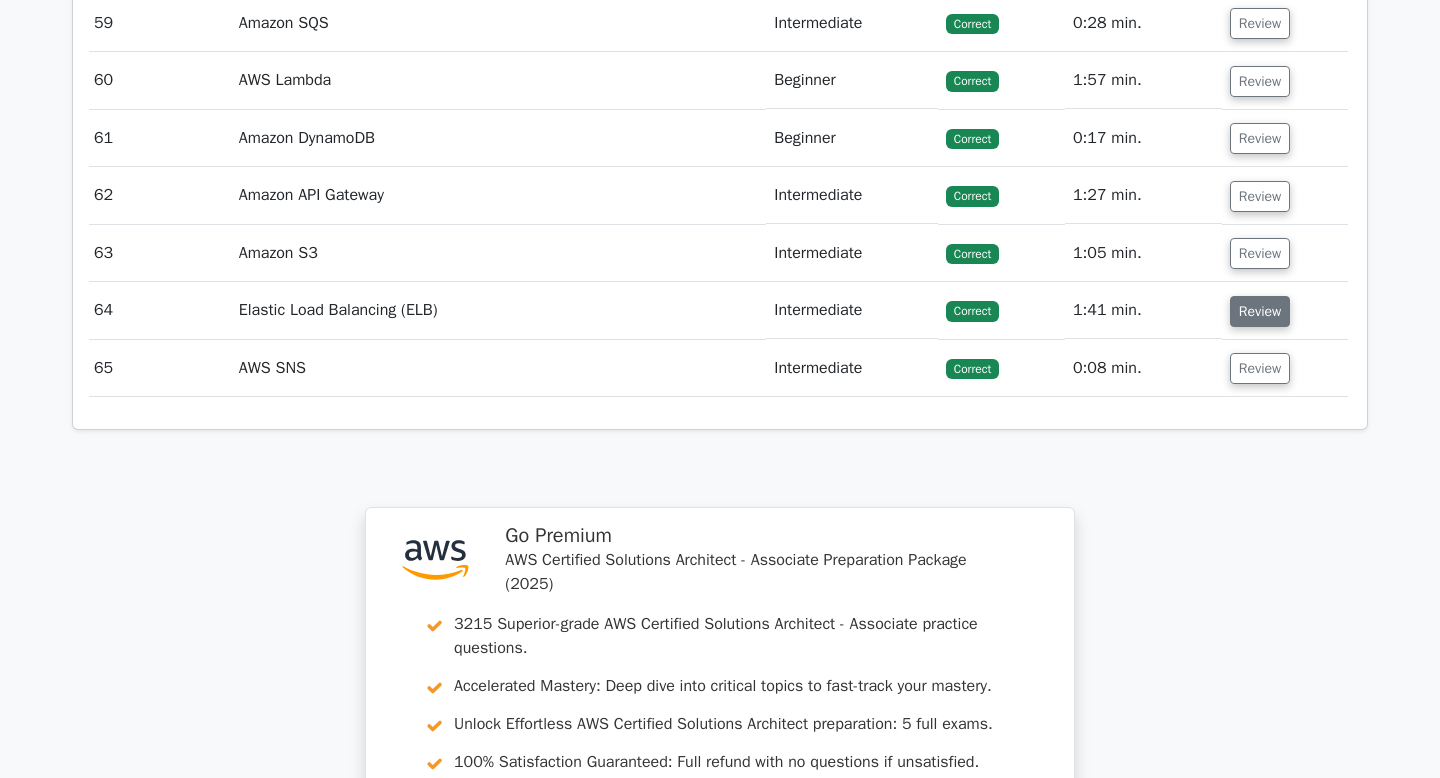 click on "Review" at bounding box center [1260, 311] 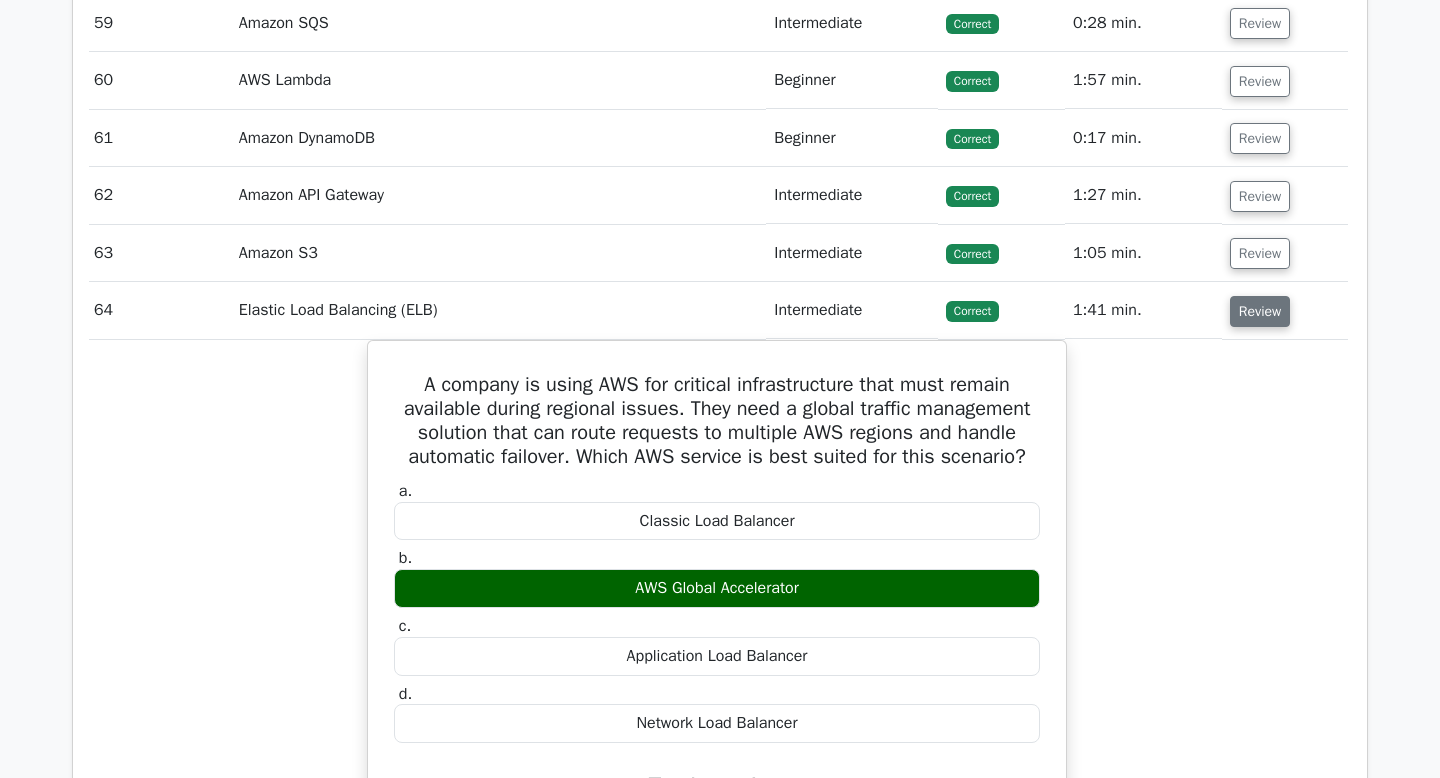 click on "Review" at bounding box center (1260, 311) 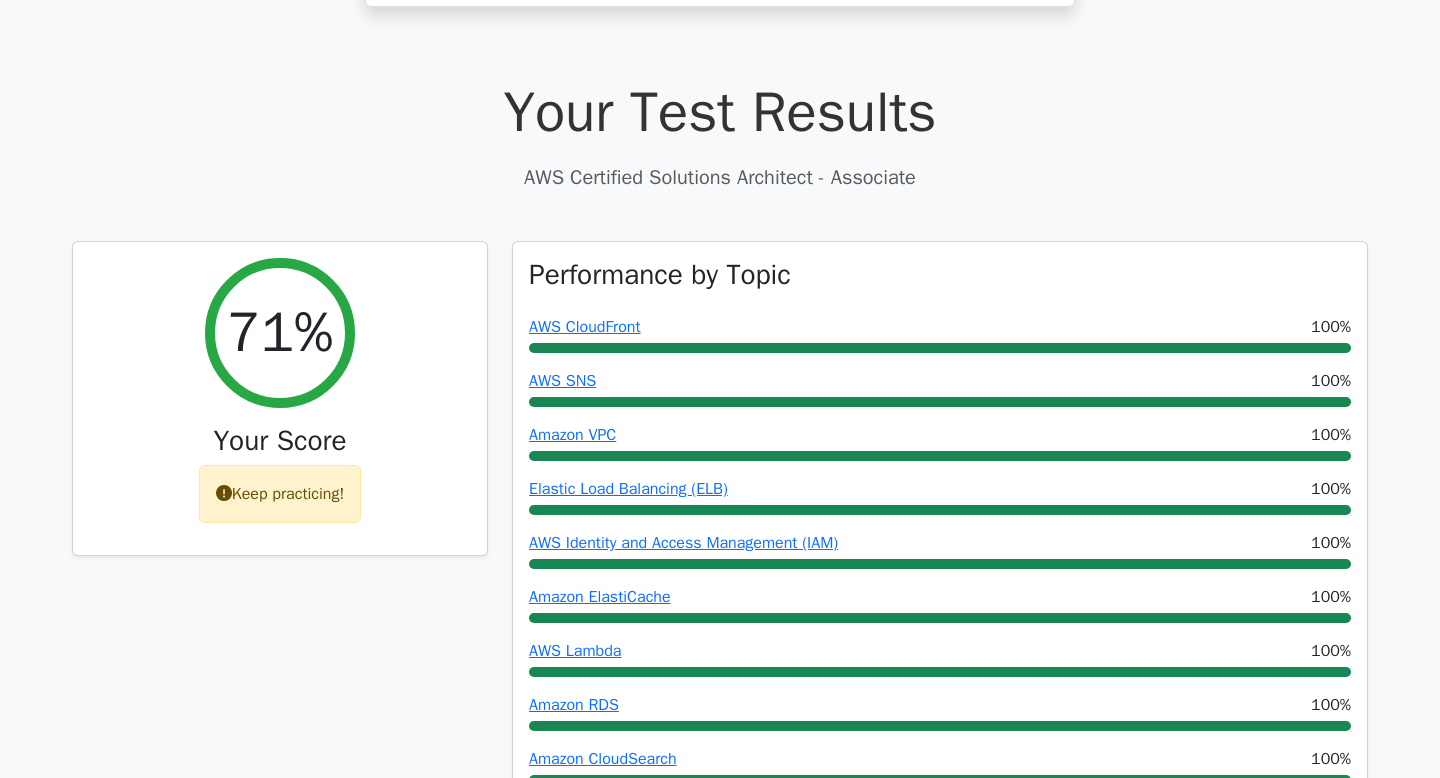 scroll, scrollTop: 498, scrollLeft: 0, axis: vertical 